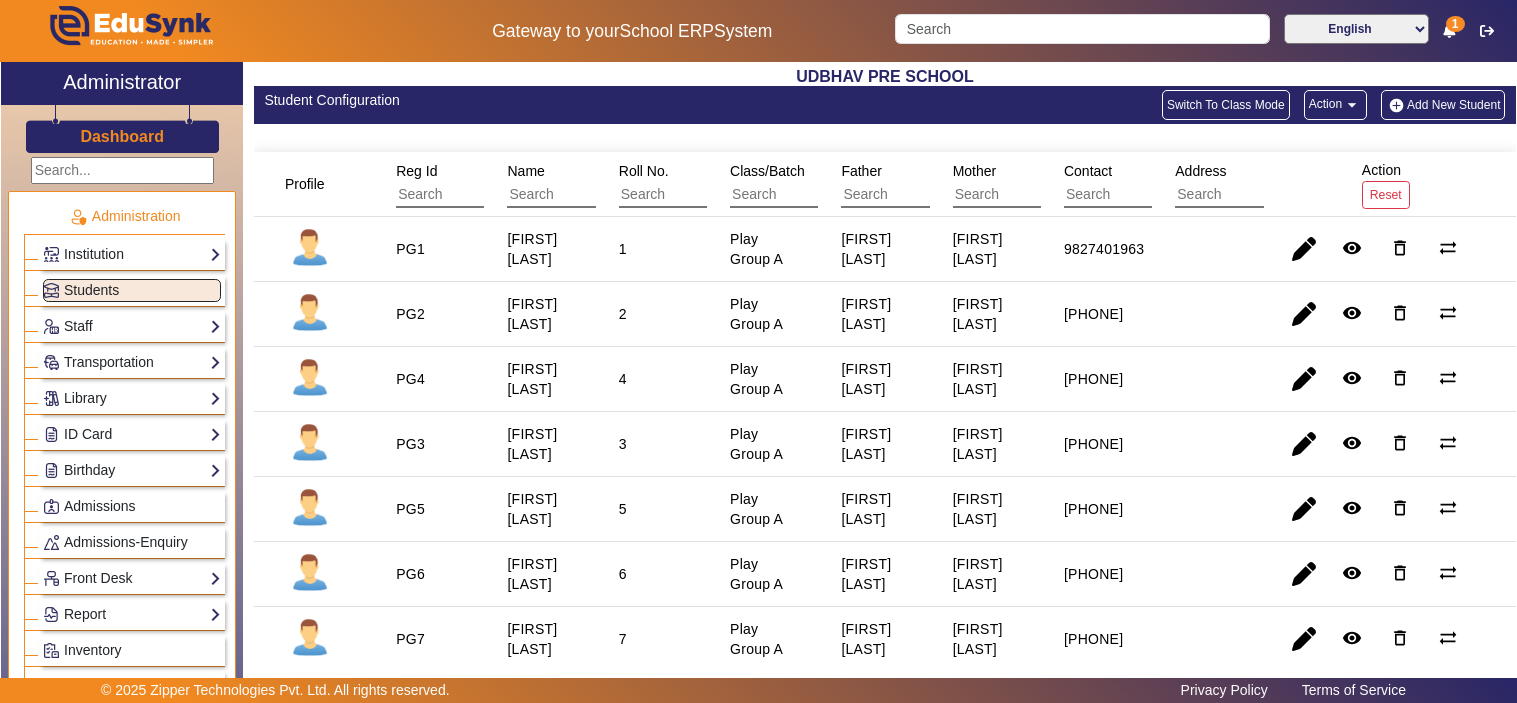 scroll, scrollTop: 0, scrollLeft: 0, axis: both 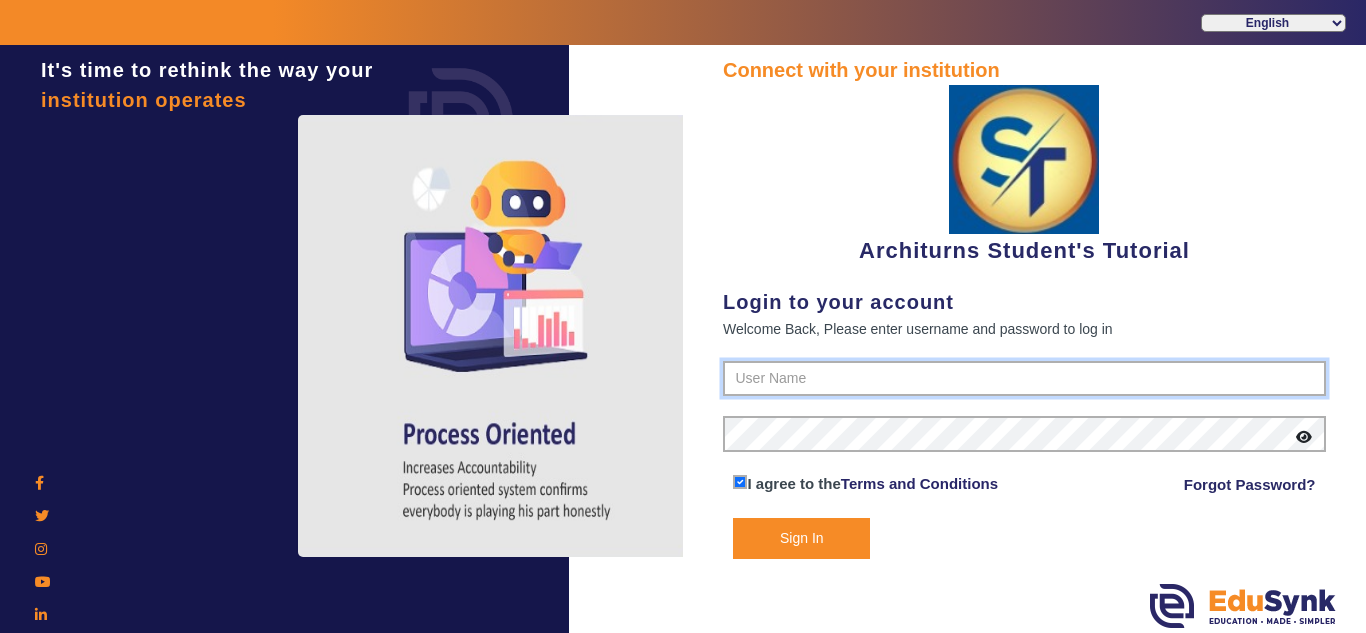 type on "[PHONE]" 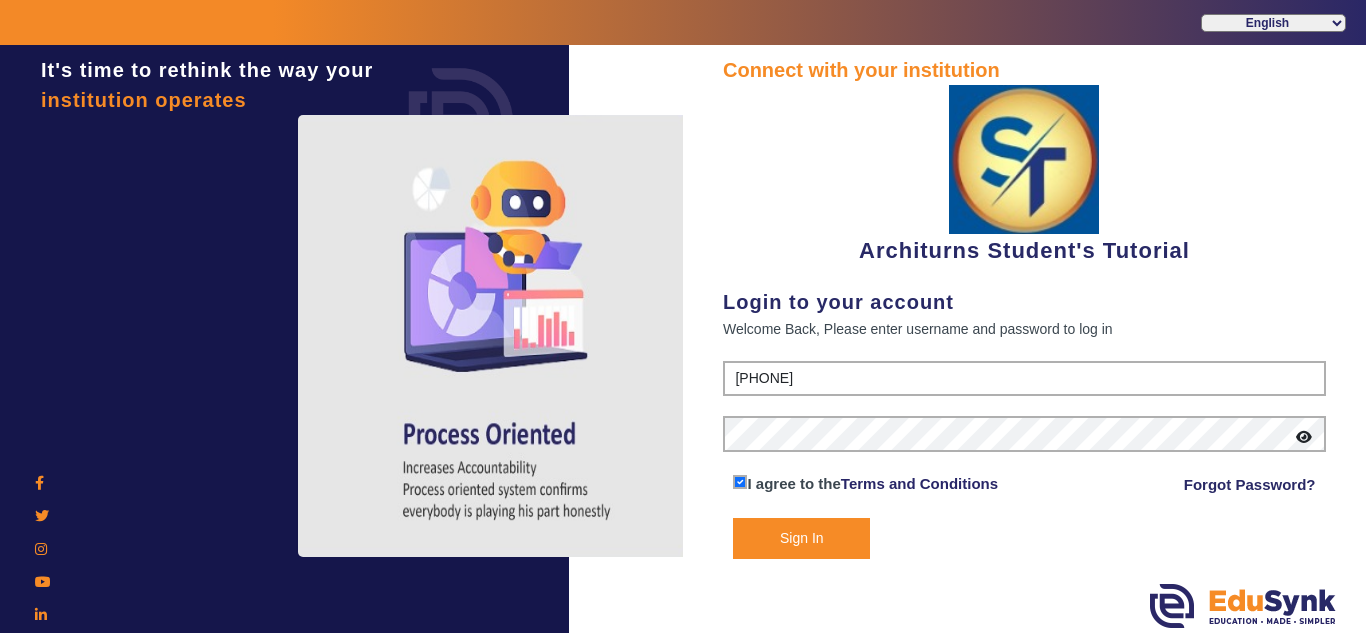 click on "Sign In" 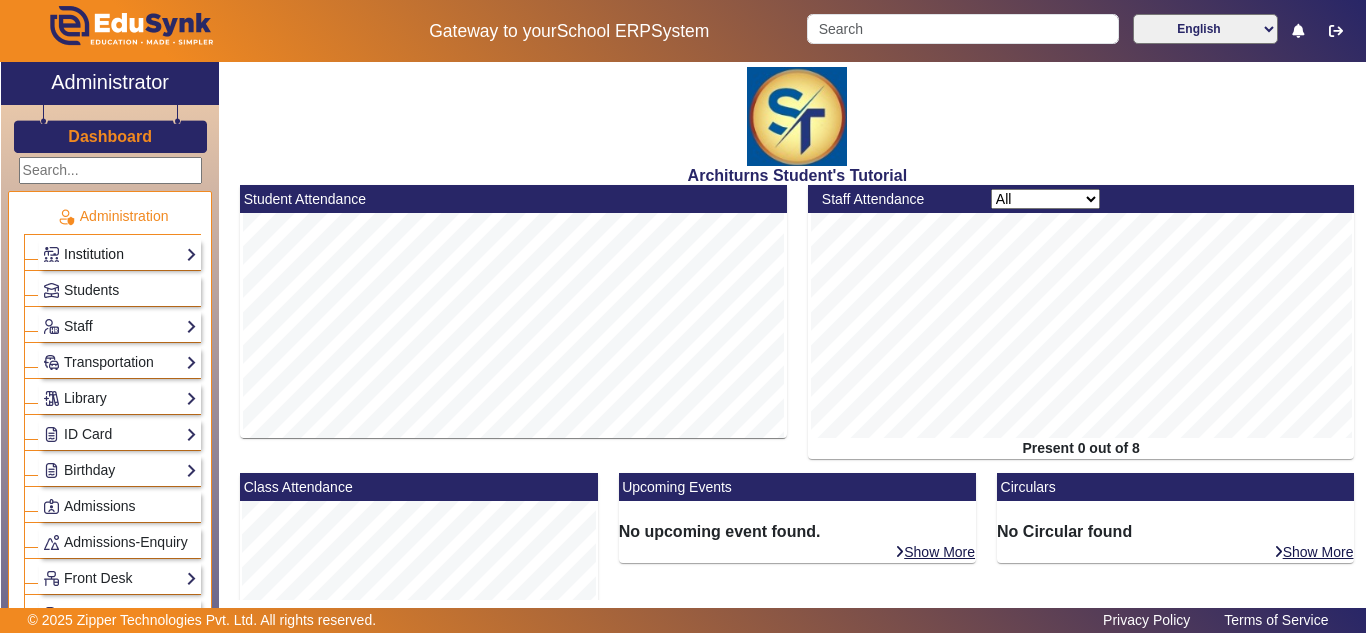 click on "Institution" 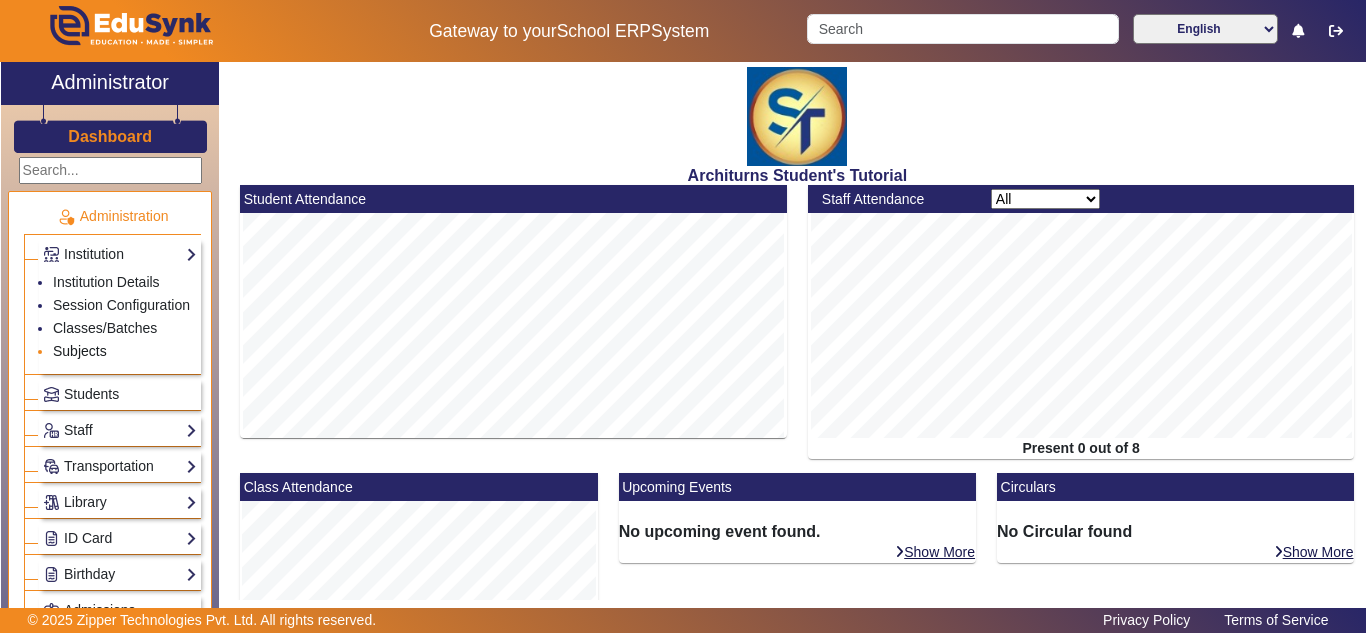 click on "Subjects" 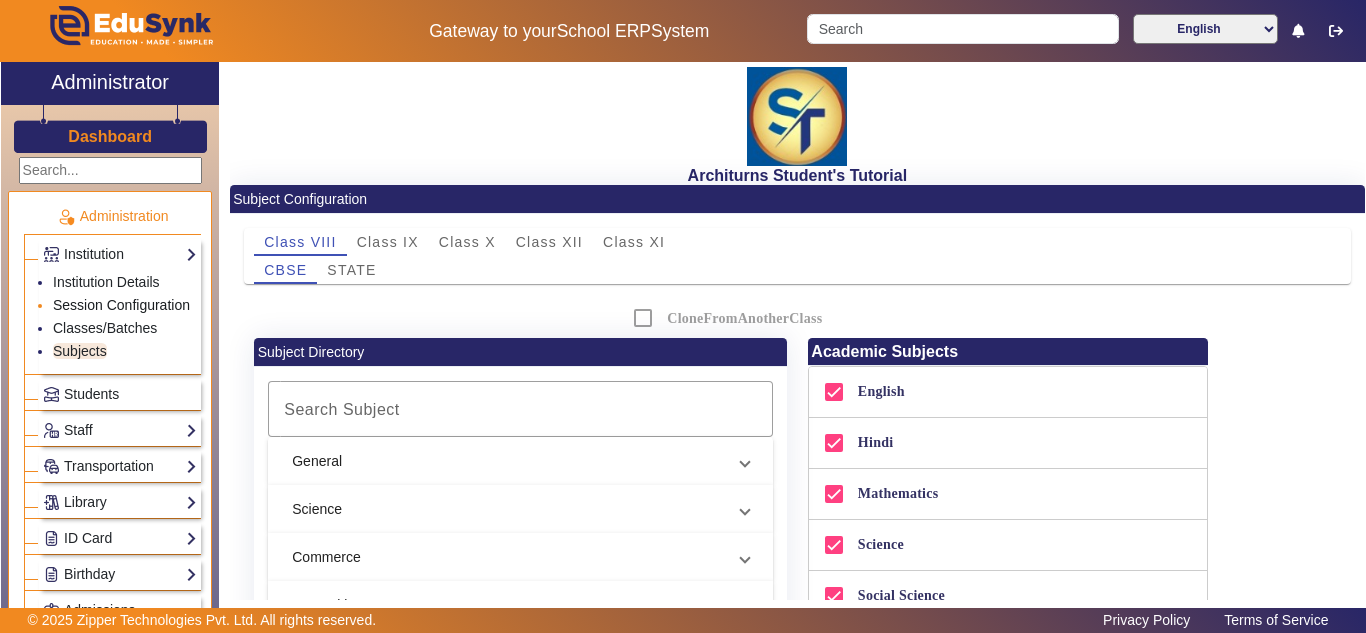 click on "Session Configuration" 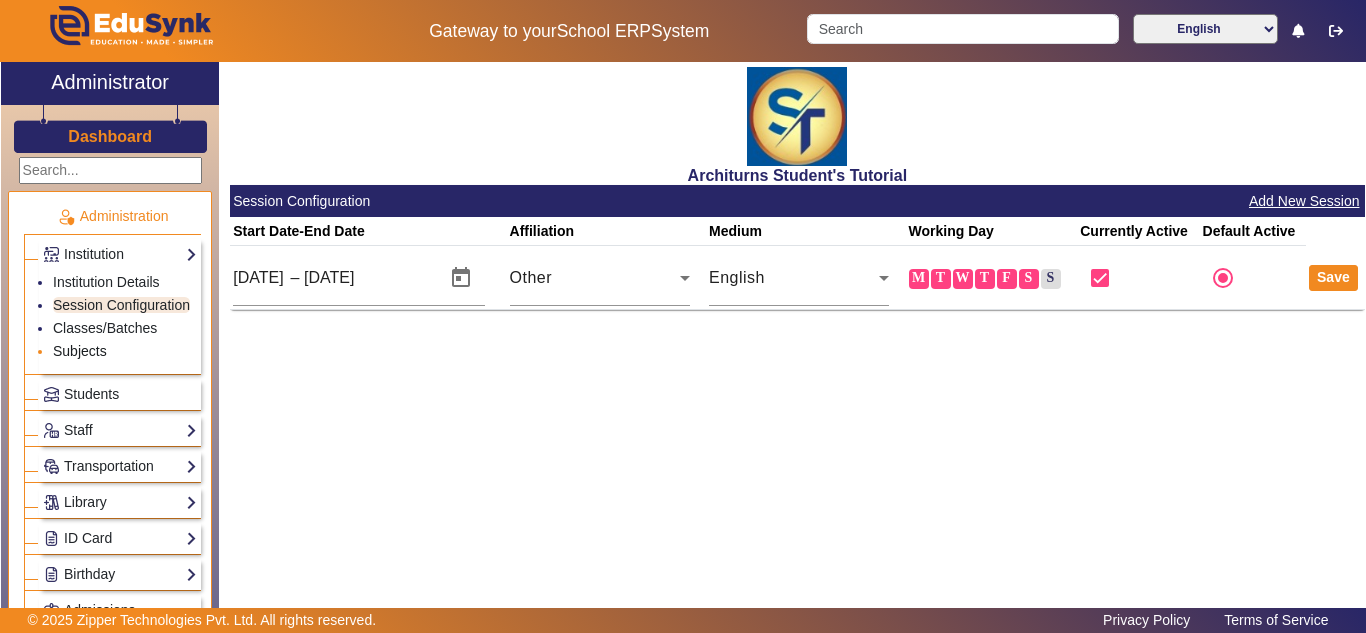 click on "Subjects" 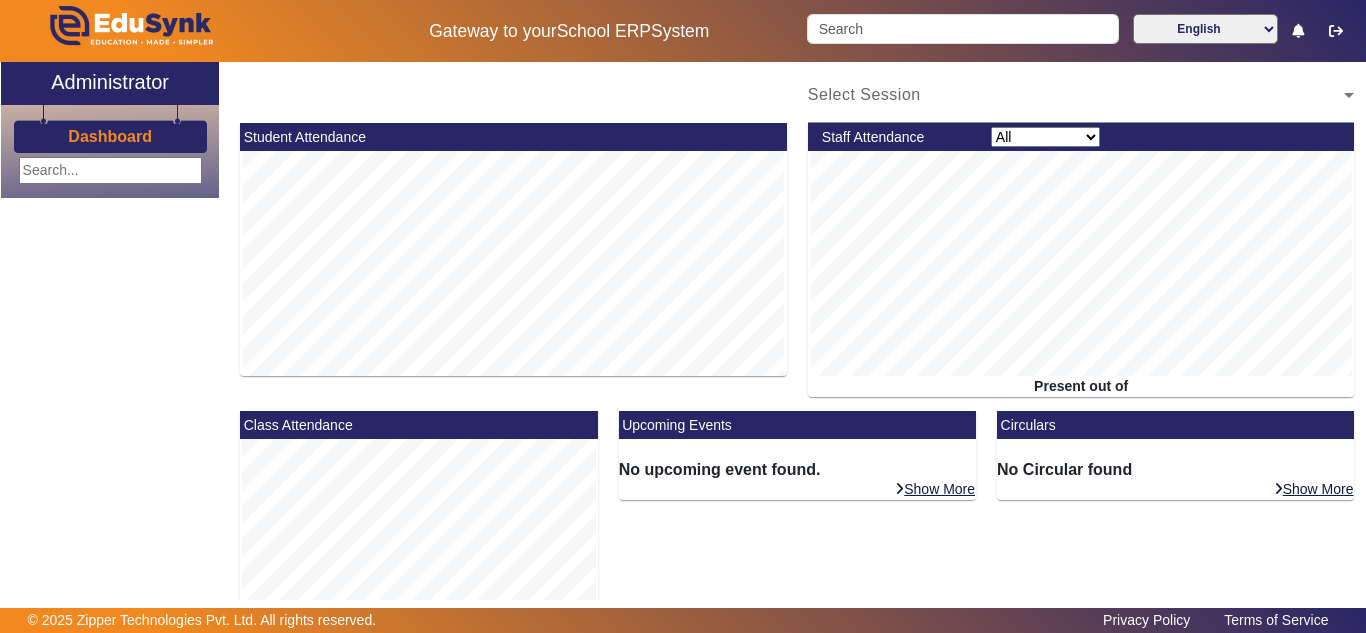 scroll, scrollTop: 0, scrollLeft: 0, axis: both 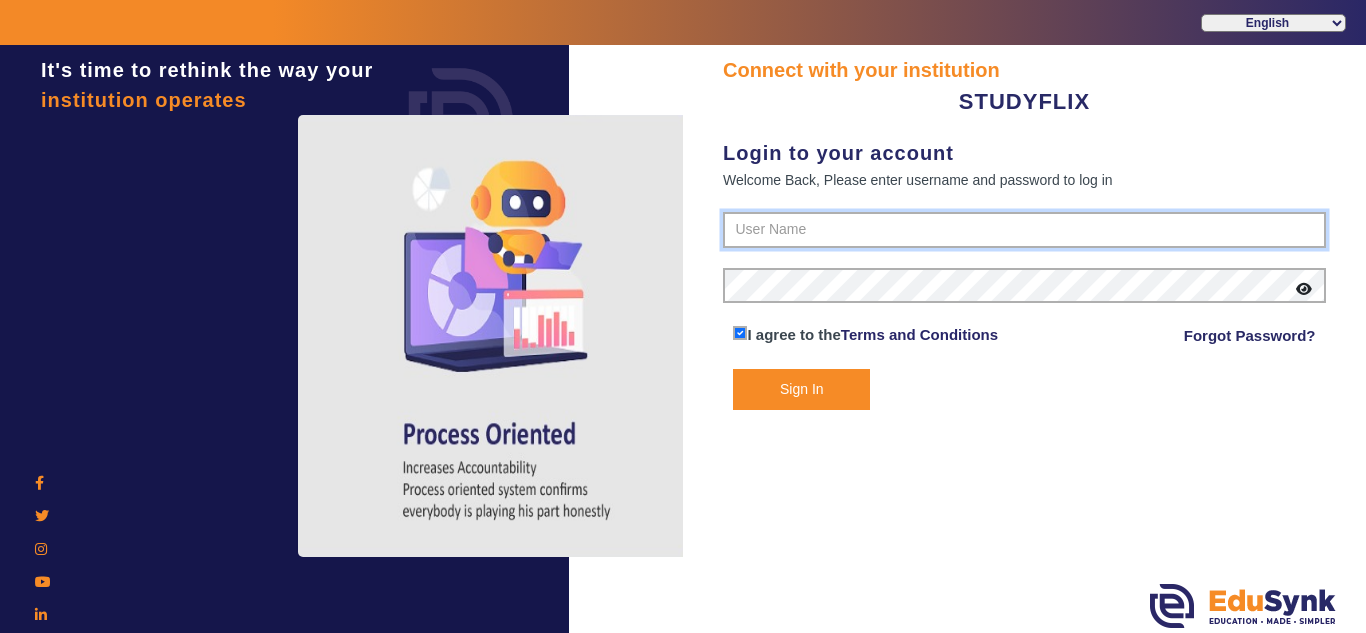 type on "[PHONE]" 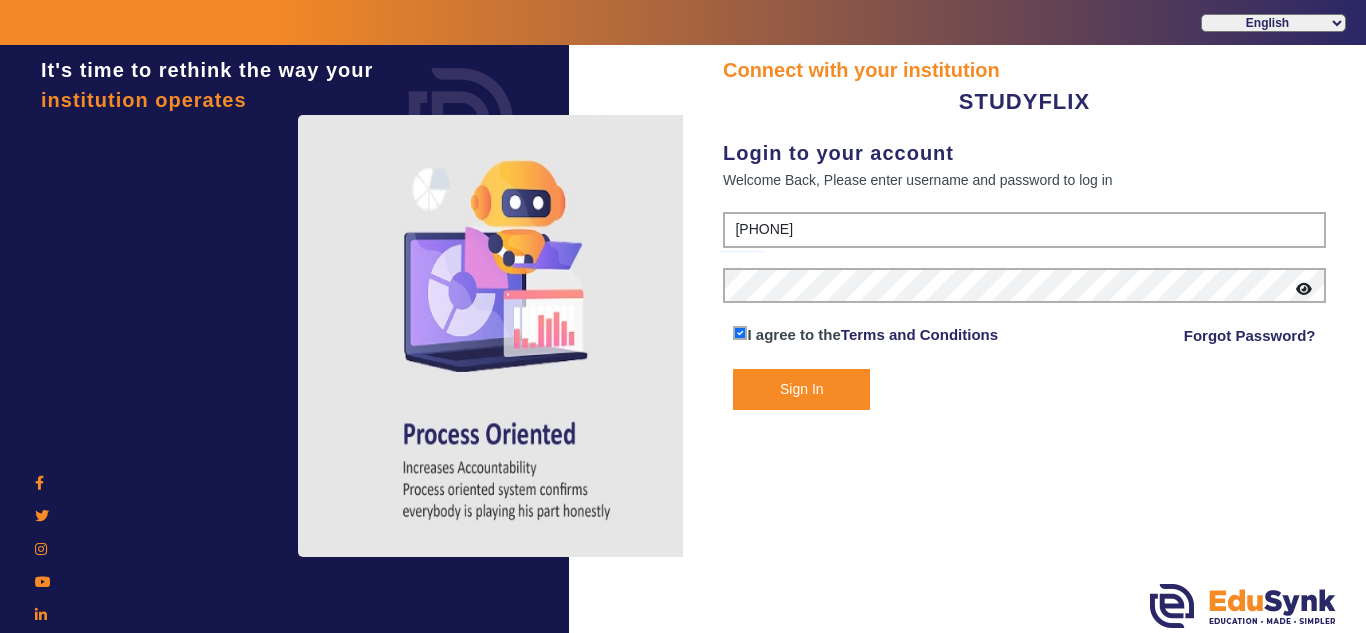 click on "Sign In" 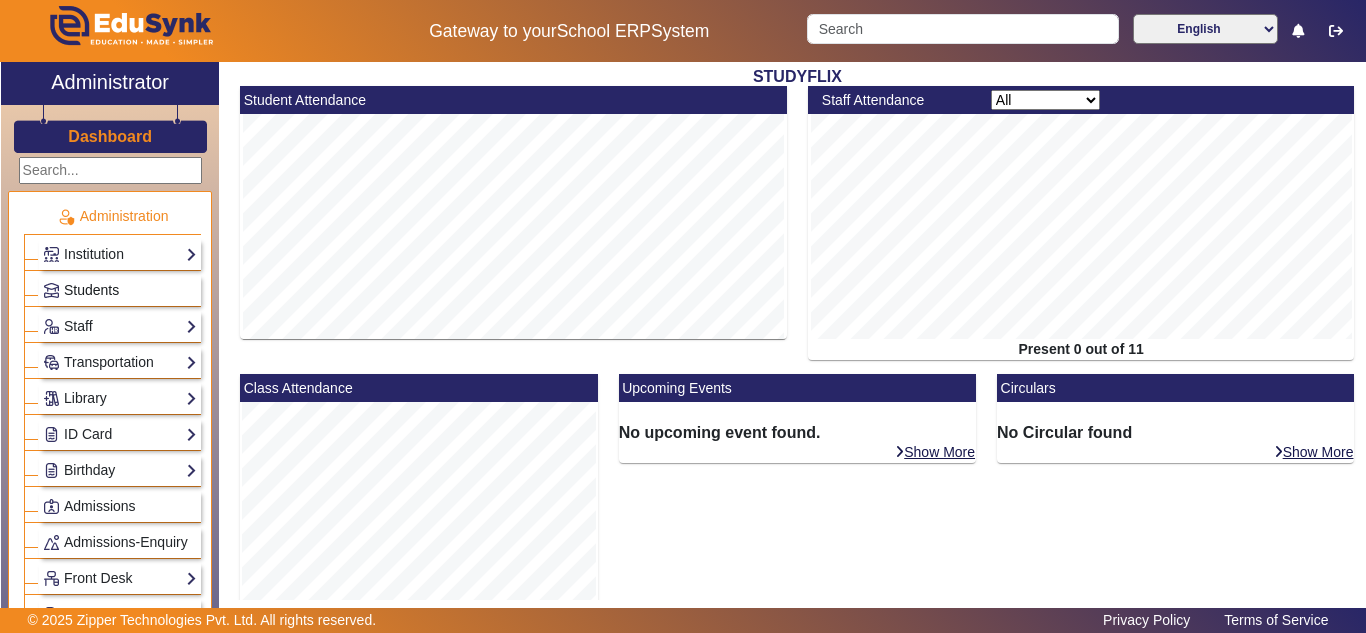 click on "Students" 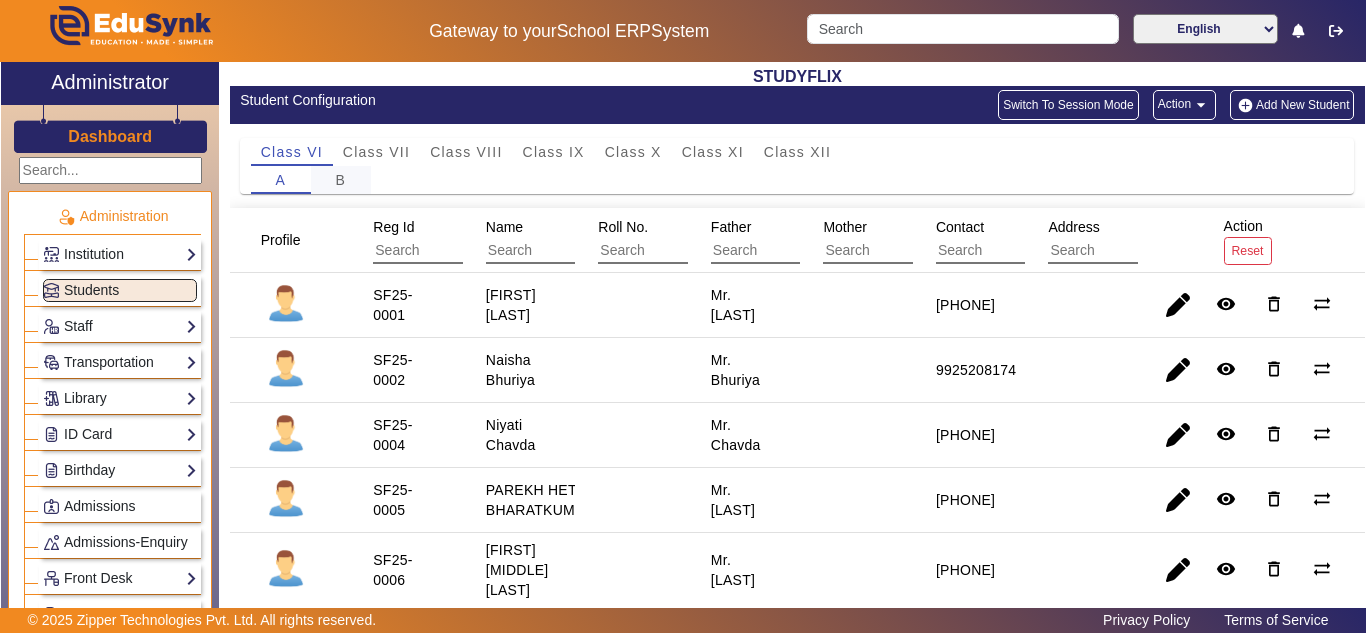 click on "B" at bounding box center [341, 180] 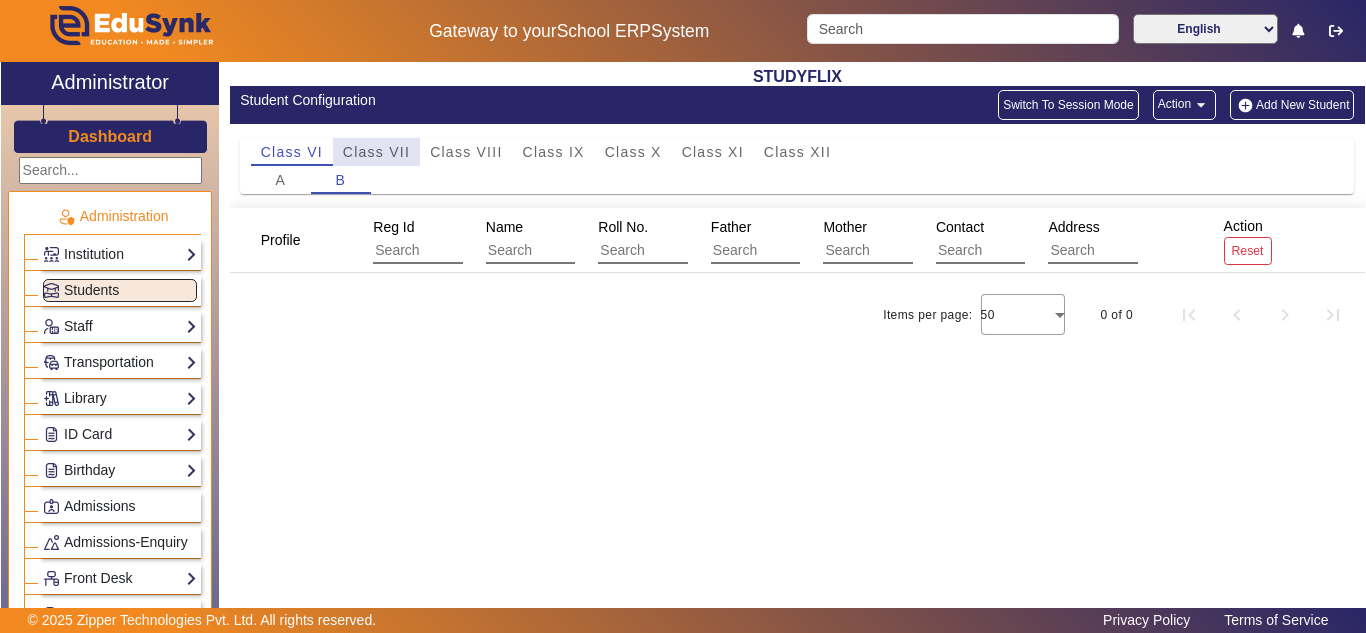 click on "Class VII" at bounding box center [376, 152] 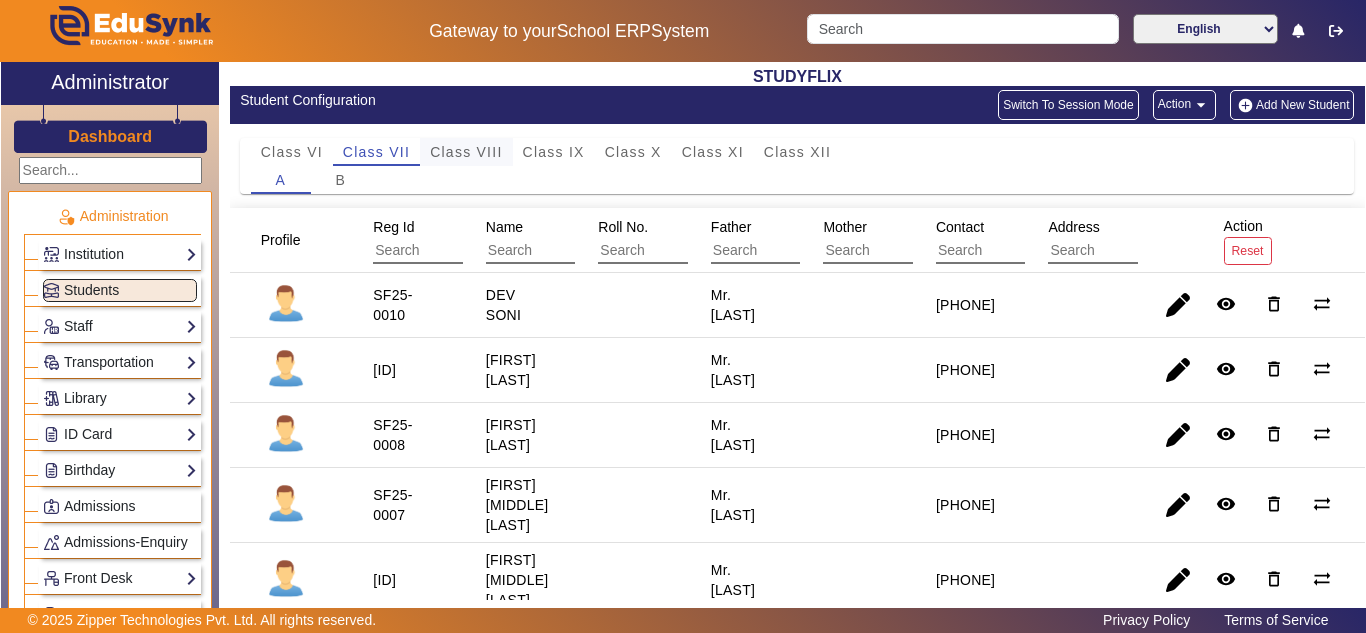 click on "Class VIII" at bounding box center (466, 152) 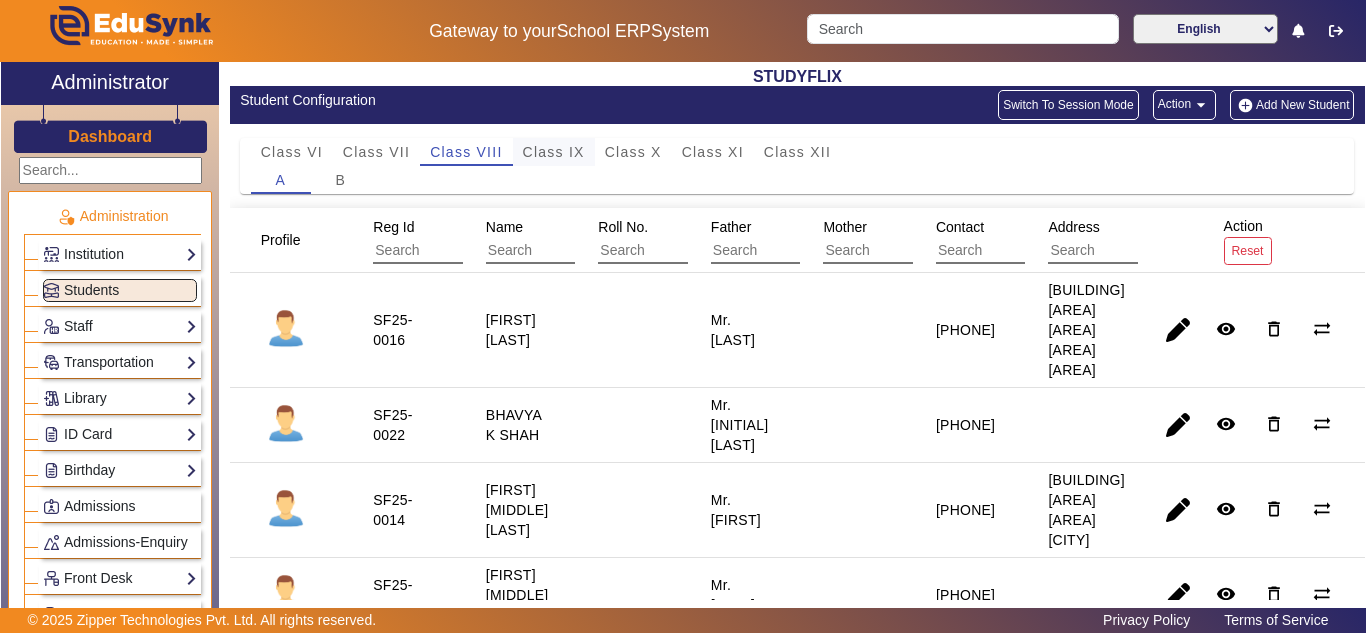 click on "Class IX" at bounding box center [554, 152] 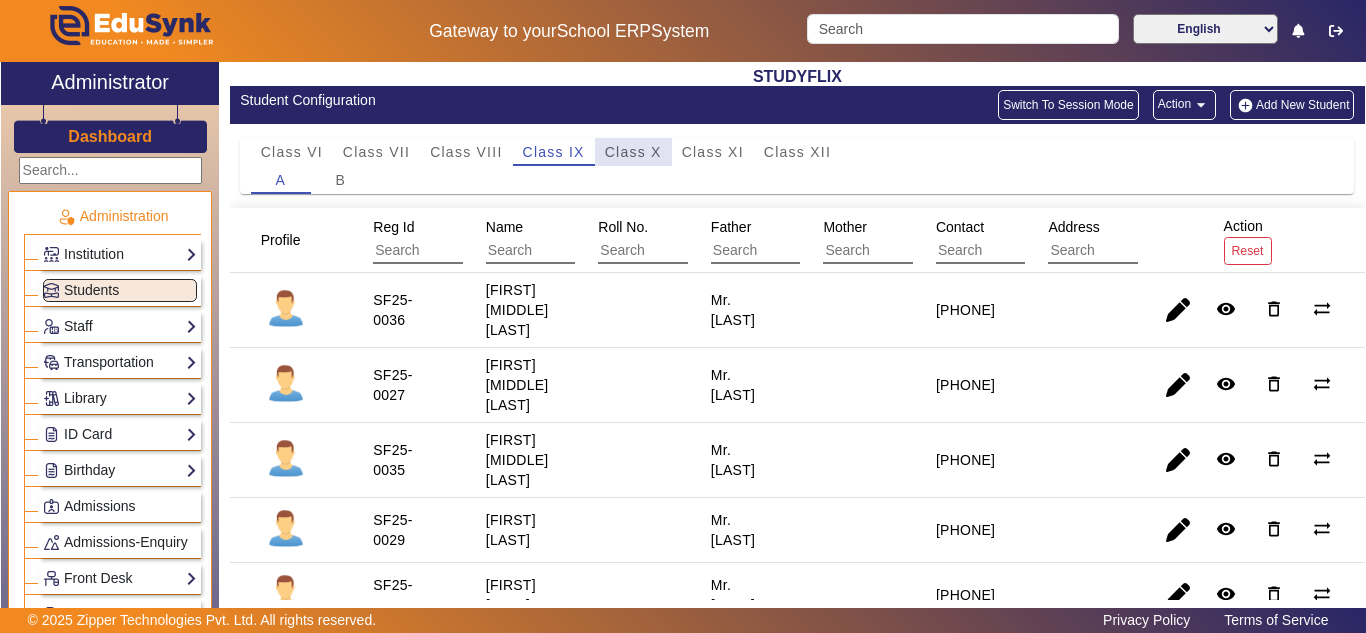 click on "Class X" at bounding box center (633, 152) 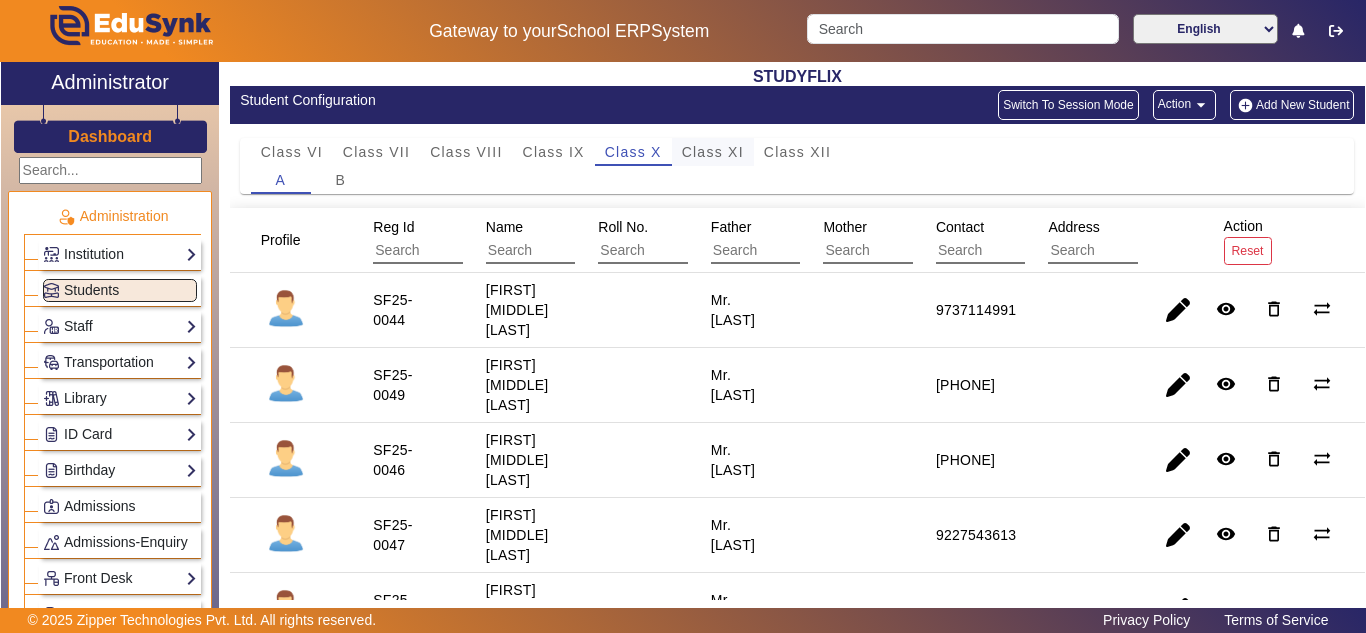 click on "Class XI" at bounding box center (713, 152) 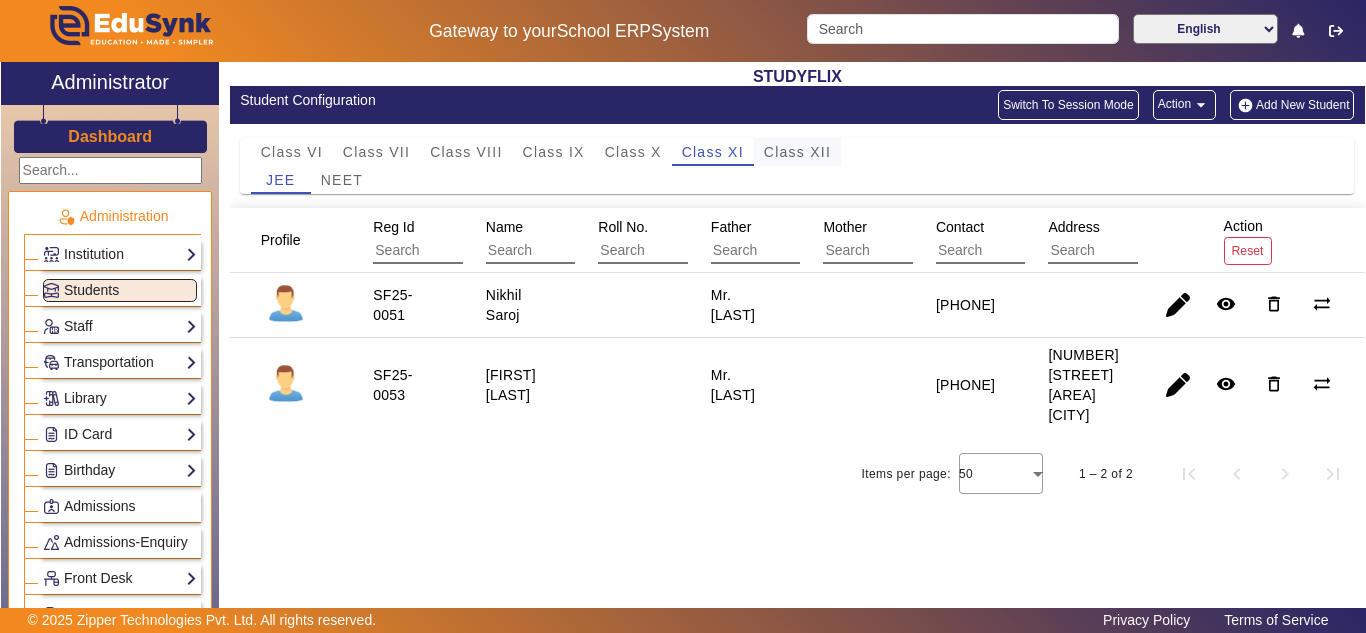 click on "Class XII" at bounding box center [797, 152] 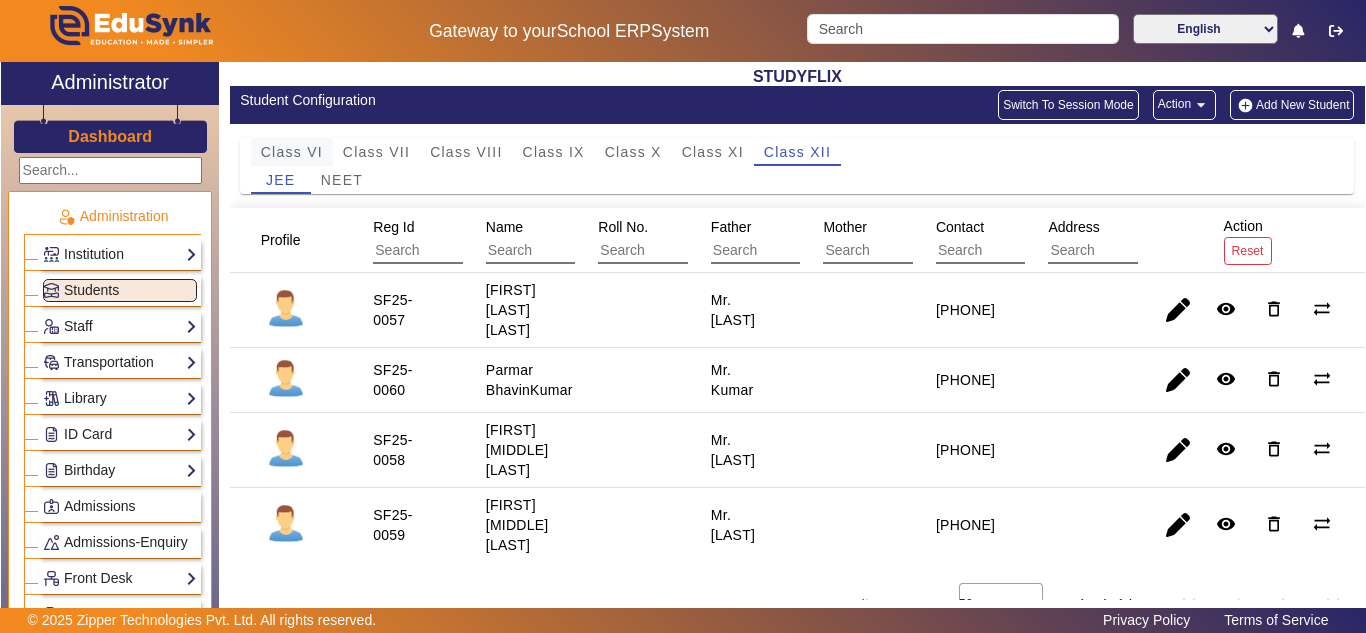 click on "Class VI" at bounding box center [292, 152] 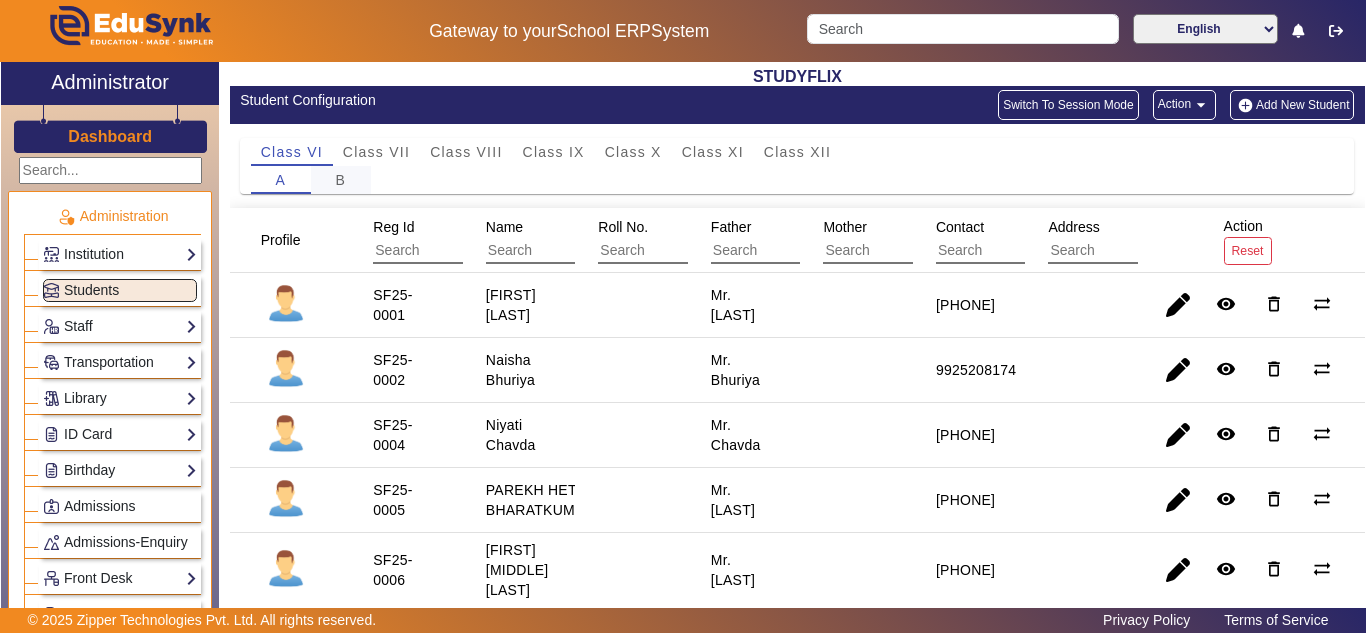 click on "B" at bounding box center (340, 180) 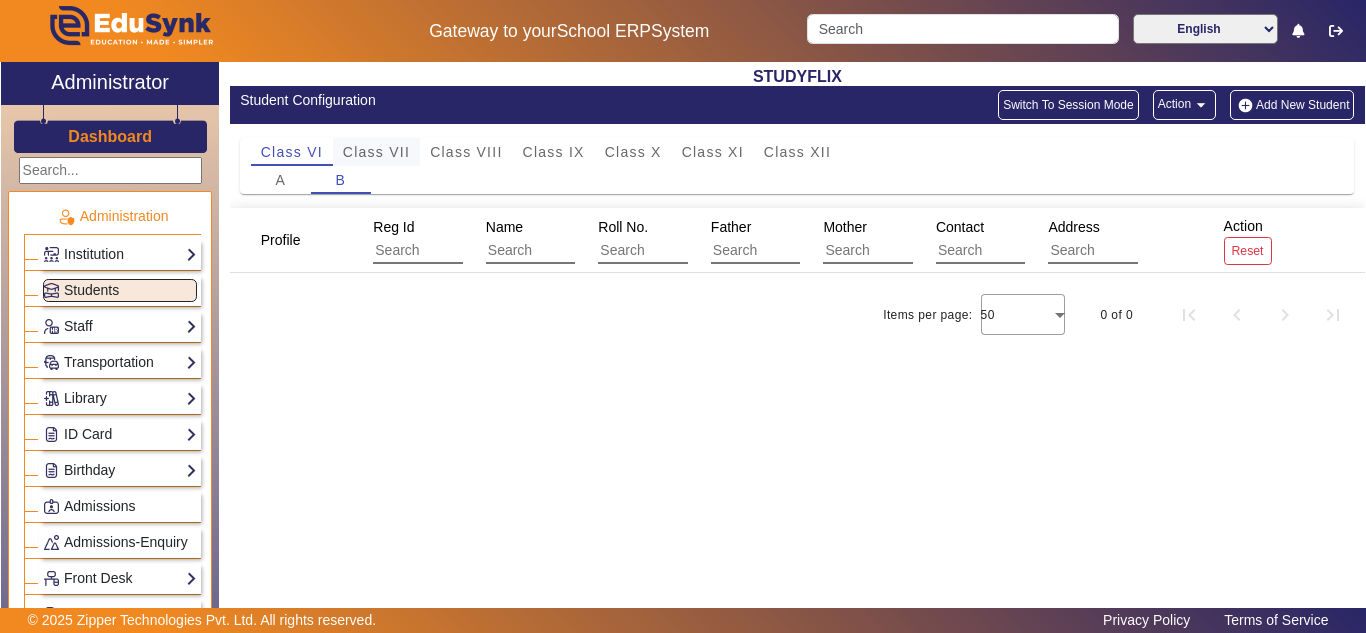 click on "Class VII" at bounding box center (376, 152) 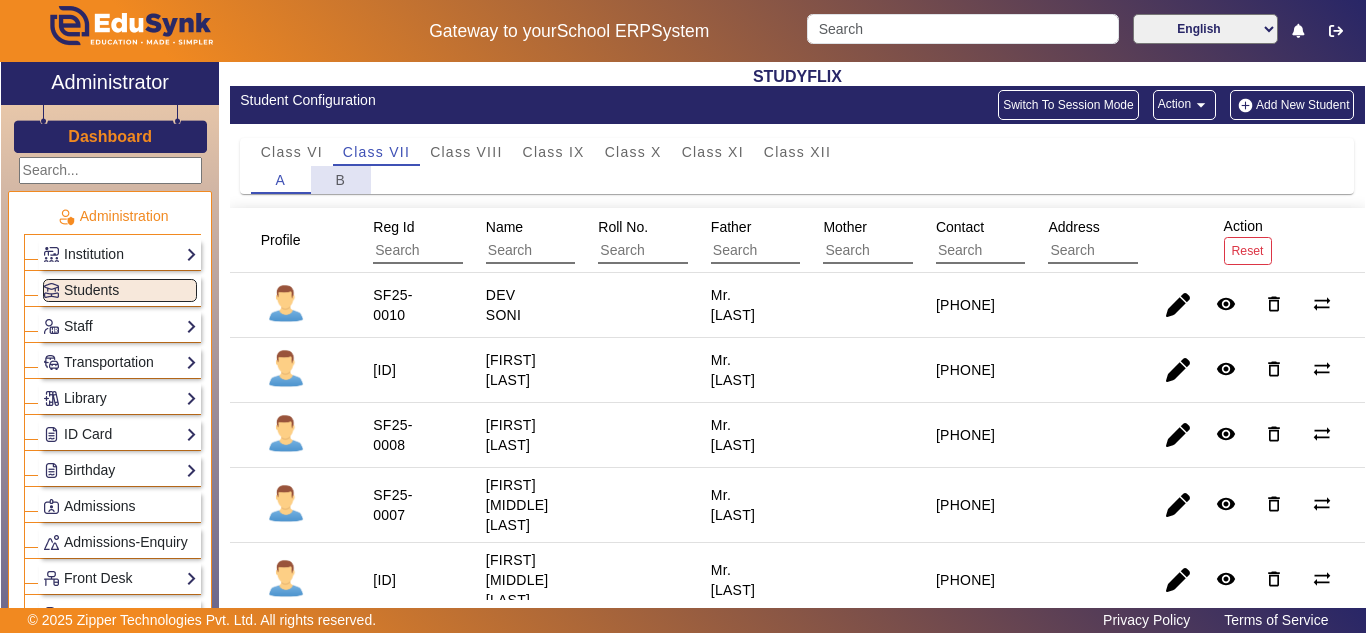 click on "B" at bounding box center [340, 180] 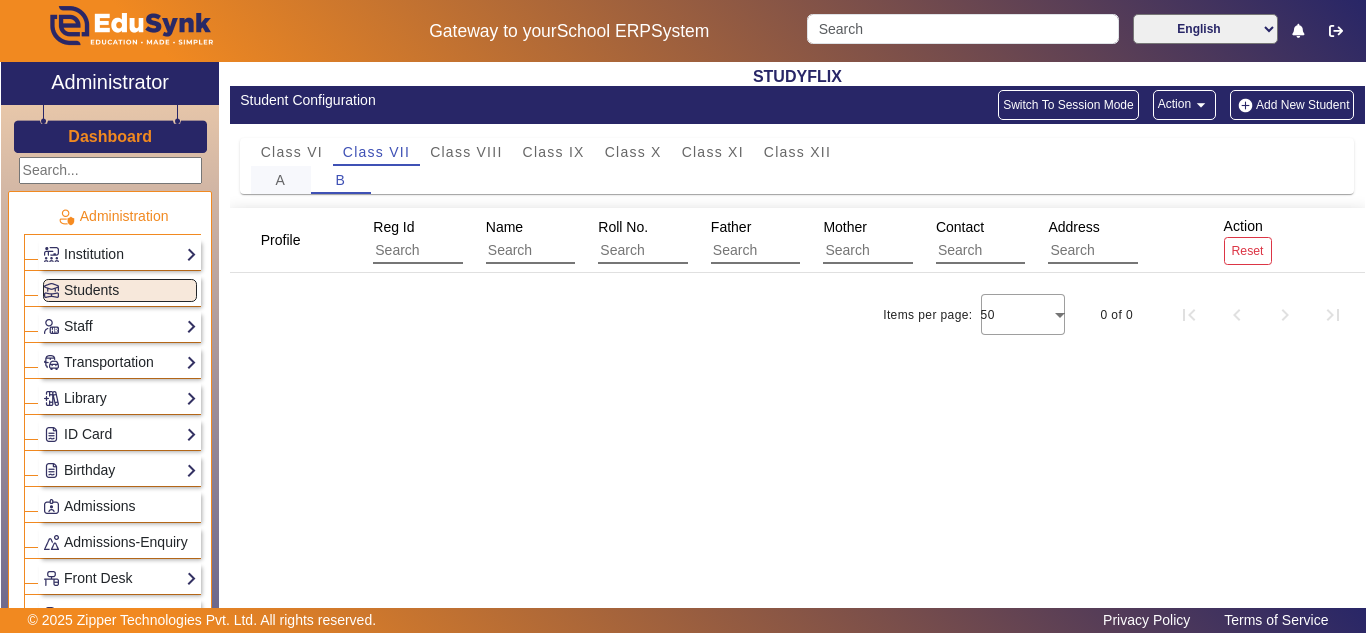 click on "A" at bounding box center [280, 180] 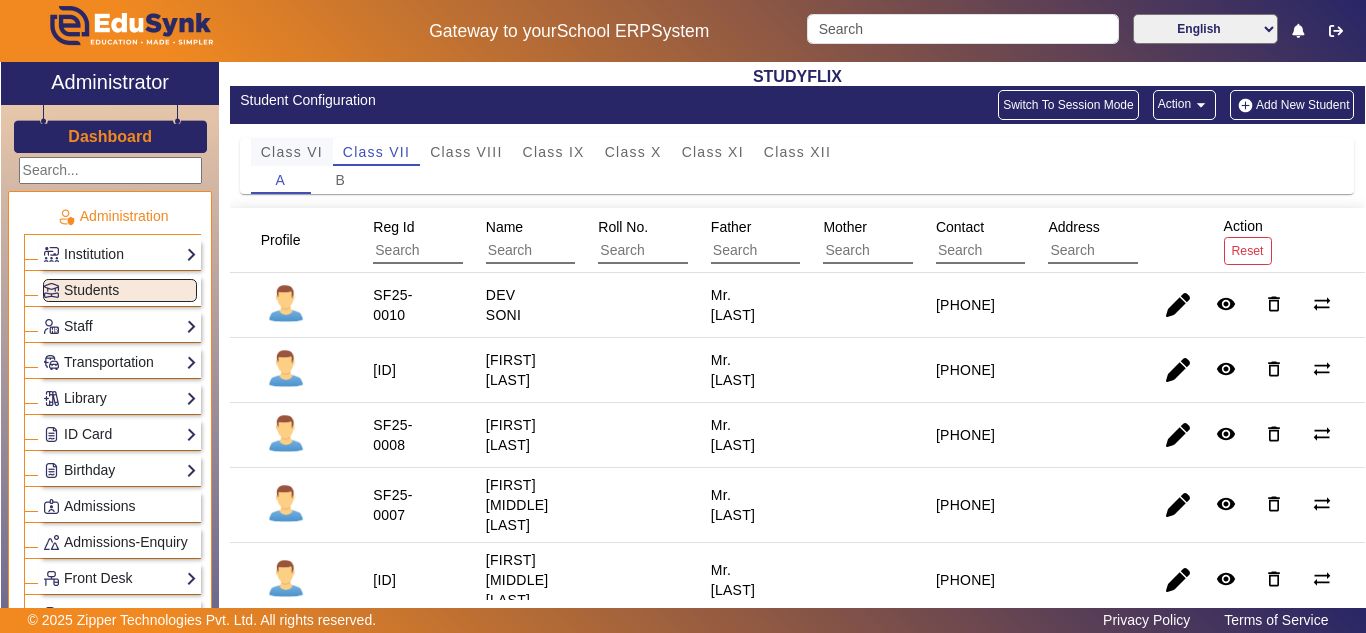 click on "Class VI" at bounding box center (292, 152) 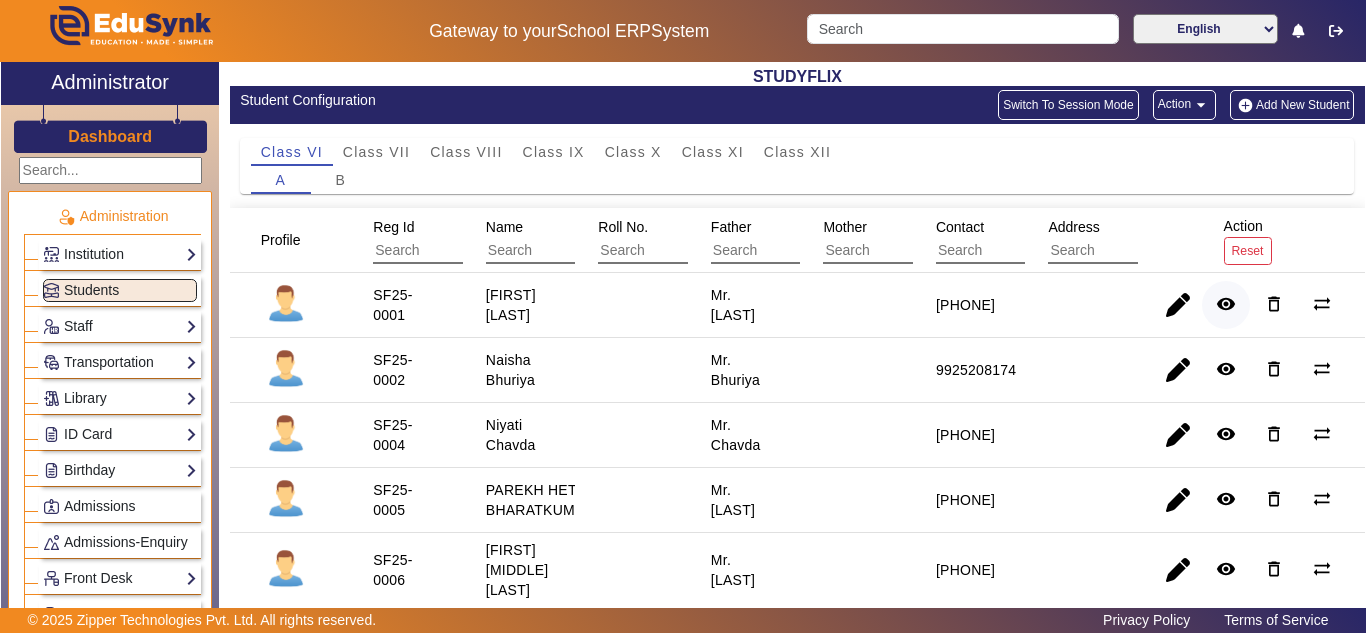 click on "remove_red_eye" at bounding box center [1226, 369] 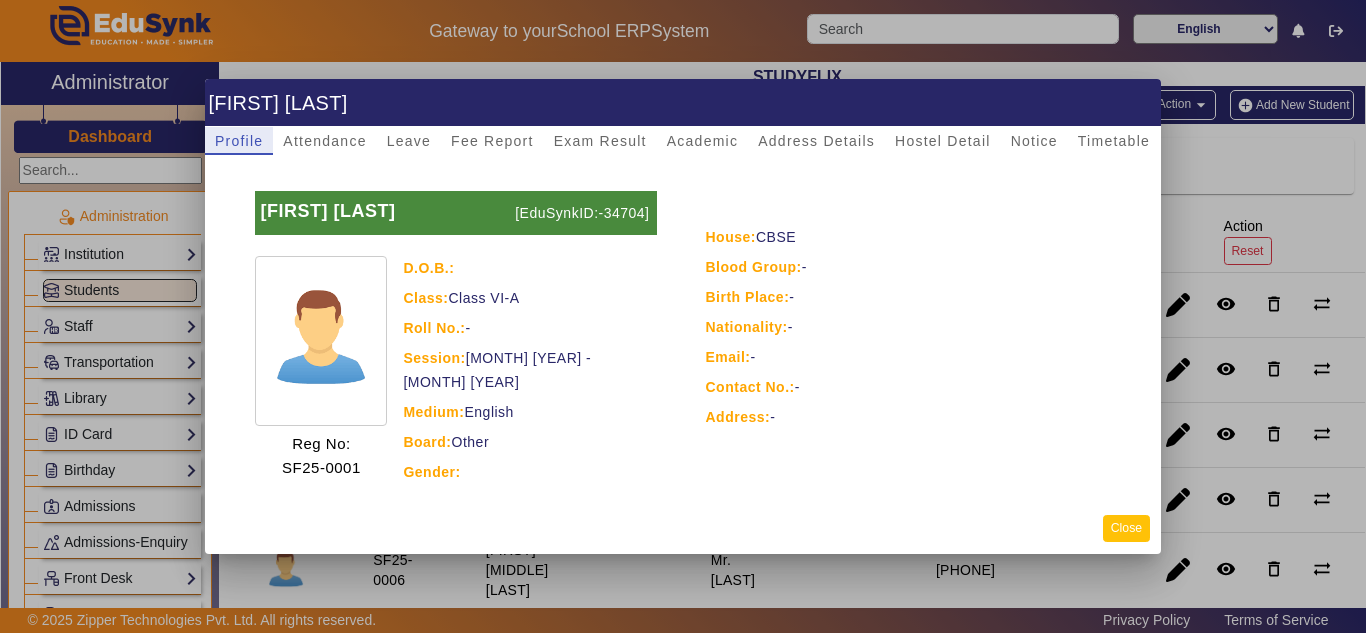 click on "Close" 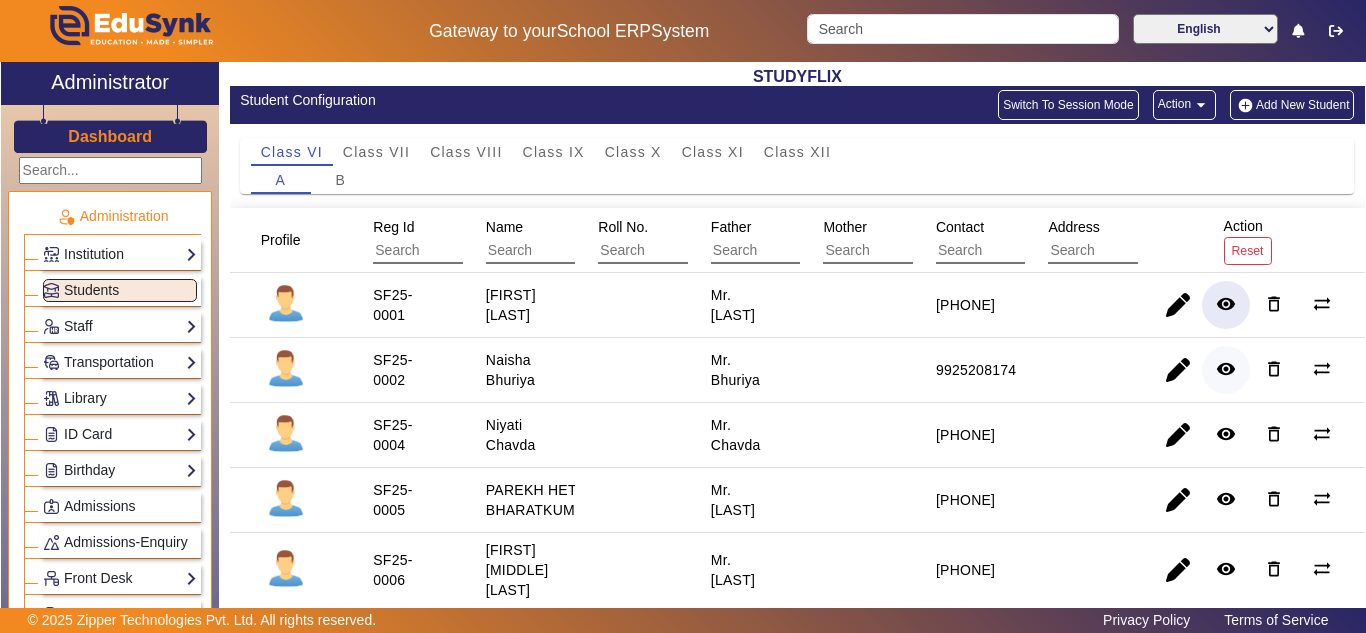 click on "remove_red_eye" at bounding box center [1226, 434] 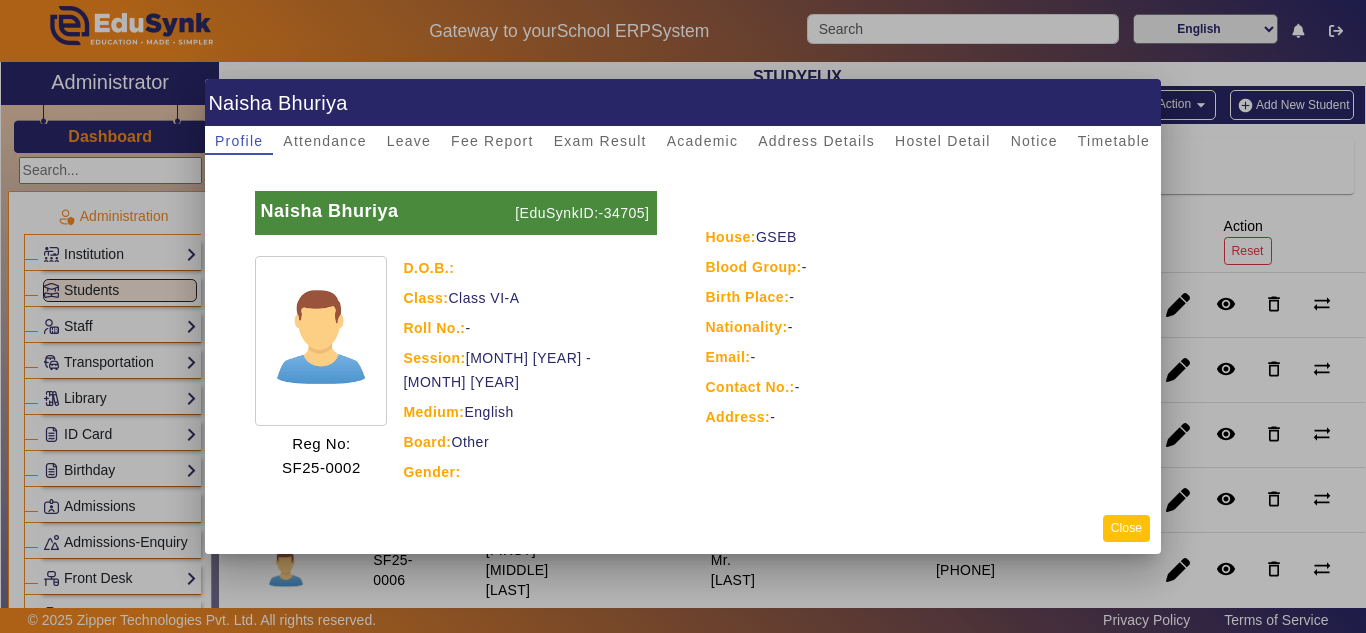 click on "Close" 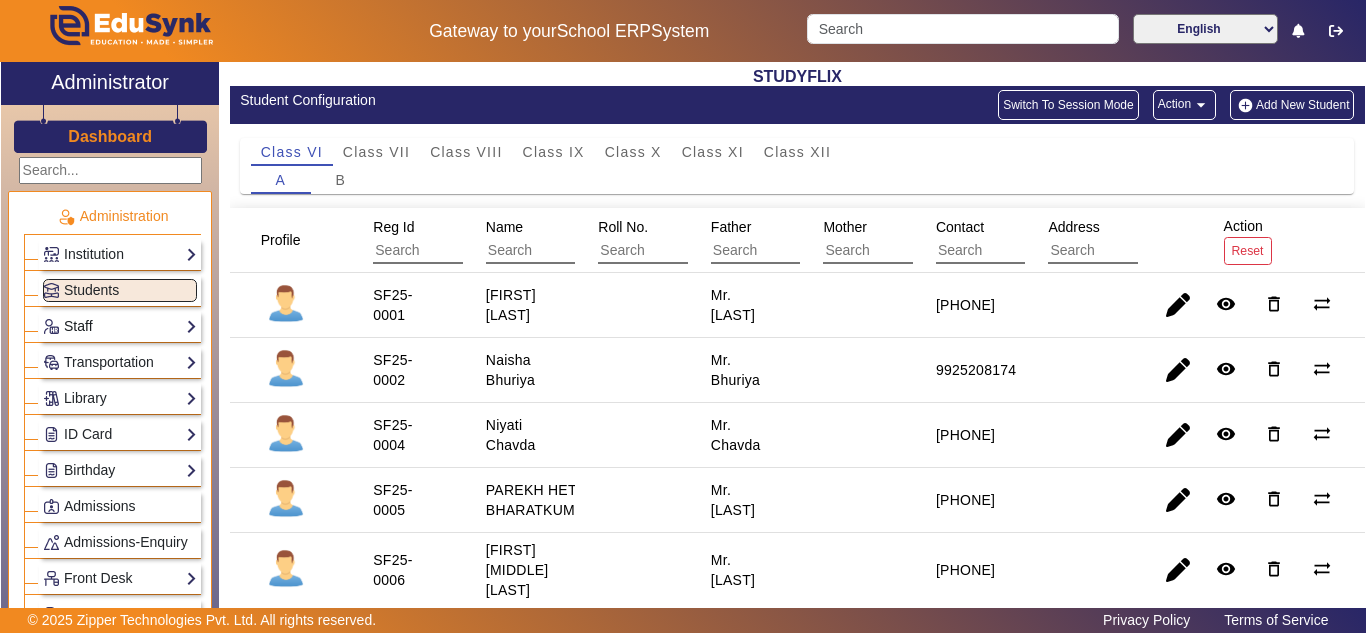 click on "Staff" 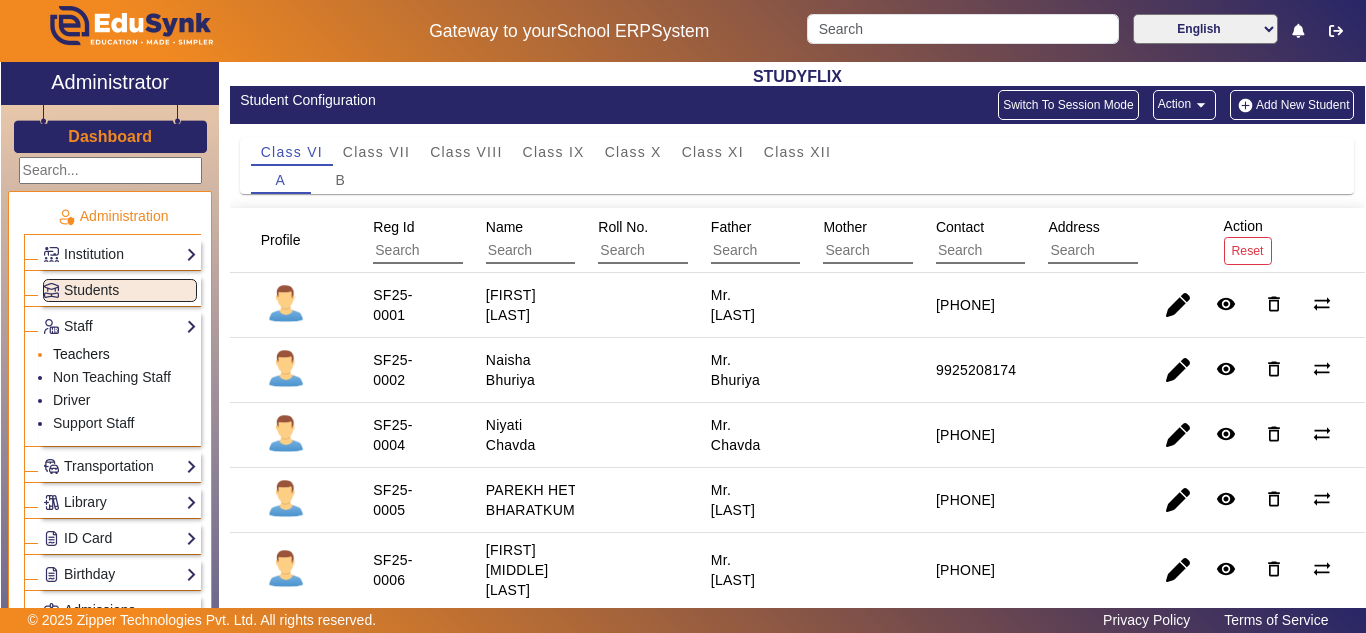 click on "Teachers" 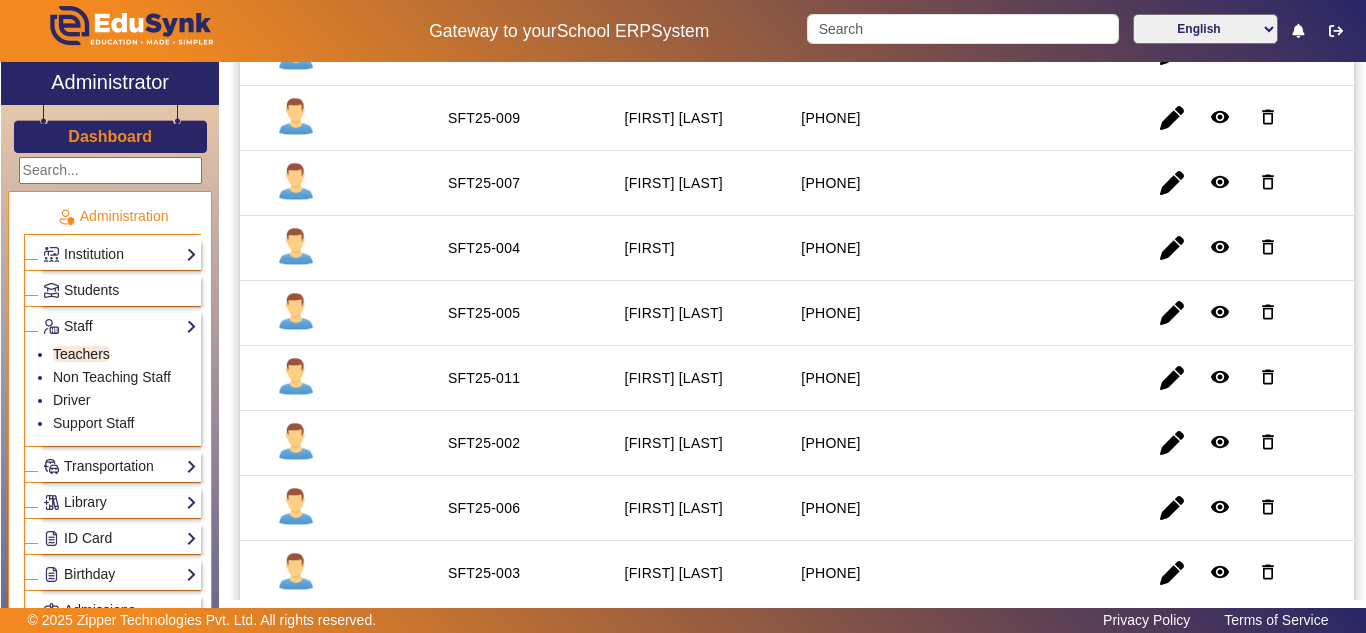 scroll, scrollTop: 0, scrollLeft: 0, axis: both 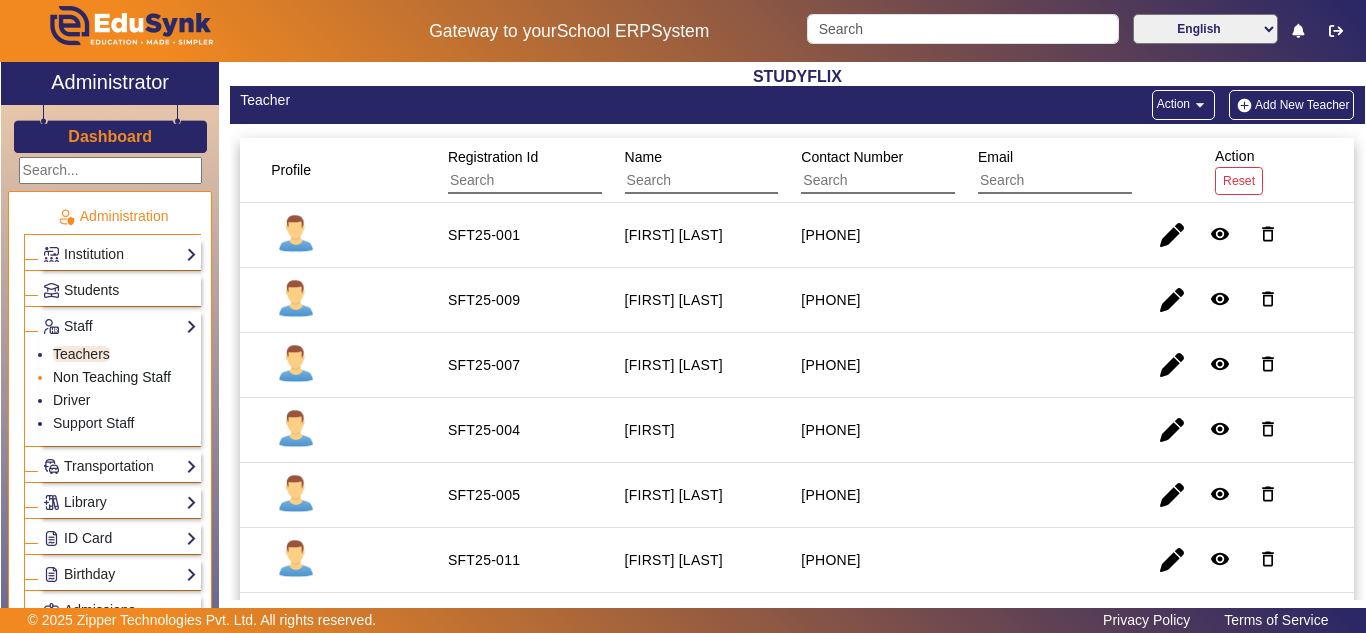 click on "Non Teaching Staff" 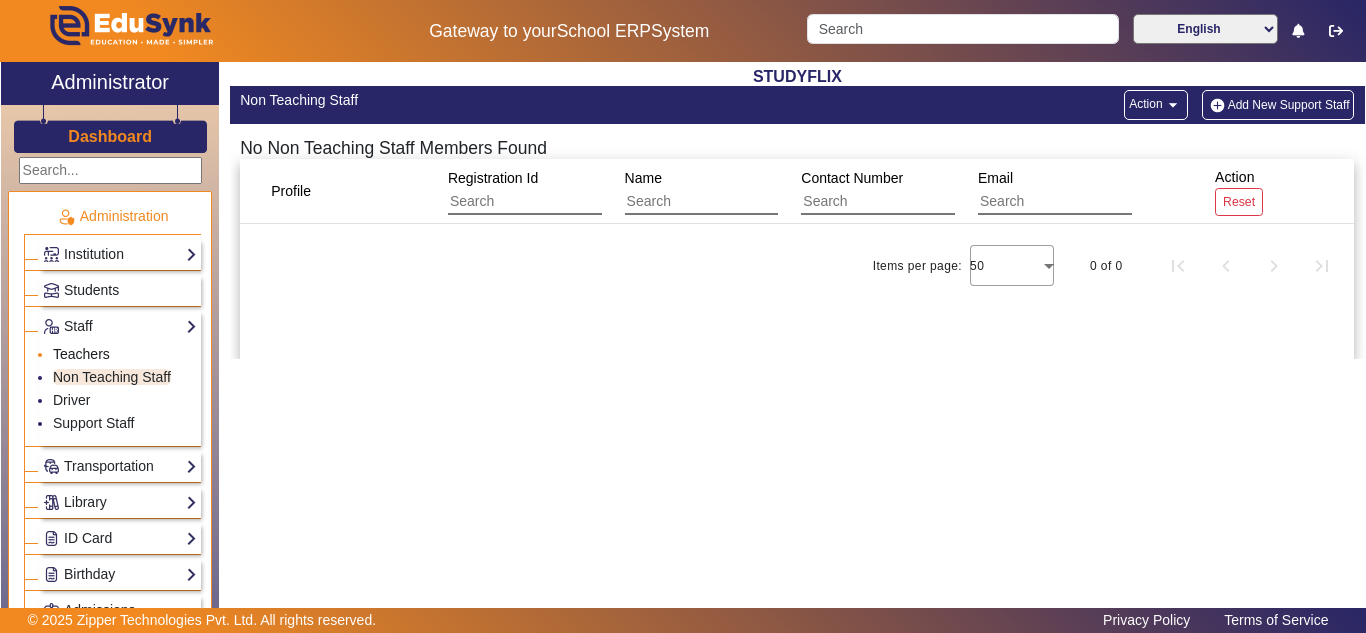 click on "Teachers" 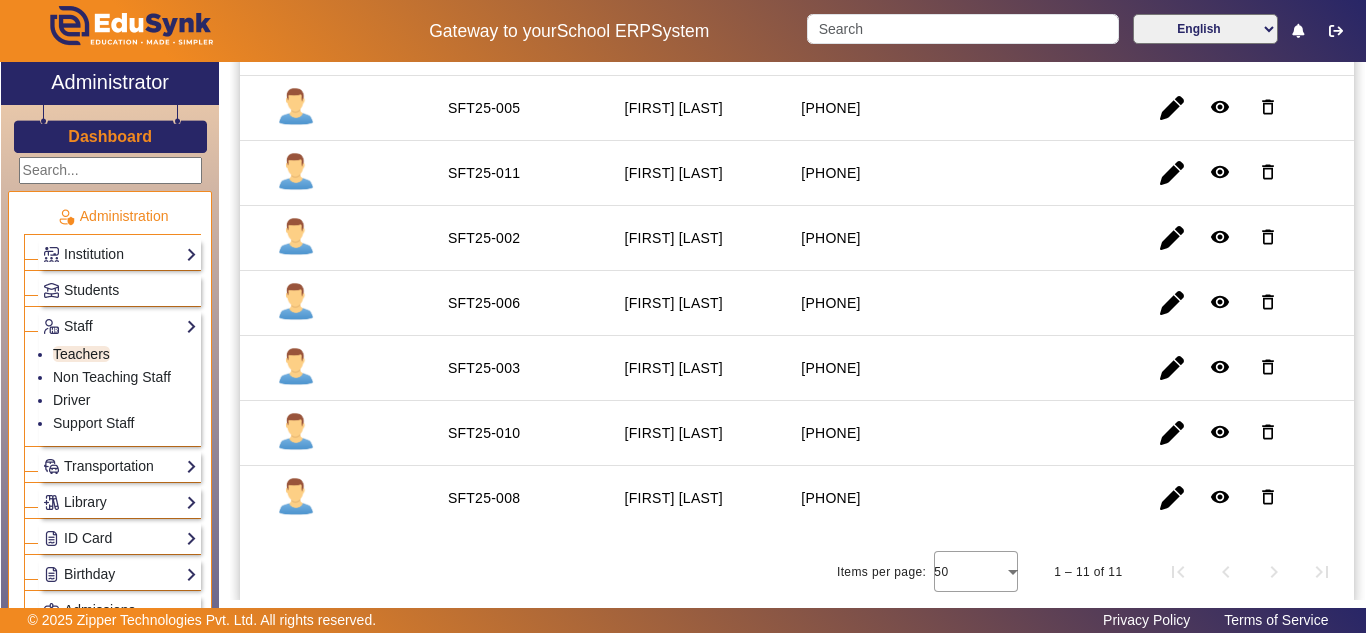 scroll, scrollTop: 0, scrollLeft: 0, axis: both 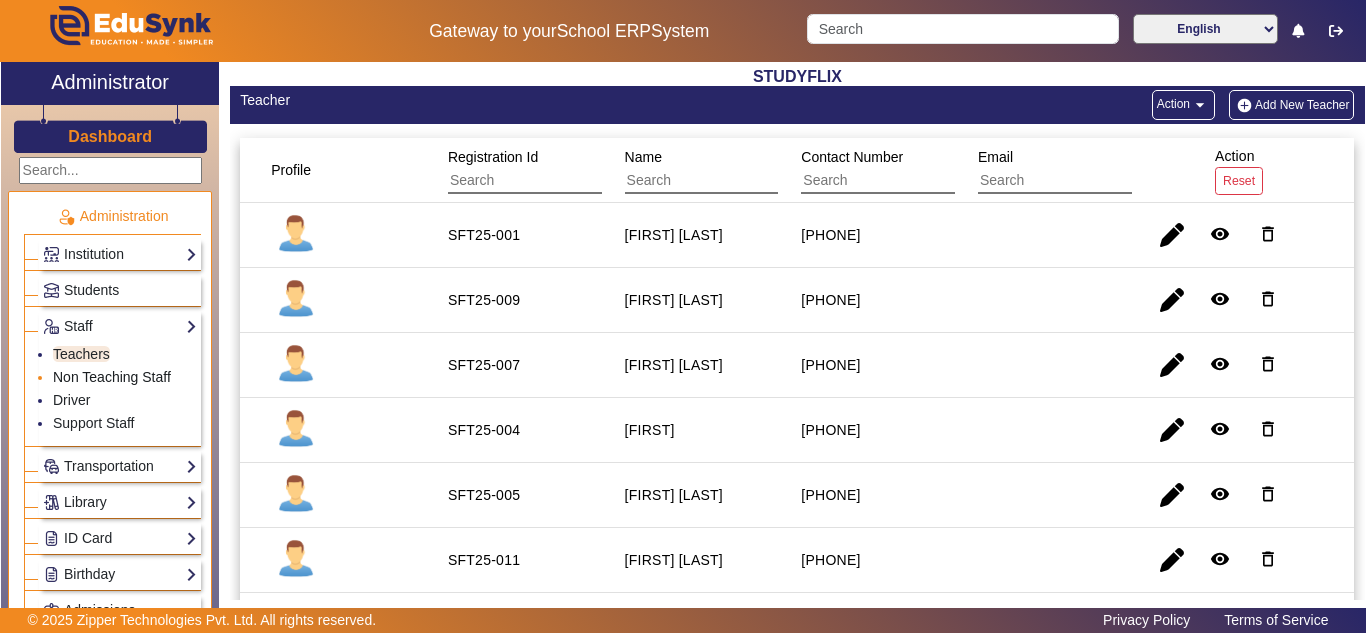 click on "Non Teaching Staff" 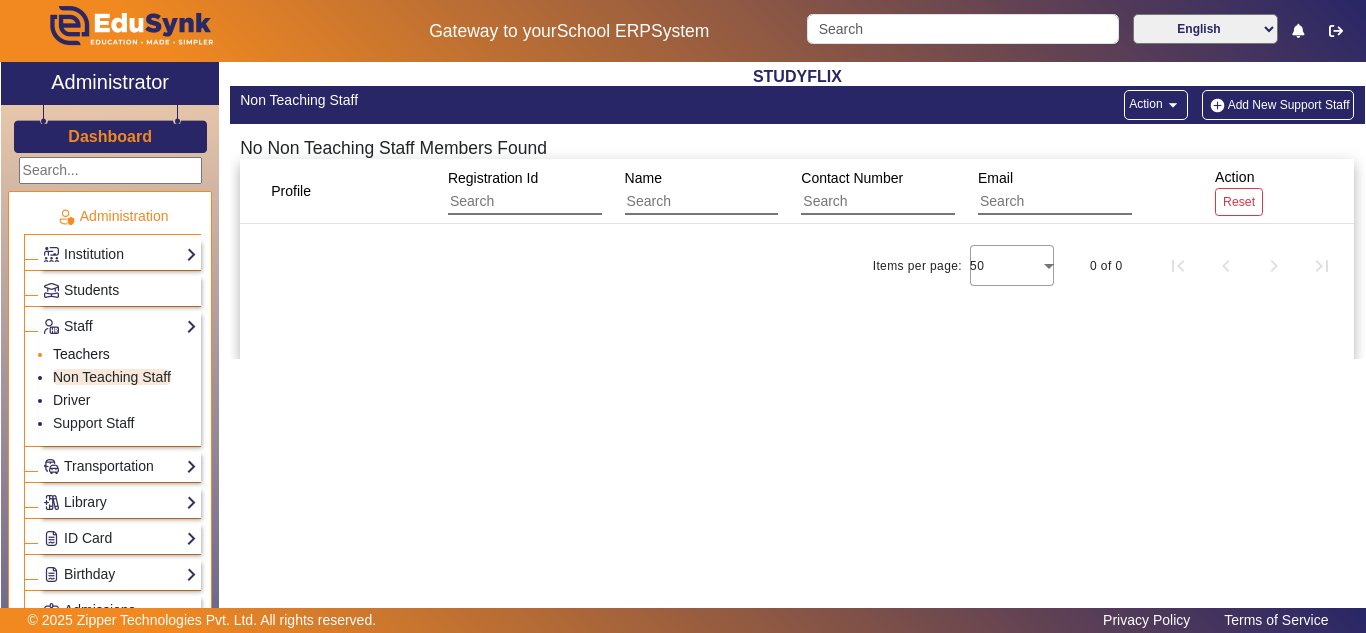 click on "Teachers" 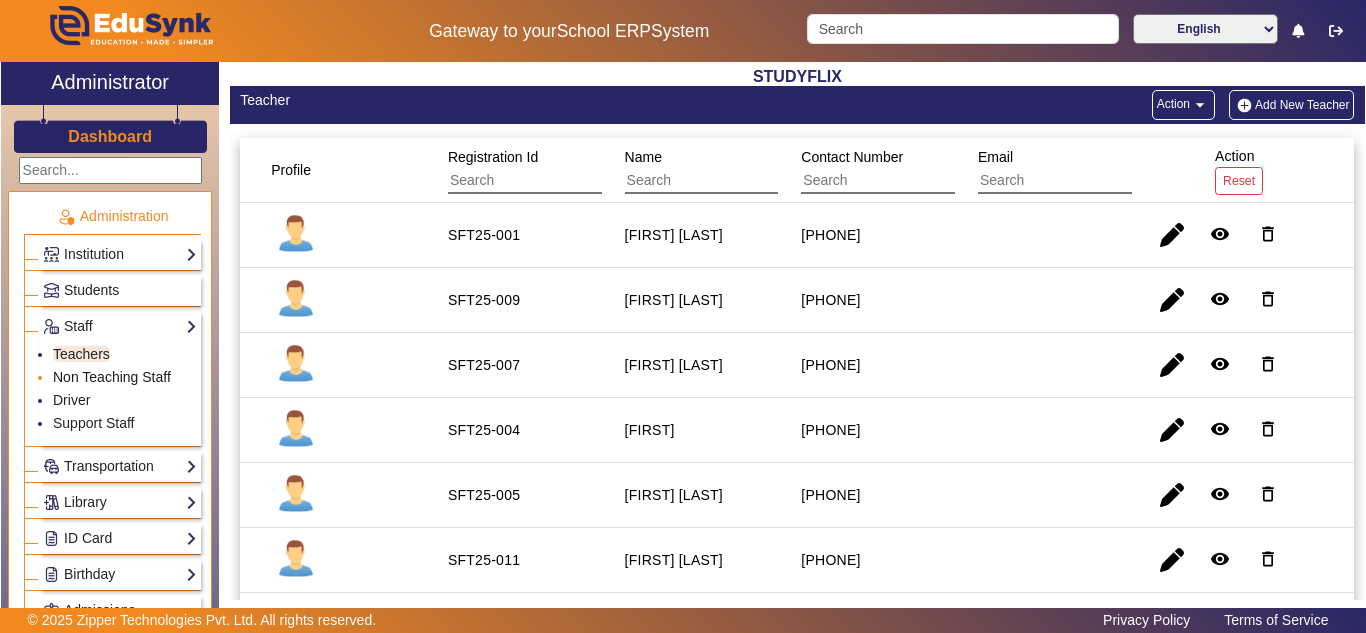 click on "Non Teaching Staff" 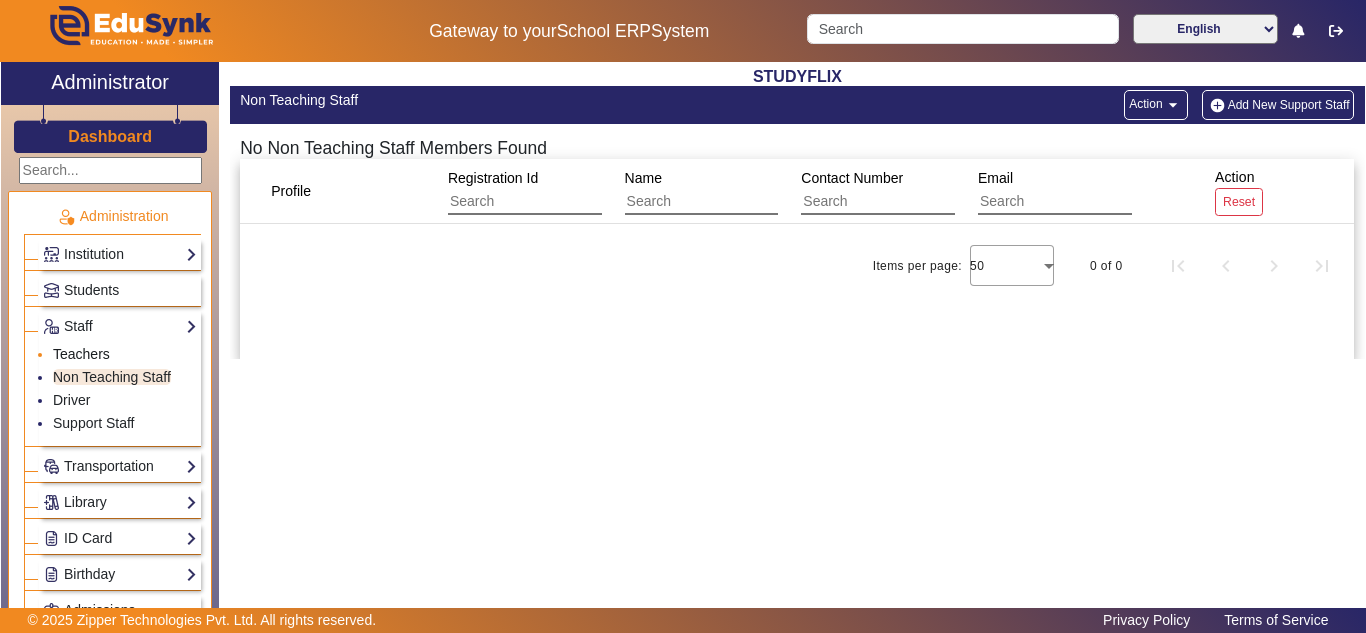 click on "Teachers" 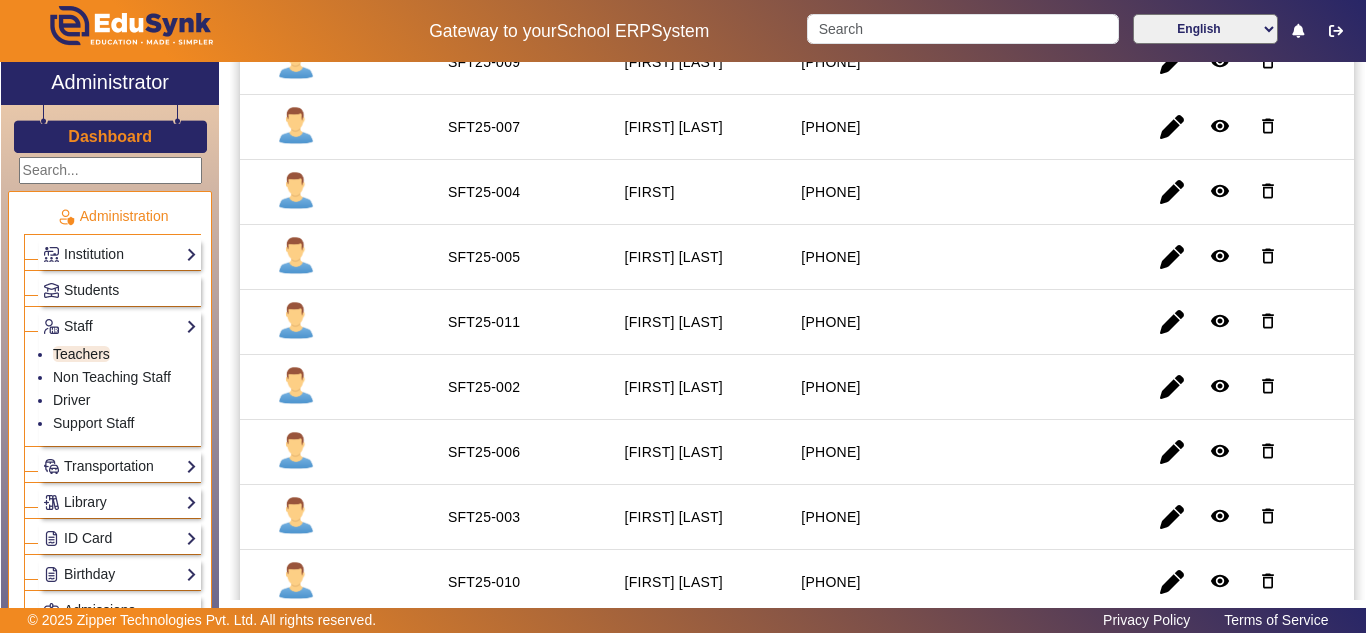scroll, scrollTop: 387, scrollLeft: 0, axis: vertical 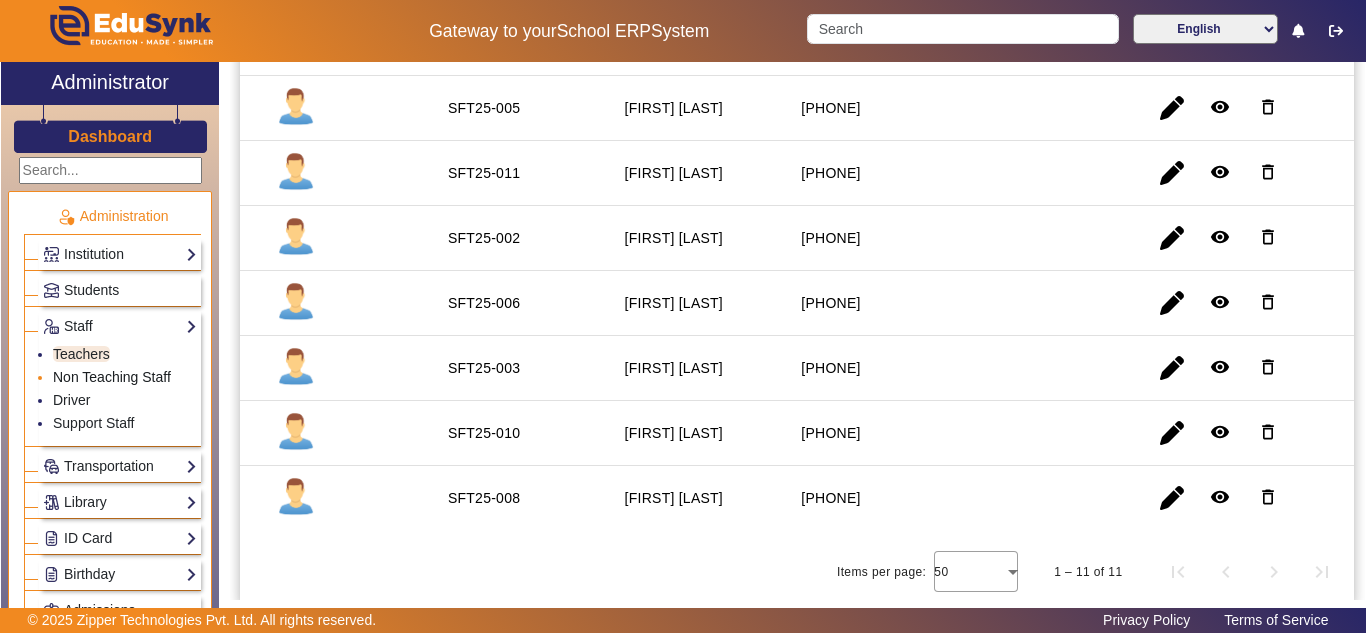 click on "Non Teaching Staff" 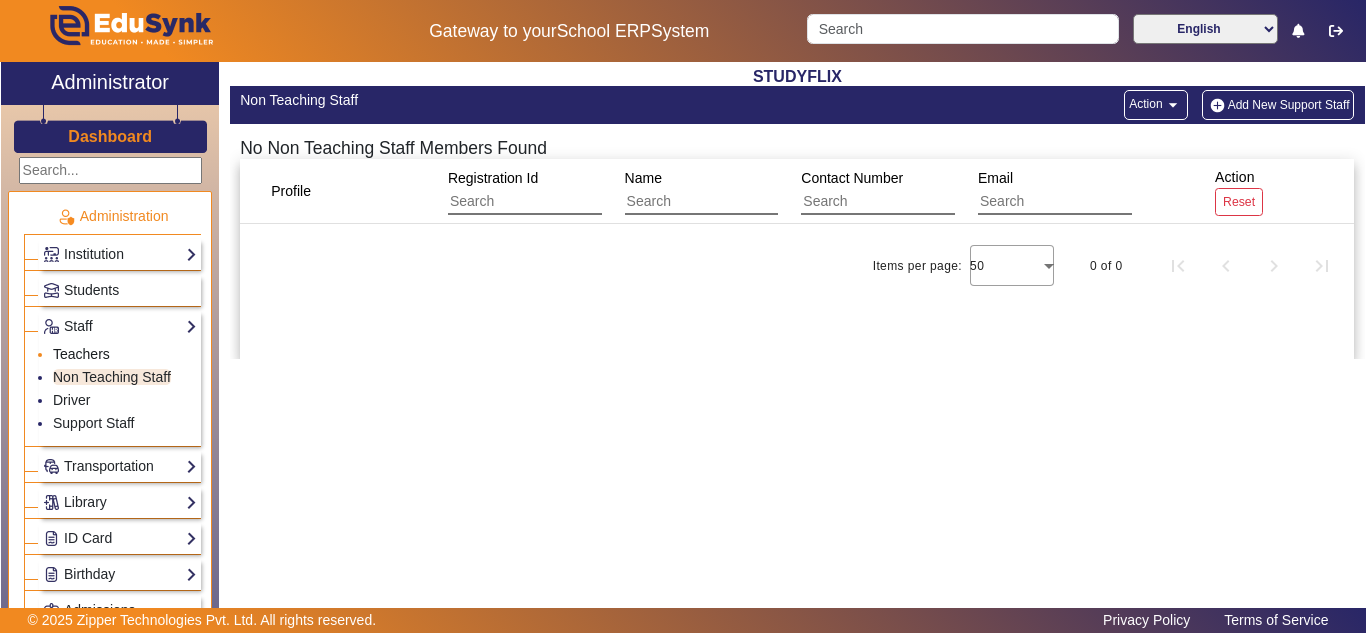 click on "Teachers" 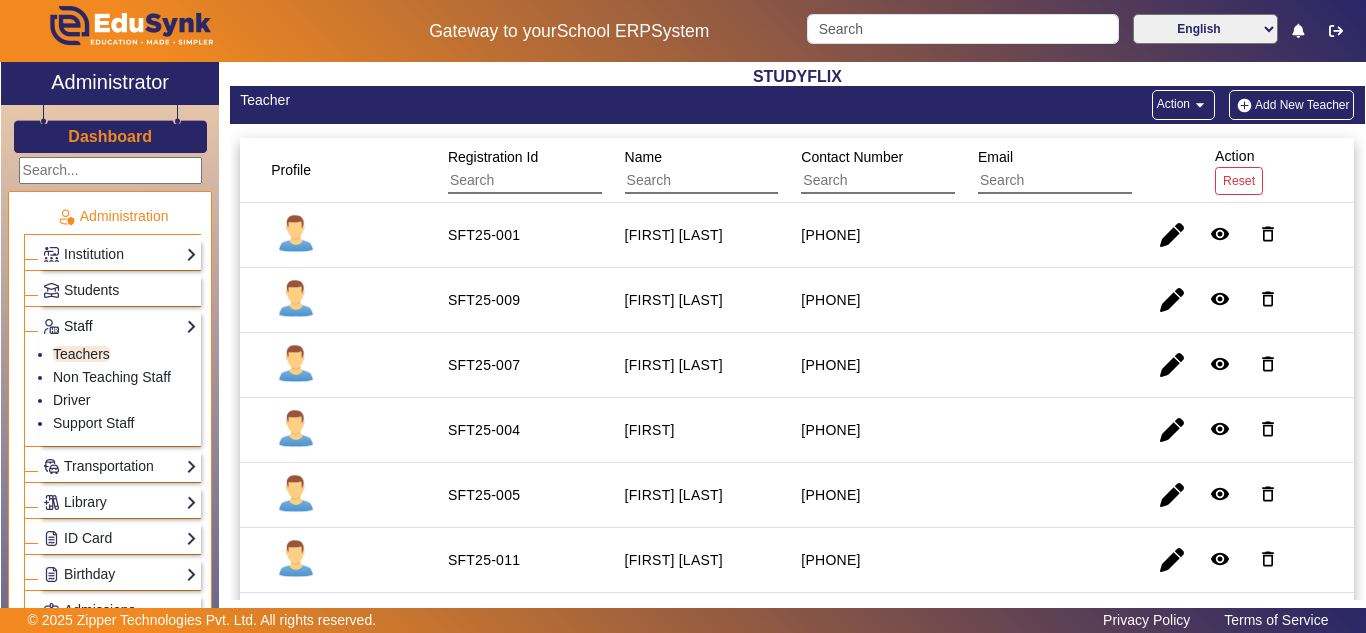 click on "Staff" 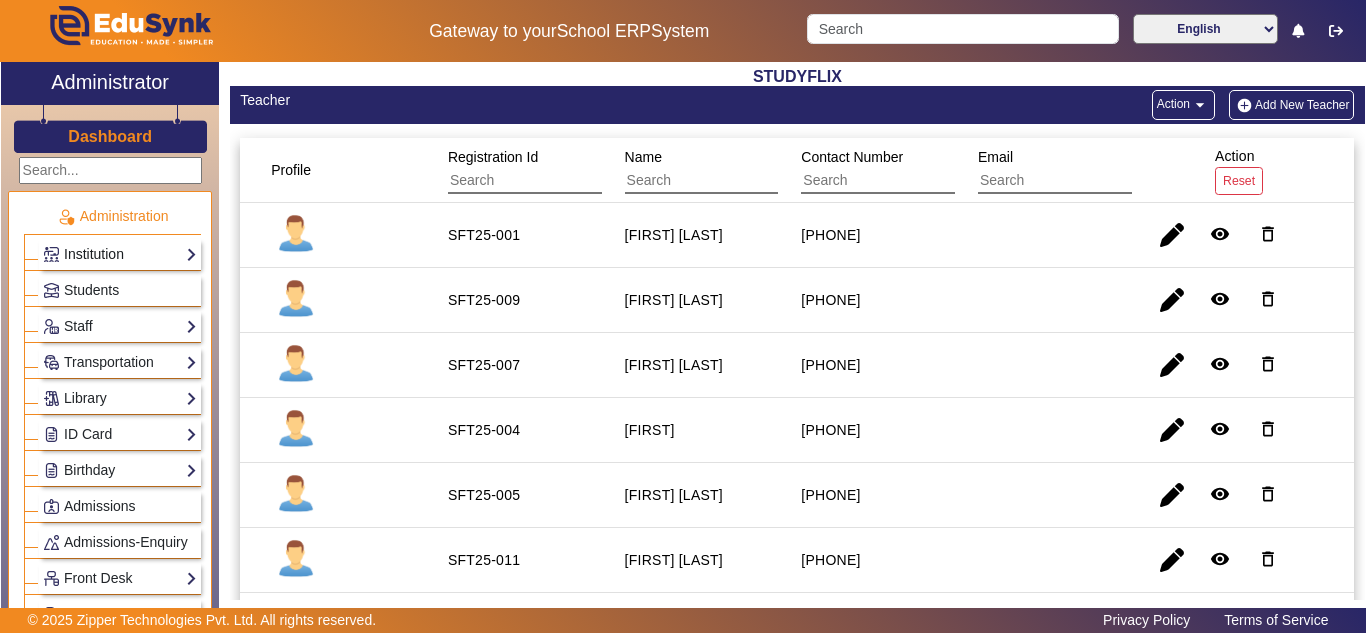 click on "Institution" 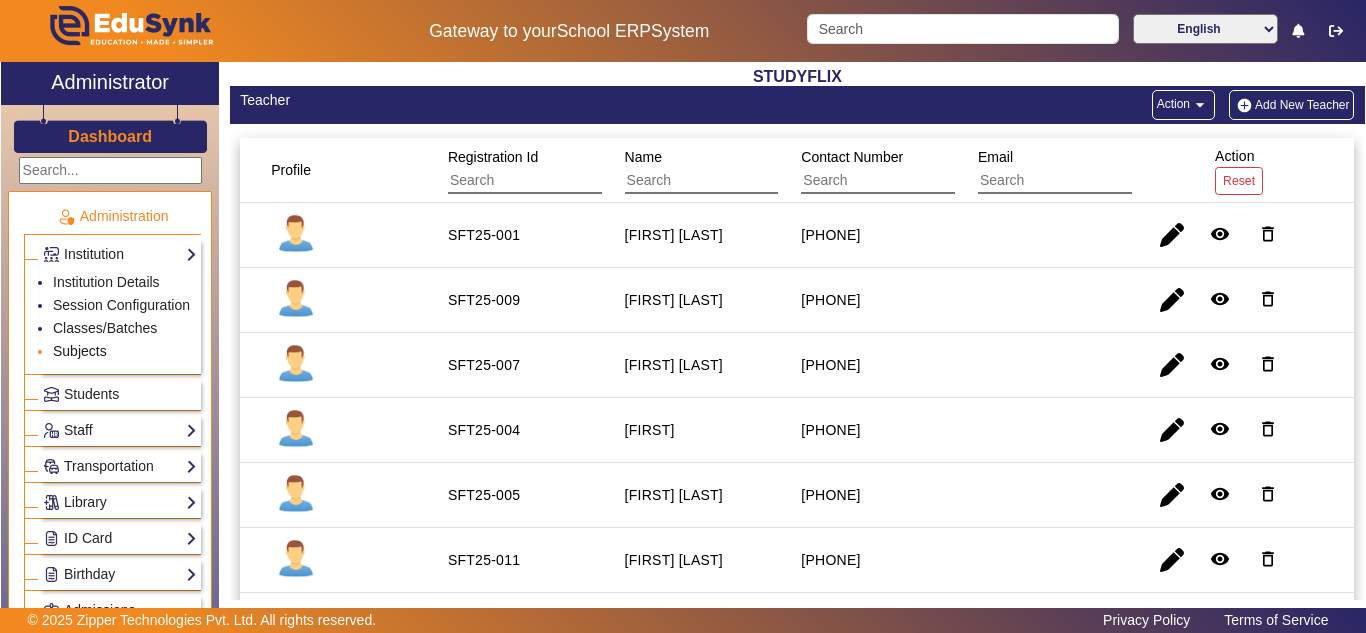 click on "Subjects" 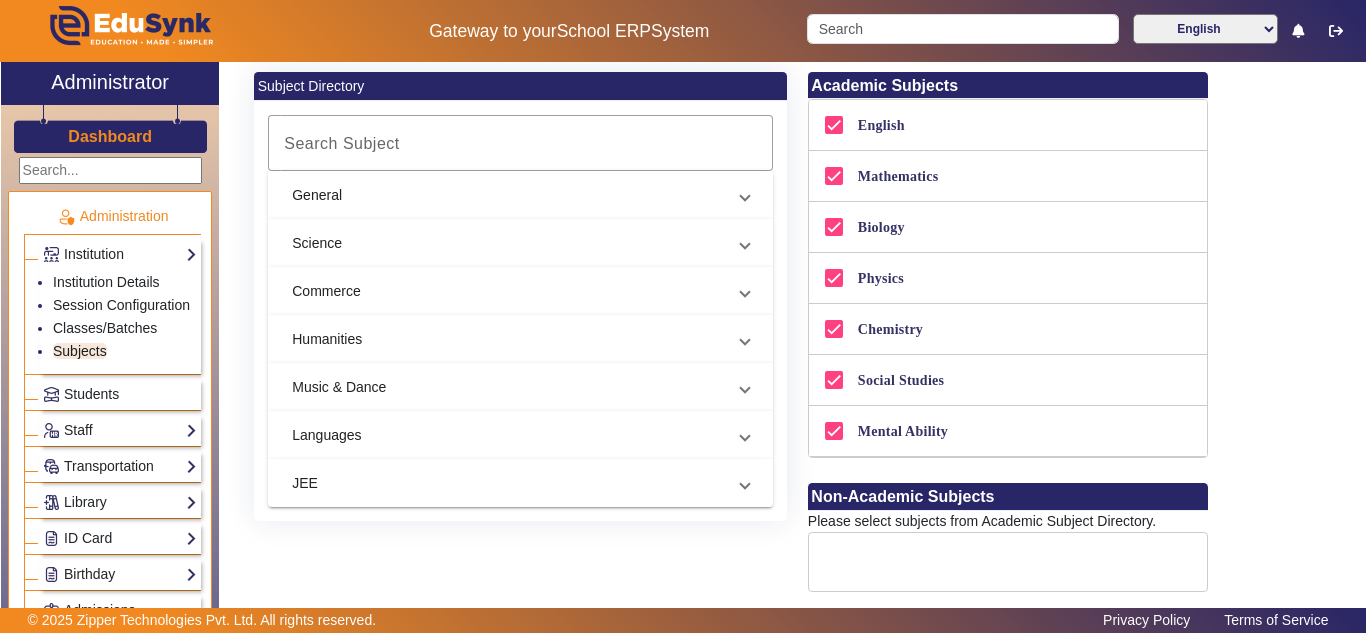 scroll, scrollTop: 0, scrollLeft: 0, axis: both 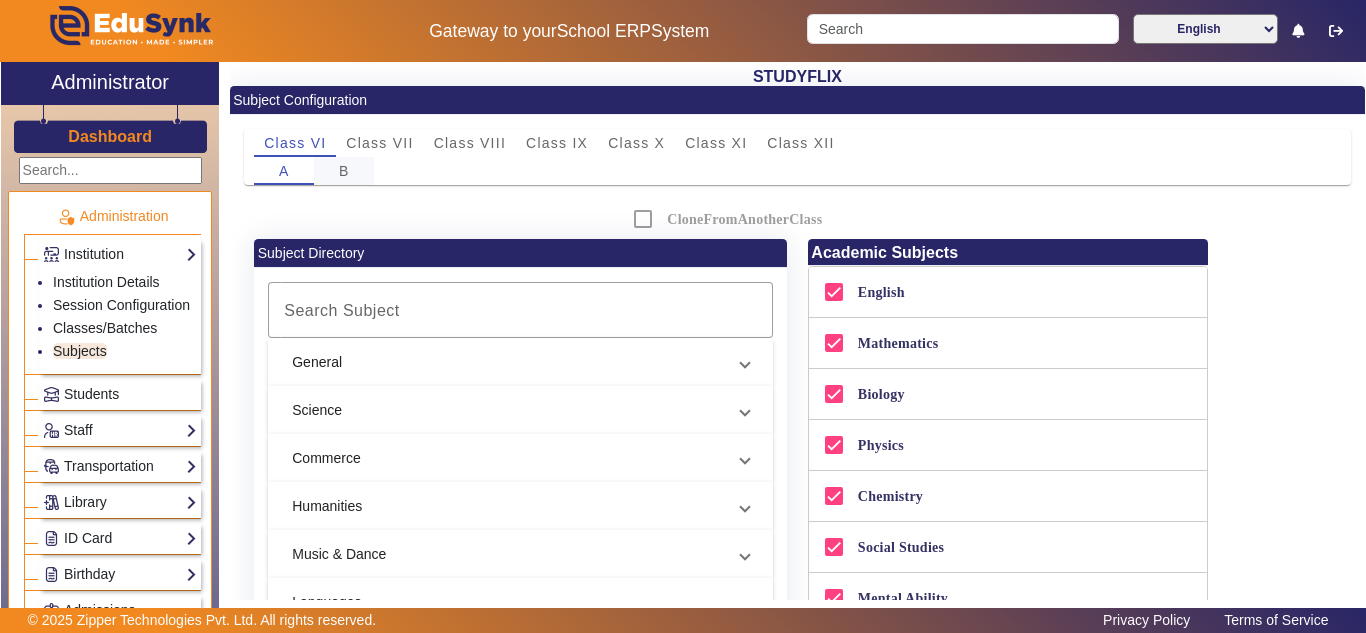 click on "B" at bounding box center (344, 171) 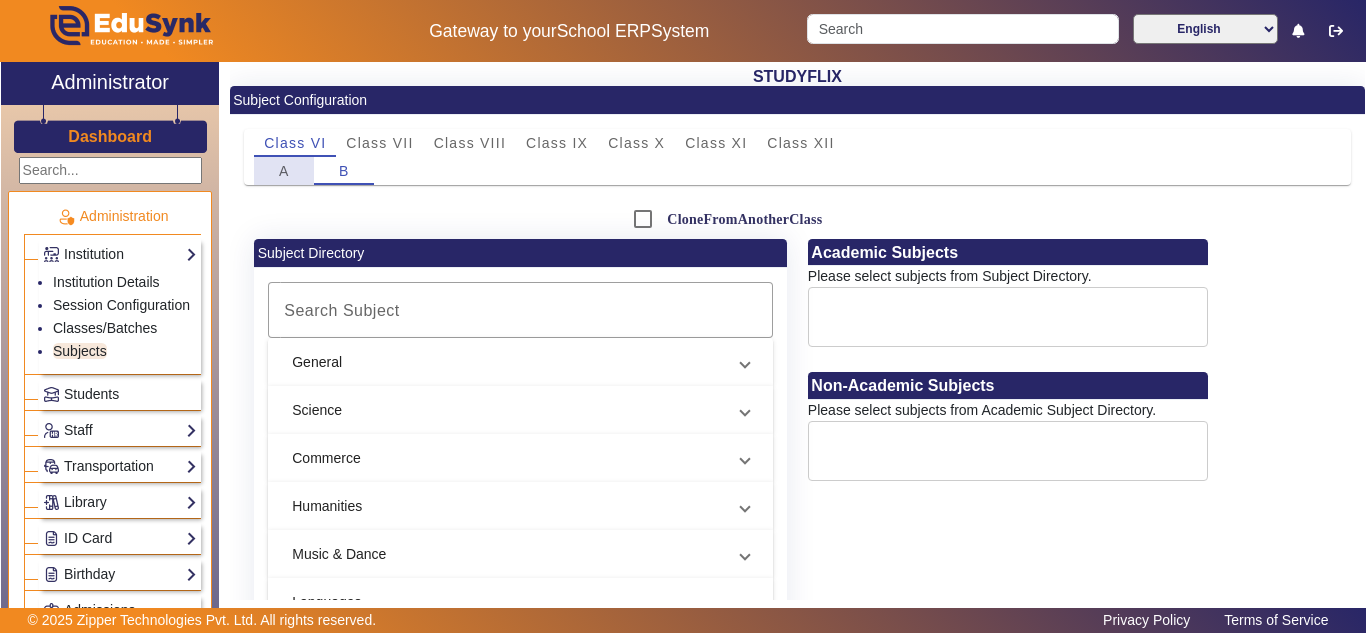 click on "A" at bounding box center (284, 171) 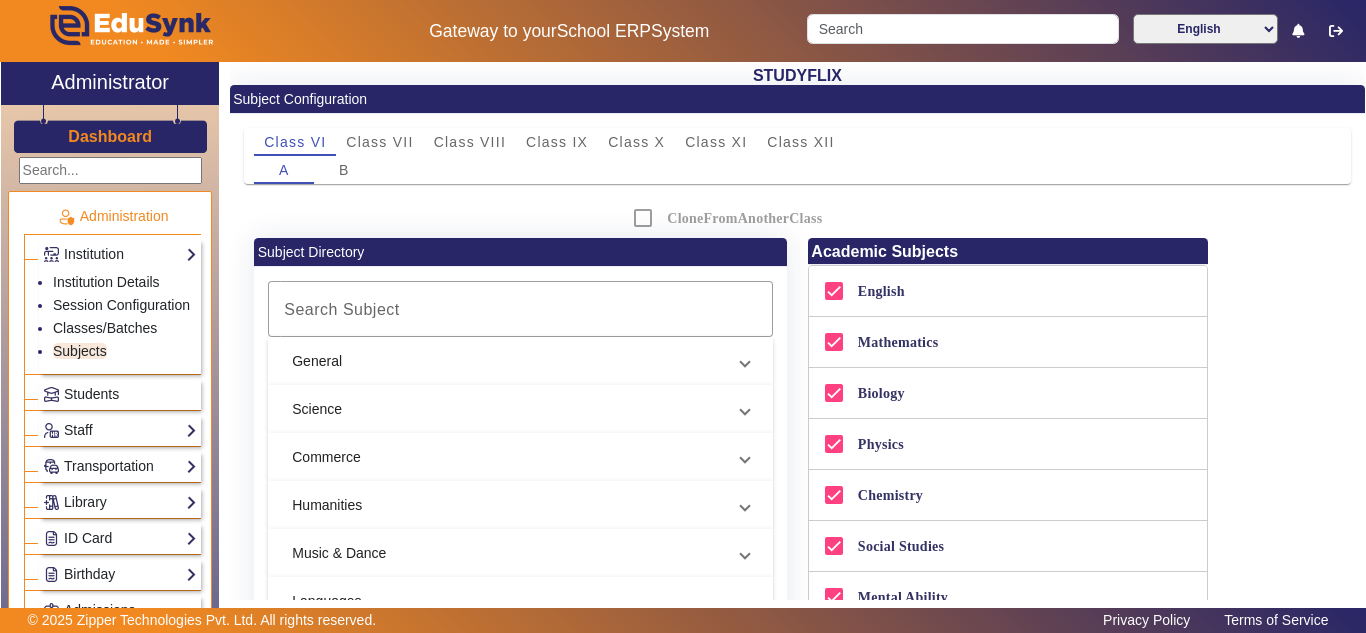 scroll, scrollTop: 0, scrollLeft: 0, axis: both 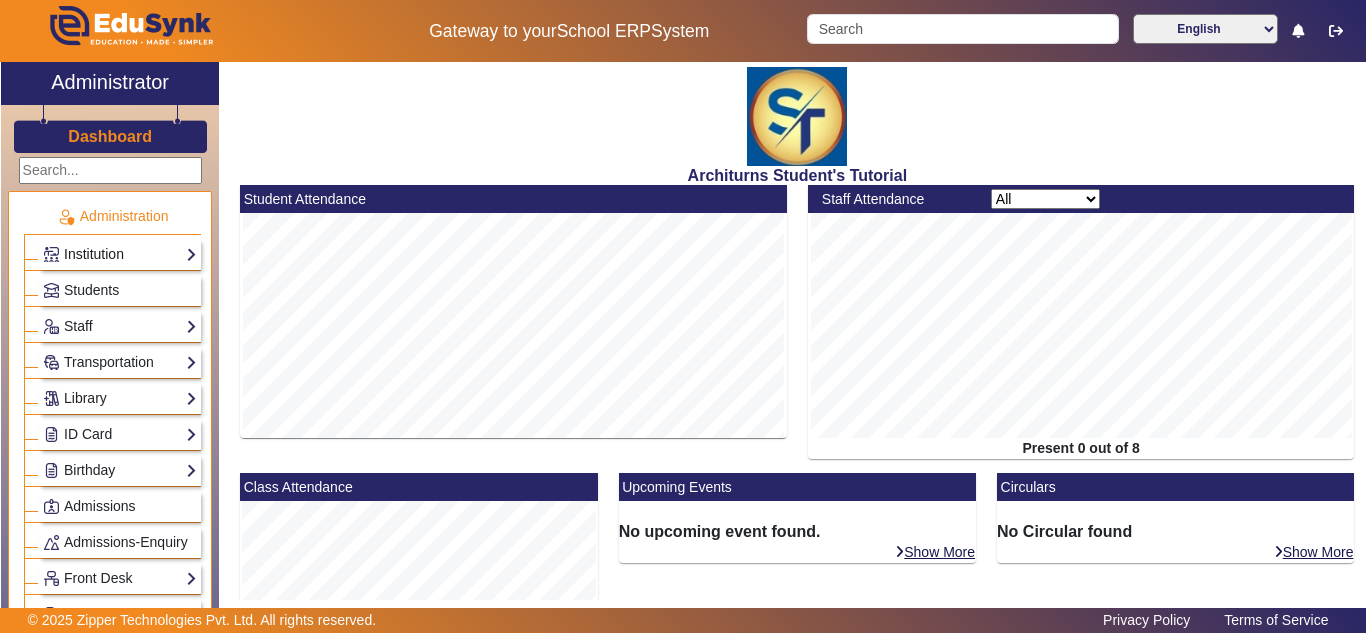 click on "Institution" 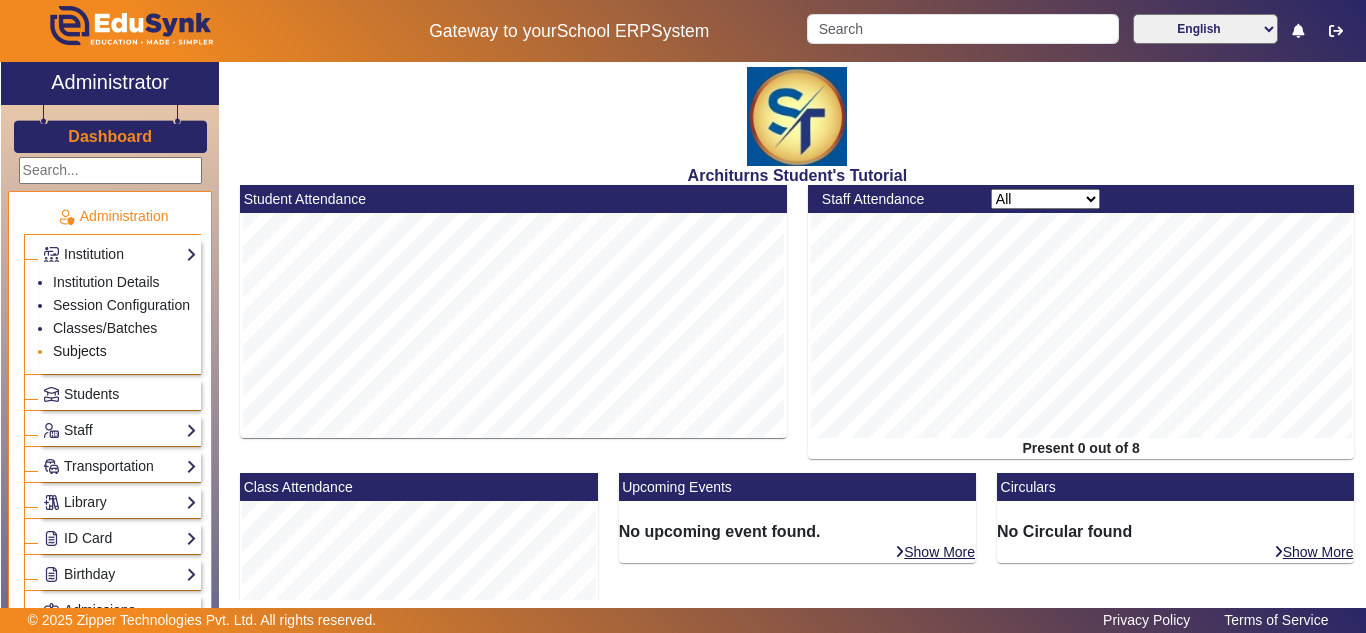 click on "Subjects" 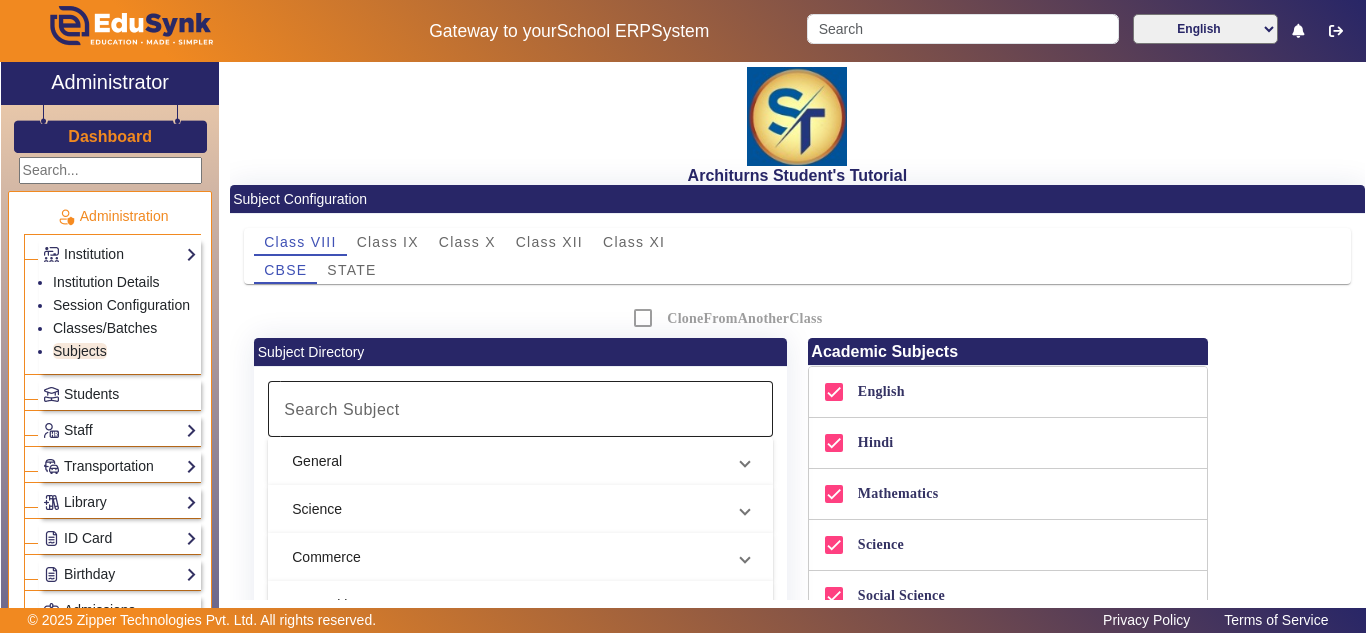 click on "Search Subject" at bounding box center (517, 409) 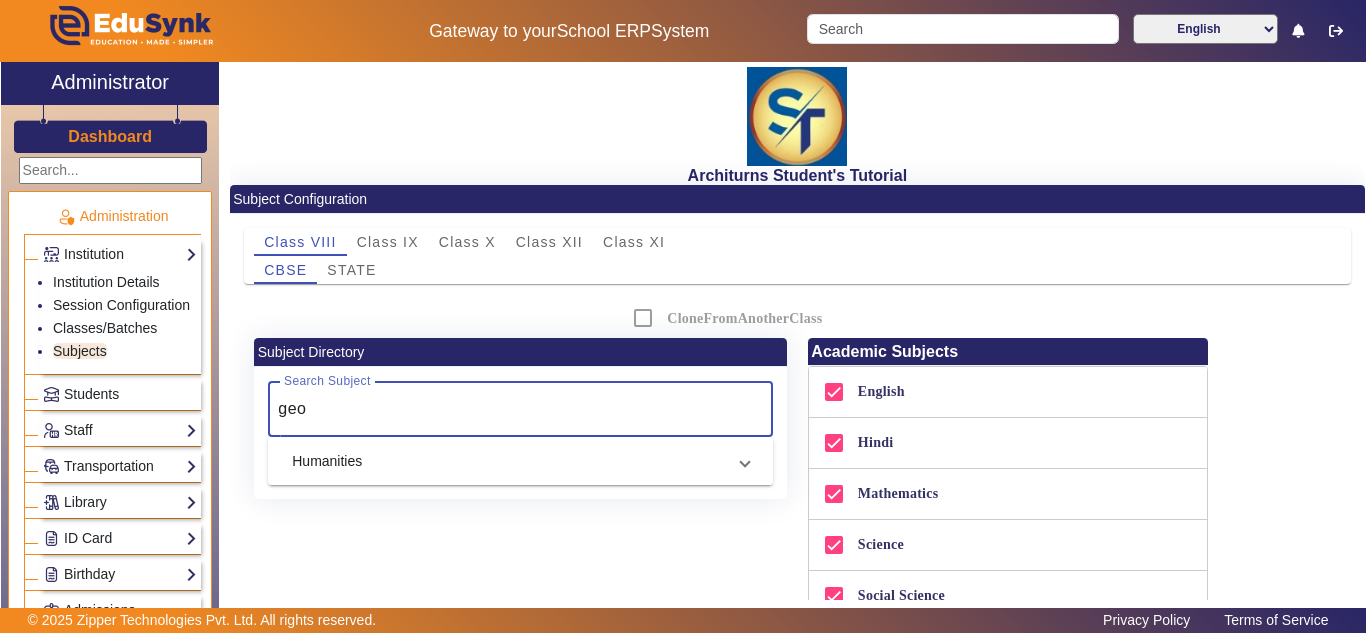 type on "geo" 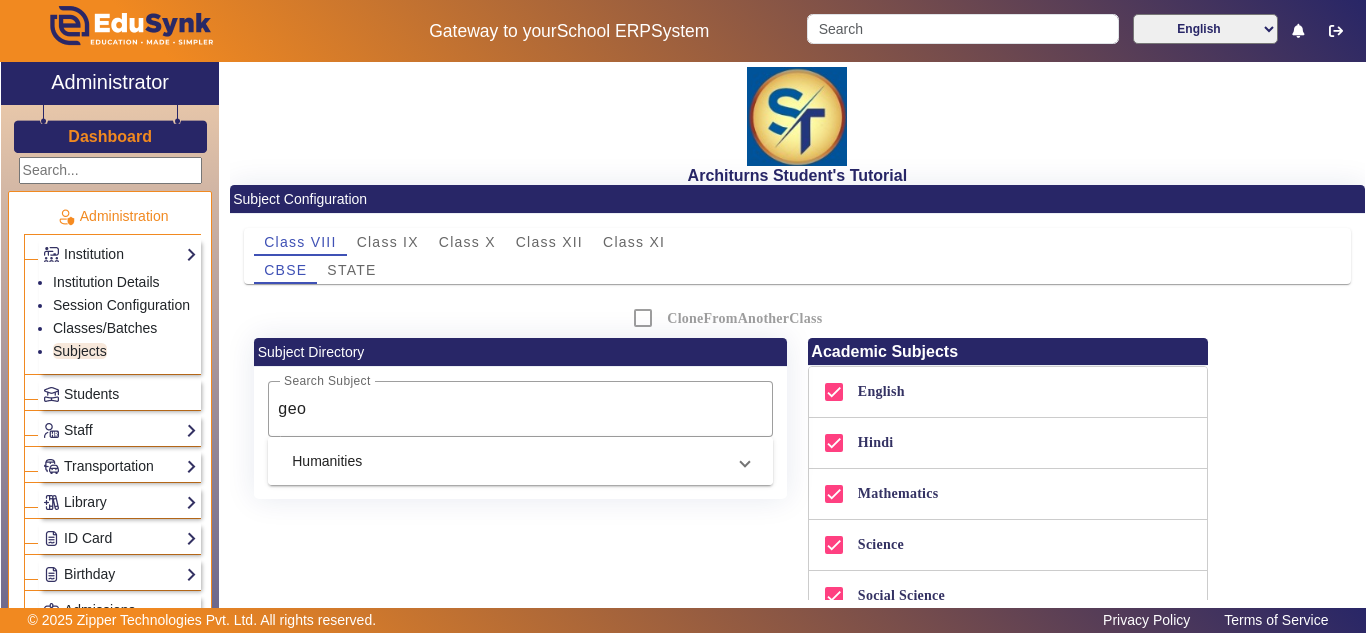 click on "Humanities" at bounding box center [508, 461] 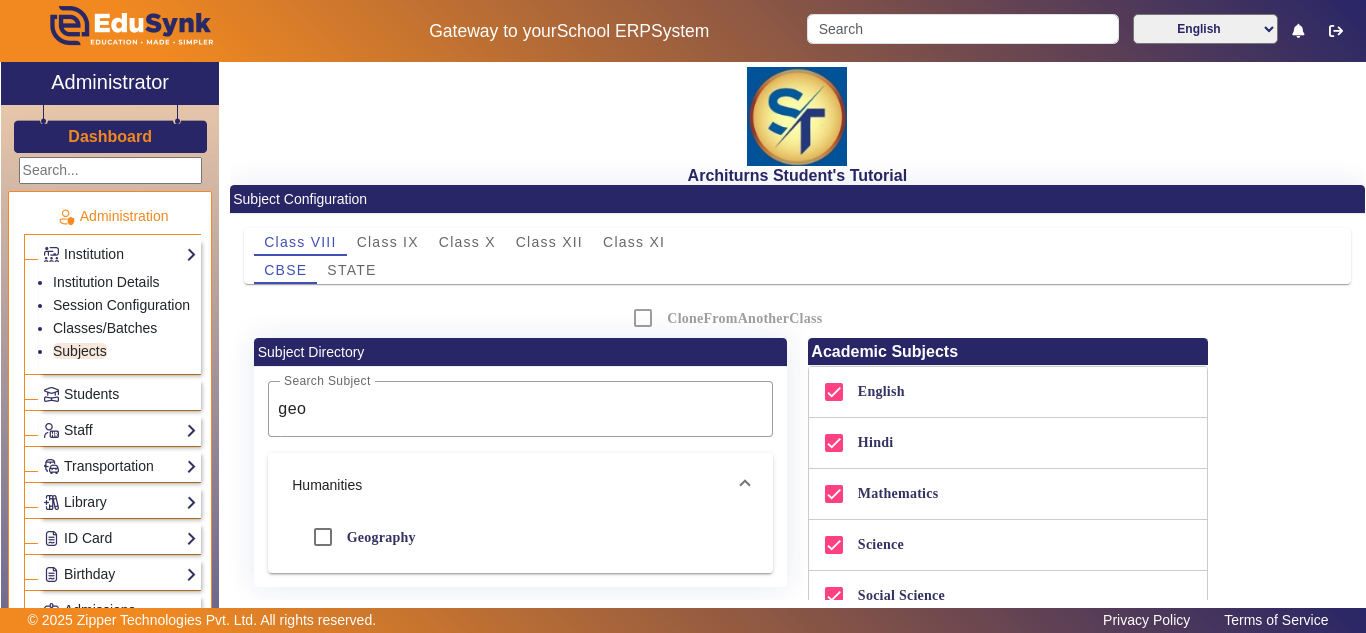 click on "Humanities" at bounding box center [520, 485] 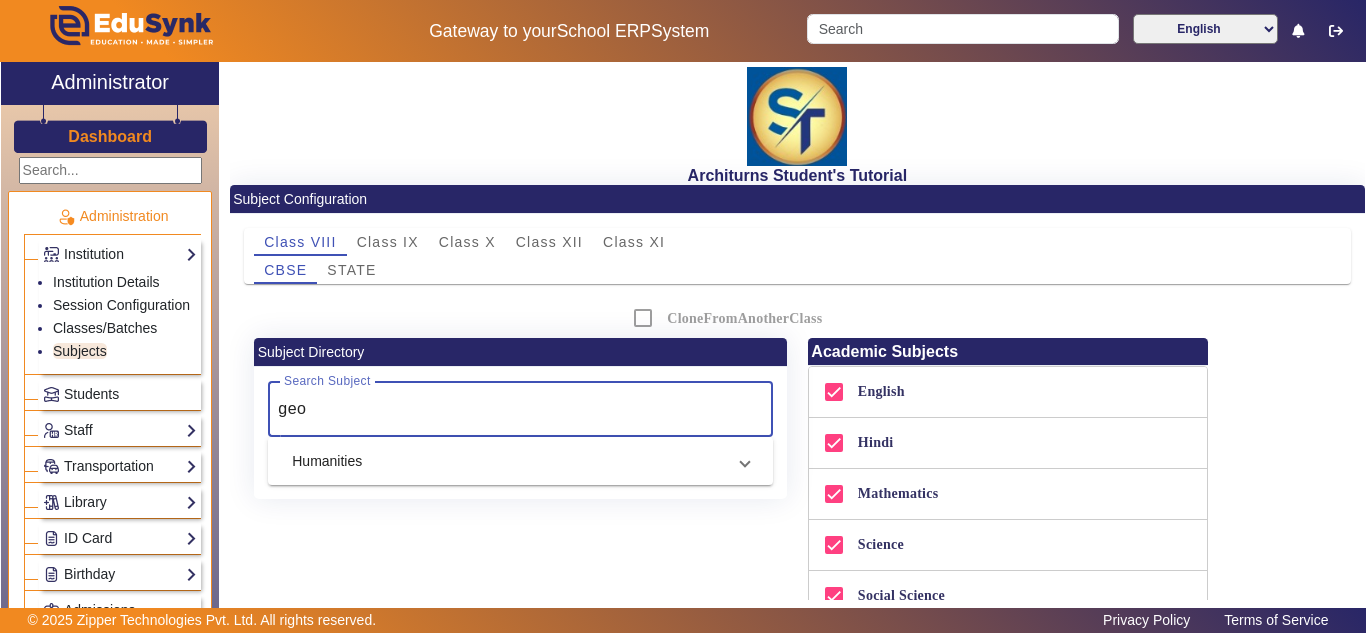 drag, startPoint x: 348, startPoint y: 405, endPoint x: 207, endPoint y: 407, distance: 141.01419 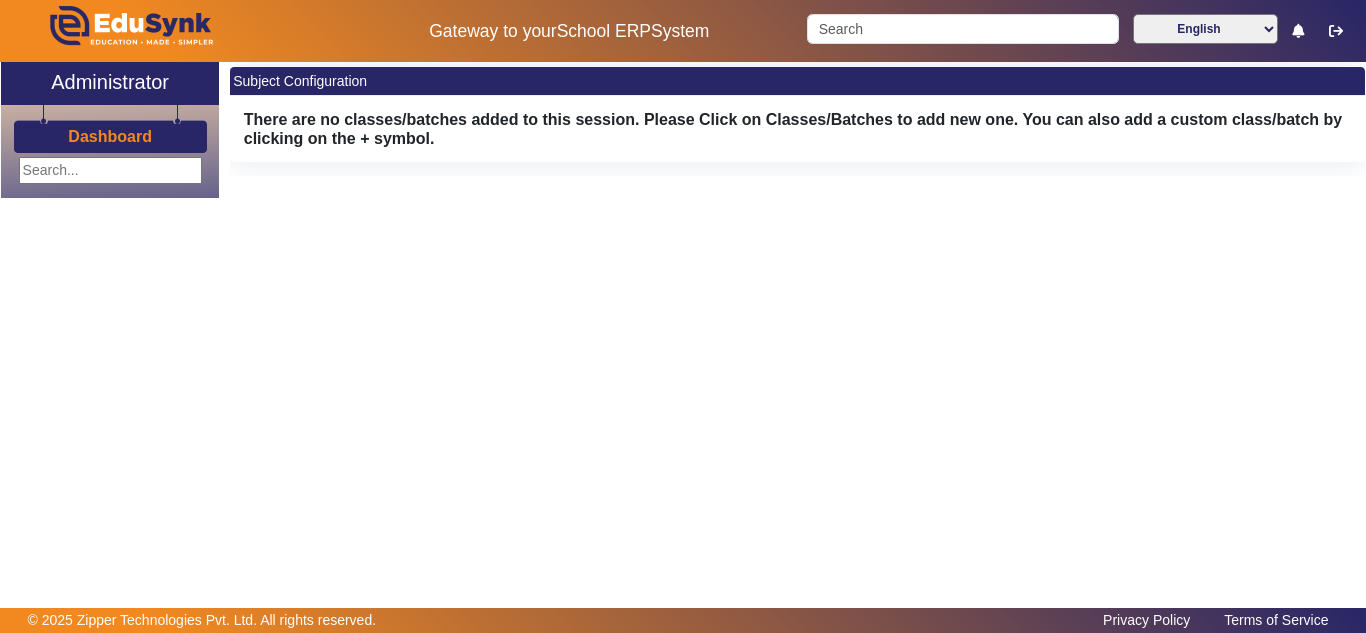 scroll, scrollTop: 0, scrollLeft: 0, axis: both 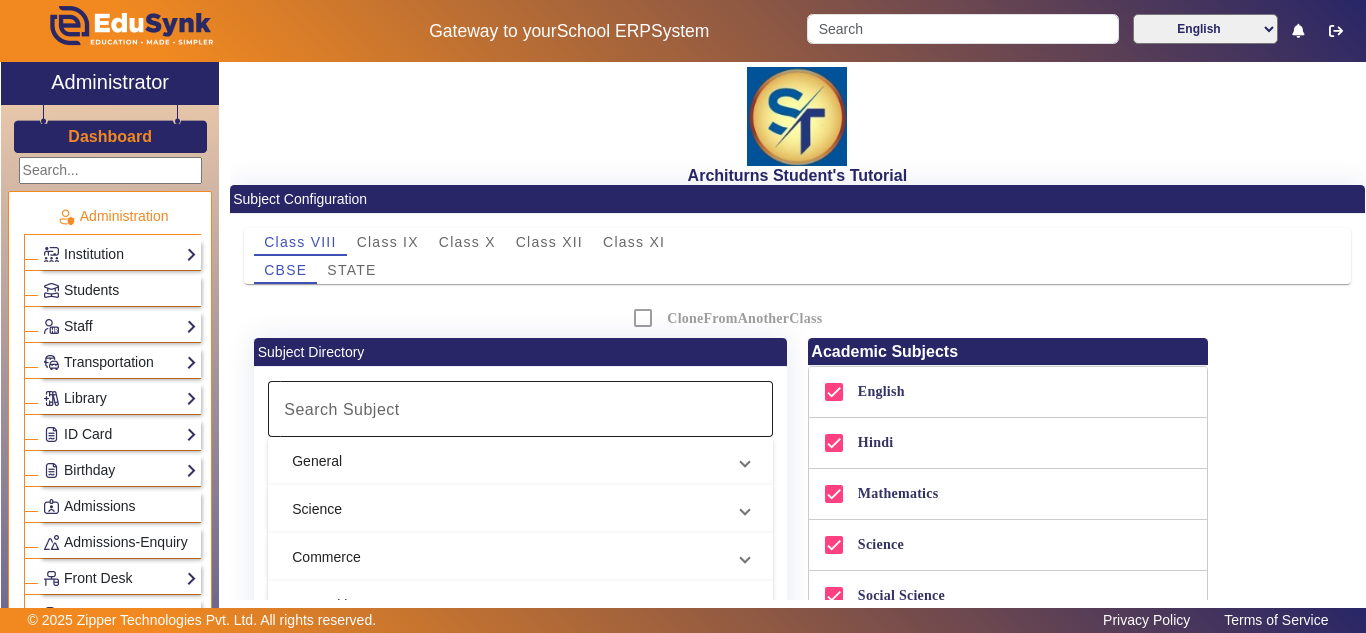 click 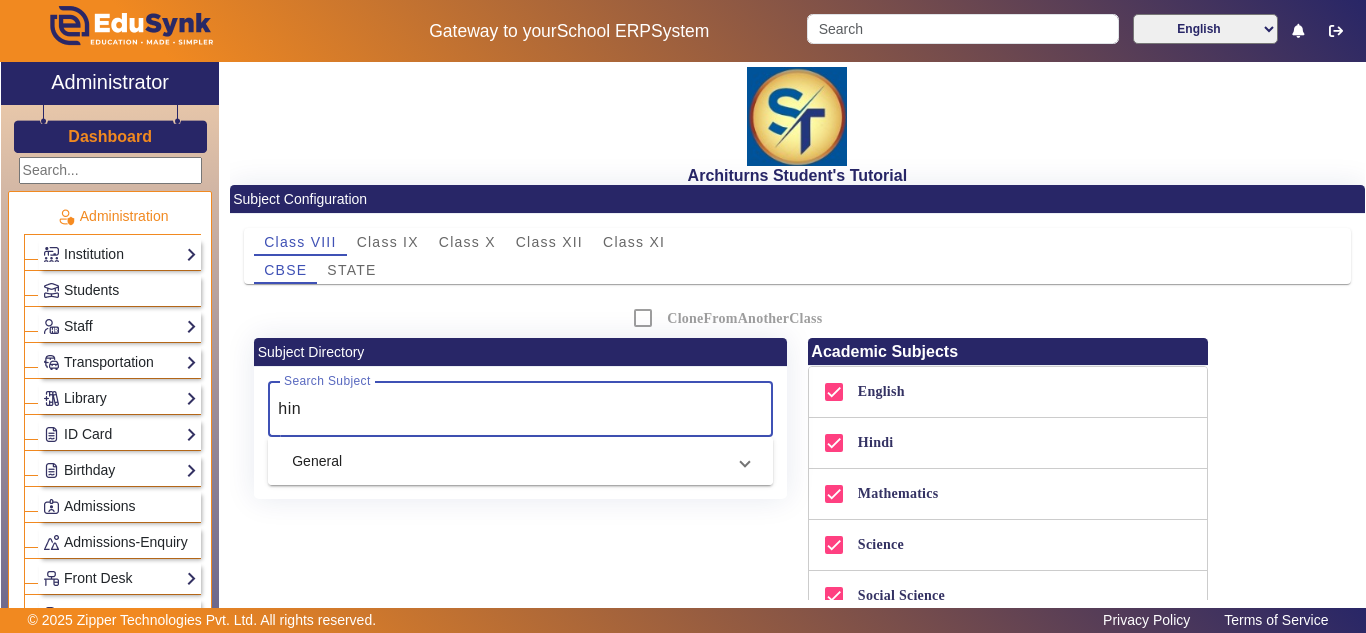 click on "General" at bounding box center [508, 461] 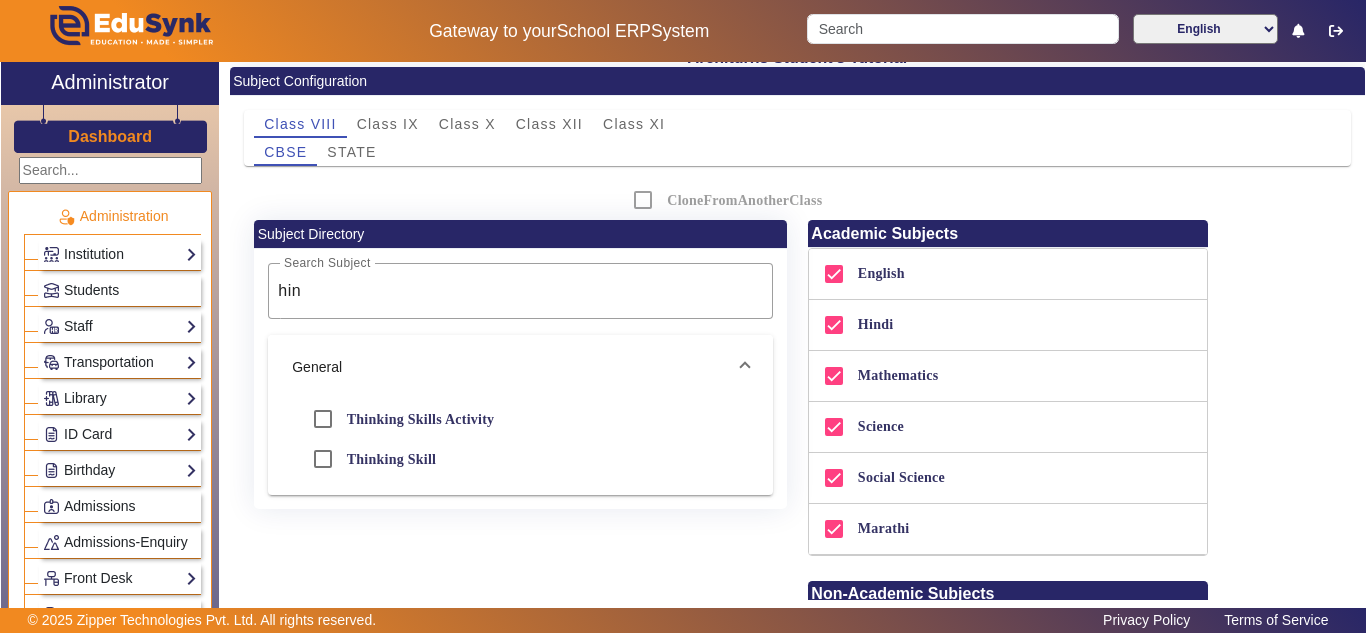 scroll, scrollTop: 167, scrollLeft: 0, axis: vertical 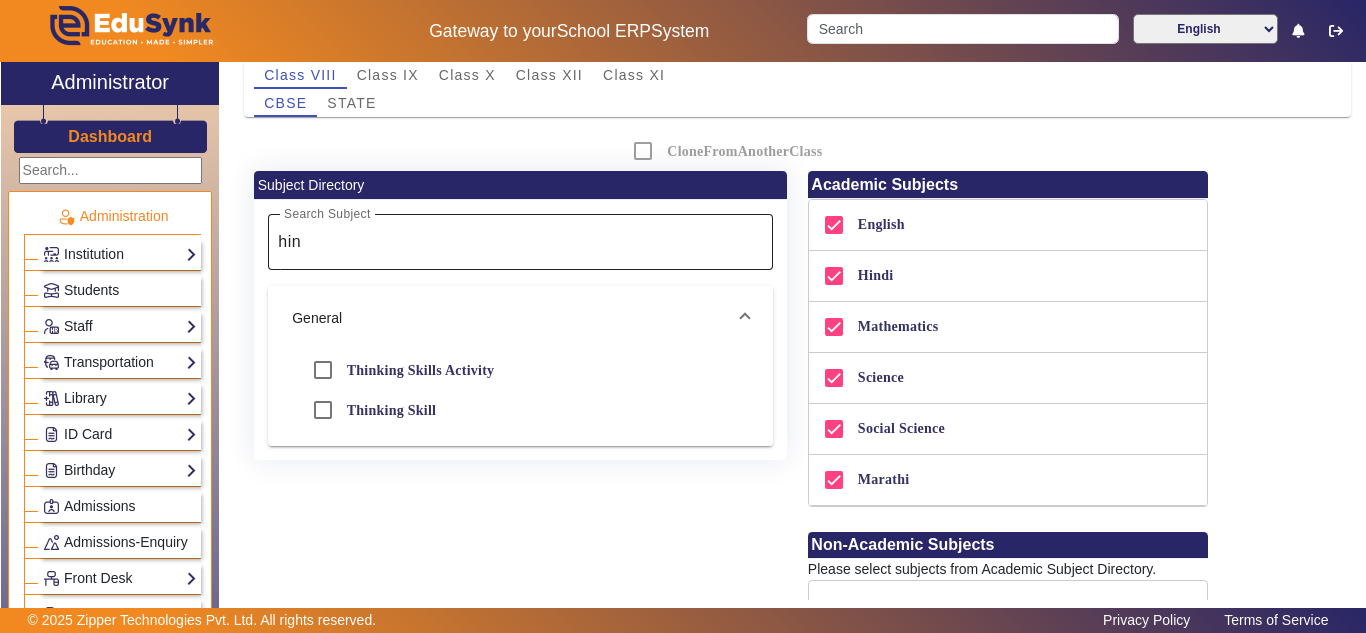 click on "hin" at bounding box center (517, 242) 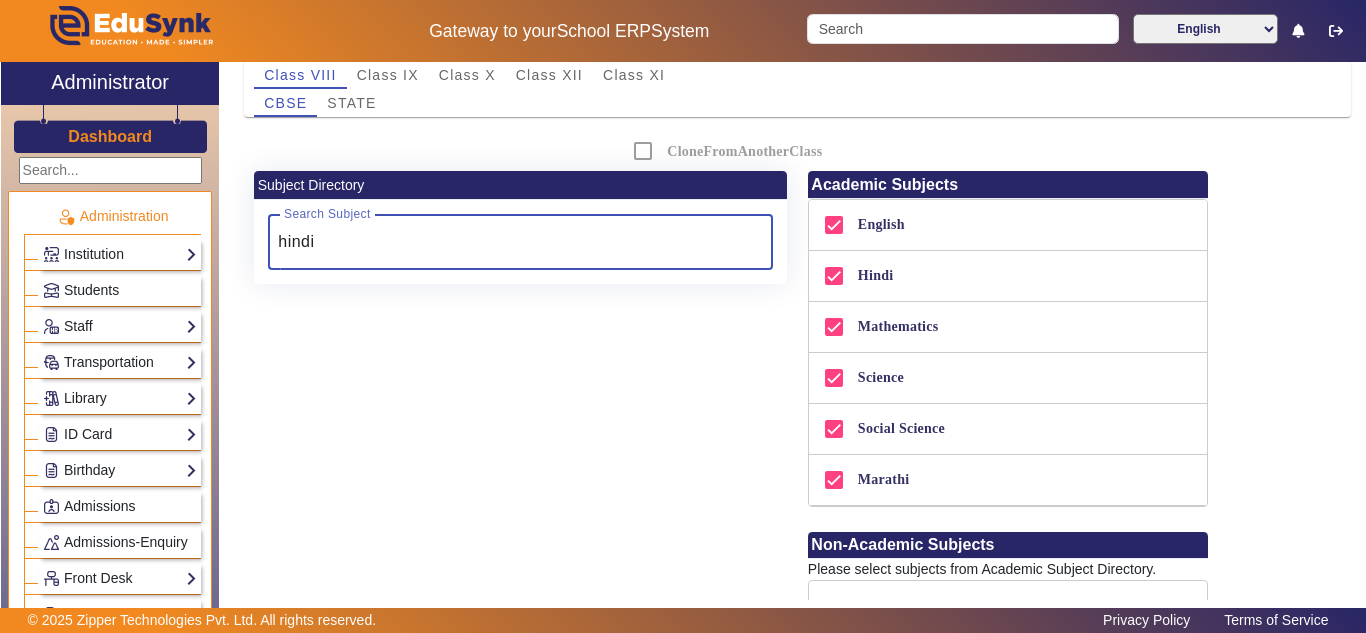 type on "hindi" 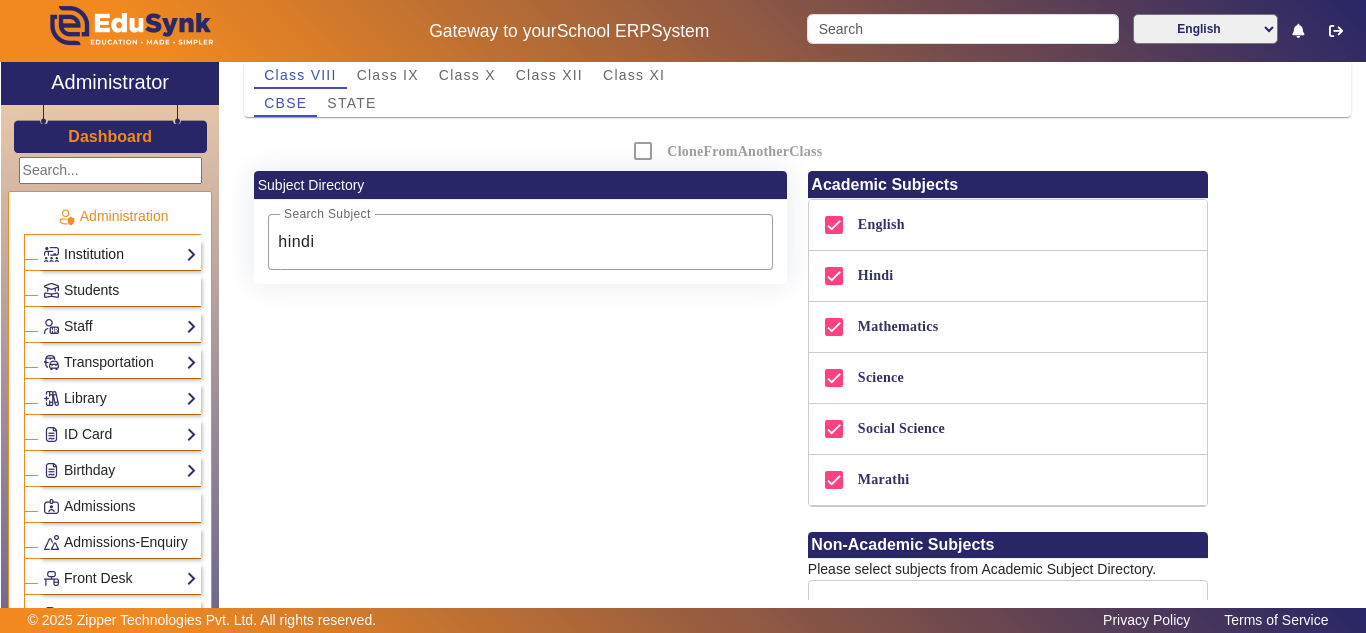 click on "Institution" 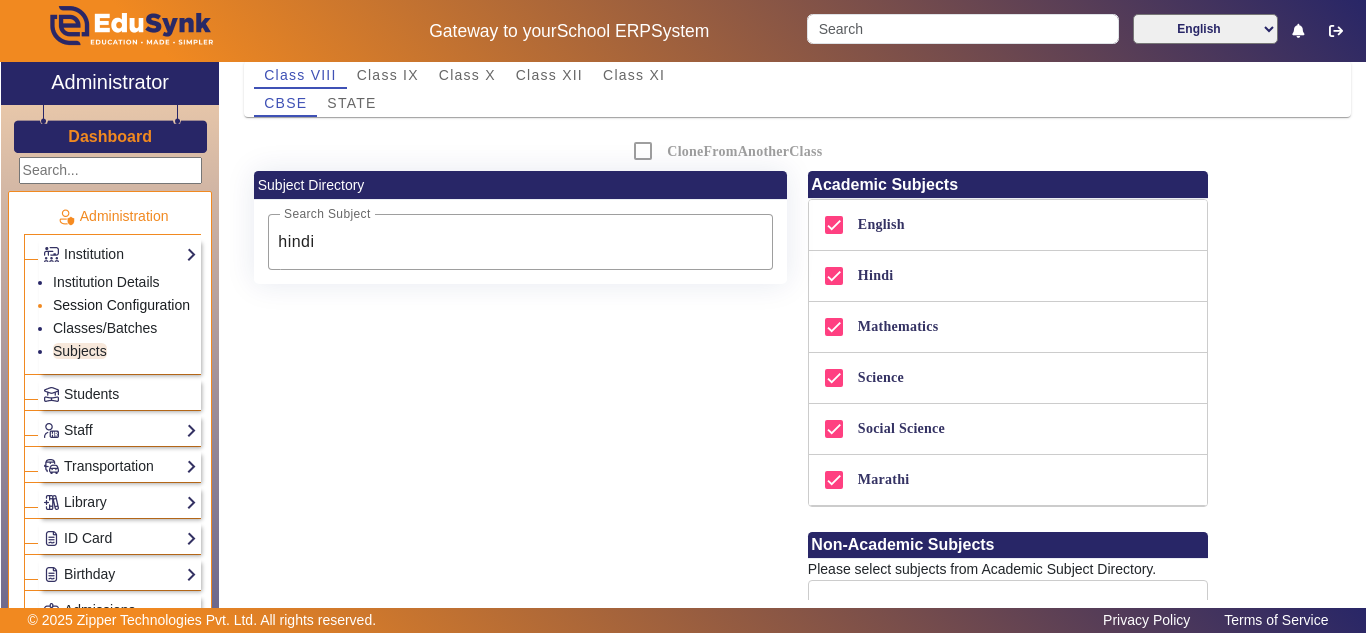 click on "Session Configuration" 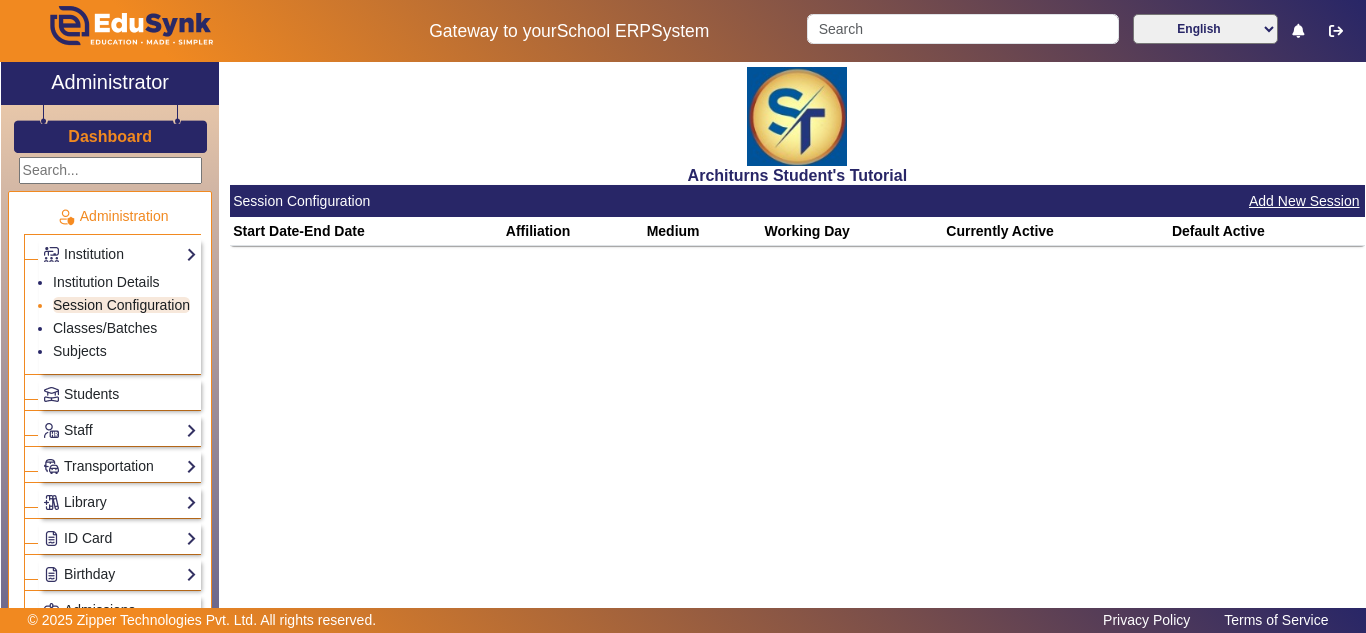 scroll, scrollTop: 0, scrollLeft: 0, axis: both 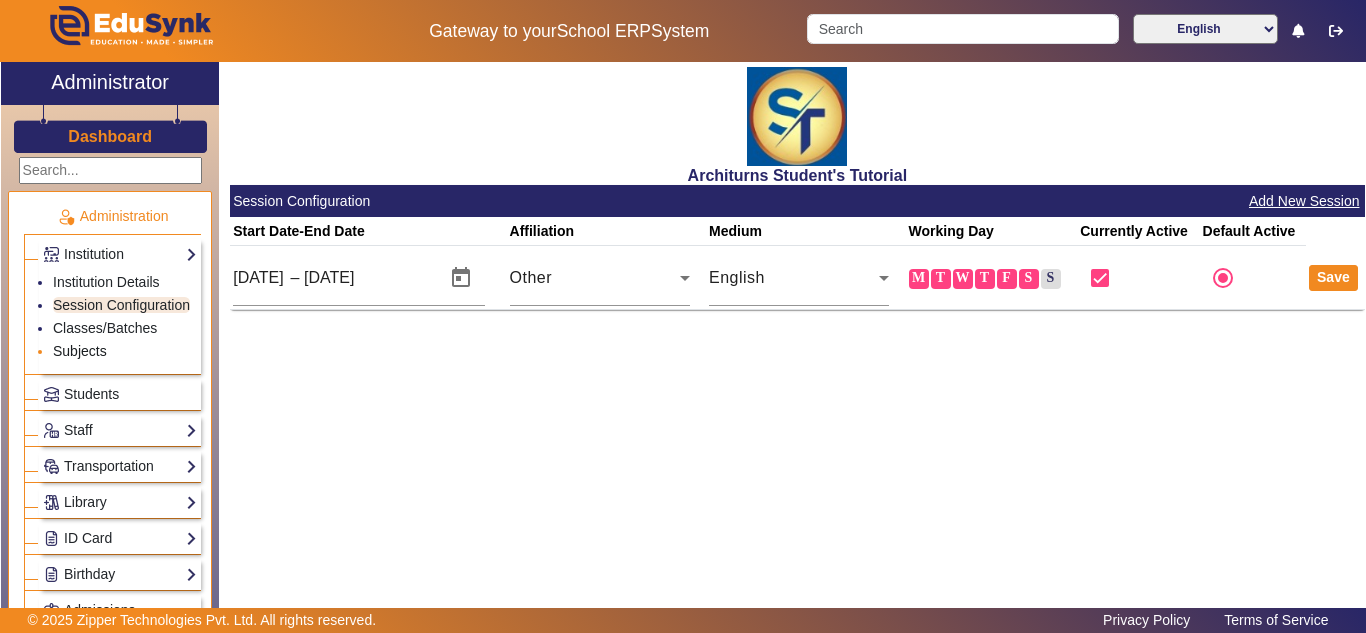 click on "Subjects" 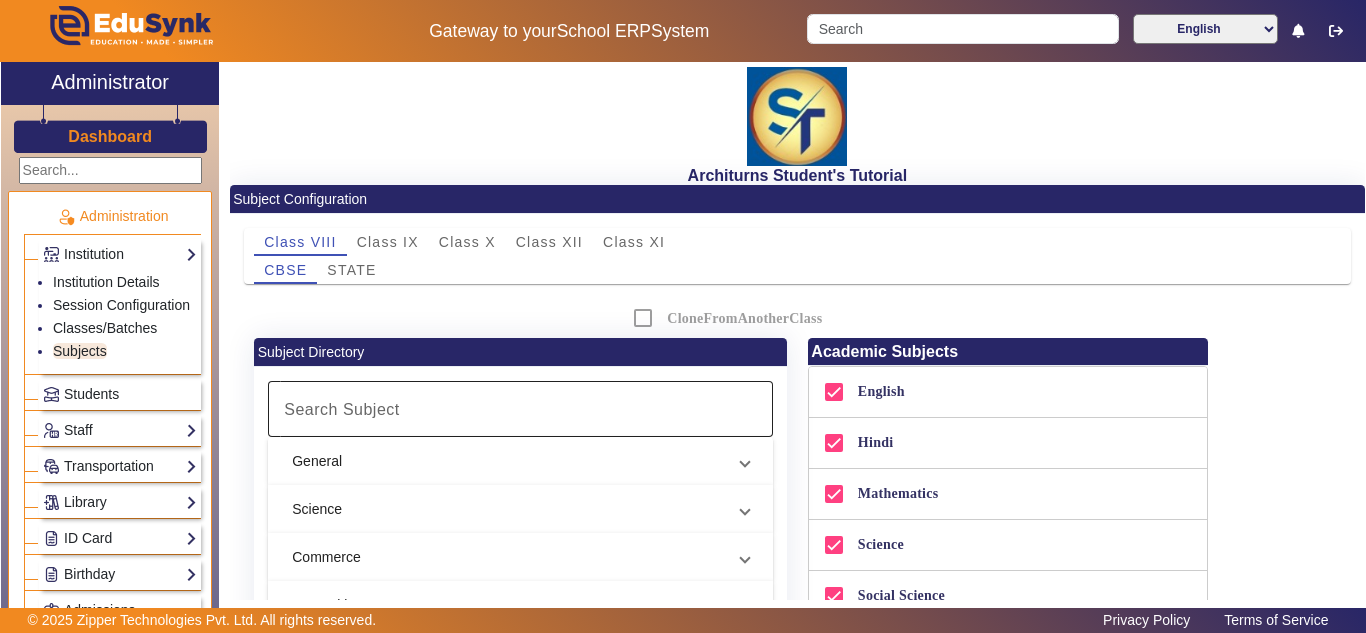 click on "Search Subject" at bounding box center (517, 409) 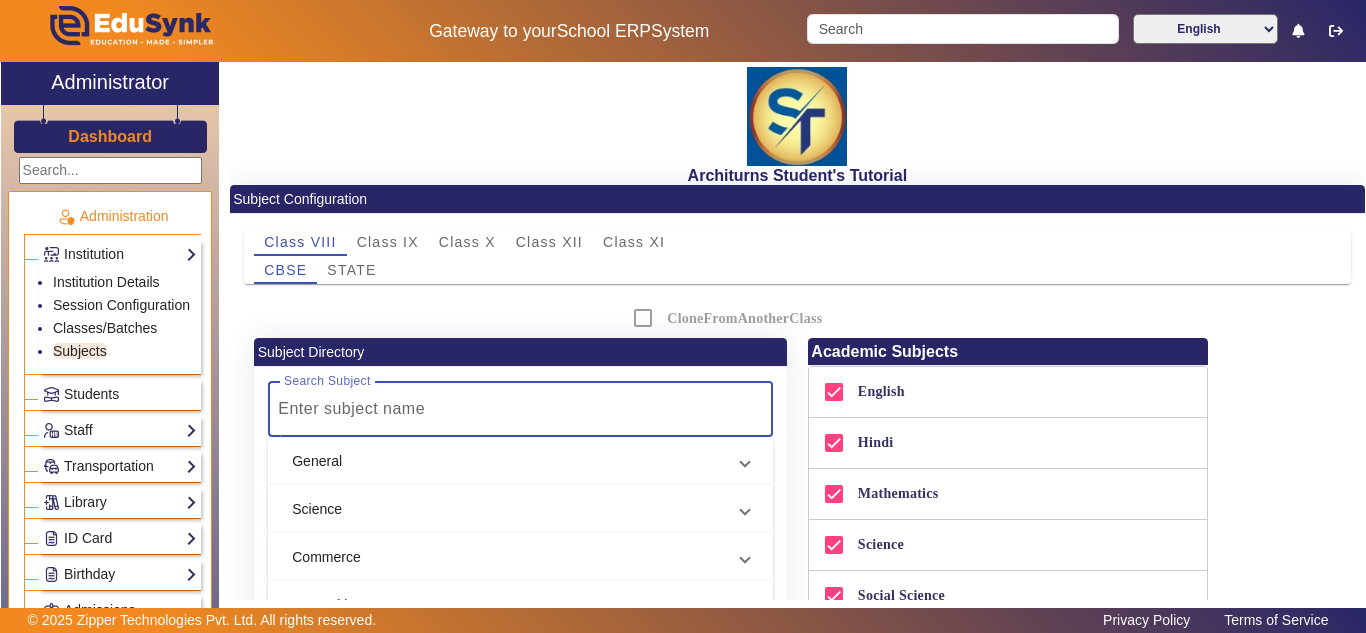 click on "Search Subject" at bounding box center [517, 409] 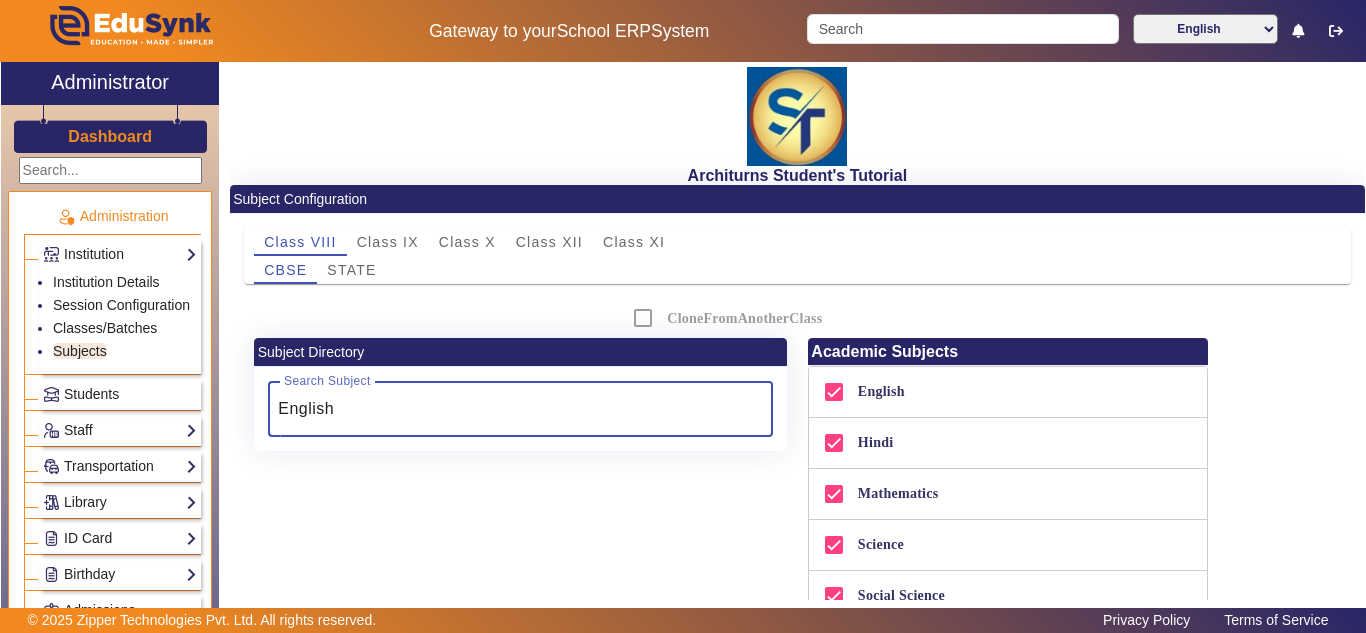 type on "English" 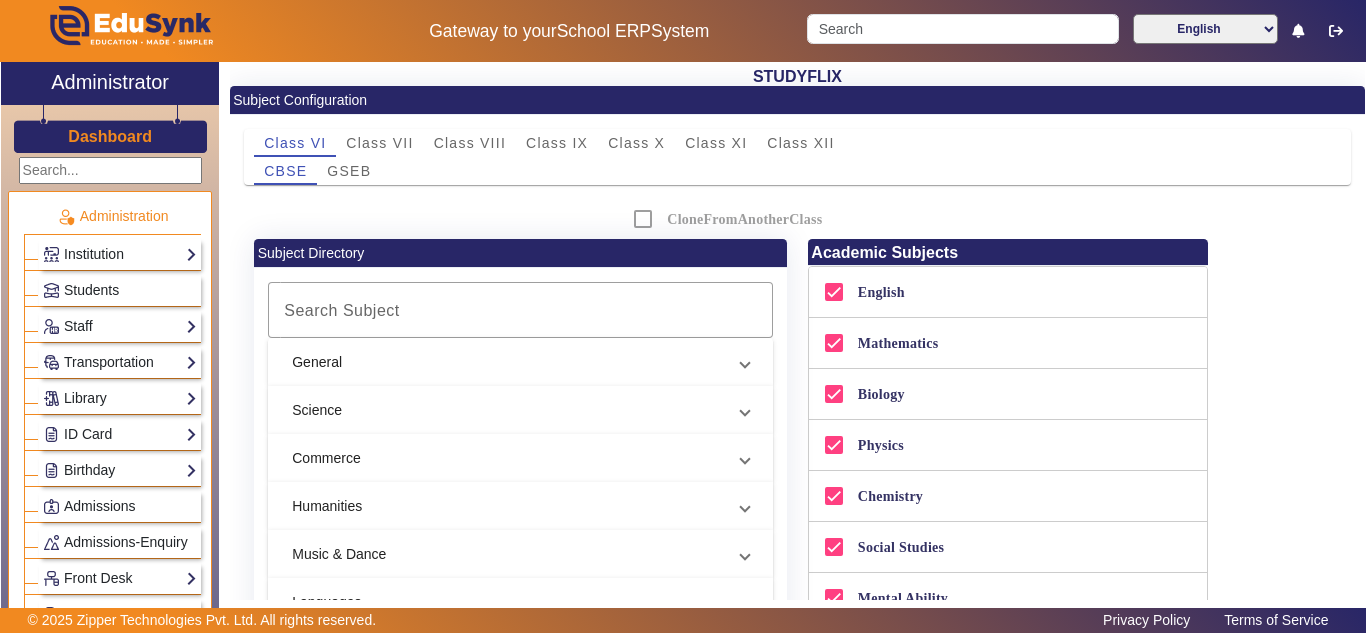 scroll, scrollTop: 0, scrollLeft: 0, axis: both 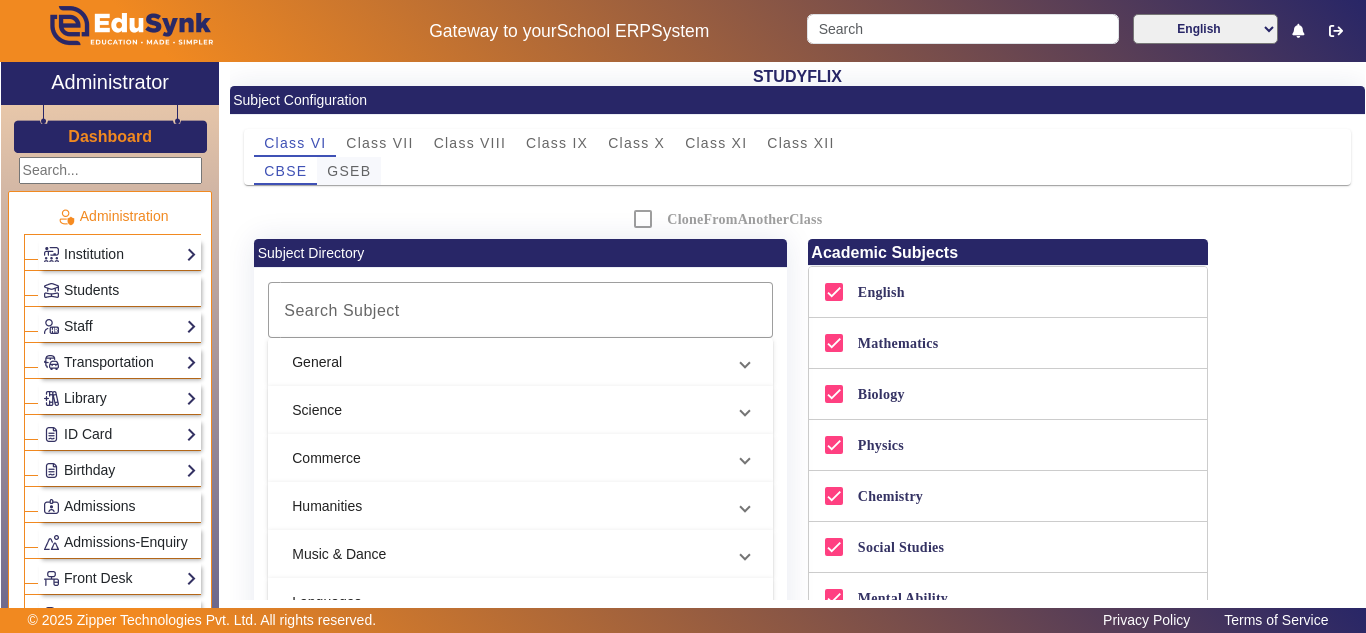 click on "GSEB" at bounding box center (349, 171) 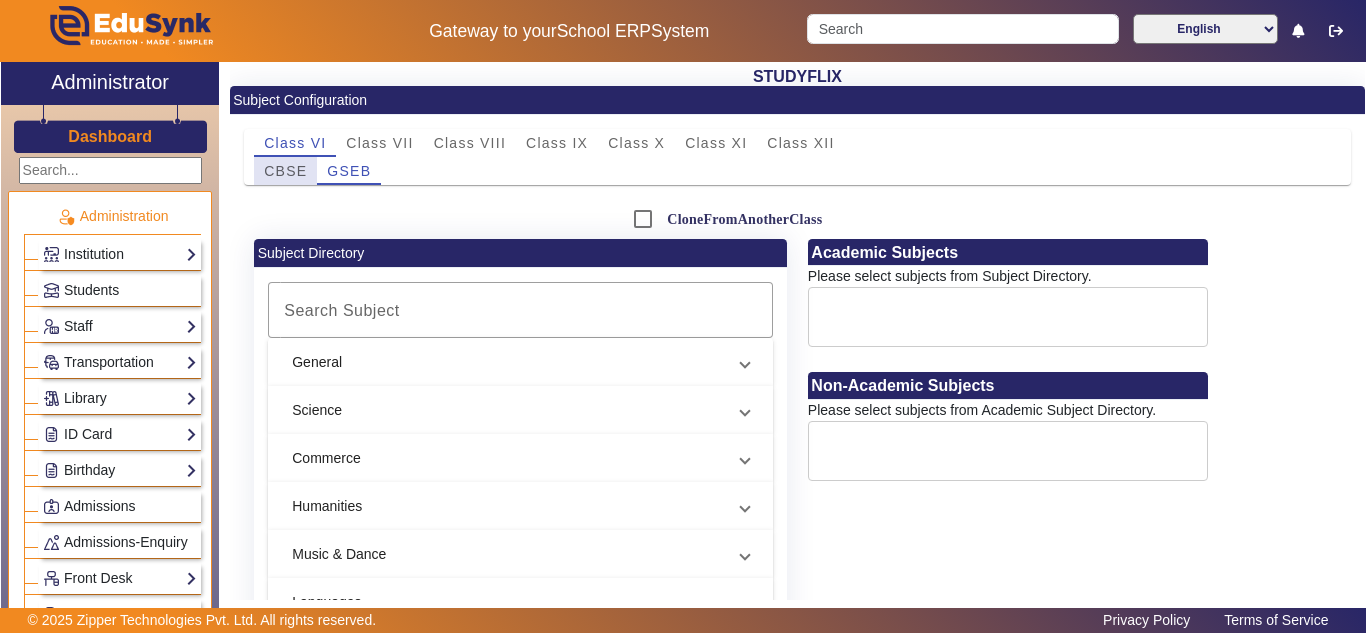 click on "CBSE" at bounding box center [285, 171] 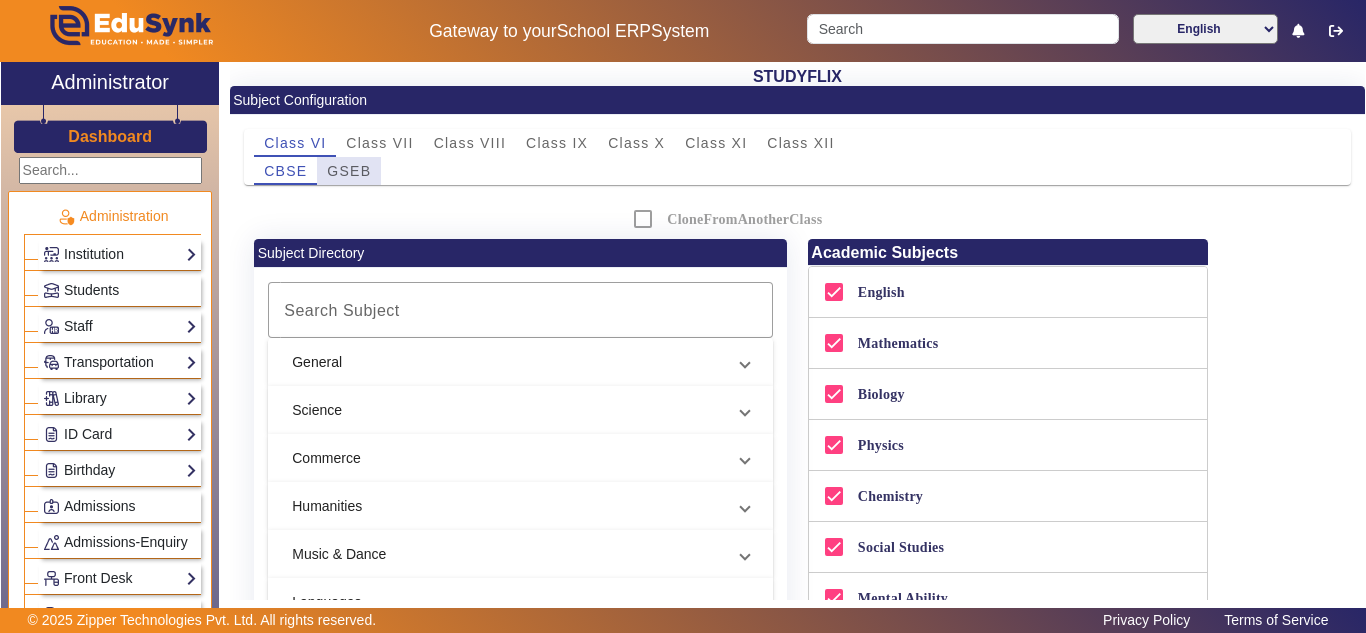 click on "GSEB" at bounding box center [349, 171] 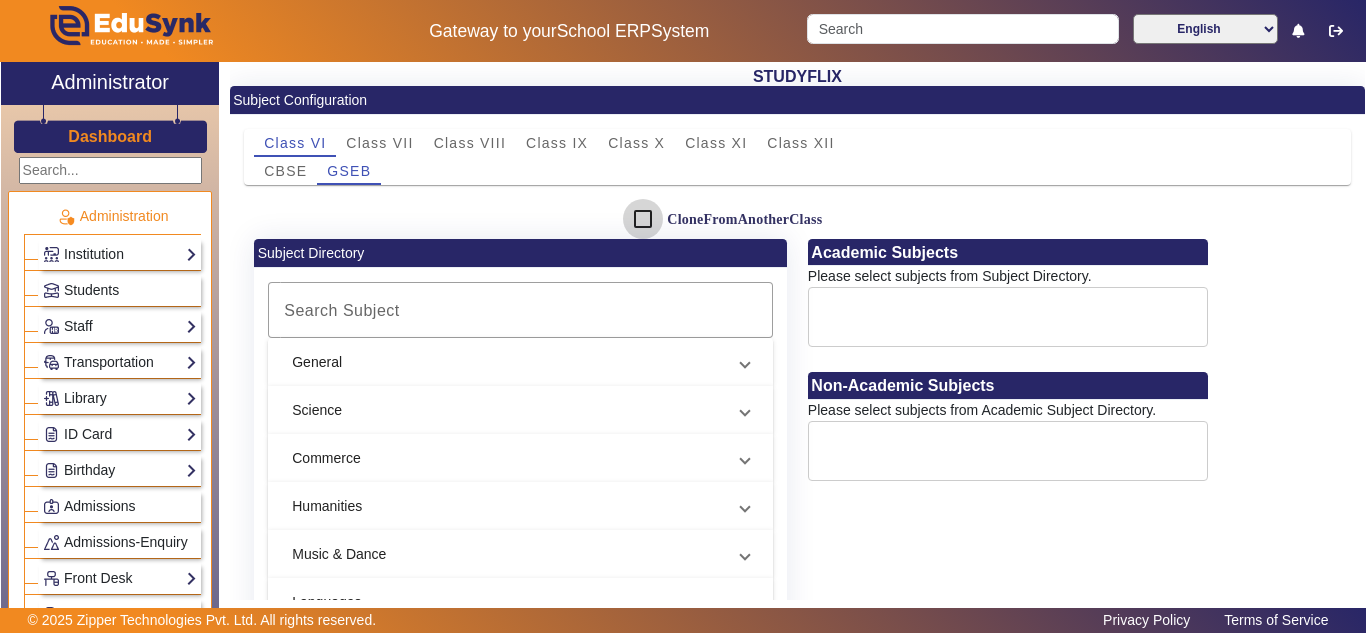 click on "CloneFromAnotherClass" at bounding box center [643, 219] 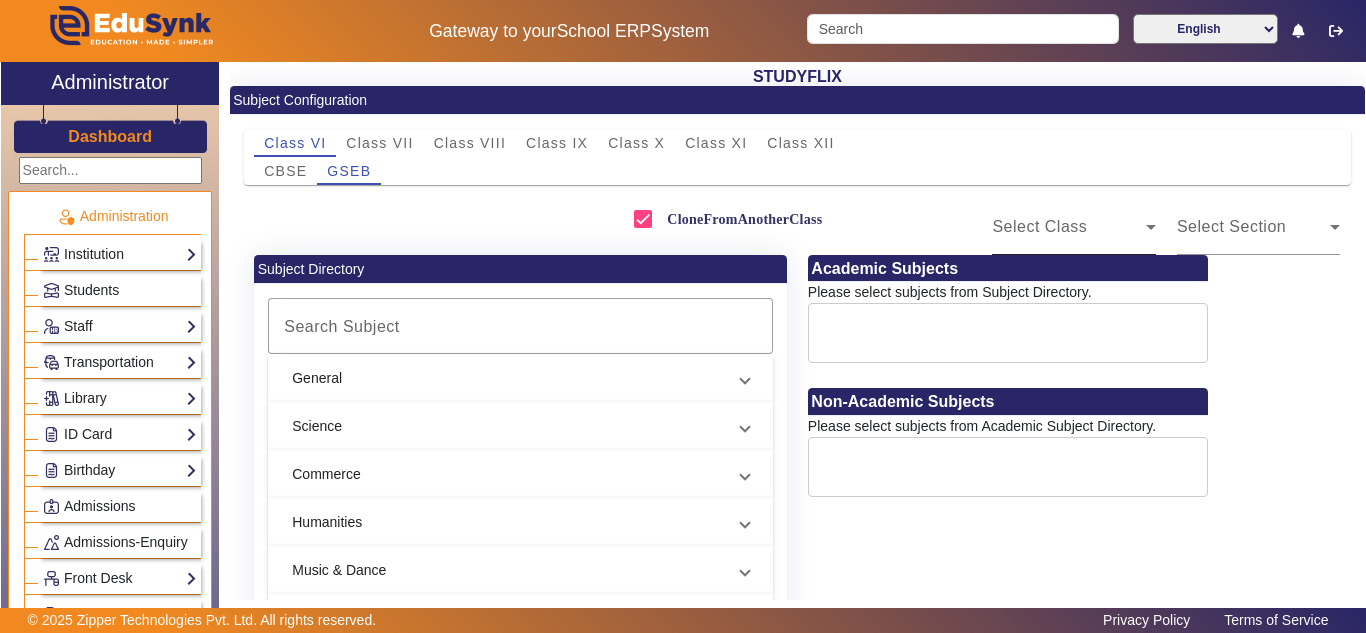 click on "Select Class" at bounding box center [1039, 226] 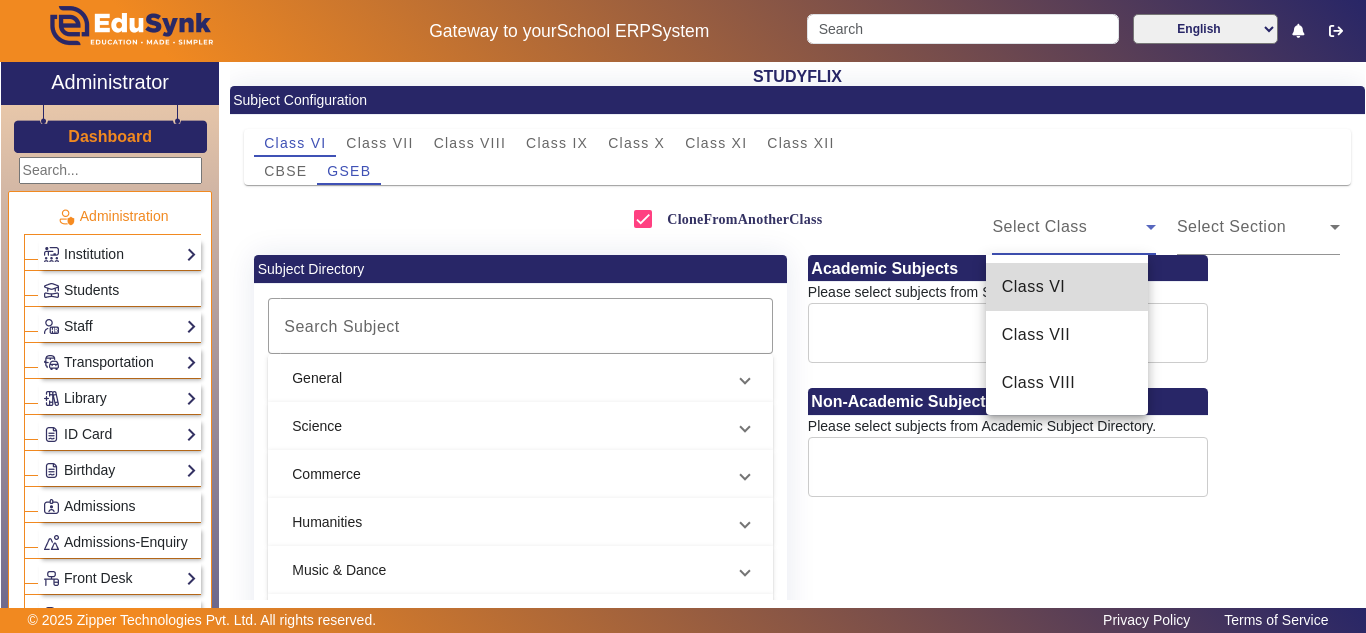 click on "Class VI" at bounding box center [1034, 287] 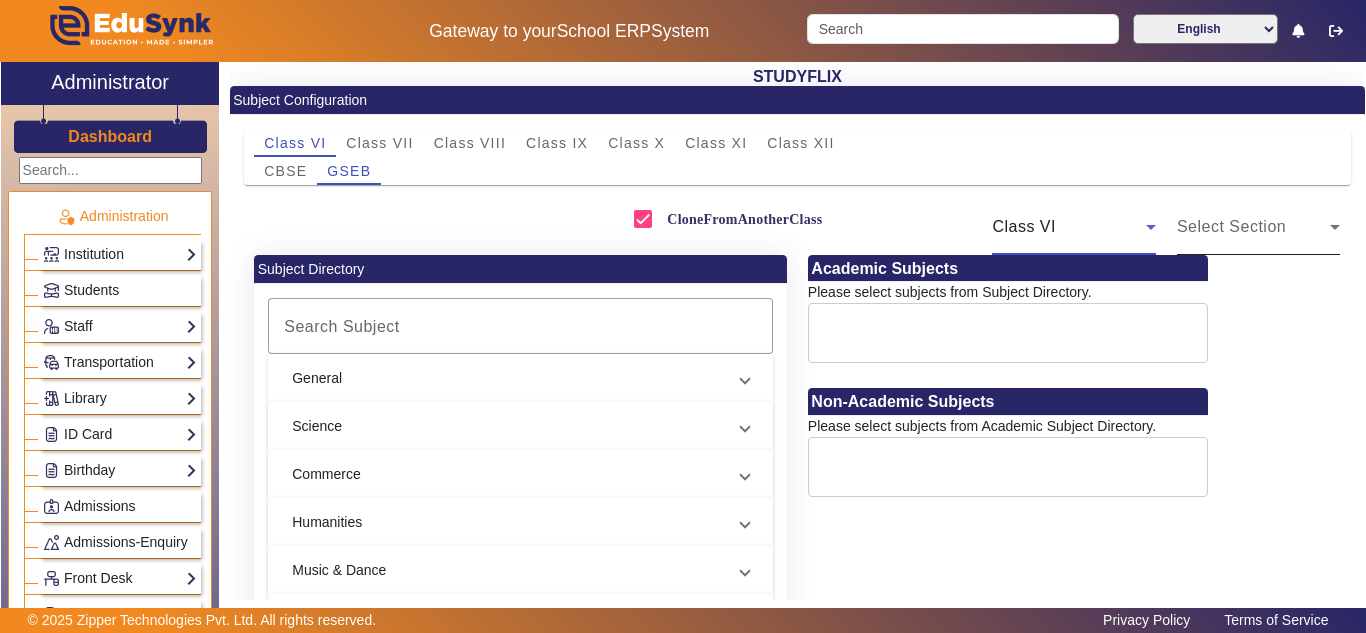 click on "Select Section" 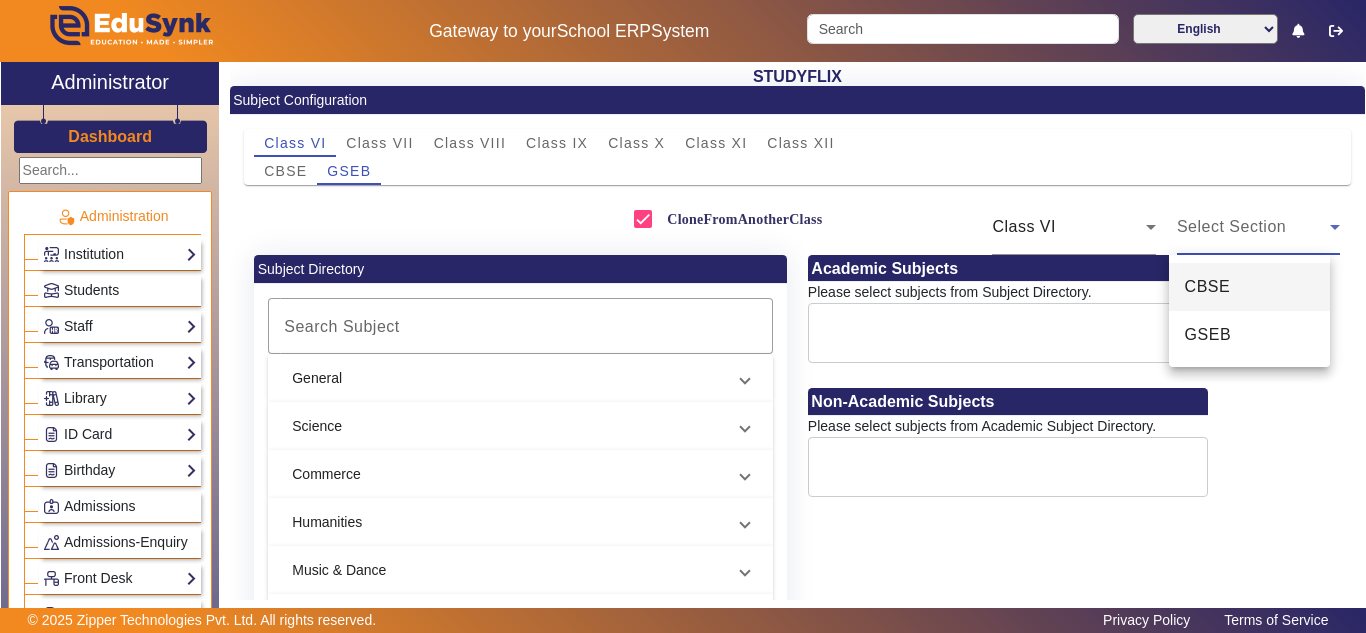 click on "CBSE" at bounding box center (1208, 287) 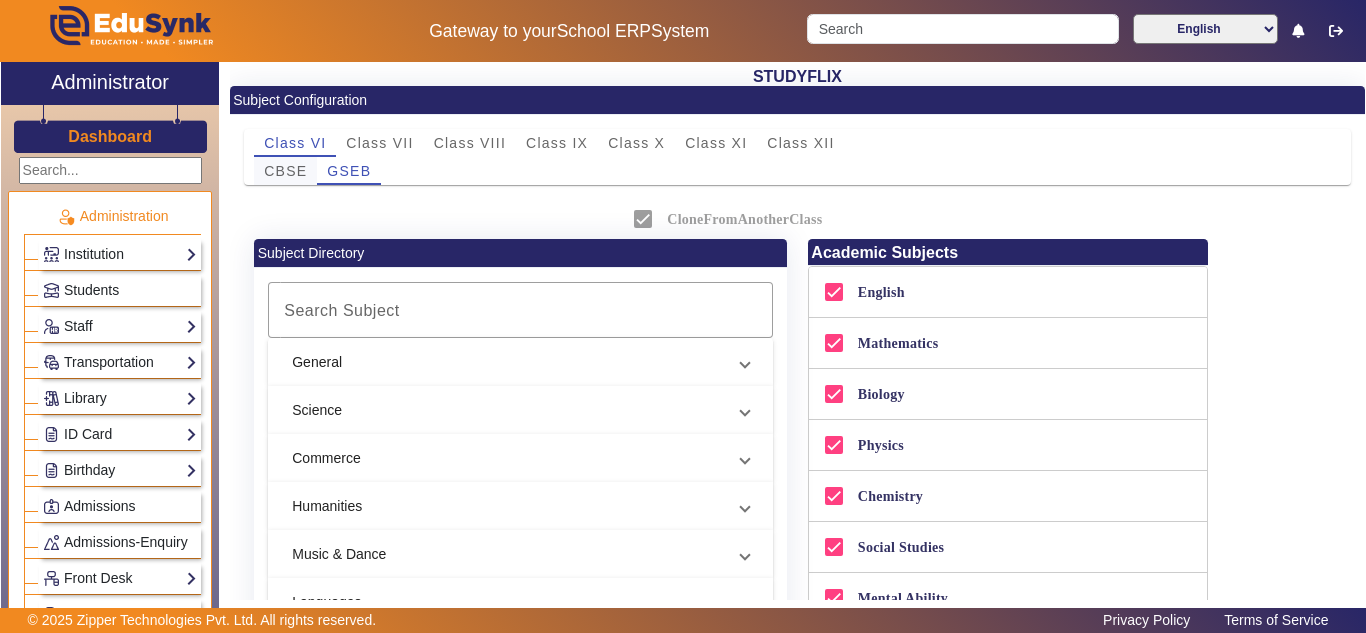 click on "CBSE" at bounding box center (285, 171) 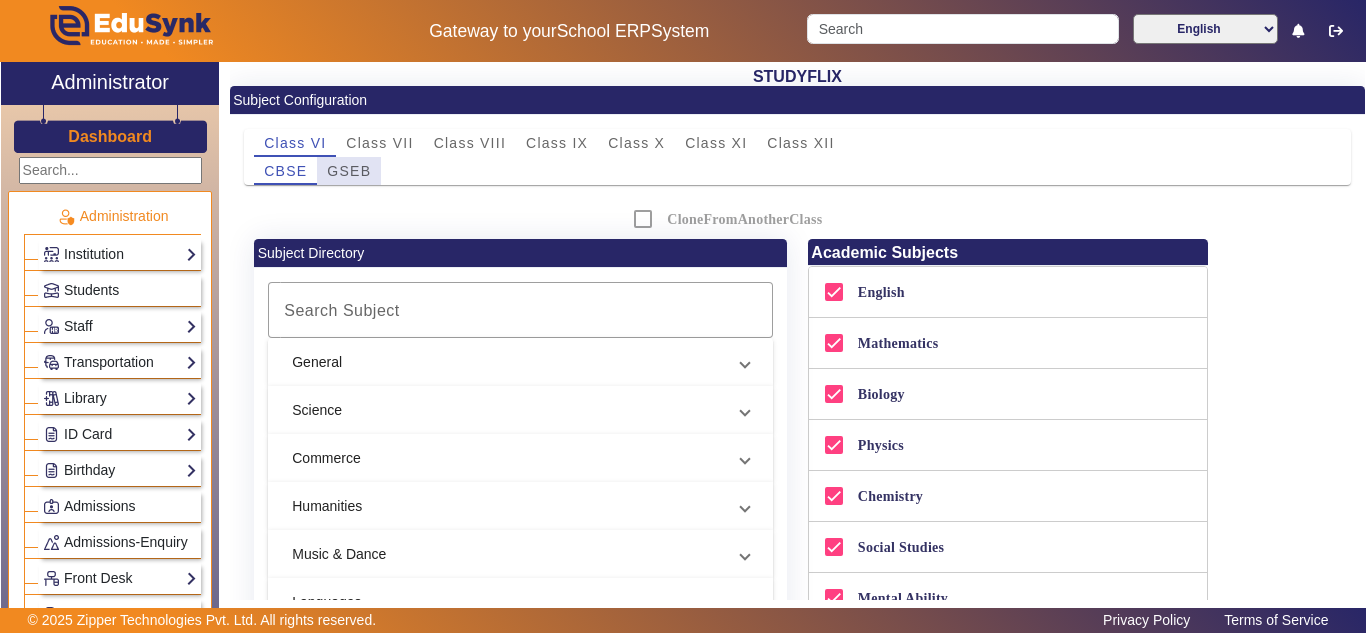 click on "GSEB" at bounding box center (349, 171) 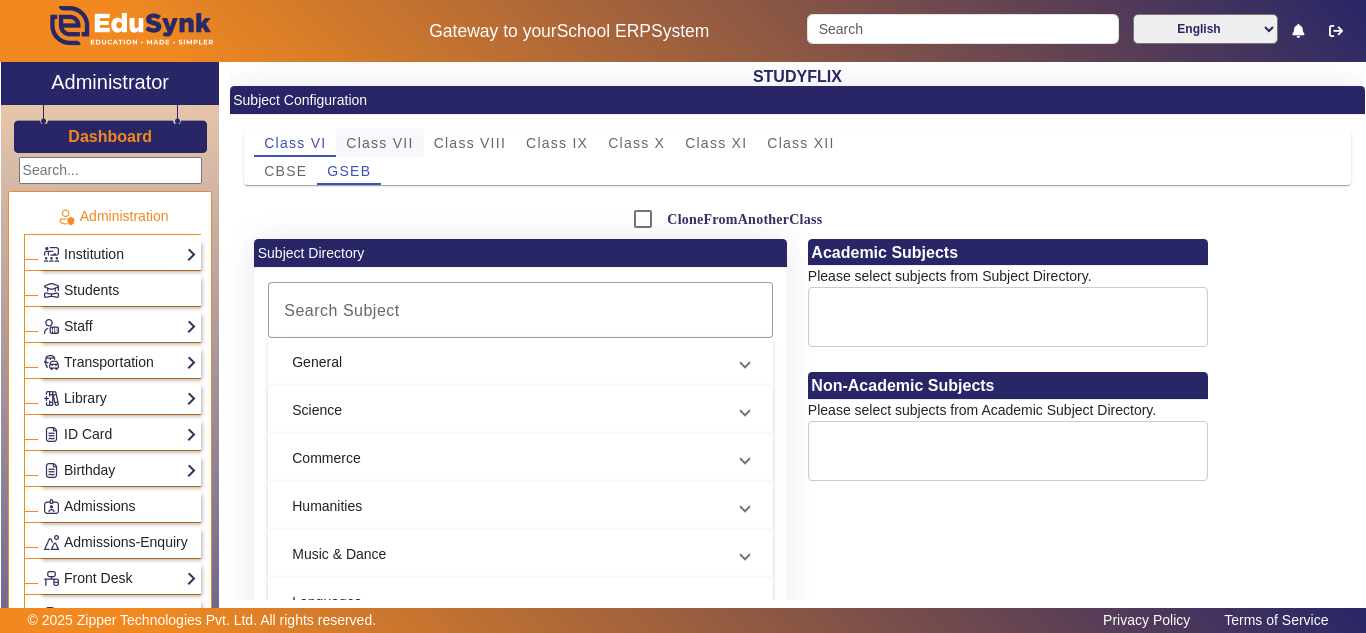 click on "Class VII" at bounding box center (379, 143) 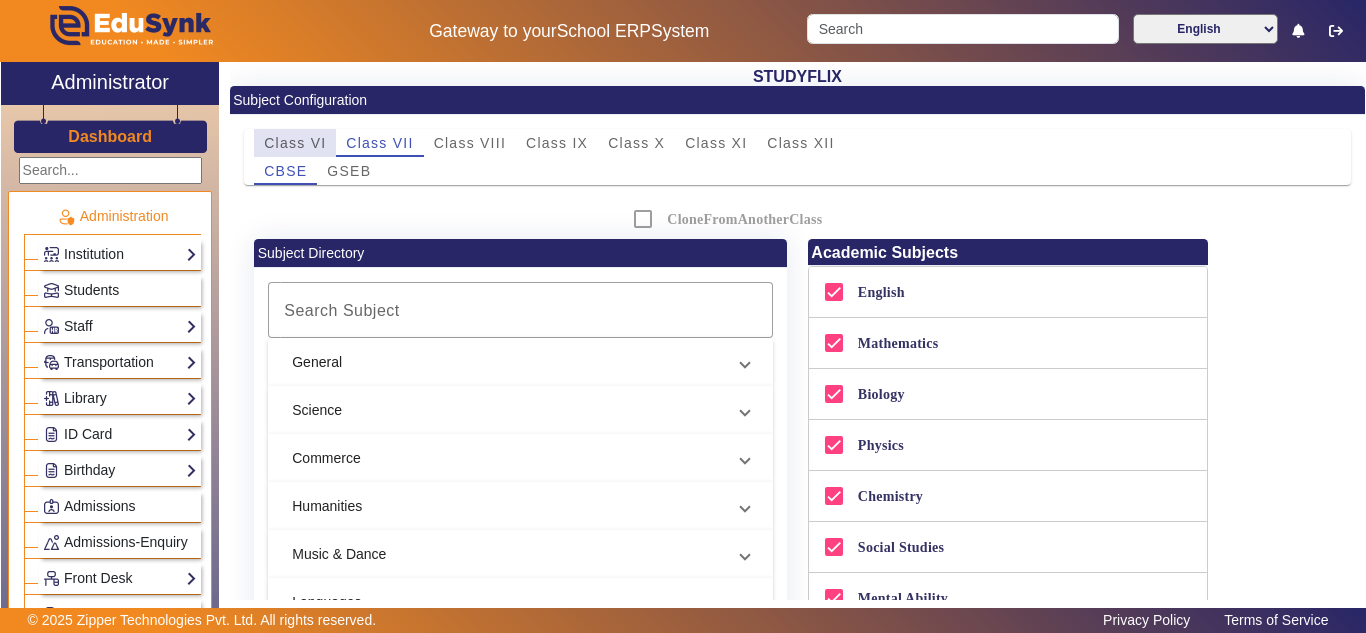 click on "Class VI" at bounding box center [295, 143] 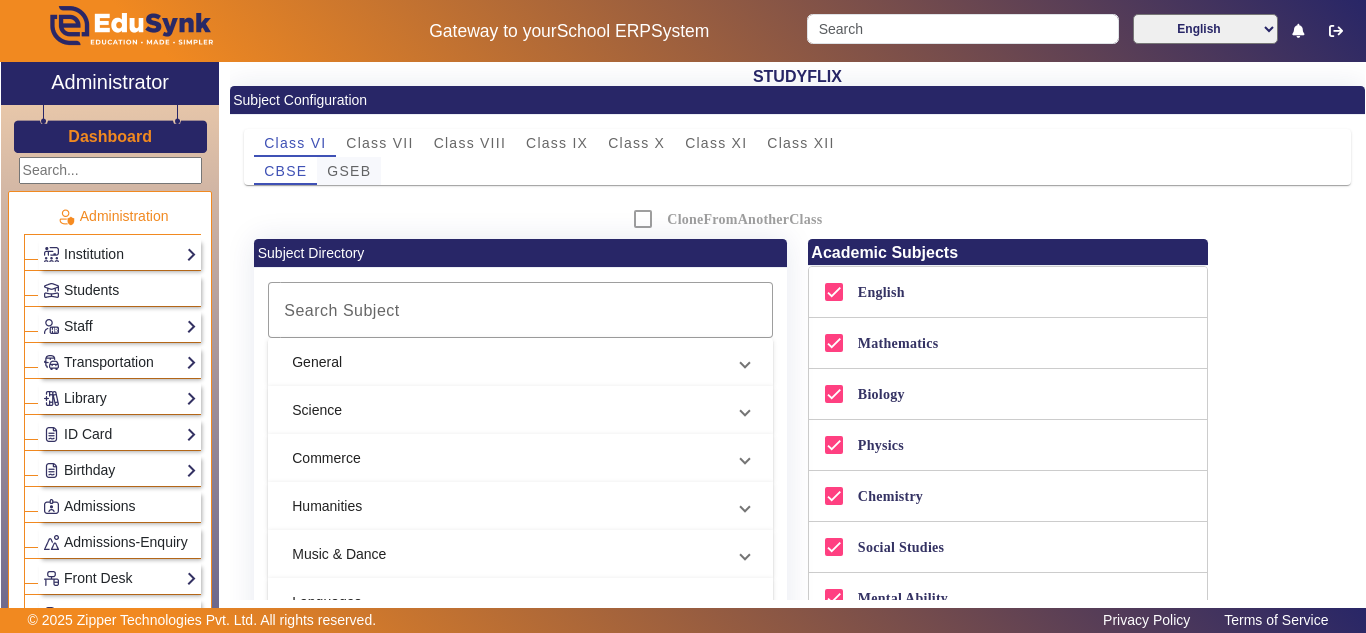 click on "GSEB" at bounding box center [349, 171] 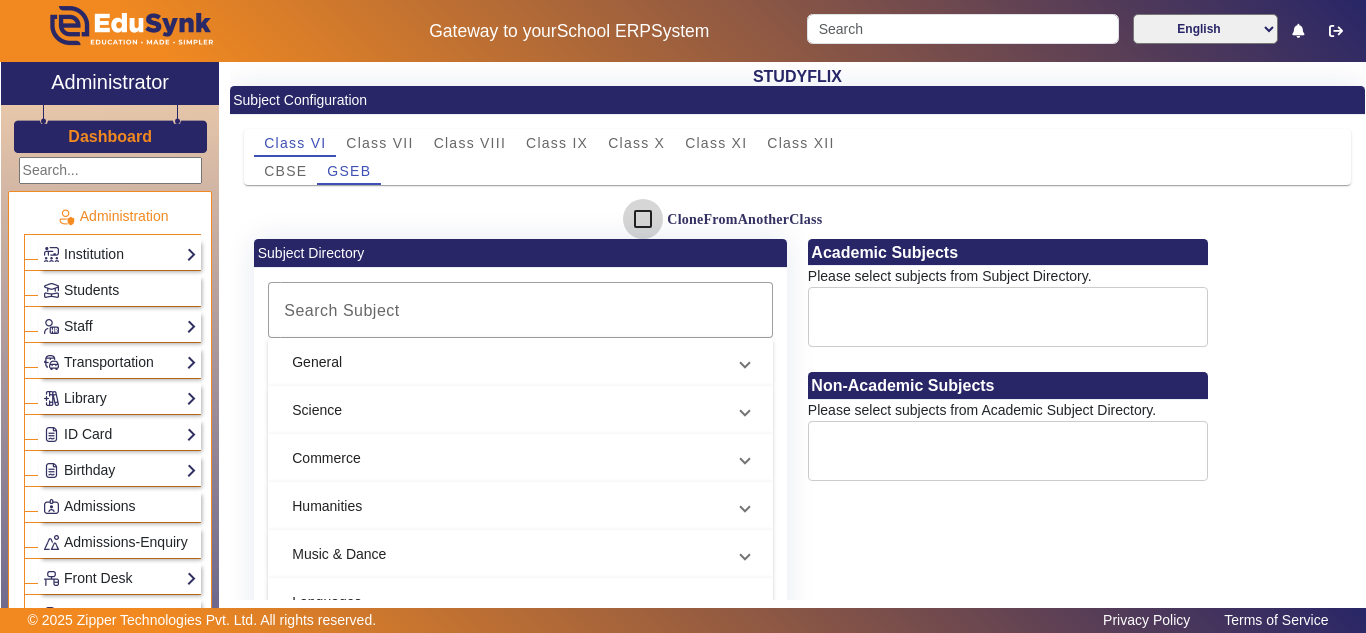 click on "CloneFromAnotherClass" at bounding box center [643, 219] 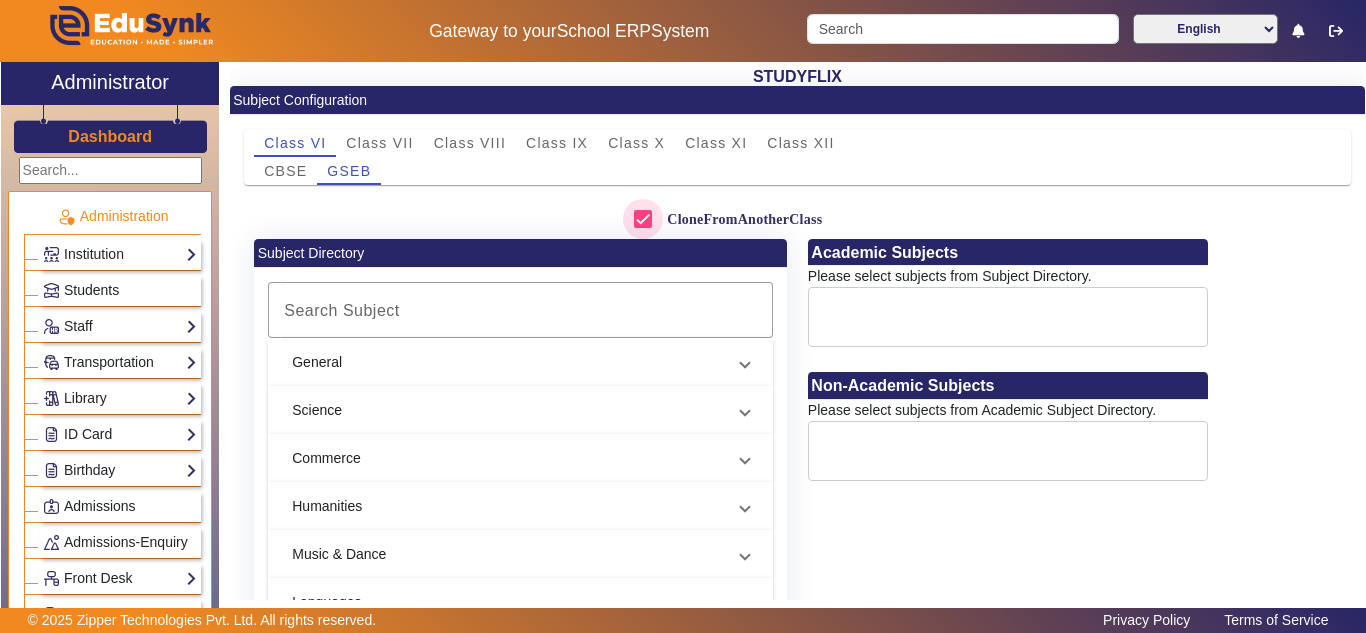 checkbox on "true" 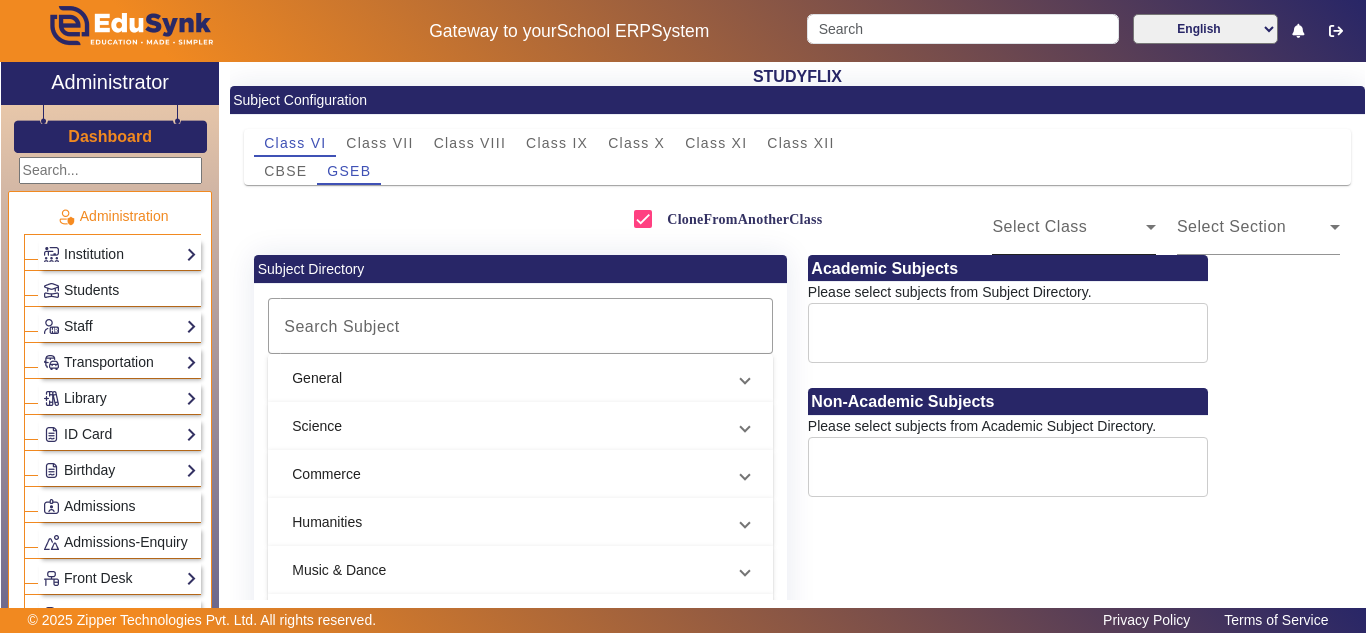 click on "Select Class" at bounding box center [1069, 227] 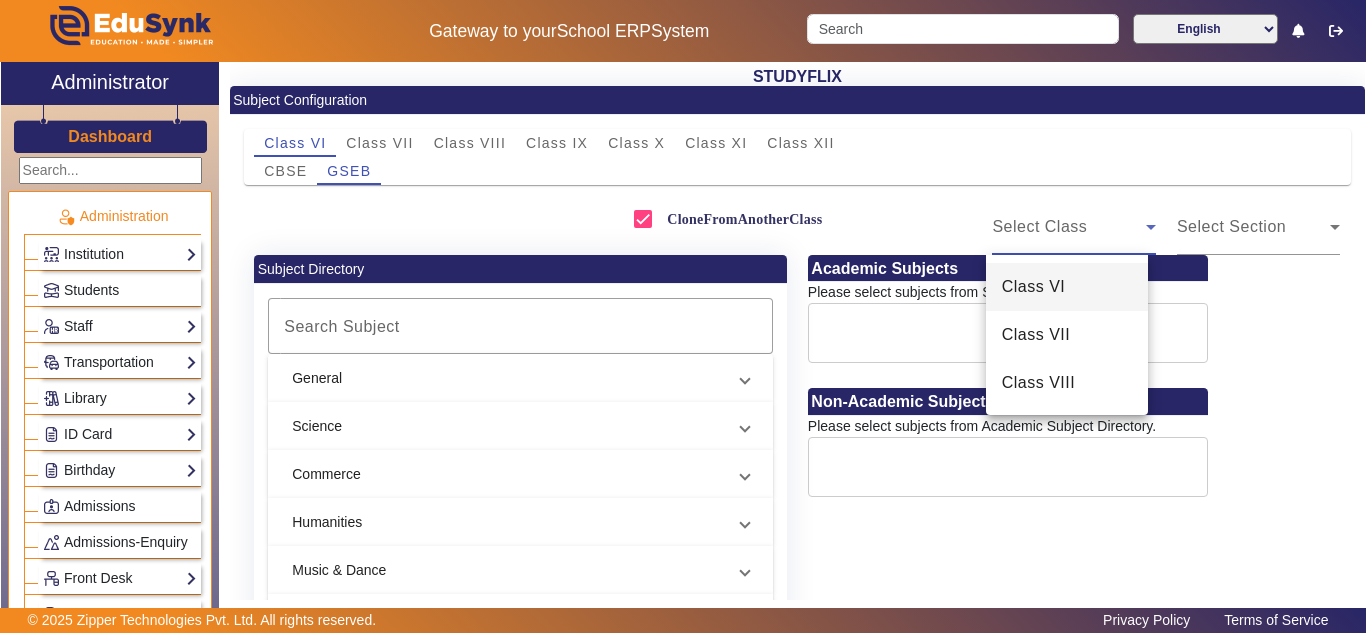 click on "Class VI" at bounding box center [1067, 287] 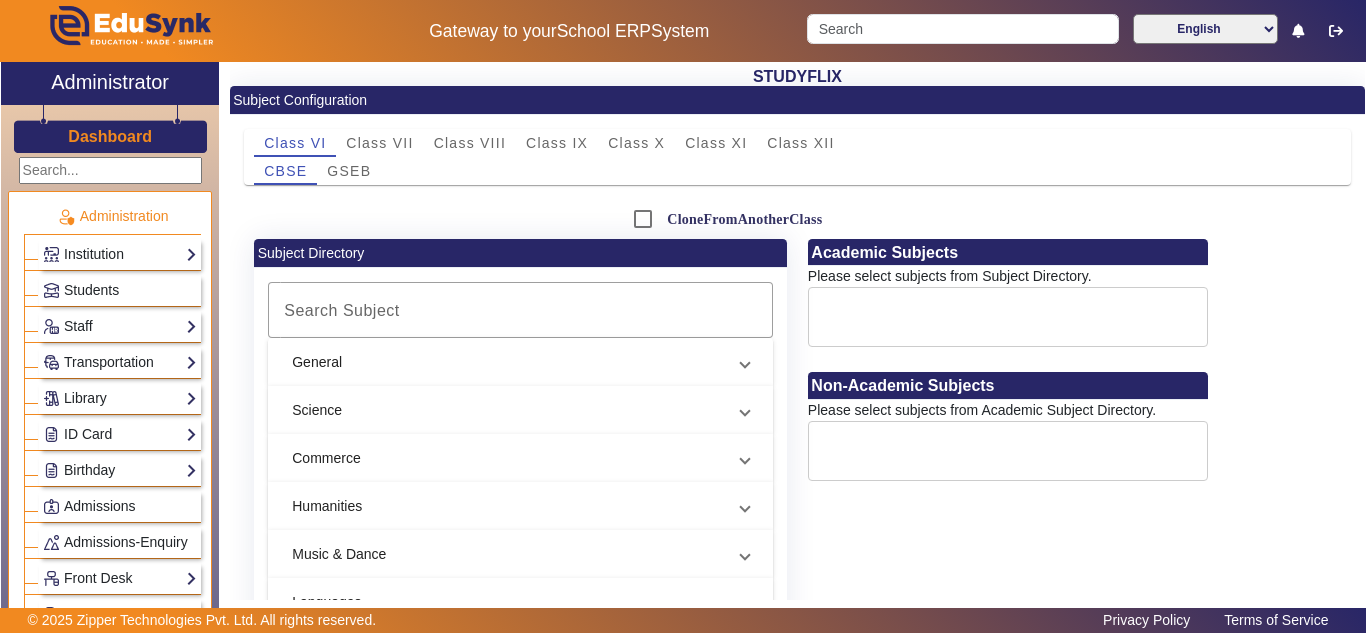 scroll, scrollTop: 0, scrollLeft: 0, axis: both 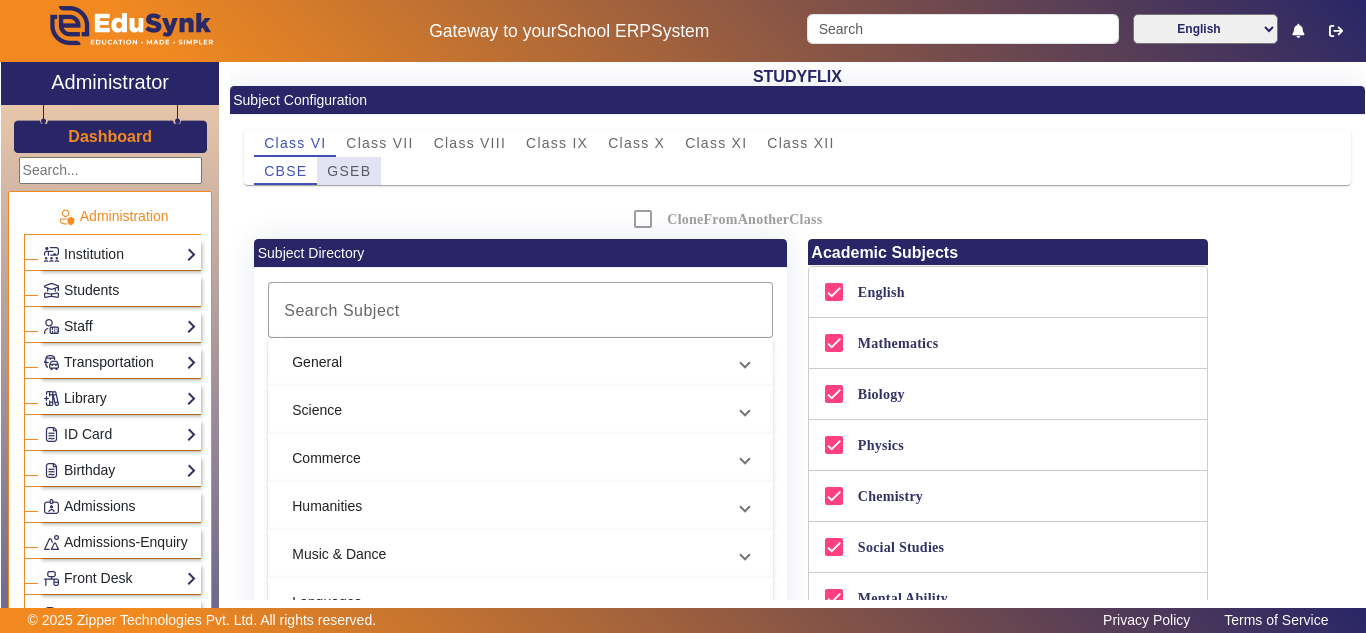 click on "GSEB" at bounding box center [349, 171] 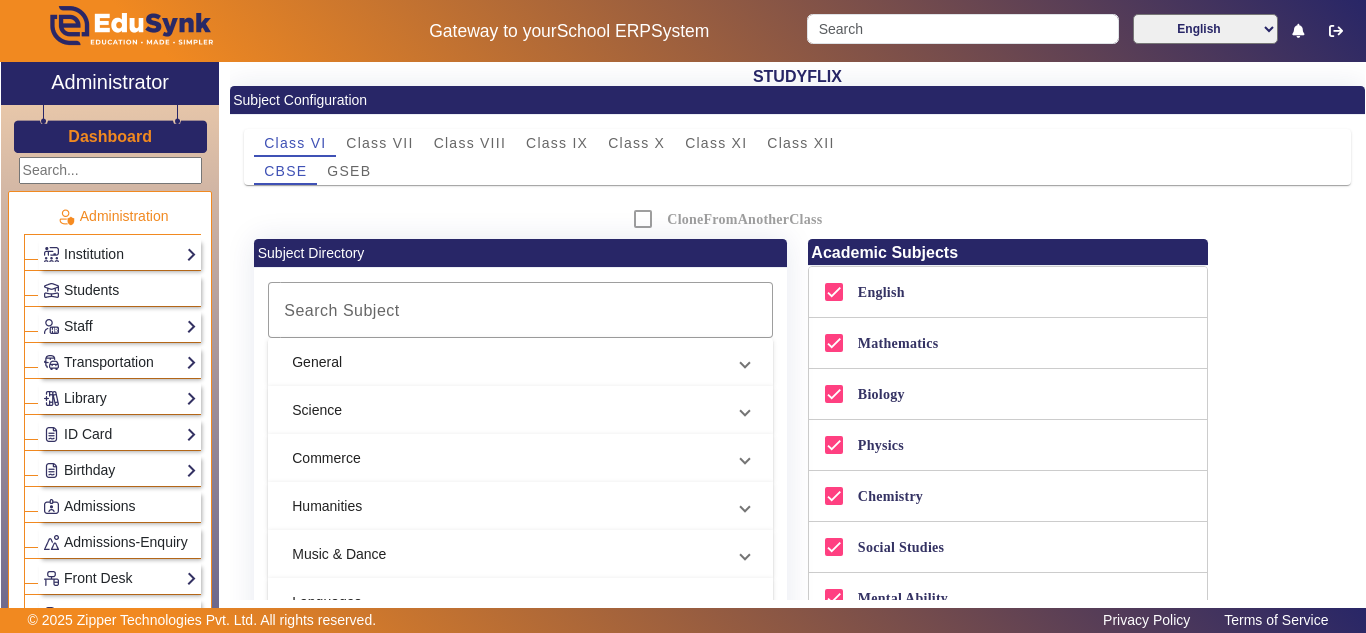 scroll, scrollTop: 0, scrollLeft: 0, axis: both 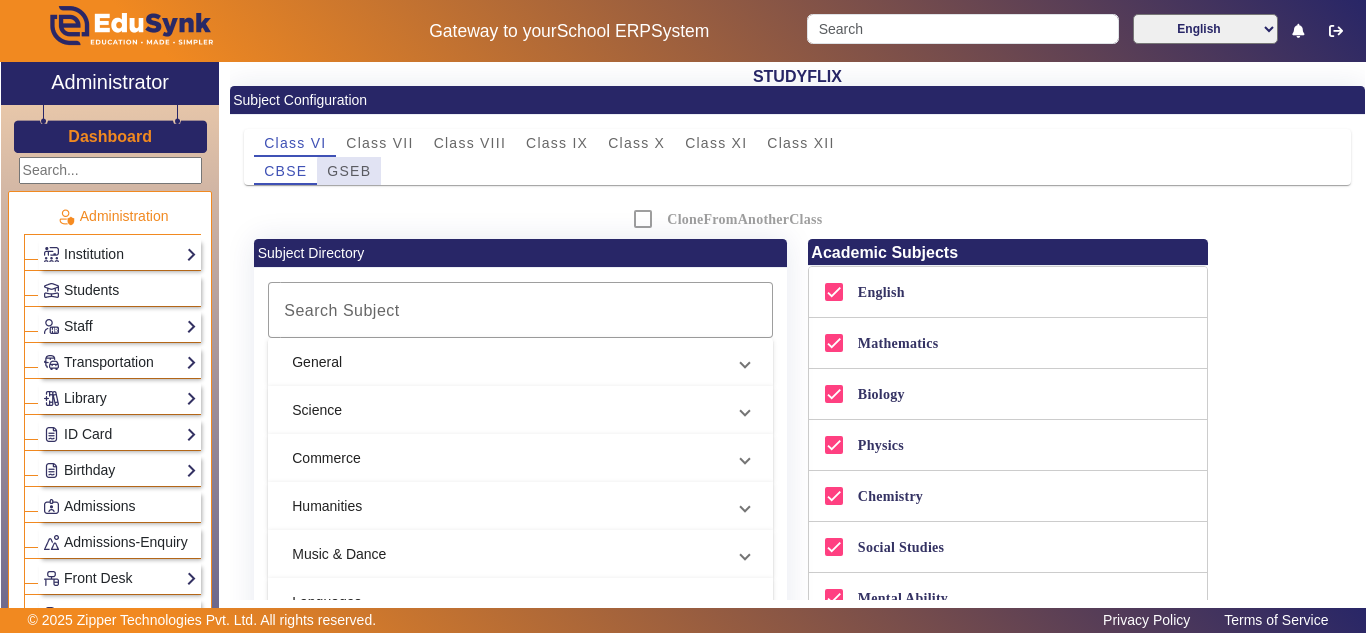 click on "GSEB" at bounding box center [349, 171] 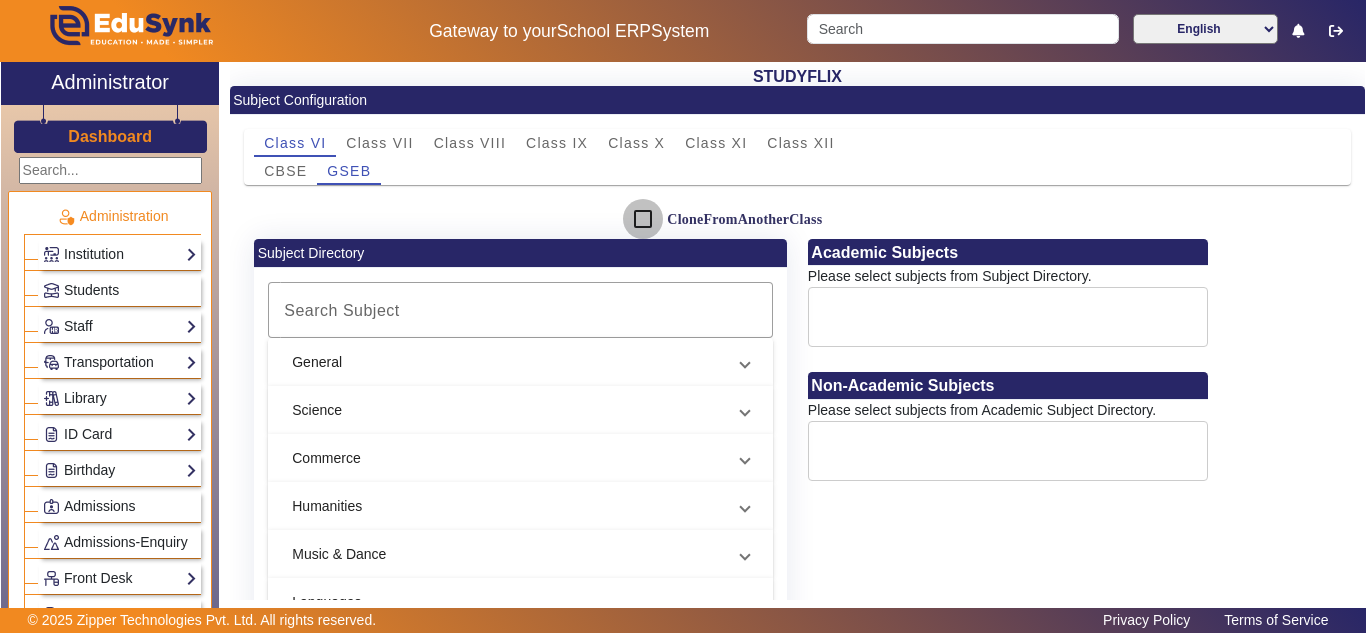 click on "CloneFromAnotherClass" at bounding box center (643, 219) 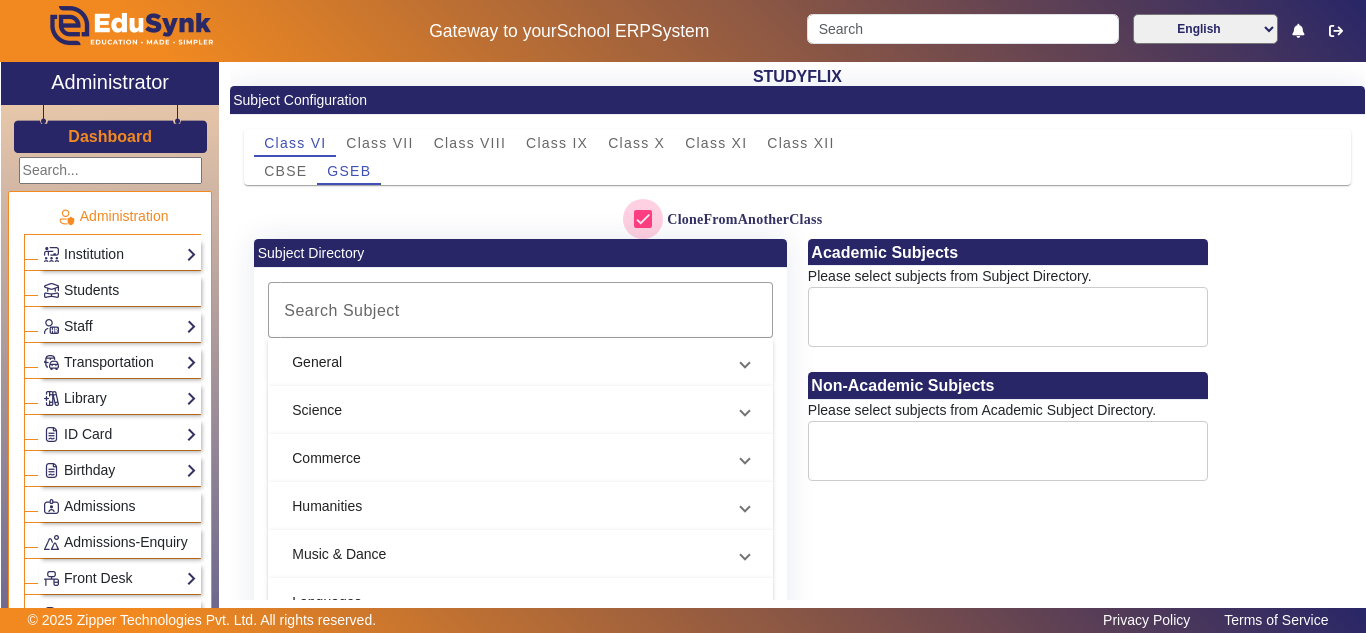 checkbox on "true" 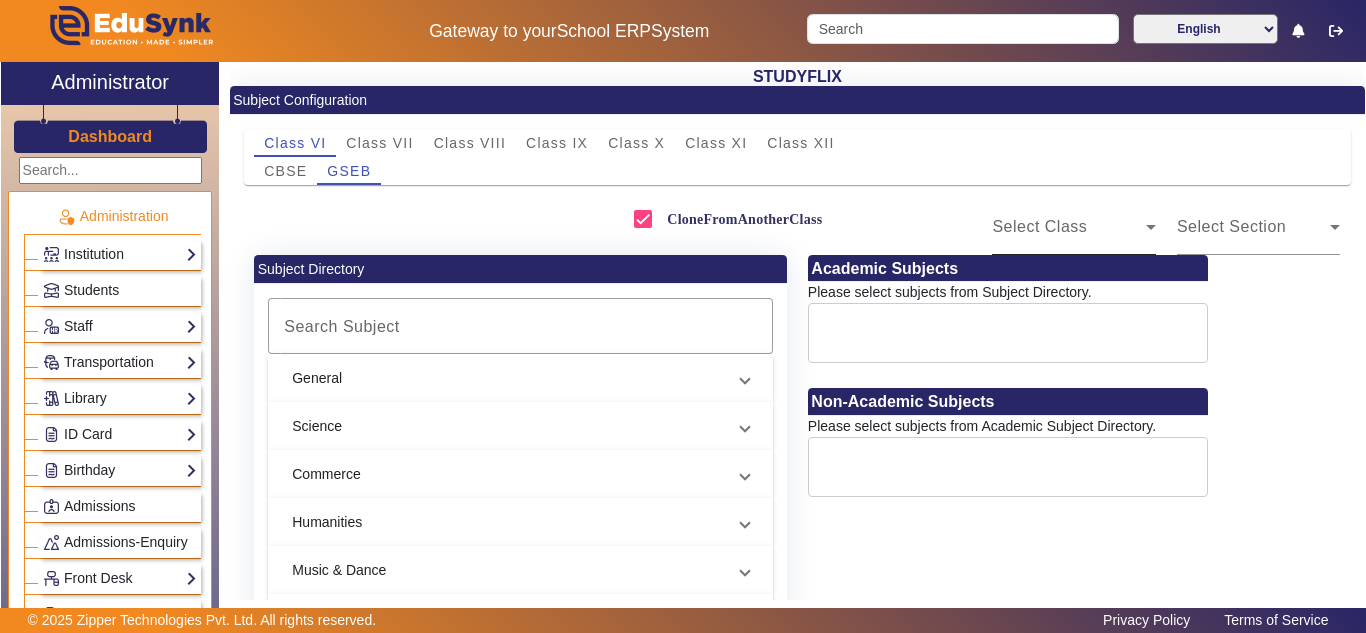 click on "Select Class" at bounding box center [1039, 226] 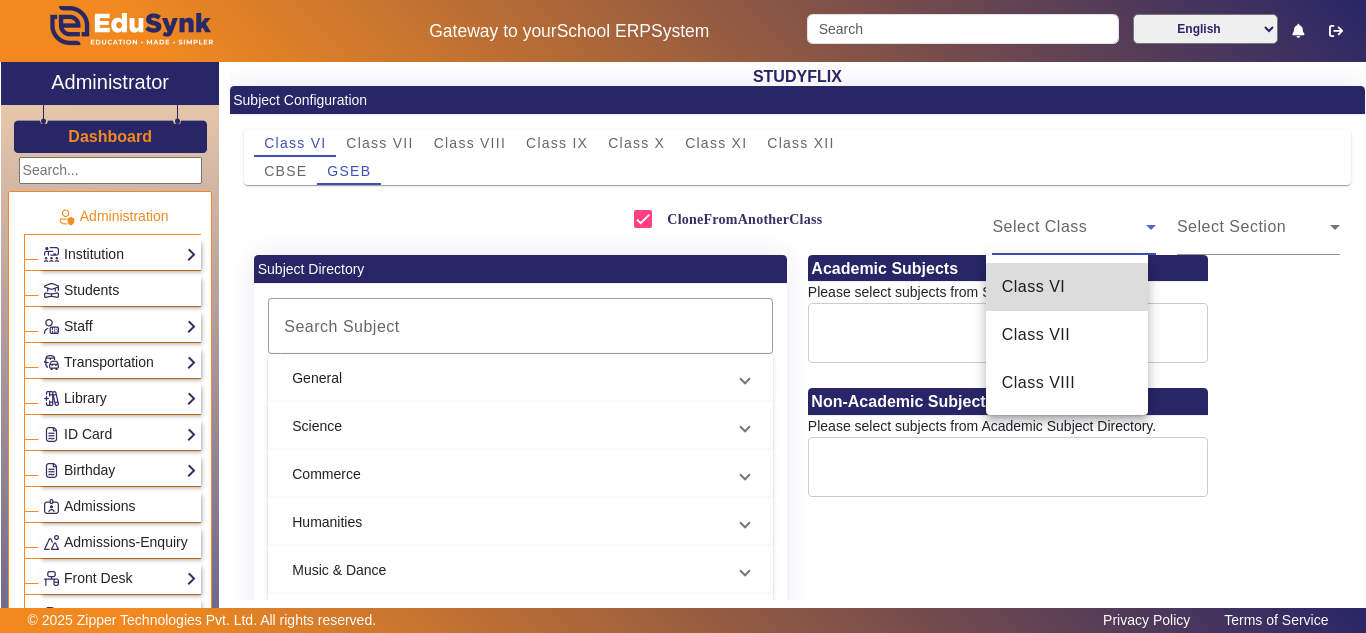 click on "Class VI" at bounding box center (1034, 287) 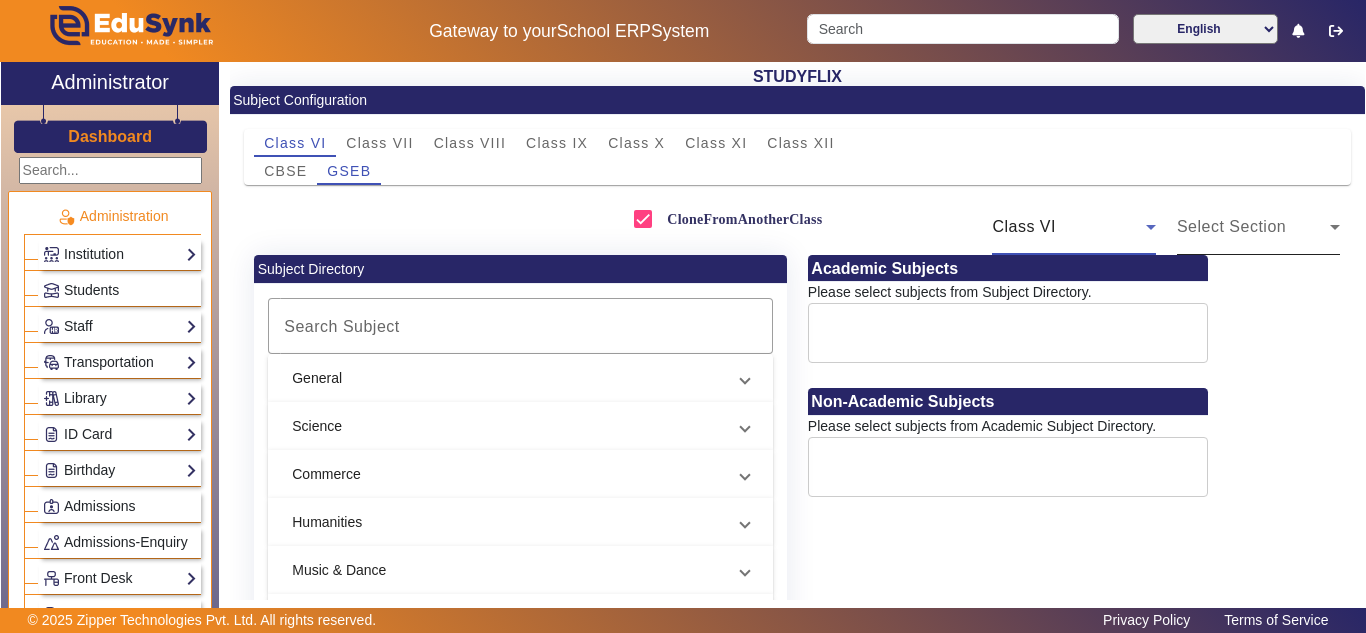 click on "Select Section" at bounding box center (1231, 226) 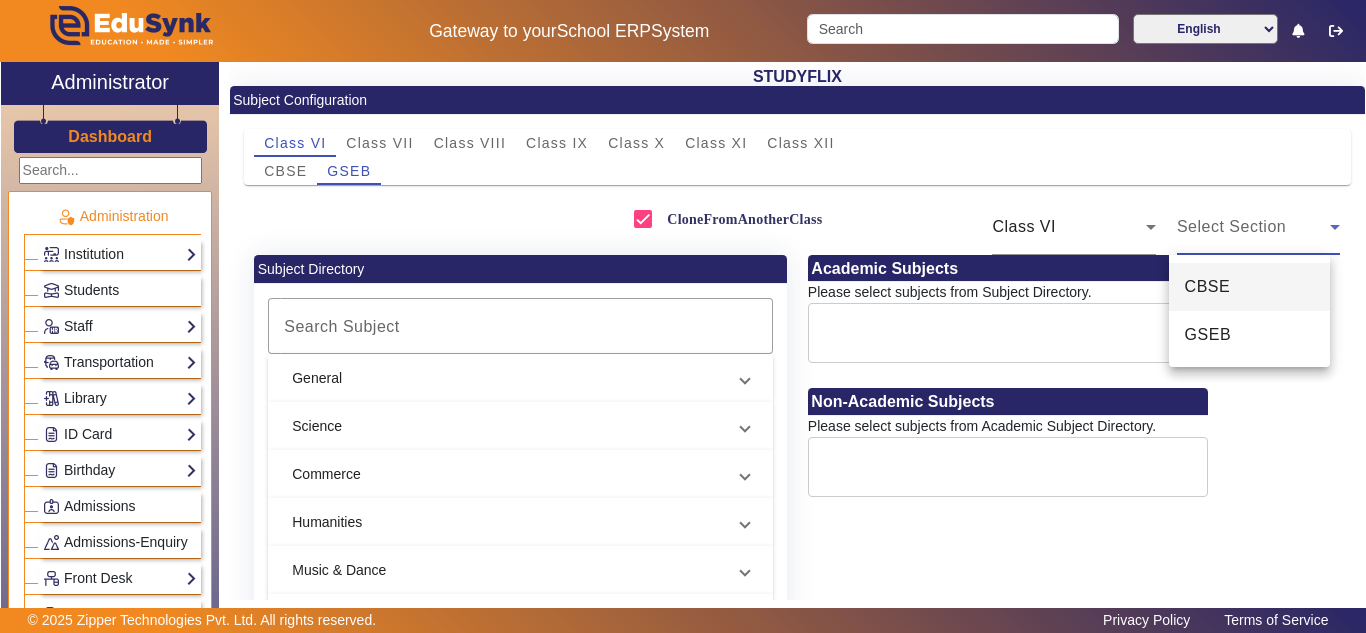 click on "CBSE" at bounding box center [1208, 287] 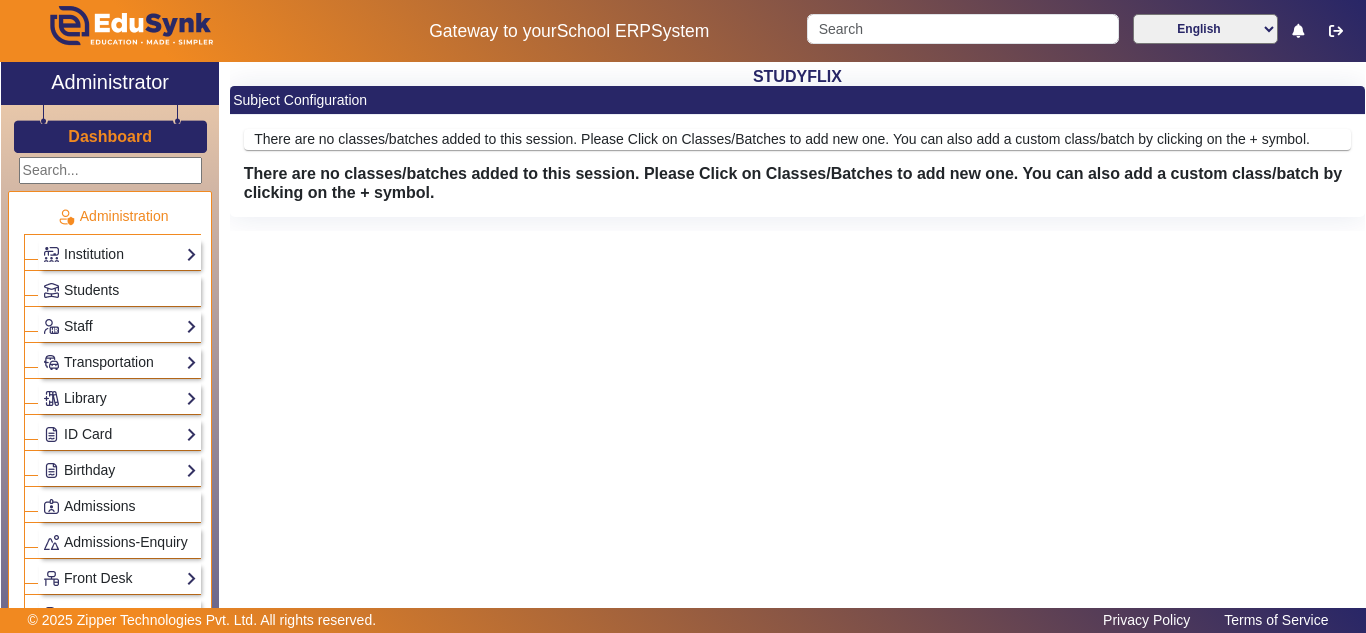 scroll, scrollTop: 0, scrollLeft: 0, axis: both 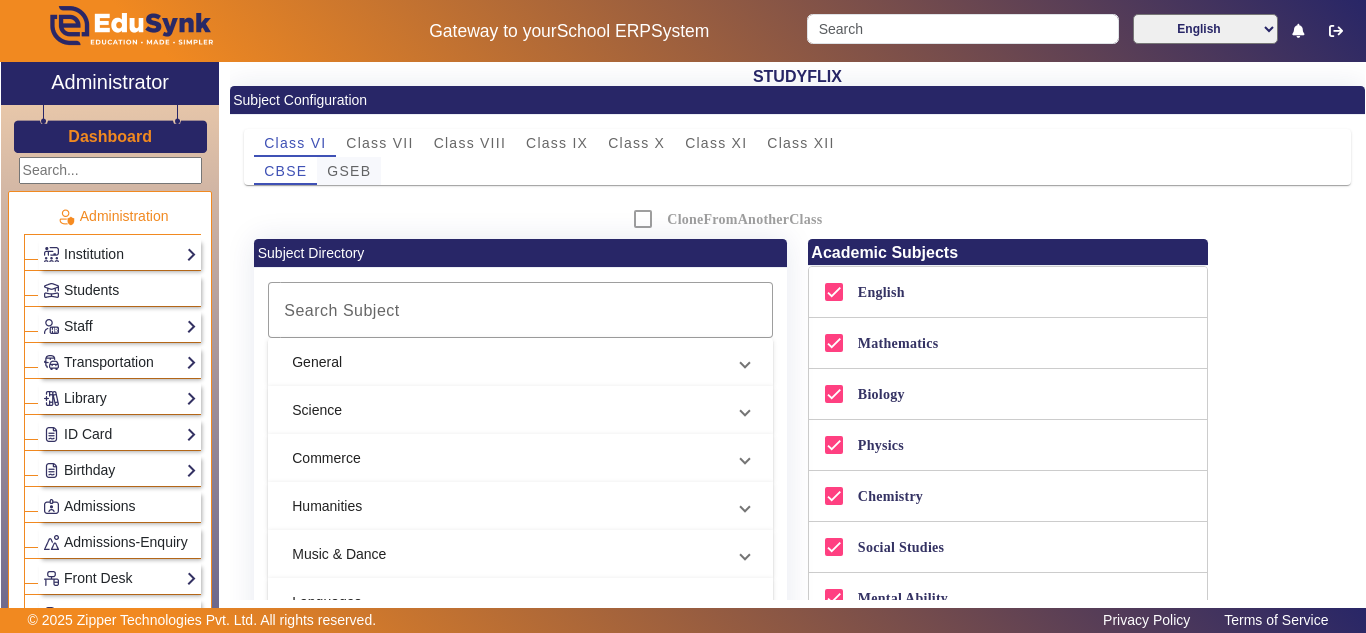 click on "GSEB" at bounding box center (349, 171) 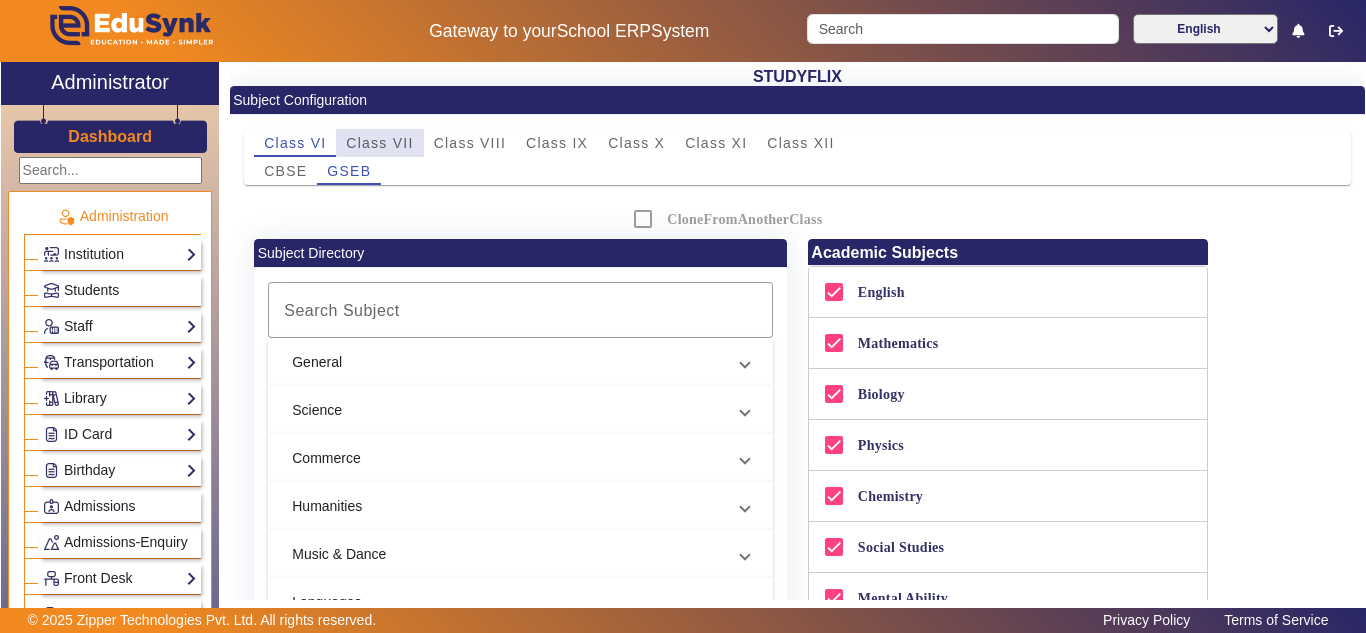 click on "Class VII" at bounding box center (379, 143) 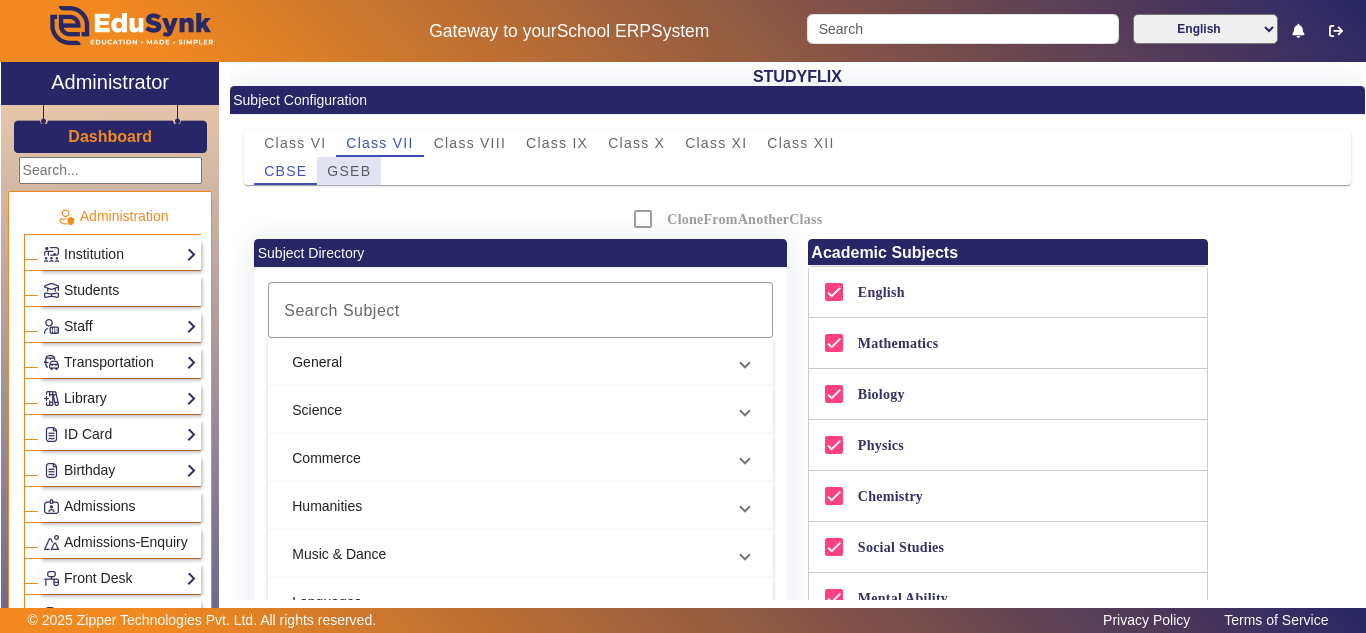 click on "GSEB" at bounding box center [349, 171] 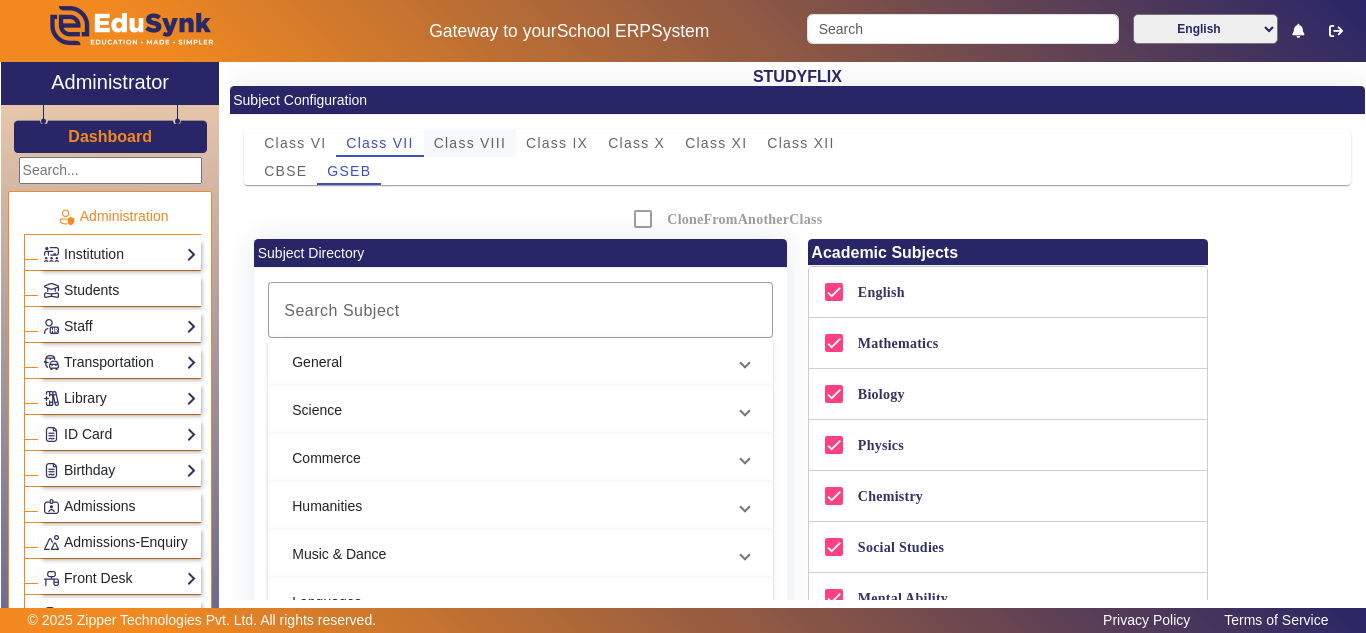 click on "Class VIII" at bounding box center (470, 143) 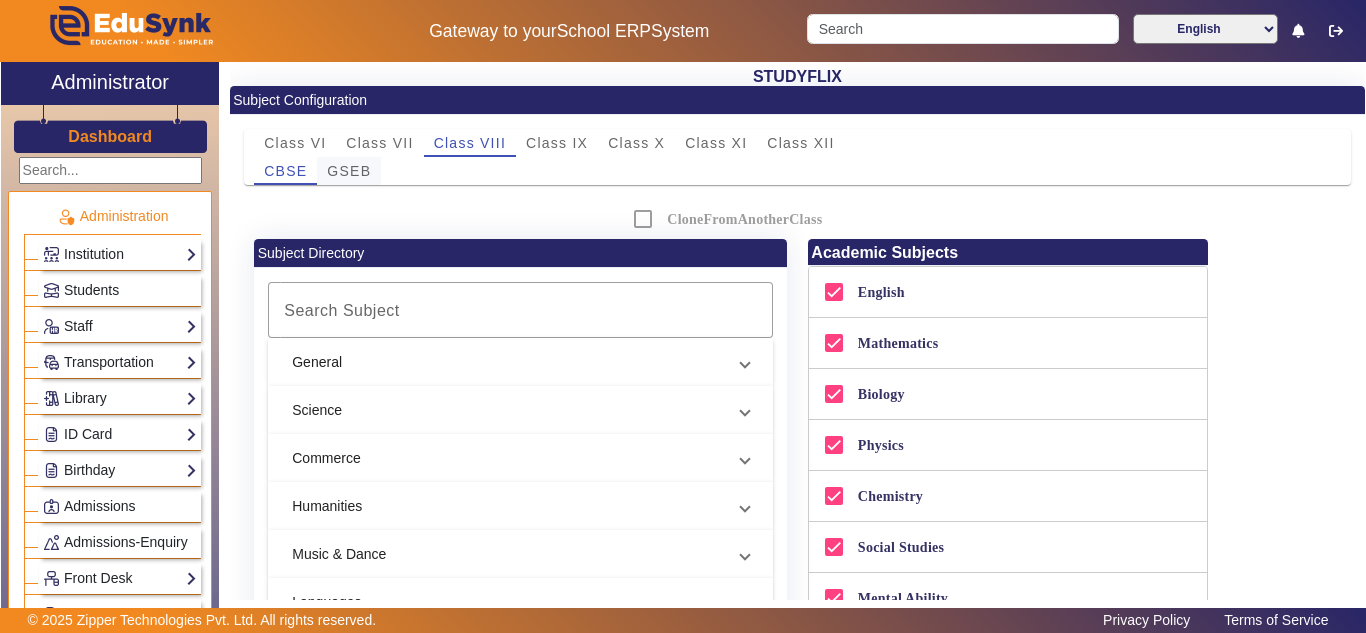 click on "GSEB" at bounding box center (349, 171) 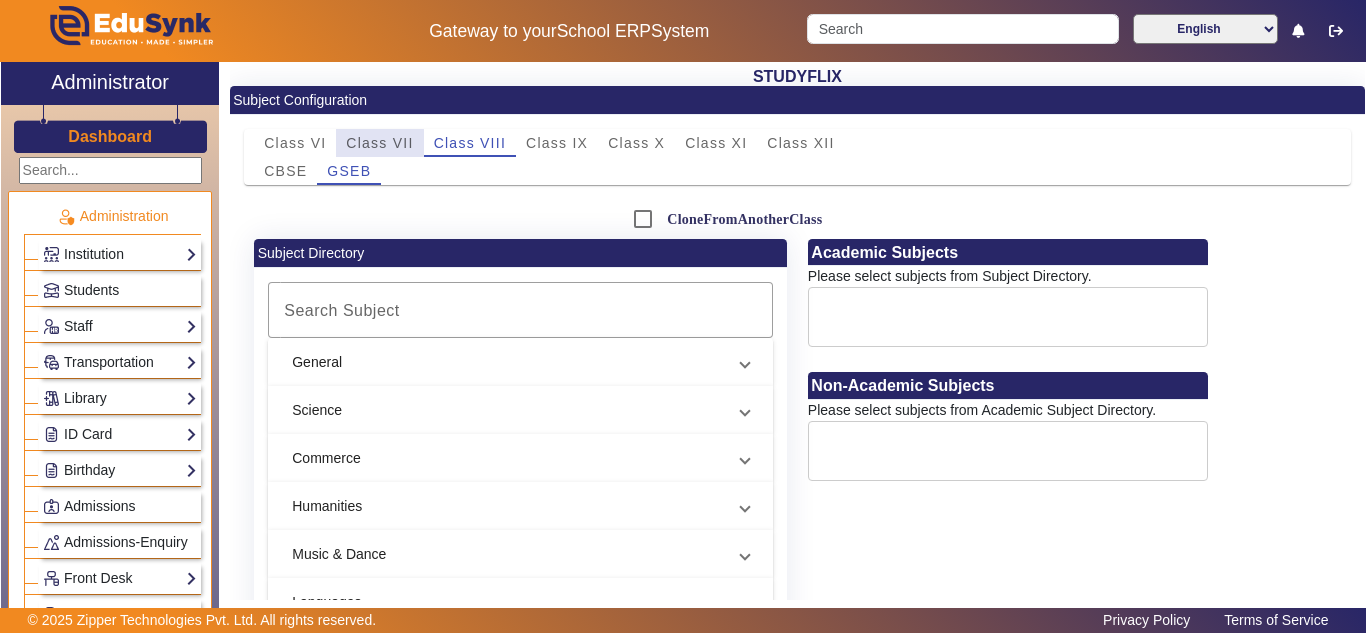 click on "Class VII" at bounding box center [379, 143] 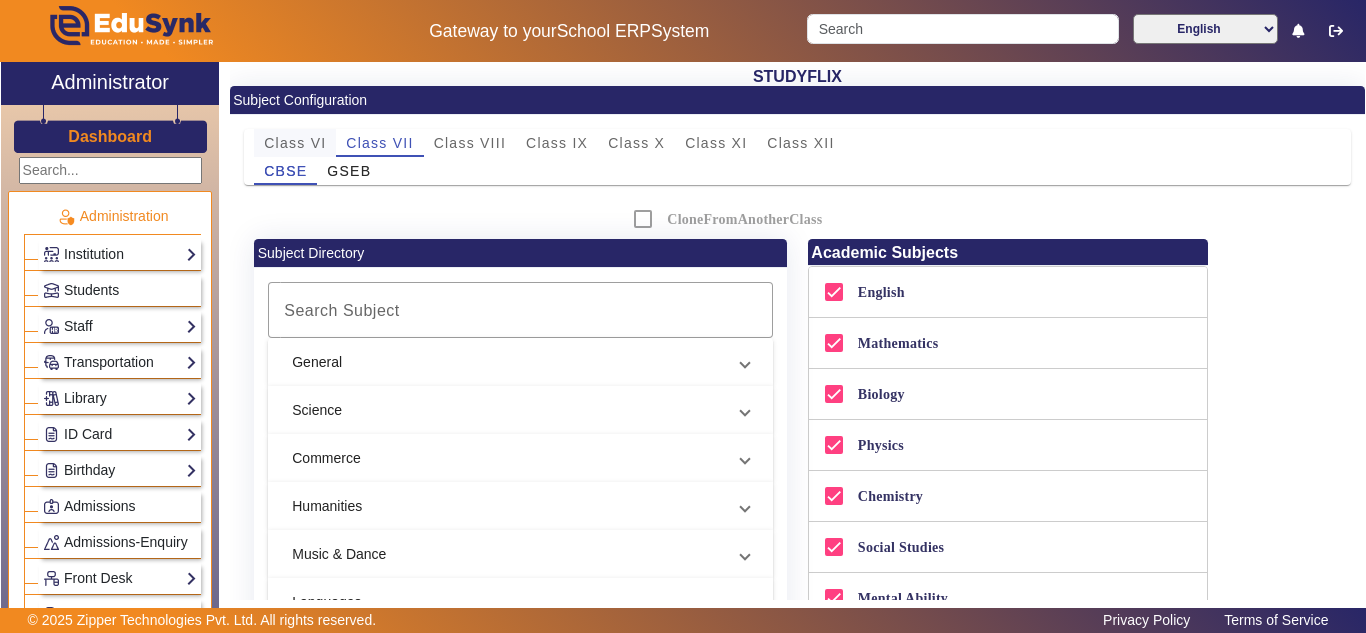 click on "Class VI" at bounding box center [295, 143] 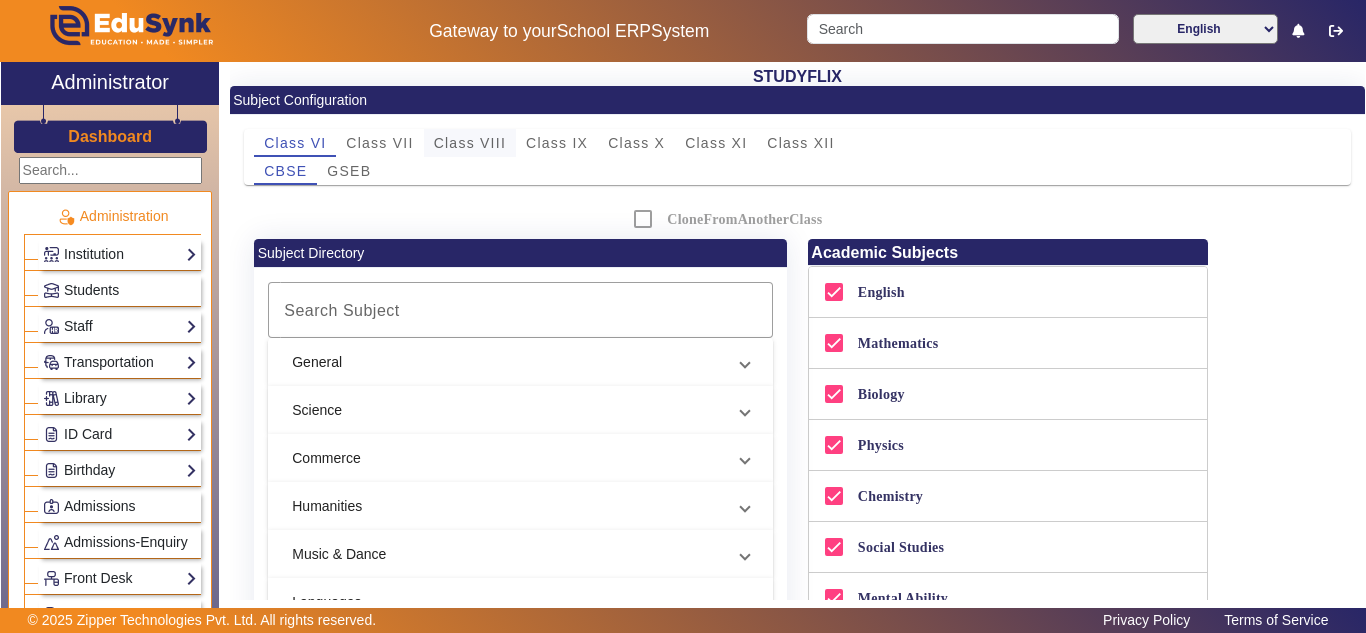 click on "Class VIII" at bounding box center [470, 143] 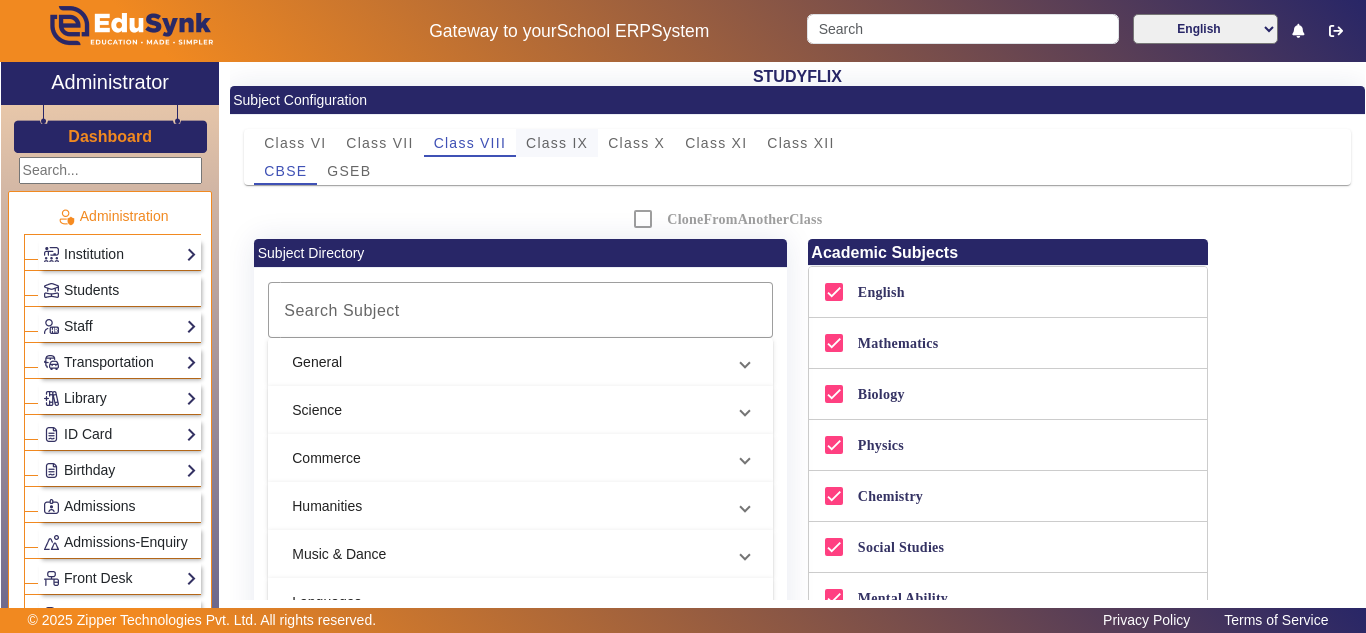 click on "Class IX" at bounding box center [557, 143] 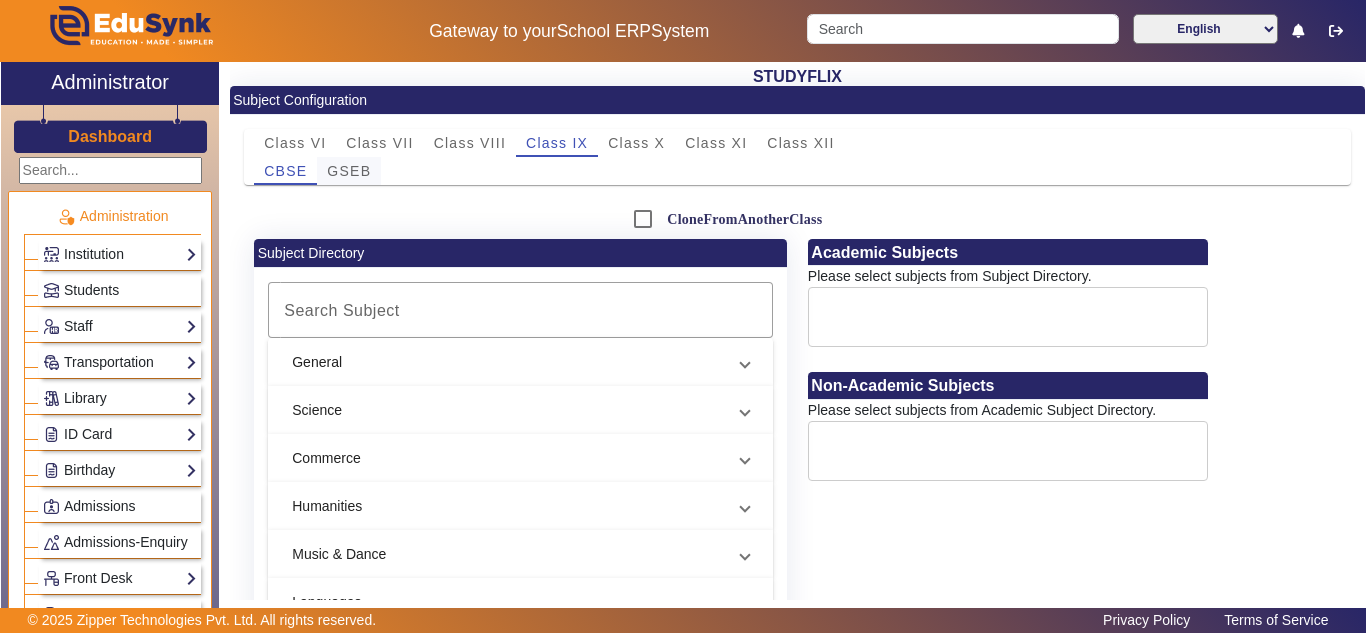 click on "GSEB" at bounding box center [349, 171] 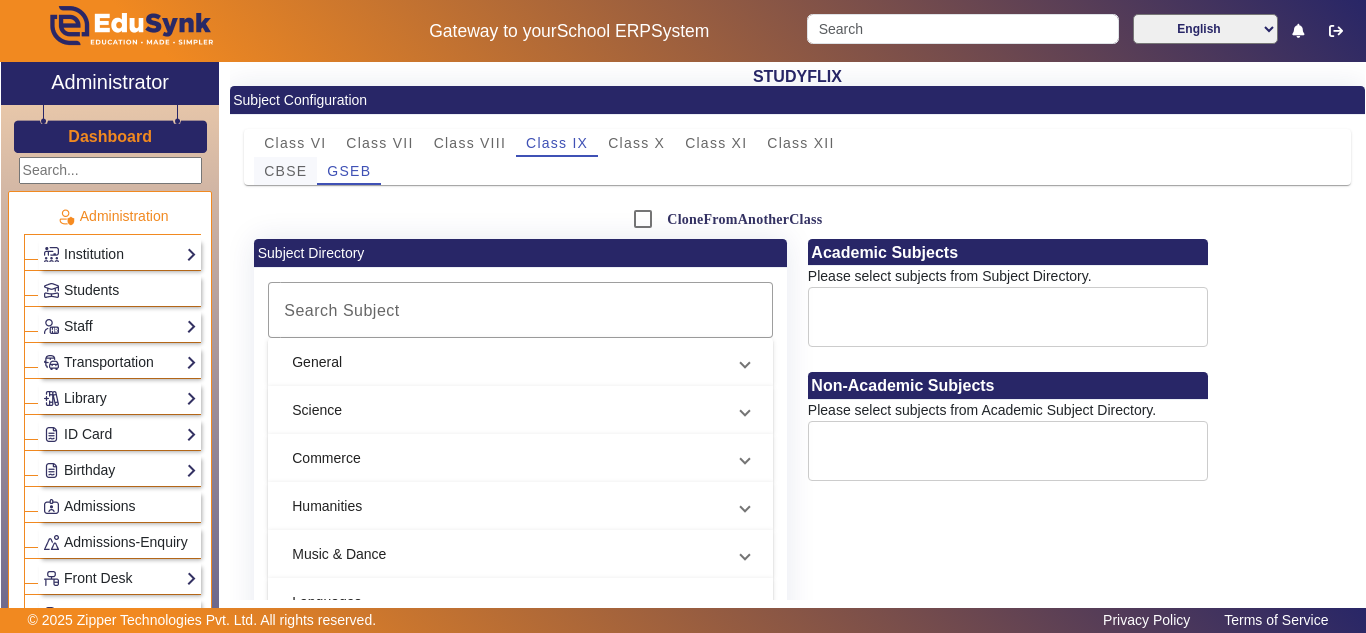 click on "CBSE" at bounding box center [285, 171] 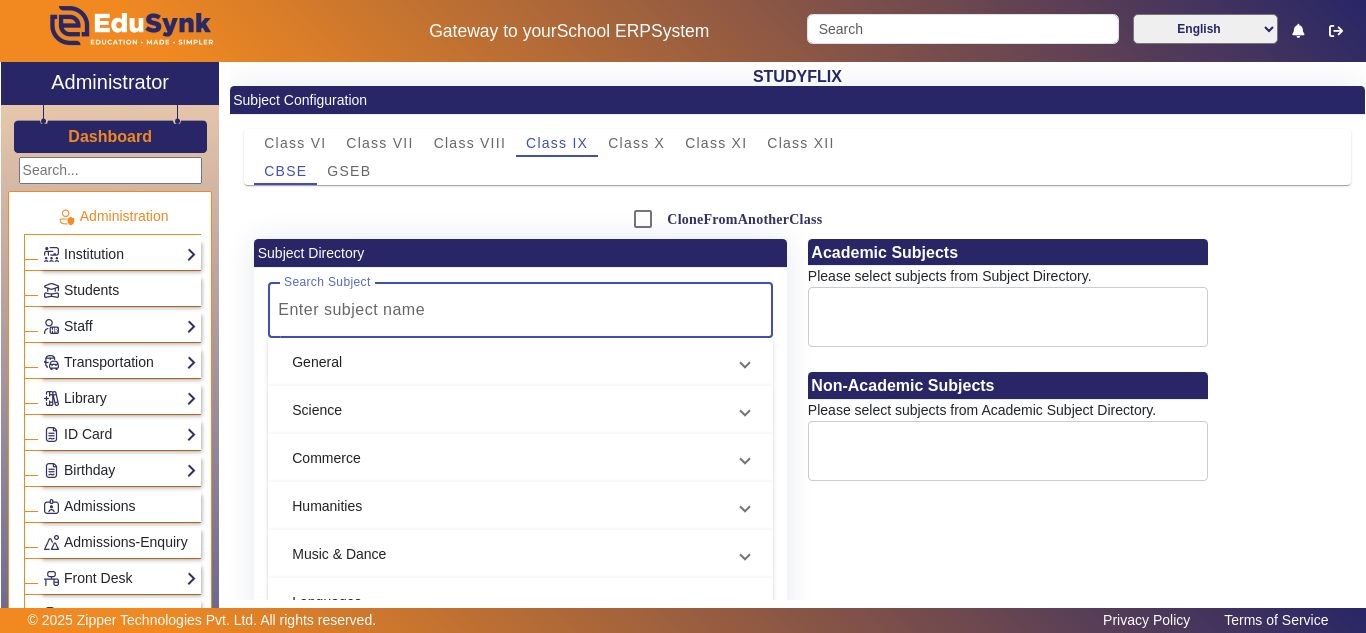 click on "Search Subject" at bounding box center (517, 310) 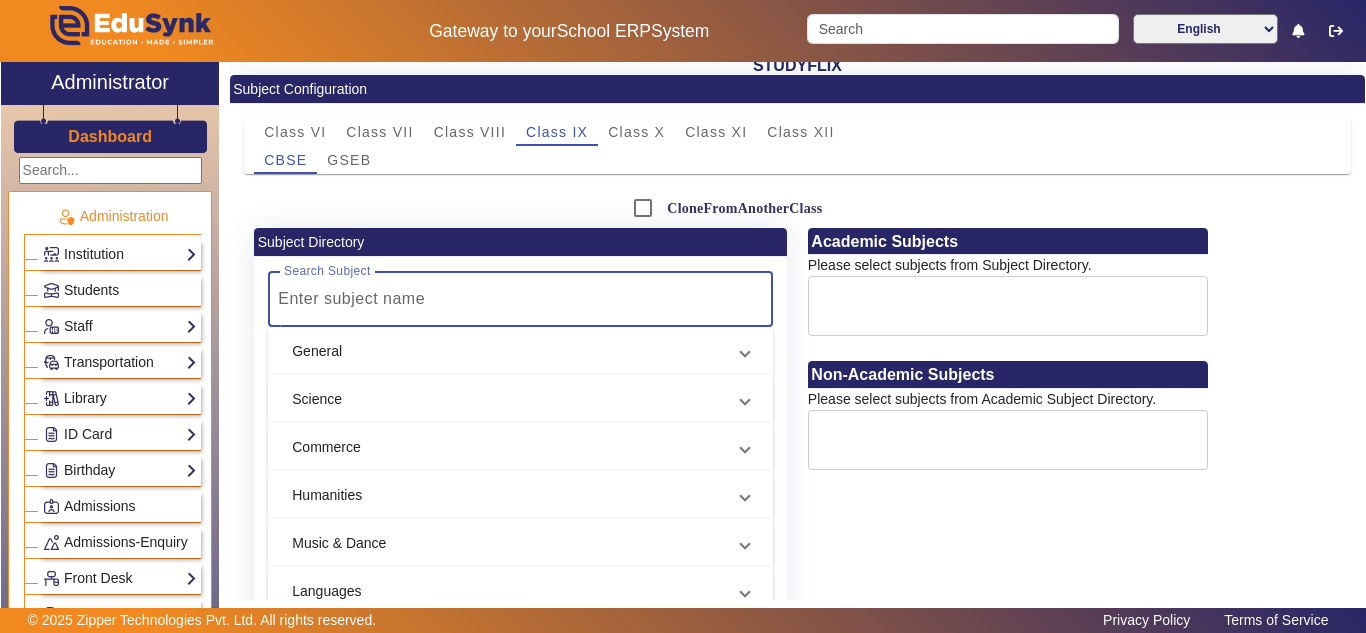 scroll, scrollTop: 0, scrollLeft: 0, axis: both 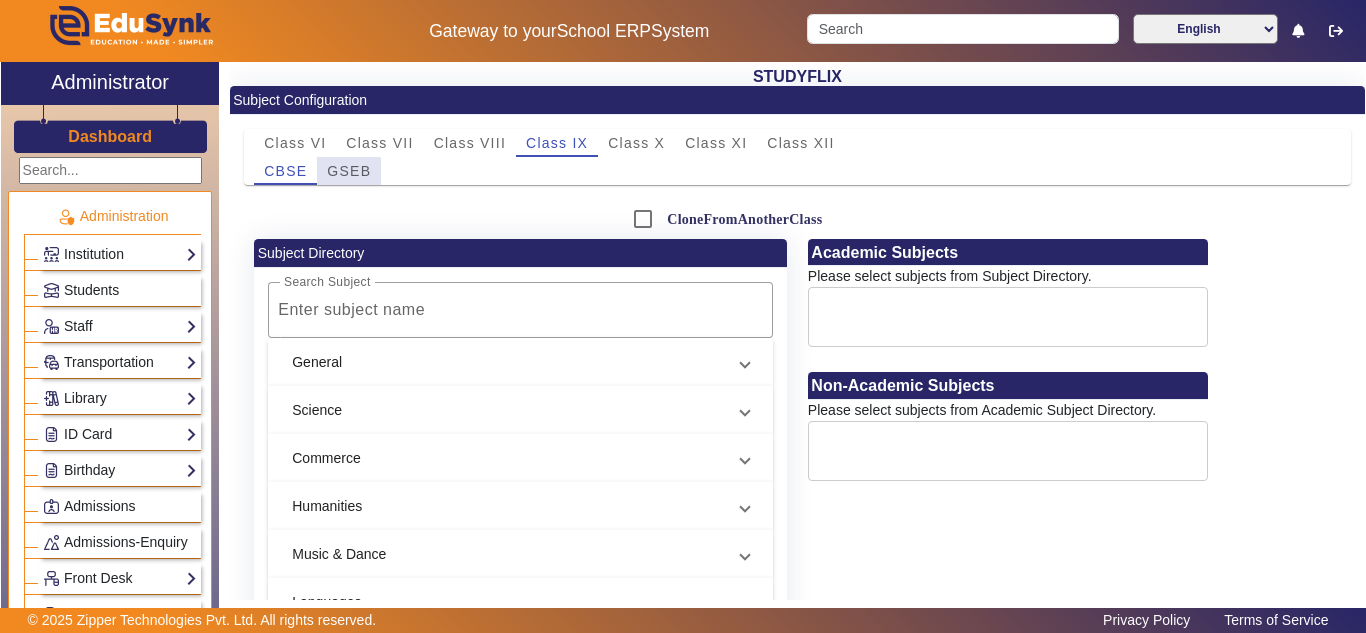 click on "GSEB" at bounding box center [349, 171] 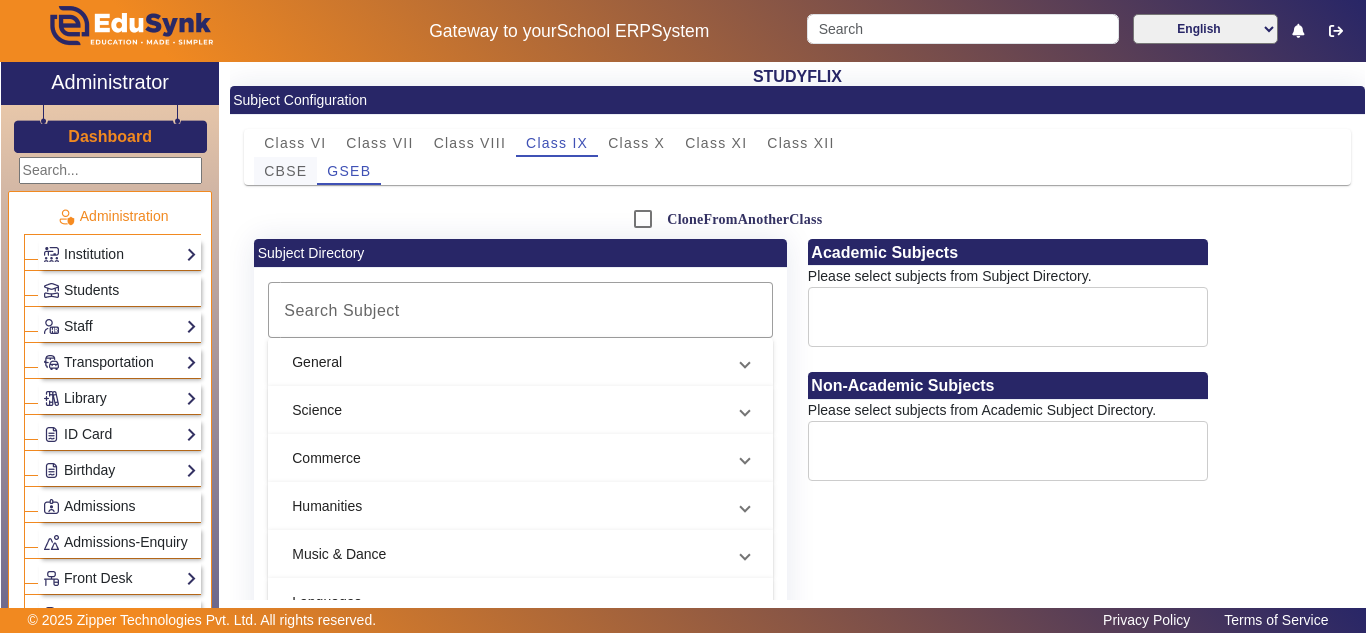 click on "CBSE" at bounding box center (285, 171) 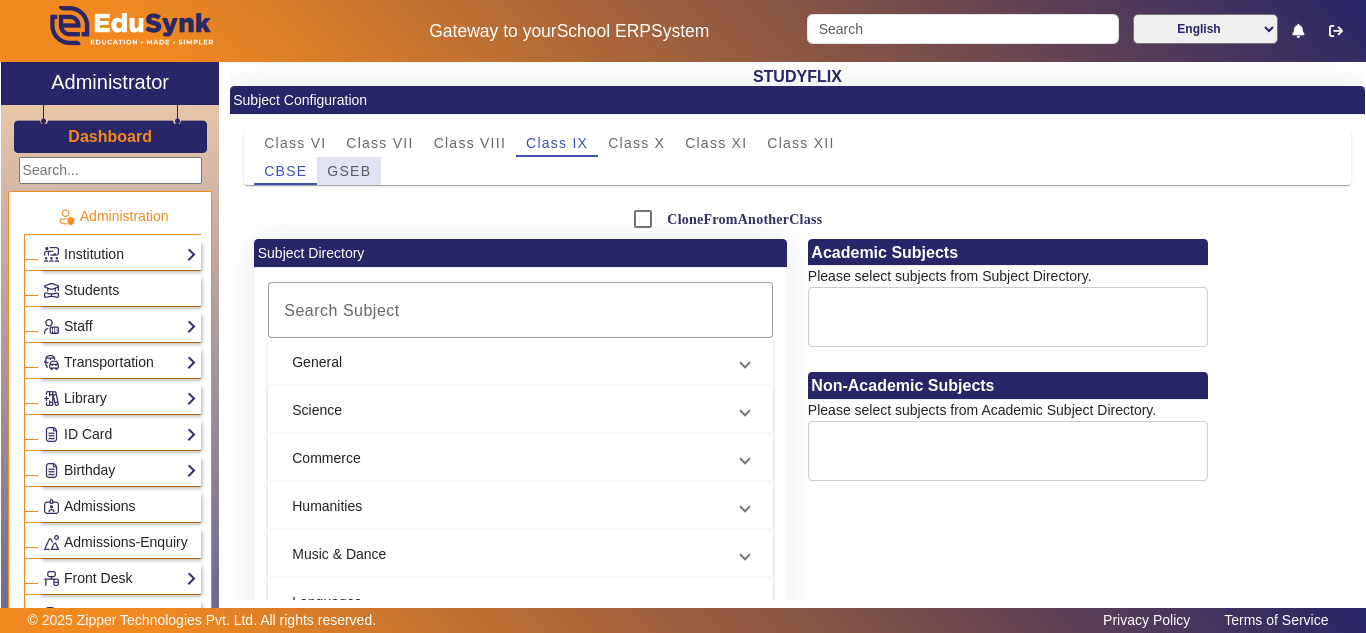 click on "GSEB" at bounding box center (349, 171) 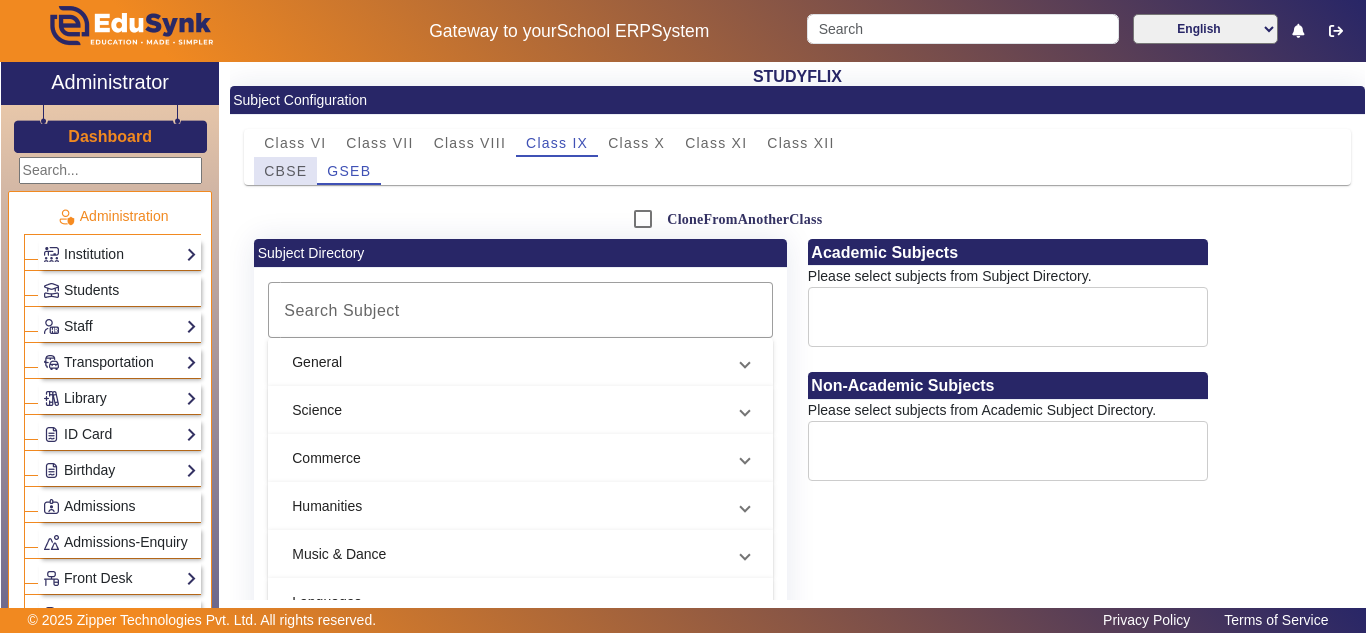 click on "CBSE" at bounding box center (285, 171) 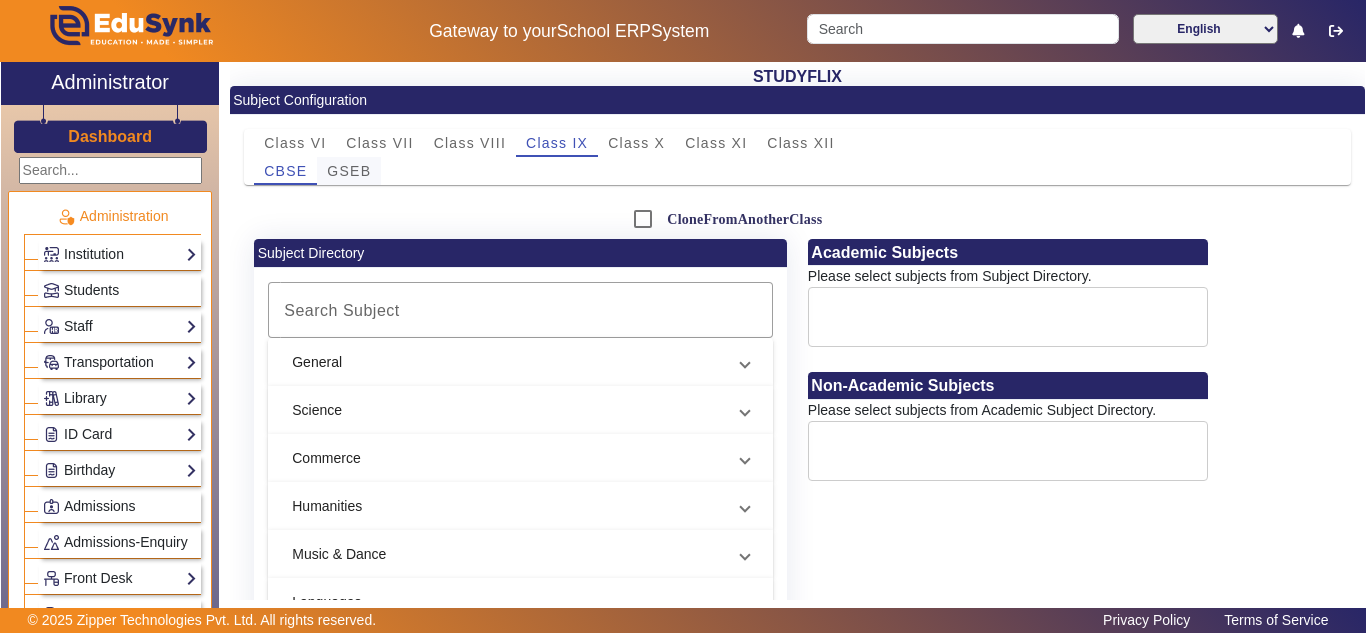click on "GSEB" at bounding box center (349, 171) 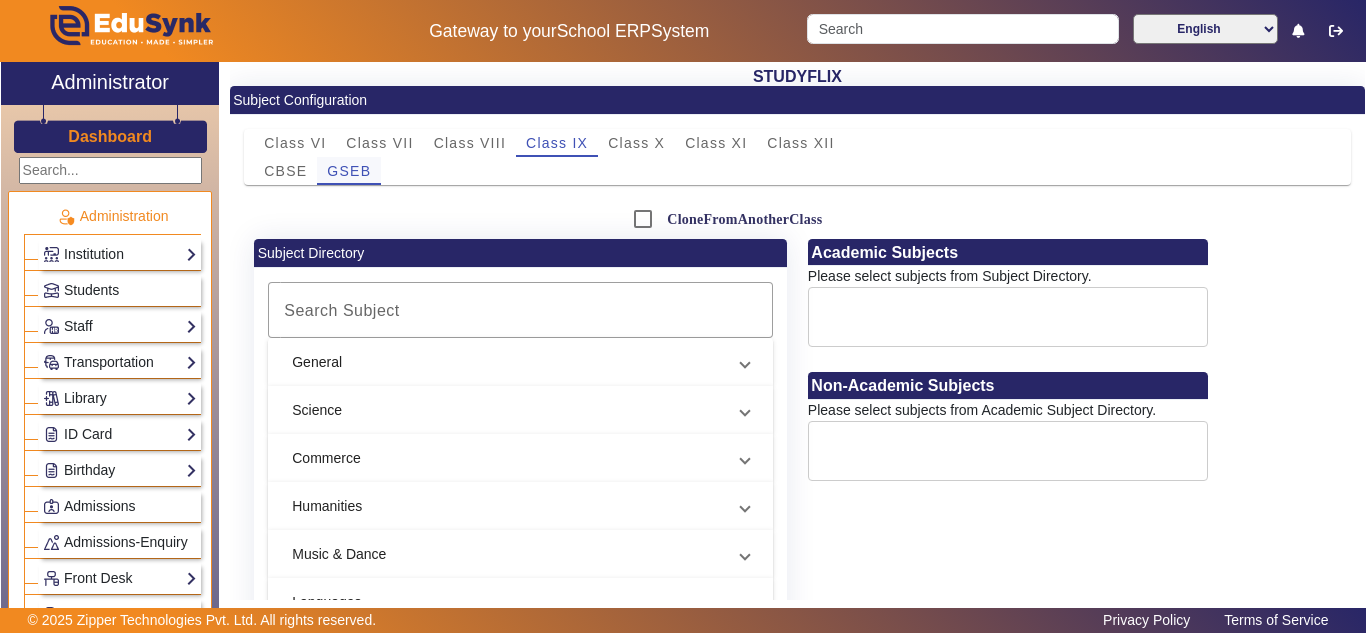 click on "GSEB" at bounding box center (349, 171) 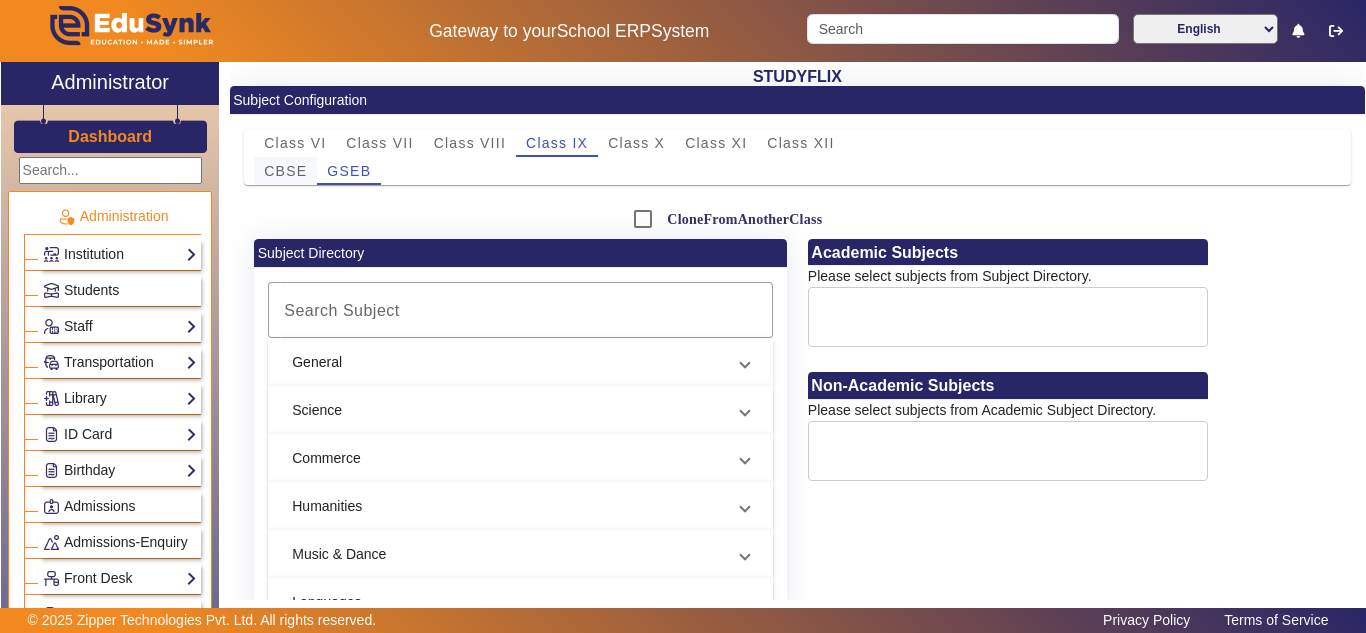 click on "CBSE" at bounding box center (285, 171) 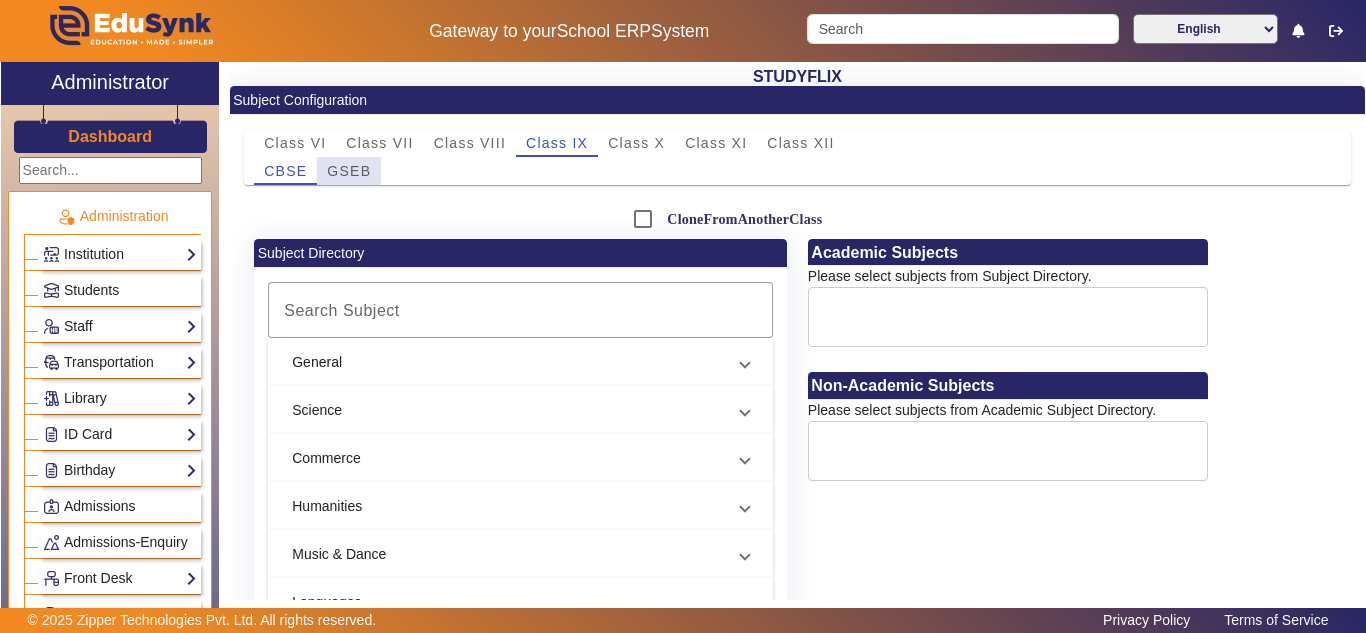 click on "GSEB" at bounding box center [349, 171] 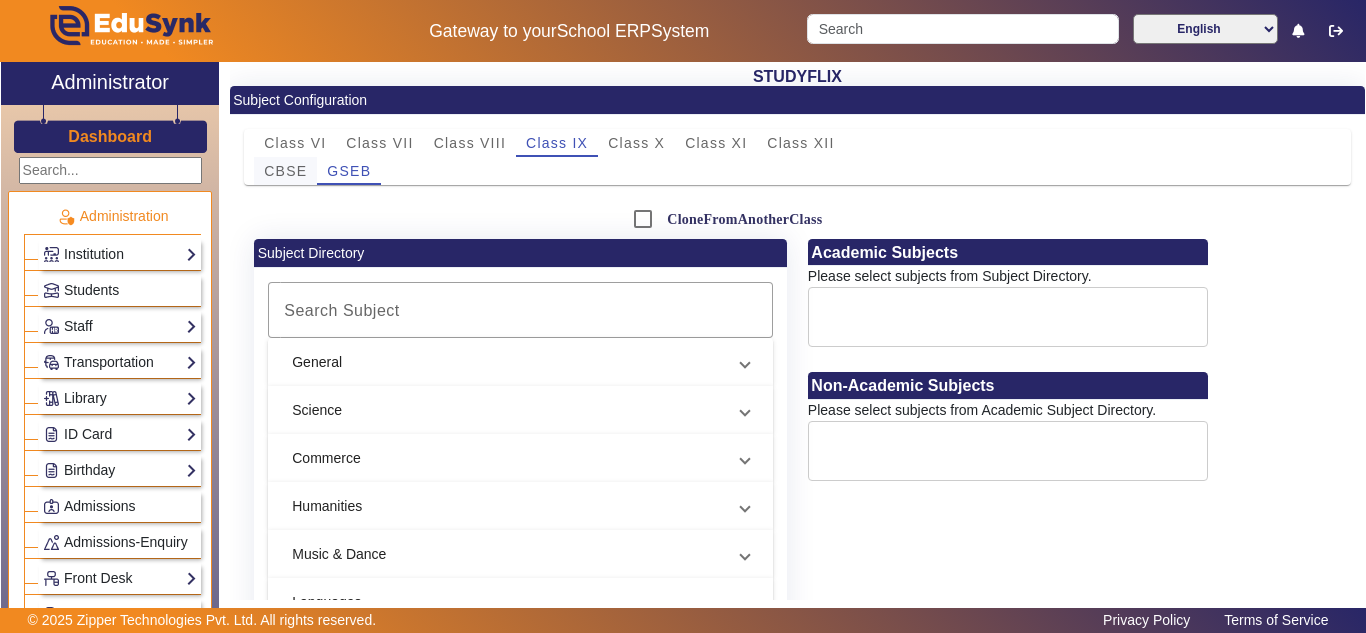 click on "CBSE" at bounding box center [285, 171] 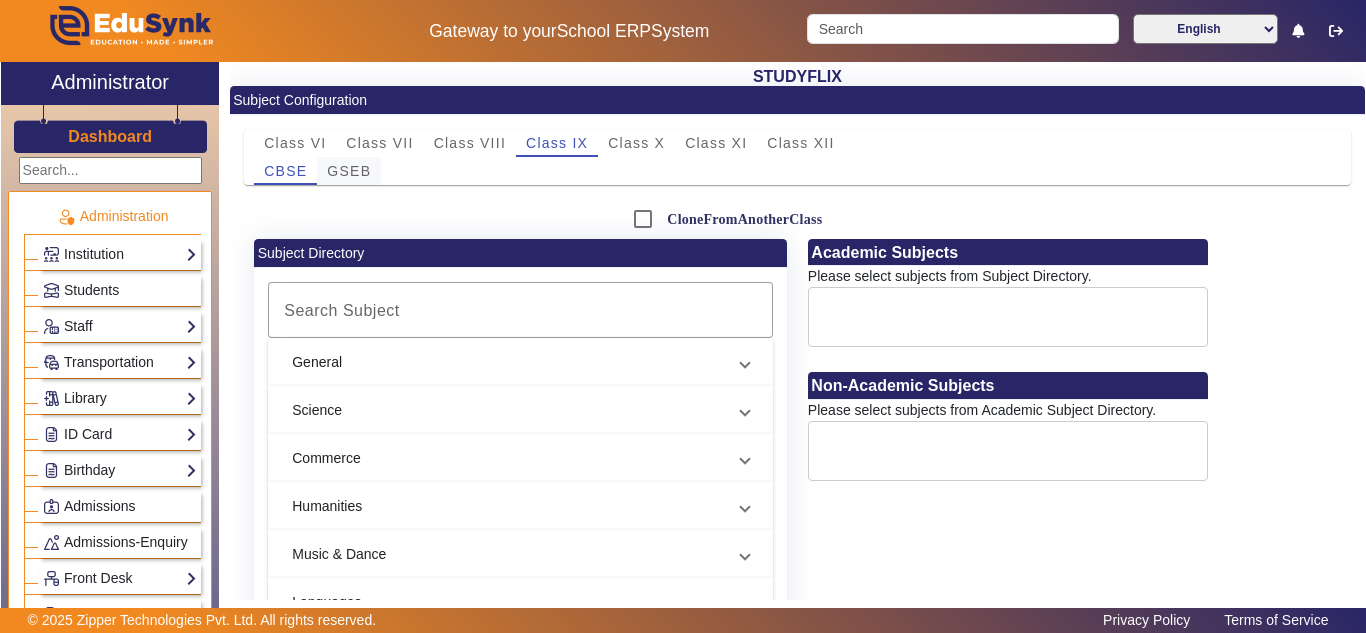 click on "GSEB" at bounding box center (349, 171) 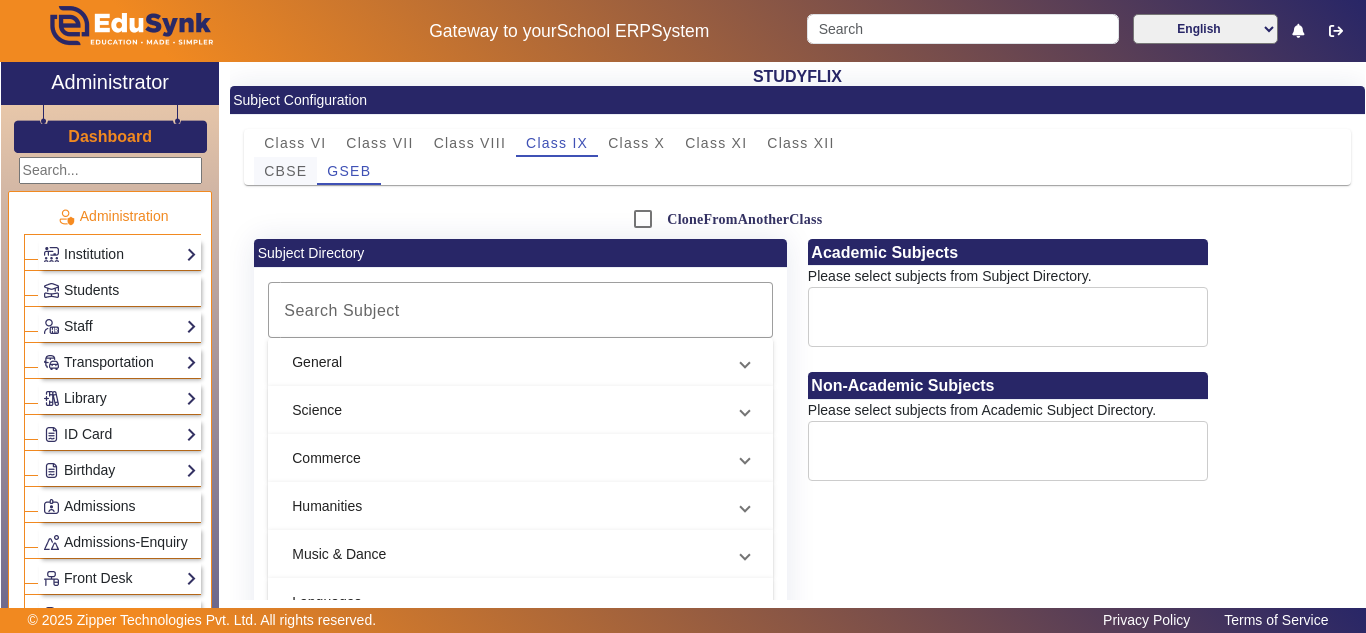 click on "CBSE" at bounding box center [285, 171] 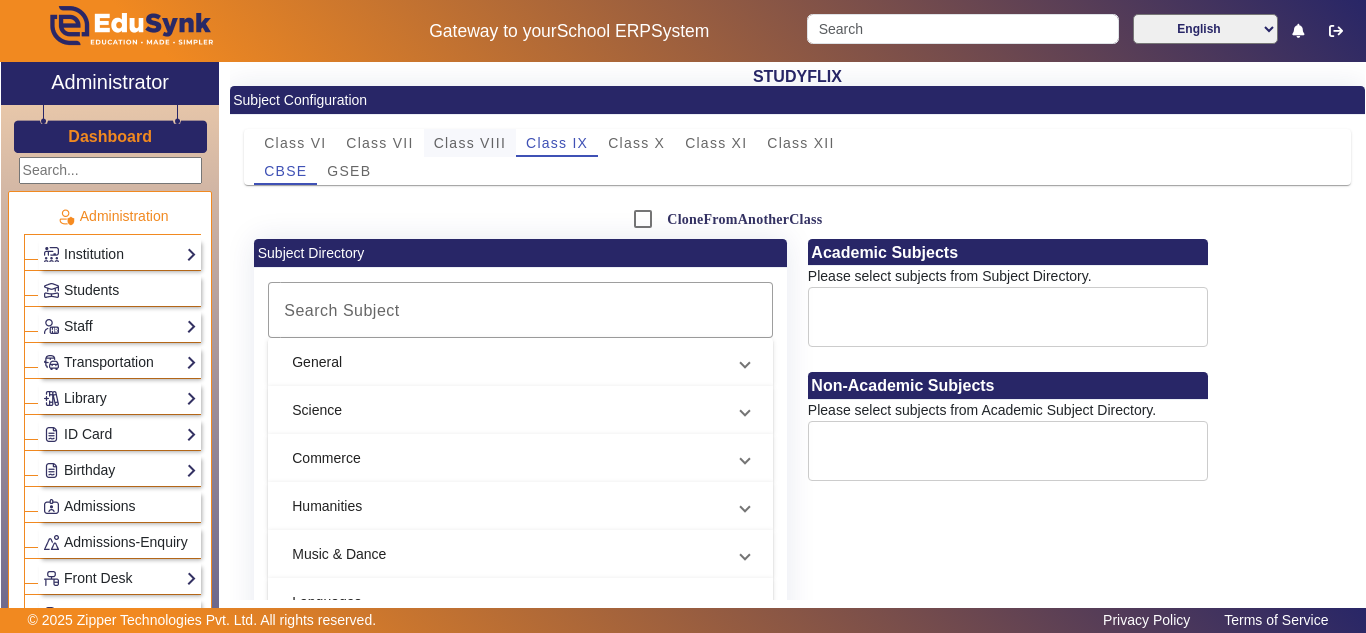 click on "Class VIII" at bounding box center (470, 143) 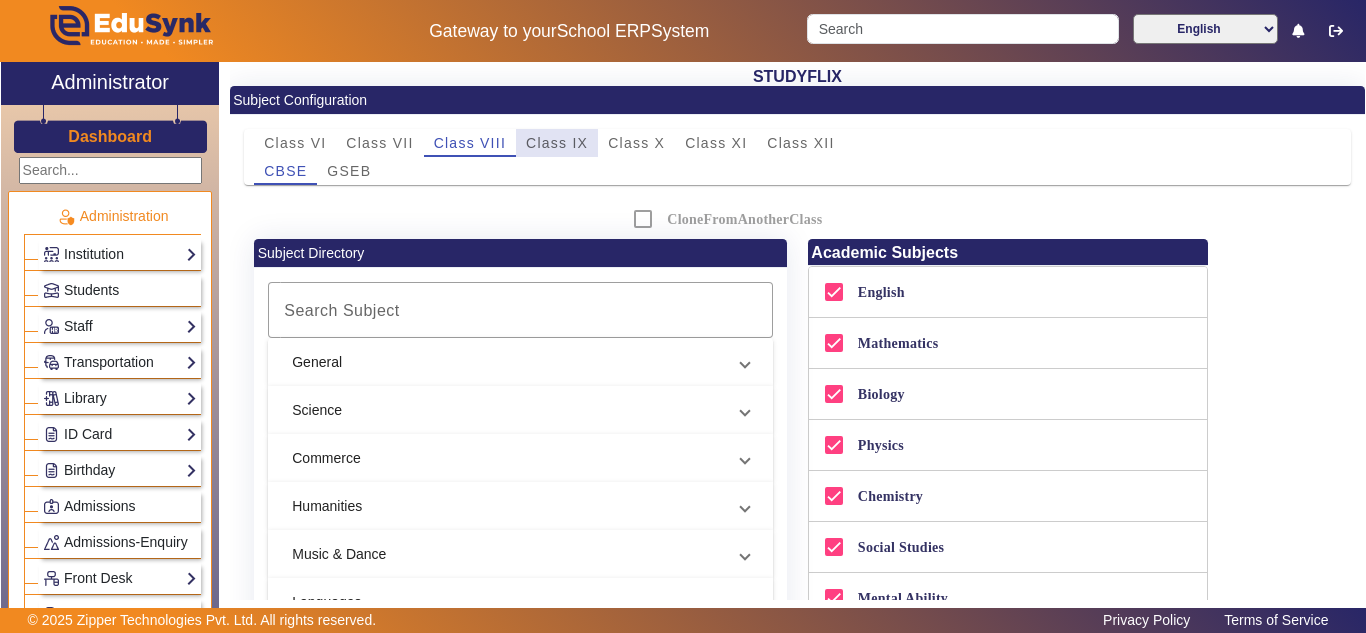 click on "Class IX" at bounding box center [557, 143] 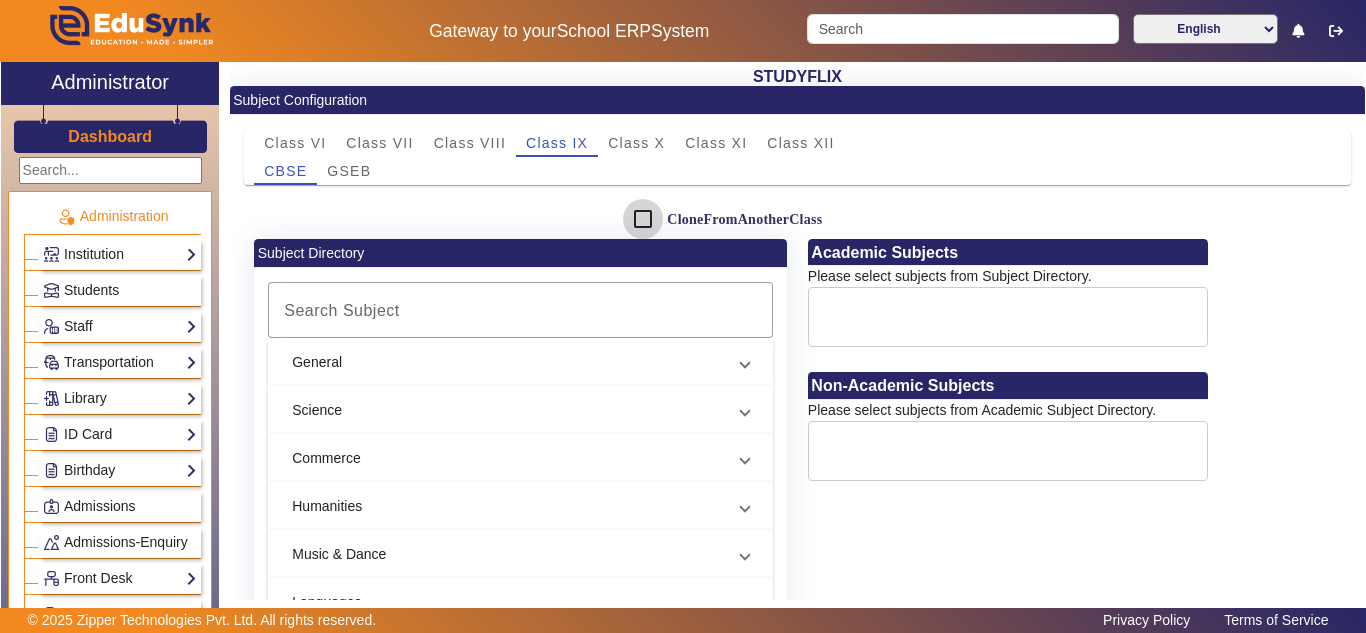 click on "CloneFromAnotherClass" at bounding box center (643, 219) 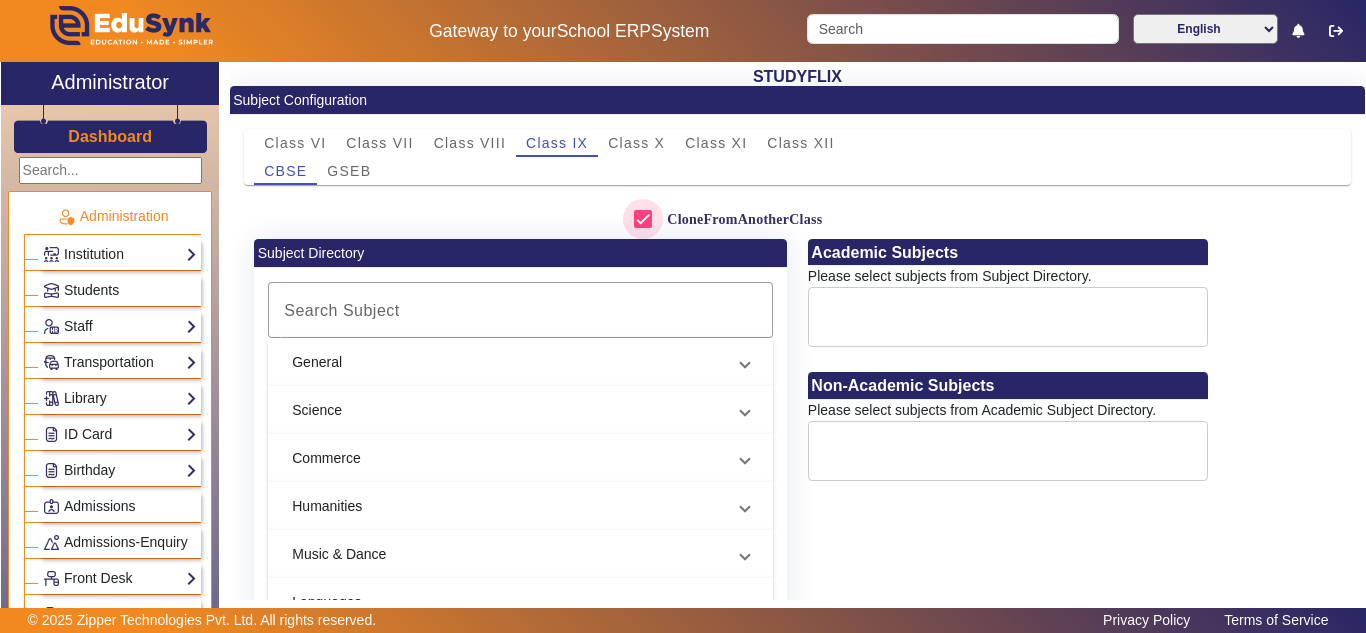 checkbox on "true" 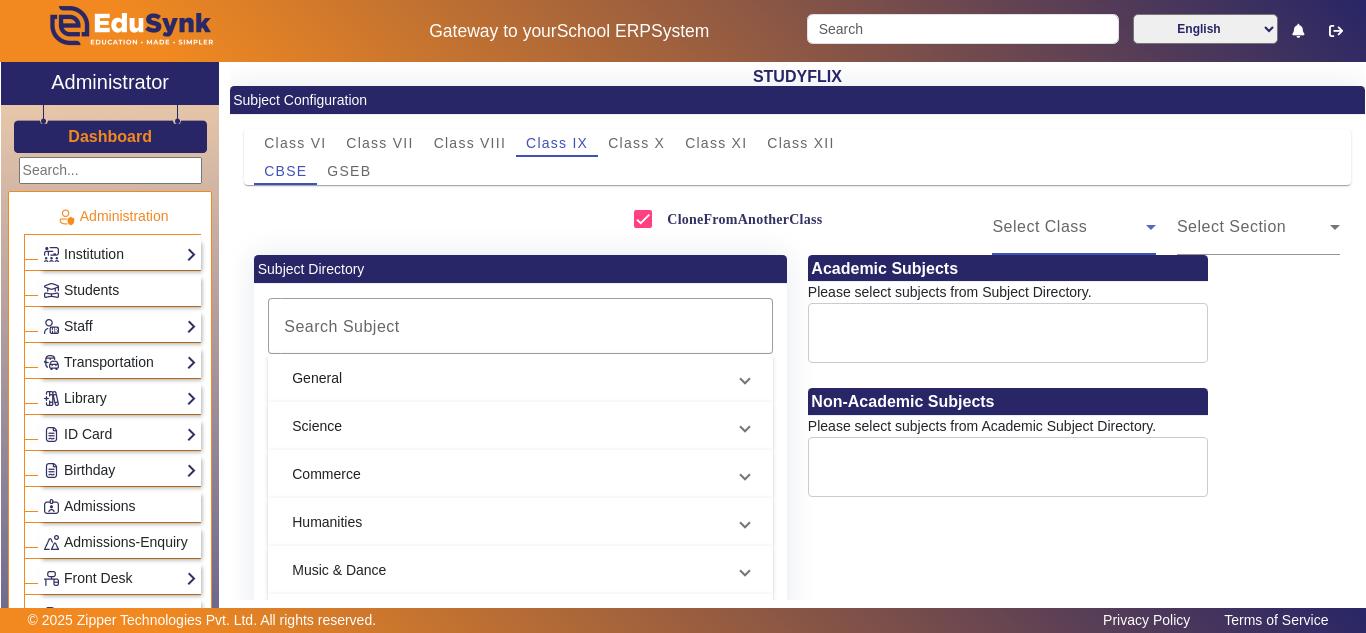click on "Select Class" at bounding box center (1069, 227) 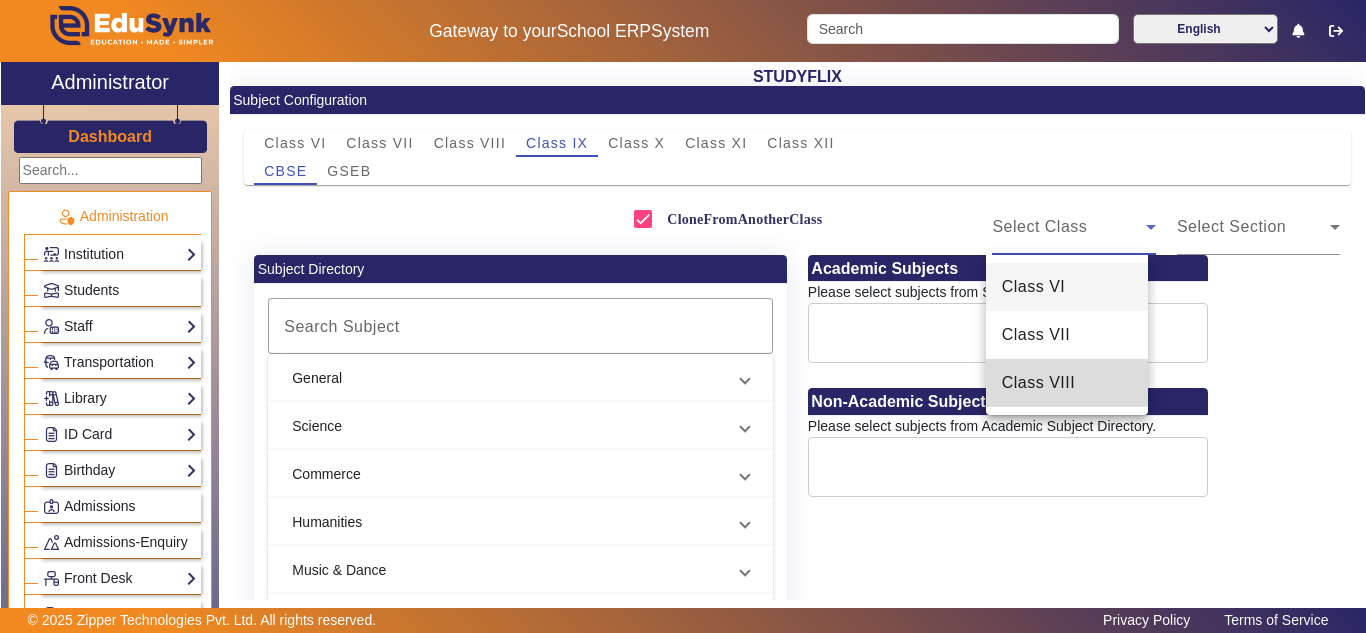 click on "Class VIII" at bounding box center [1038, 383] 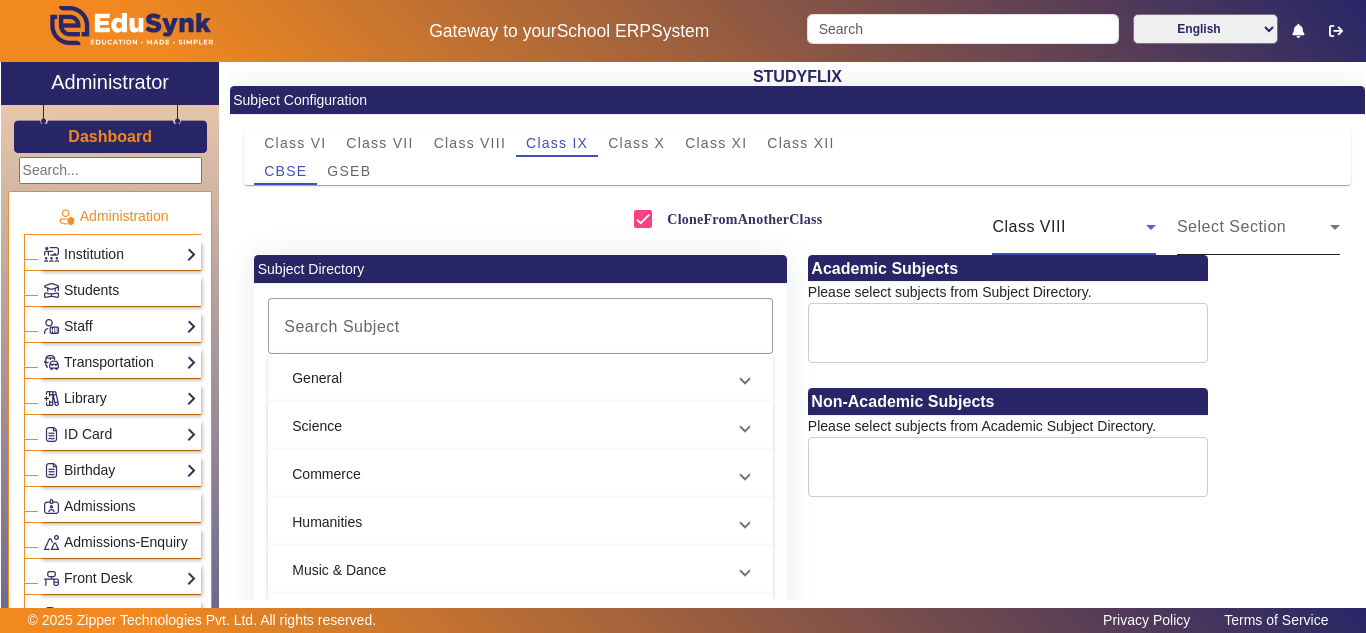 click on "Select Section" at bounding box center [1231, 226] 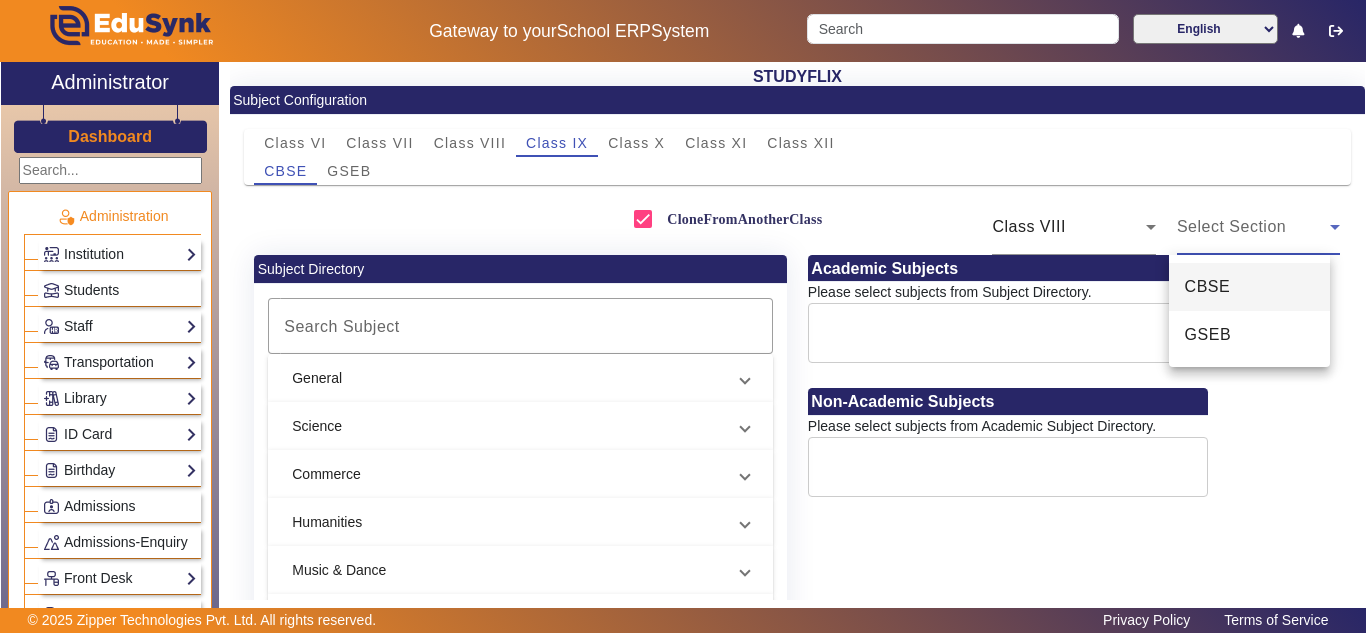 click on "CBSE" at bounding box center (1208, 287) 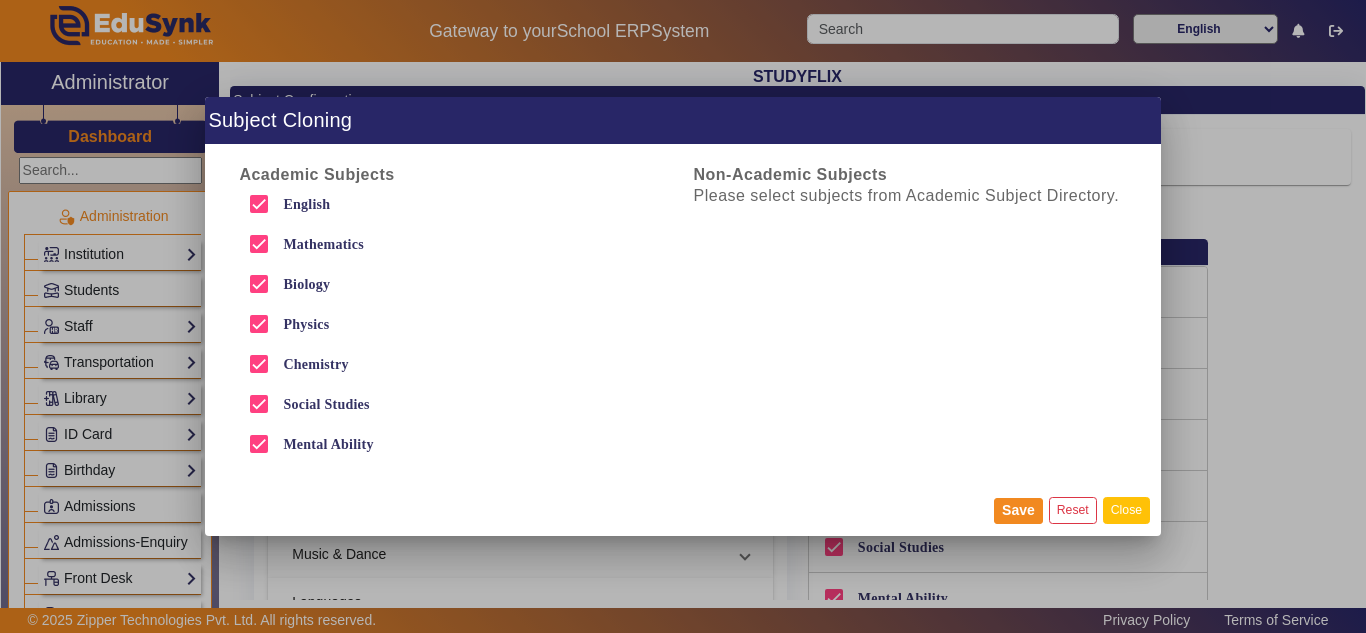 click on "Close" at bounding box center [1126, 510] 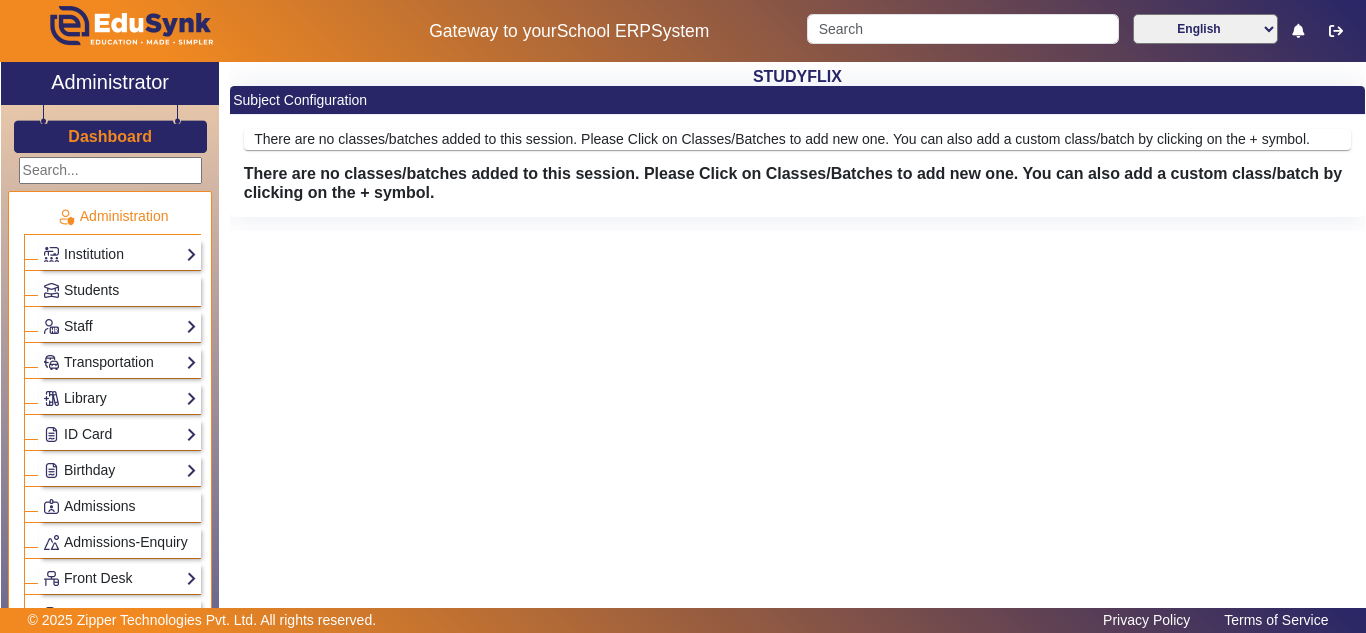 scroll, scrollTop: 0, scrollLeft: 0, axis: both 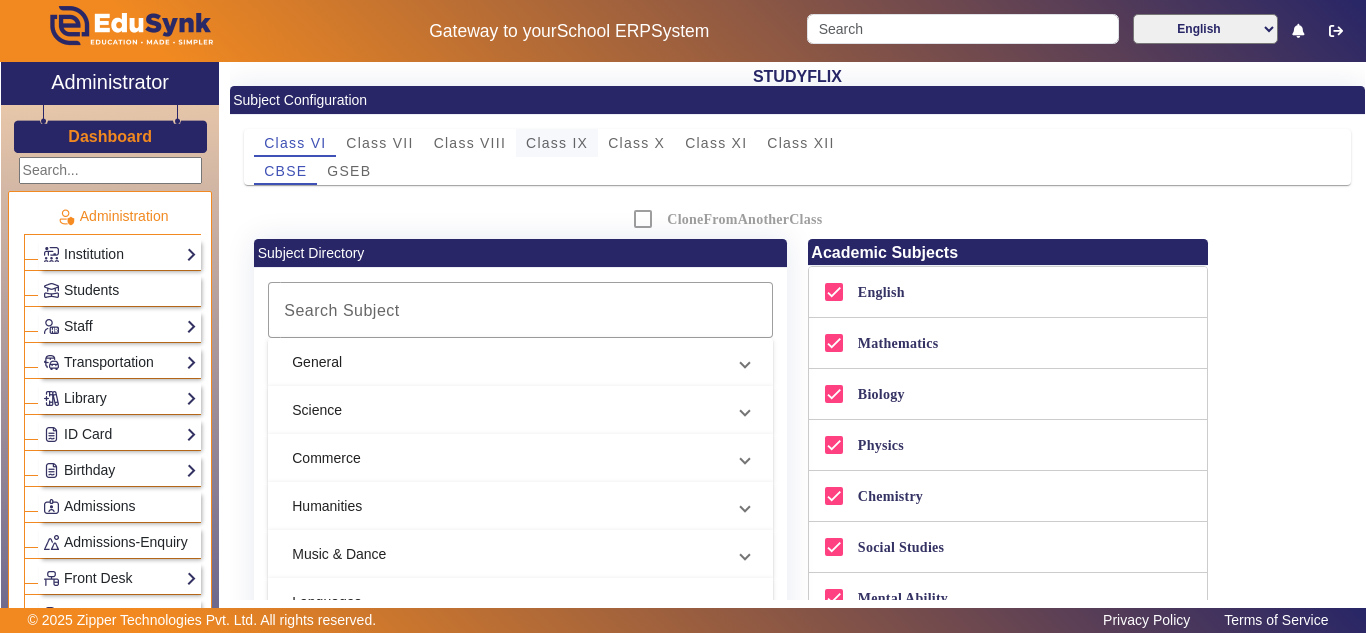 click on "Class IX" at bounding box center (557, 143) 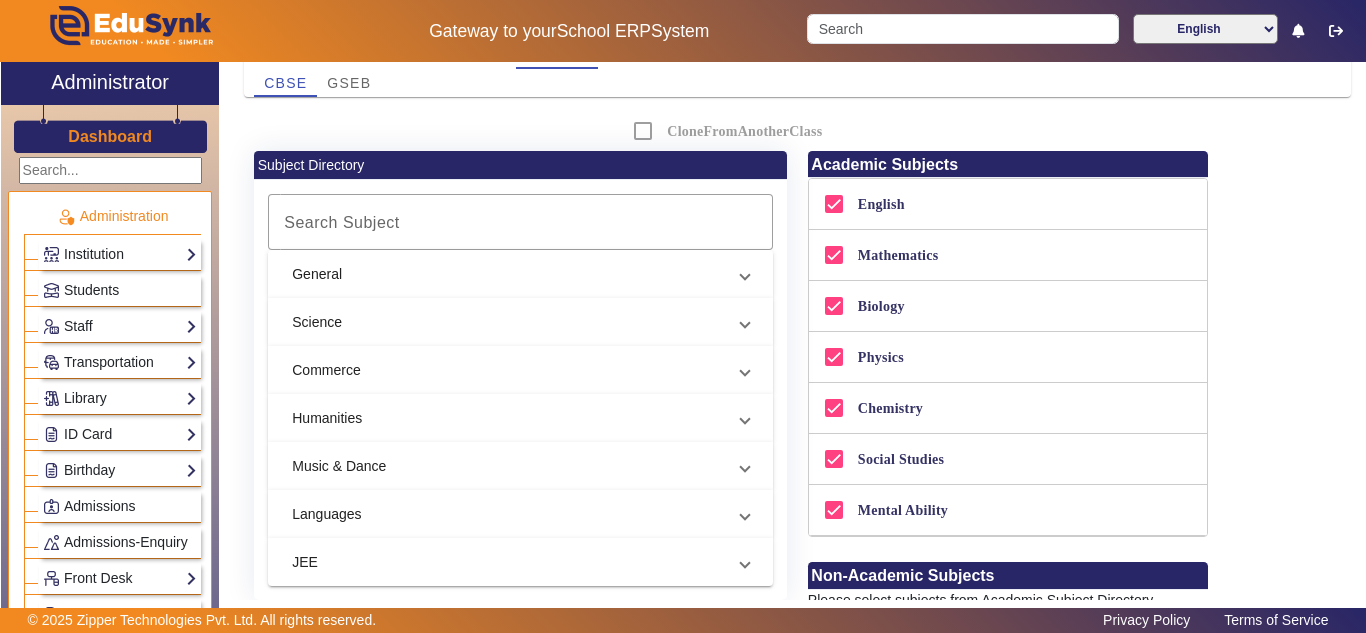 scroll, scrollTop: 0, scrollLeft: 0, axis: both 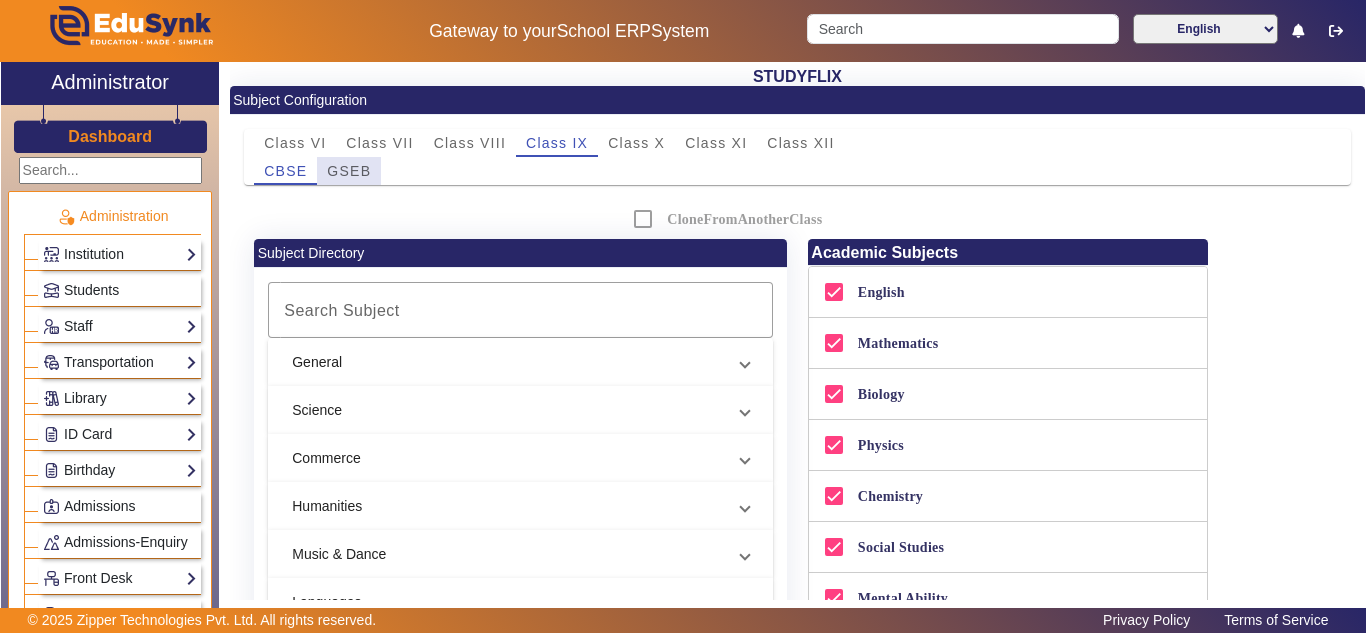 click on "GSEB" at bounding box center [349, 171] 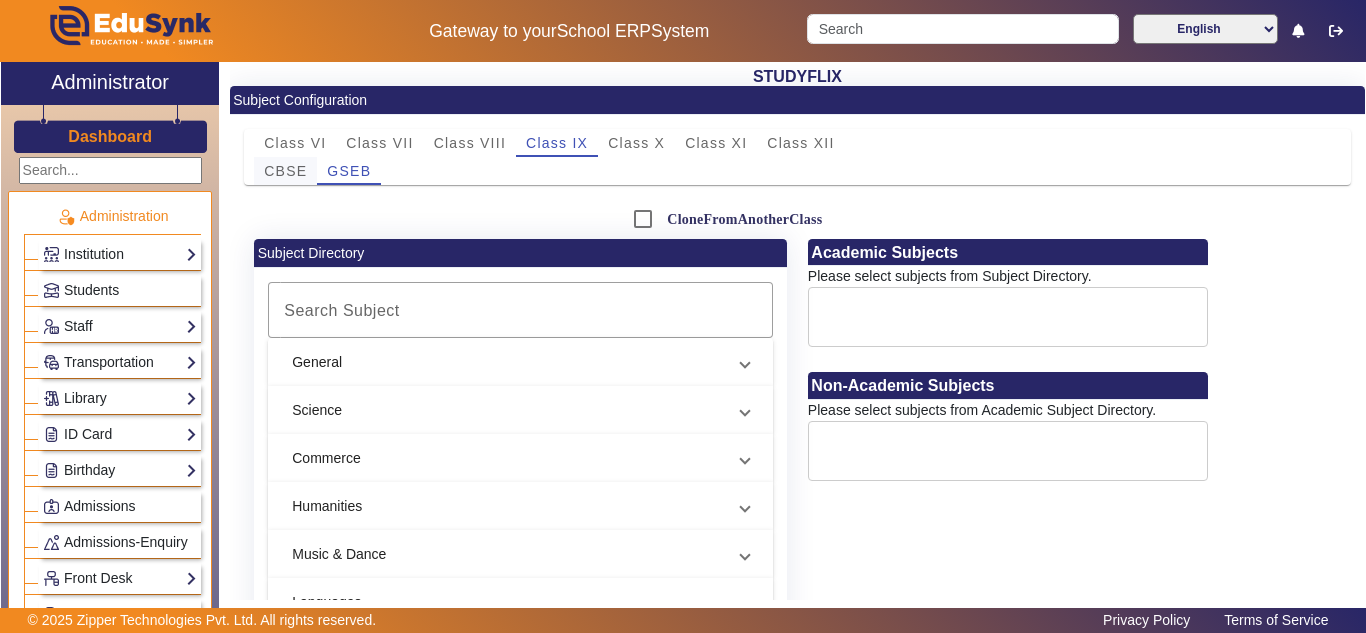 click on "CBSE" at bounding box center (285, 171) 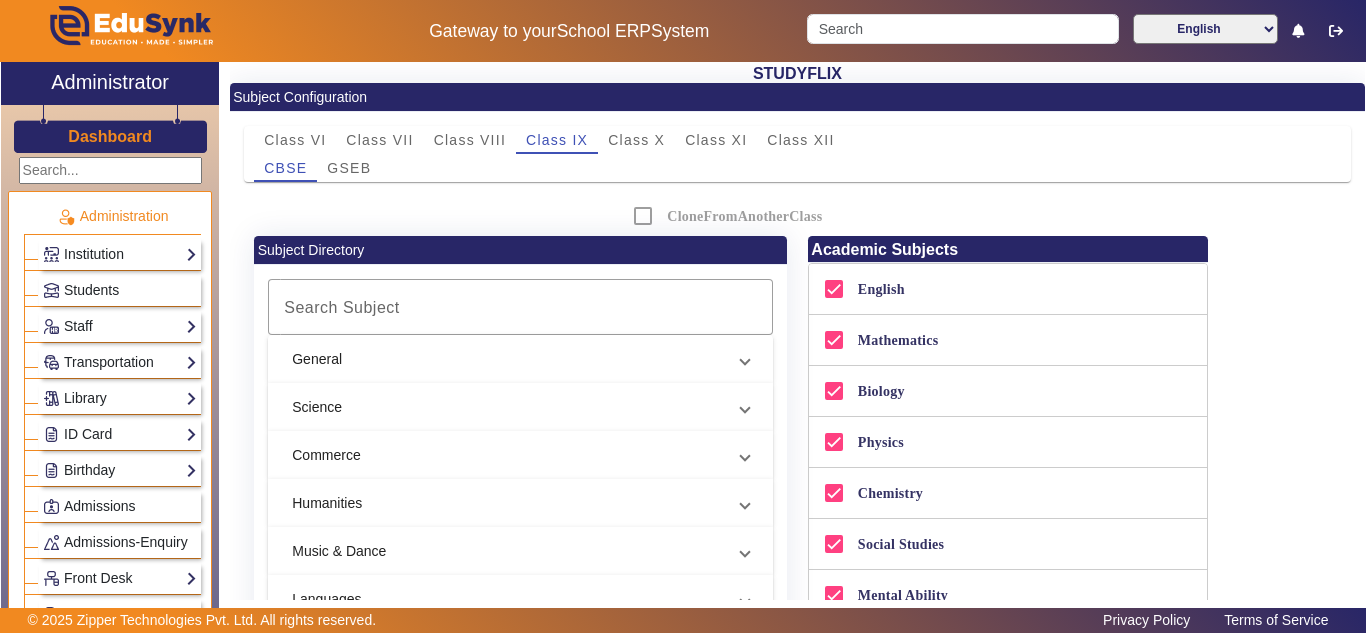 scroll, scrollTop: 0, scrollLeft: 0, axis: both 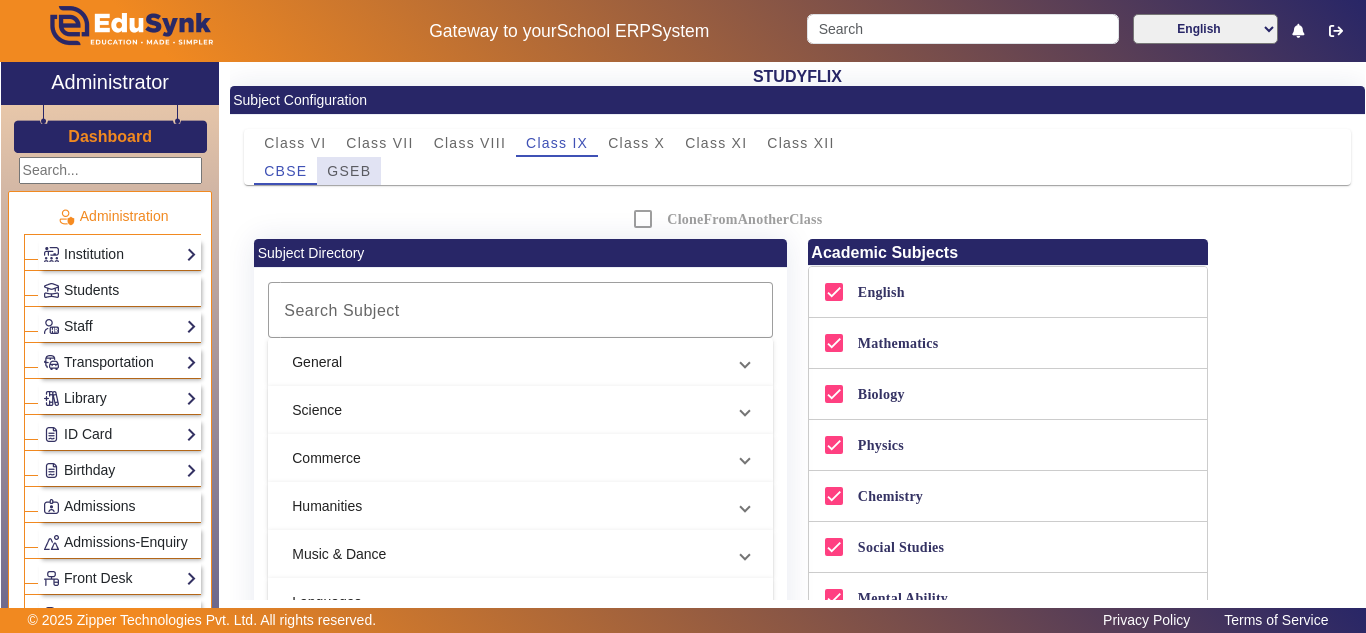 click on "GSEB" at bounding box center [349, 171] 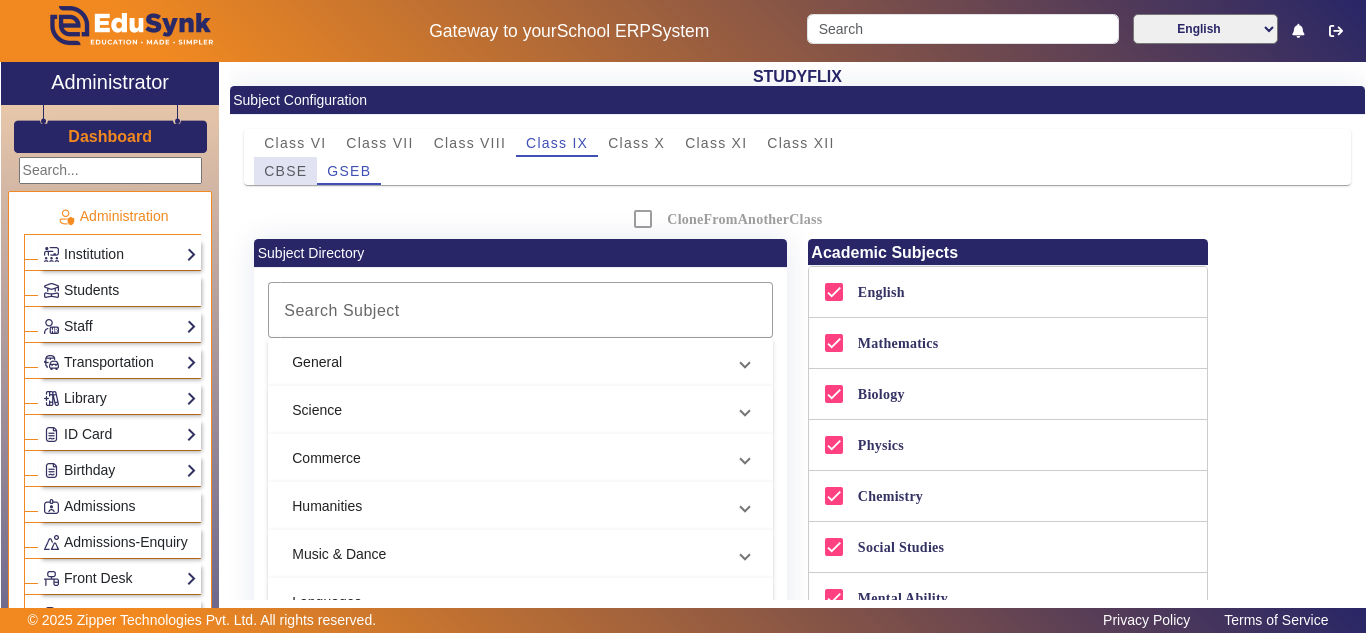 click on "CBSE" at bounding box center (285, 171) 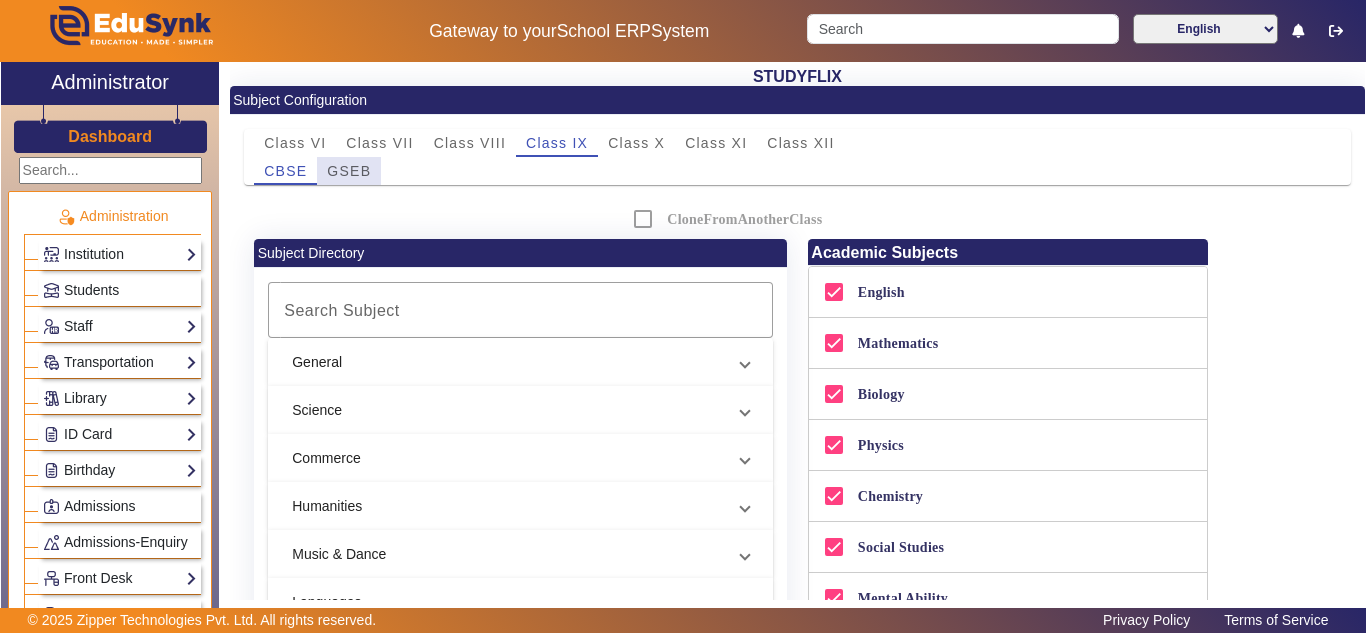 click on "GSEB" at bounding box center [349, 171] 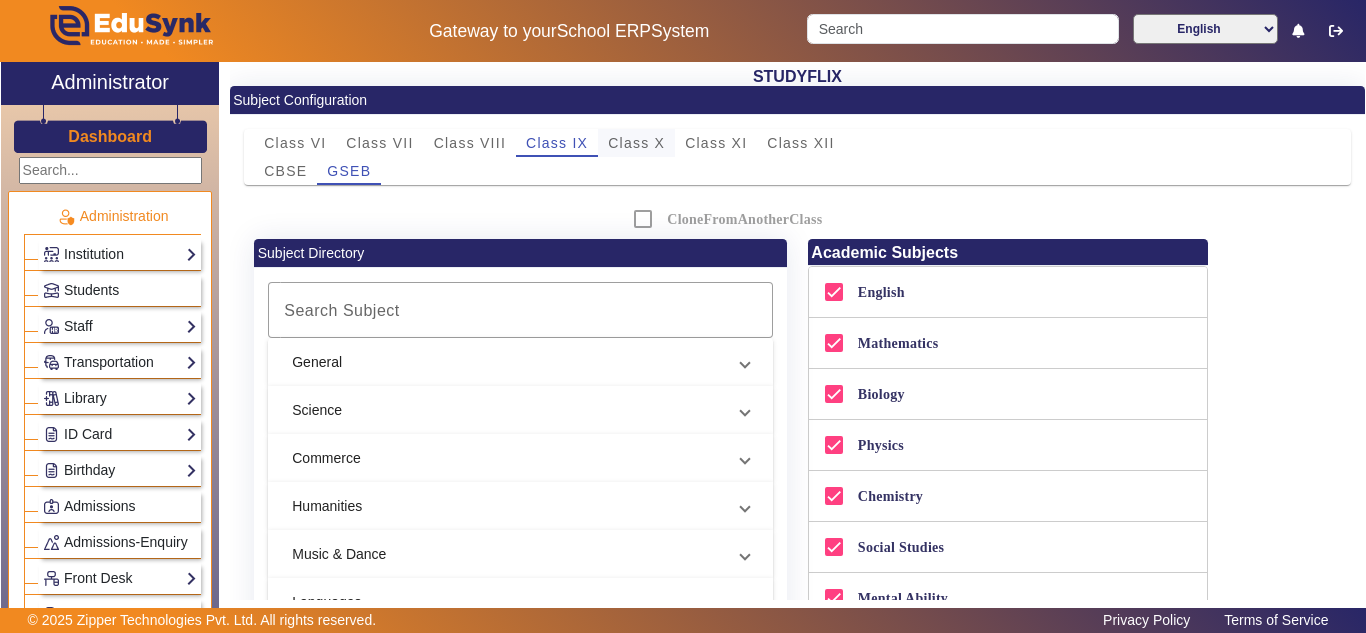 click on "Class X" at bounding box center [636, 143] 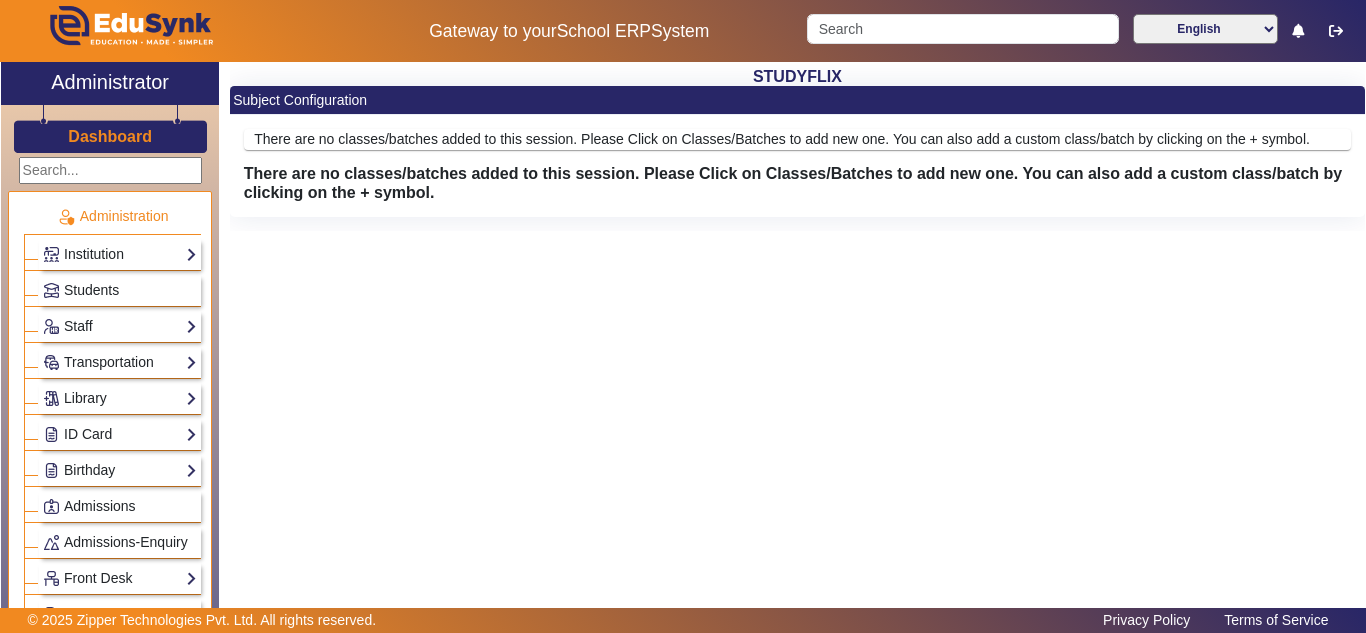 scroll, scrollTop: 0, scrollLeft: 0, axis: both 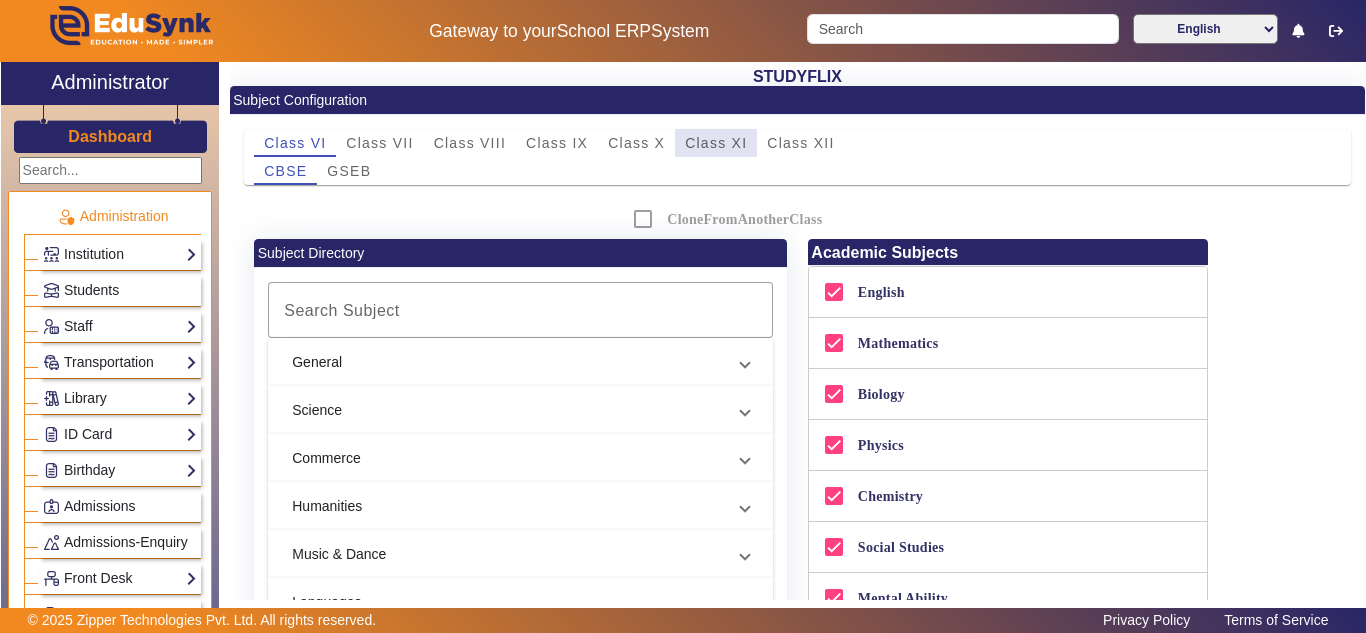 click on "Class XI" at bounding box center [716, 143] 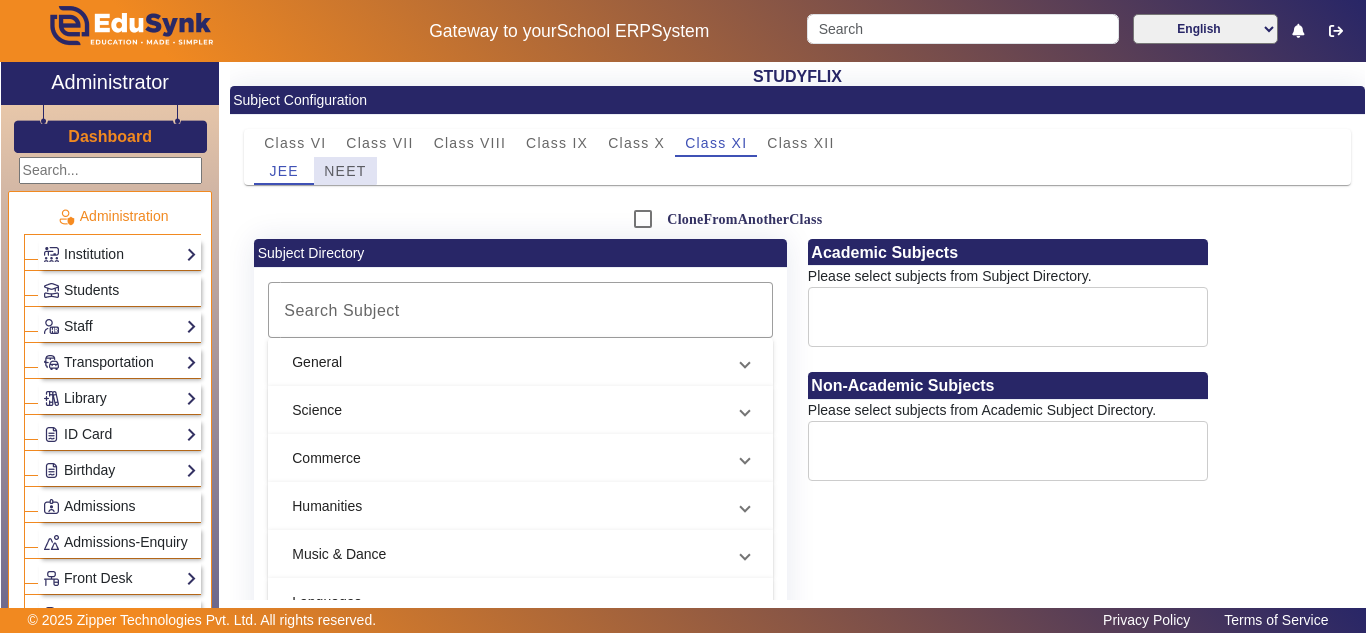 click on "NEET" at bounding box center [345, 171] 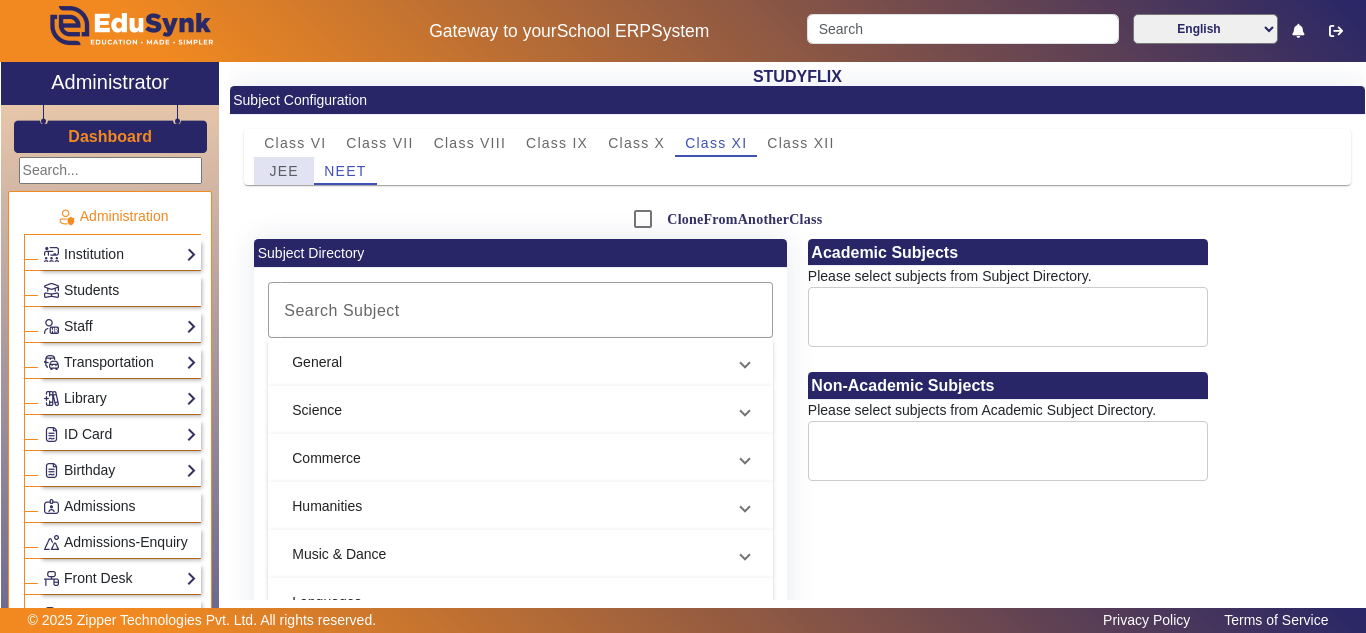 click on "JEE" at bounding box center [284, 171] 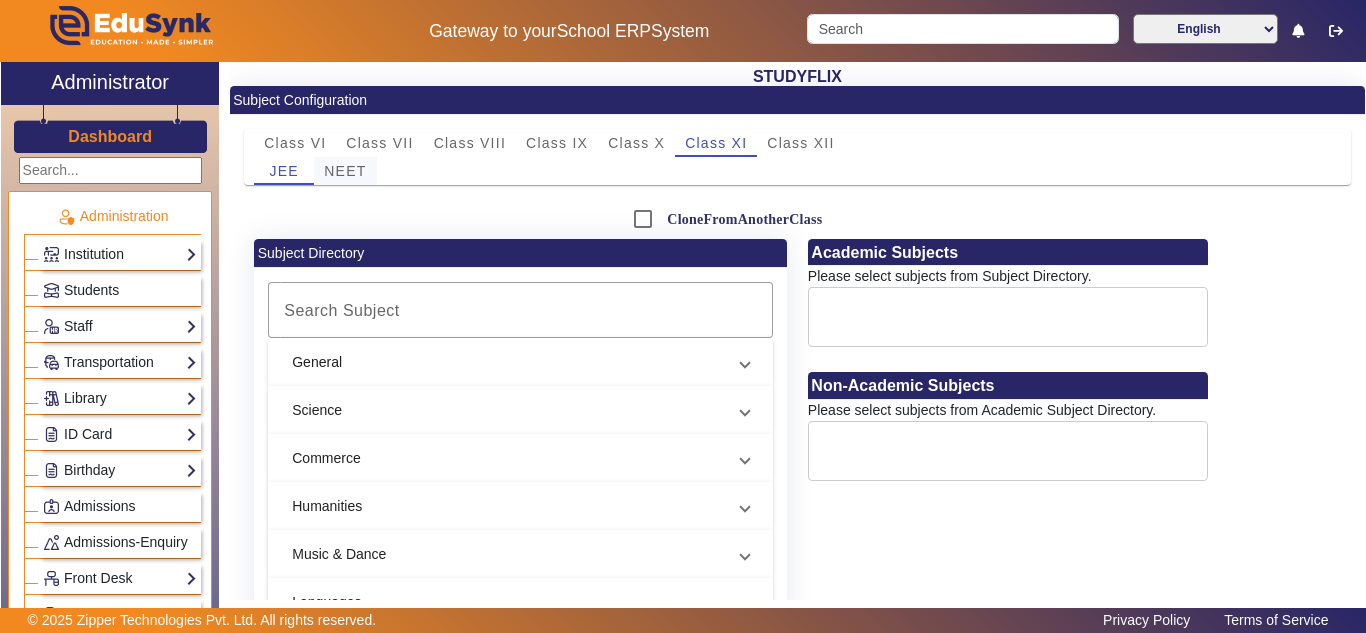 click on "NEET" at bounding box center [345, 171] 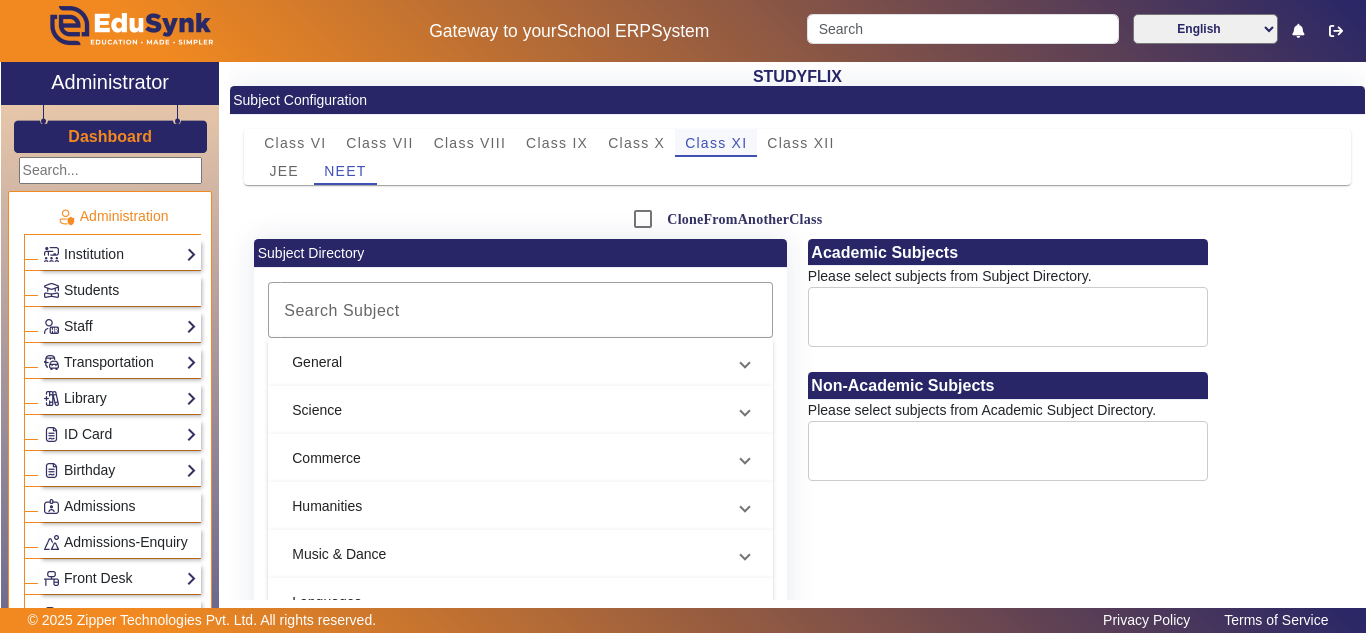 click on "Class XI" at bounding box center (716, 143) 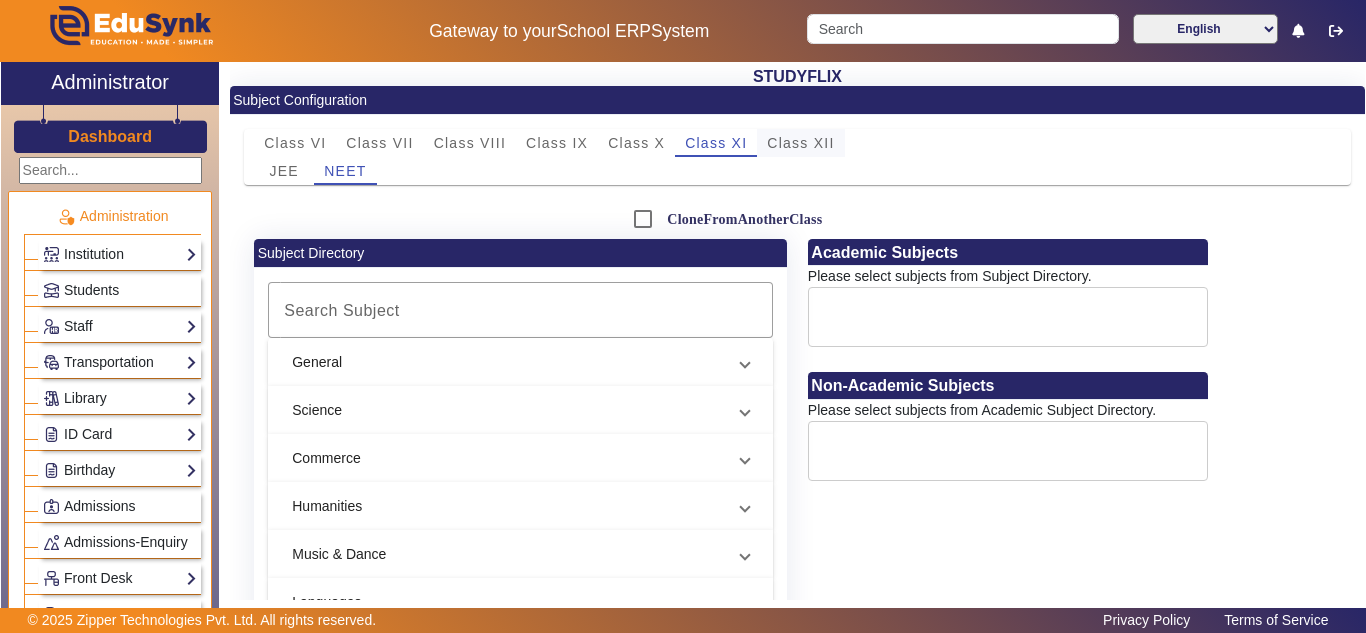 click on "Class XII" at bounding box center (800, 143) 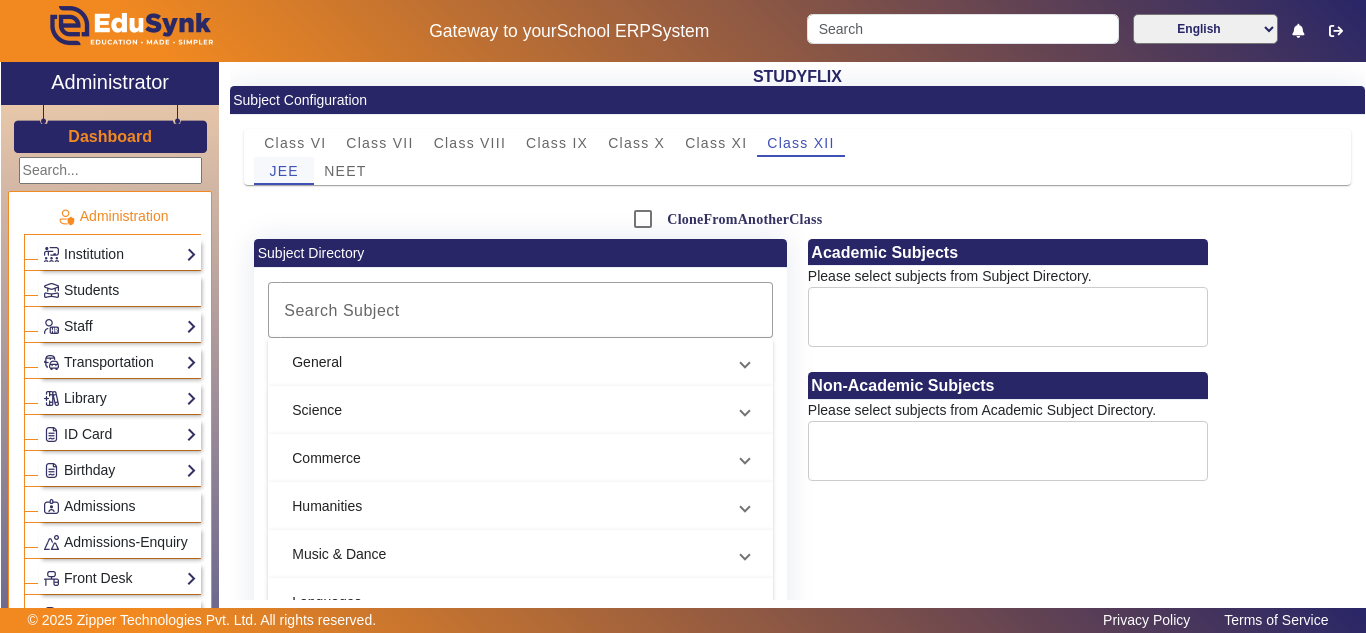 click on "JEE" at bounding box center (284, 171) 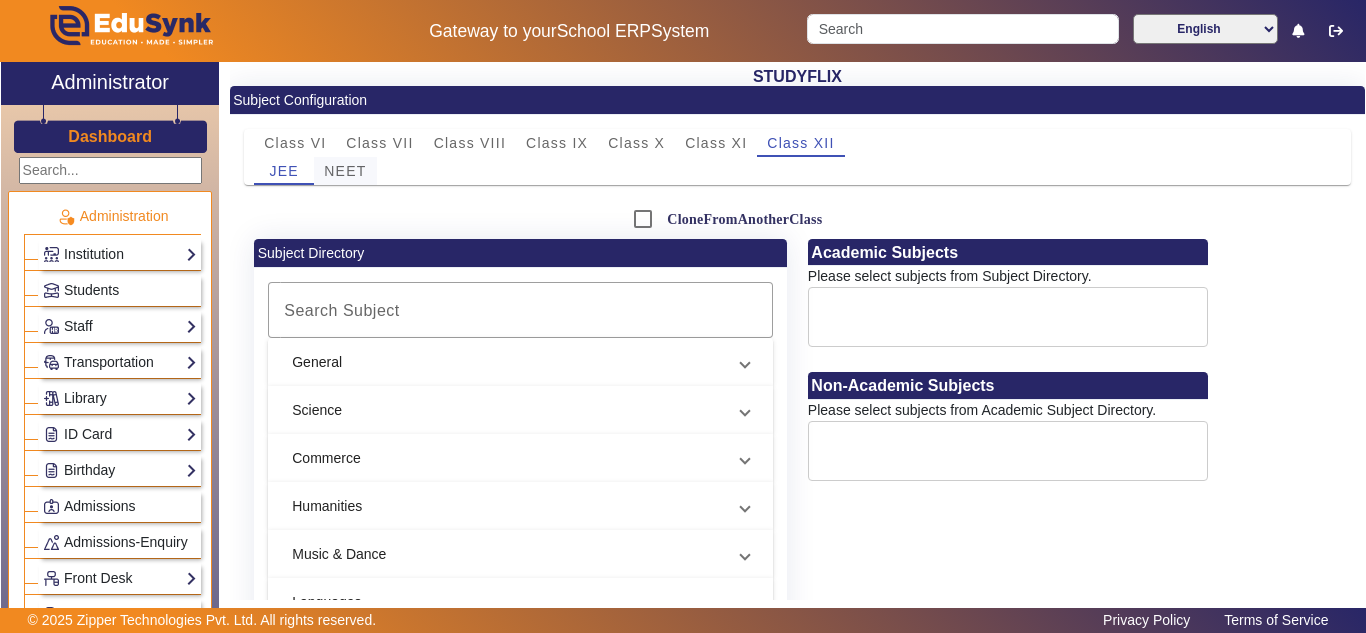 click on "NEET" at bounding box center (345, 171) 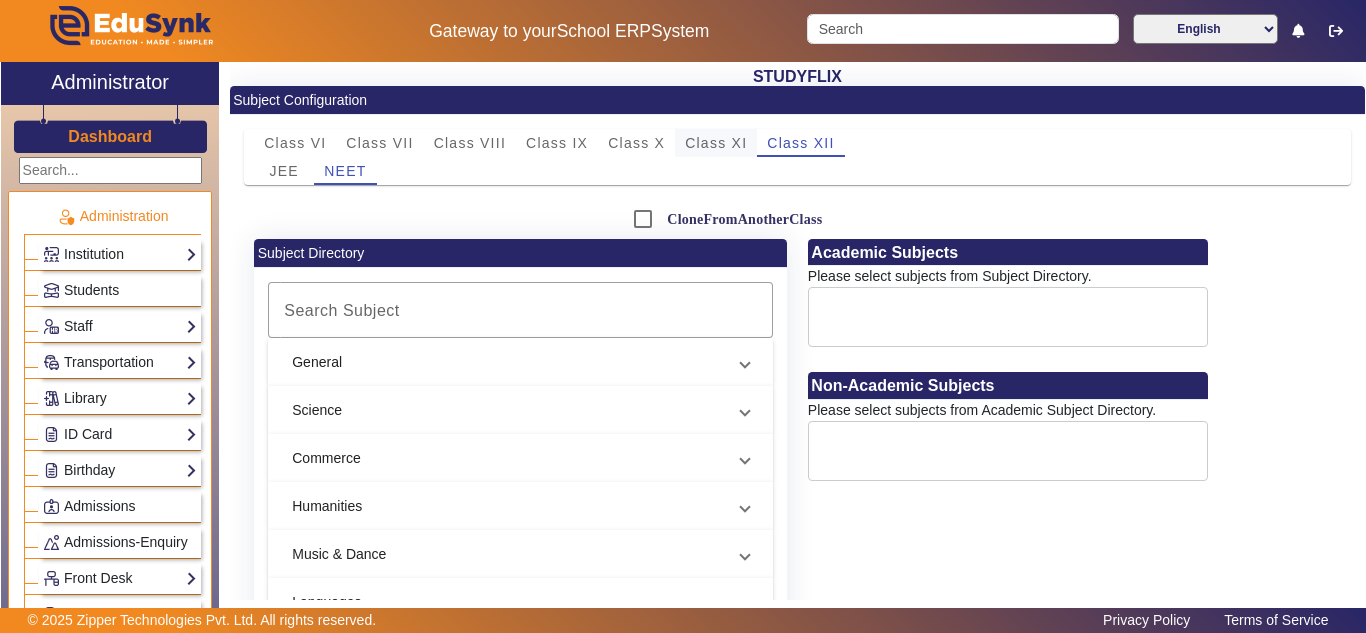click on "Class XI" at bounding box center [716, 143] 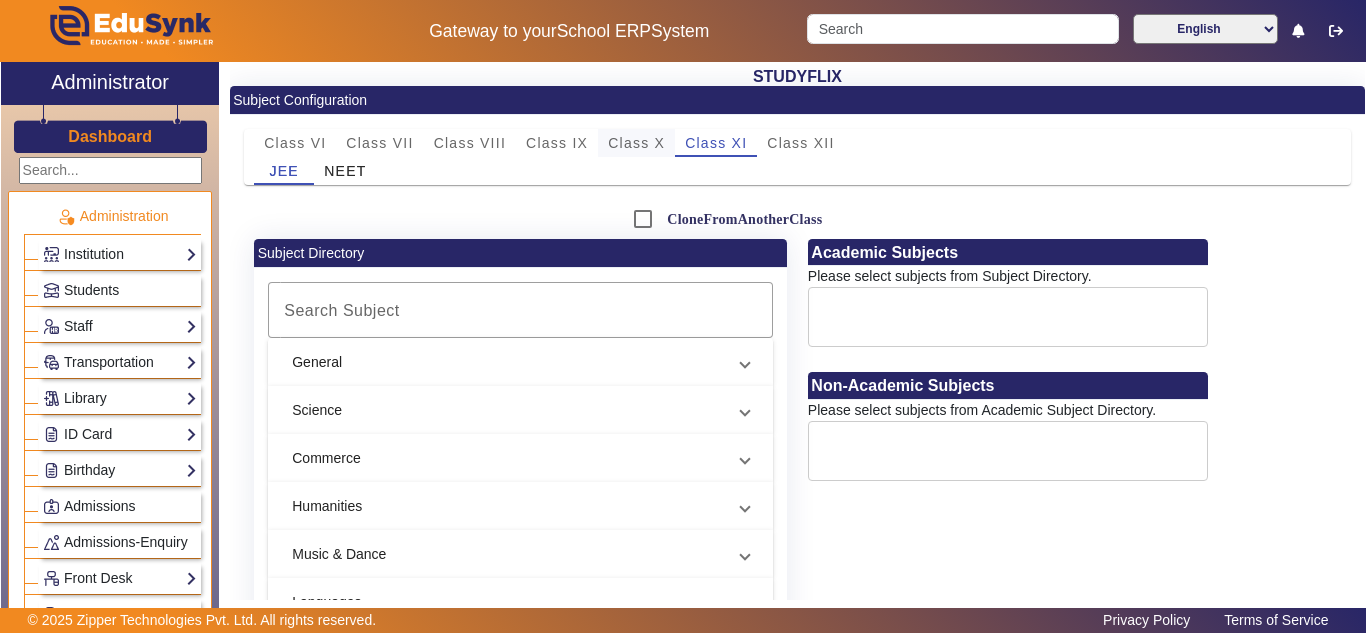 click on "Class X" at bounding box center (636, 143) 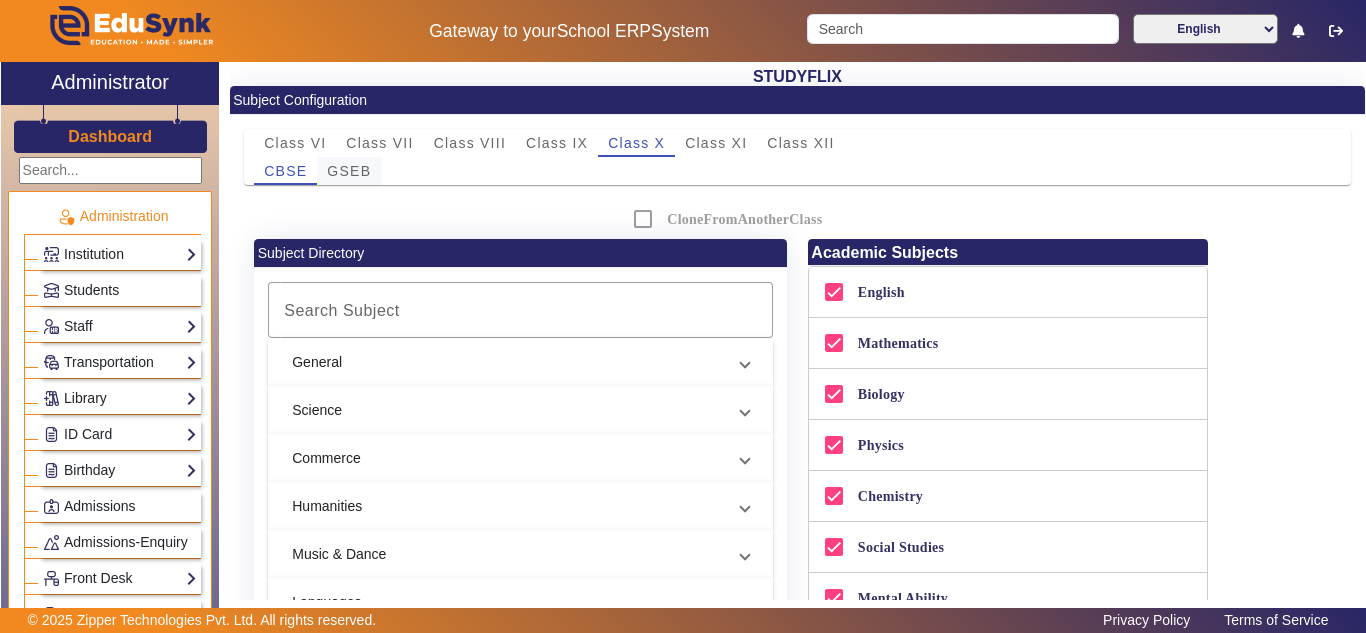 click on "GSEB" at bounding box center (349, 171) 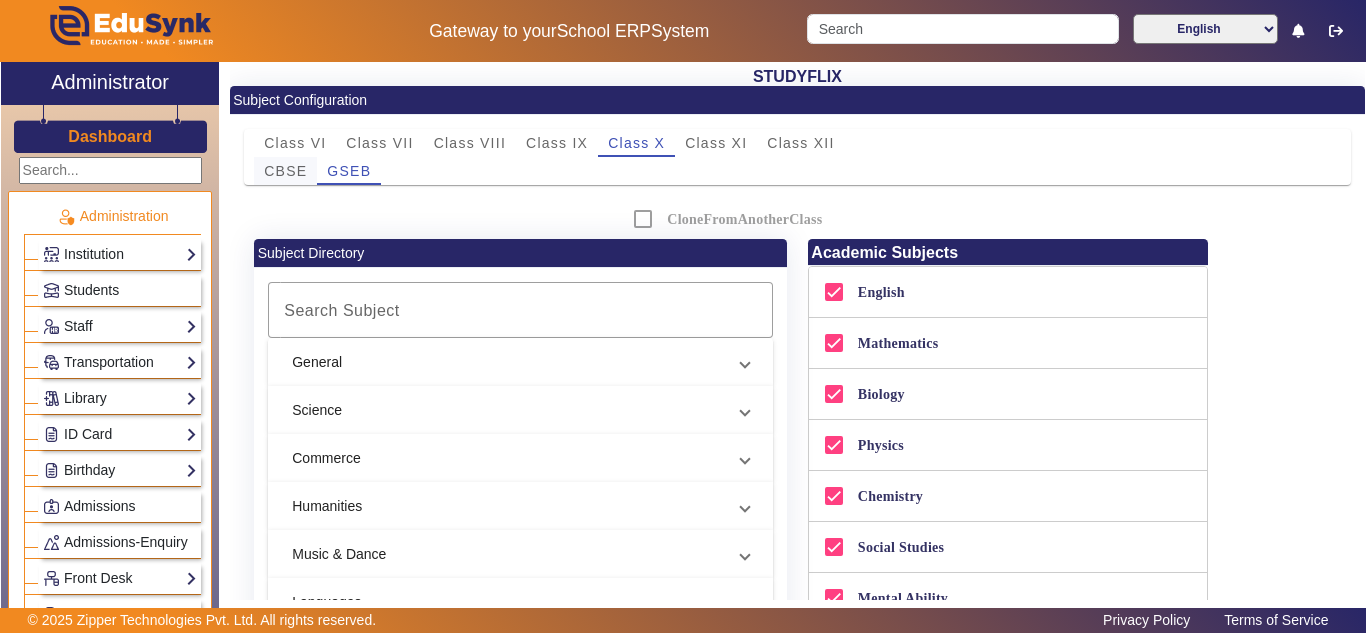 click on "CBSE" at bounding box center [285, 171] 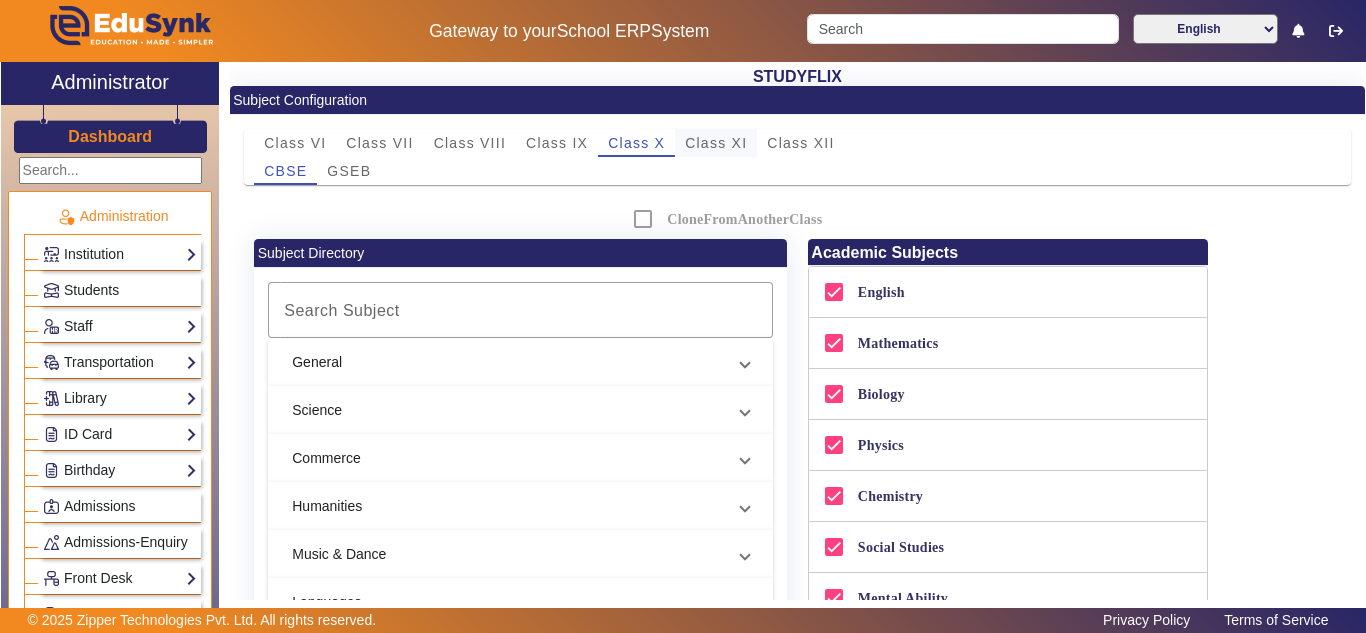 click on "Class XI" at bounding box center [716, 143] 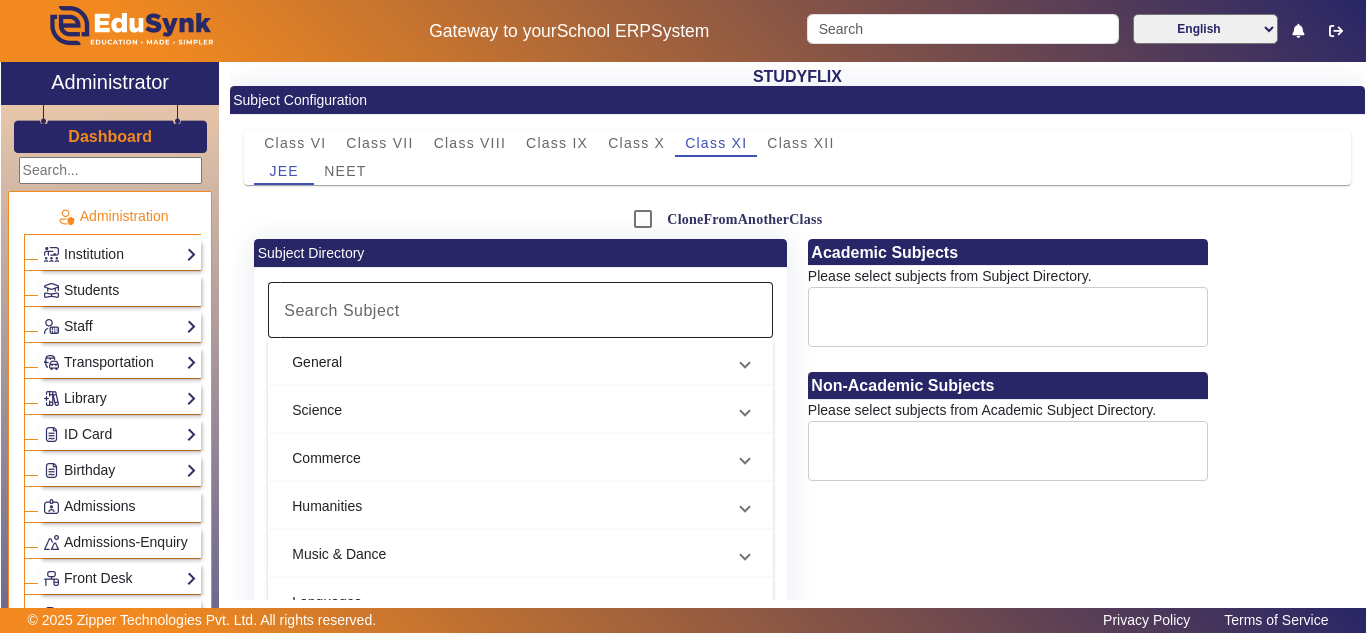 click on "Search Subject" at bounding box center [342, 310] 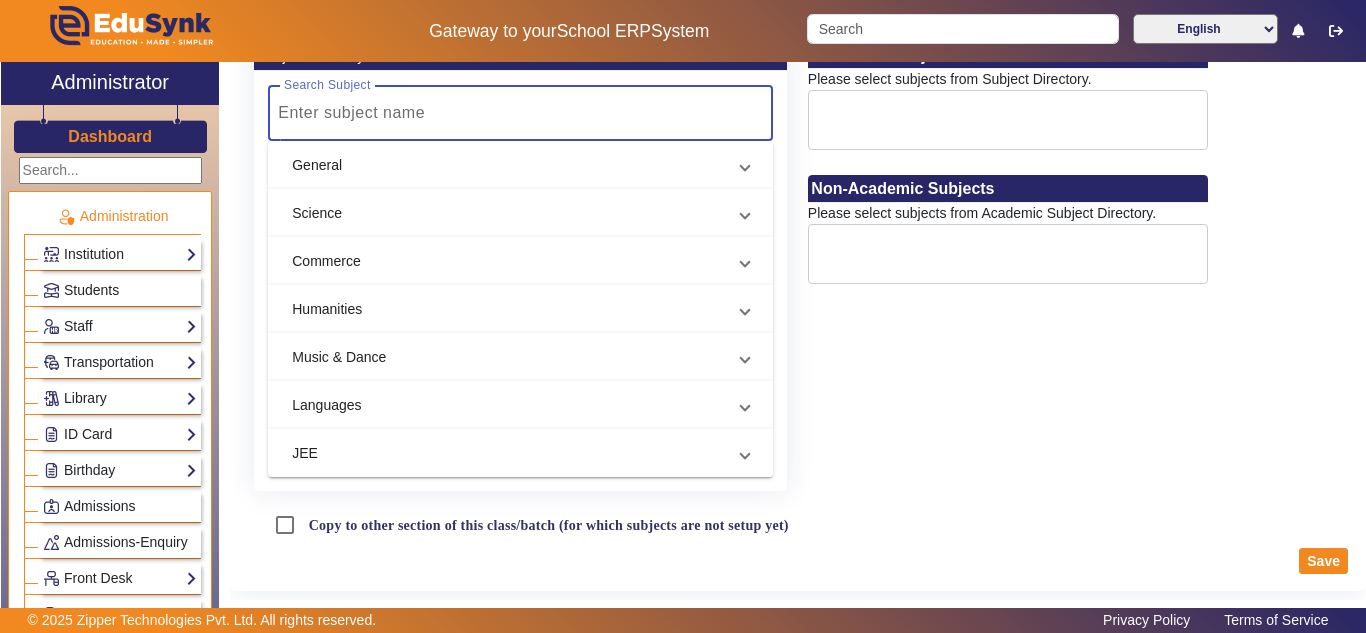 scroll, scrollTop: 202, scrollLeft: 0, axis: vertical 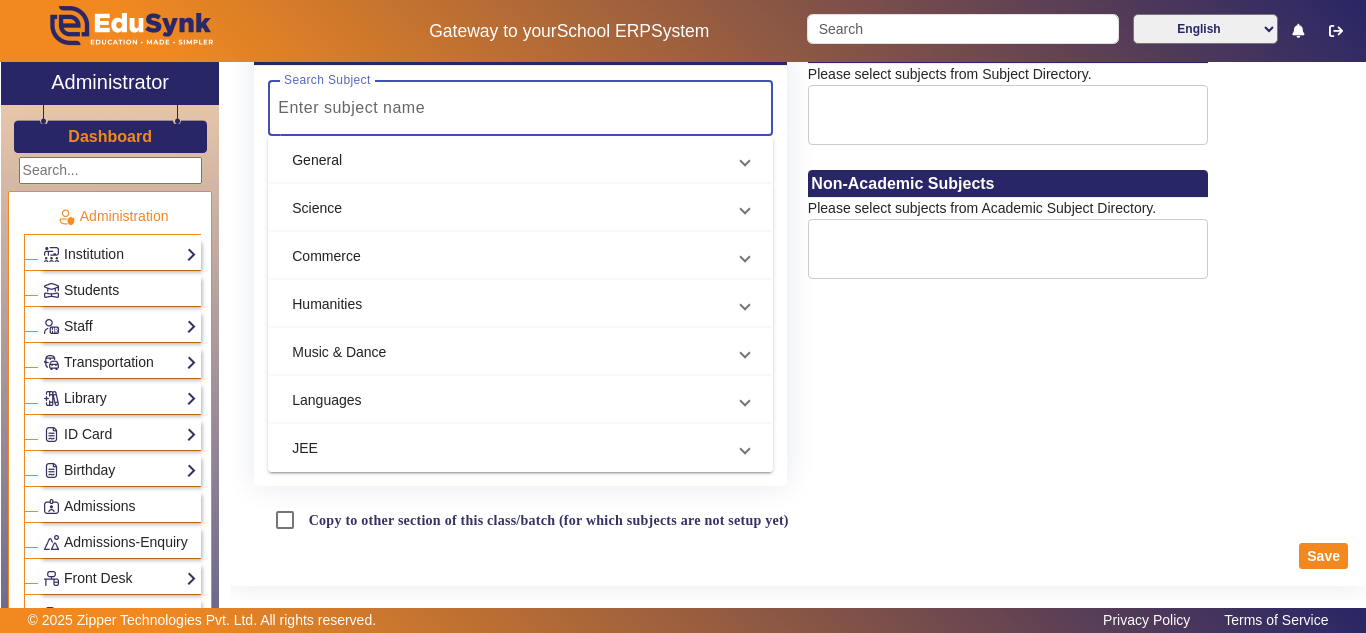 click on "JEE" at bounding box center [520, 448] 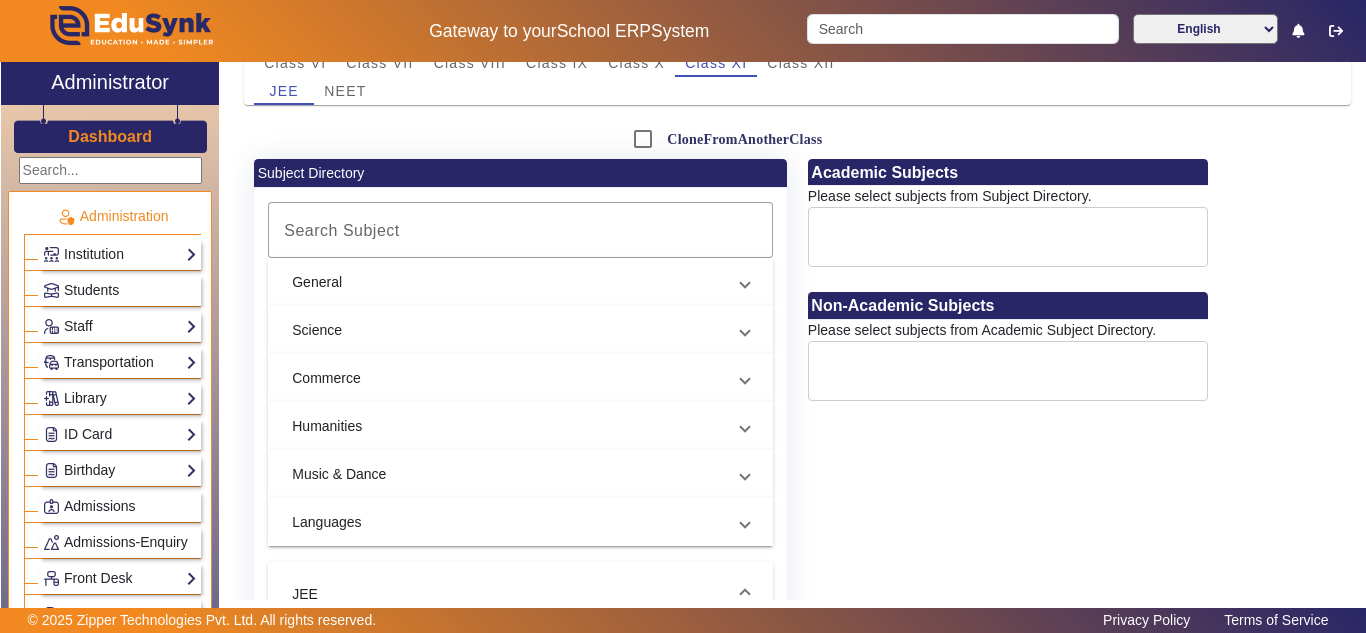 scroll, scrollTop: 35, scrollLeft: 0, axis: vertical 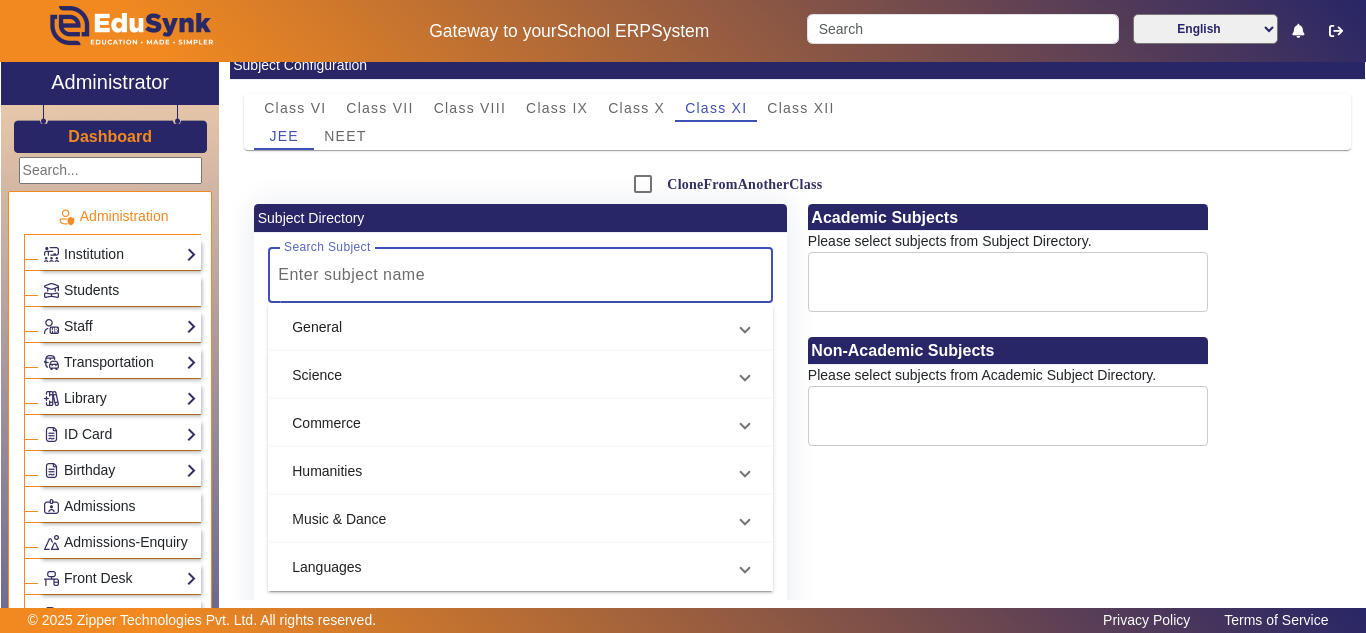 click on "Search Subject" at bounding box center [517, 275] 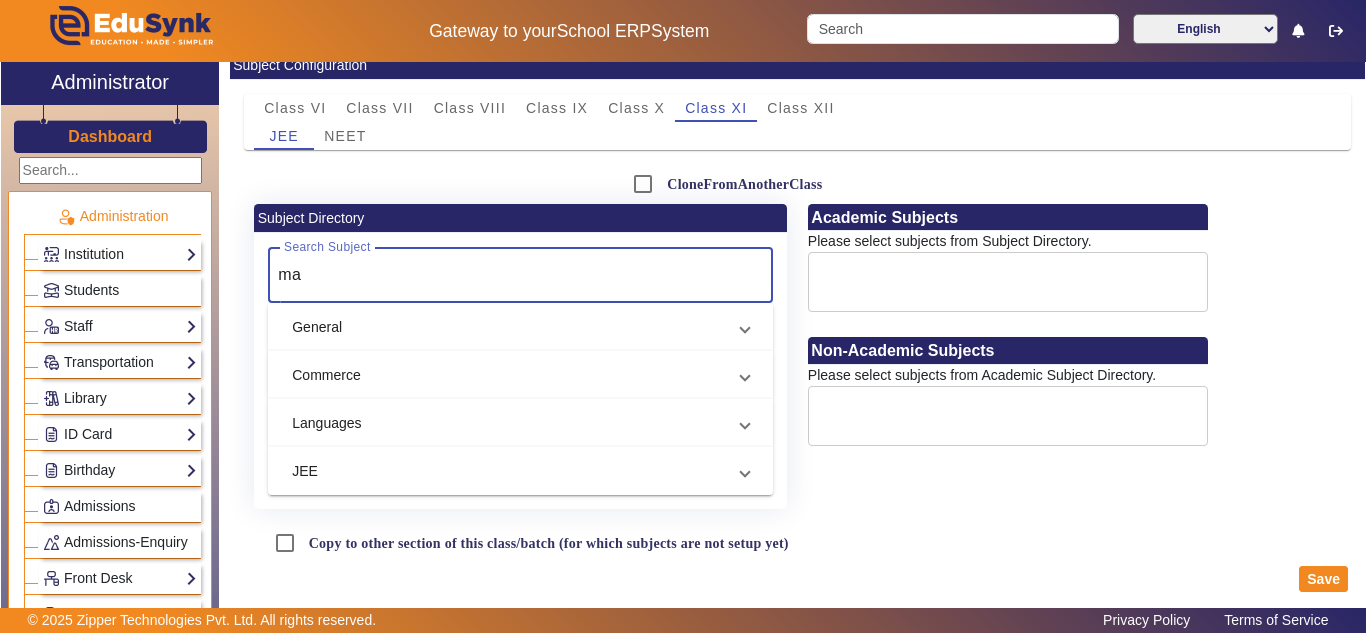 type on "m" 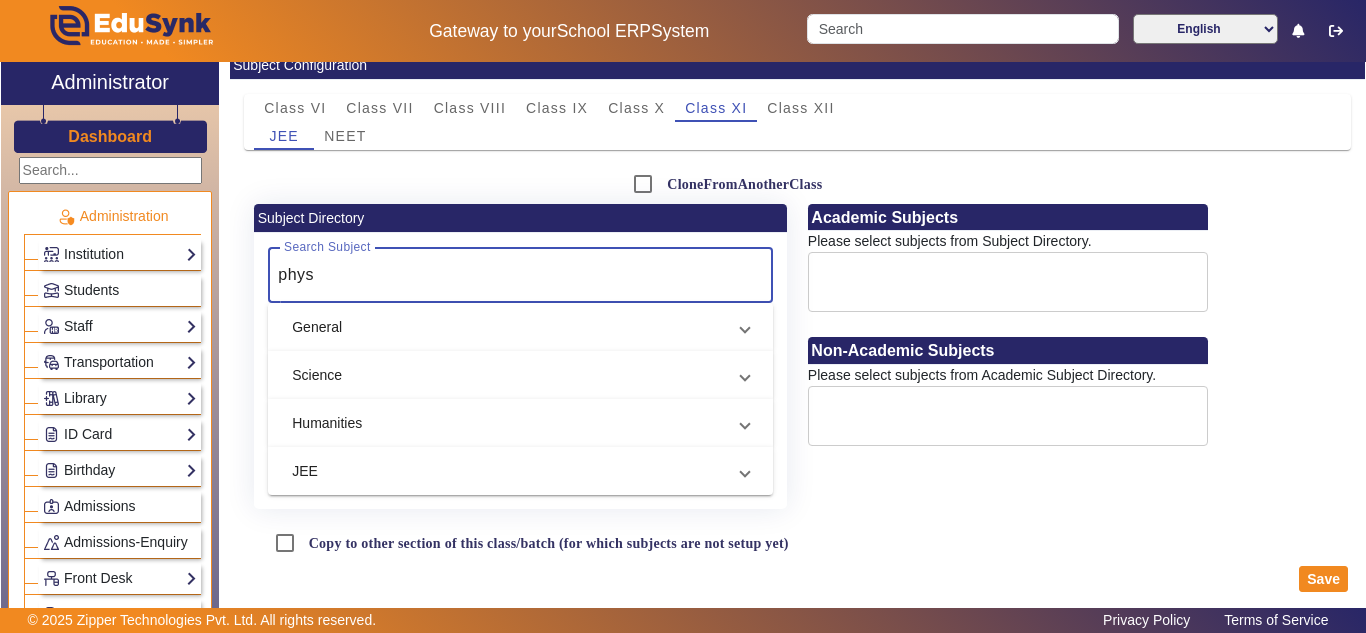 scroll, scrollTop: 10, scrollLeft: 0, axis: vertical 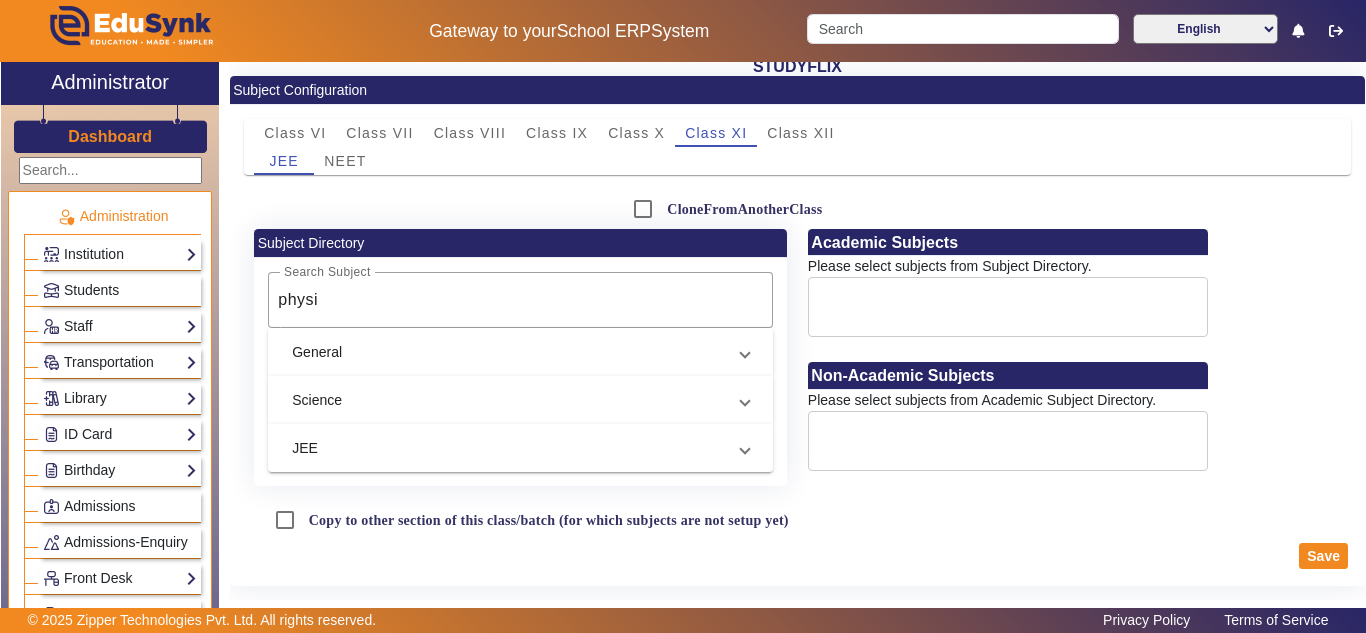 click on "Science" at bounding box center [508, 400] 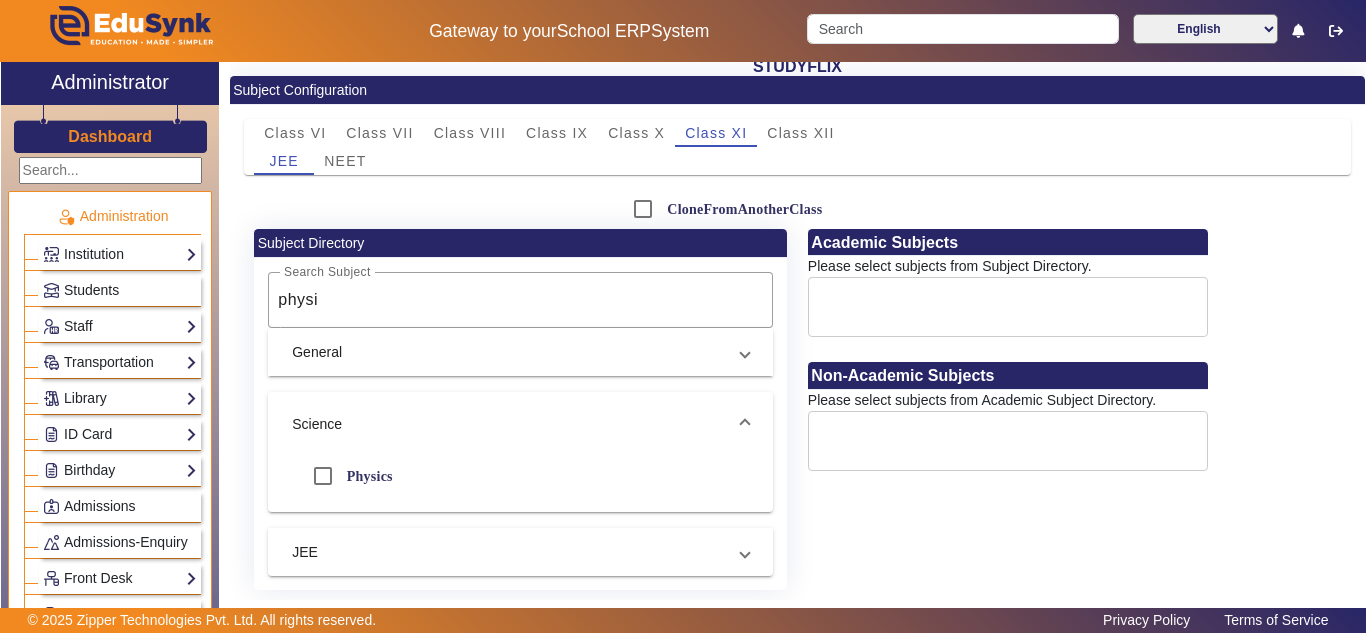 click on "General" at bounding box center (508, 352) 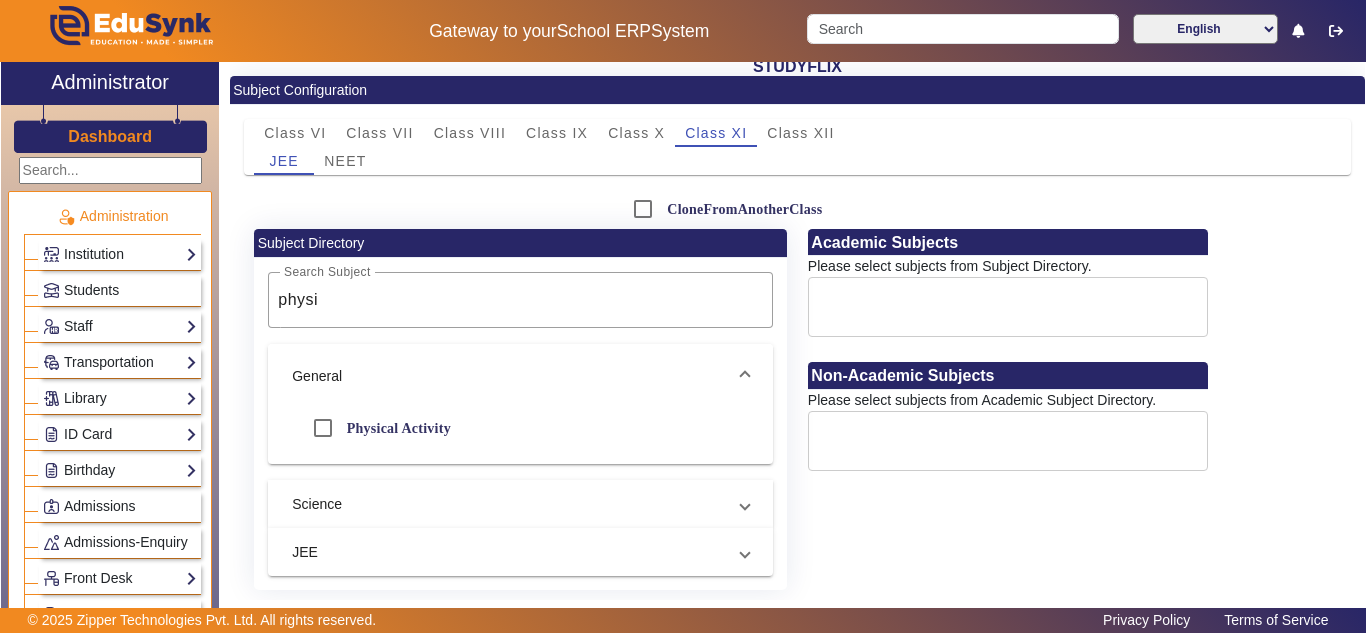 click on "General" at bounding box center [508, 376] 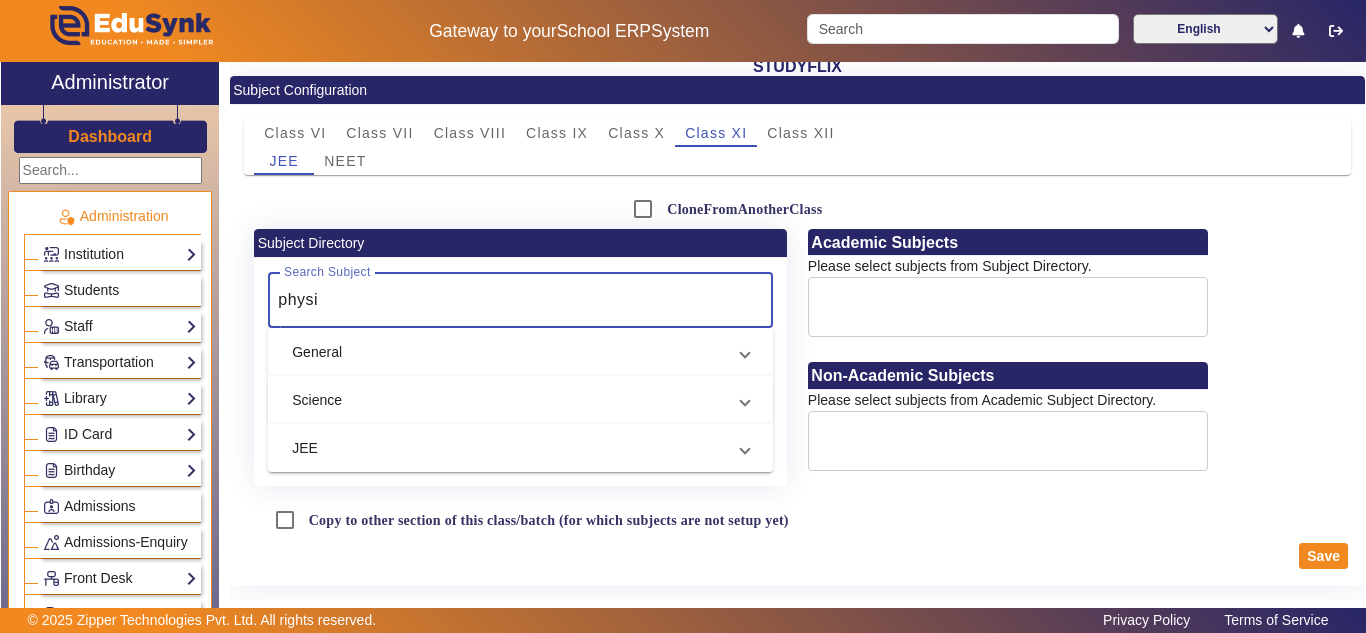 click on "physi" at bounding box center [517, 300] 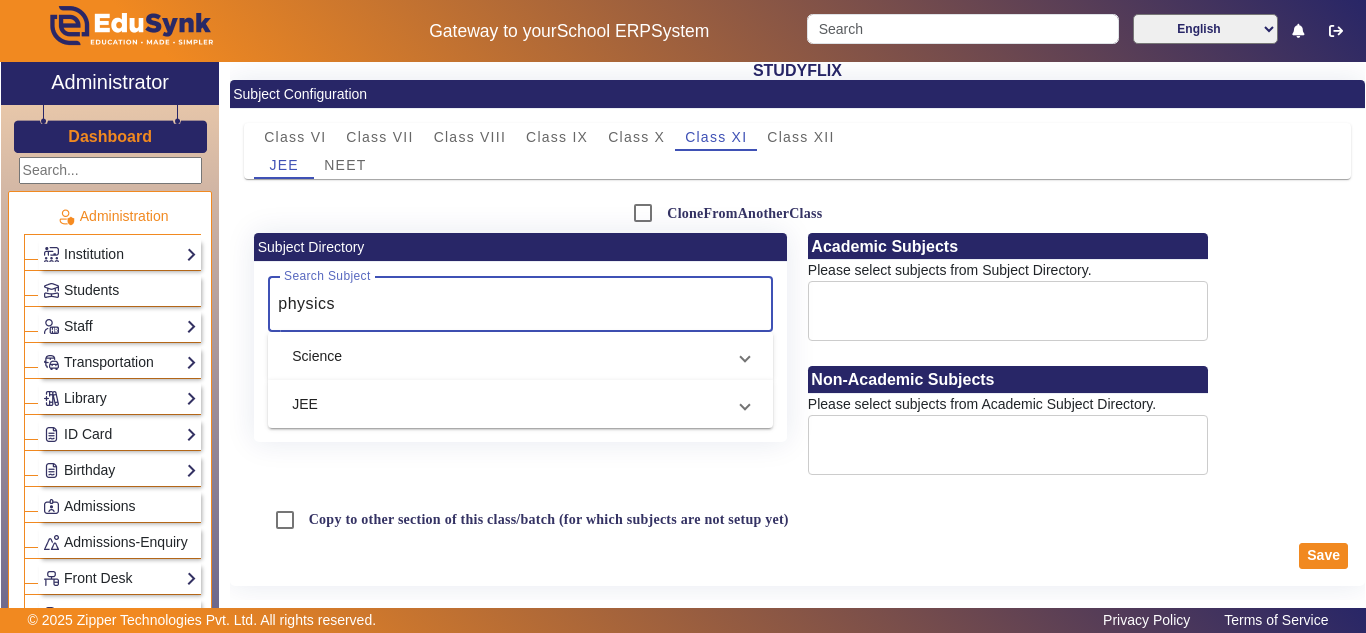scroll, scrollTop: 6, scrollLeft: 0, axis: vertical 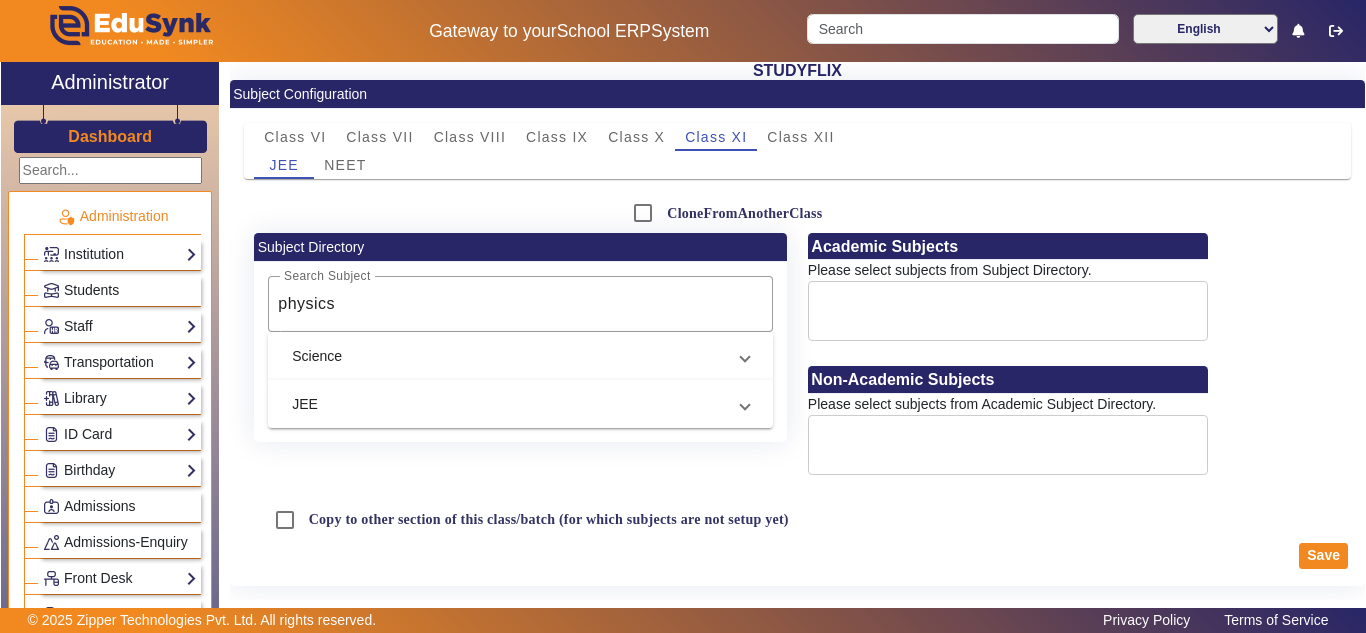 click on "Science" at bounding box center (508, 356) 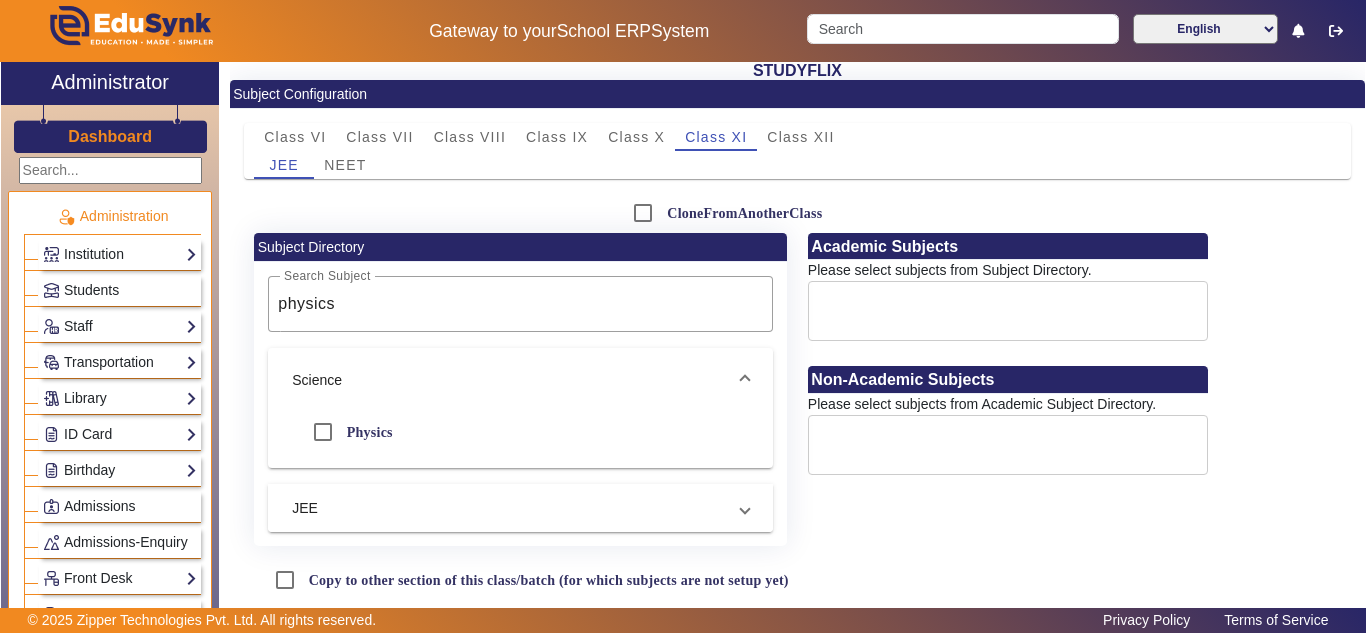click on "JEE" at bounding box center (508, 508) 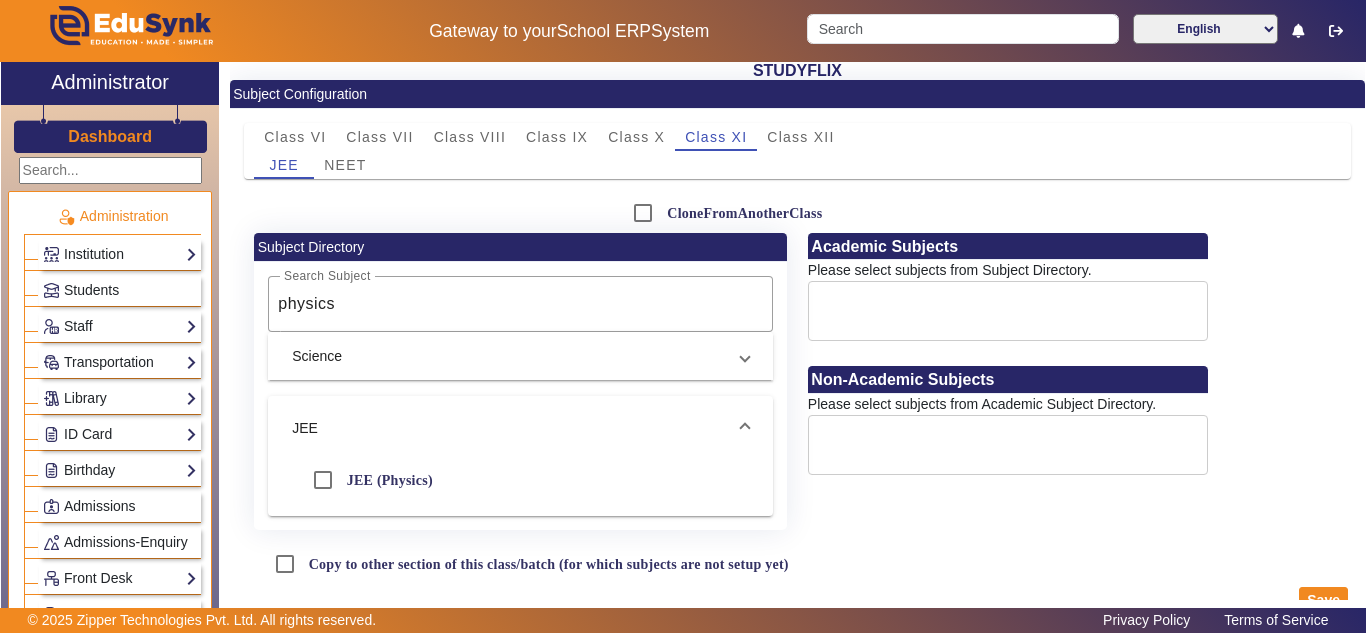 click on "Science" at bounding box center [508, 356] 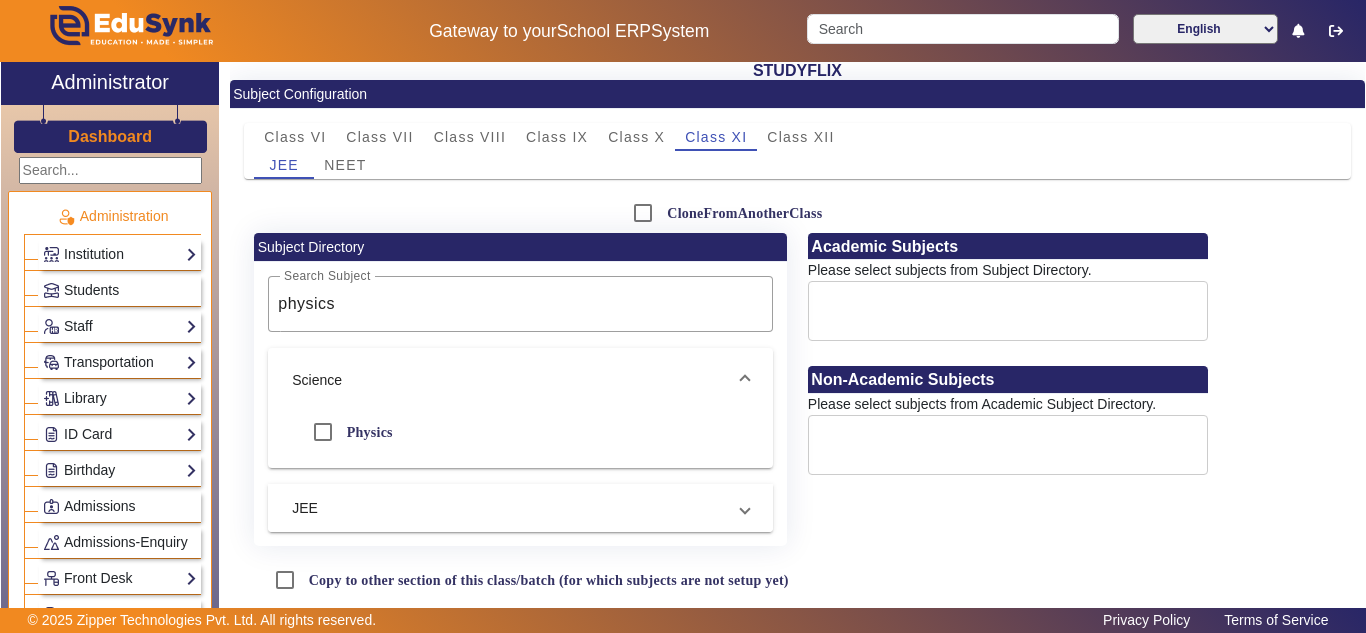click on "JEE" at bounding box center [520, 508] 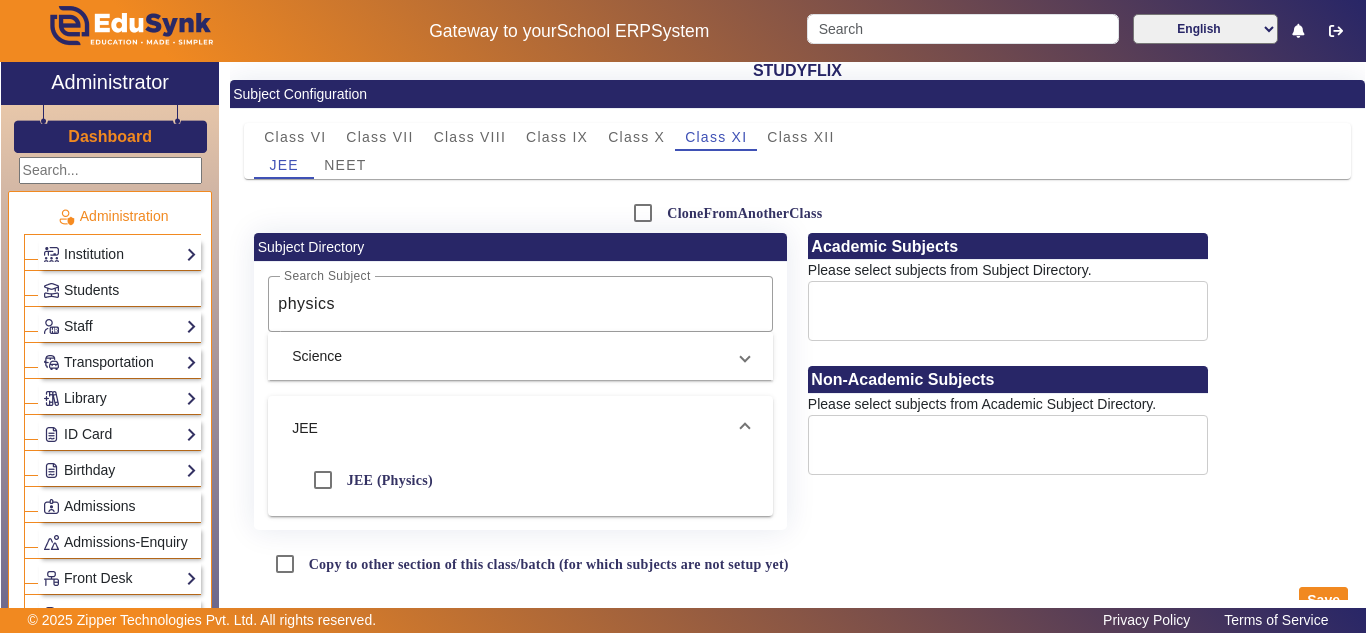 click on "Science" at bounding box center [508, 356] 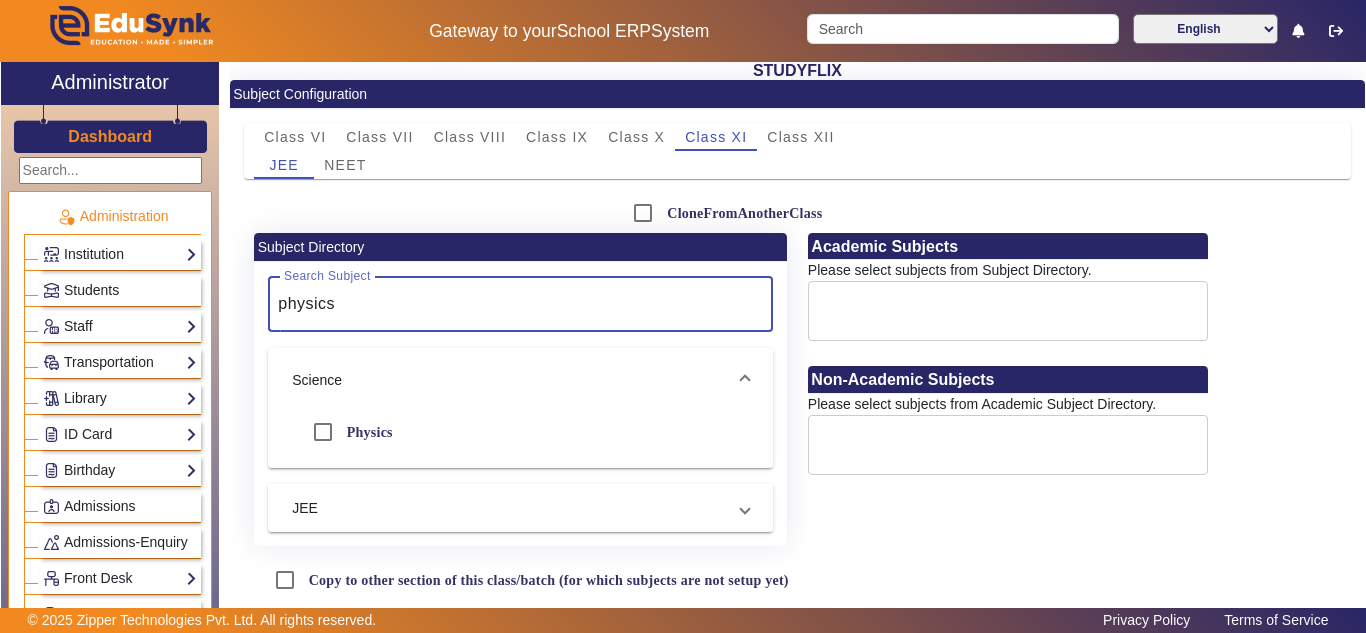 drag, startPoint x: 342, startPoint y: 309, endPoint x: 280, endPoint y: 304, distance: 62.201286 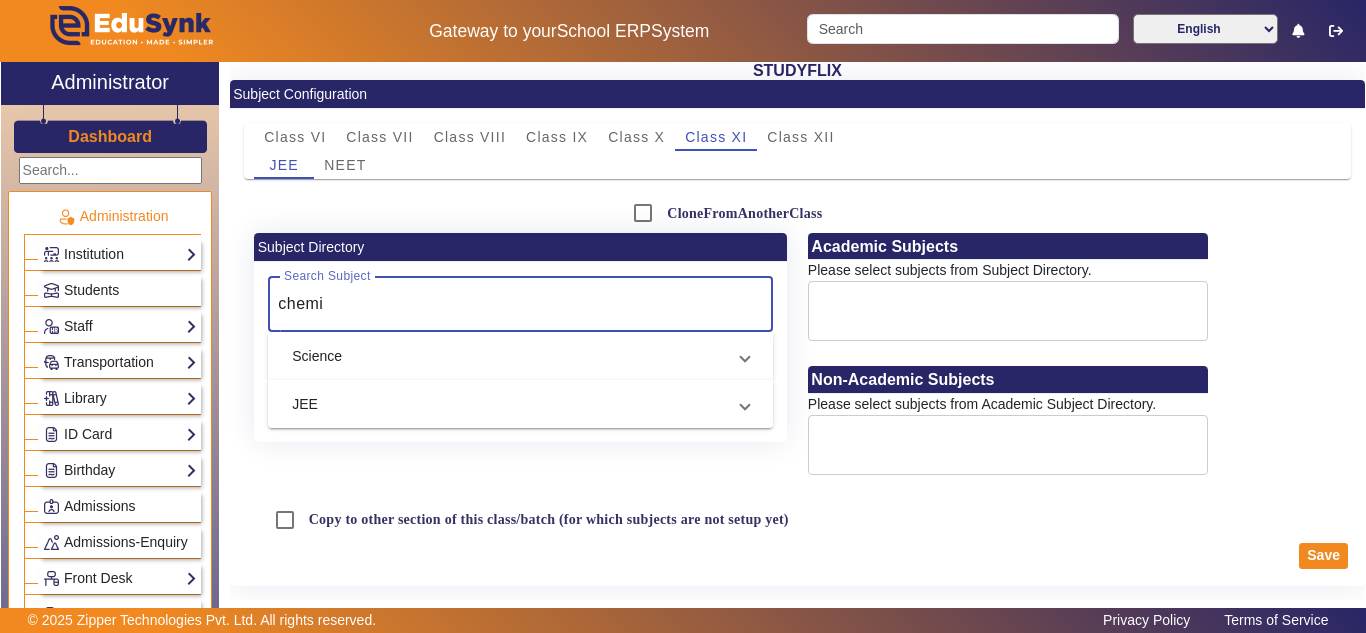 type on "chemi" 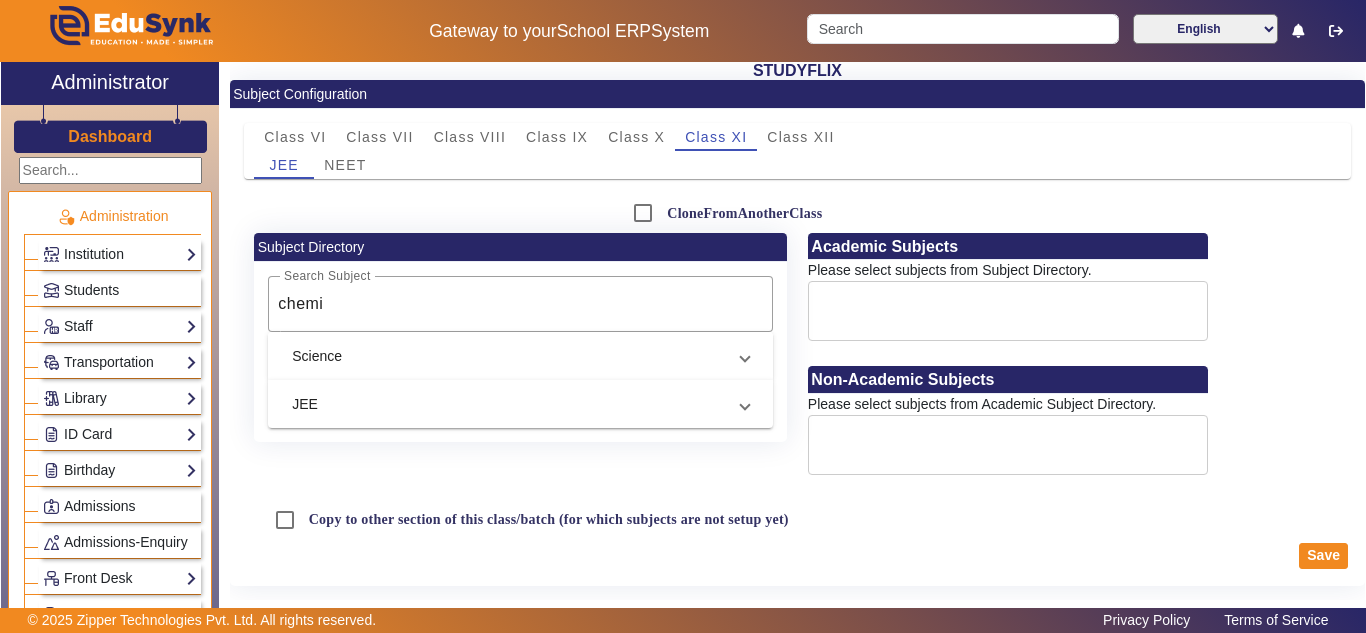 click on "Science" at bounding box center (508, 356) 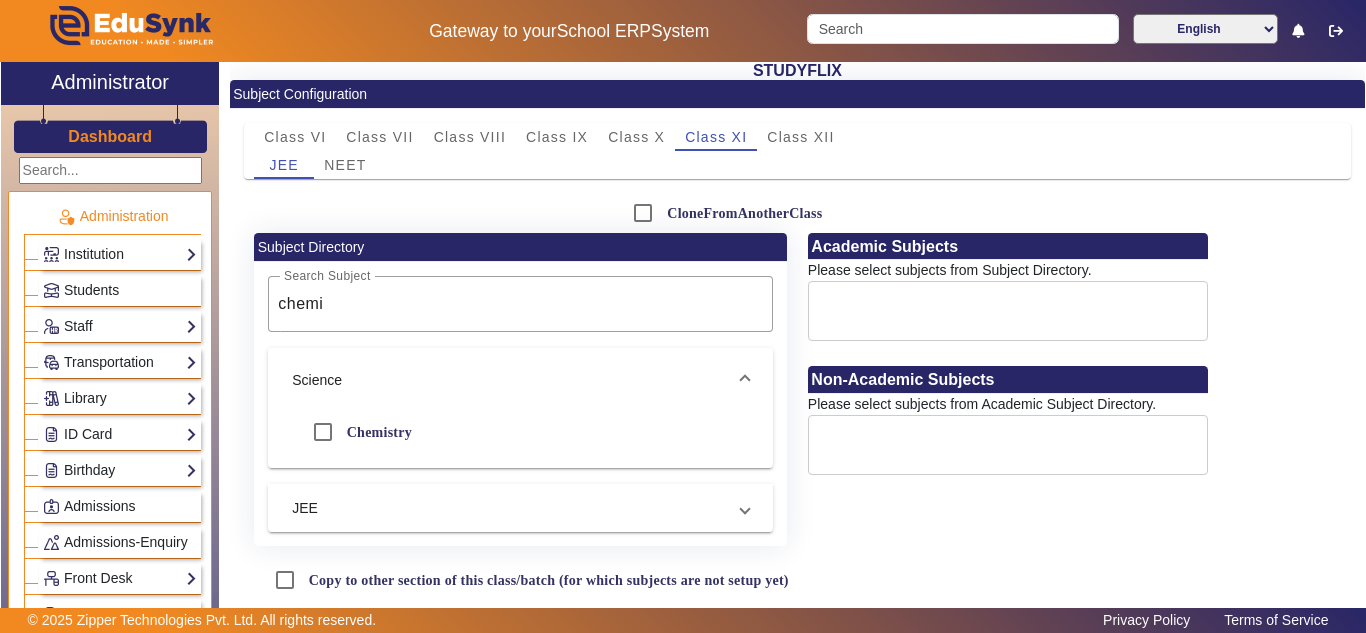 click on "Academic Subjects  Please select subjects from Subject Directory.  Non-Academic Subjects  Please select subjects from Academic Subject Directory." 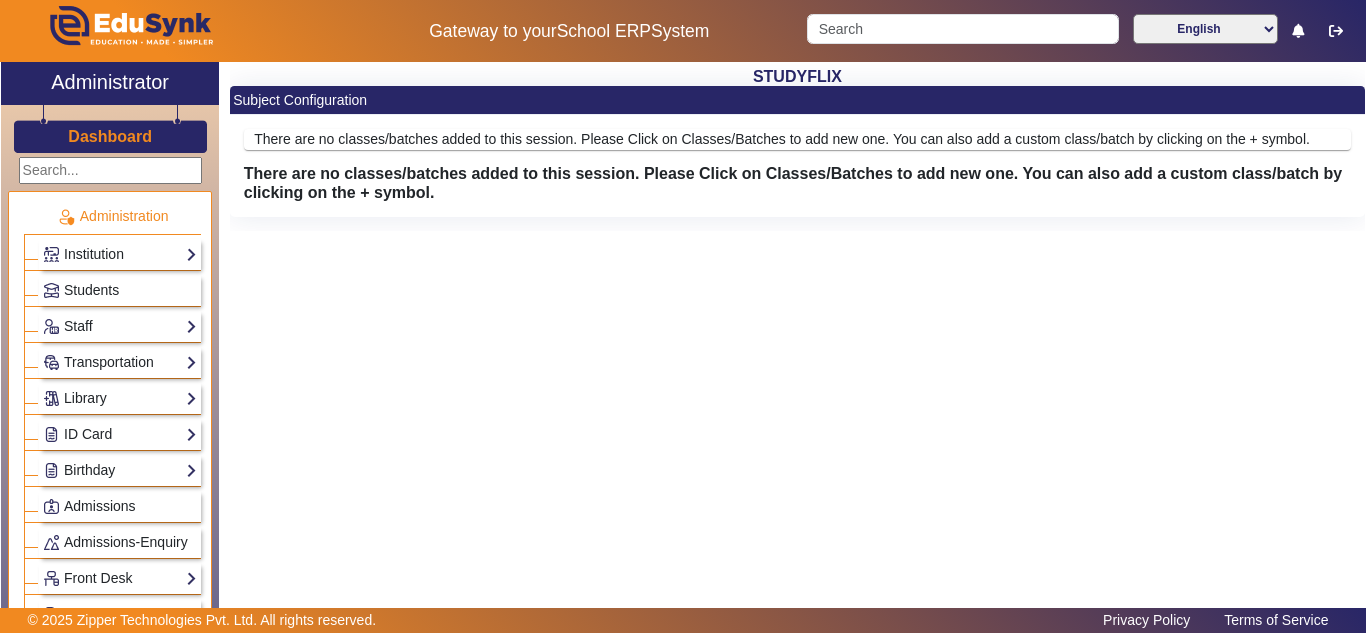 scroll, scrollTop: 0, scrollLeft: 0, axis: both 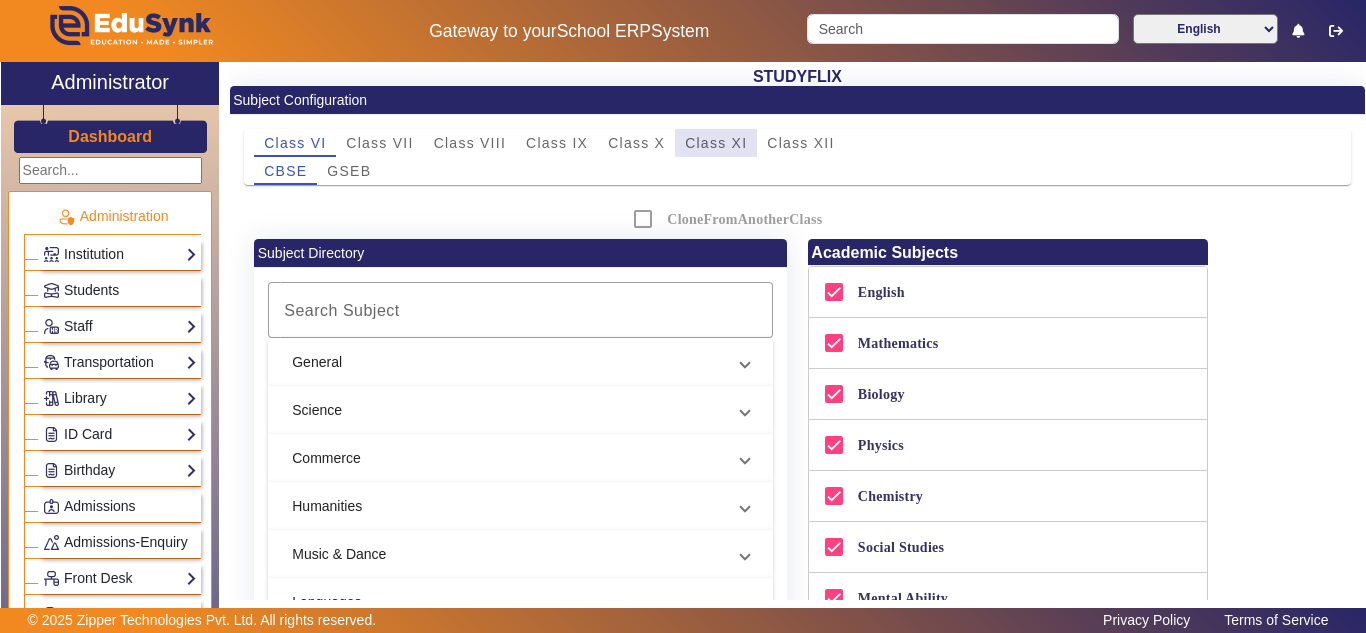 click on "Class XI" at bounding box center [716, 143] 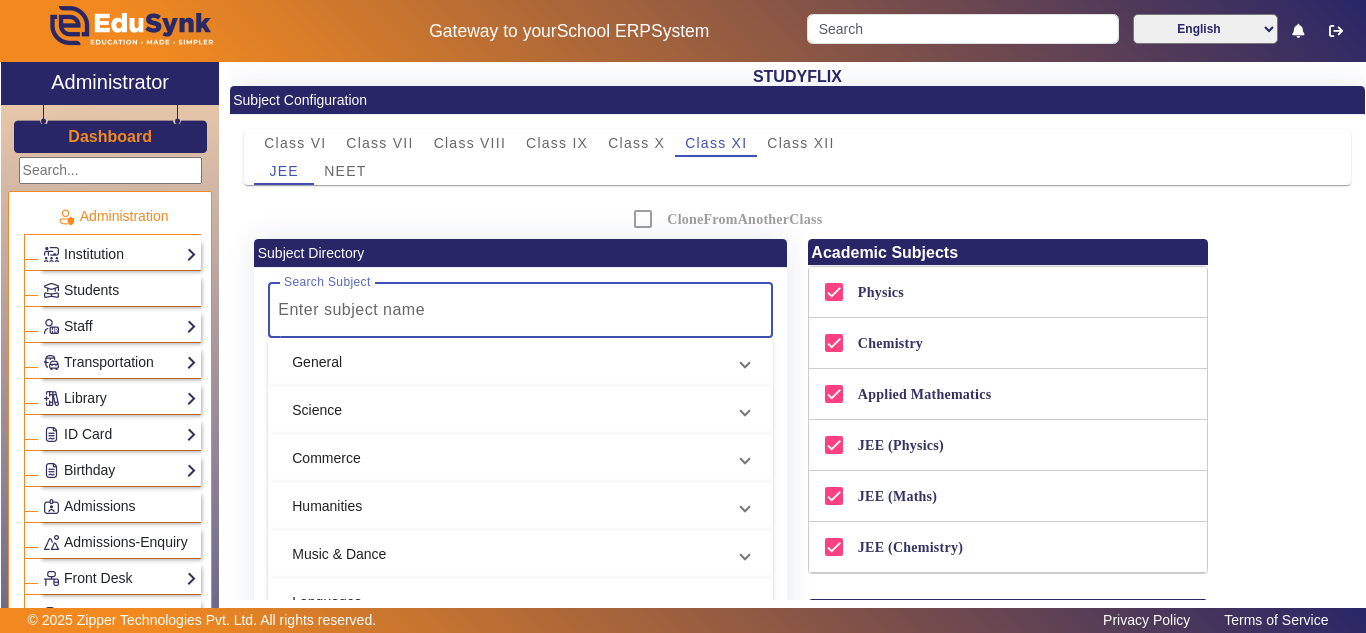 click on "Search Subject" at bounding box center (517, 310) 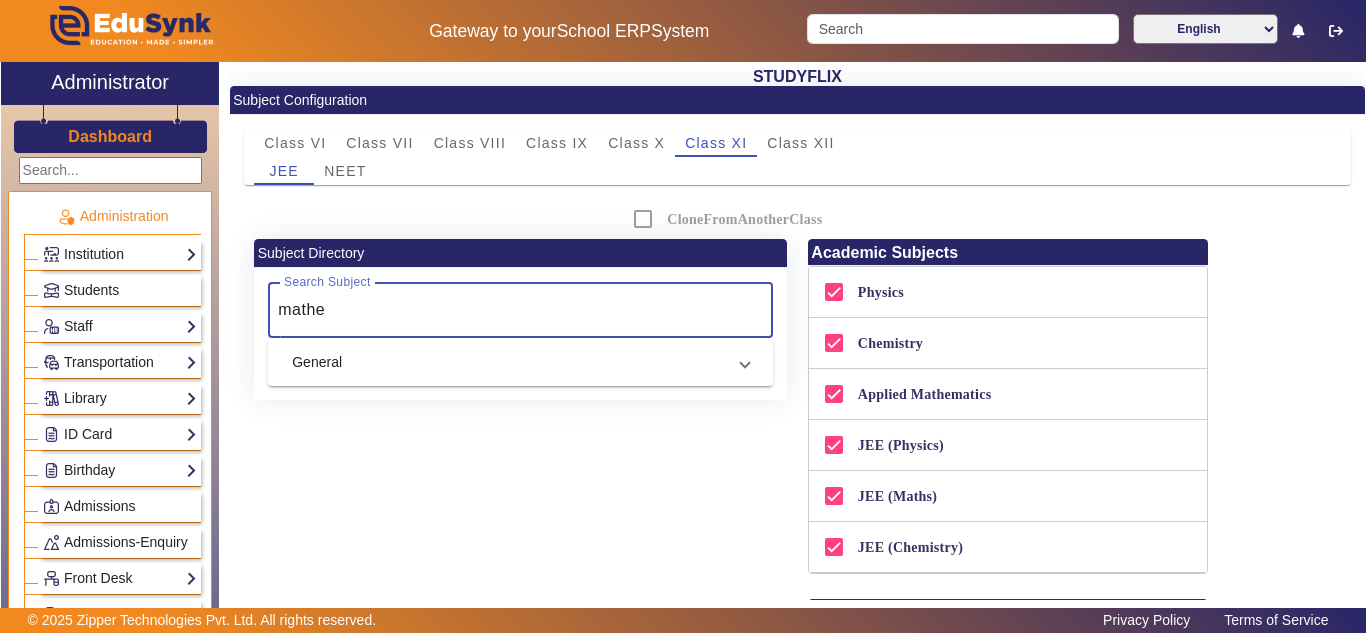 type on "mathe" 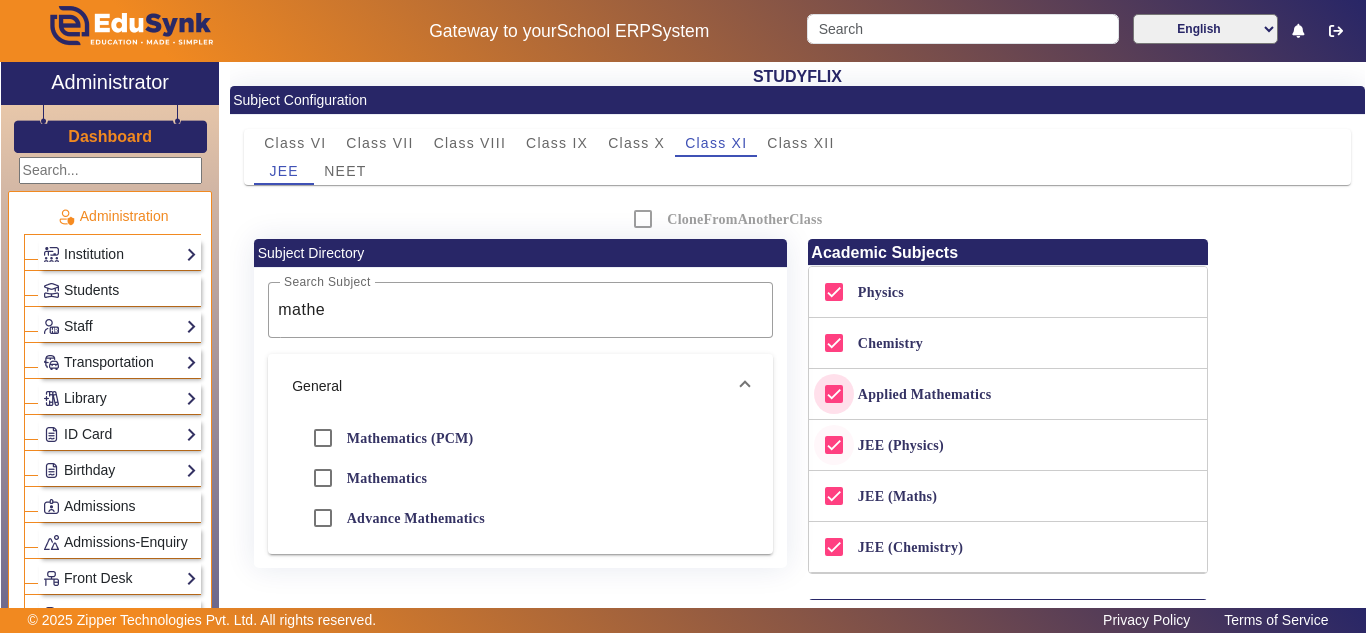 click on "Applied Mathematics" at bounding box center [834, 394] 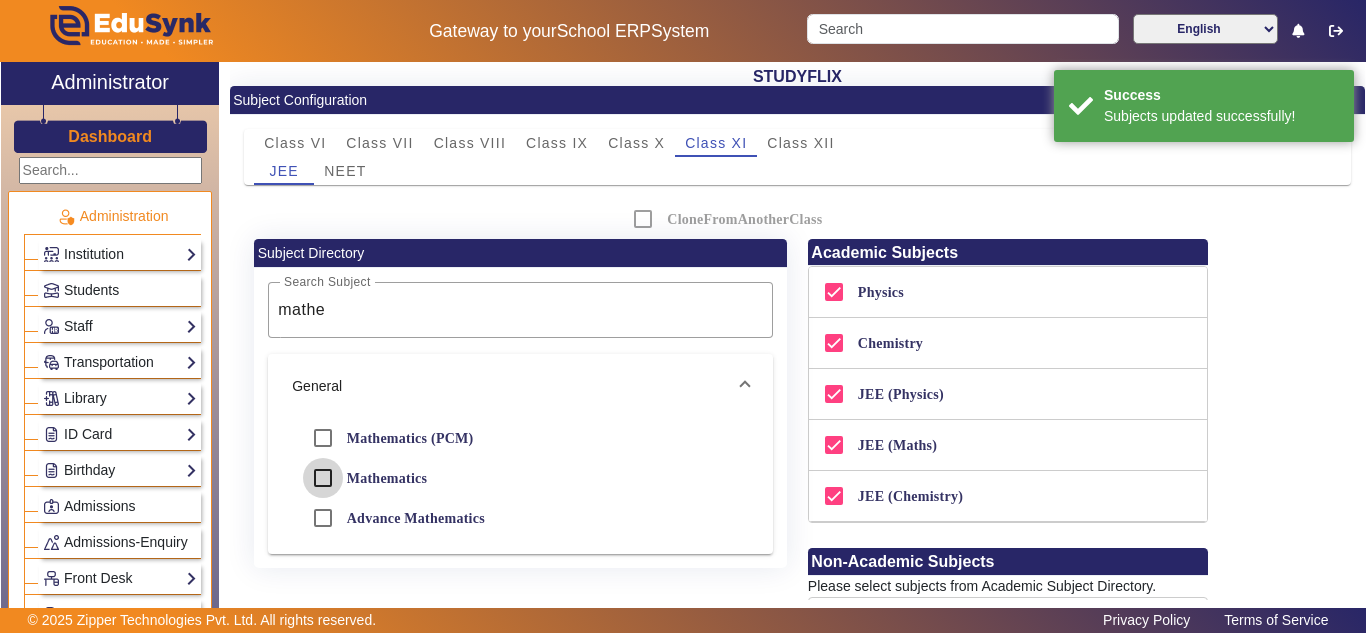 click on "Mathematics" at bounding box center [323, 478] 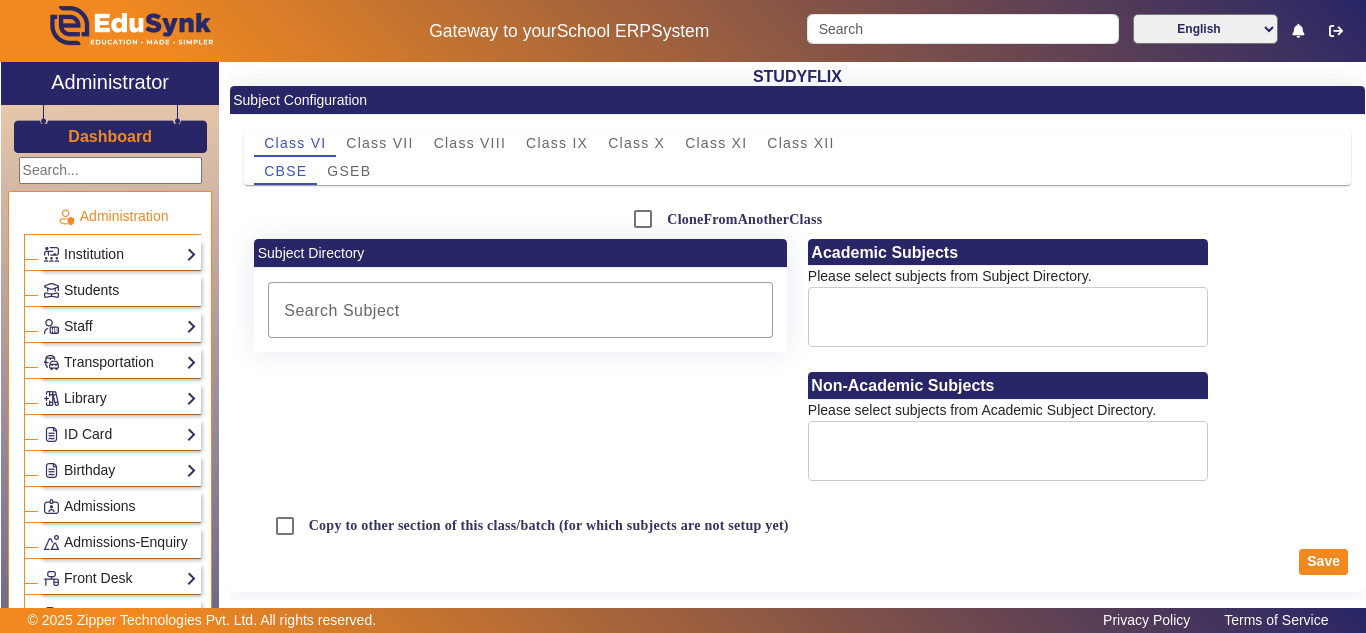 scroll, scrollTop: 0, scrollLeft: 0, axis: both 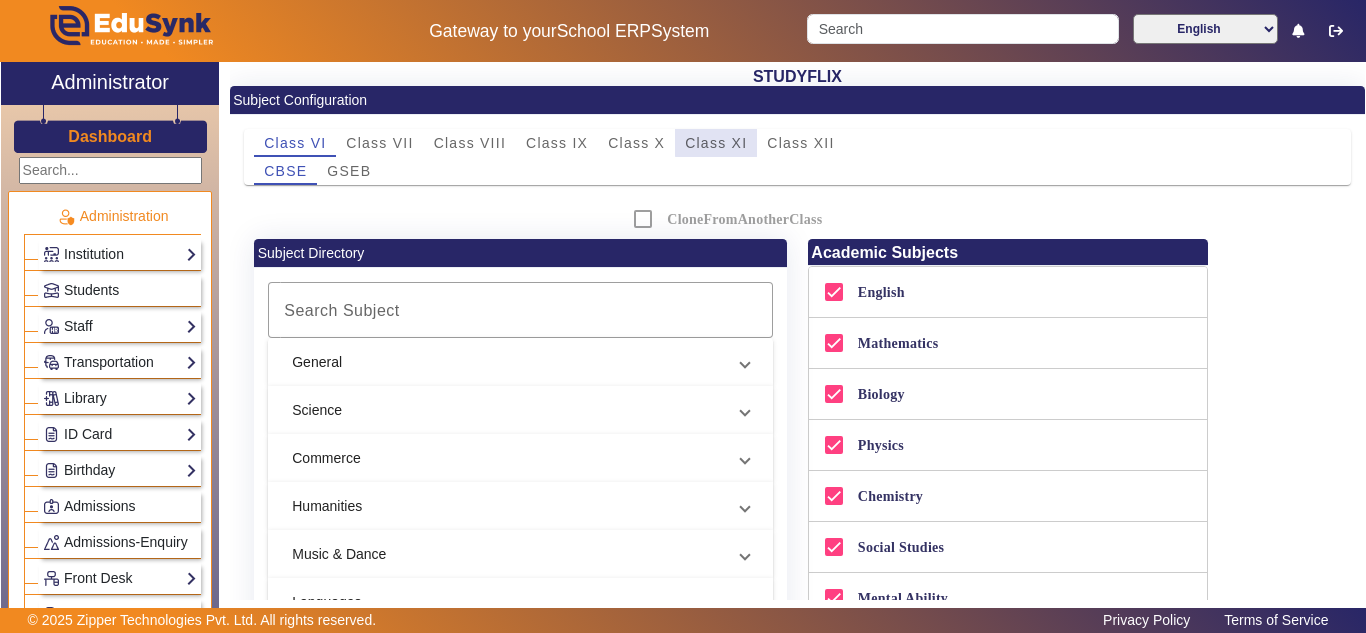 click on "Class XI" at bounding box center [716, 143] 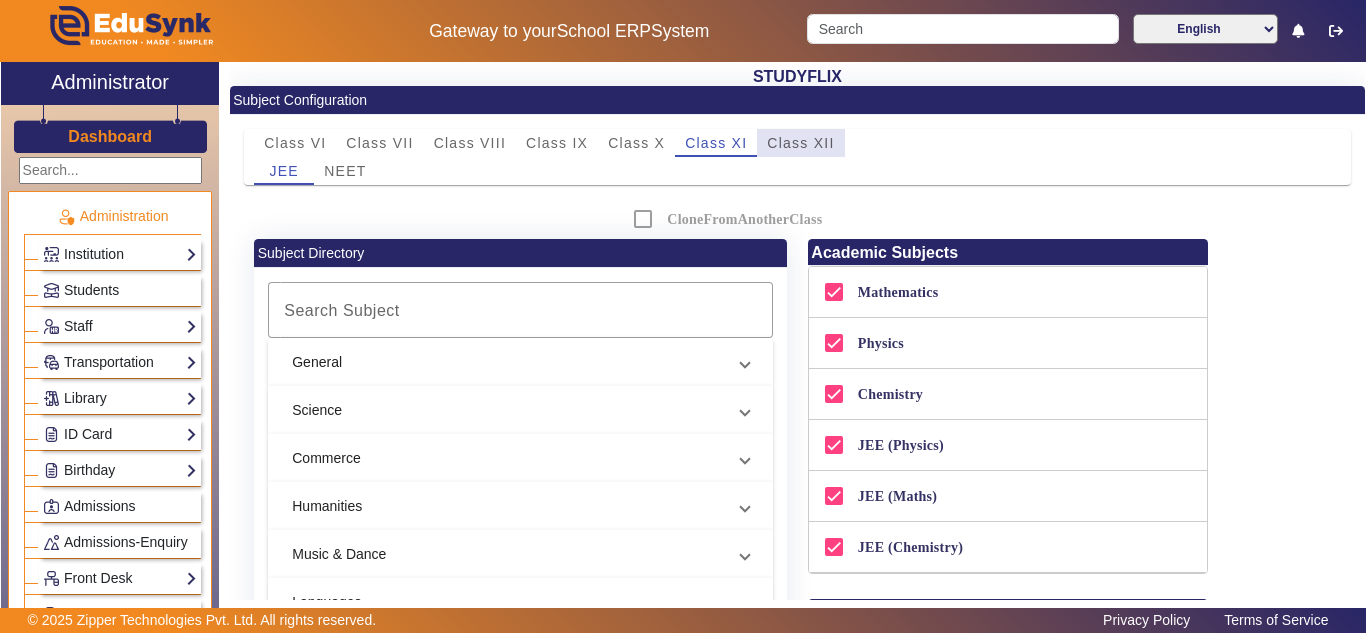 click on "Class XII" at bounding box center (800, 143) 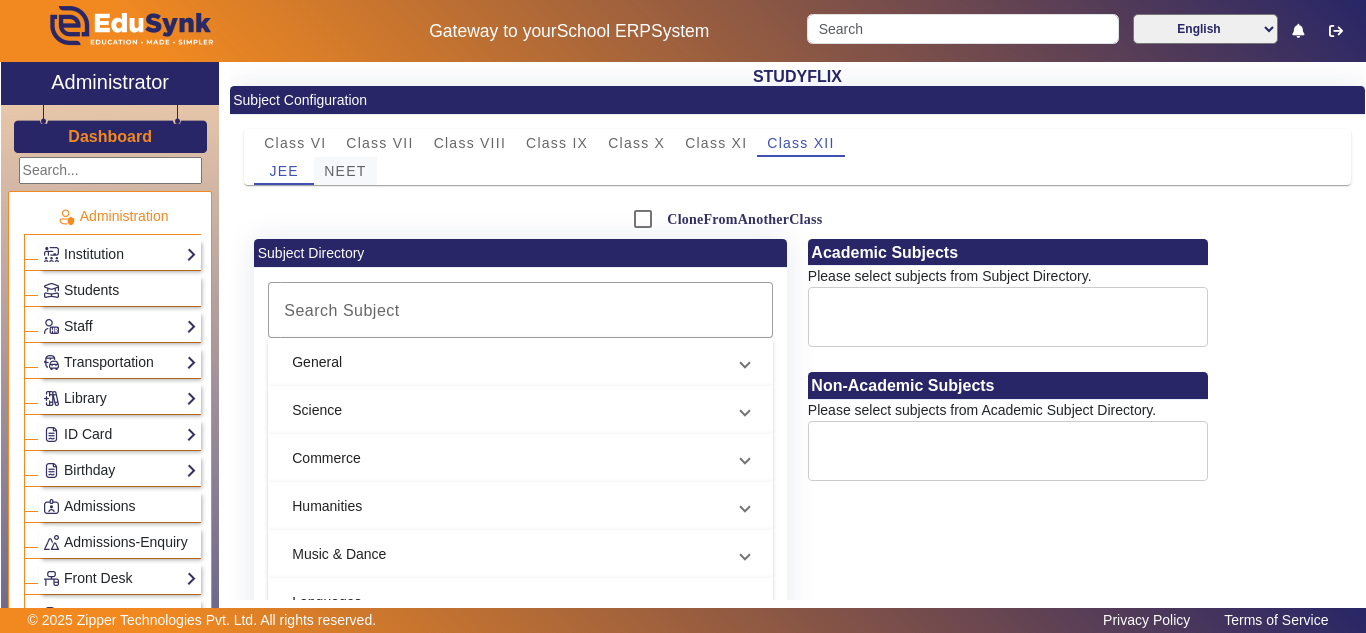 click on "NEET" at bounding box center (345, 171) 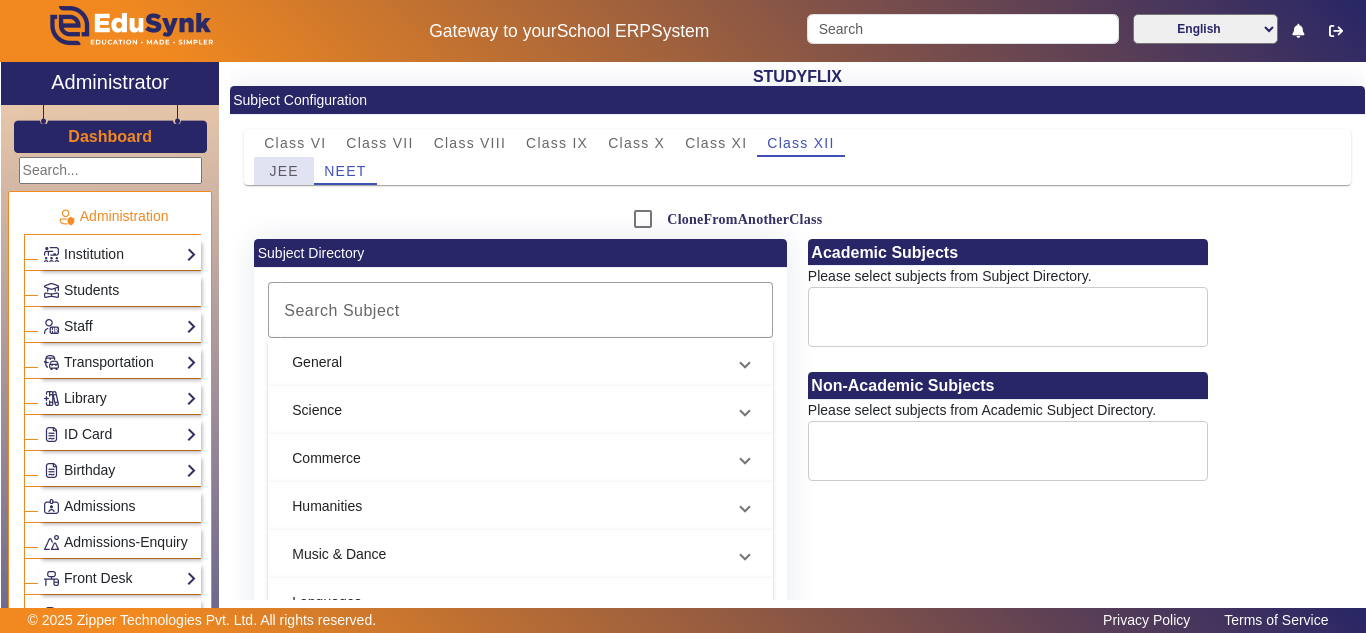 click on "JEE" at bounding box center (284, 171) 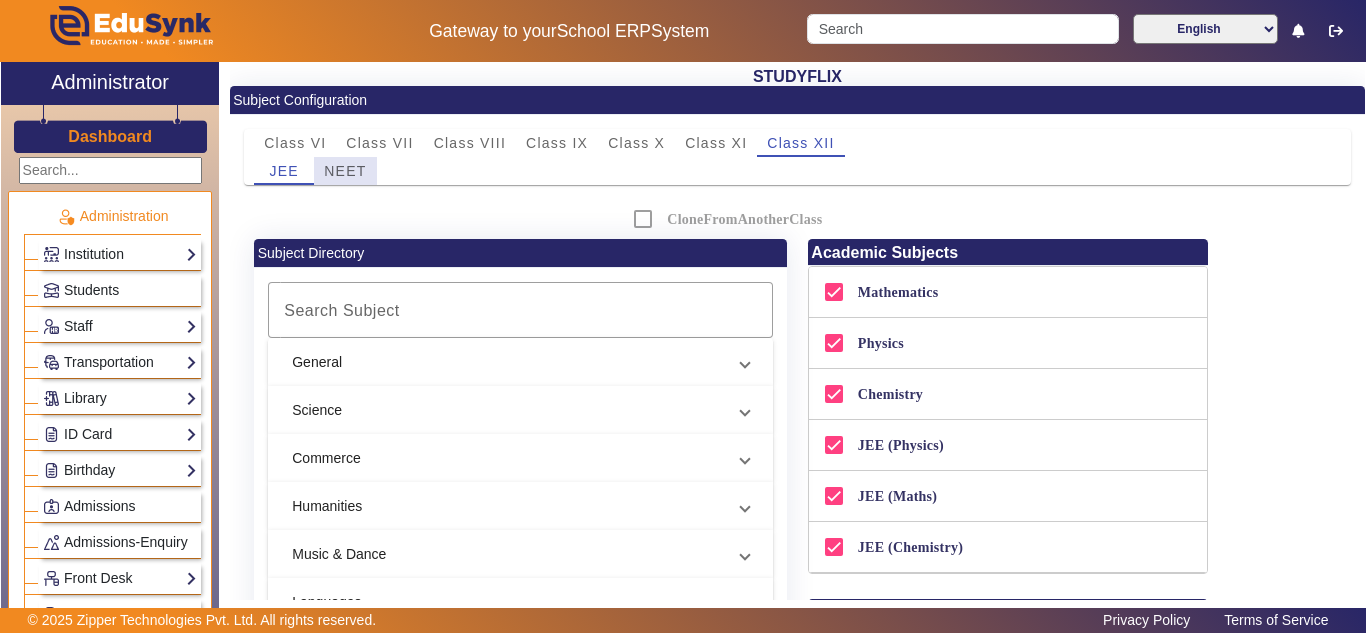 click on "NEET" at bounding box center (345, 171) 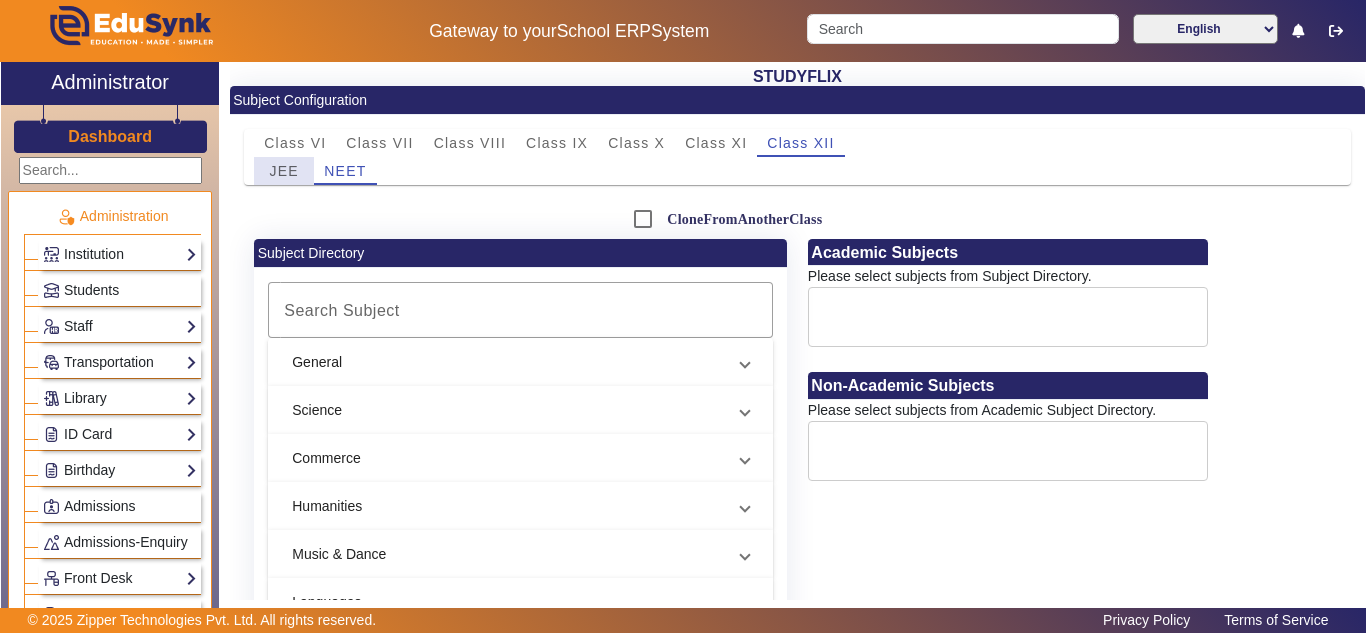 click on "JEE" at bounding box center [284, 171] 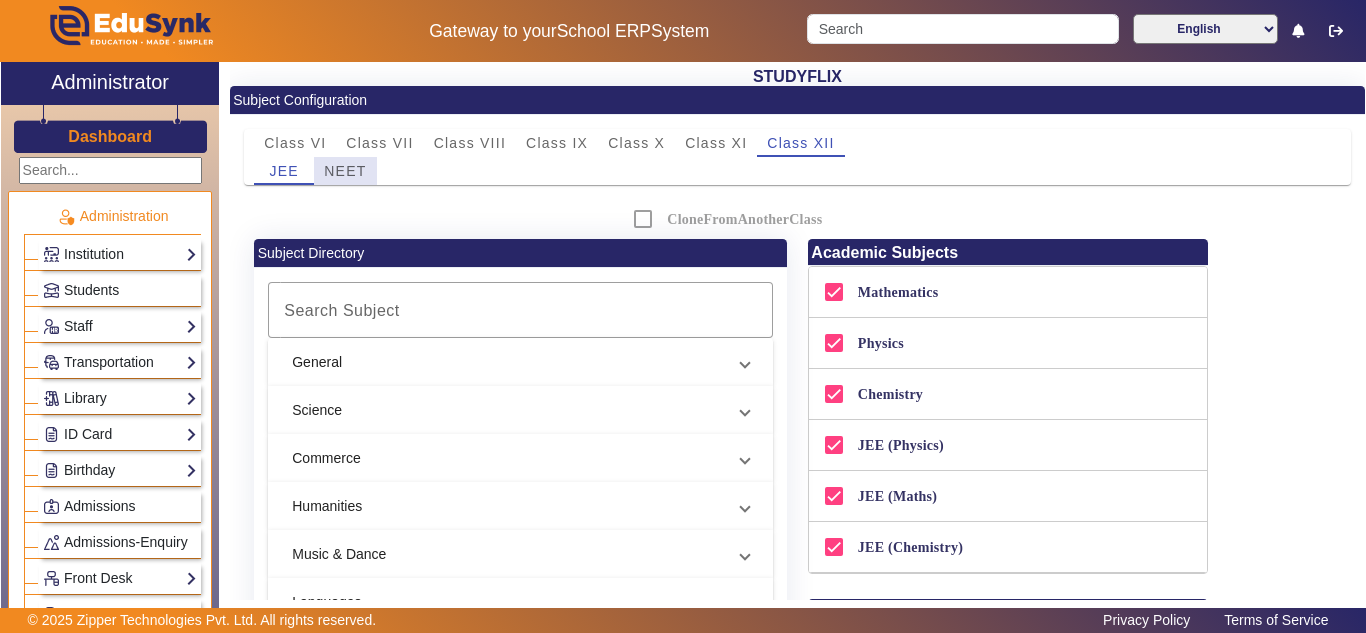 click on "NEET" at bounding box center (345, 171) 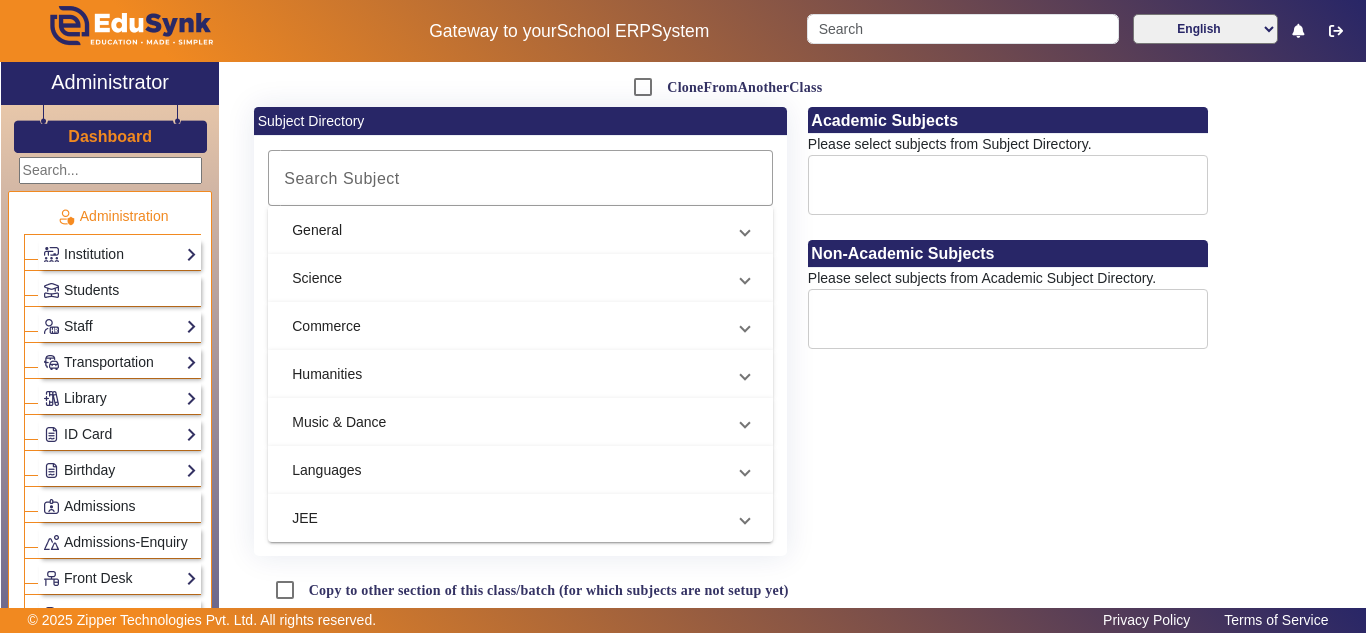 scroll, scrollTop: 202, scrollLeft: 0, axis: vertical 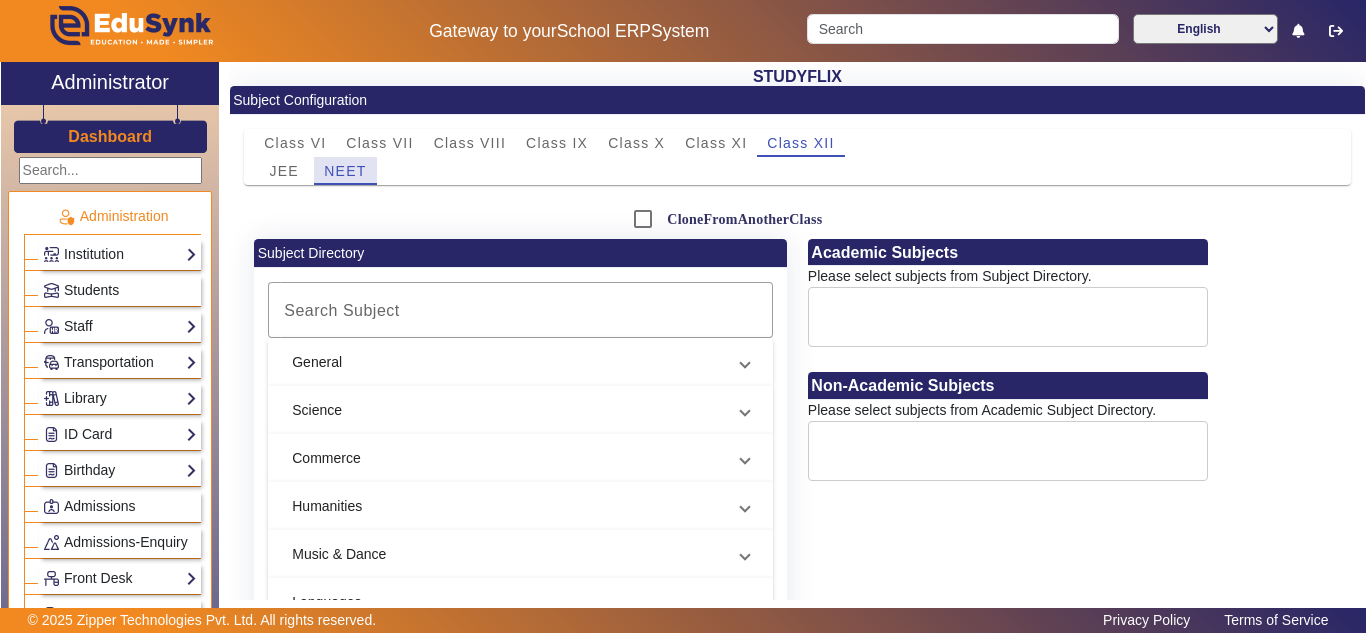click on "NEET" at bounding box center (345, 171) 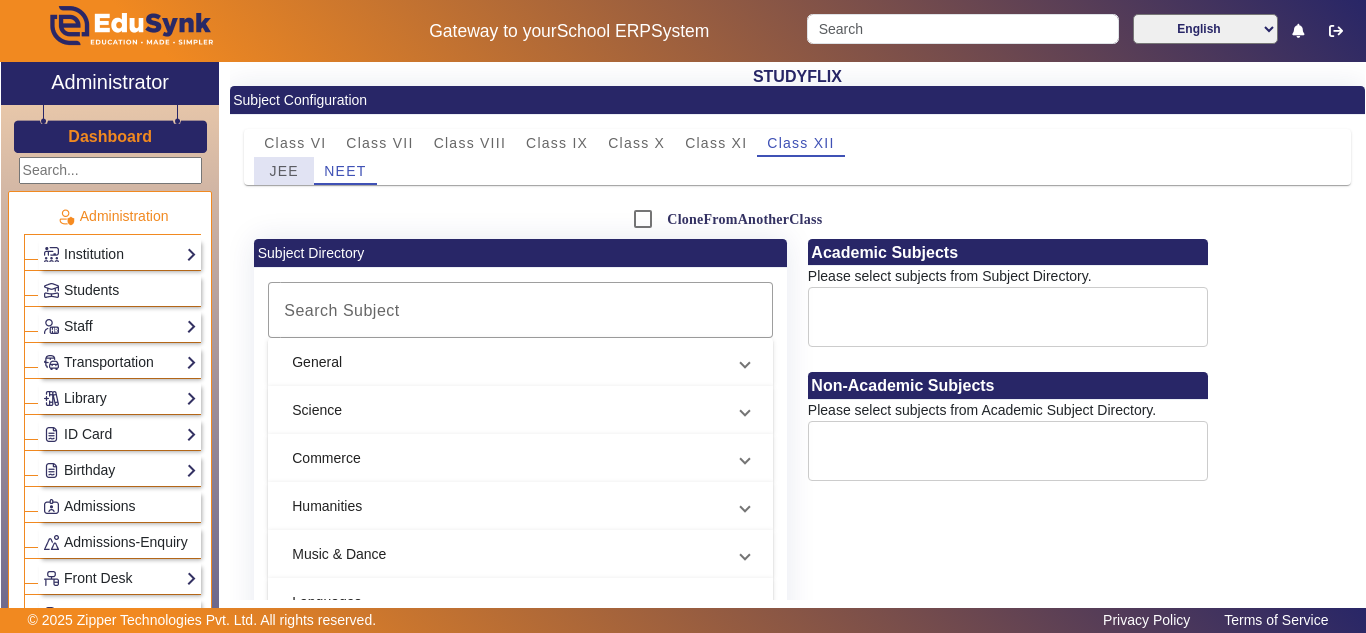 click on "JEE" at bounding box center (284, 171) 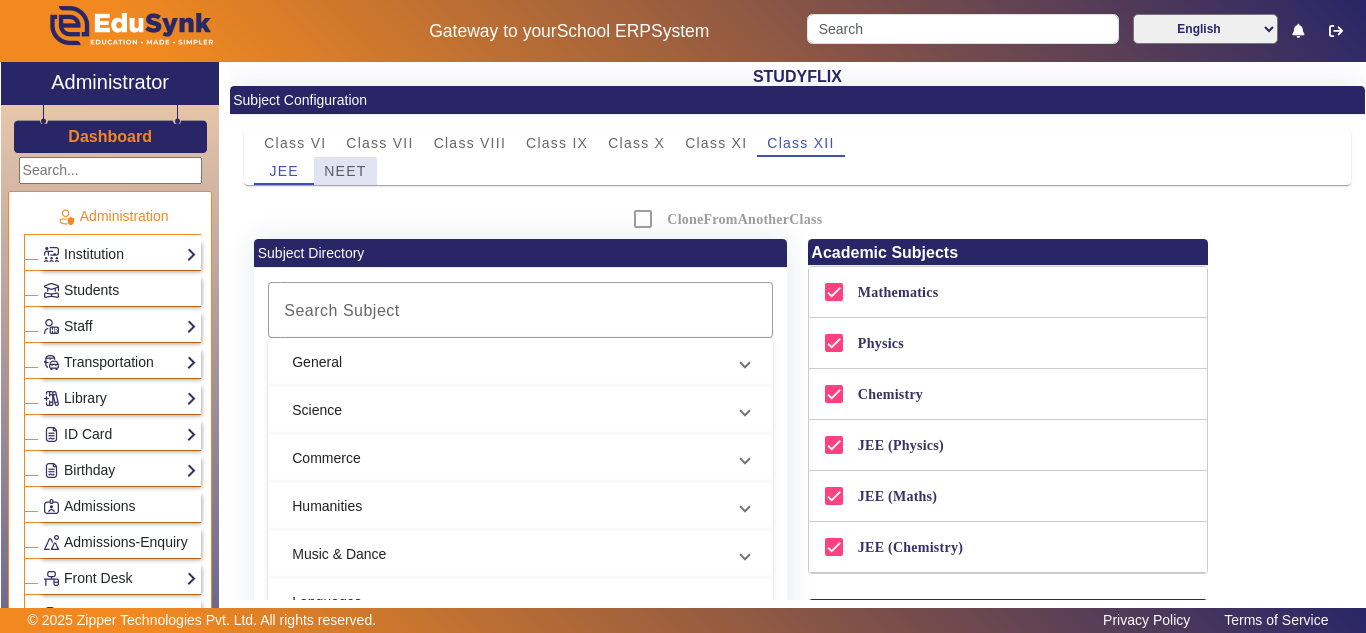 click on "NEET" at bounding box center [345, 171] 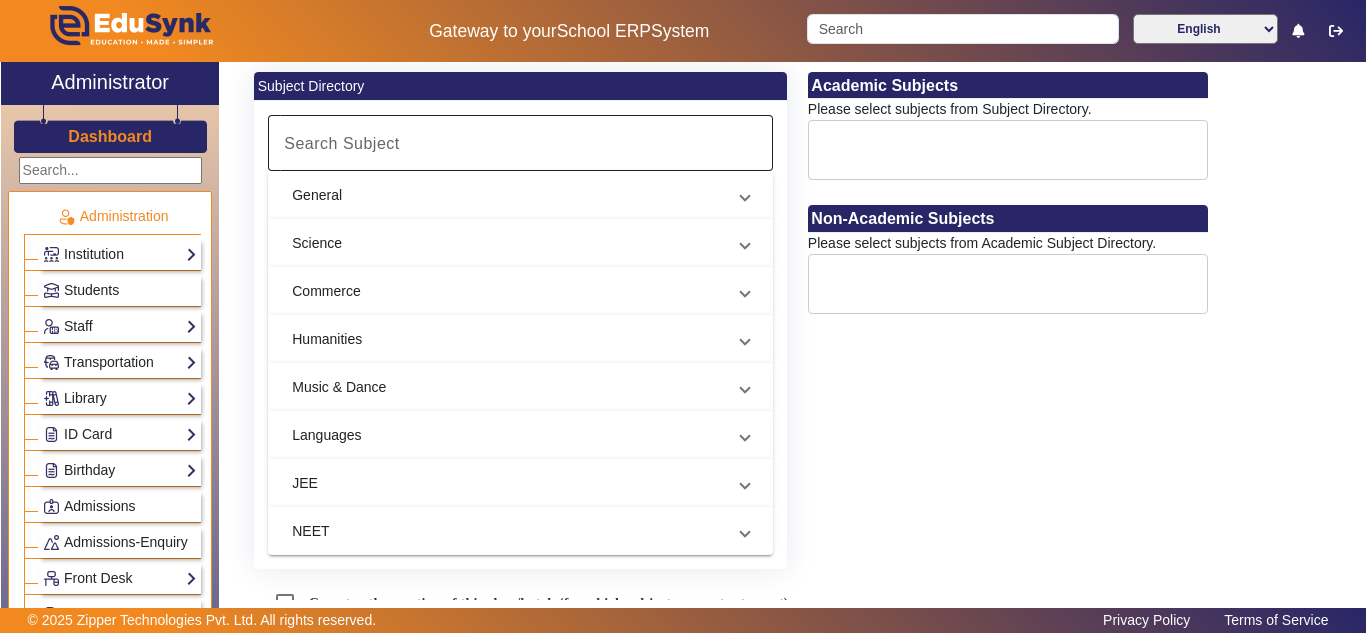 scroll, scrollTop: 0, scrollLeft: 0, axis: both 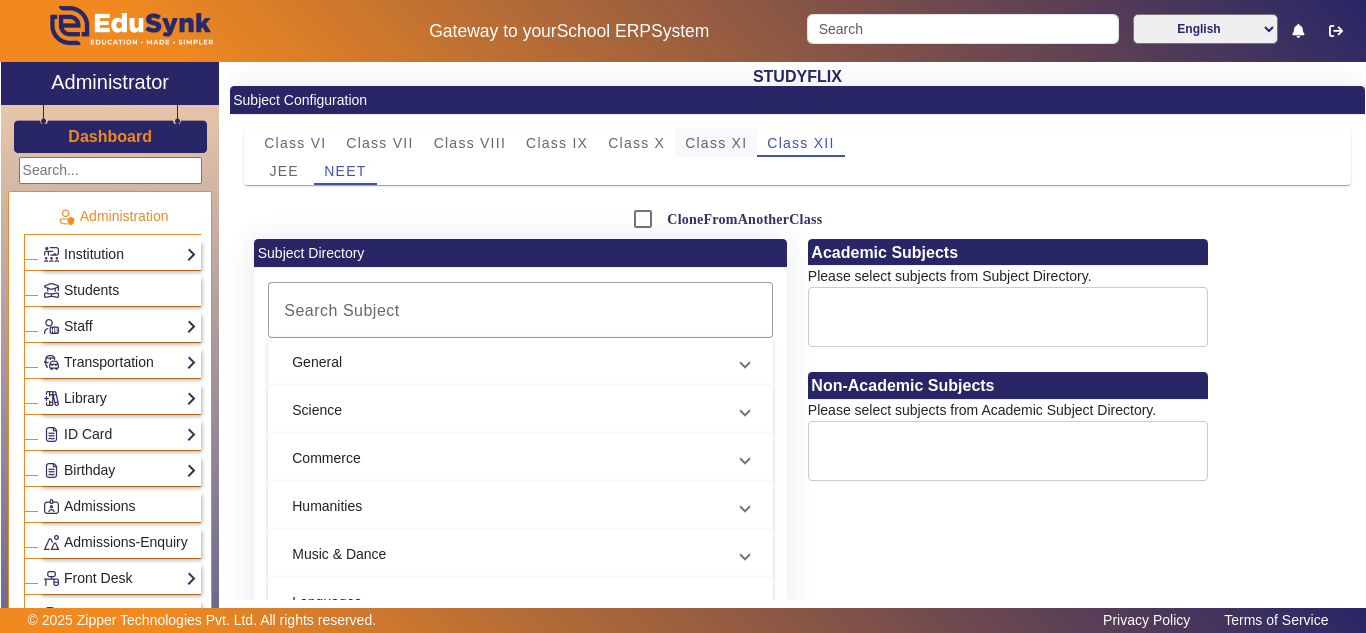 click on "Class XI" at bounding box center [716, 143] 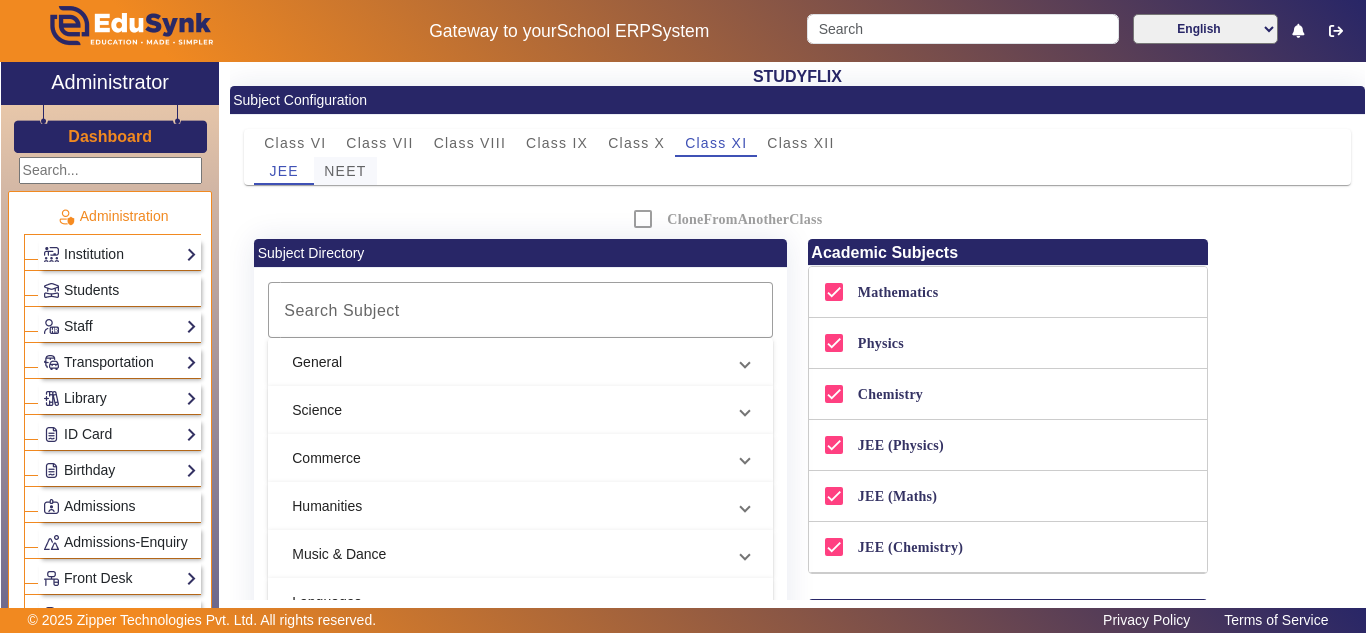 click on "NEET" at bounding box center (345, 171) 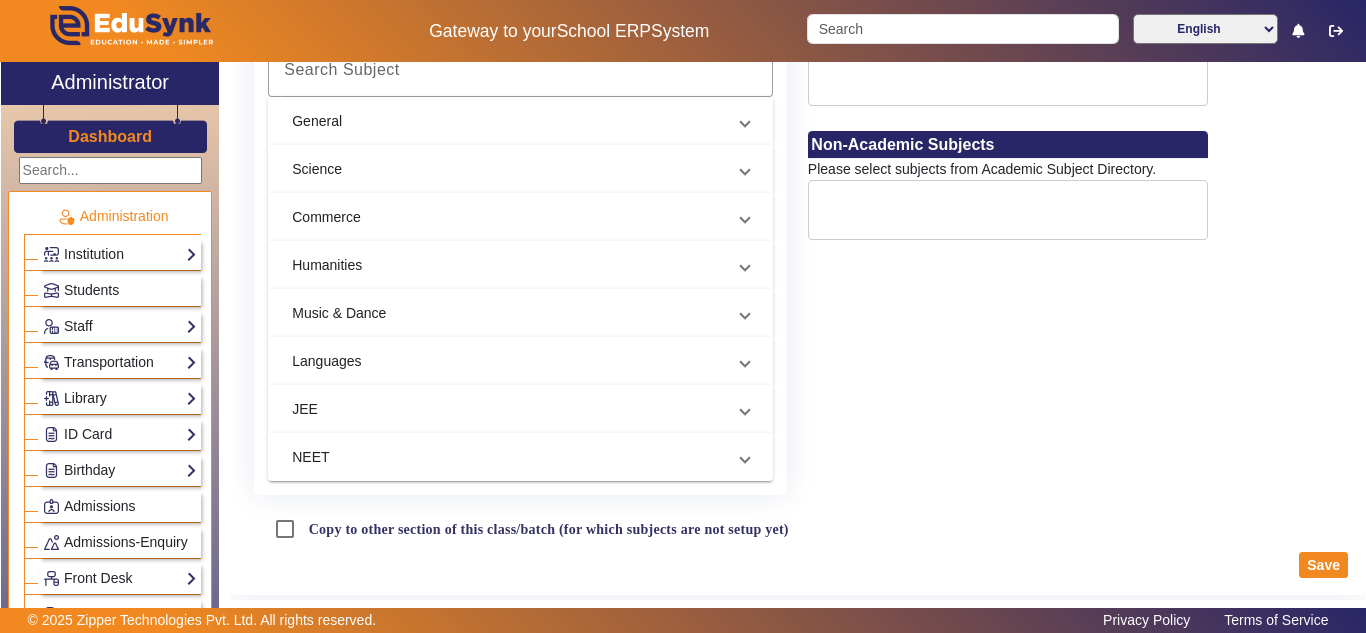 scroll, scrollTop: 250, scrollLeft: 0, axis: vertical 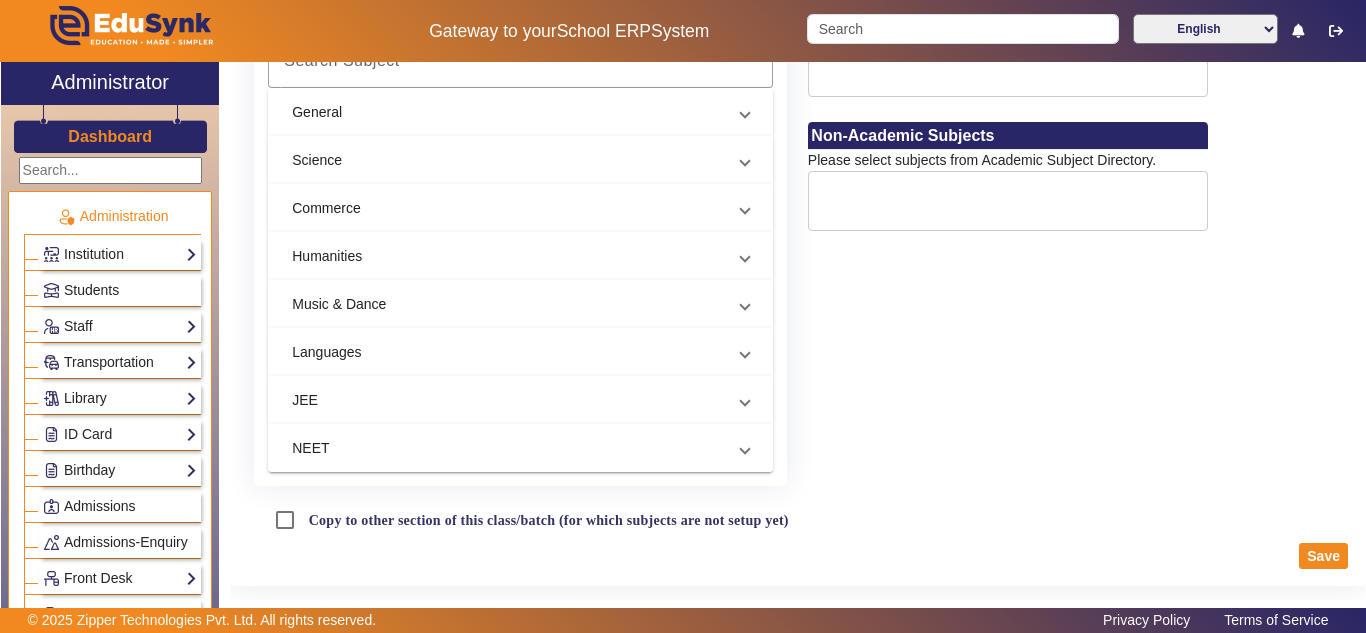 click on "NEET" at bounding box center (508, 448) 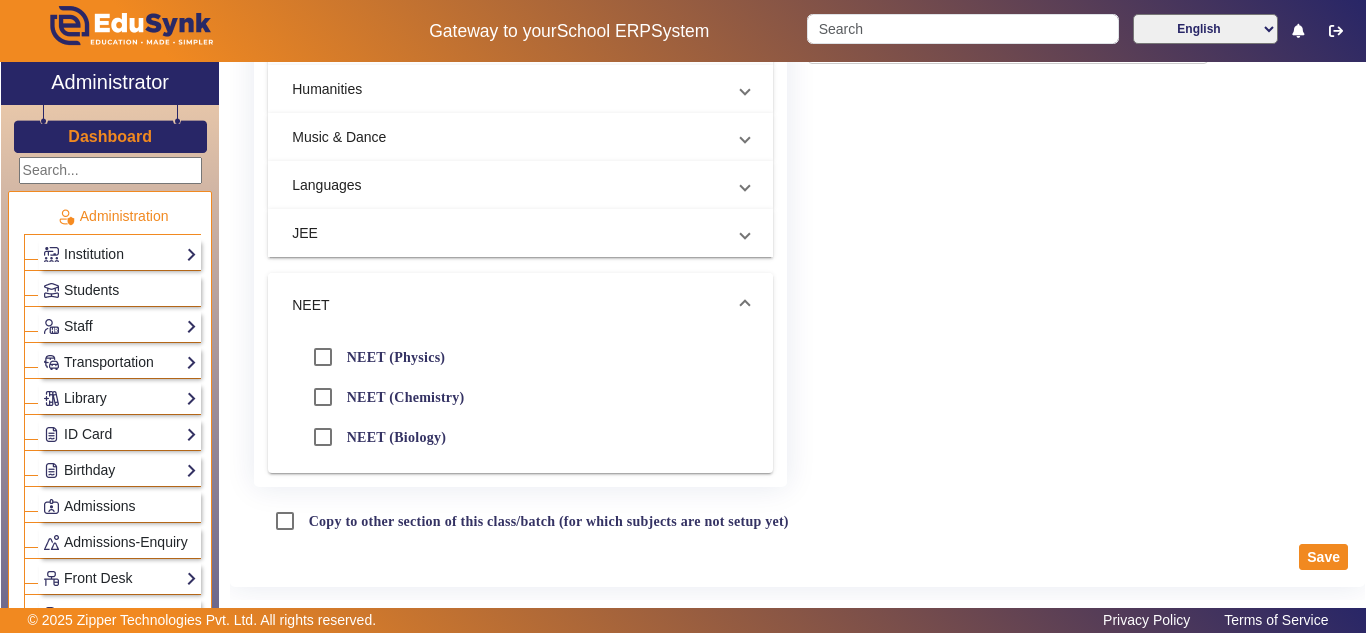 scroll, scrollTop: 250, scrollLeft: 0, axis: vertical 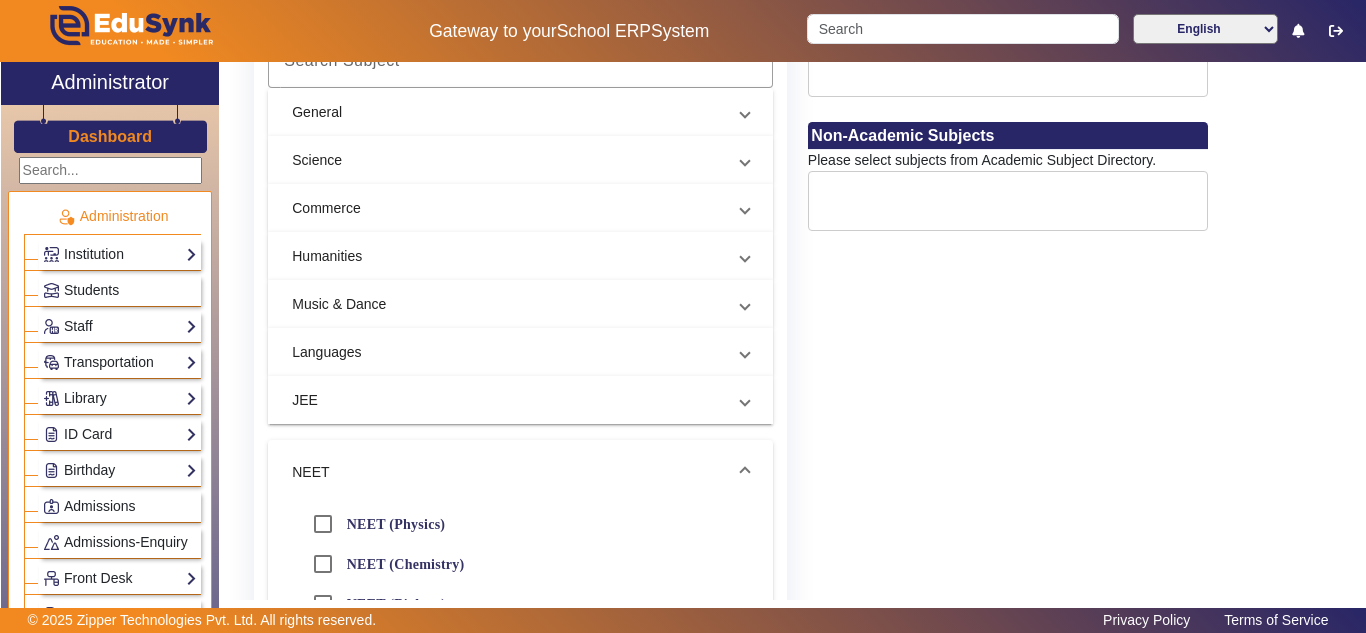 click on "General" at bounding box center (520, 112) 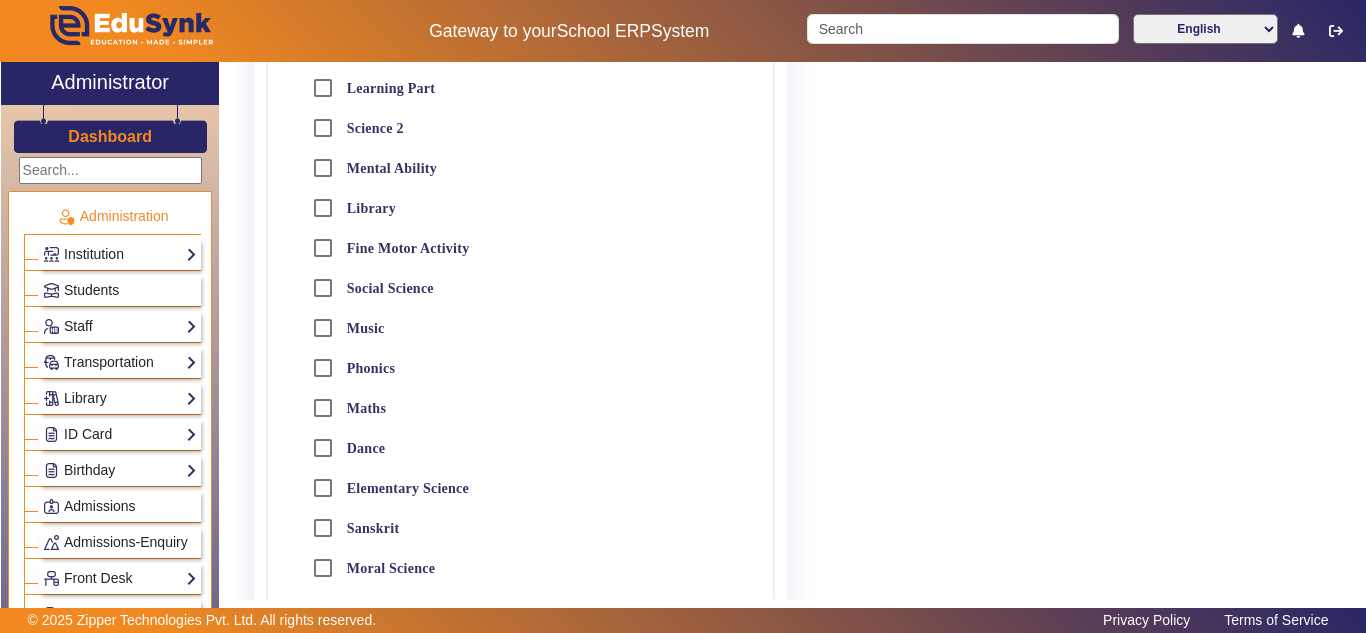 scroll, scrollTop: 2083, scrollLeft: 0, axis: vertical 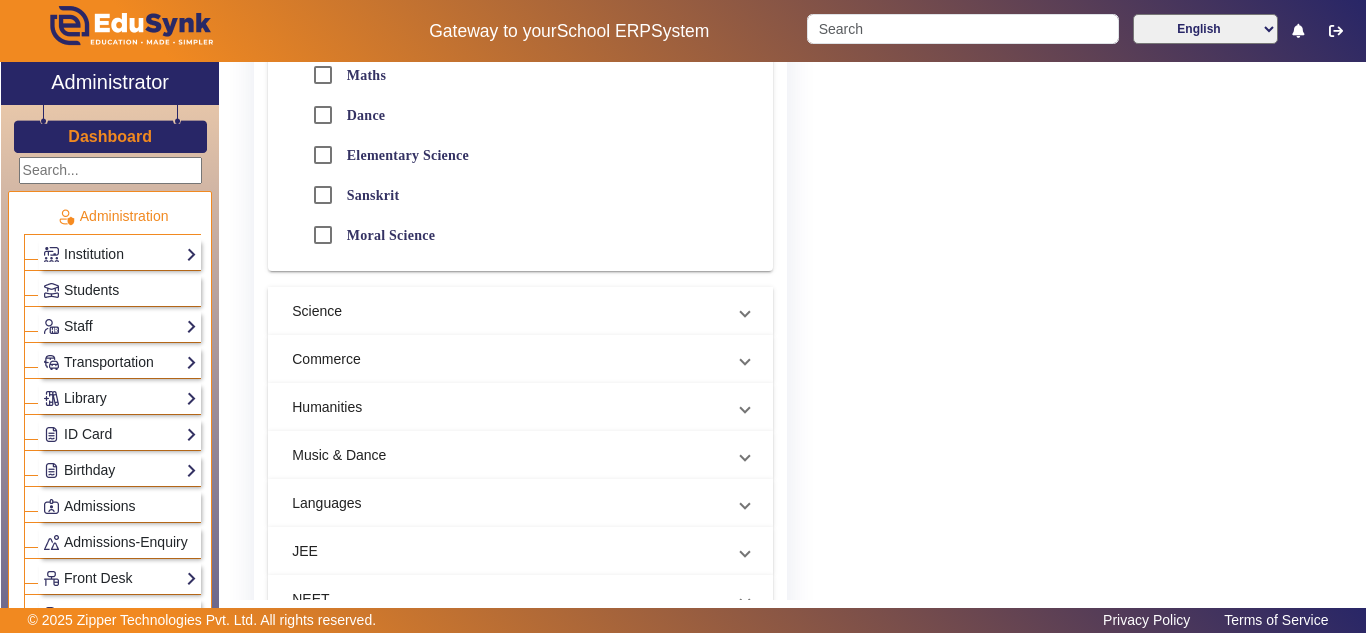 click on "Science" at bounding box center [508, 311] 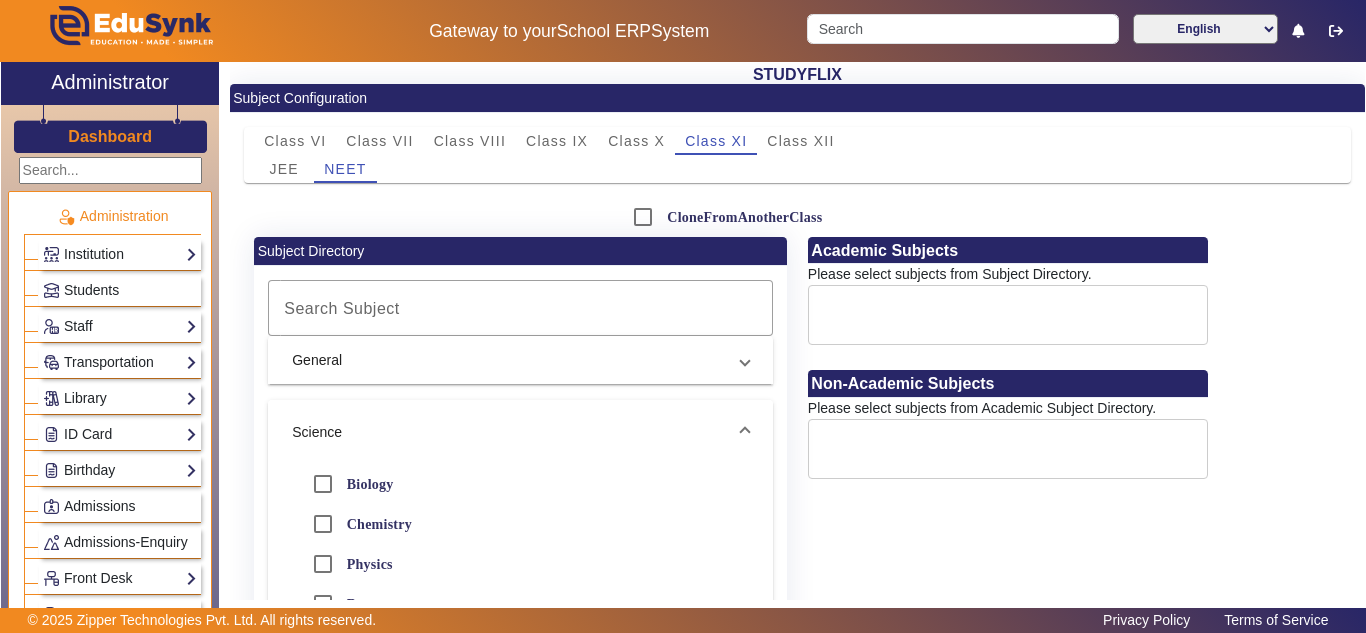scroll, scrollTop: 0, scrollLeft: 0, axis: both 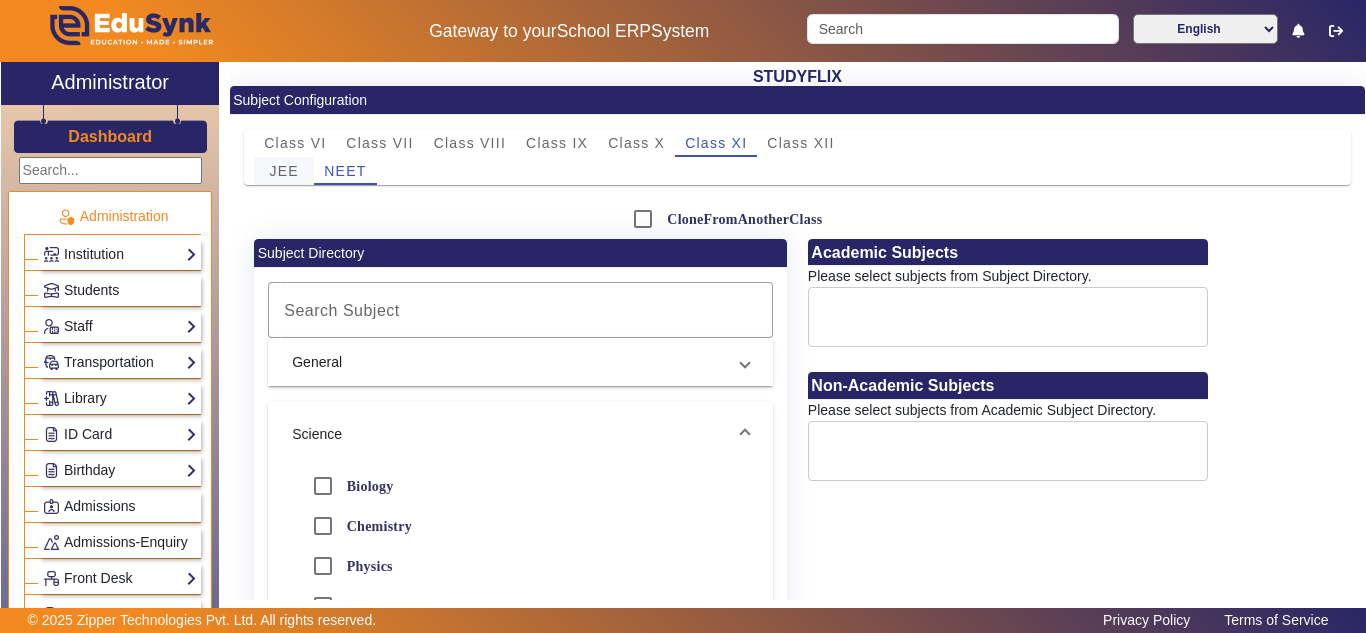 click on "JEE" at bounding box center (284, 171) 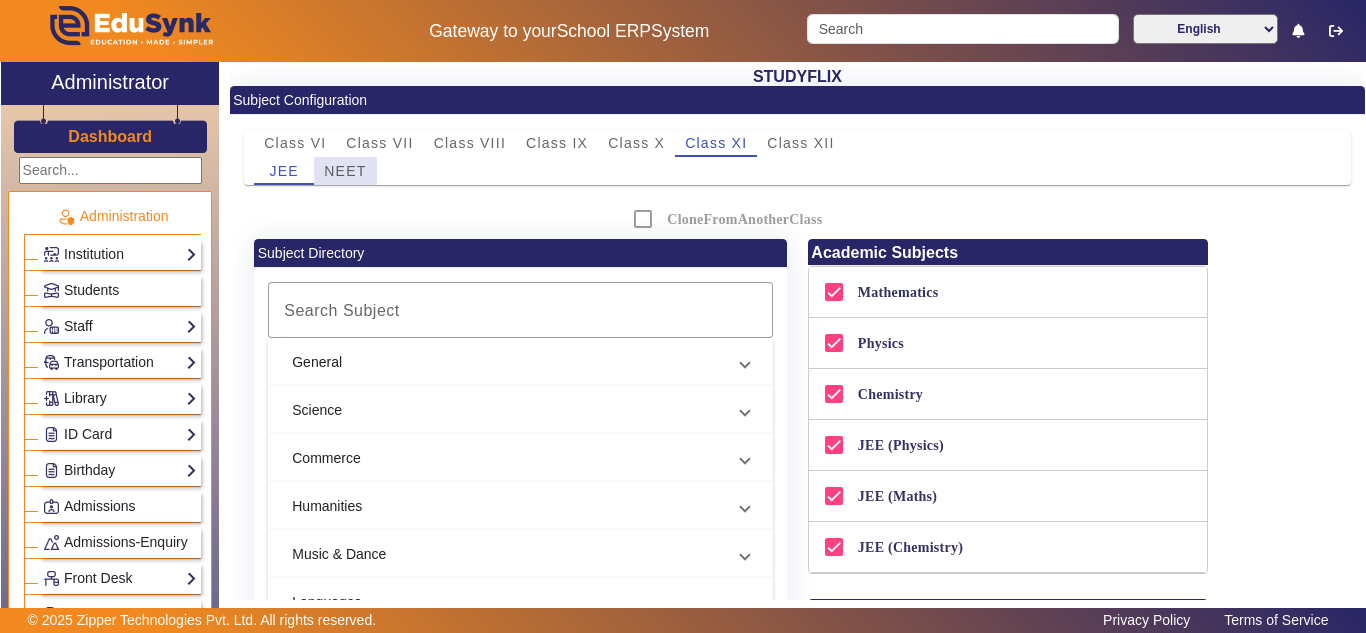 click on "NEET" at bounding box center (345, 171) 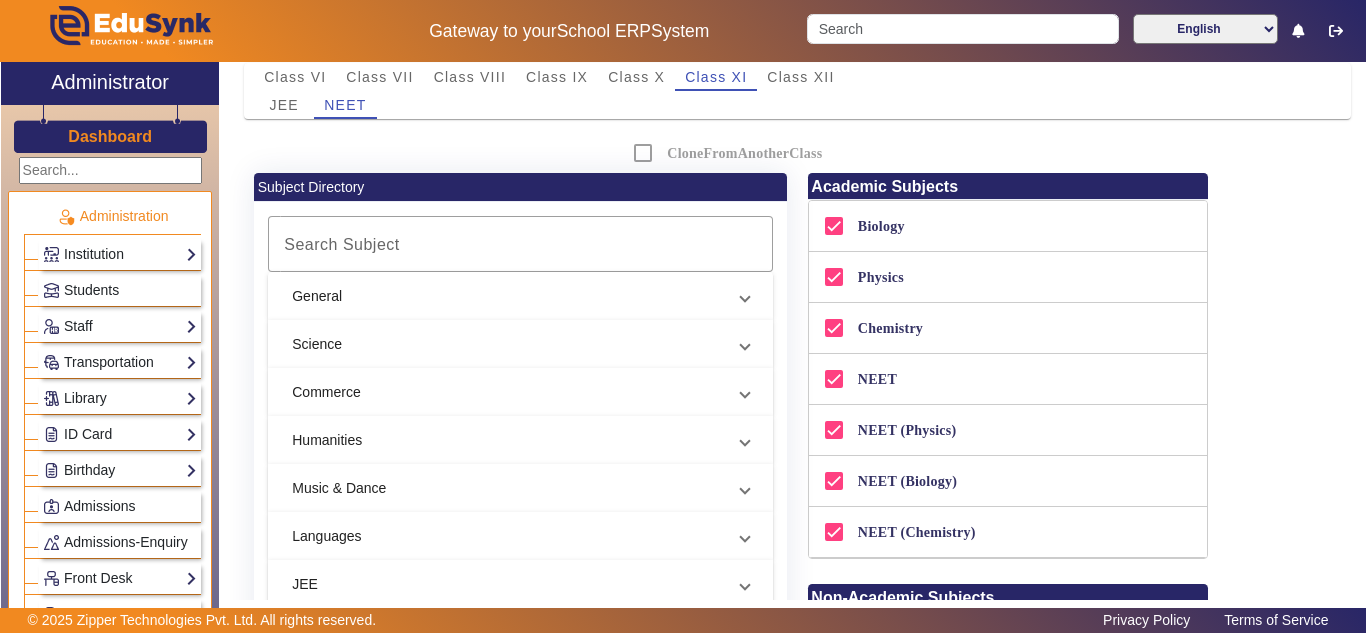 scroll, scrollTop: 0, scrollLeft: 0, axis: both 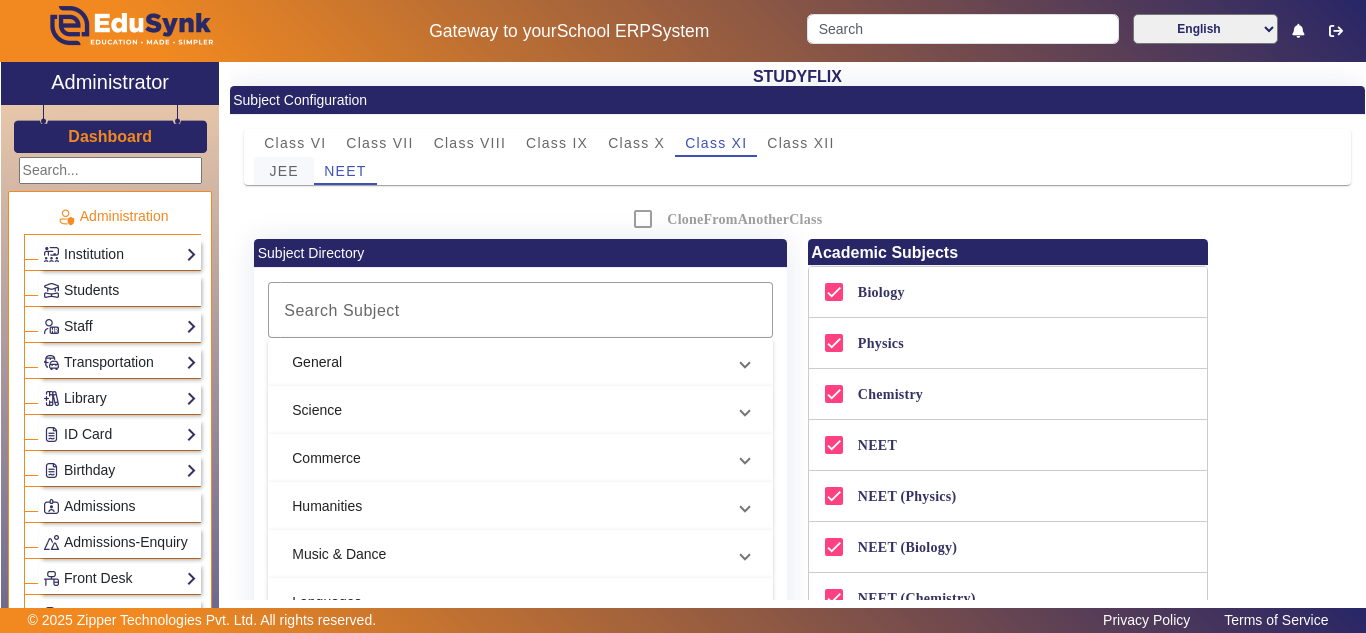 click on "JEE" at bounding box center [284, 171] 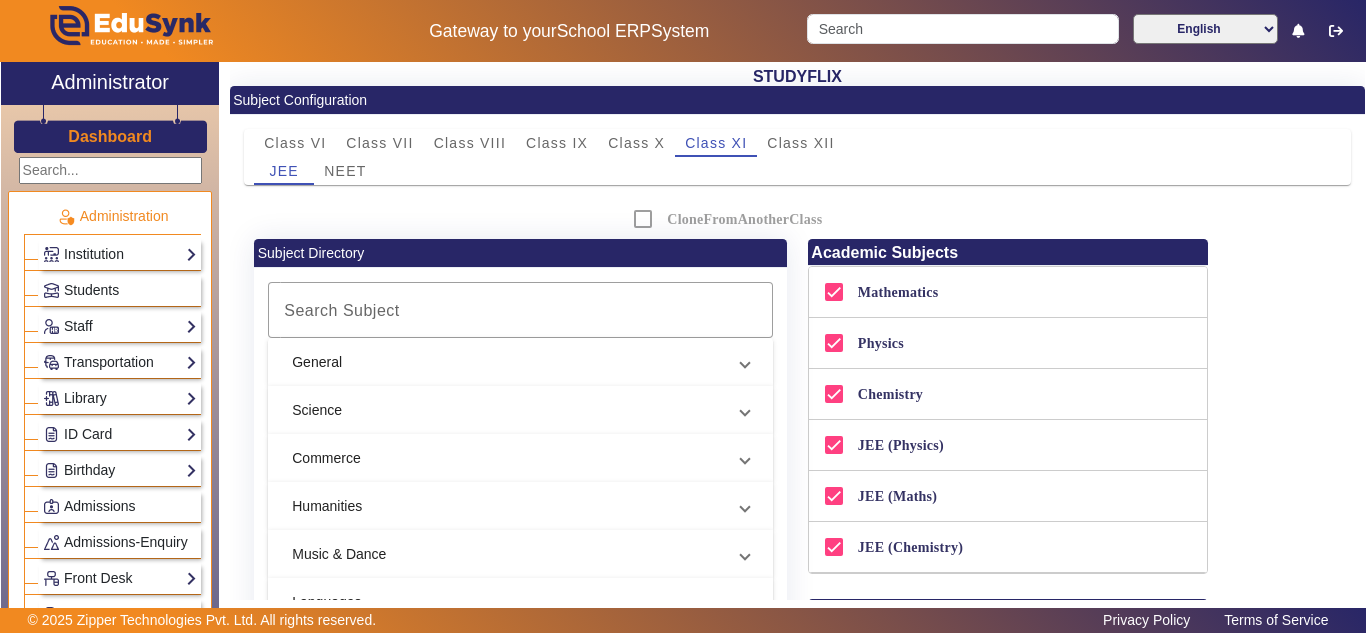 click on "Science" at bounding box center [520, 410] 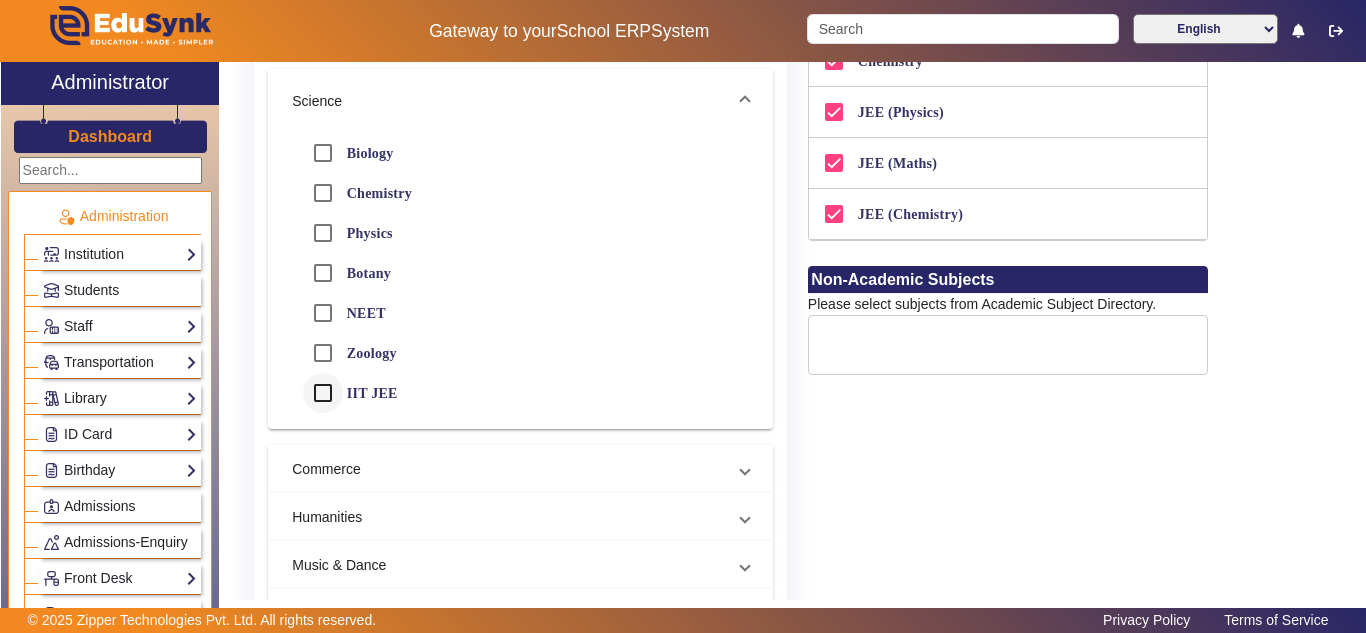scroll, scrollTop: 0, scrollLeft: 0, axis: both 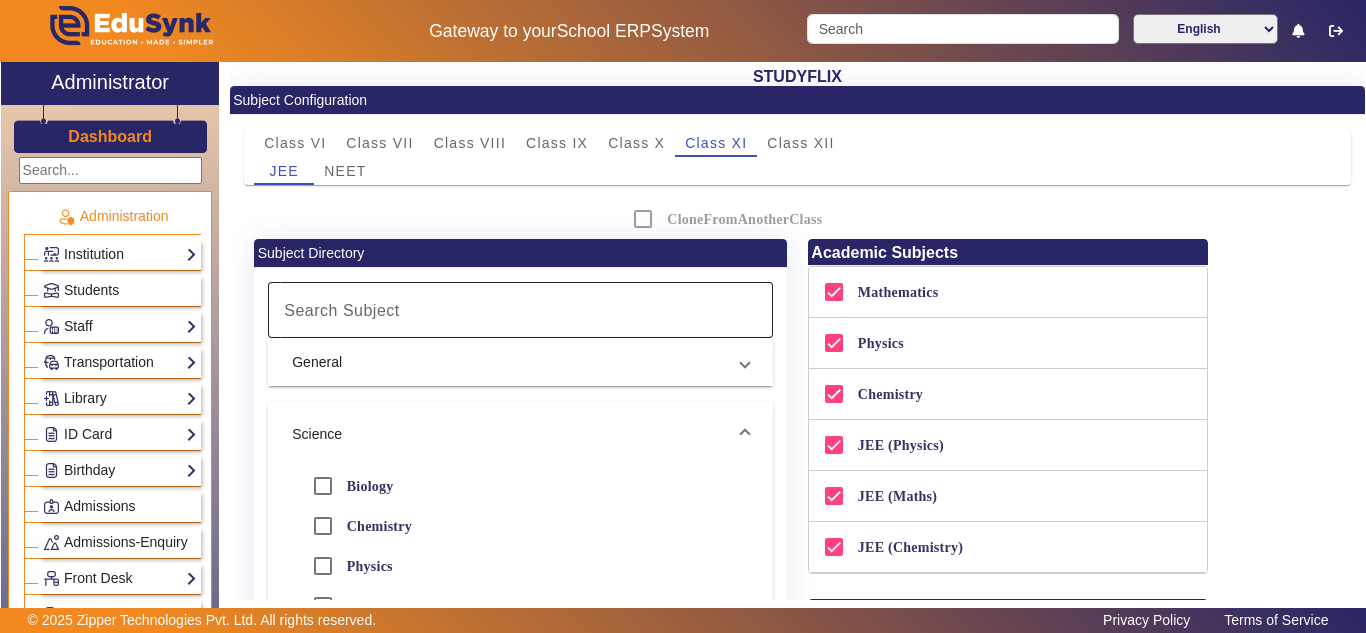 click on "Search Subject" at bounding box center [517, 310] 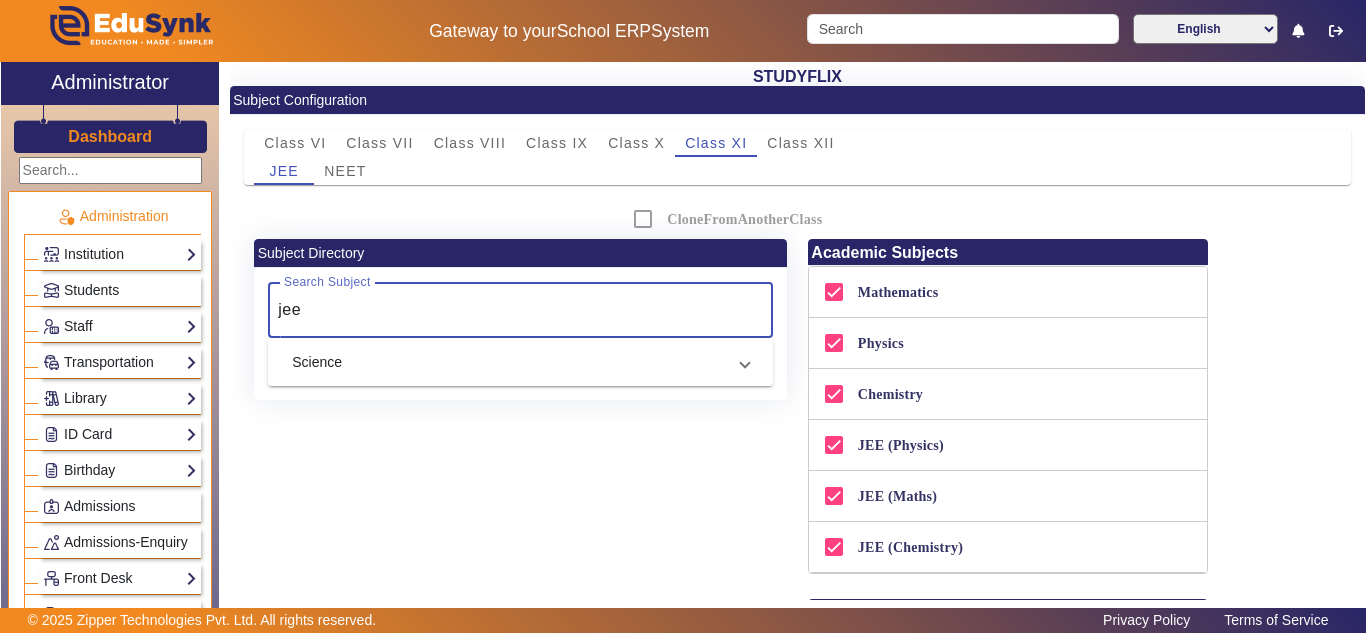 click on "Science" at bounding box center (508, 362) 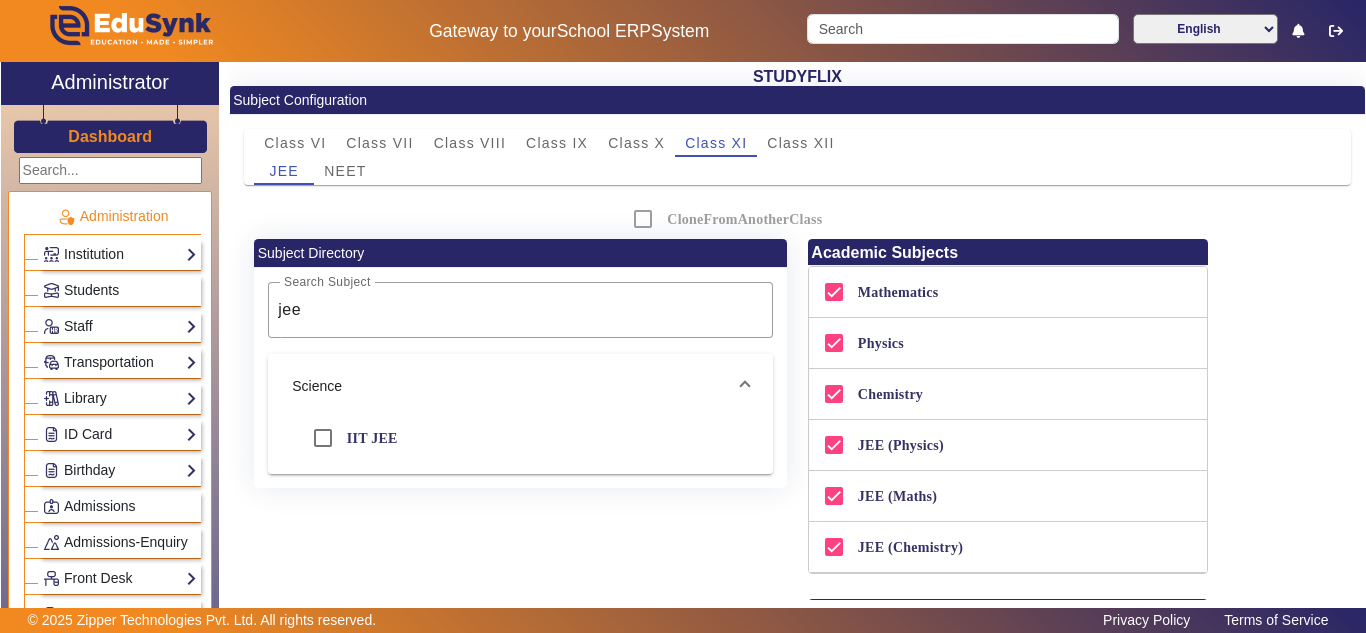 click on "Science" at bounding box center [520, 386] 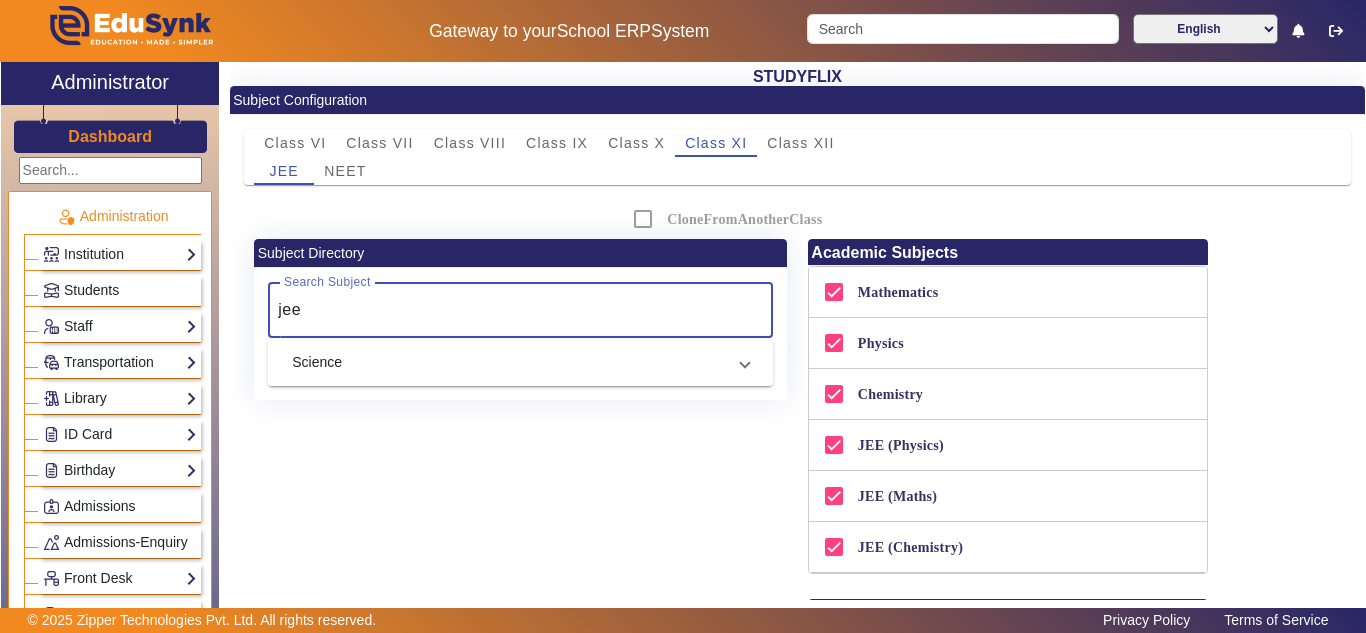 click on "jee" at bounding box center (517, 310) 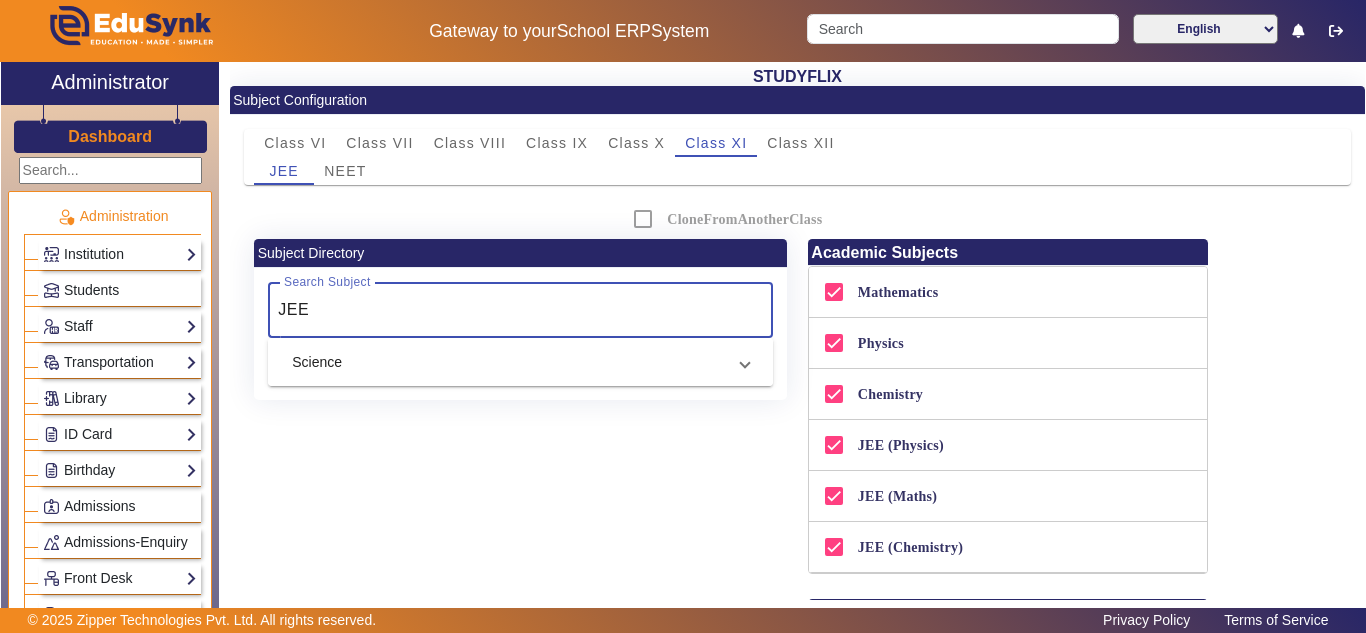 type on "JEE" 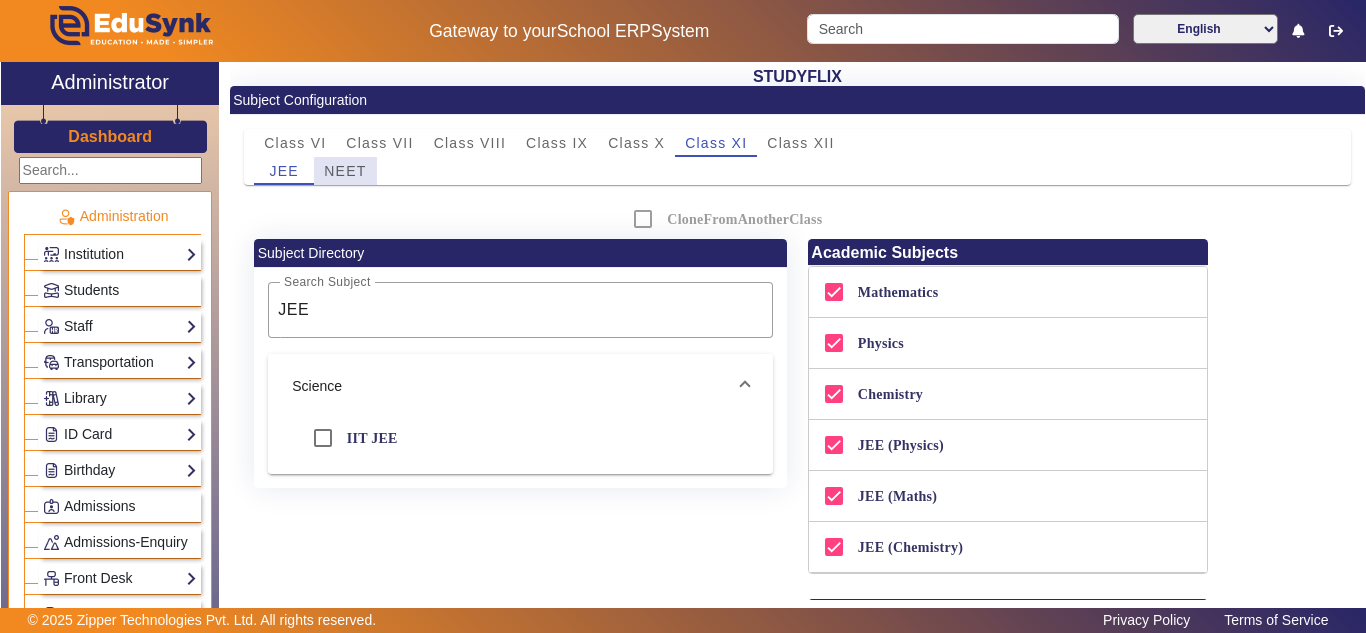 click on "NEET" at bounding box center [345, 171] 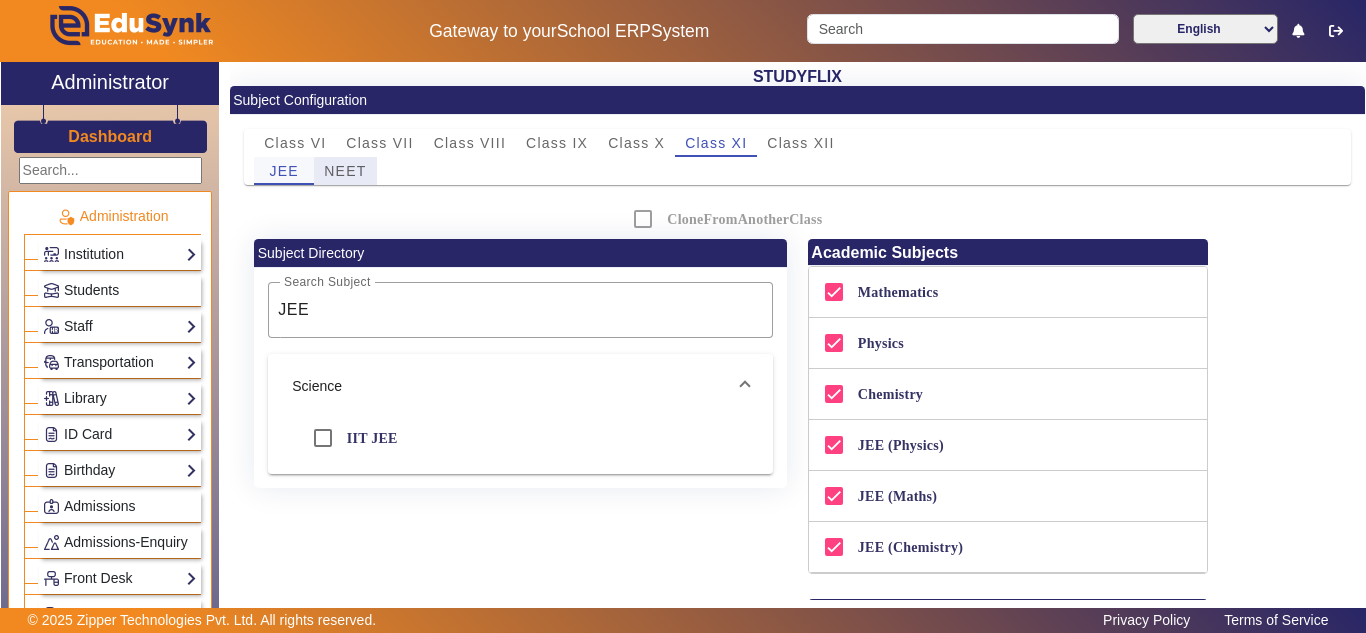 type 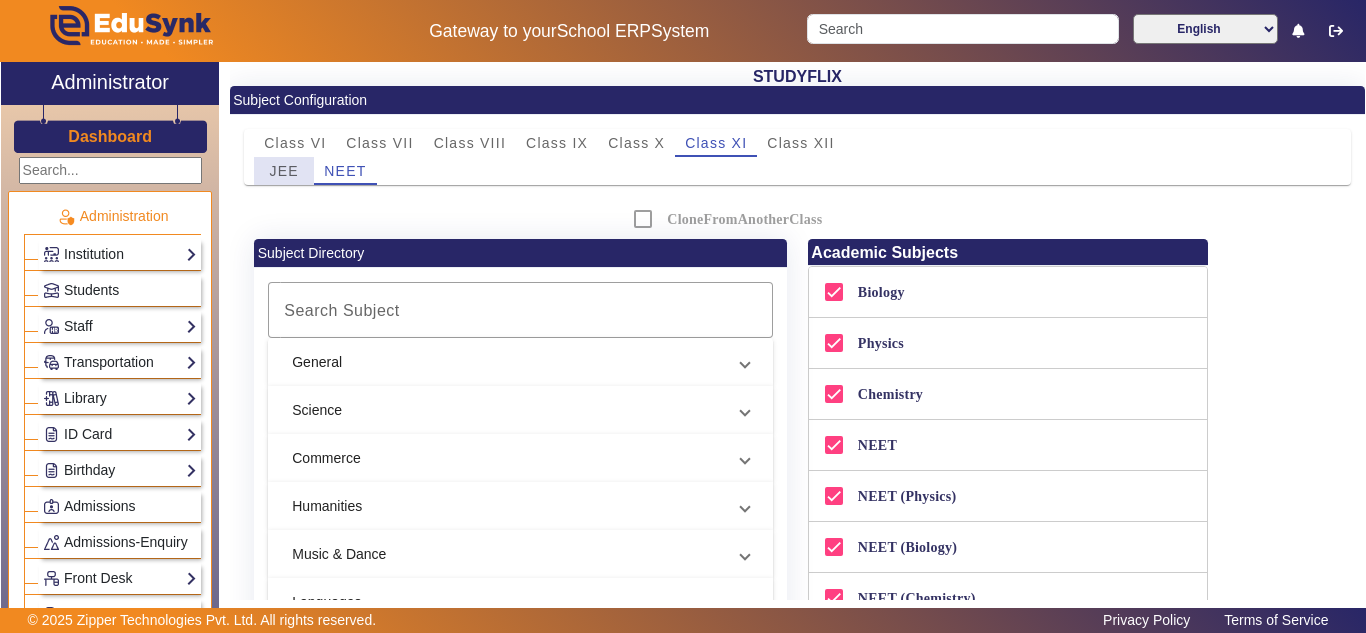 click on "JEE" at bounding box center [284, 171] 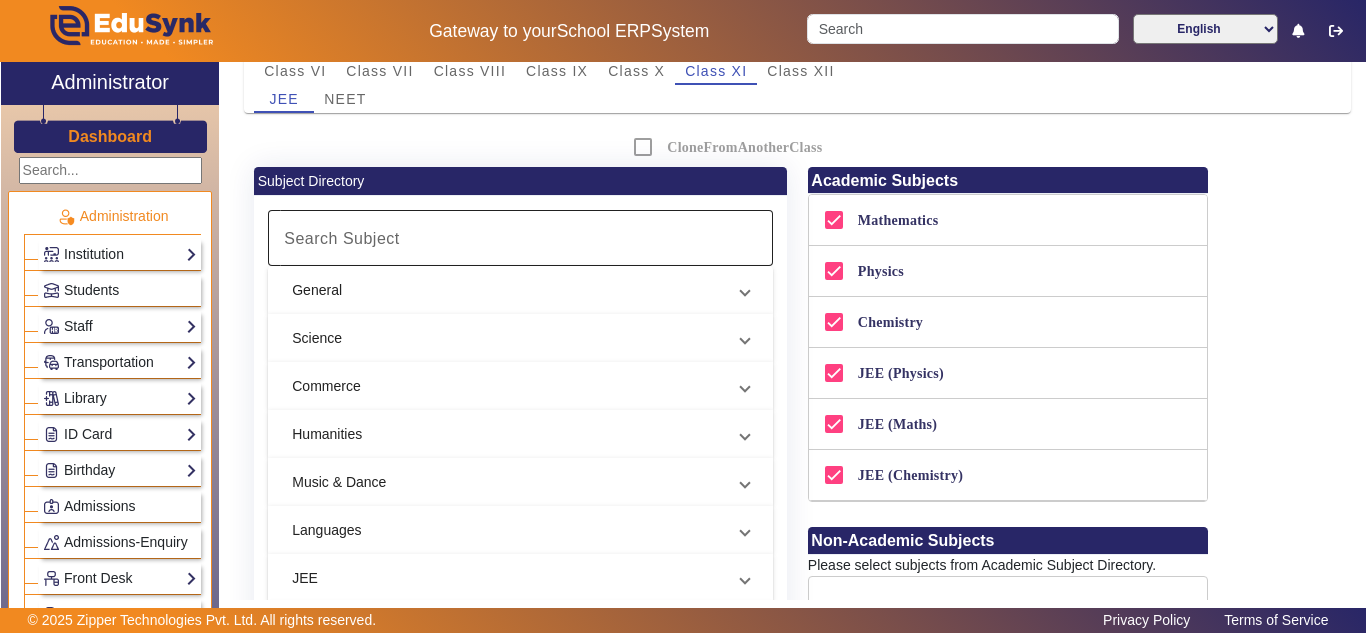 scroll, scrollTop: 0, scrollLeft: 0, axis: both 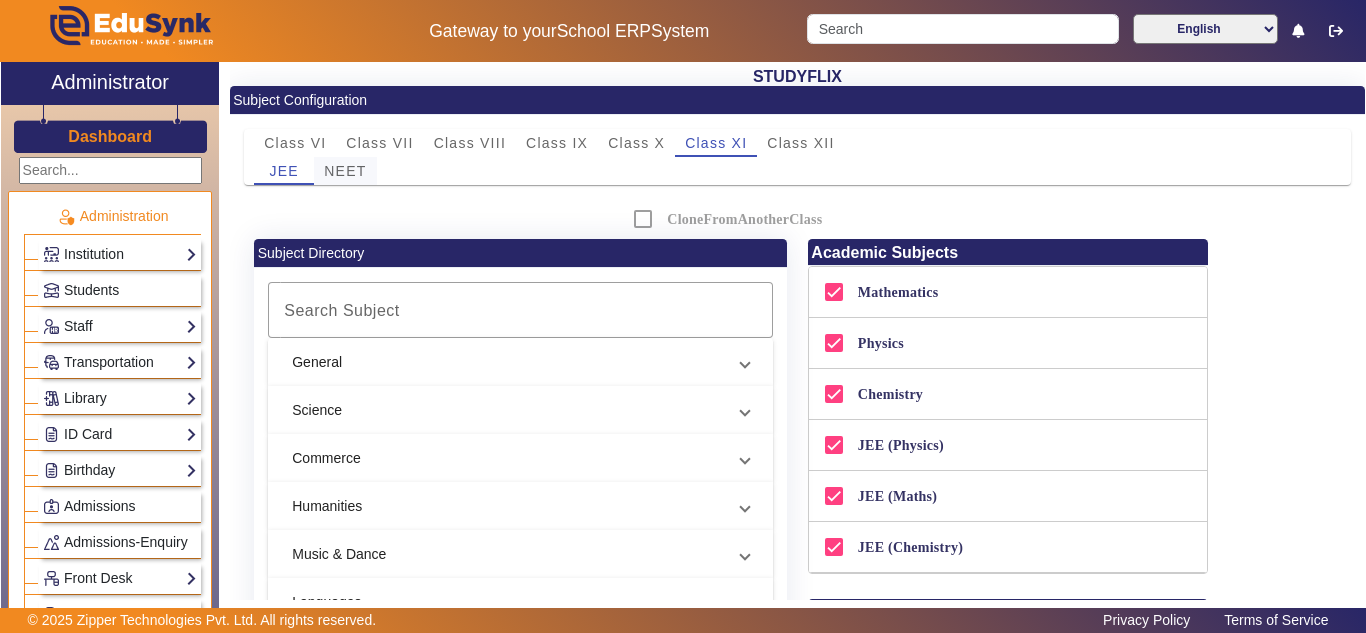 click on "NEET" at bounding box center (345, 171) 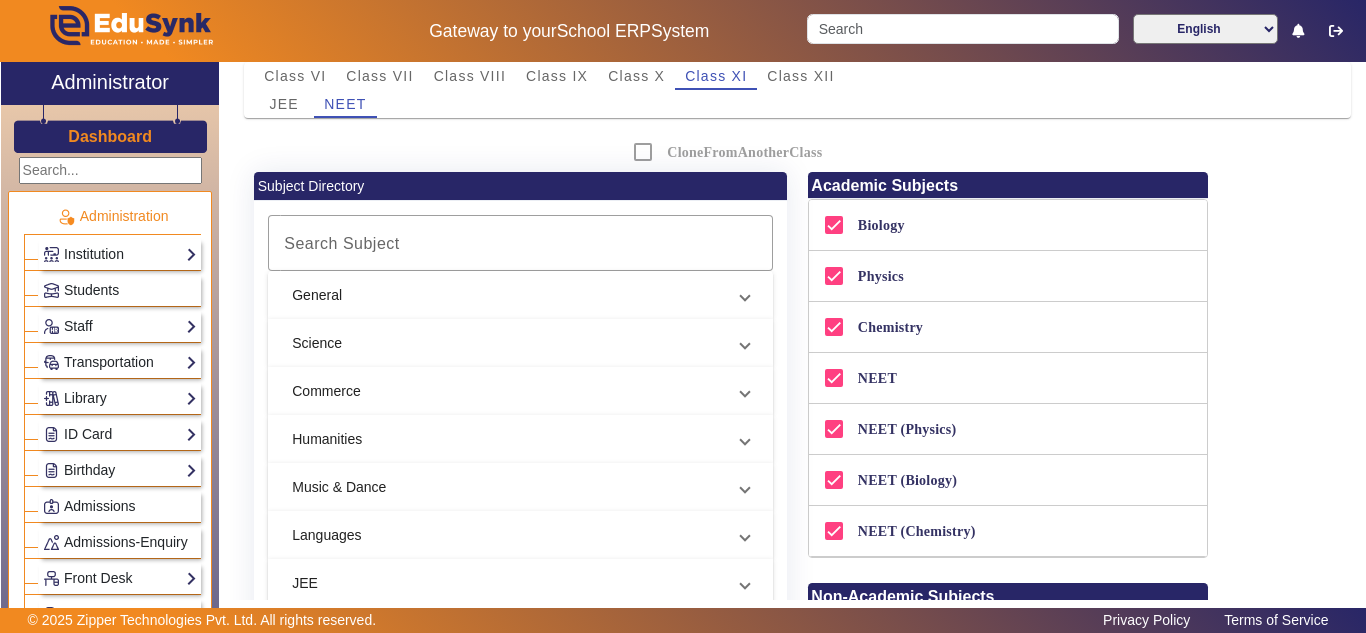 scroll, scrollTop: 0, scrollLeft: 0, axis: both 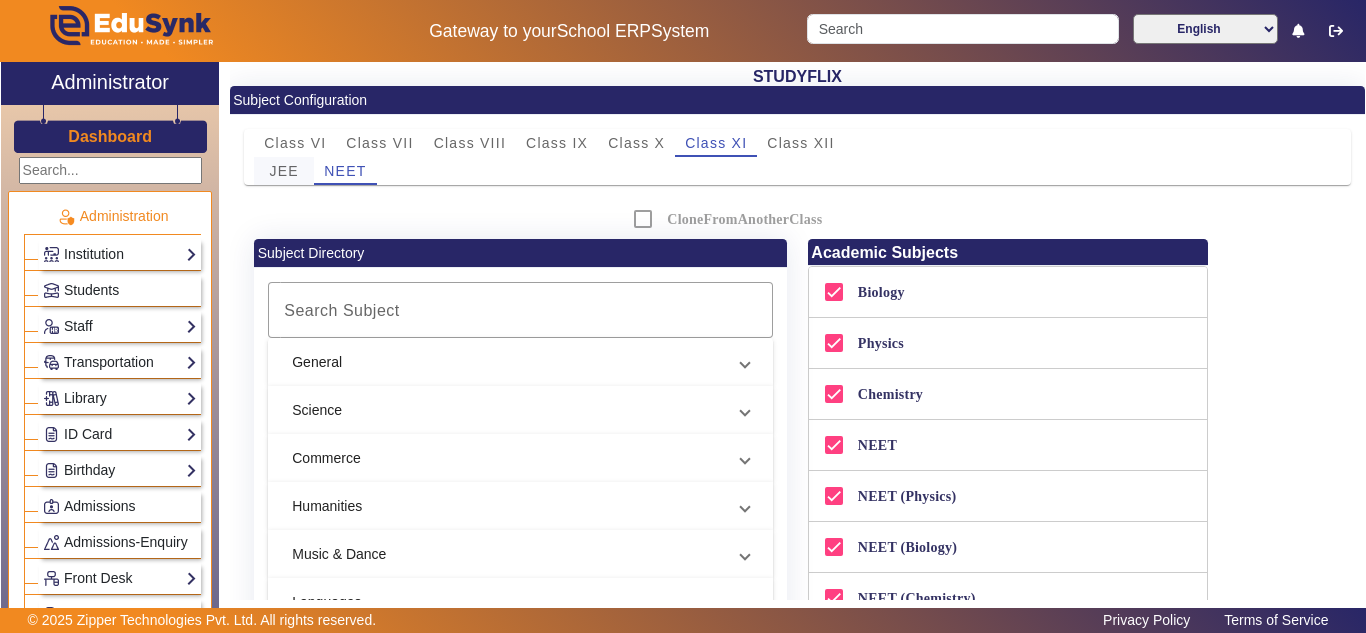 click on "JEE" at bounding box center (284, 171) 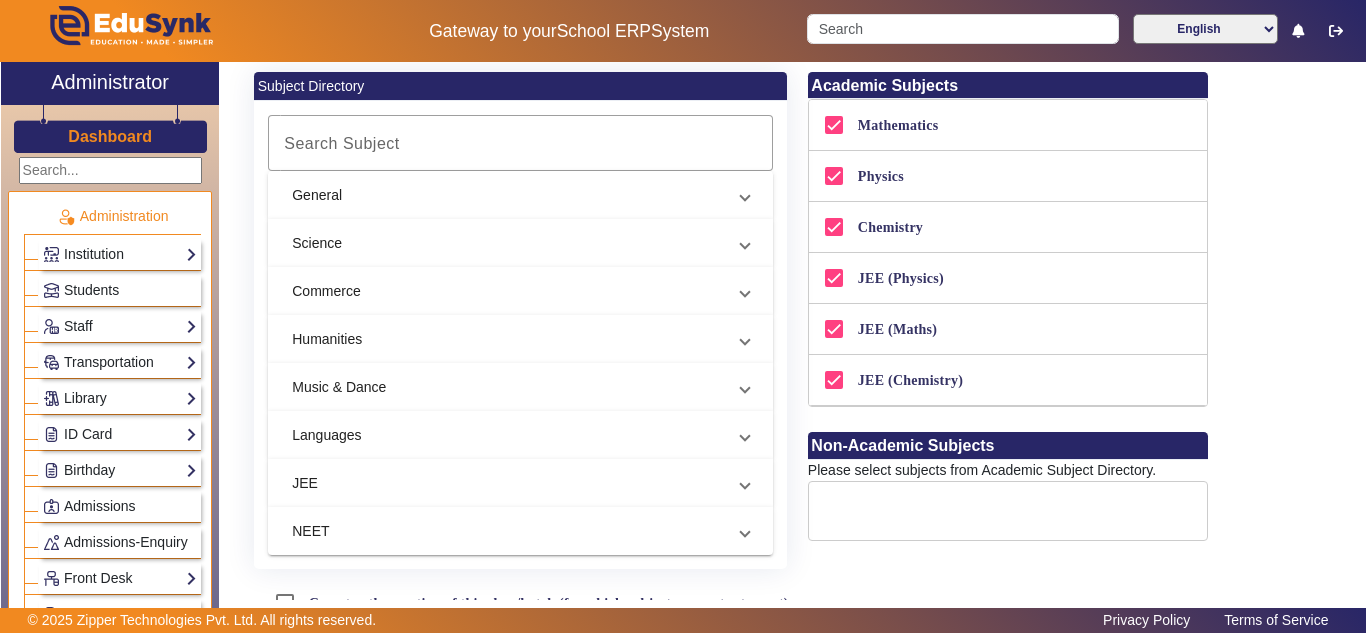 scroll, scrollTop: 0, scrollLeft: 0, axis: both 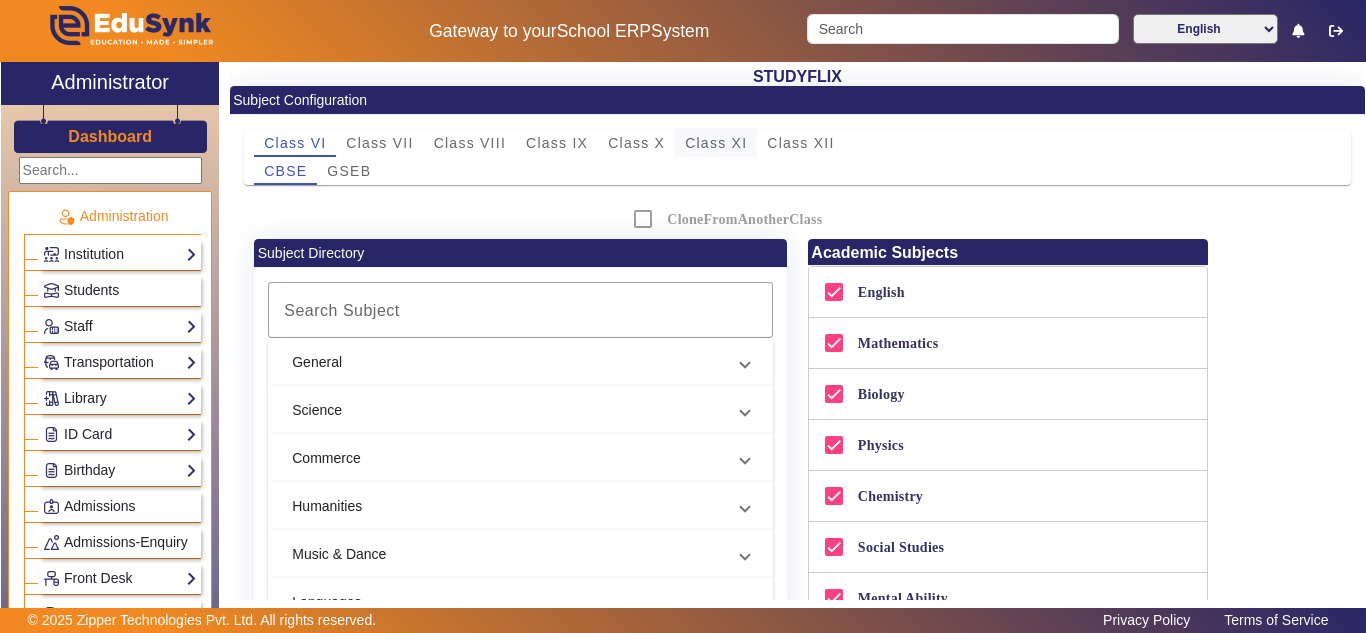 click on "Class XI" at bounding box center (716, 143) 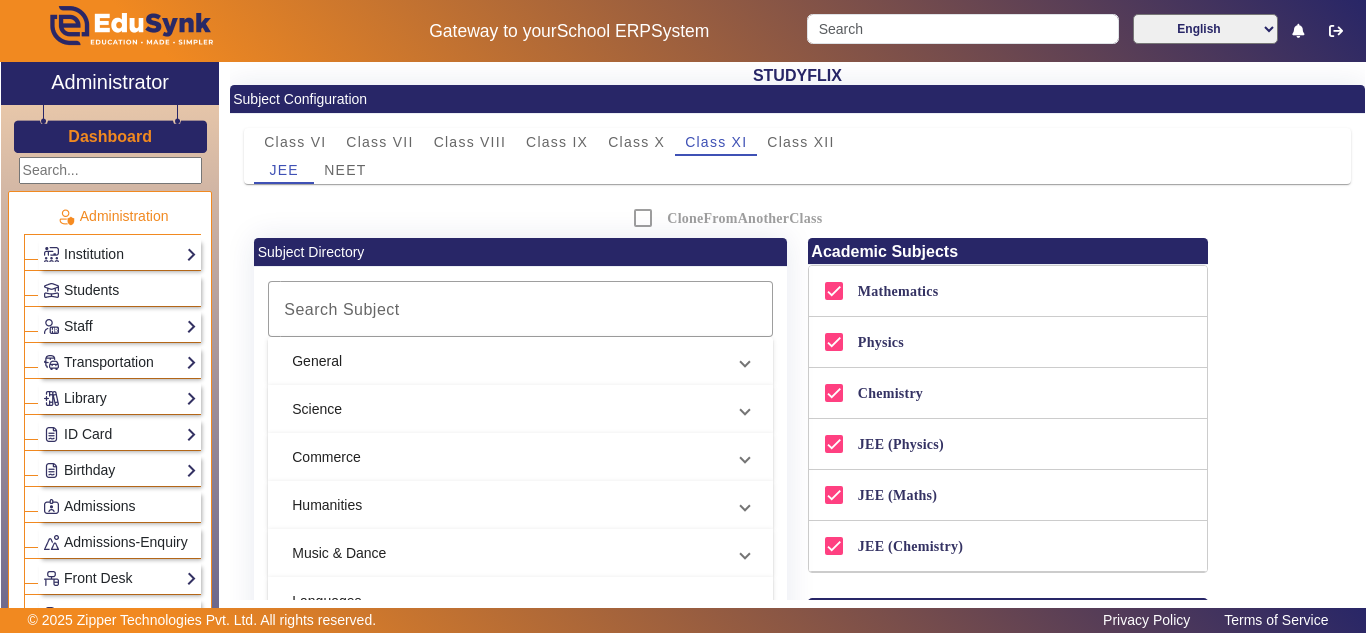 scroll, scrollTop: 0, scrollLeft: 0, axis: both 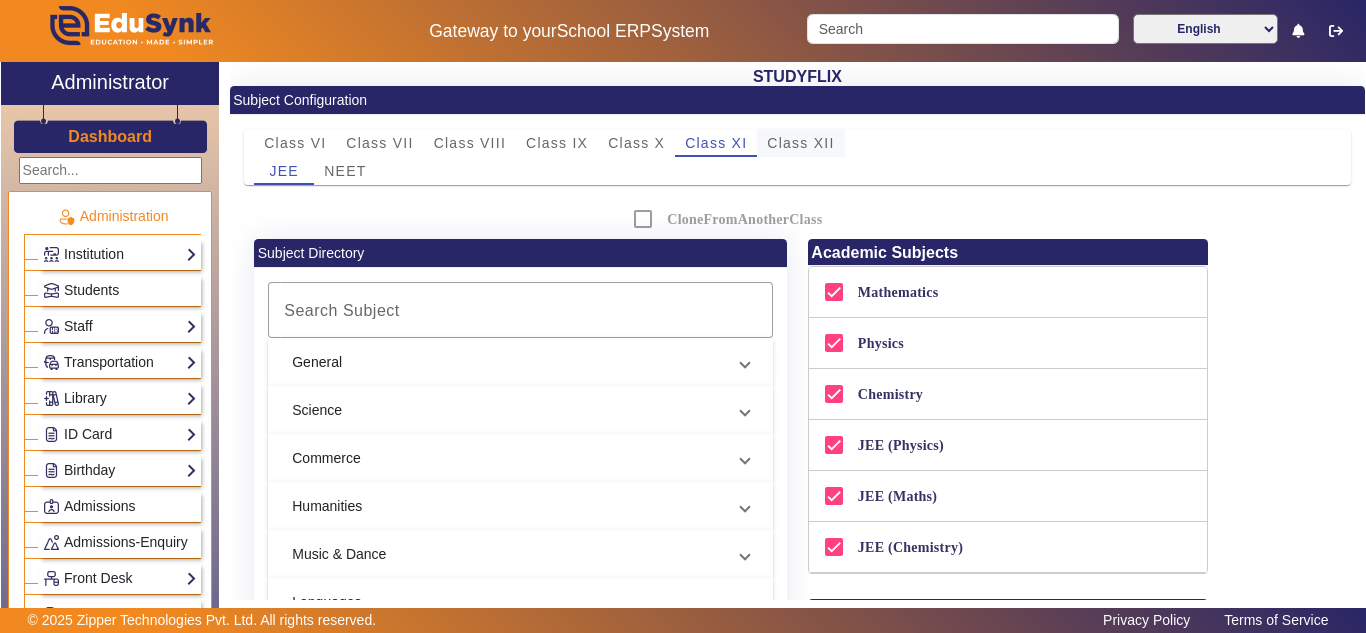 click on "Class XII" at bounding box center [800, 143] 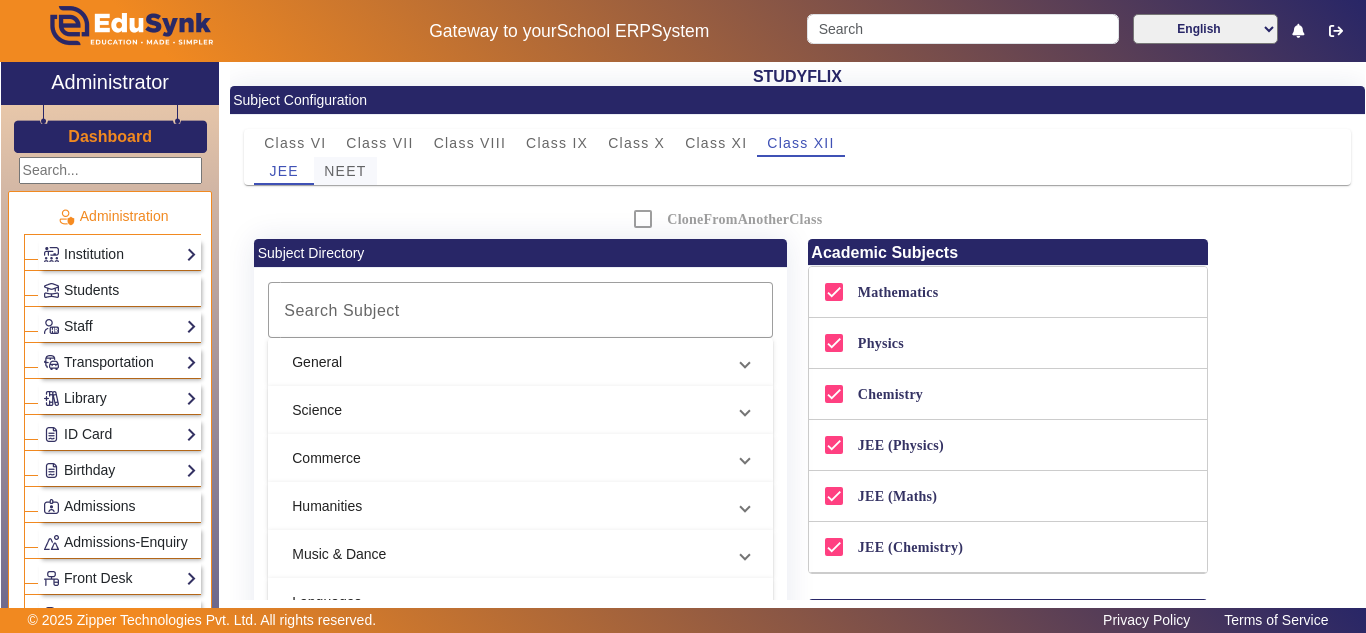 click on "NEET" at bounding box center (345, 171) 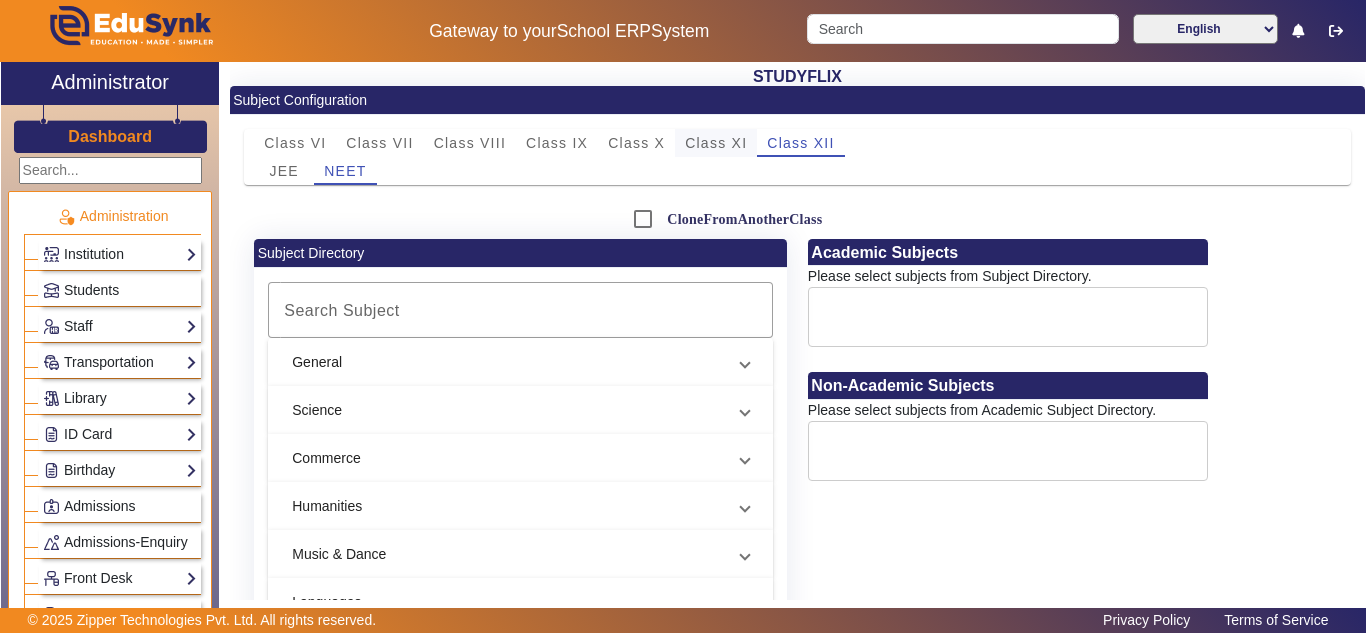 click on "Class XI" at bounding box center (716, 143) 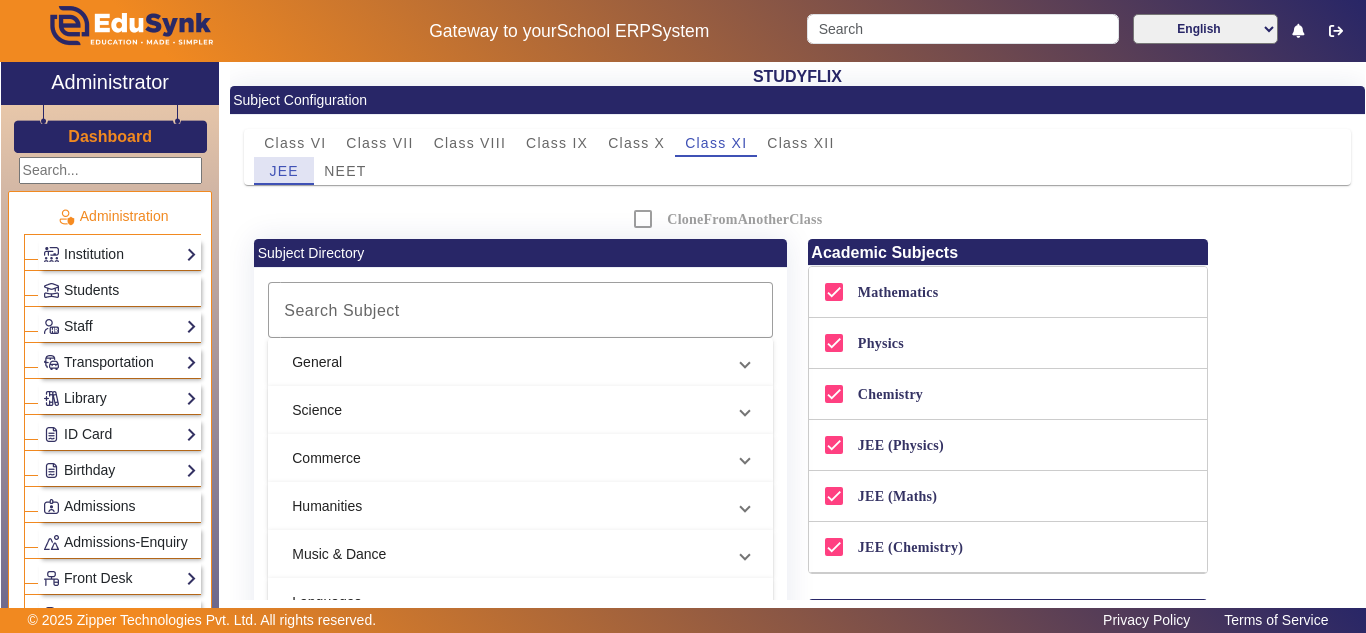 click on "JEE" at bounding box center [284, 171] 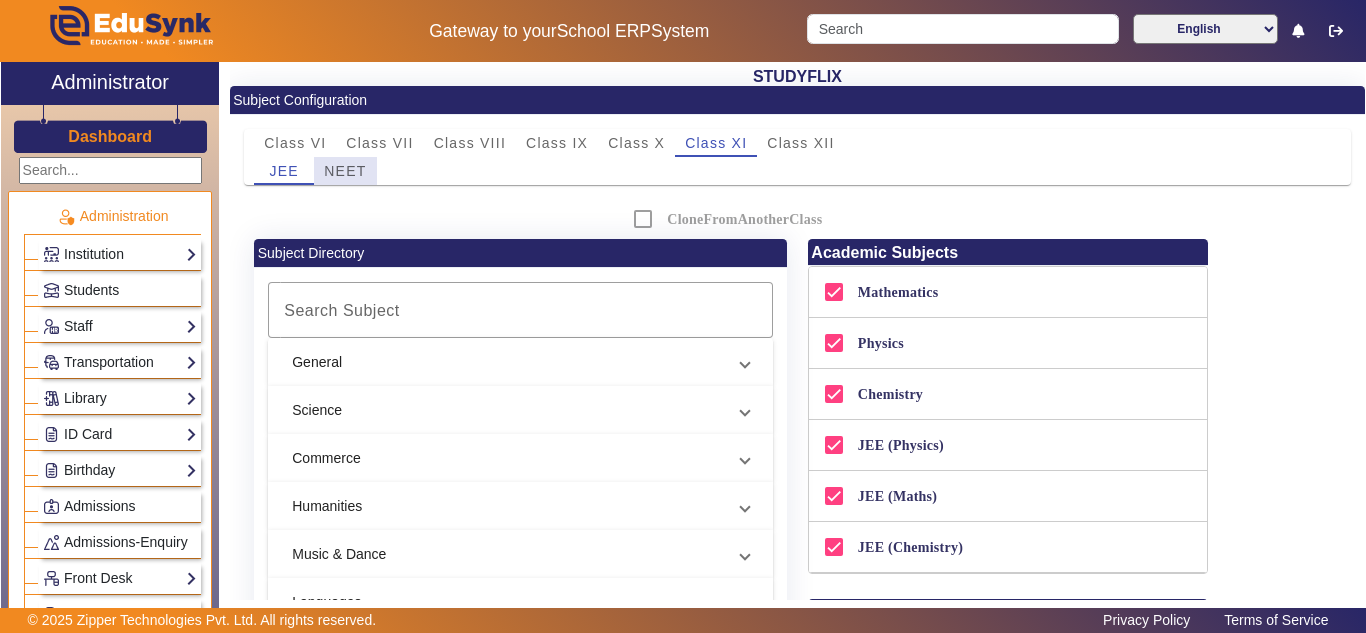 click on "NEET" at bounding box center (345, 171) 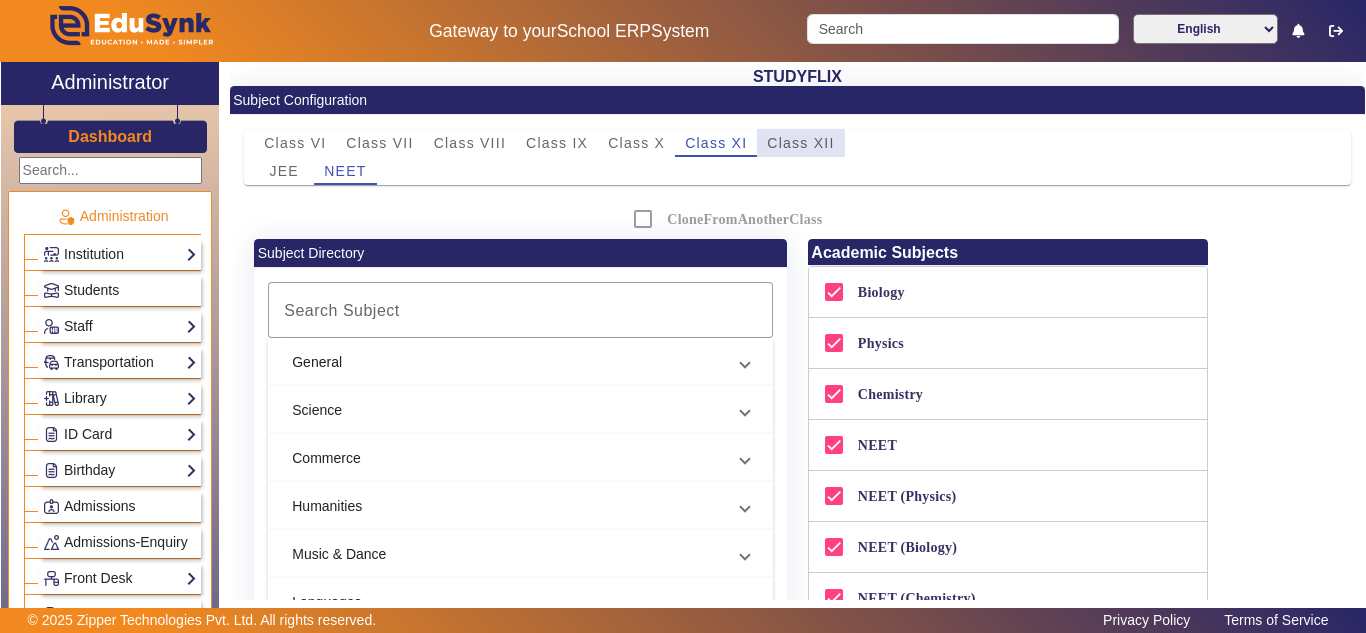 click on "Class XII" at bounding box center (800, 143) 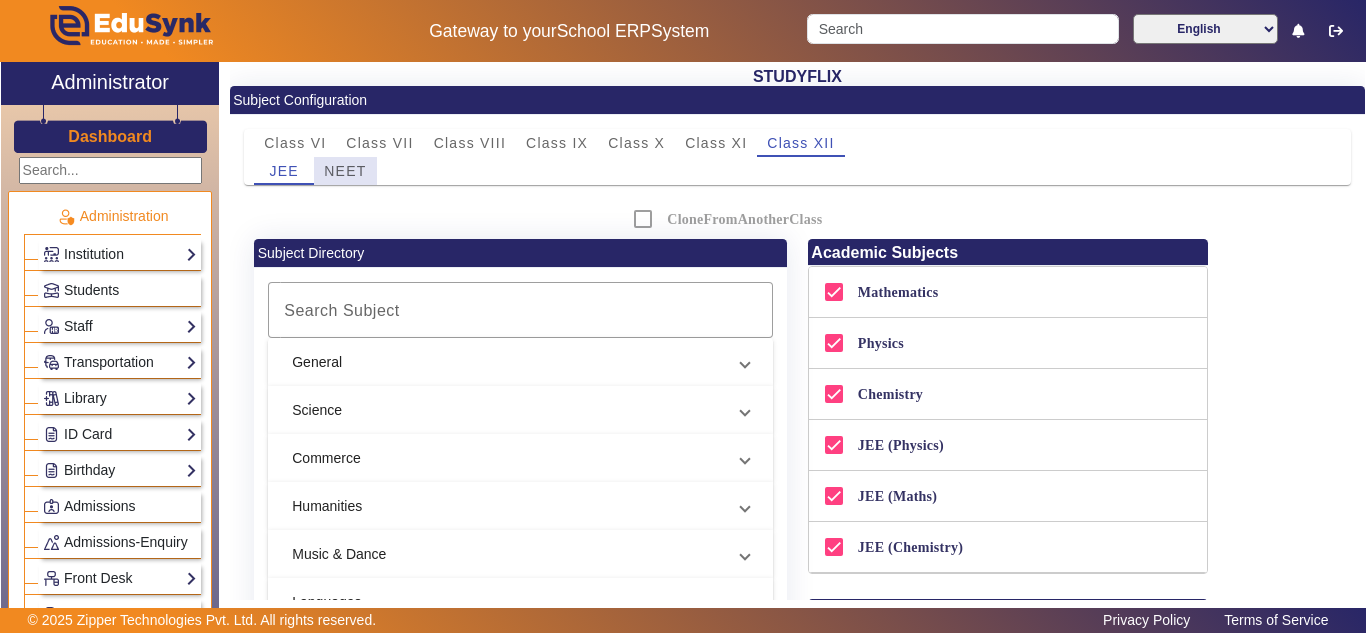 click on "NEET" at bounding box center [345, 171] 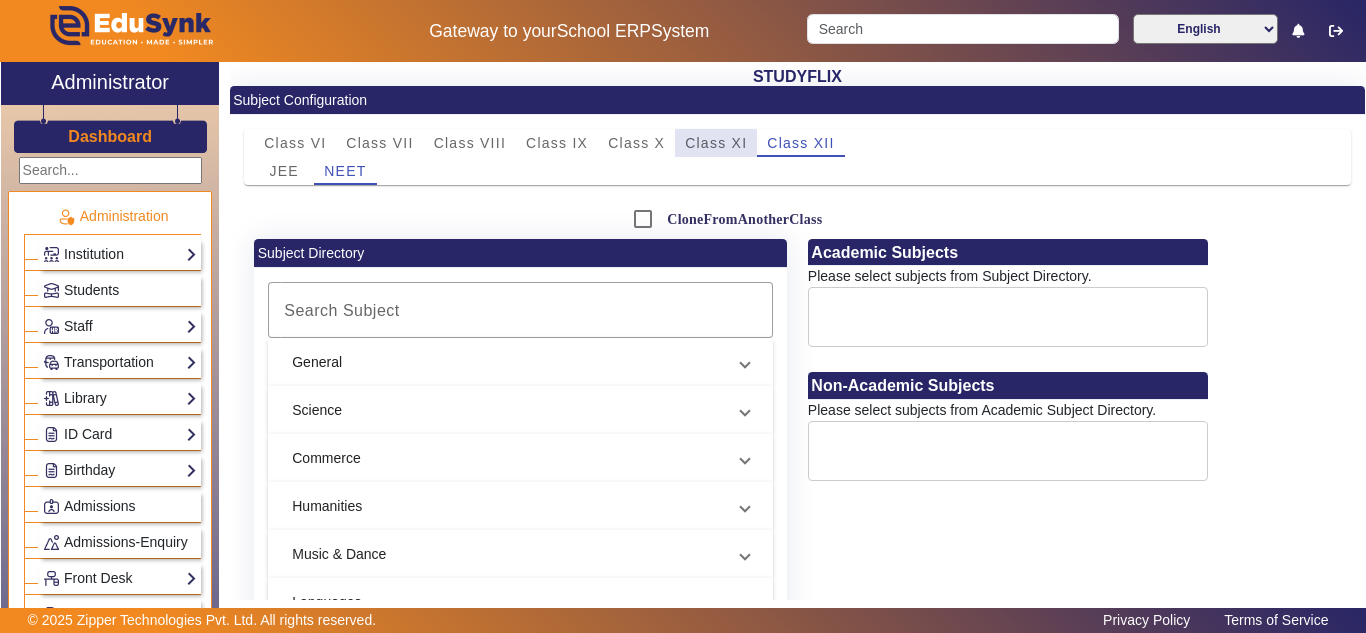 click on "Class XI" at bounding box center (716, 143) 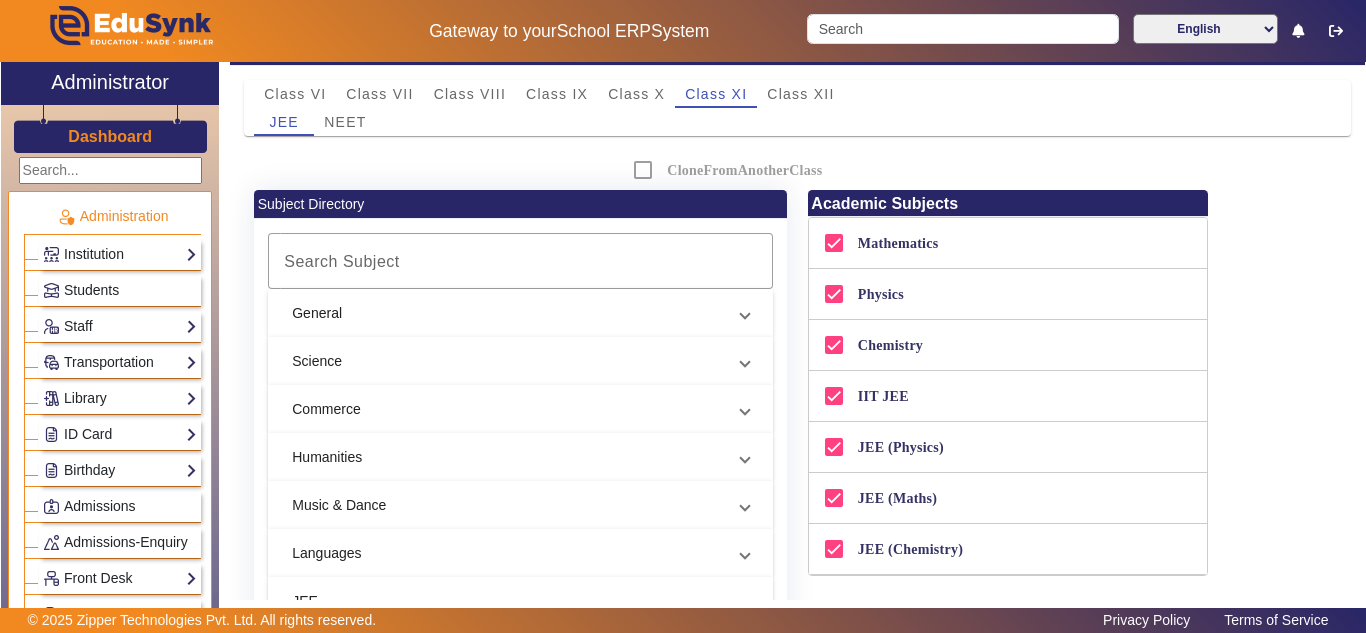 scroll, scrollTop: 0, scrollLeft: 0, axis: both 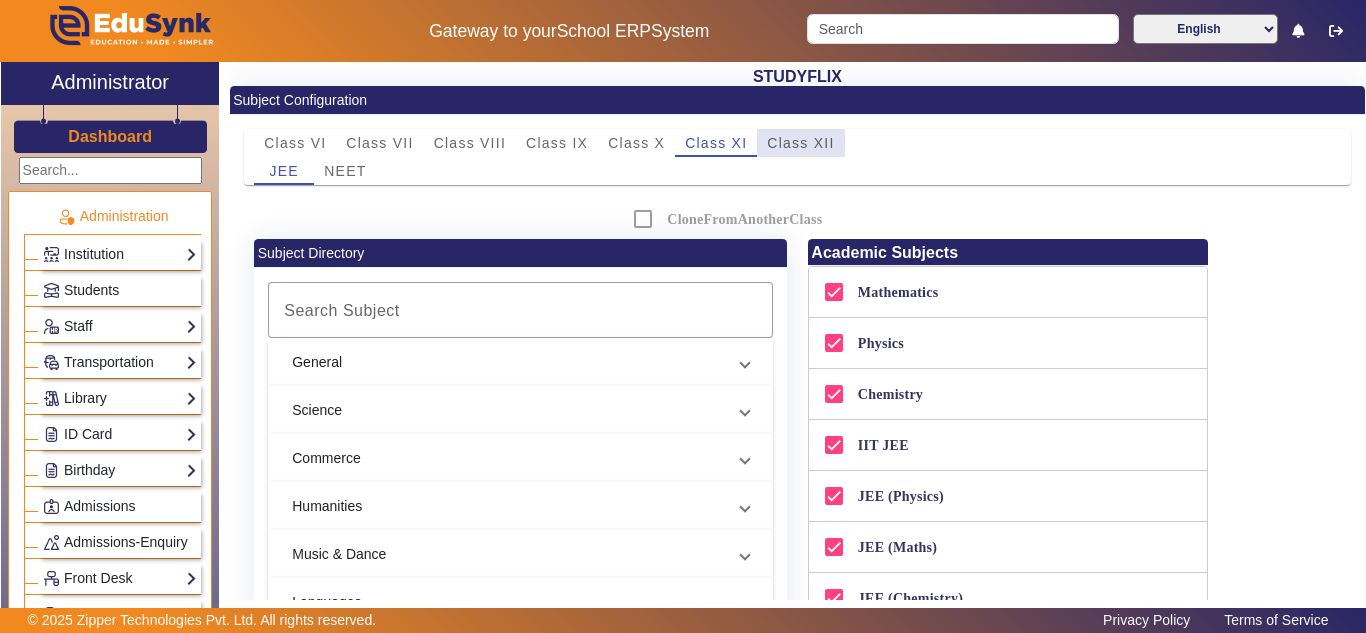 click on "Class XII" at bounding box center [800, 143] 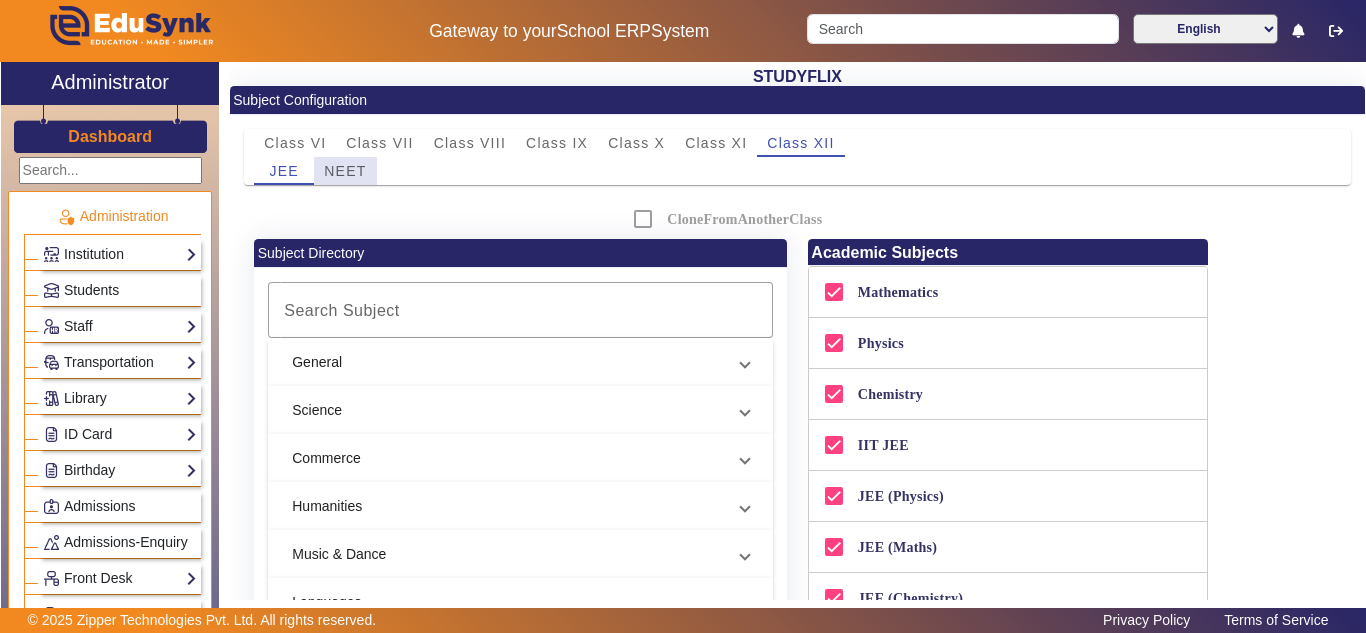 click on "NEET" at bounding box center [345, 171] 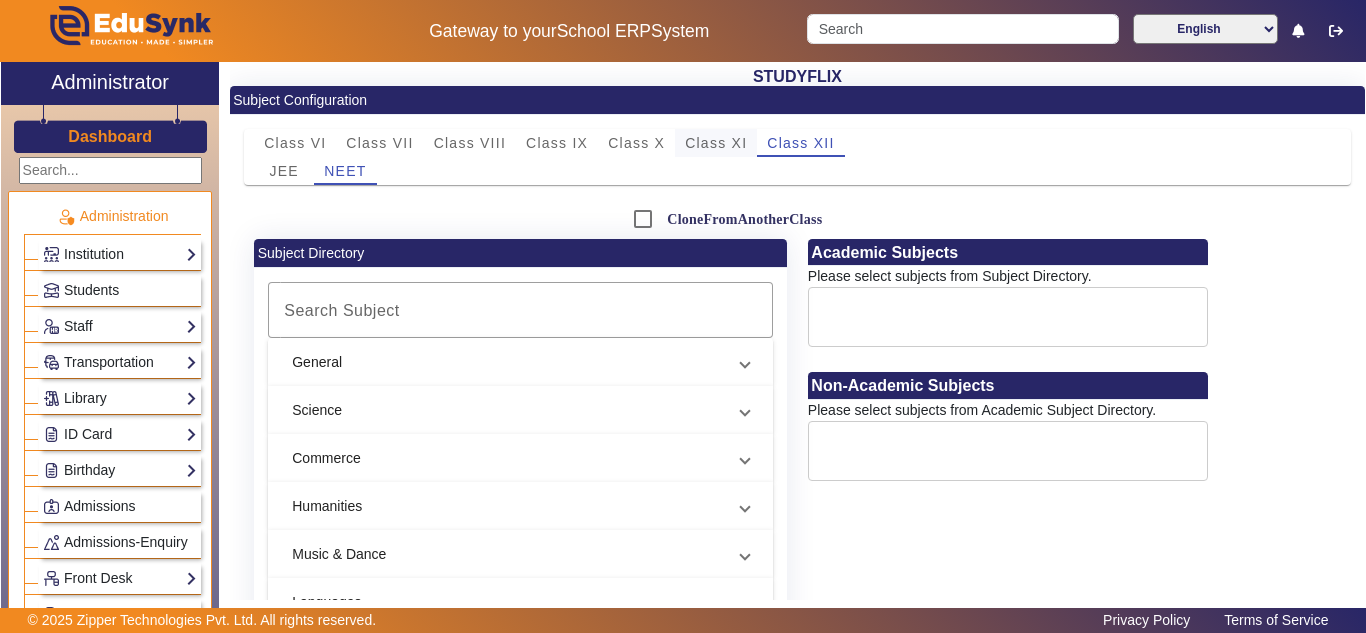 click on "Class XI" at bounding box center [716, 143] 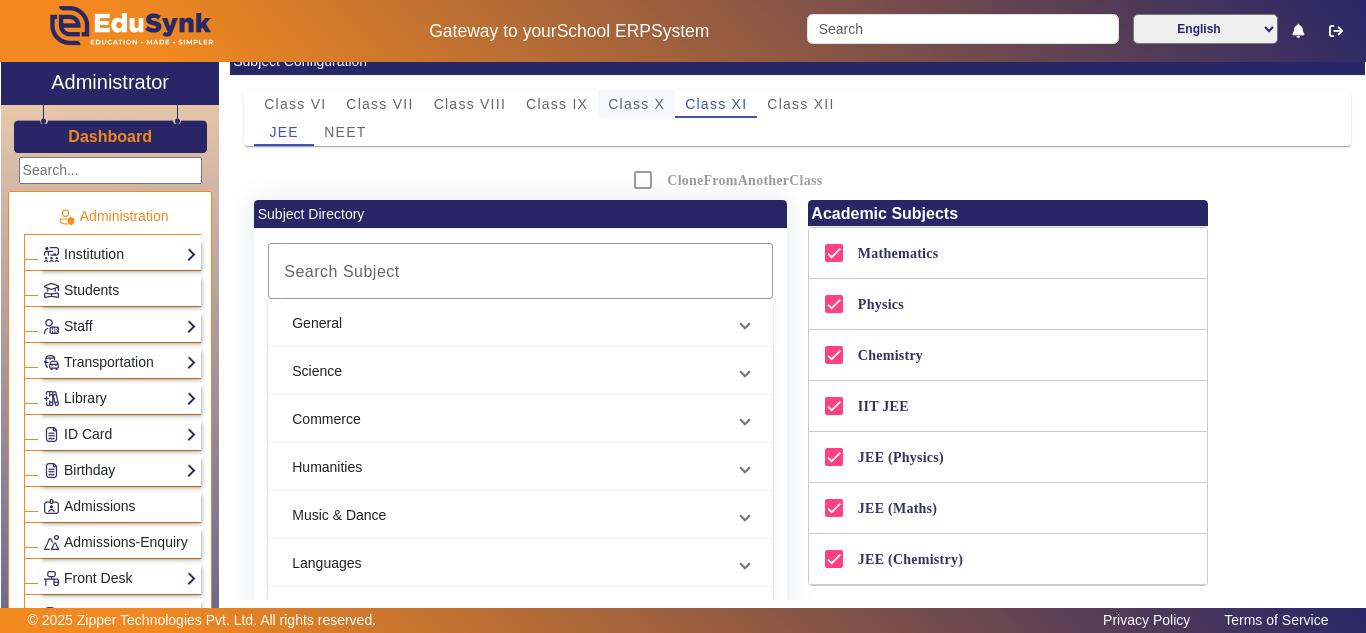 scroll, scrollTop: 0, scrollLeft: 0, axis: both 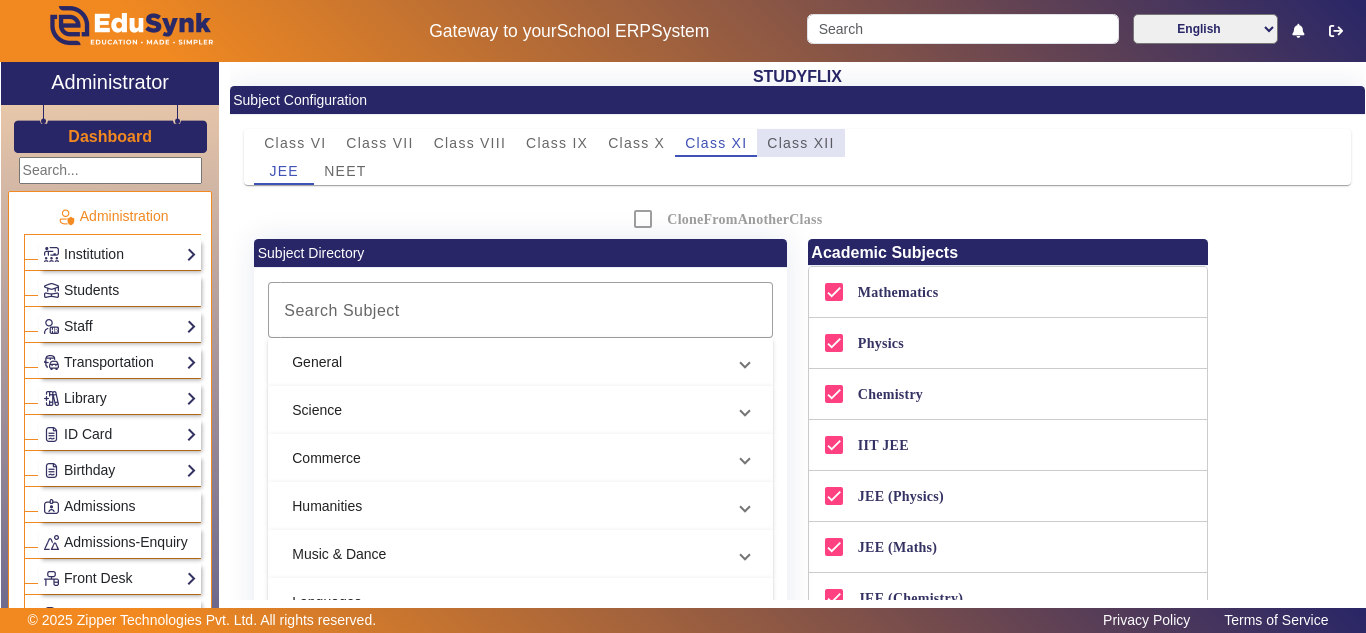 click on "Class XII" at bounding box center (800, 143) 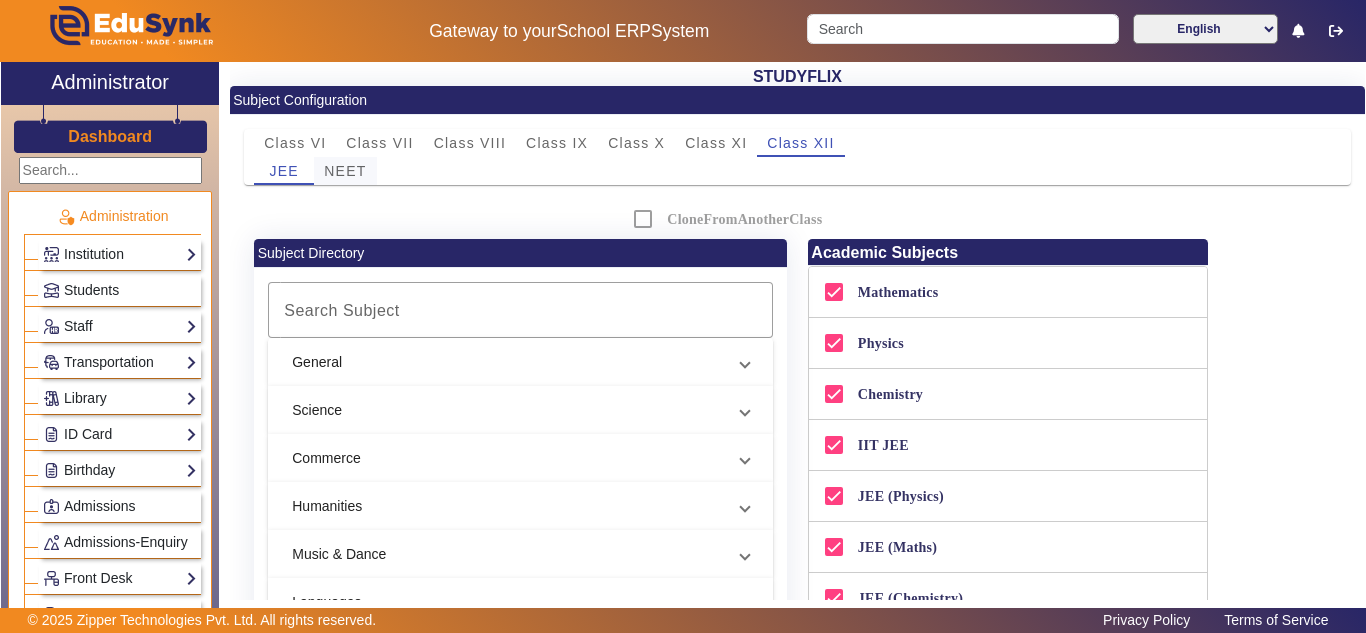 click on "NEET" at bounding box center (345, 171) 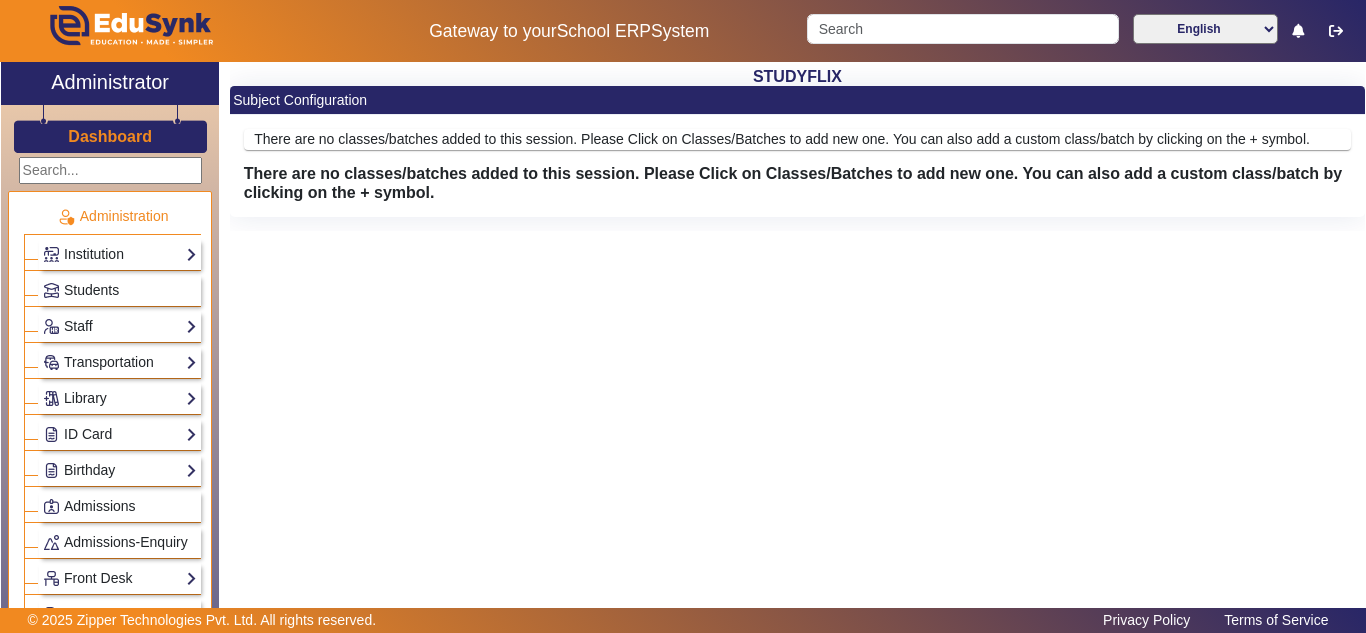 scroll, scrollTop: 0, scrollLeft: 0, axis: both 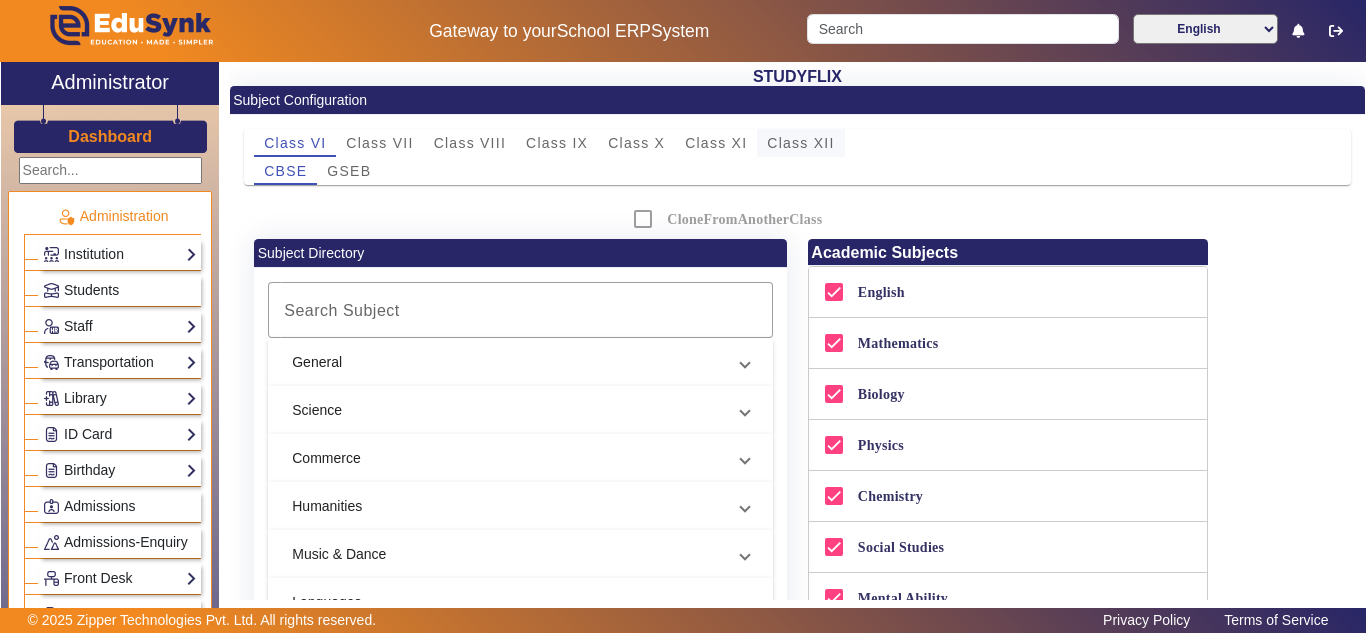 click on "Class XII" at bounding box center (800, 143) 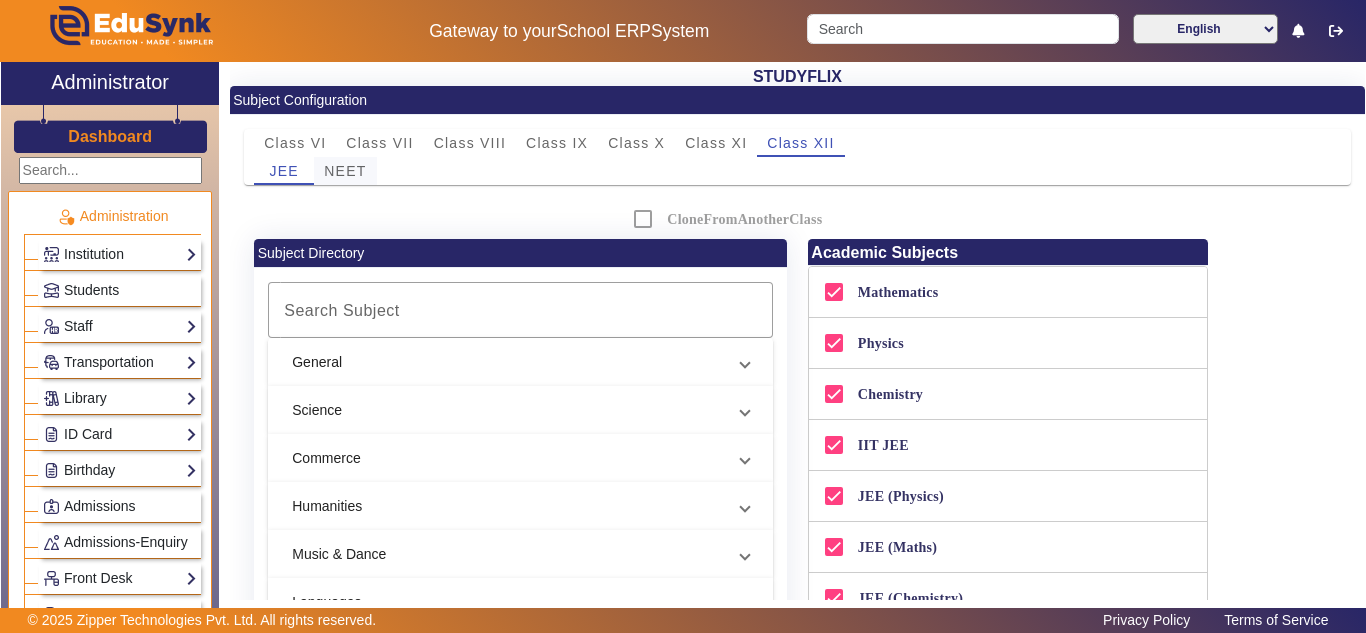 click on "NEET" at bounding box center [345, 171] 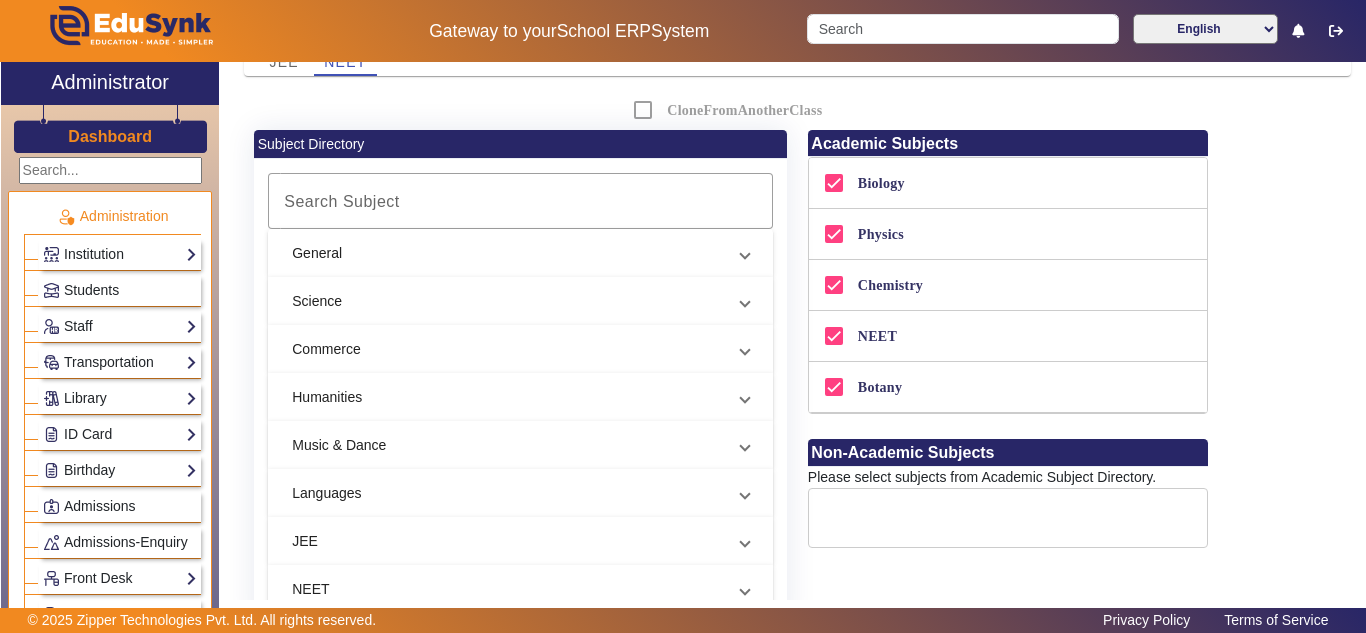 scroll, scrollTop: 0, scrollLeft: 0, axis: both 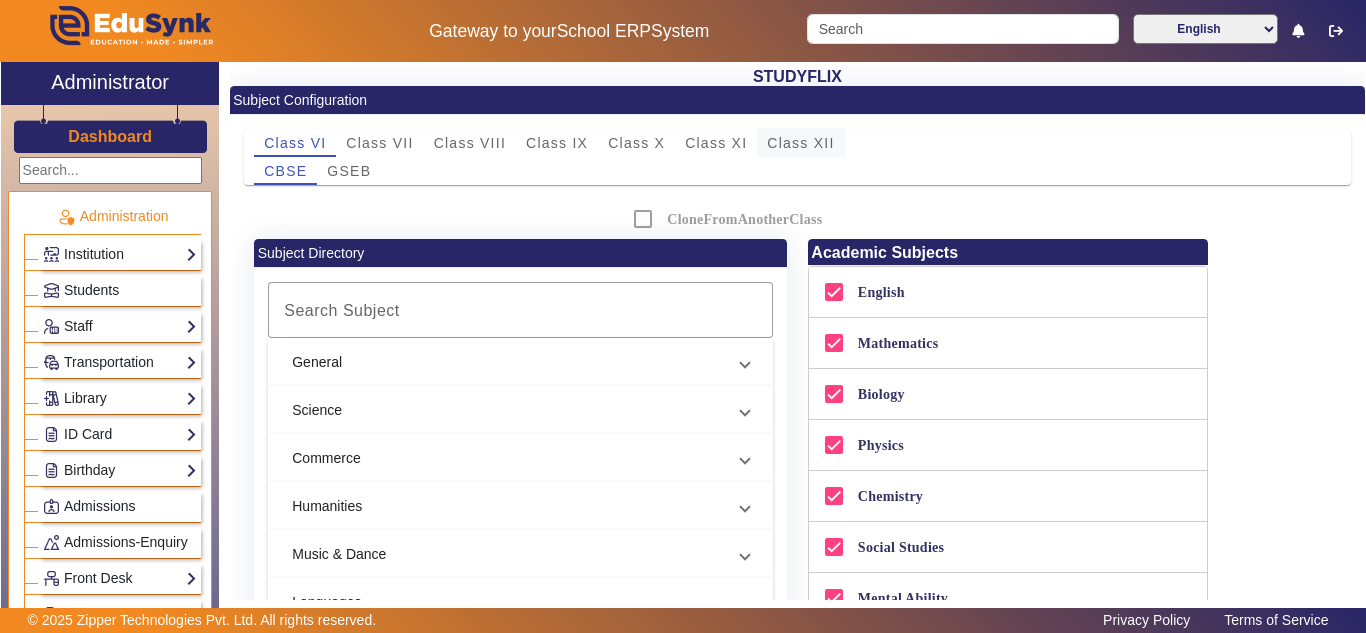 click on "Class XII" at bounding box center (800, 143) 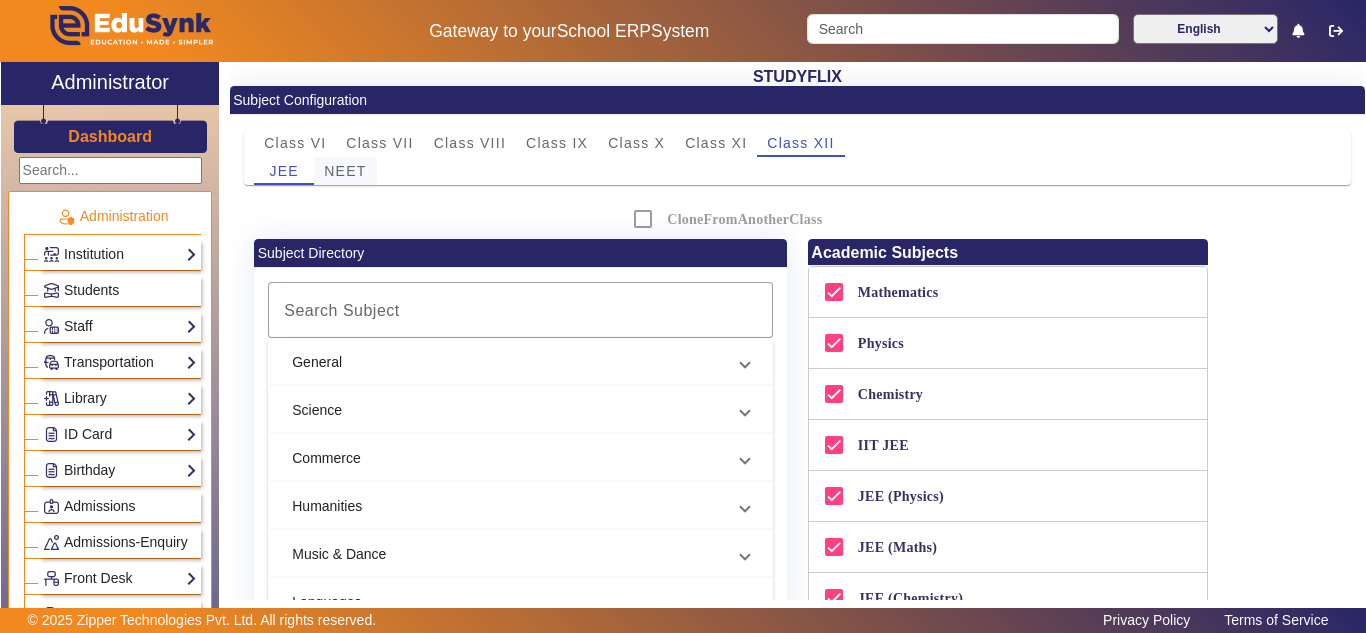 click on "NEET" at bounding box center [345, 171] 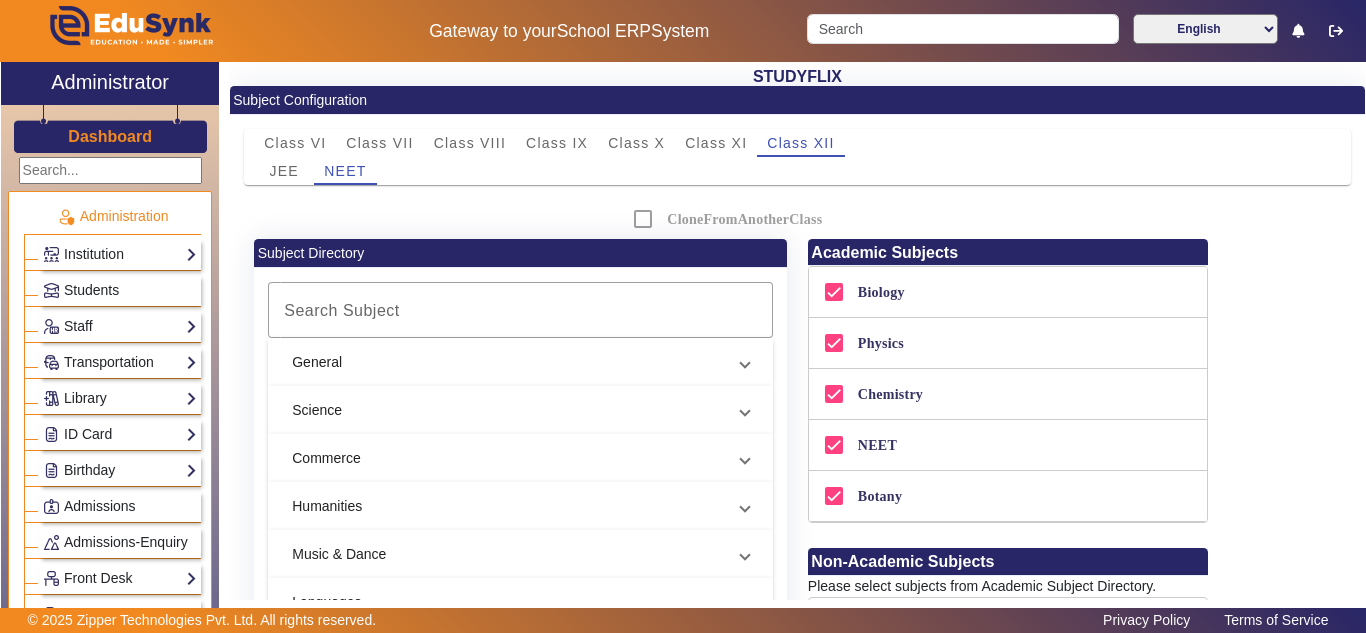 scroll, scrollTop: 250, scrollLeft: 0, axis: vertical 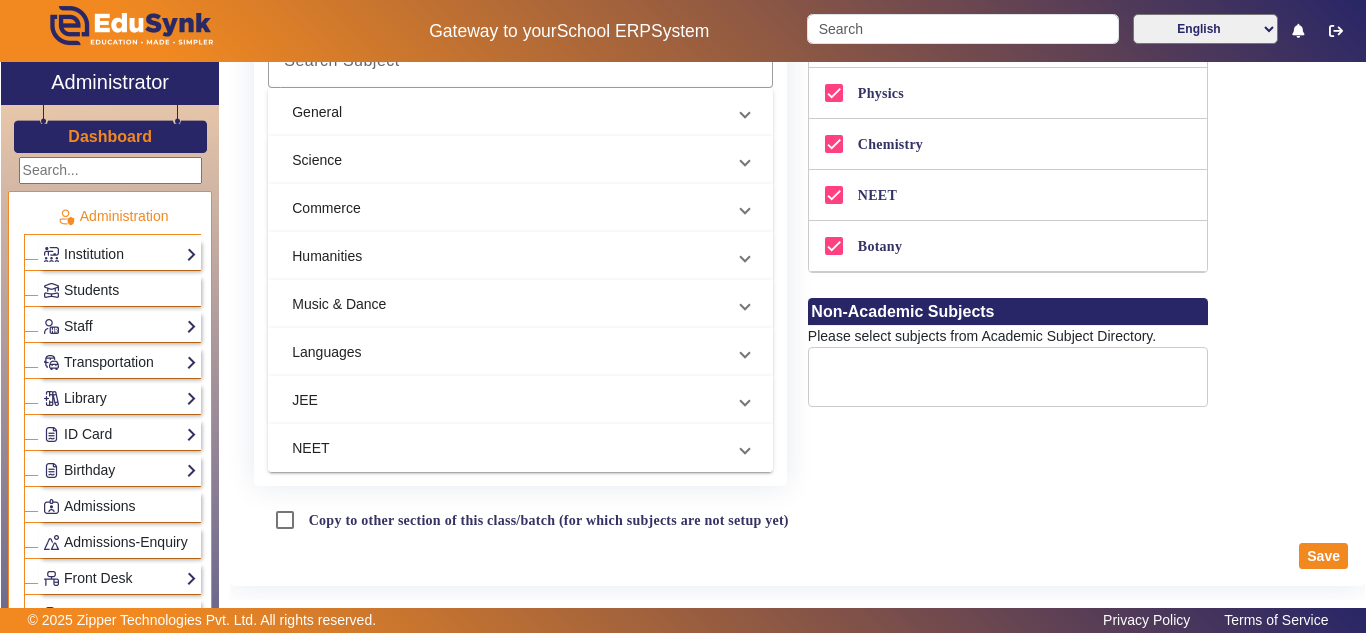 click on "NEET" at bounding box center (508, 448) 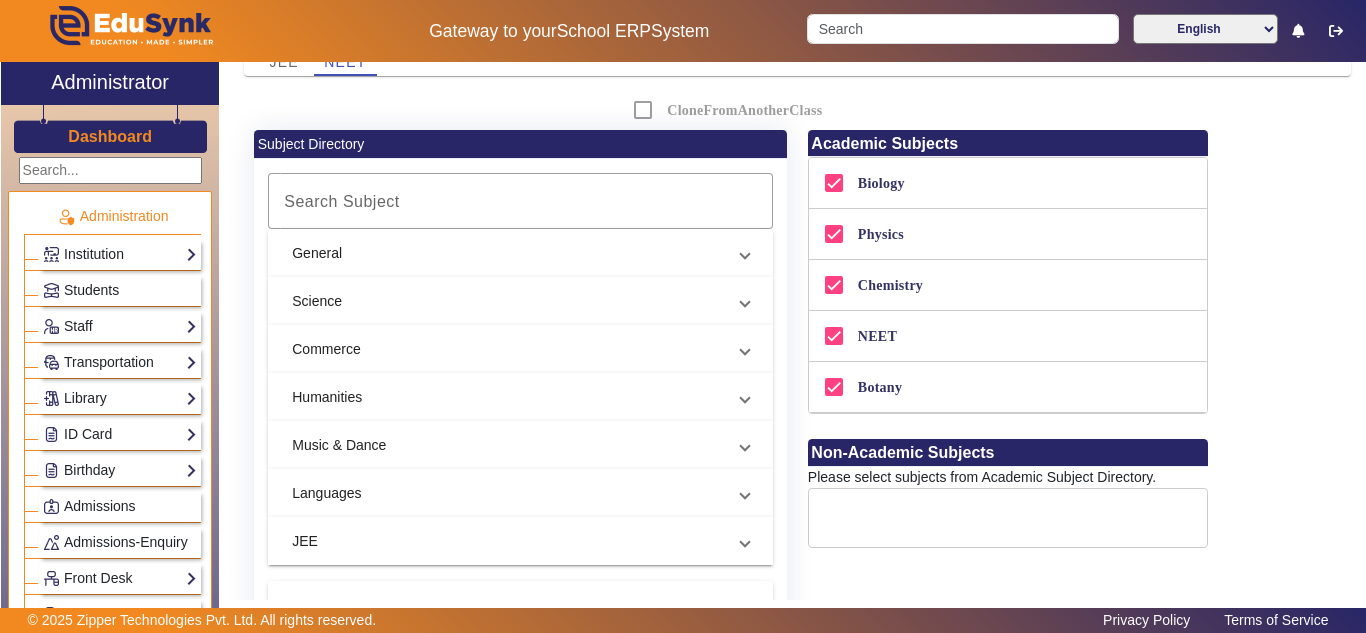 scroll, scrollTop: 85, scrollLeft: 0, axis: vertical 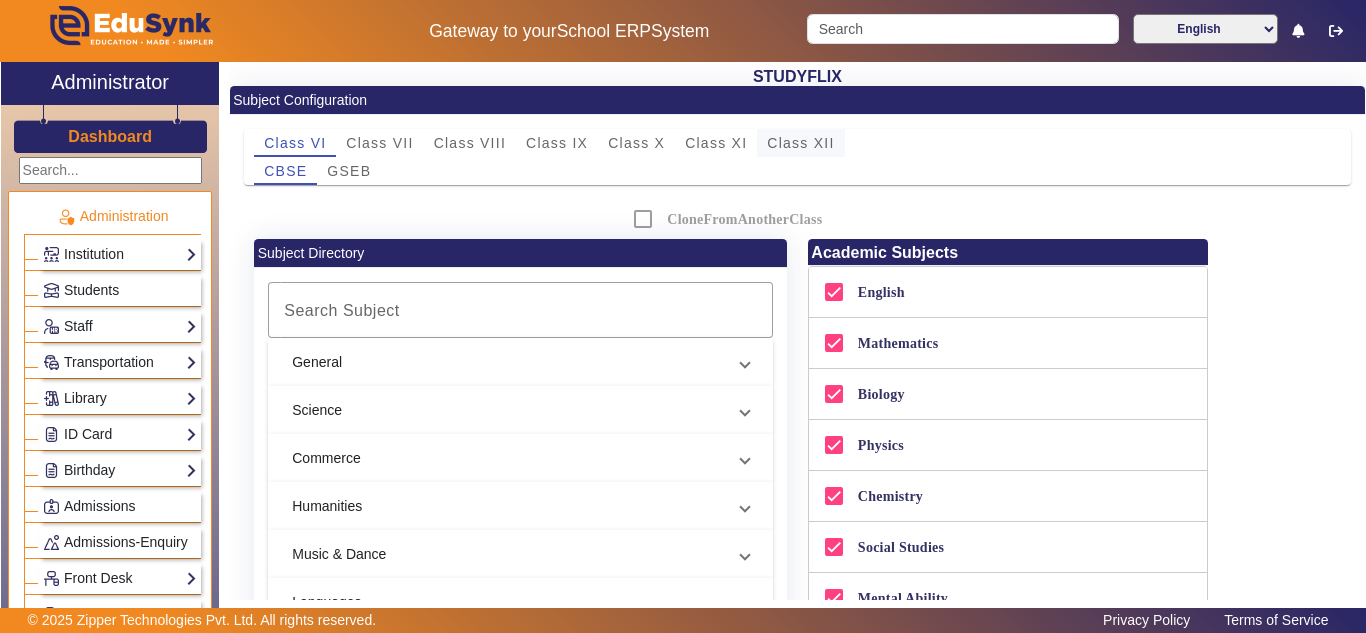 click on "Class XII" at bounding box center [800, 143] 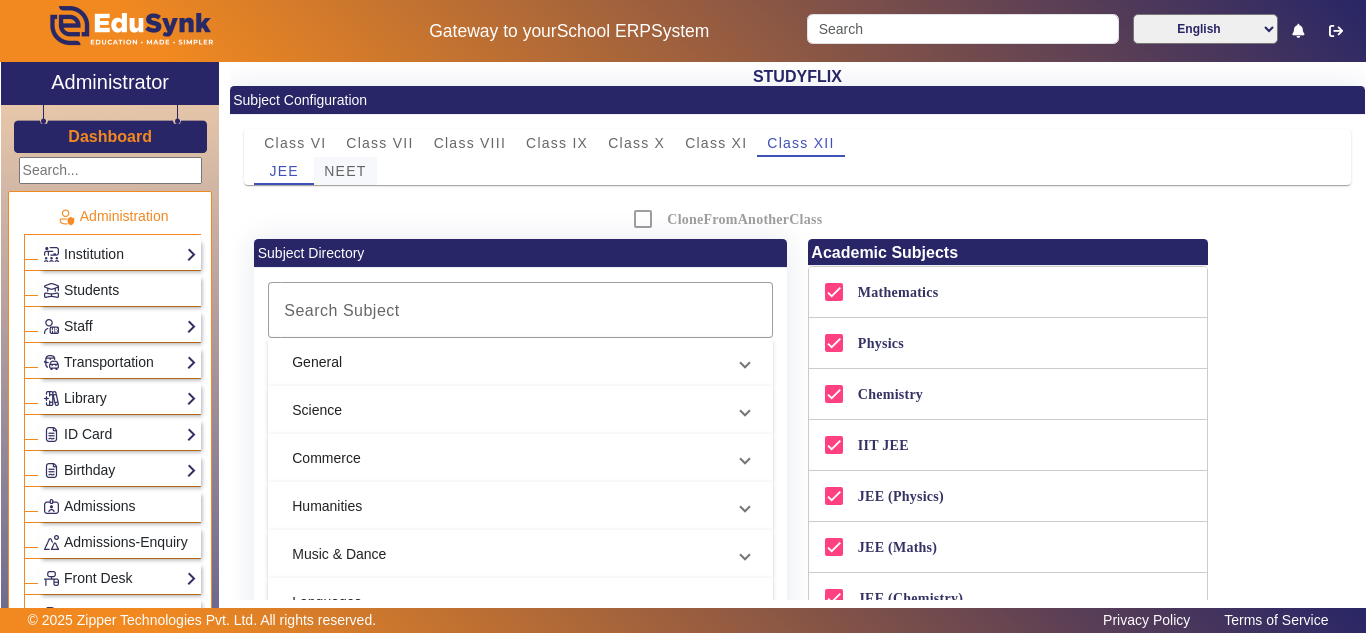 click on "NEET" at bounding box center [345, 171] 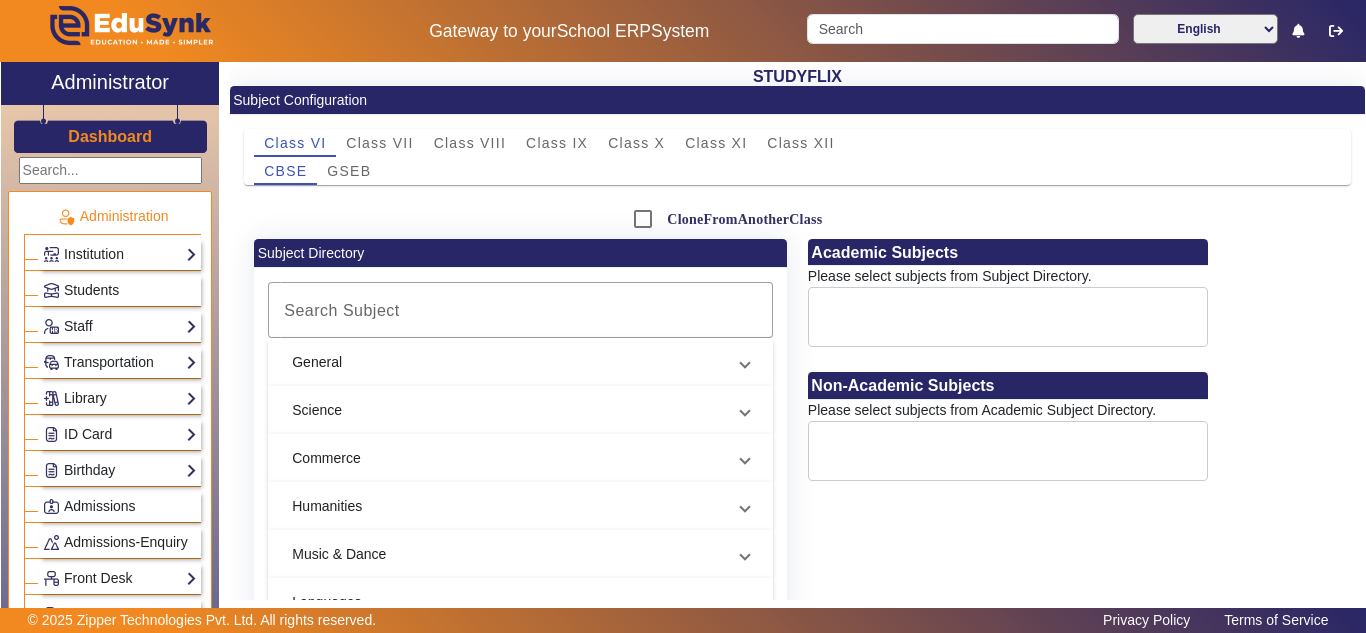 scroll, scrollTop: 0, scrollLeft: 0, axis: both 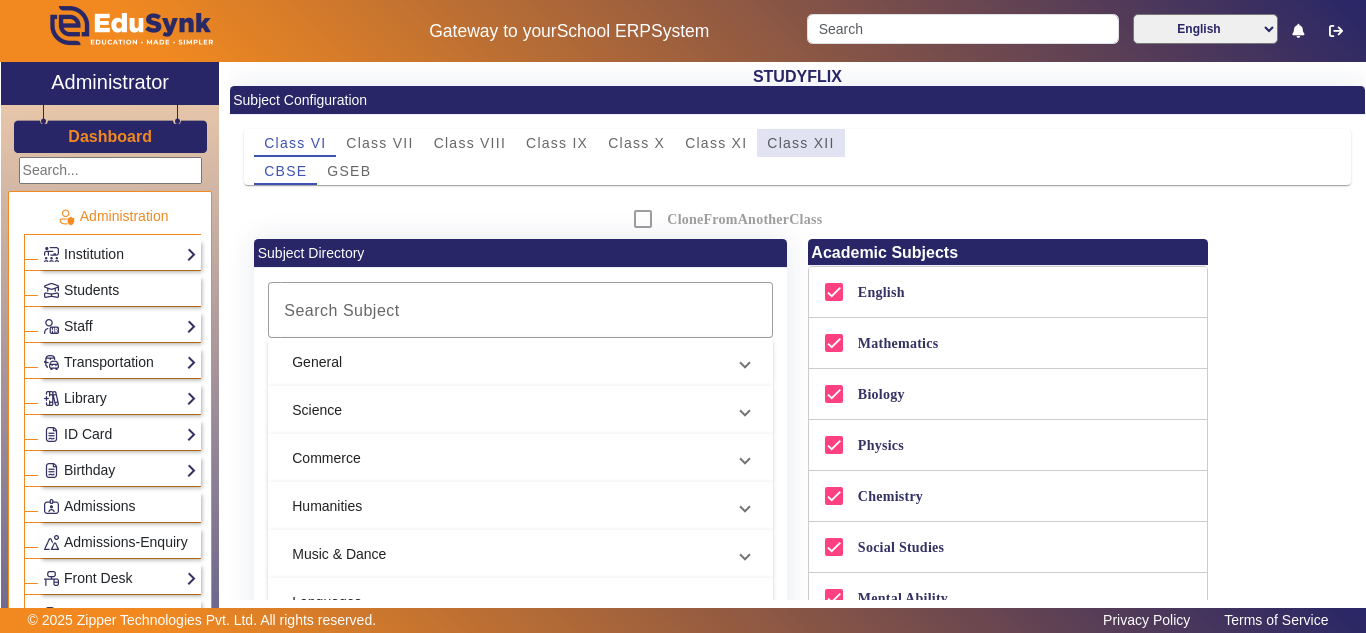 click on "Class XII" at bounding box center (800, 143) 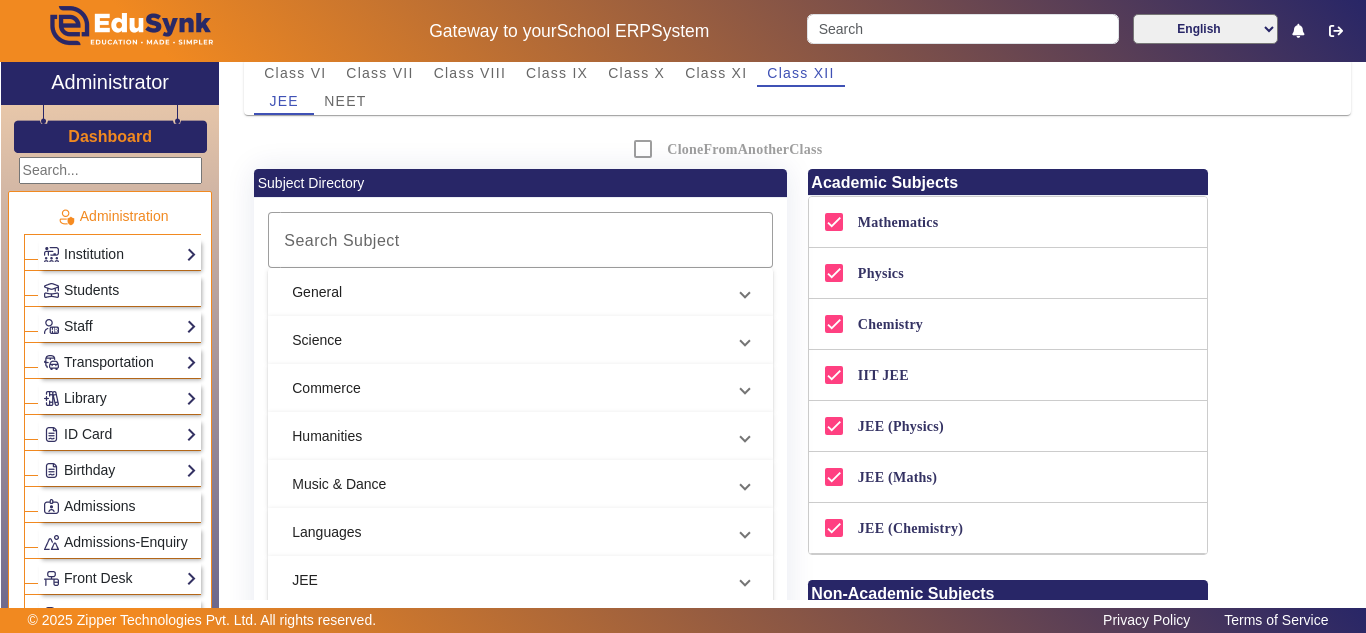 scroll, scrollTop: 0, scrollLeft: 0, axis: both 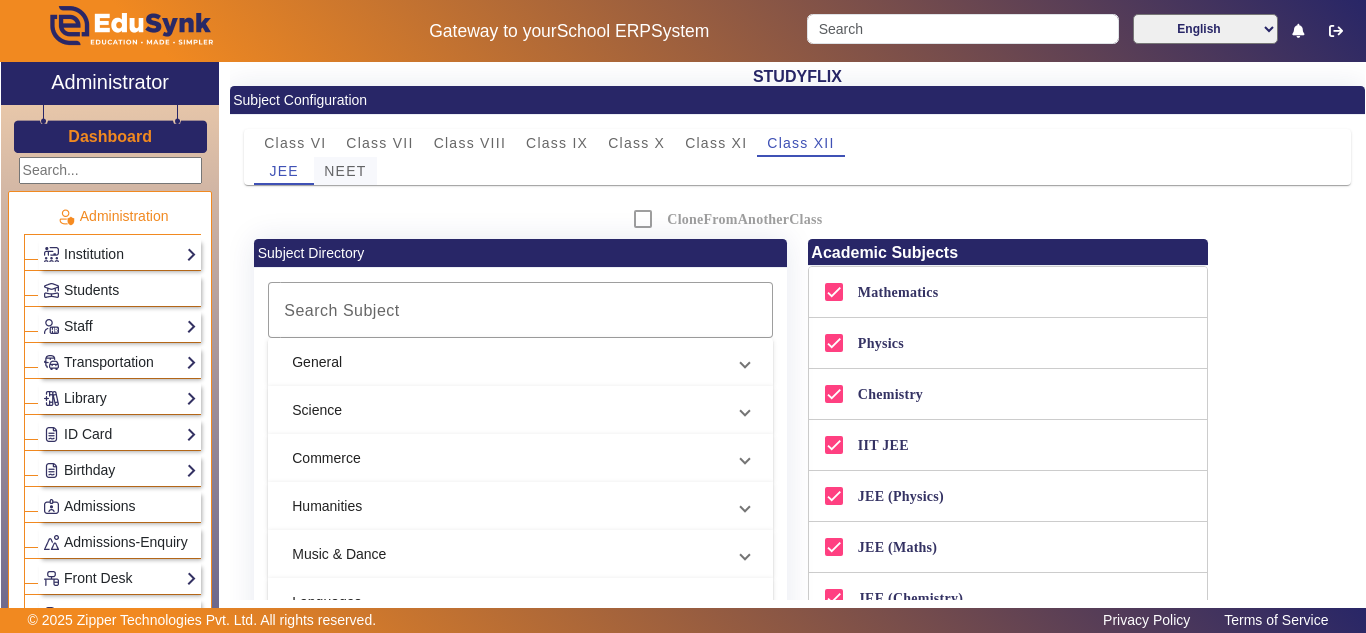 click on "NEET" at bounding box center [345, 171] 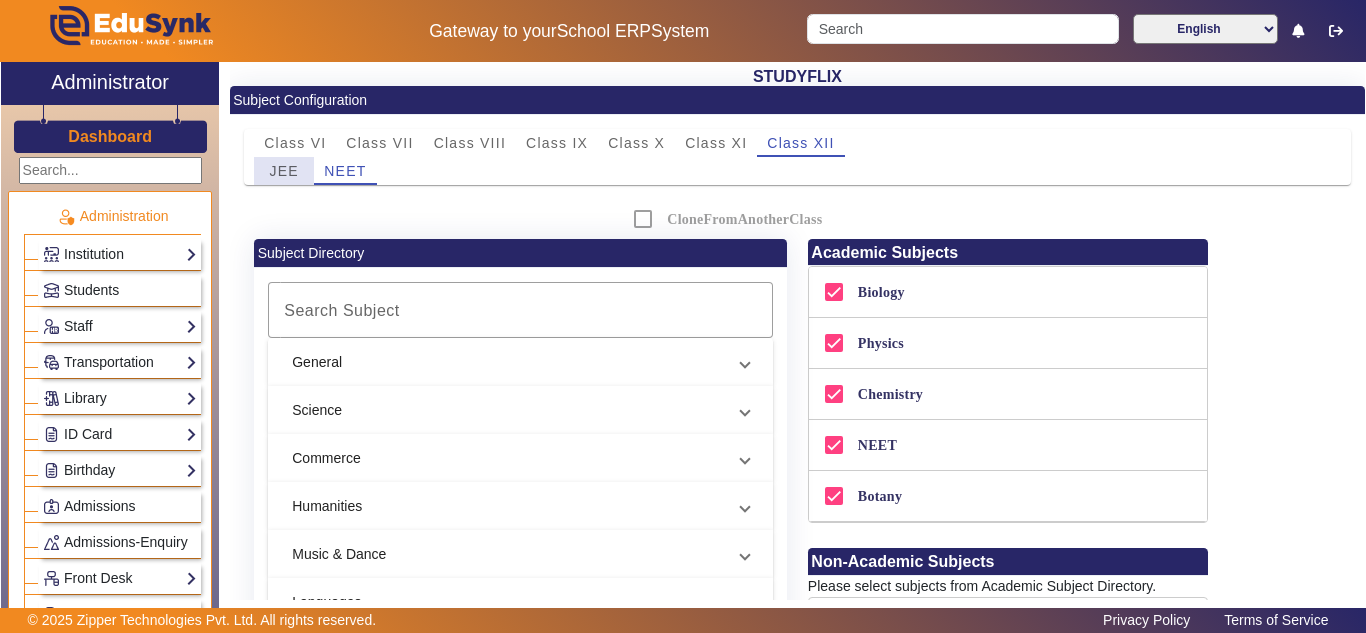 click on "JEE" at bounding box center (284, 171) 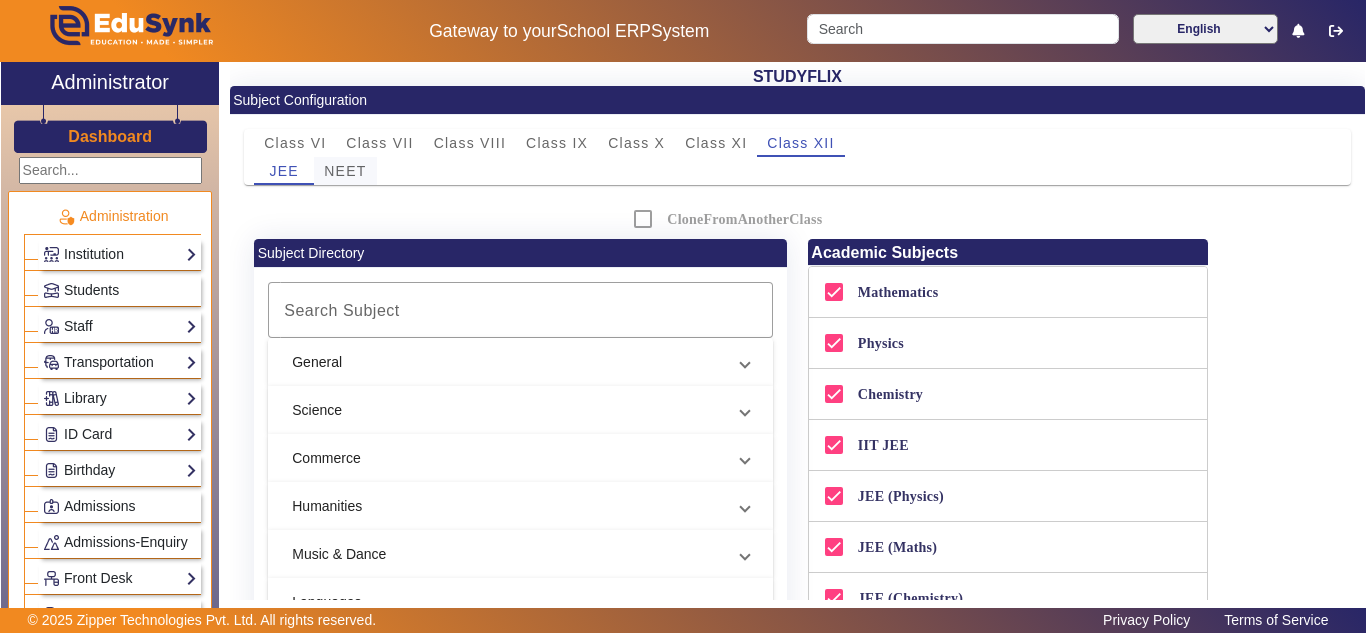 click on "NEET" at bounding box center (345, 171) 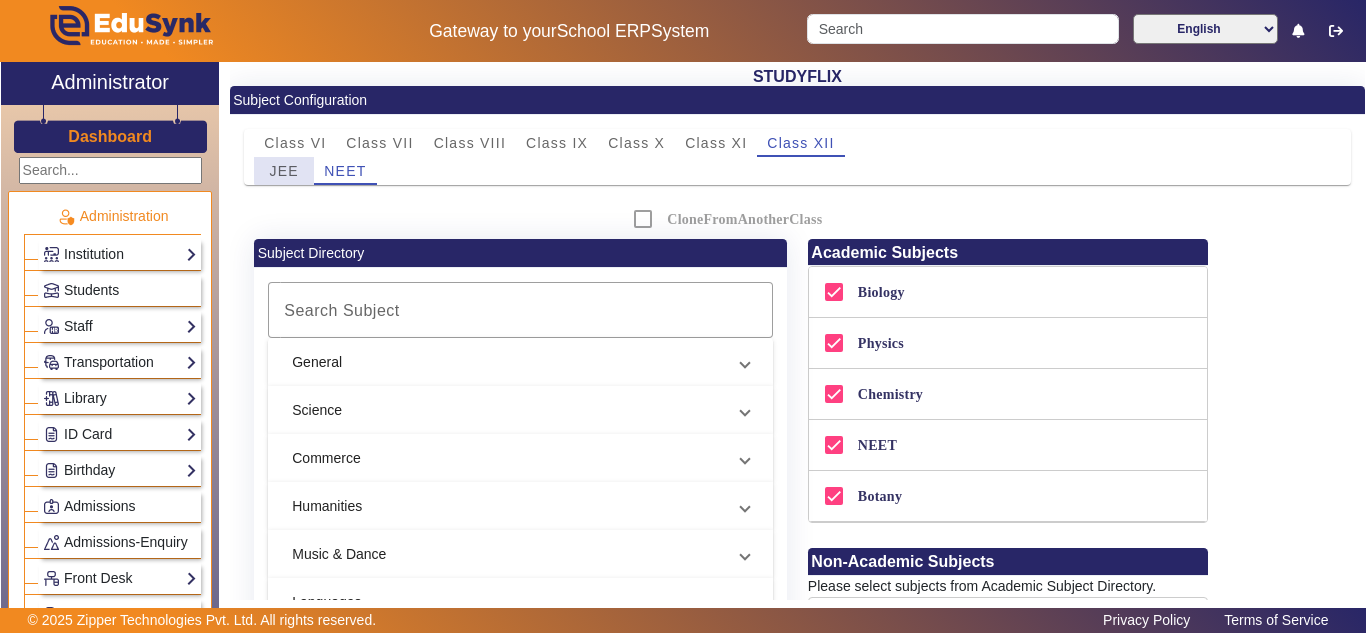 click on "JEE" at bounding box center [284, 171] 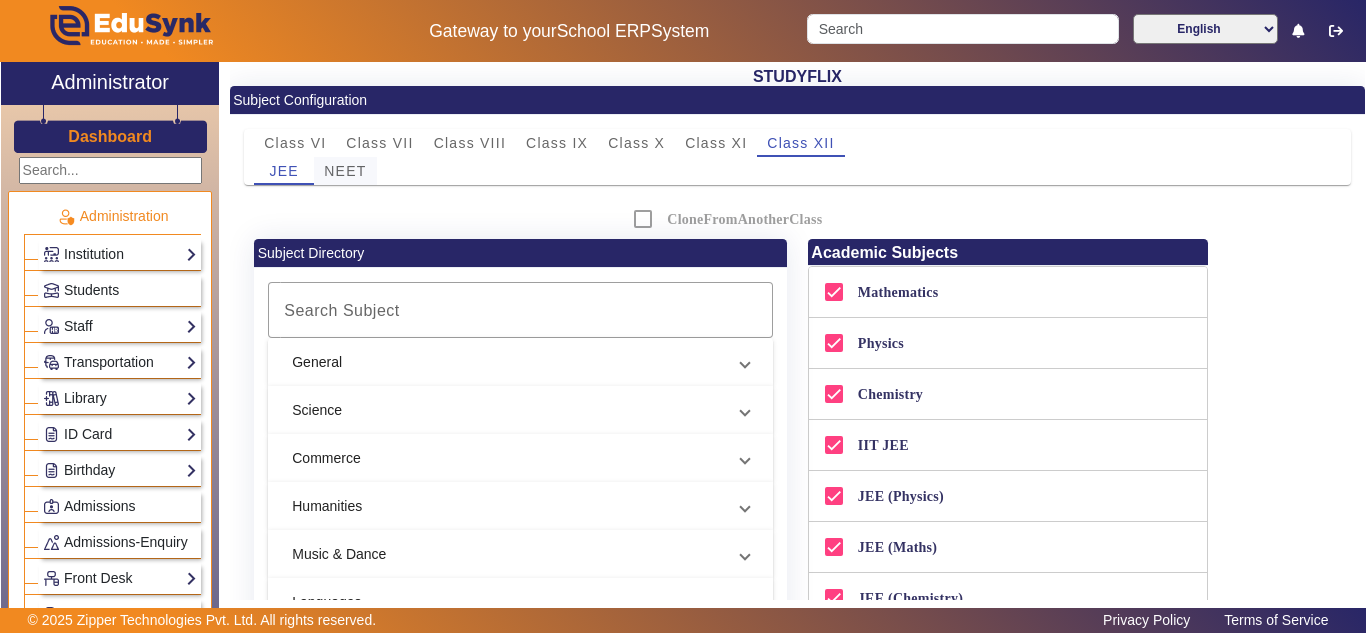 click on "NEET" at bounding box center [345, 171] 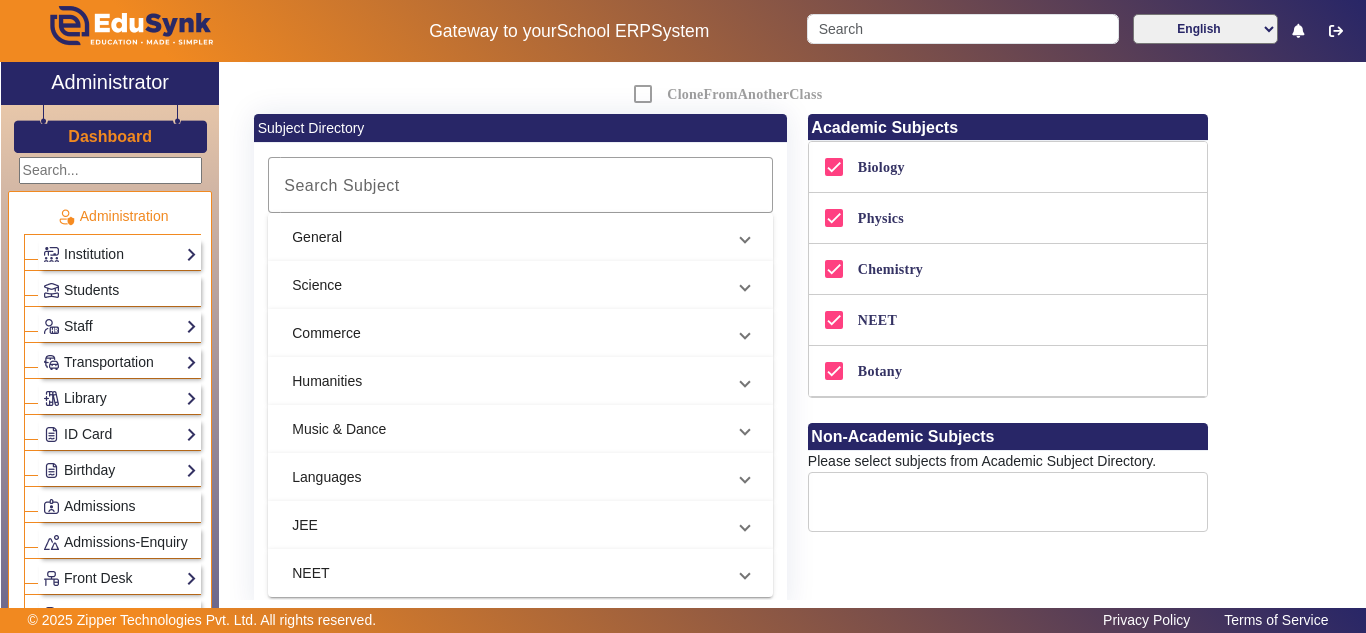 scroll, scrollTop: 167, scrollLeft: 0, axis: vertical 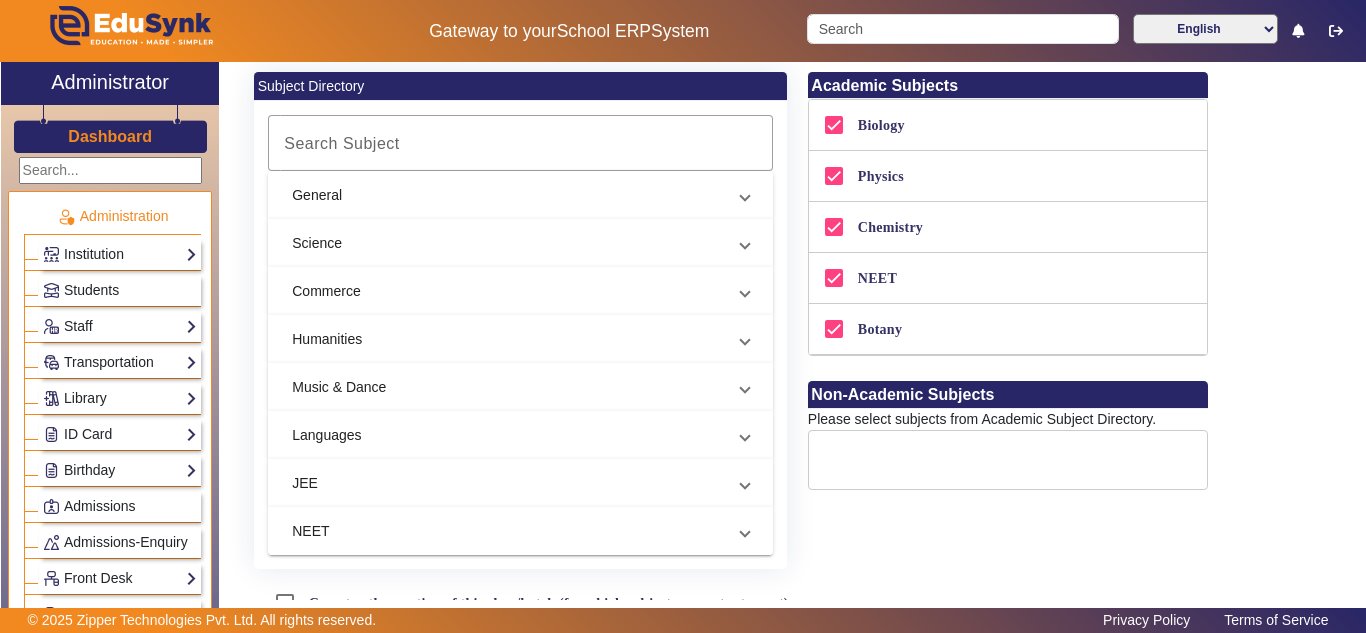 click on "NEET" at bounding box center [508, 531] 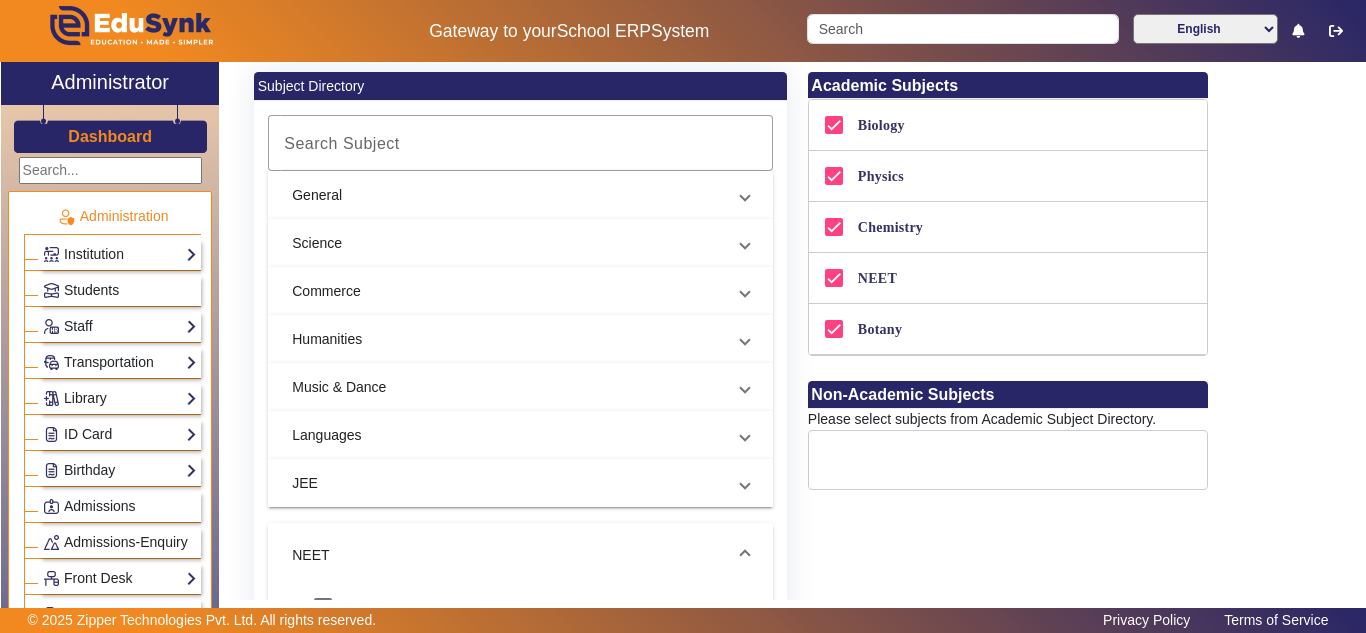 scroll, scrollTop: 333, scrollLeft: 0, axis: vertical 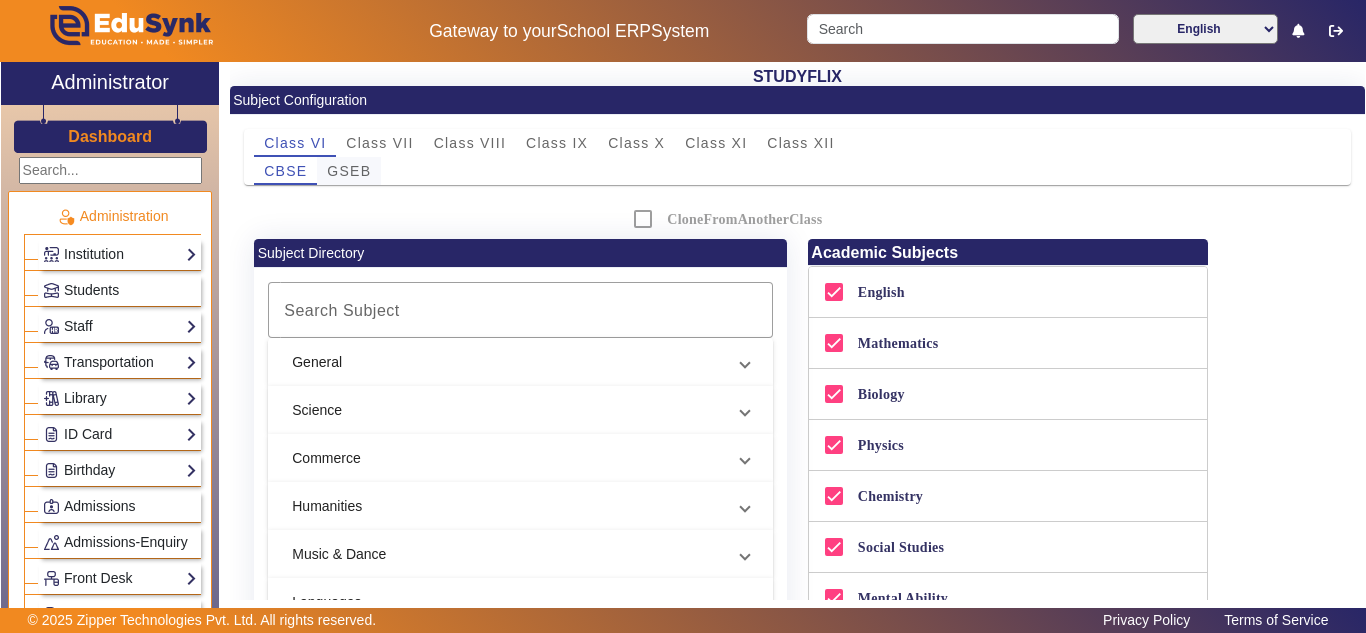 click on "GSEB" at bounding box center (349, 171) 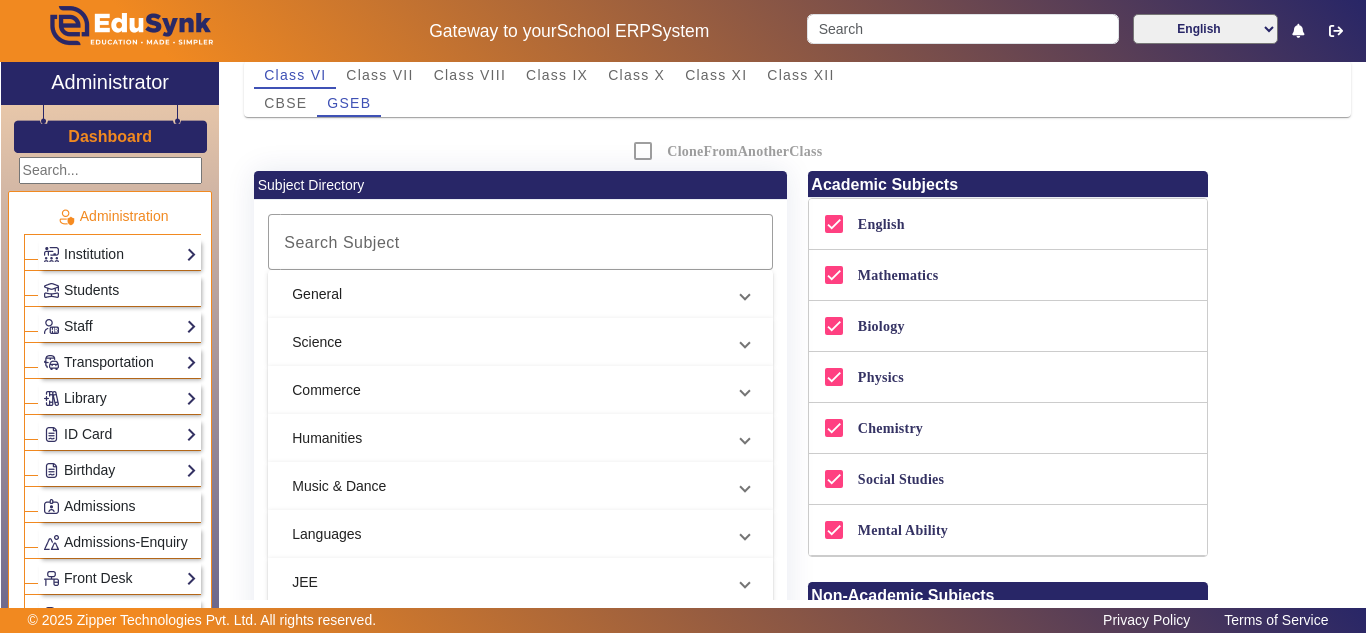 scroll, scrollTop: 0, scrollLeft: 0, axis: both 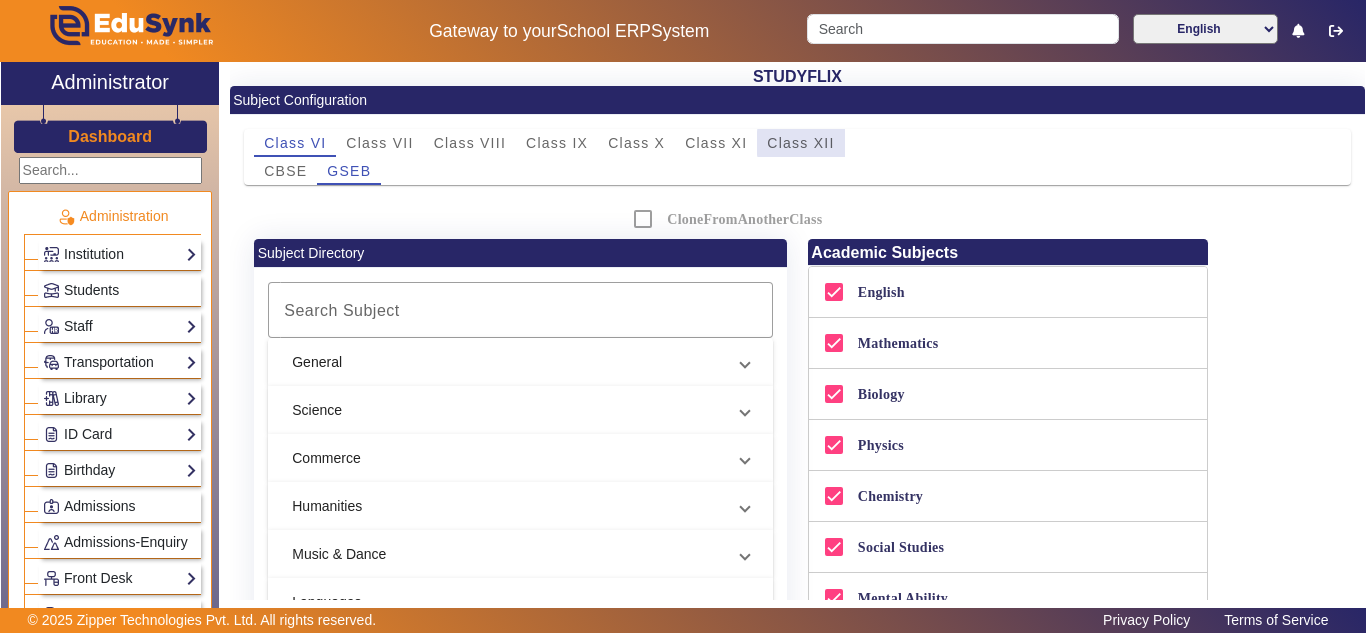 click on "Class XII" at bounding box center [800, 143] 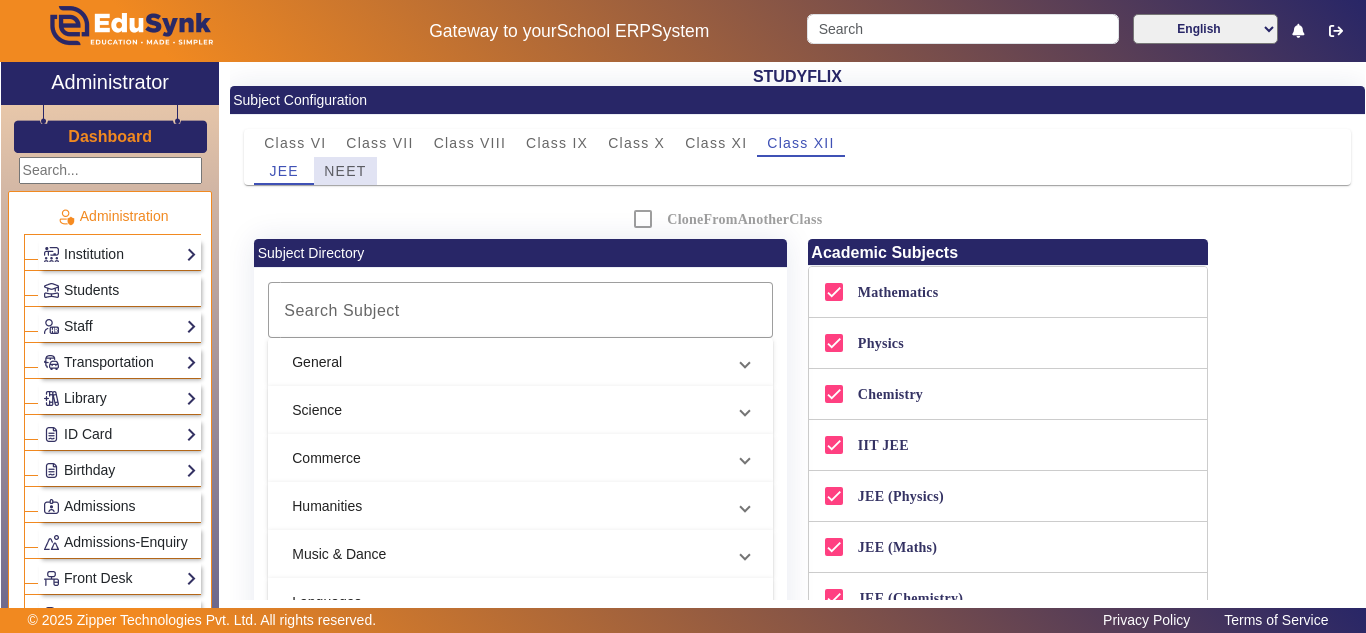 click on "NEET" at bounding box center (345, 171) 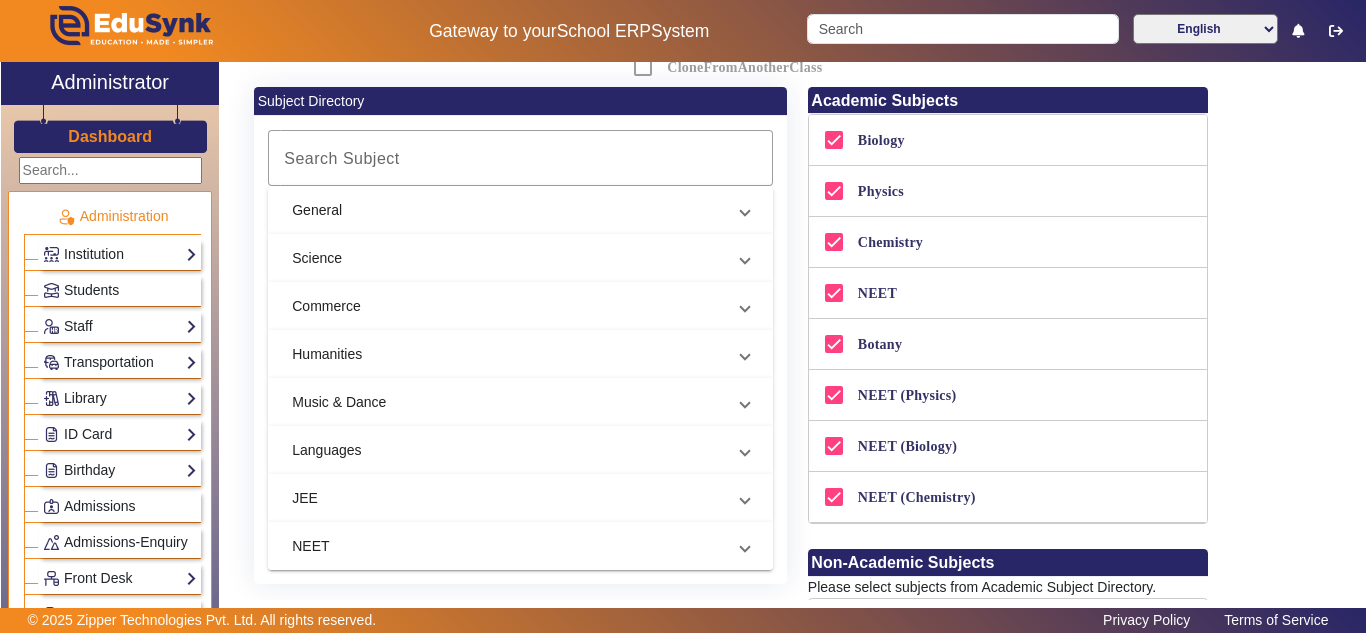 scroll, scrollTop: 0, scrollLeft: 0, axis: both 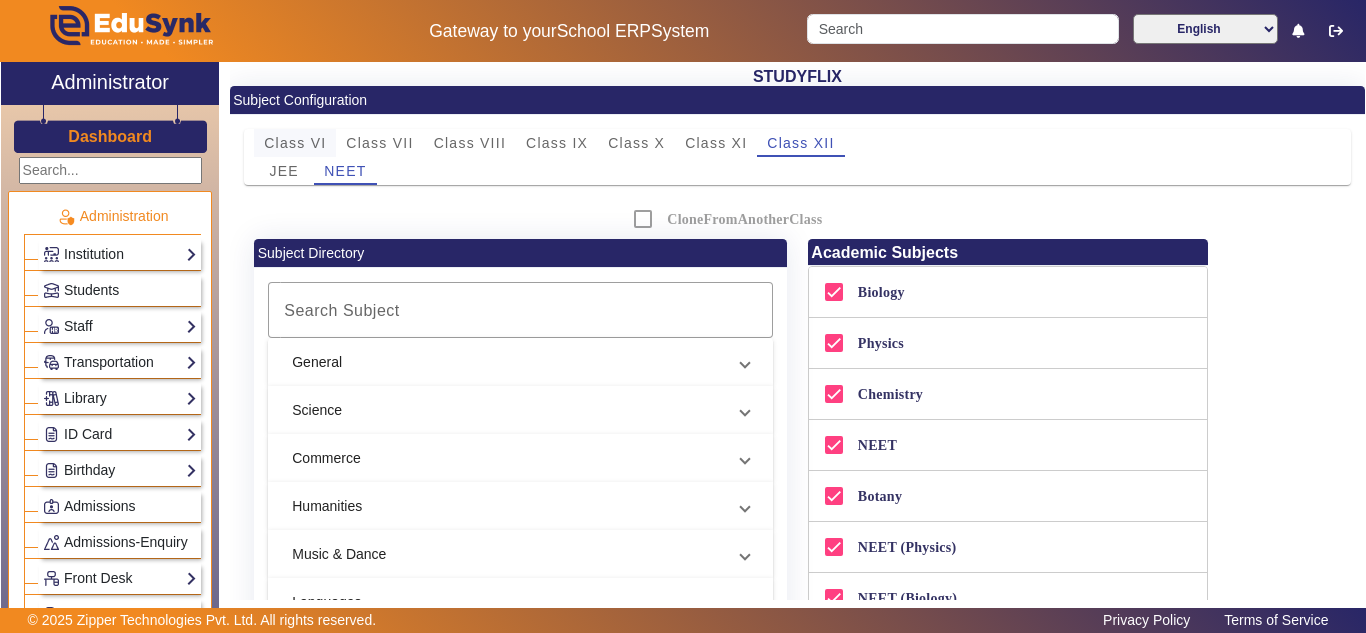 click on "Class VI" at bounding box center [295, 143] 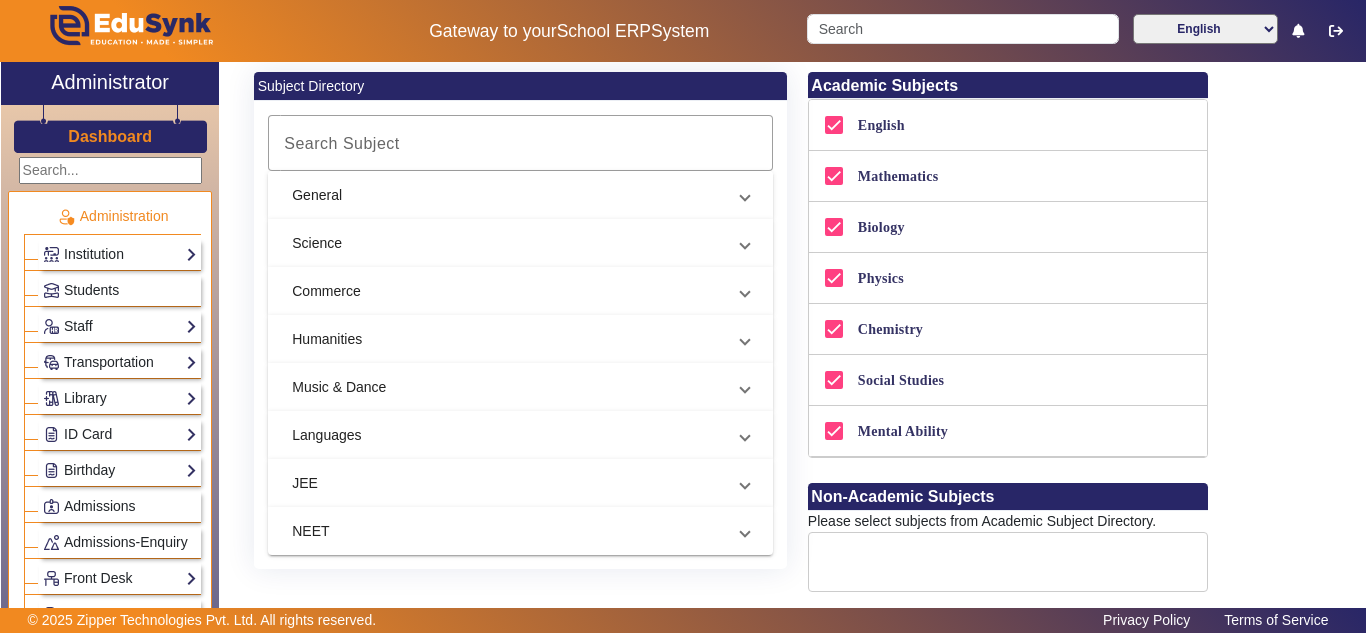 scroll, scrollTop: 0, scrollLeft: 0, axis: both 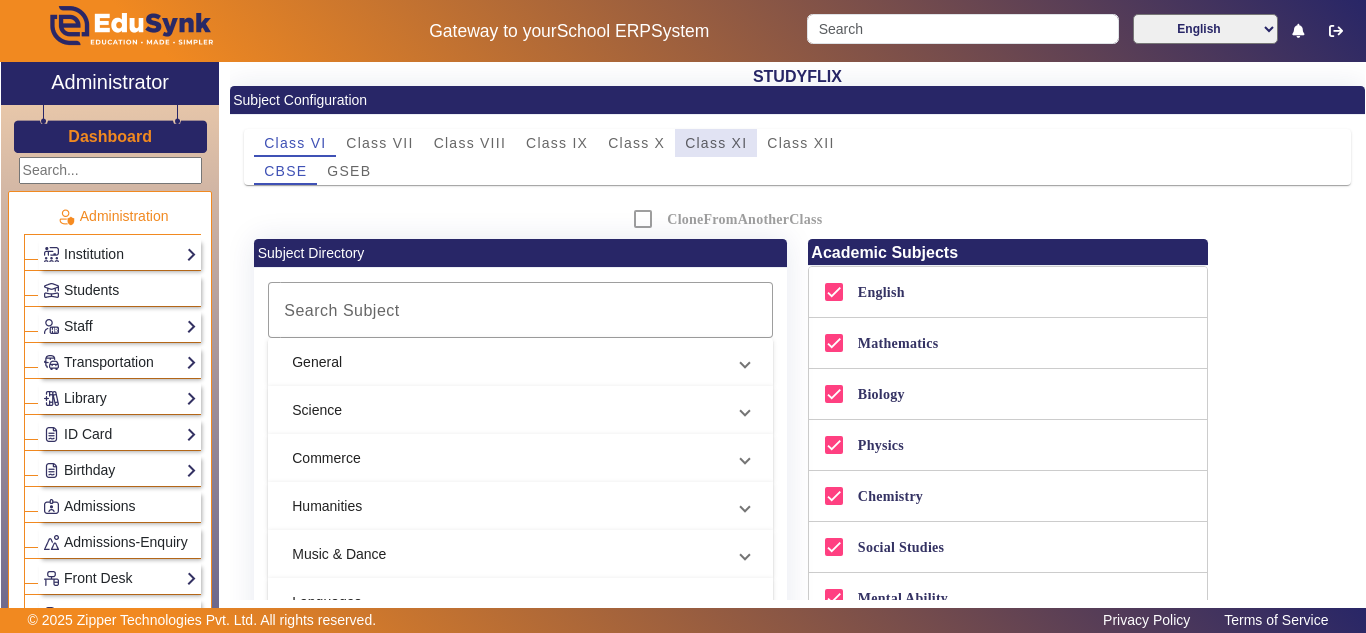 click on "Class XI" at bounding box center (716, 143) 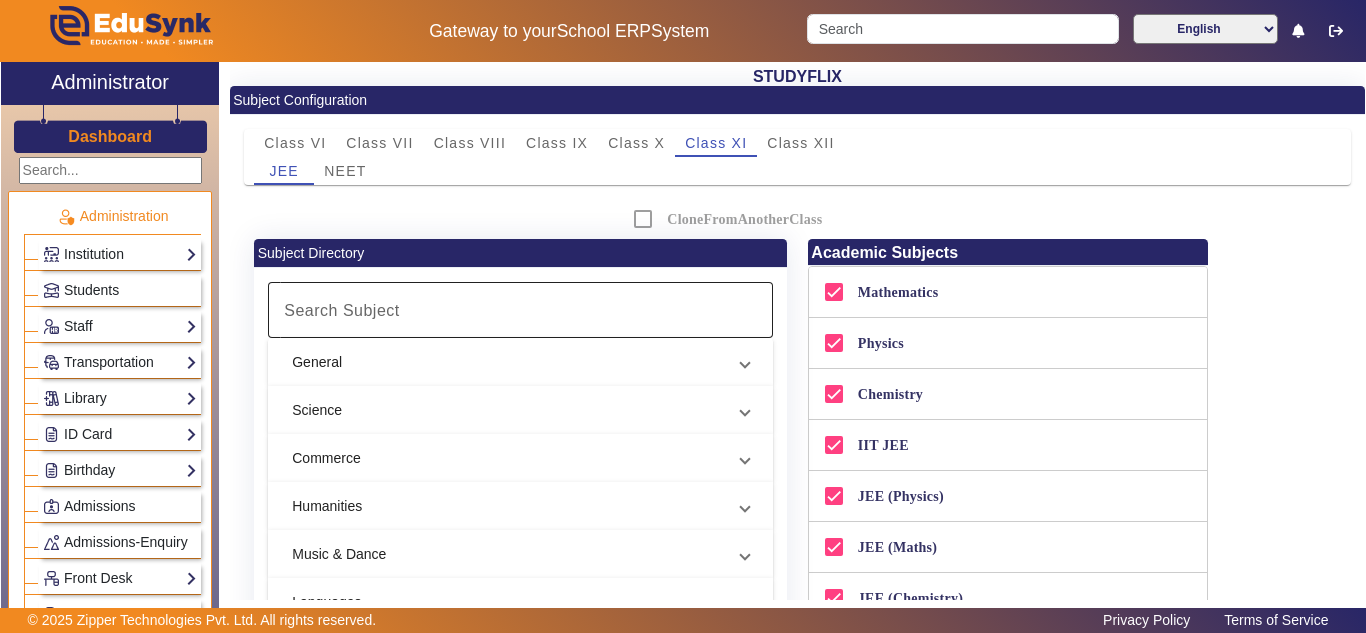 click on "Search Subject" at bounding box center (517, 310) 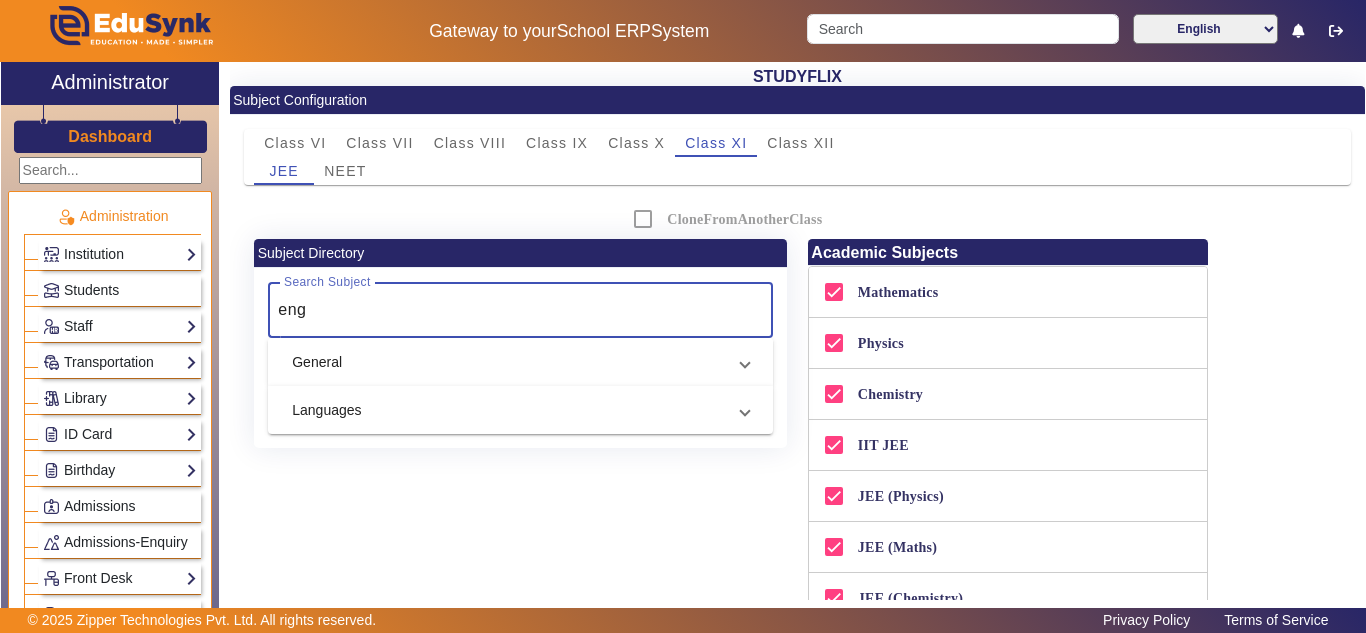 type on "eng" 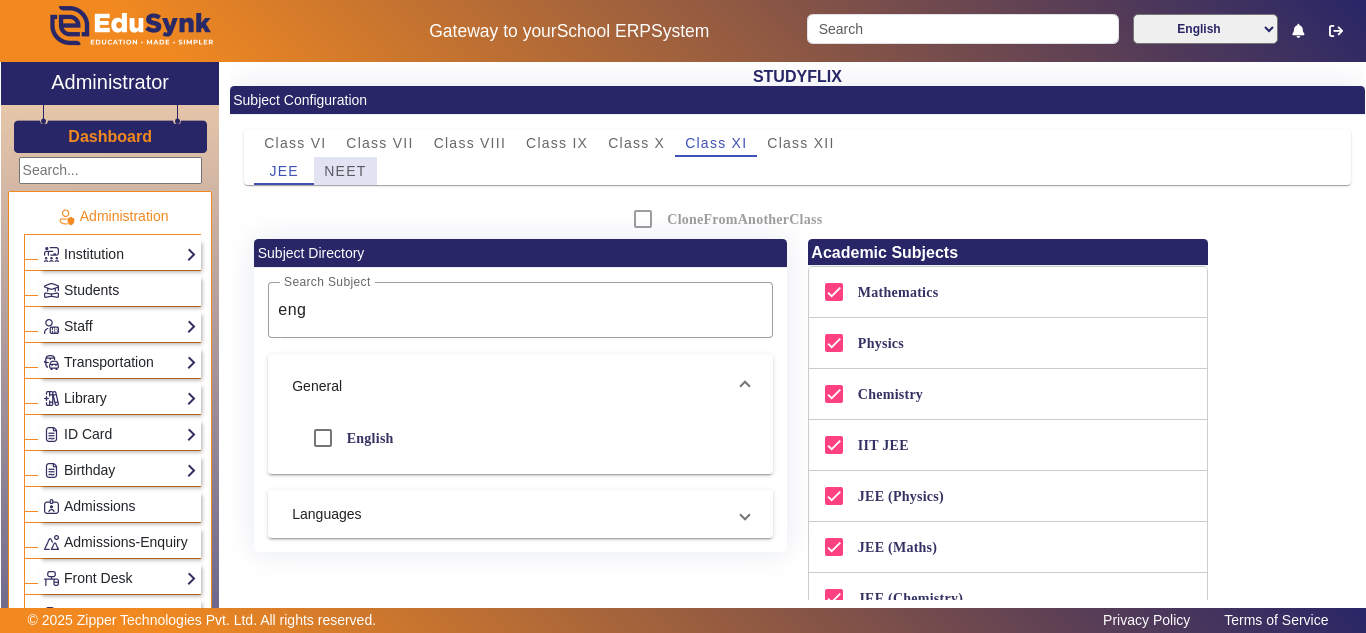 click on "NEET" at bounding box center (345, 171) 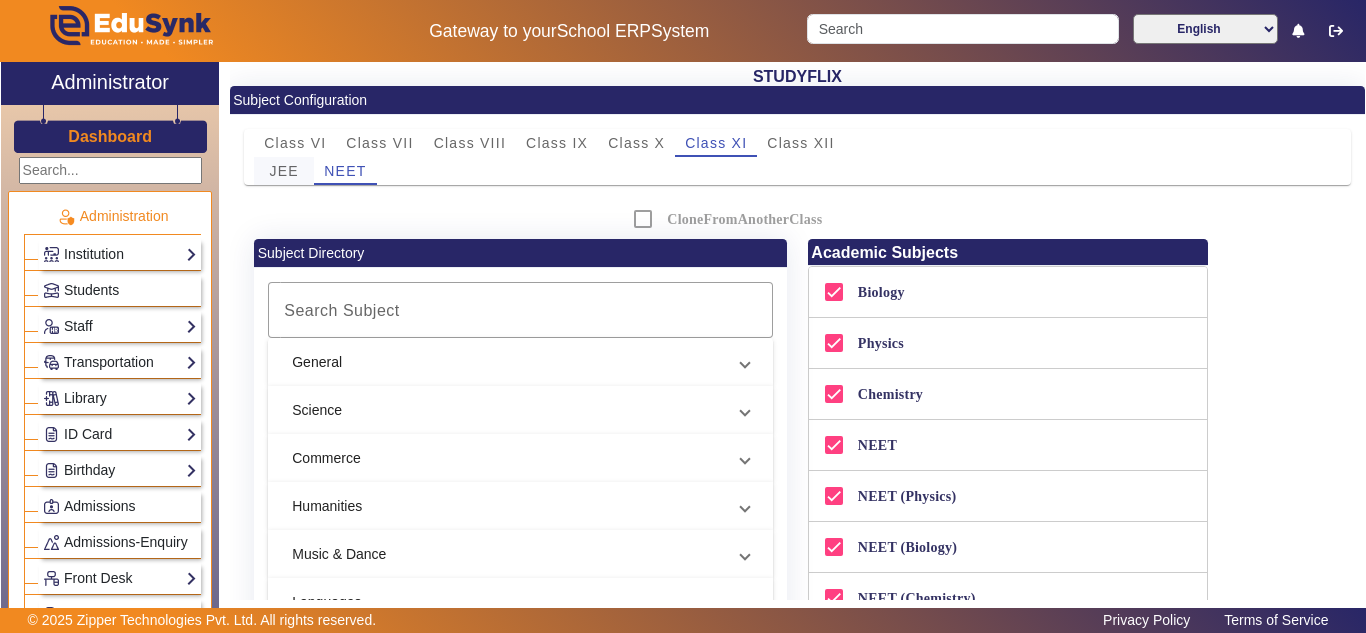 click on "JEE" at bounding box center [284, 171] 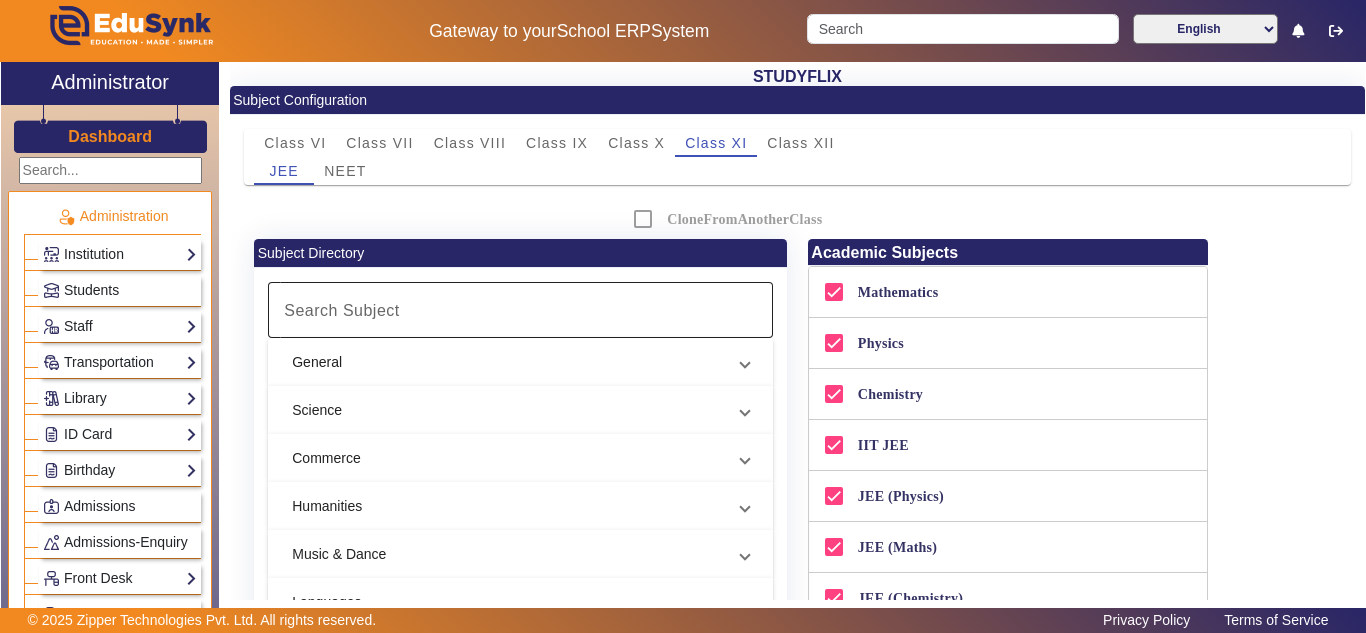 click on "Search Subject" at bounding box center [342, 310] 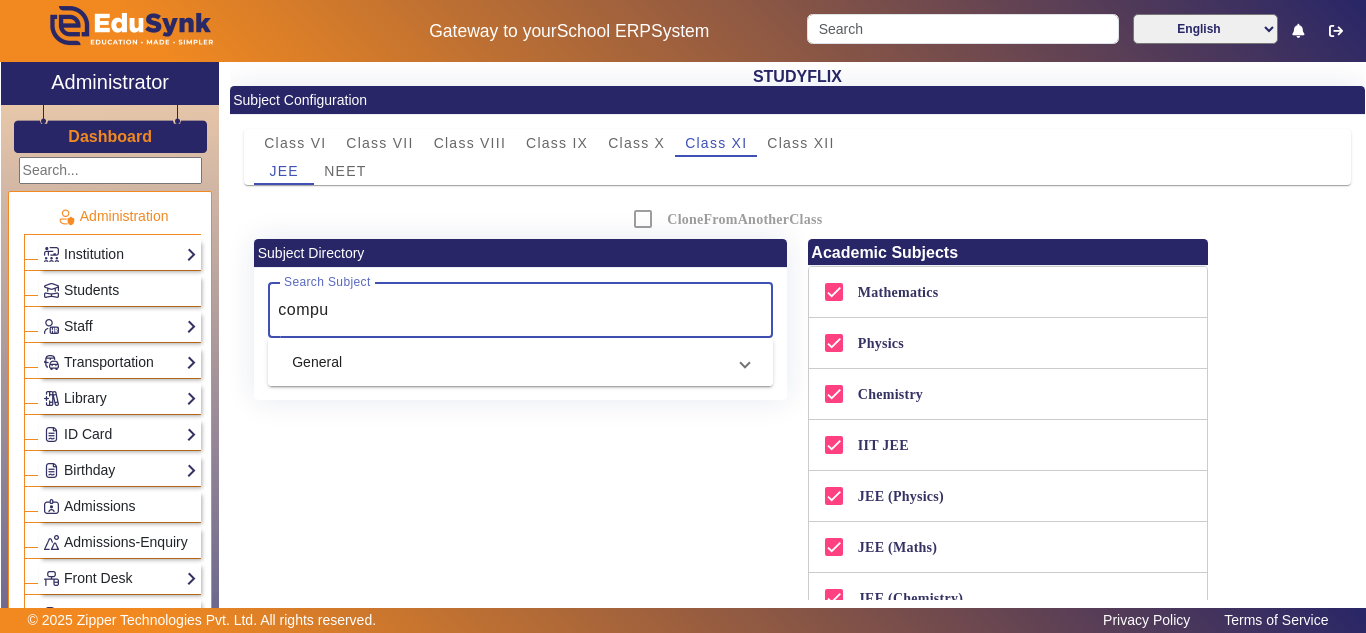 type on "compu" 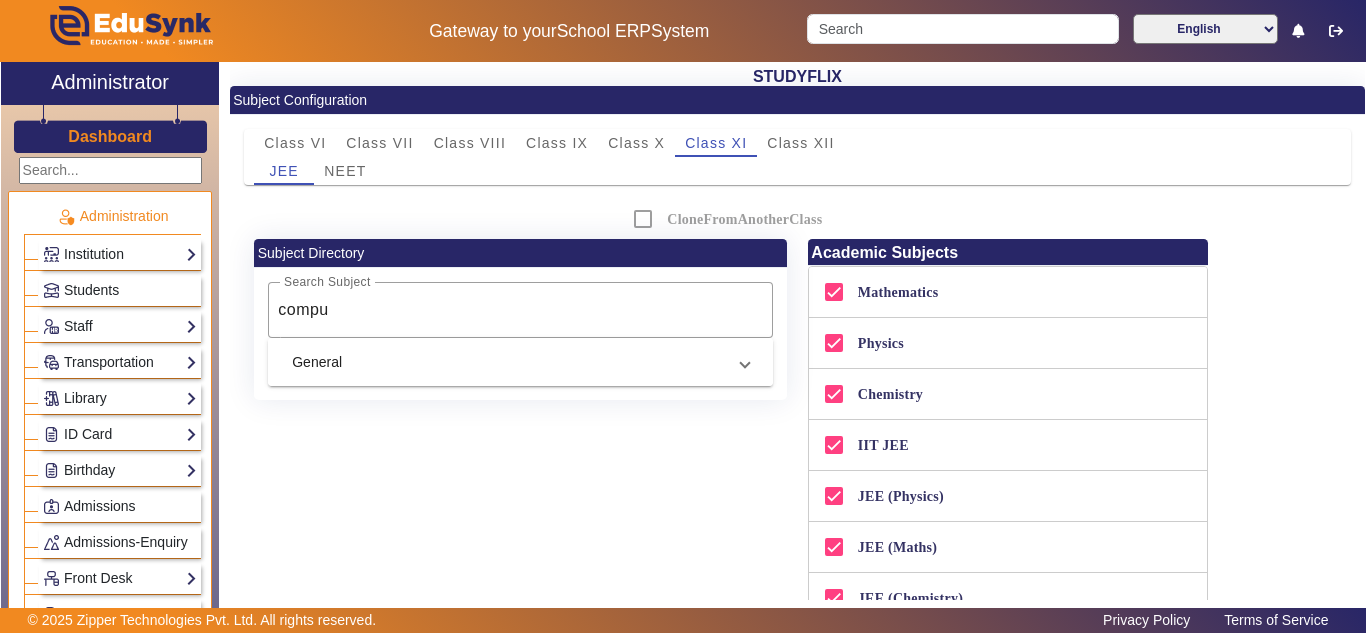 click on "General" at bounding box center [508, 362] 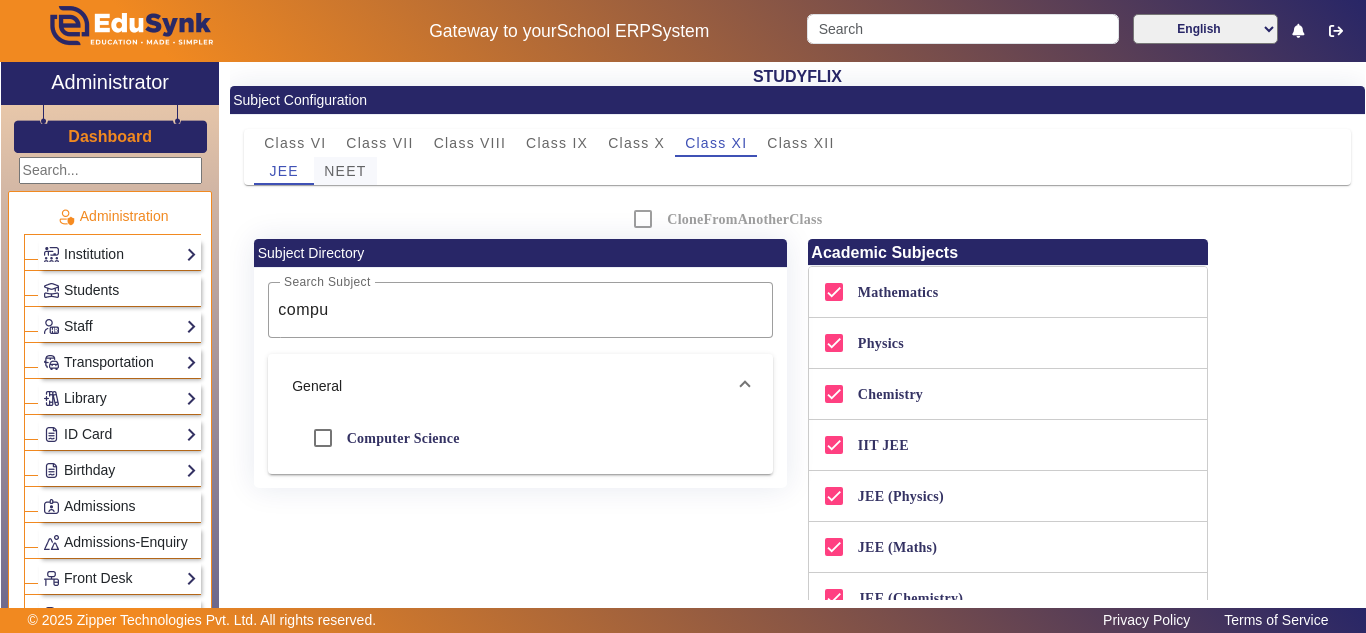 click on "NEET" at bounding box center [345, 171] 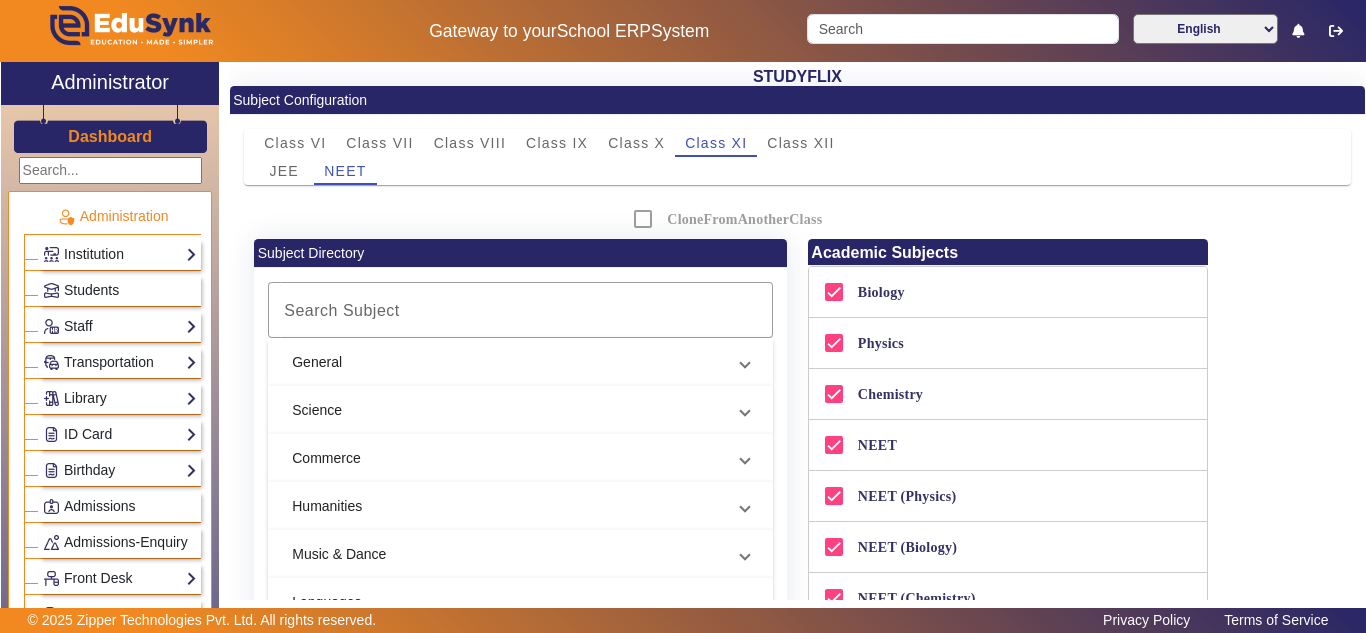 click on "General" at bounding box center [508, 362] 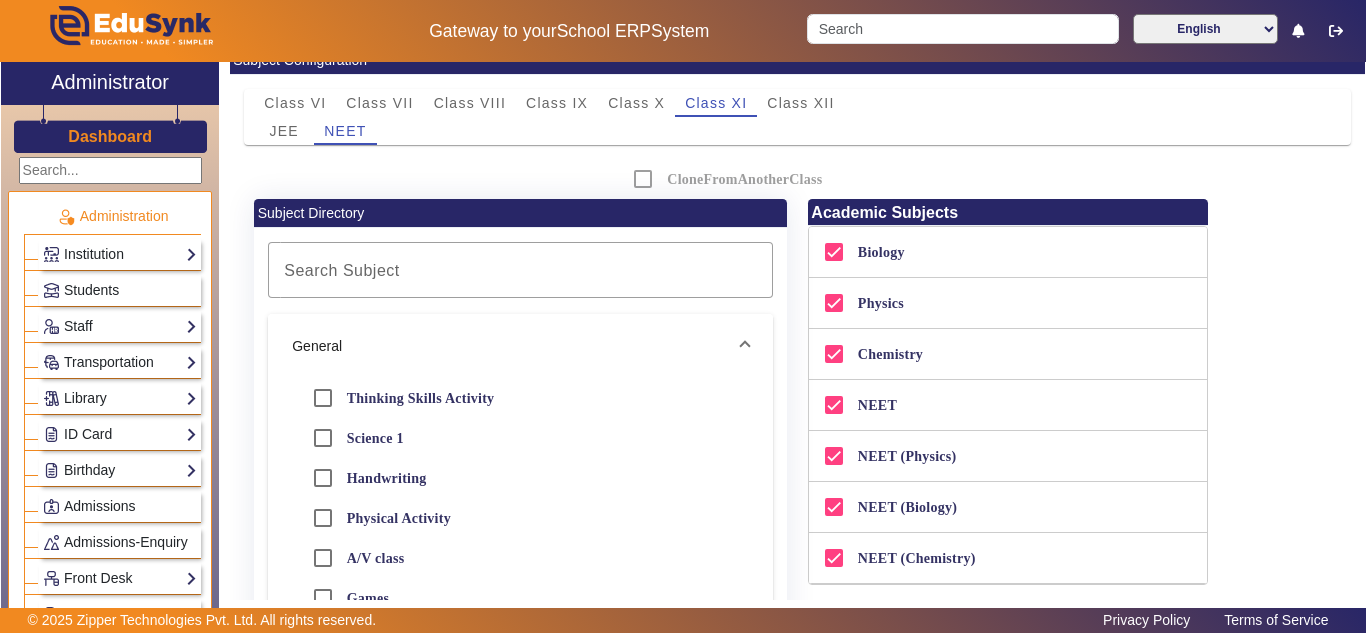 scroll, scrollTop: 0, scrollLeft: 0, axis: both 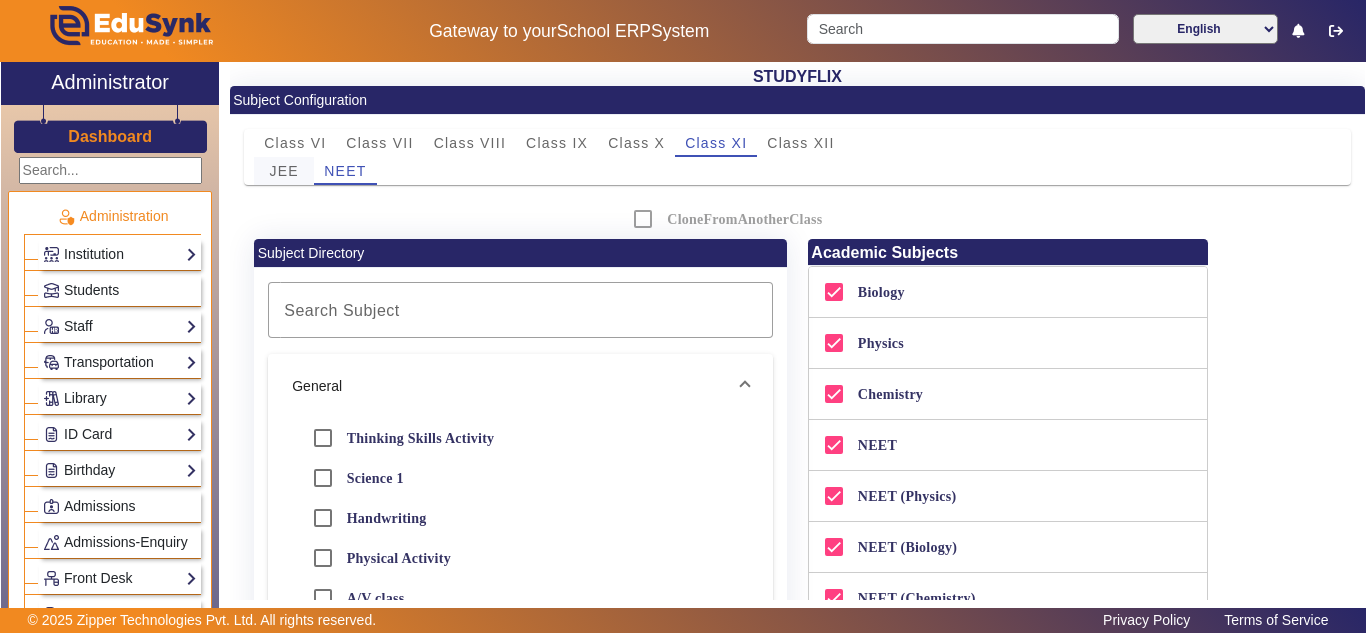 click on "JEE" at bounding box center [284, 171] 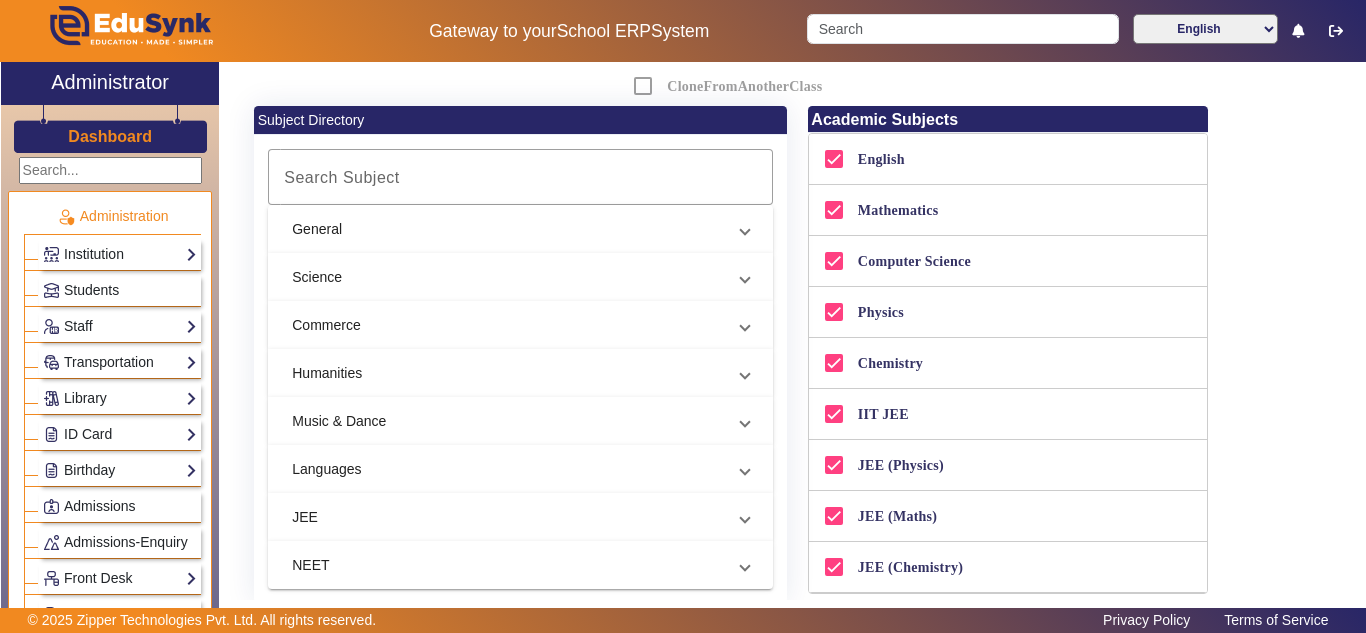 scroll, scrollTop: 0, scrollLeft: 0, axis: both 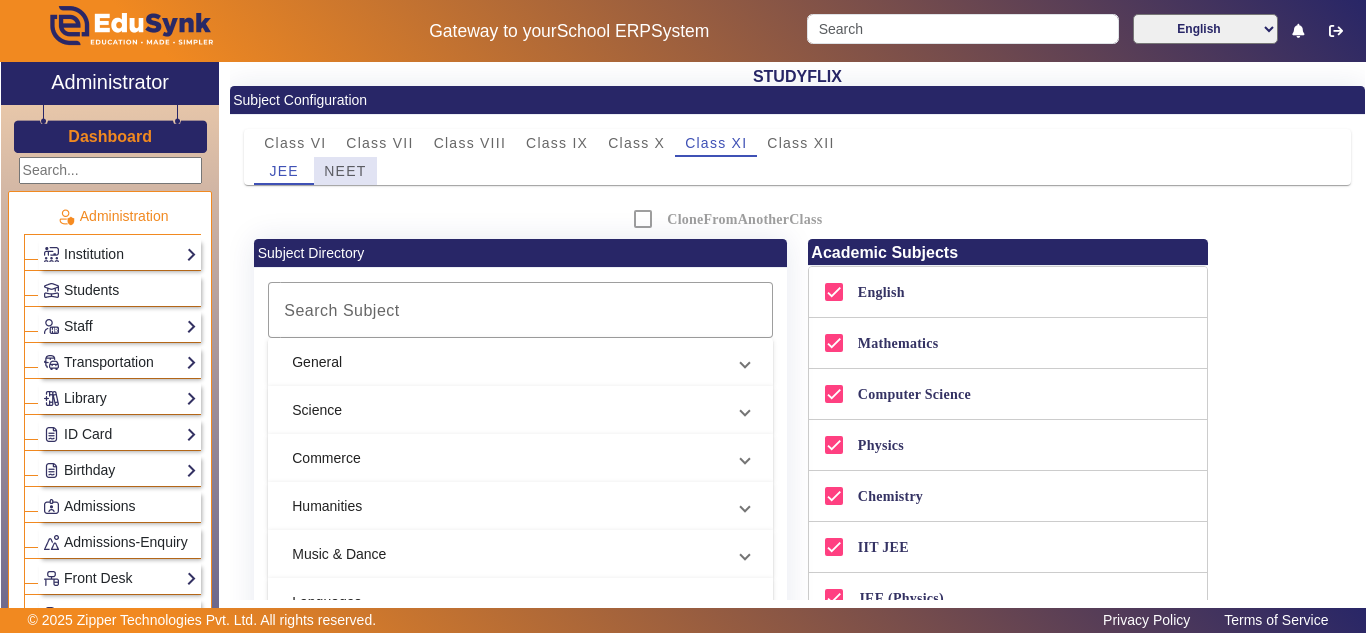 click on "NEET" at bounding box center [345, 171] 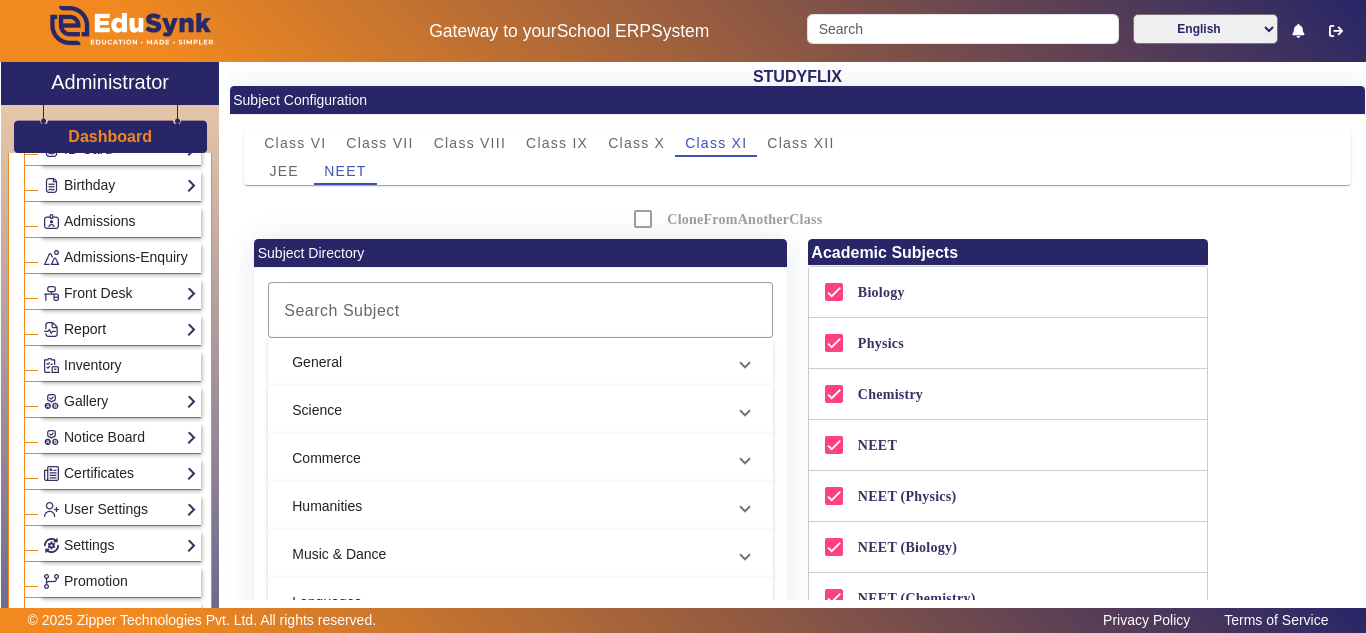 scroll, scrollTop: 333, scrollLeft: 0, axis: vertical 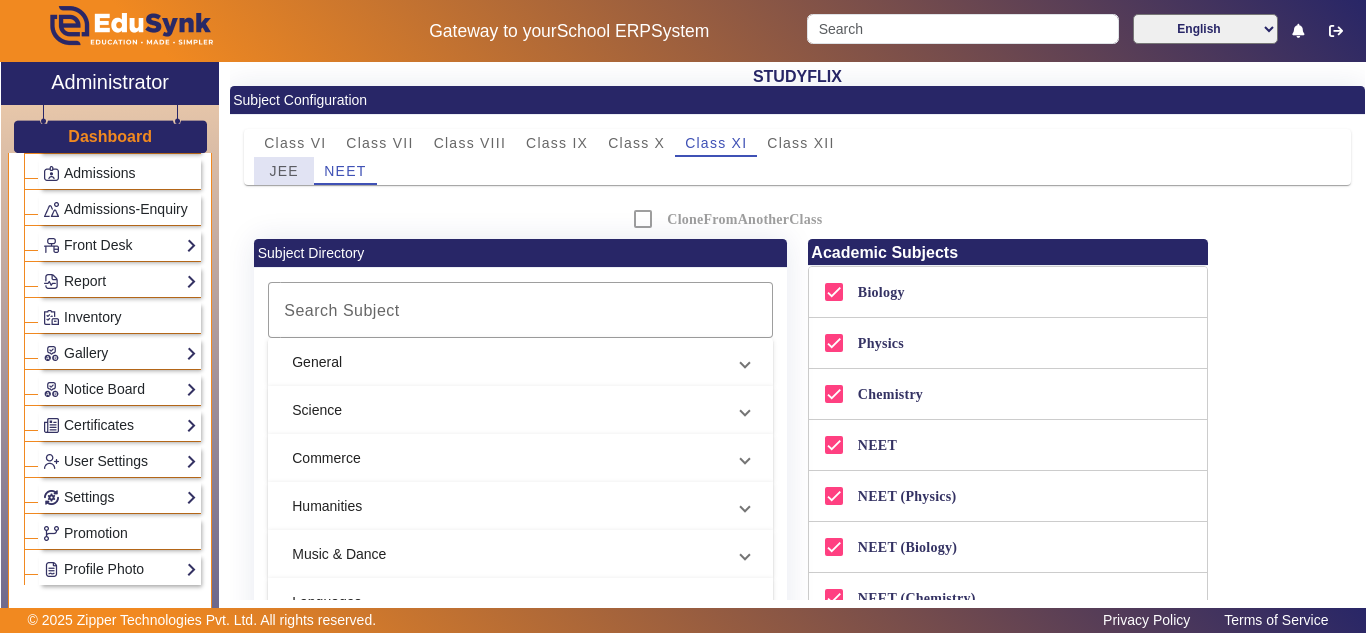 click on "JEE" at bounding box center [284, 171] 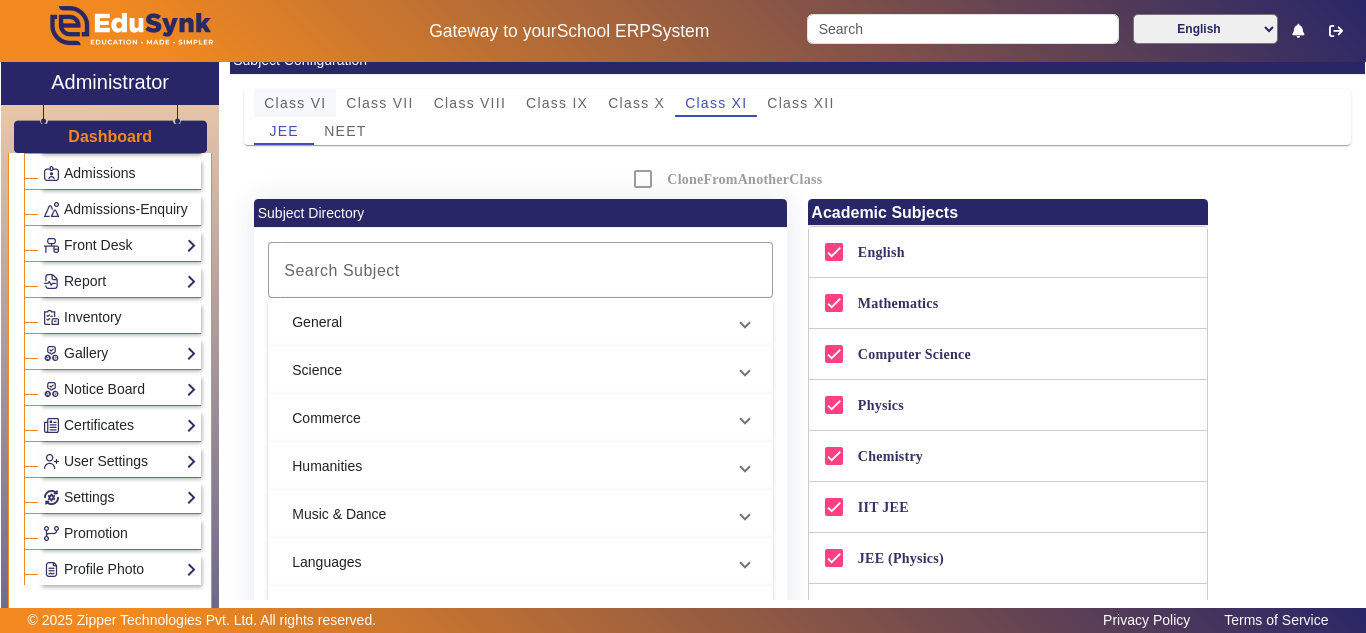 scroll, scrollTop: 0, scrollLeft: 0, axis: both 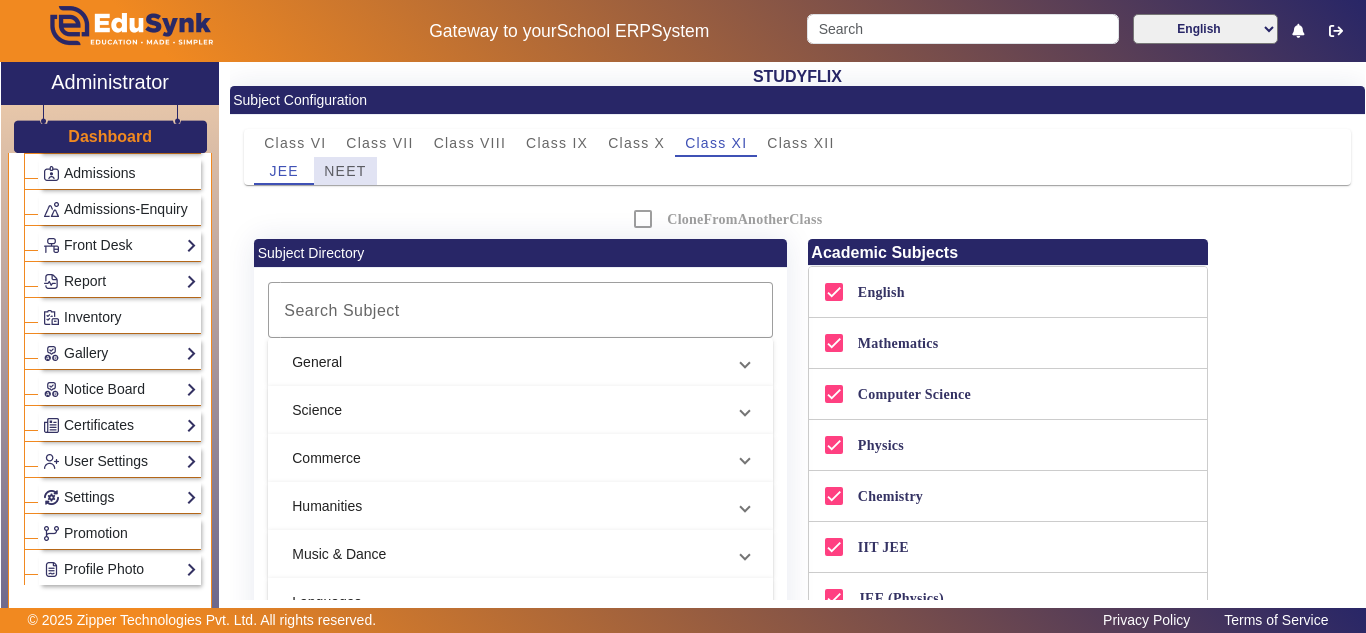 click on "NEET" at bounding box center [345, 171] 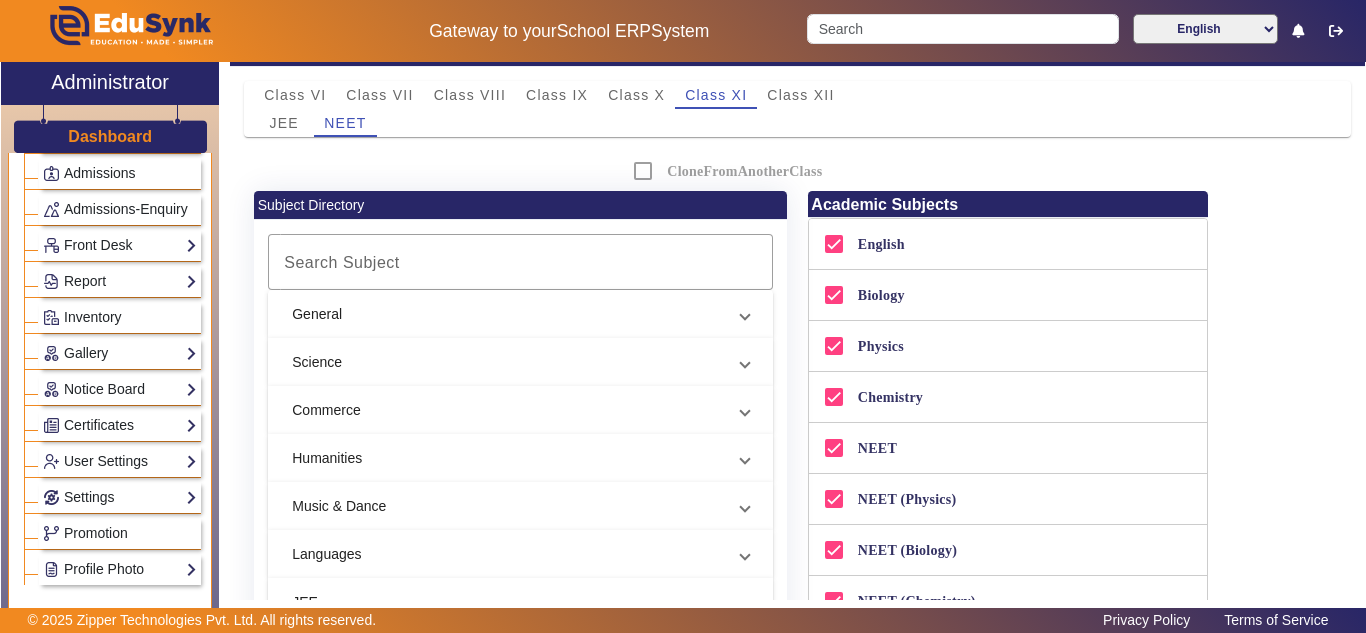 scroll, scrollTop: 0, scrollLeft: 0, axis: both 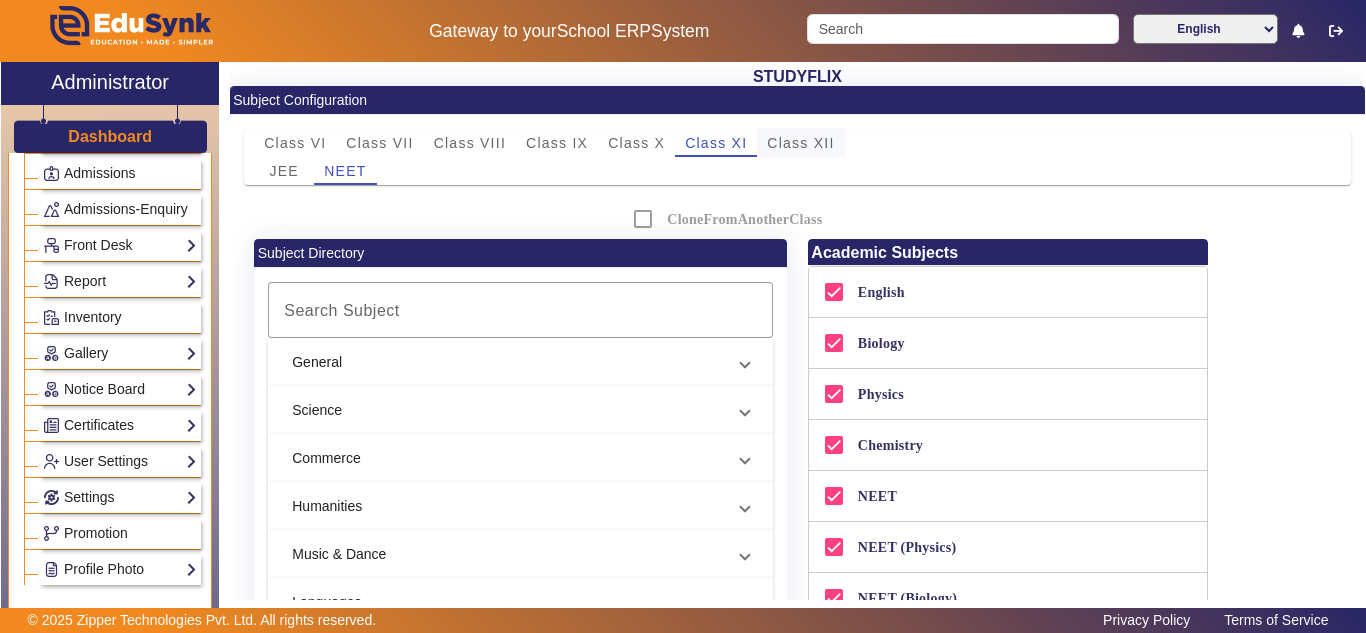click on "Class XII" at bounding box center [800, 143] 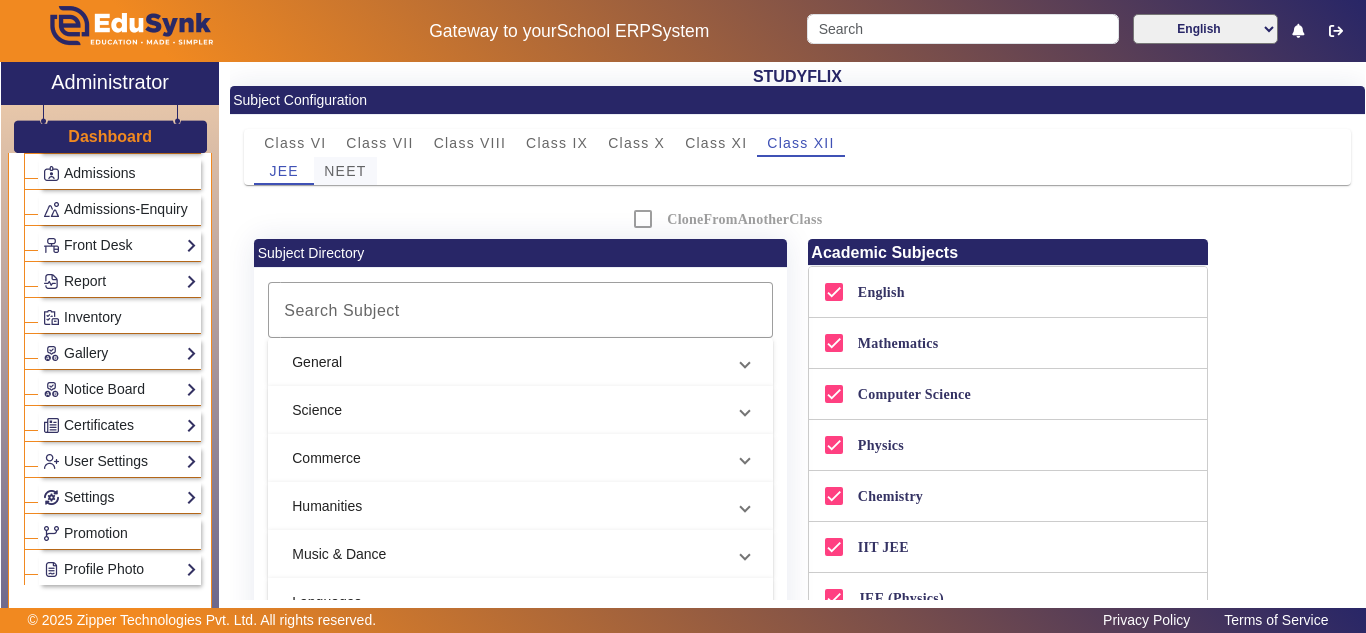 click on "NEET" at bounding box center [345, 171] 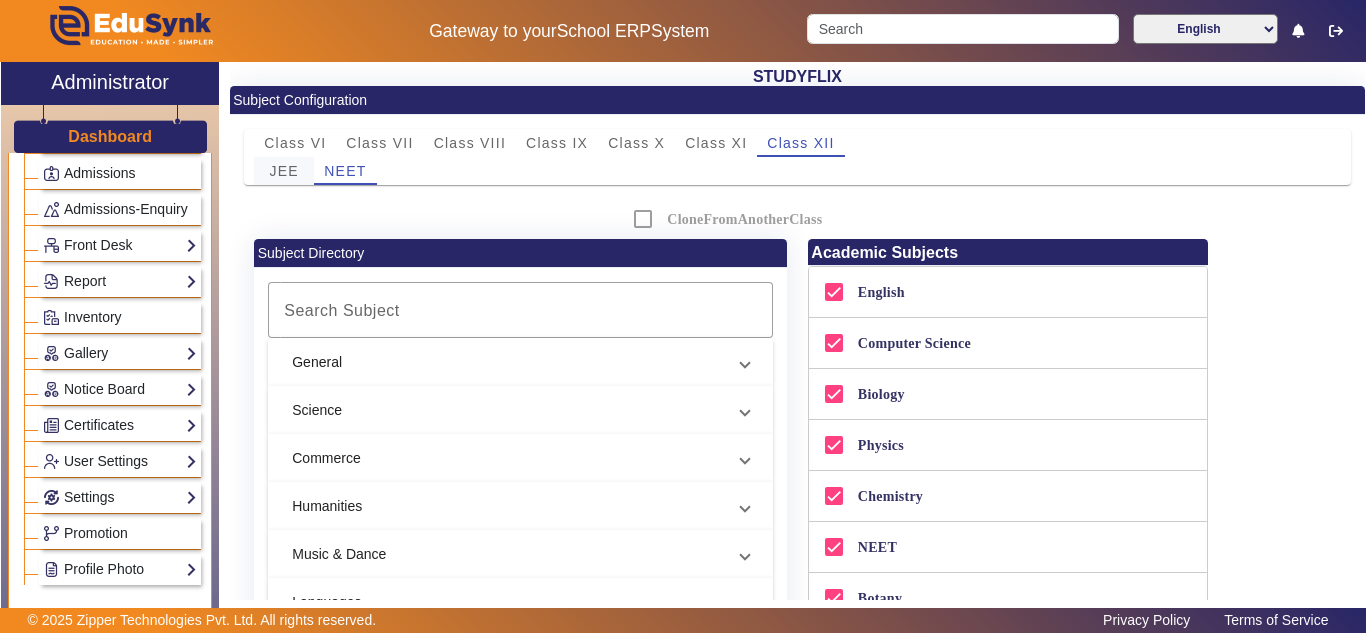 click on "JEE" at bounding box center [284, 171] 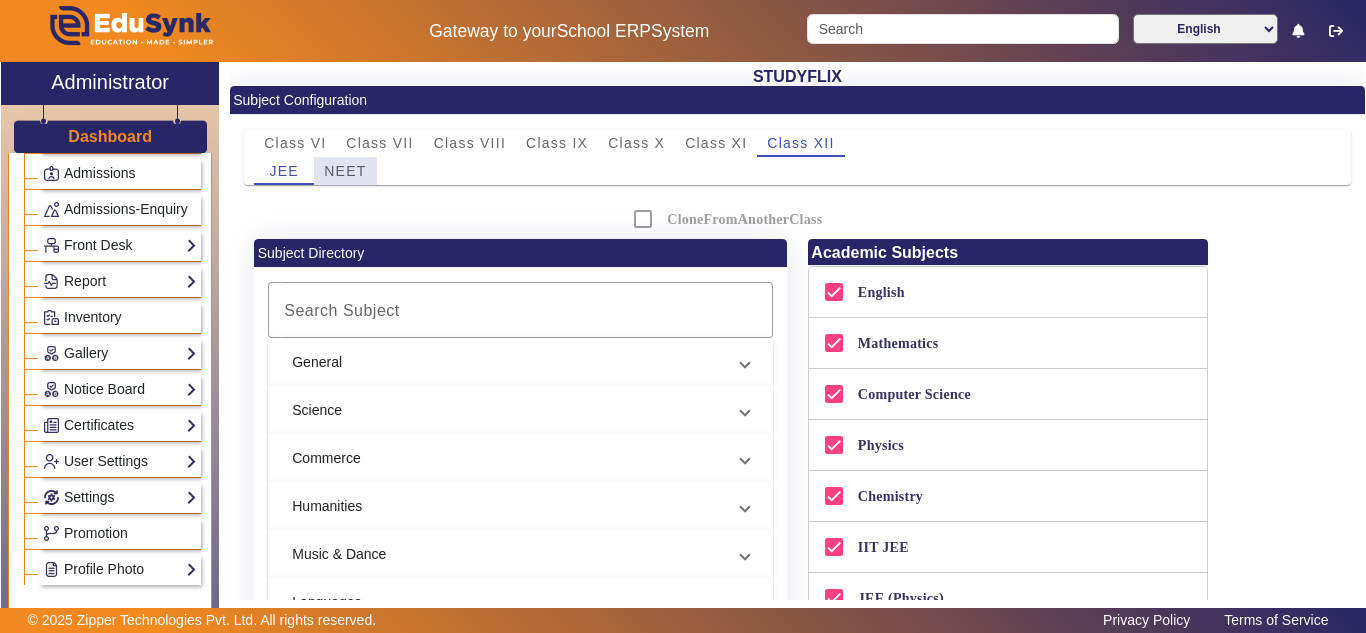 click on "NEET" at bounding box center [345, 171] 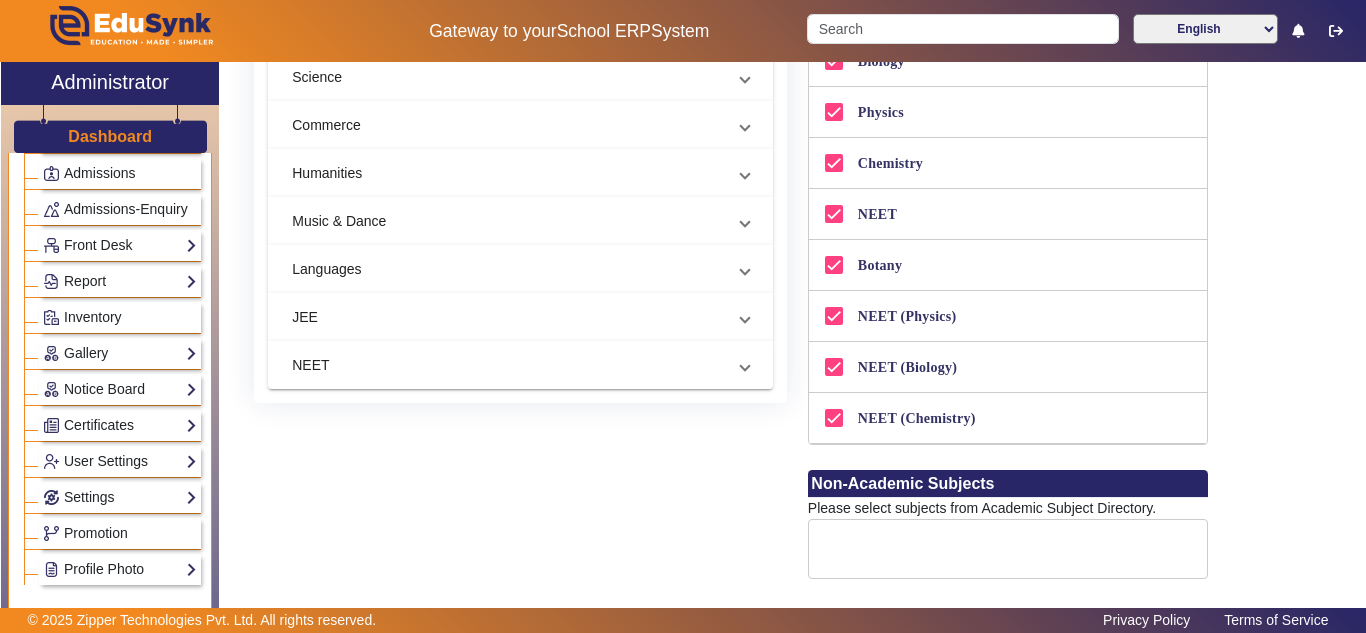 scroll, scrollTop: 0, scrollLeft: 0, axis: both 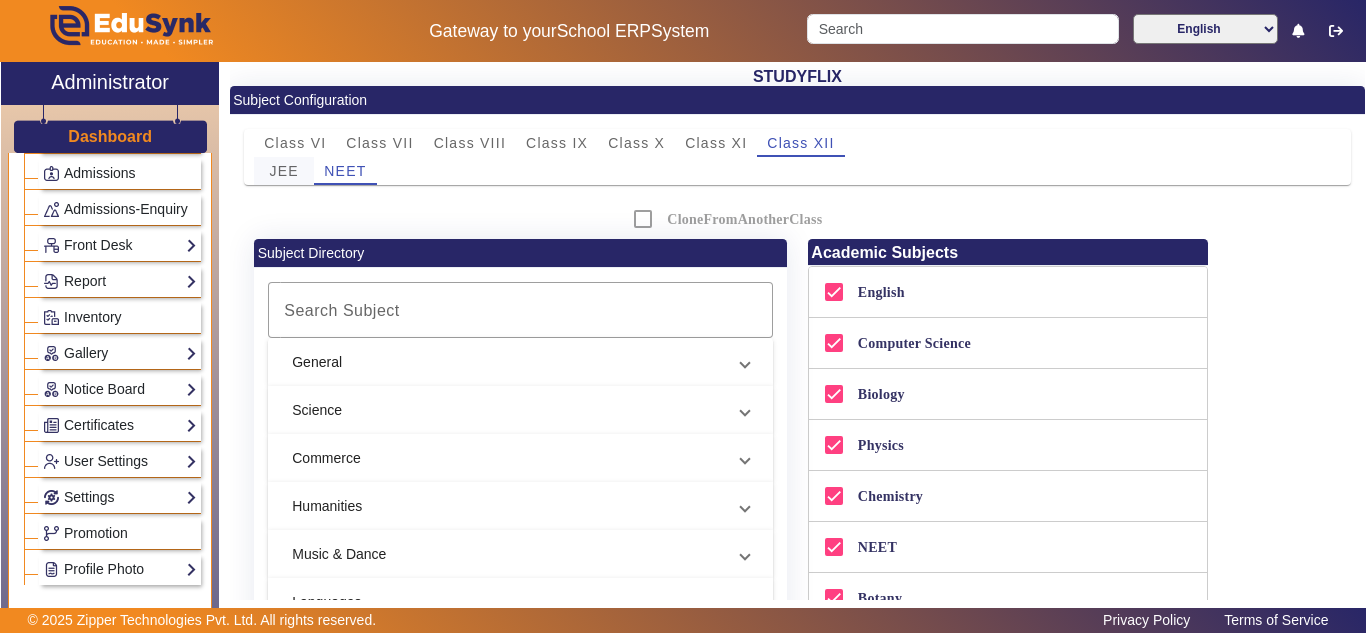 click on "JEE" at bounding box center [284, 171] 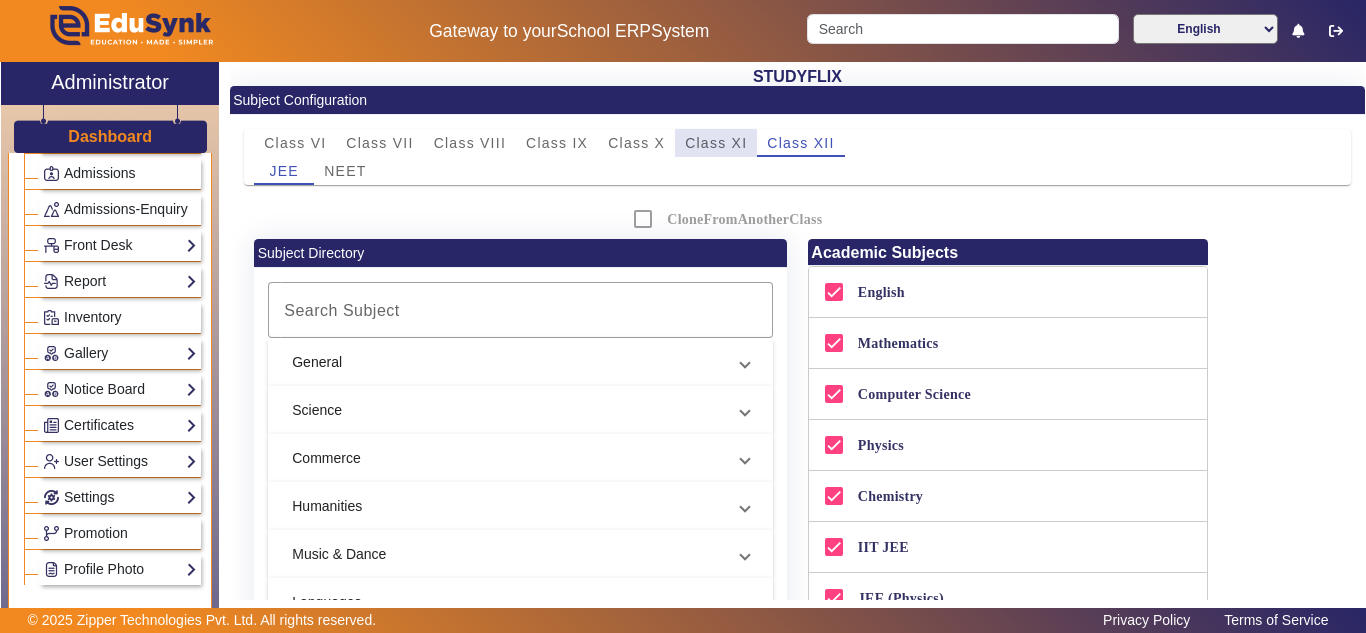 click on "Class XI" at bounding box center (716, 143) 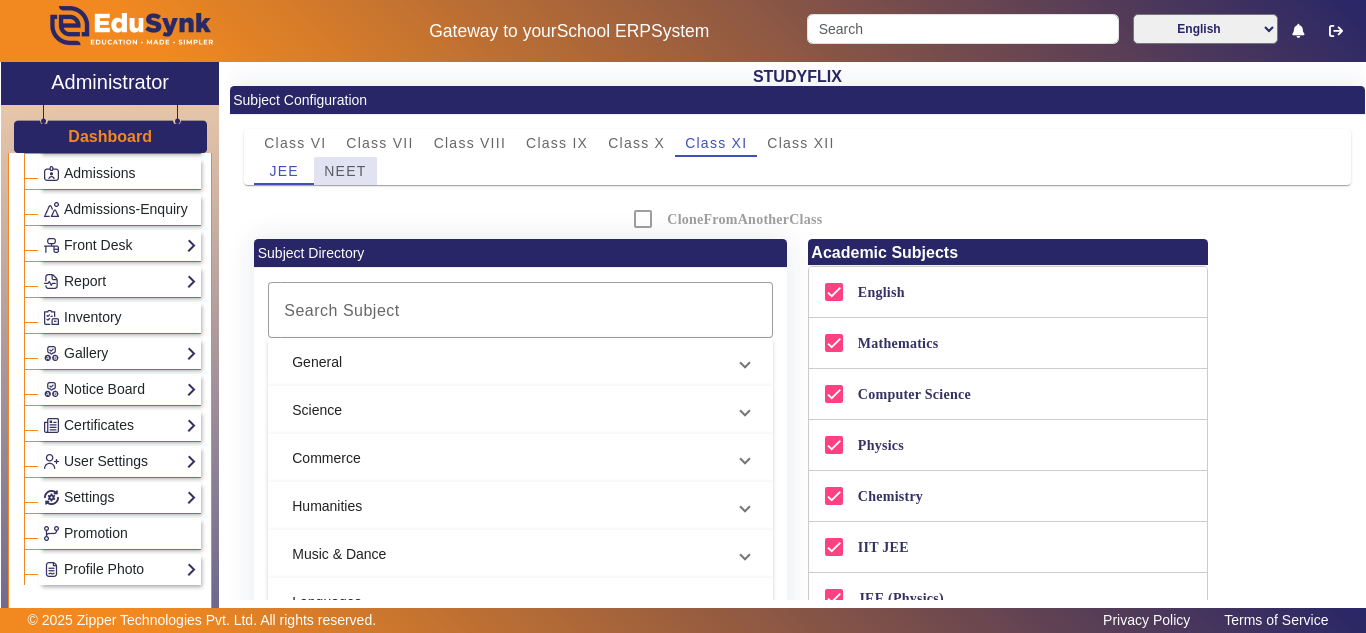 click on "NEET" at bounding box center (345, 171) 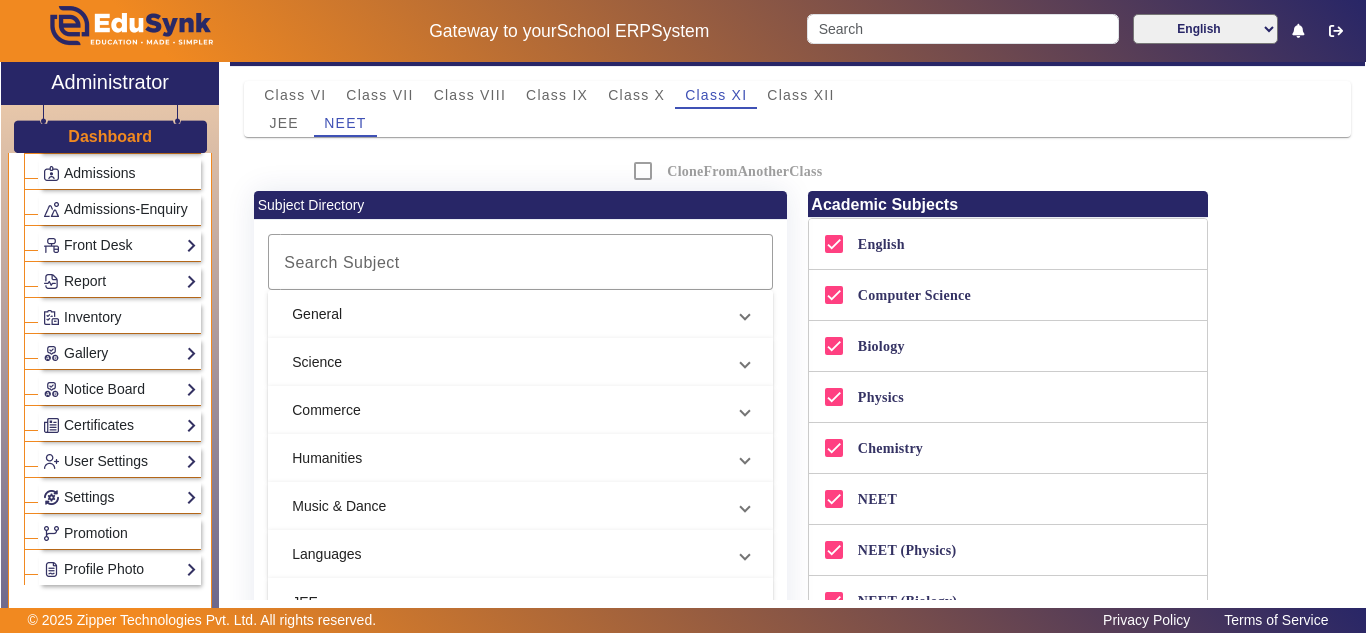 scroll, scrollTop: 0, scrollLeft: 0, axis: both 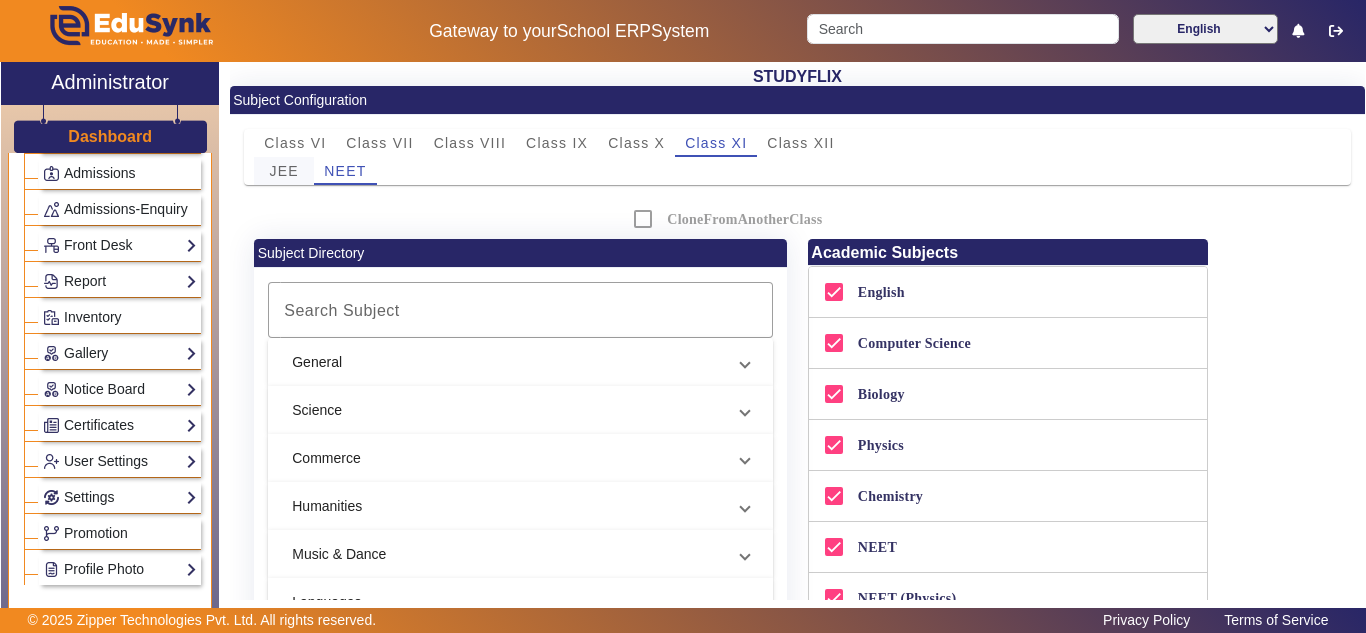 click on "JEE" at bounding box center (284, 171) 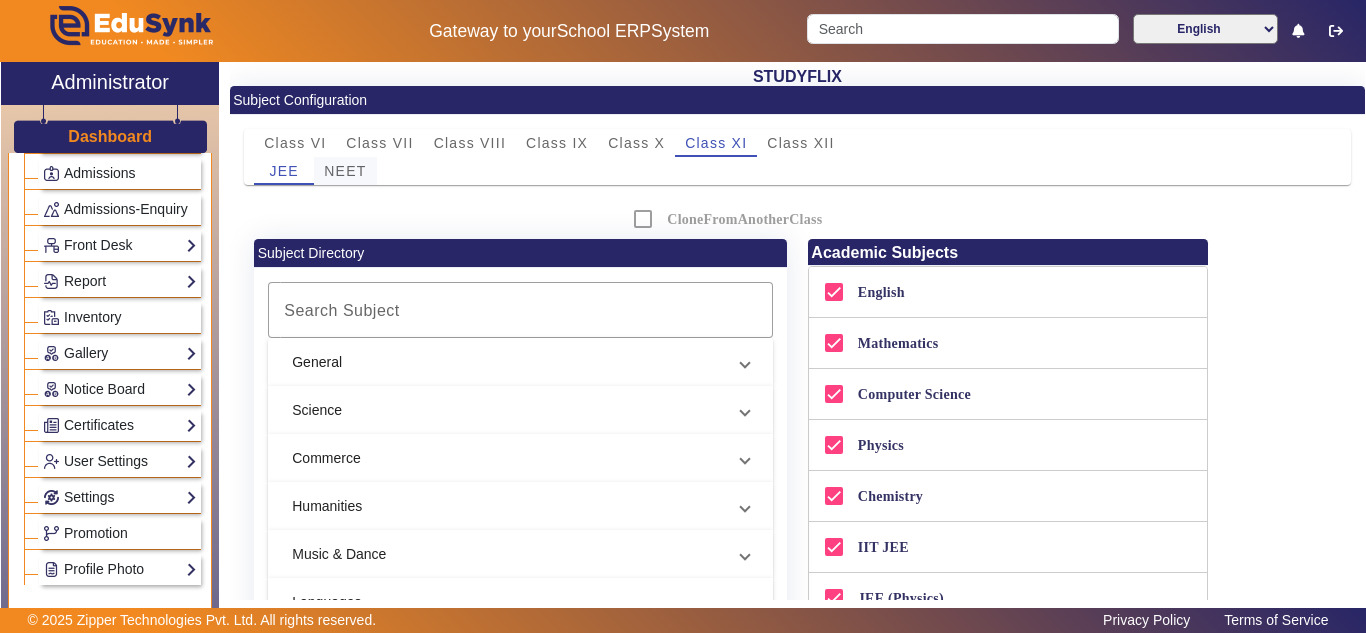 click on "NEET" at bounding box center (345, 171) 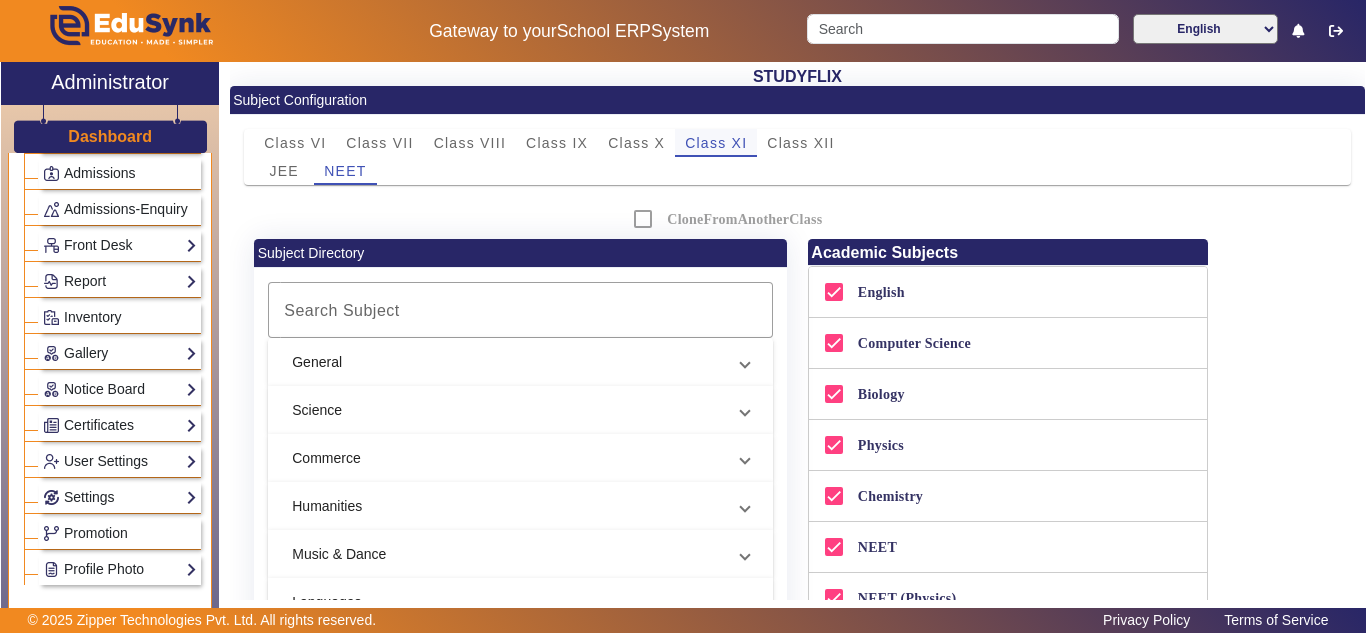 click on "Class XI" at bounding box center [716, 143] 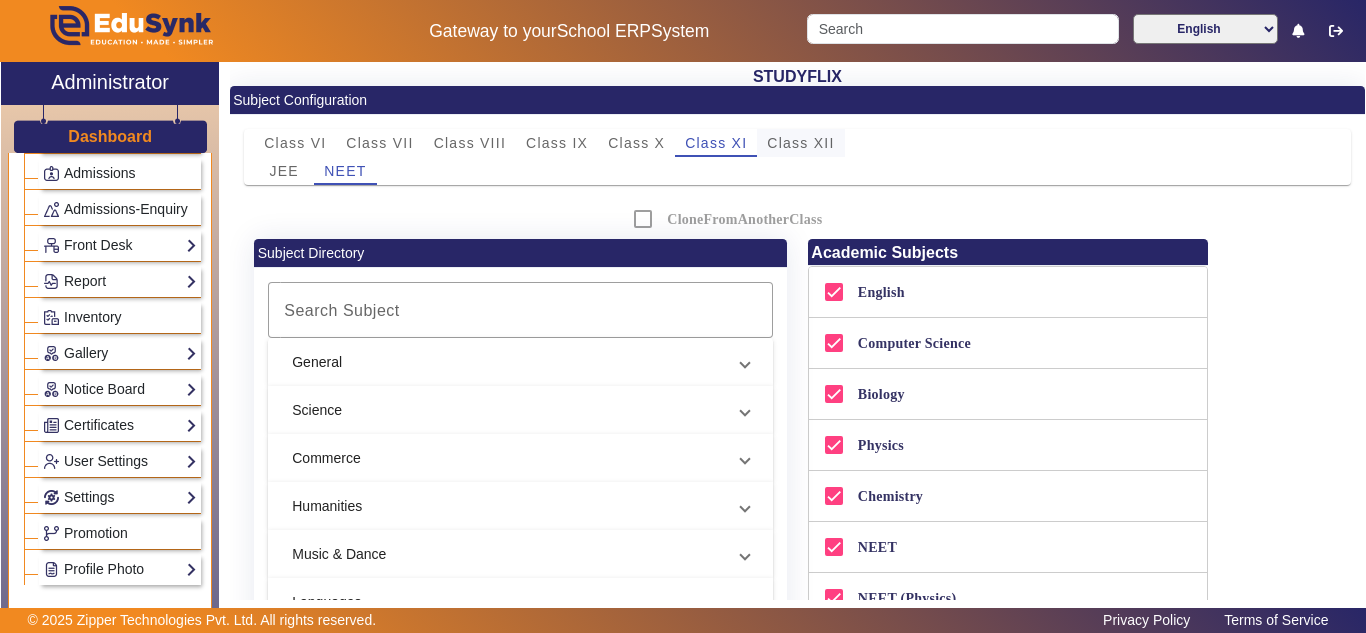 click on "Class XII" at bounding box center [800, 143] 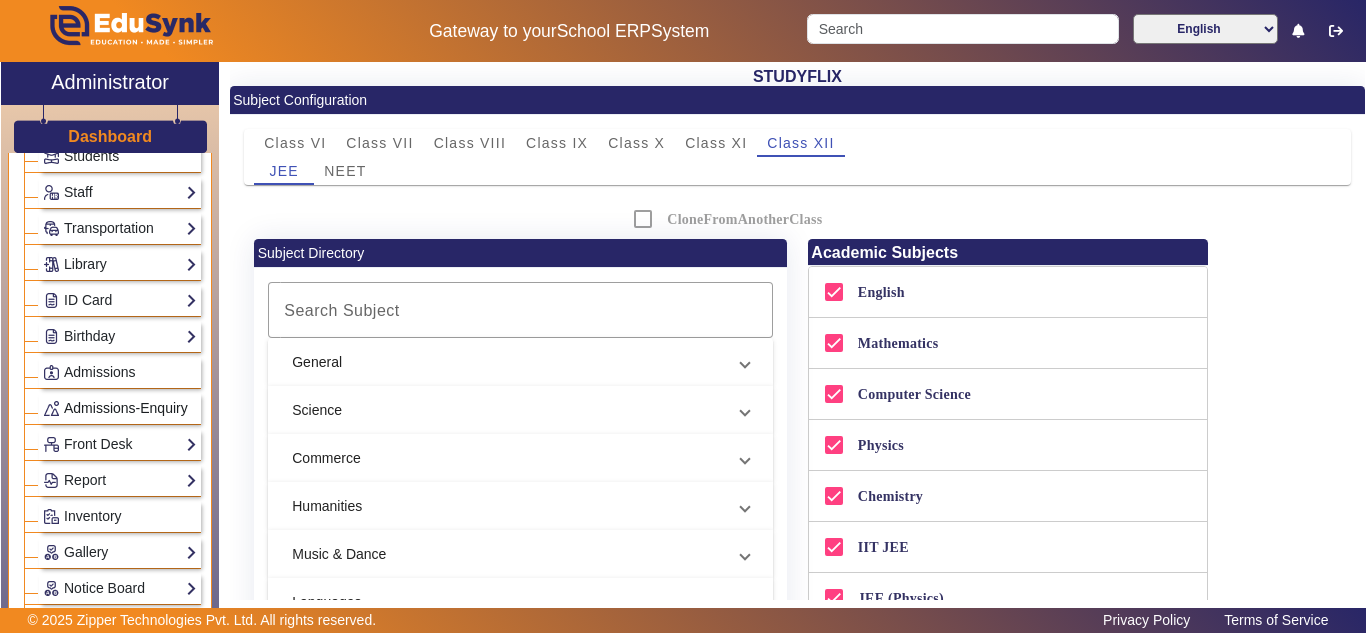 scroll, scrollTop: 0, scrollLeft: 0, axis: both 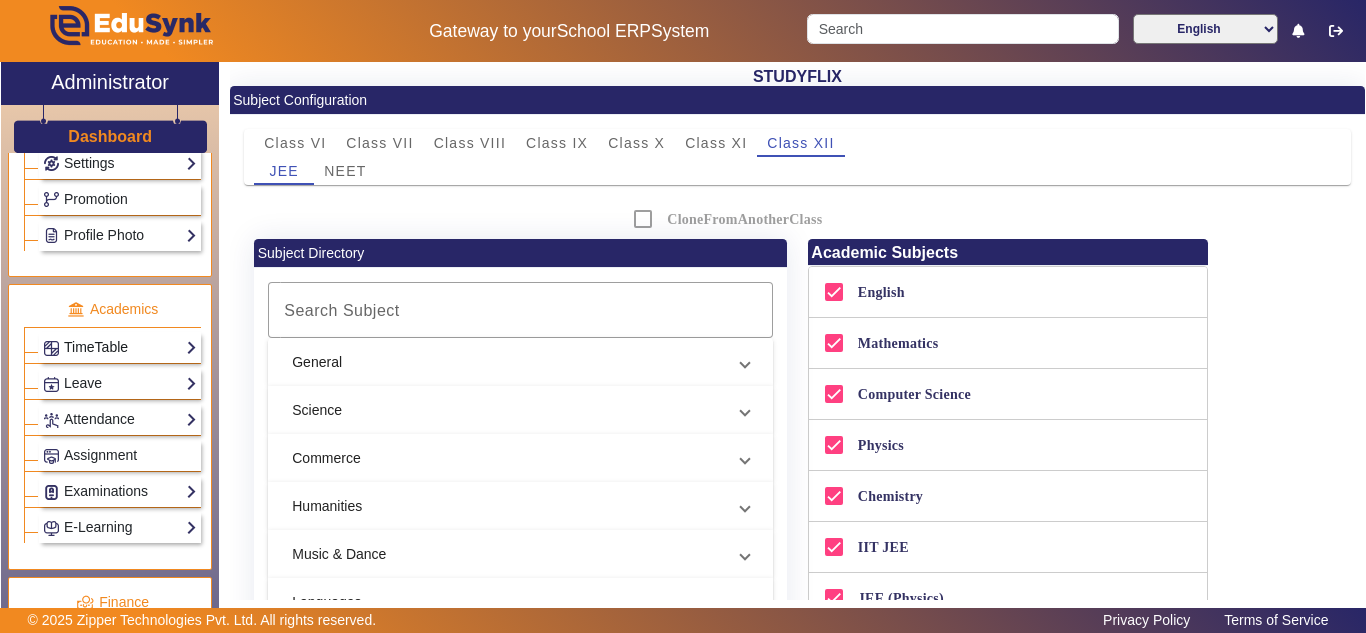 click on "TimeTable" 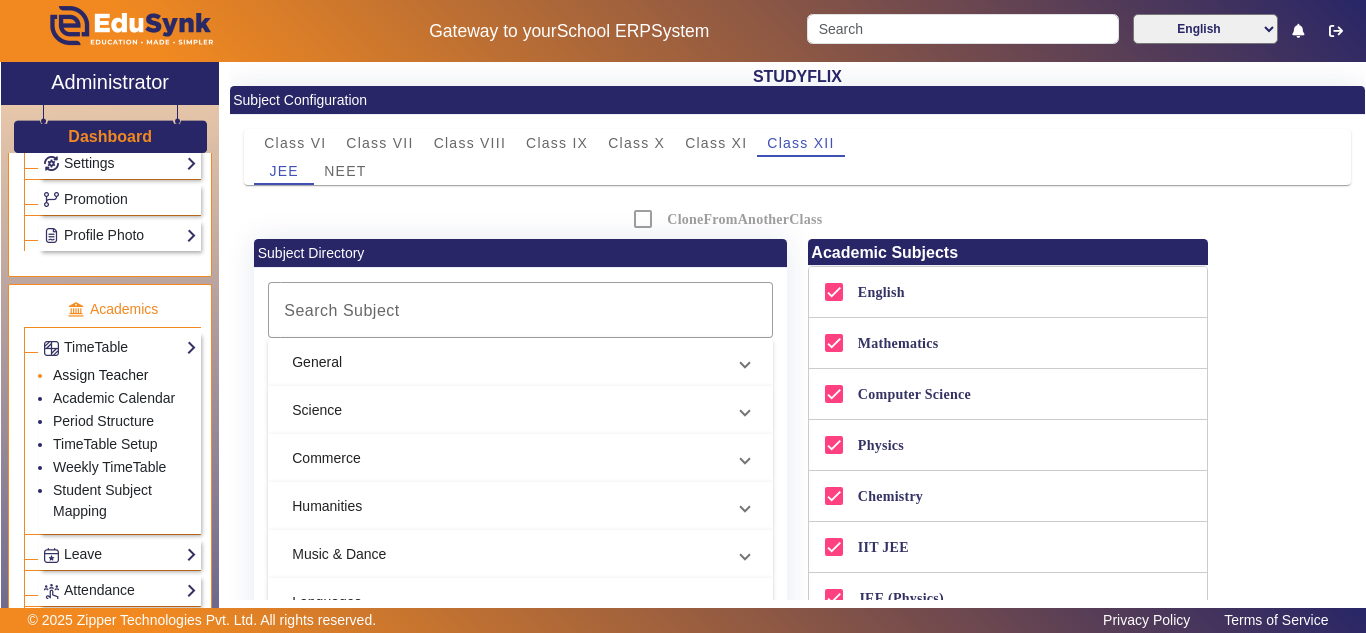 click on "Assign Teacher" 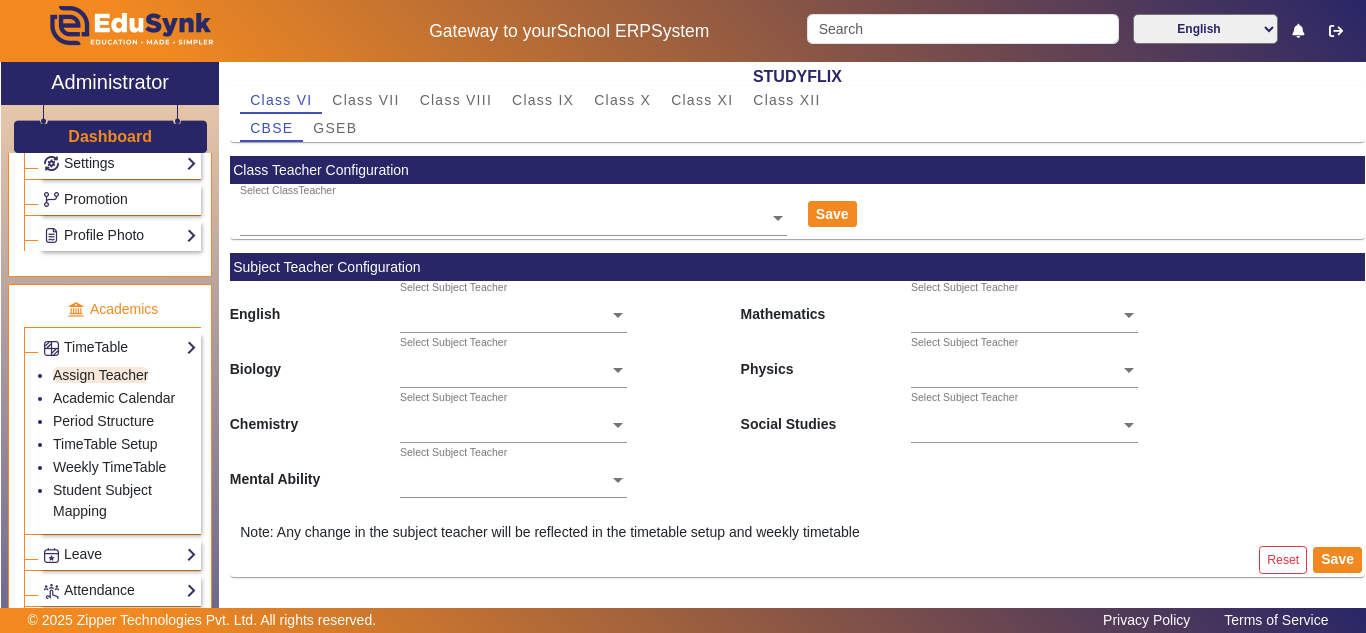 click 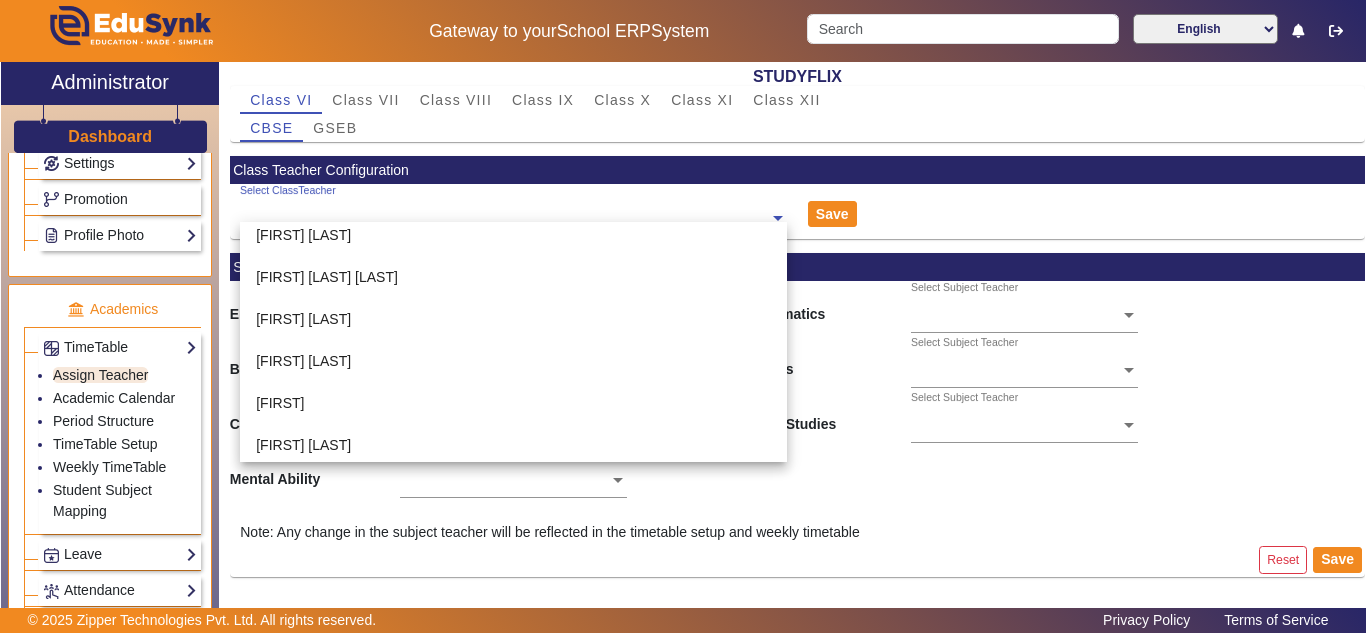 scroll, scrollTop: 222, scrollLeft: 0, axis: vertical 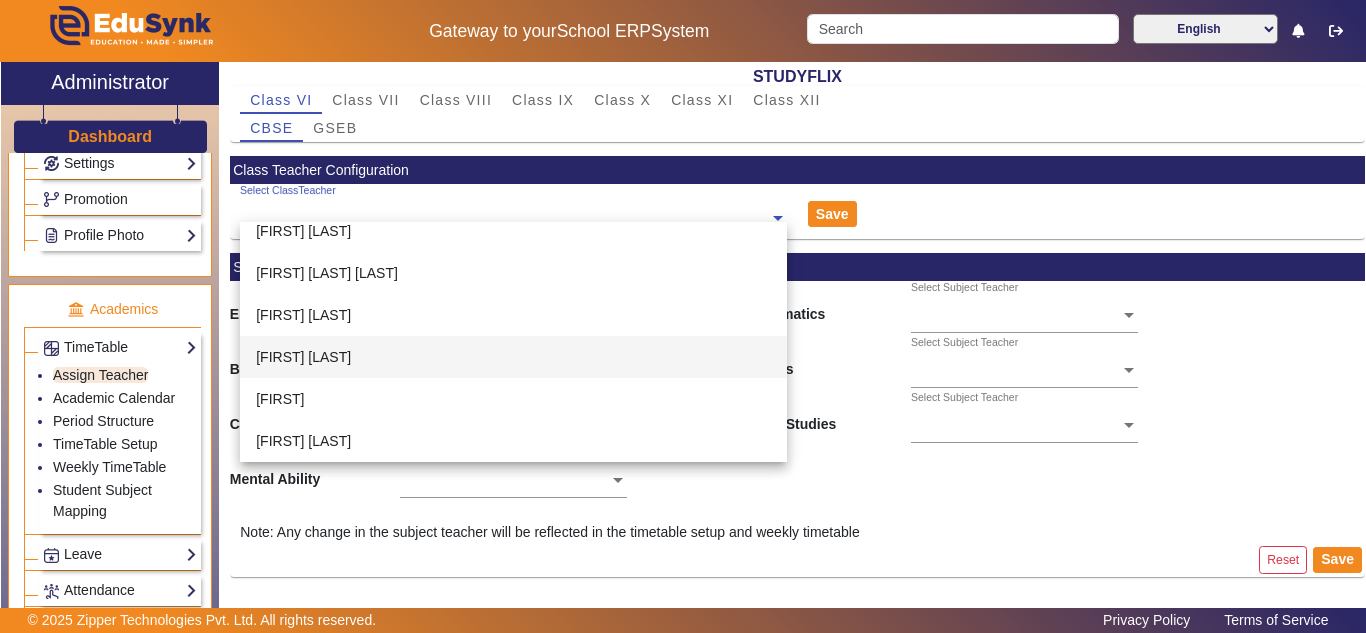 click on "Class Teacher Configuration Select ClassTeacher    PINKESH PATEL  PUSPANJALI KHATTRI  PALAK PATEL  MAYUR BARIA  ASHUTOSH KATARIA  NITA GHULE  VIVEK KUMAR SINGH  JHANVI KUMARI  HIMANI GOHIL  JAYPAL  HARSH KUMAR   Save   Subject Teacher Configuration   English  Select Subject Teacher    Mathematics  Select Subject Teacher    Biology  Select Subject Teacher    Physics  Select Subject Teacher    Chemistry  Select Subject Teacher    Social Studies  Select Subject Teacher    Mental Ability  Select Subject Teacher    Note: Any change in the subject teacher will be reflected in the timetable setup and weekly timetable   Reset   Save" 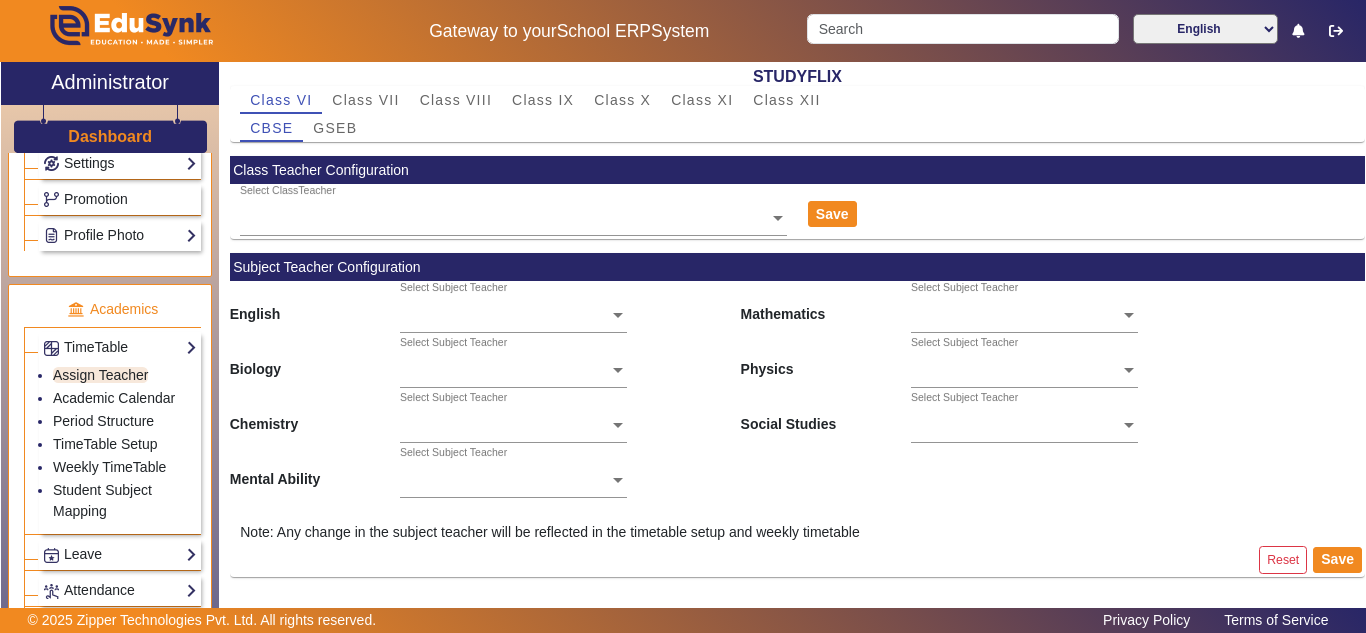 click 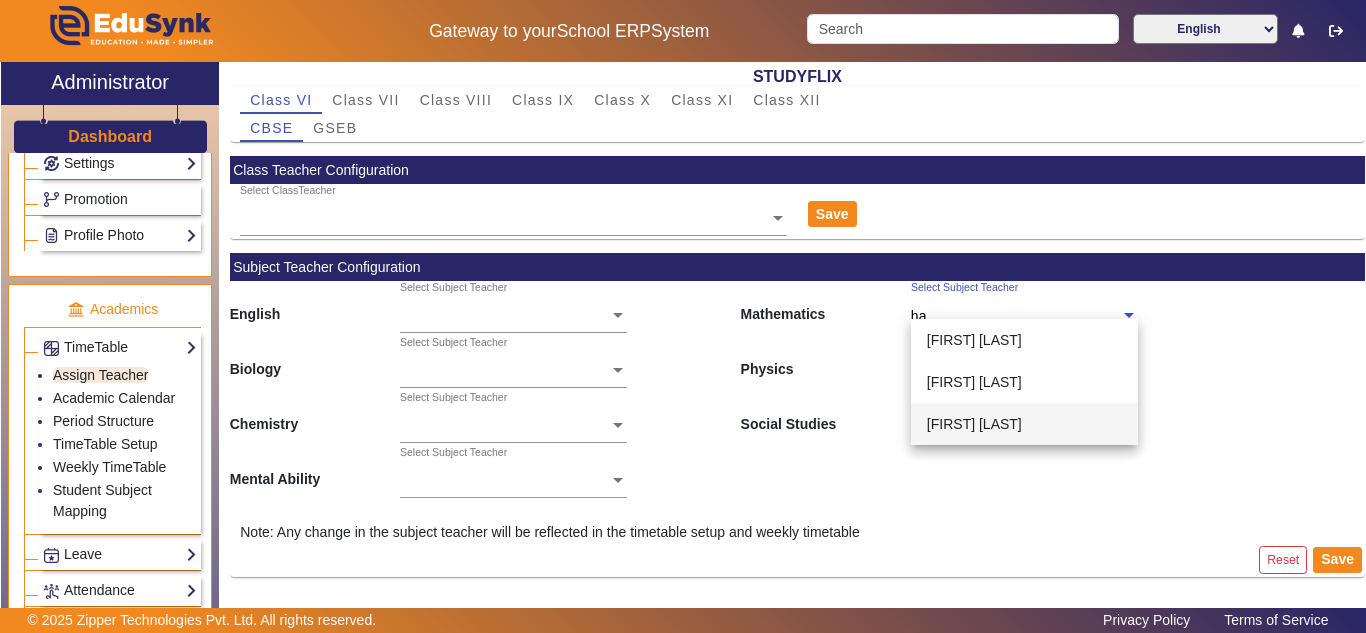 type on "ha" 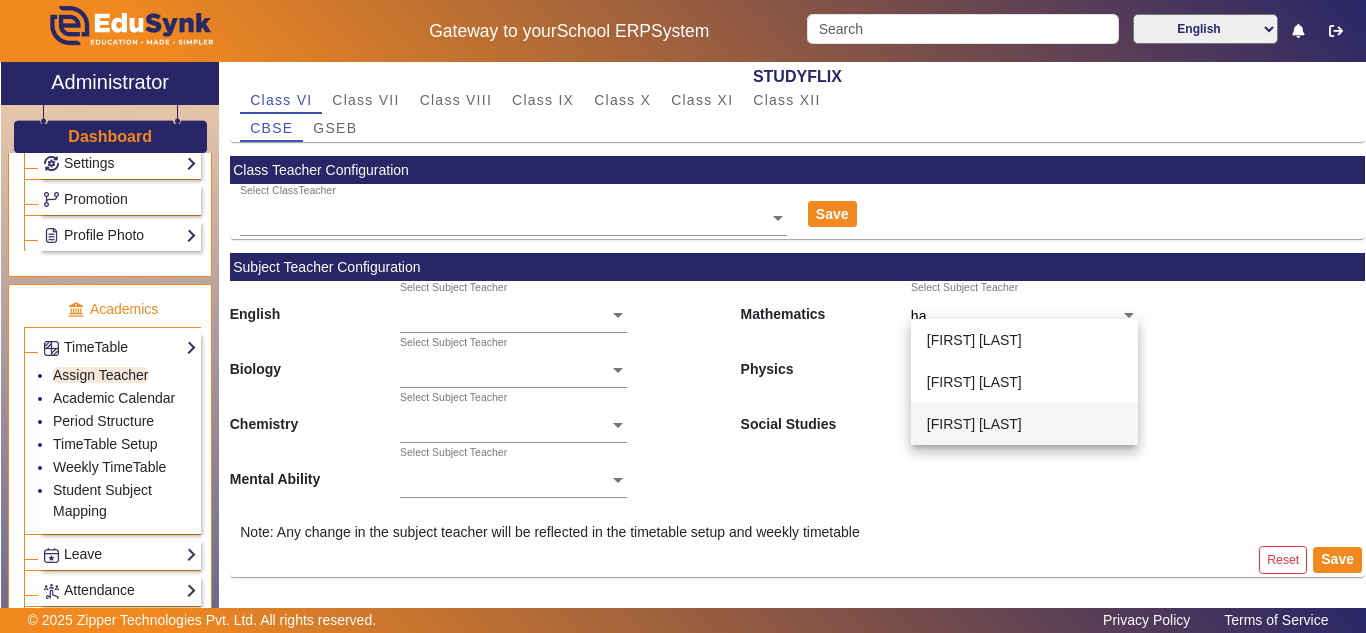 click on "Mental Ability  Select Subject Teacher" 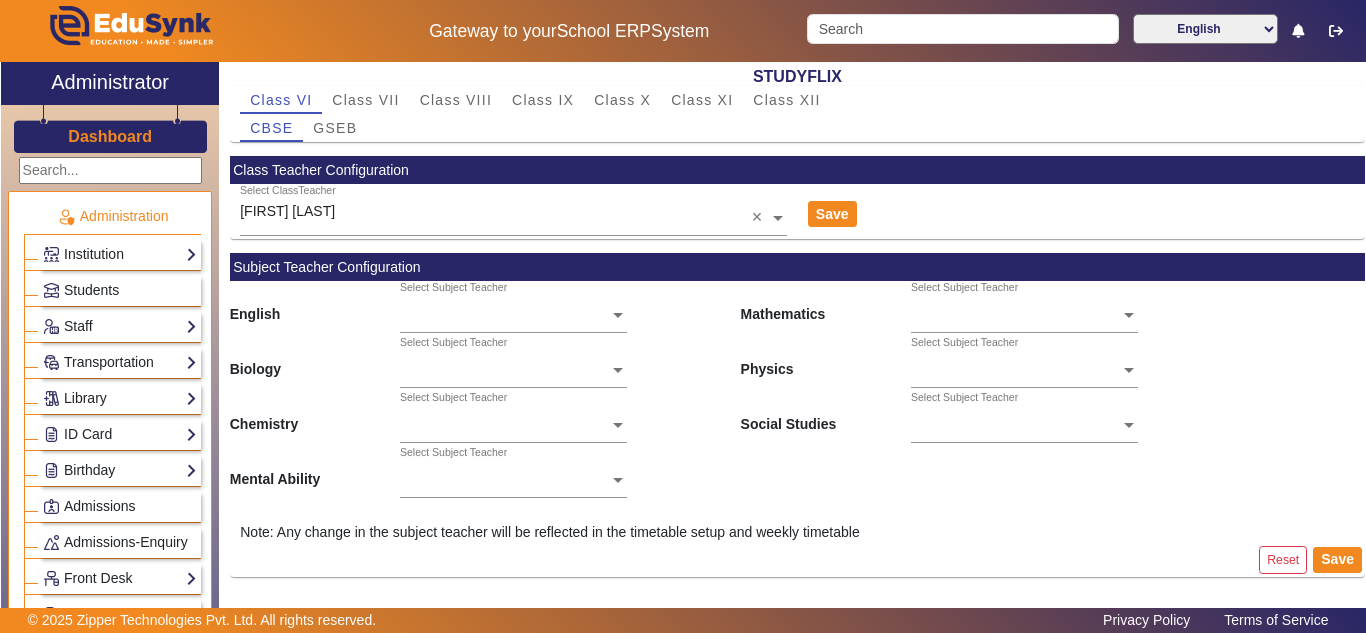 scroll, scrollTop: 0, scrollLeft: 0, axis: both 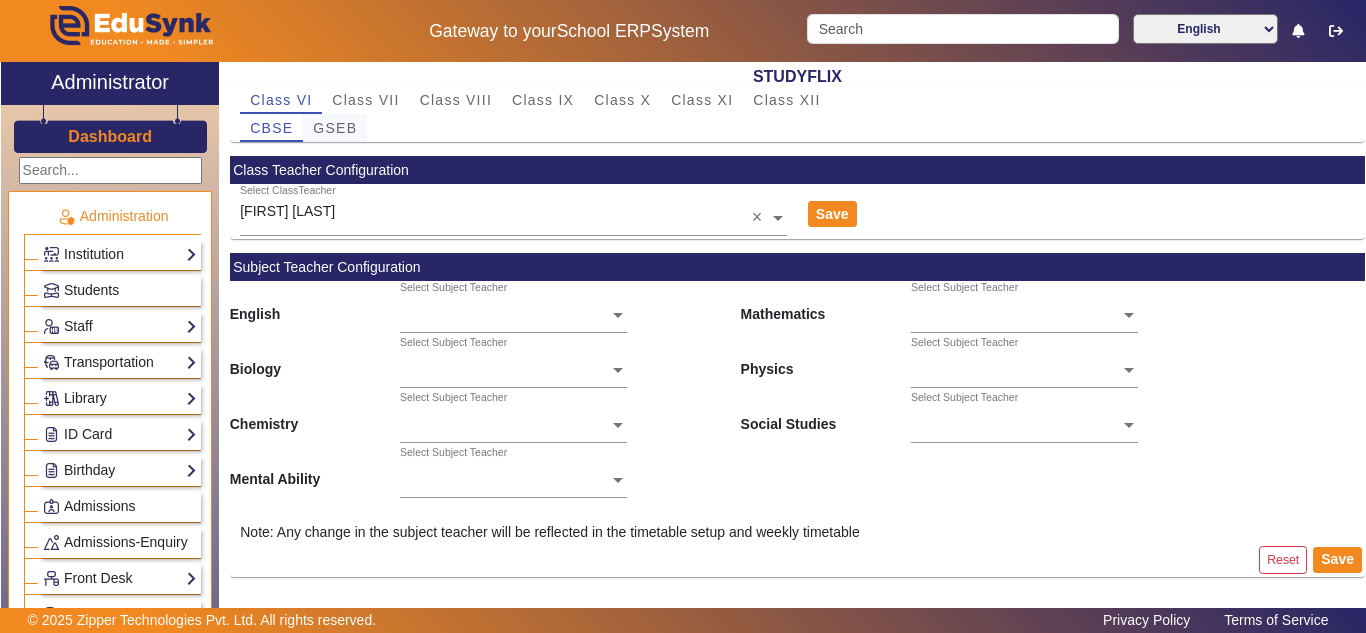 click on "GSEB" at bounding box center (335, 128) 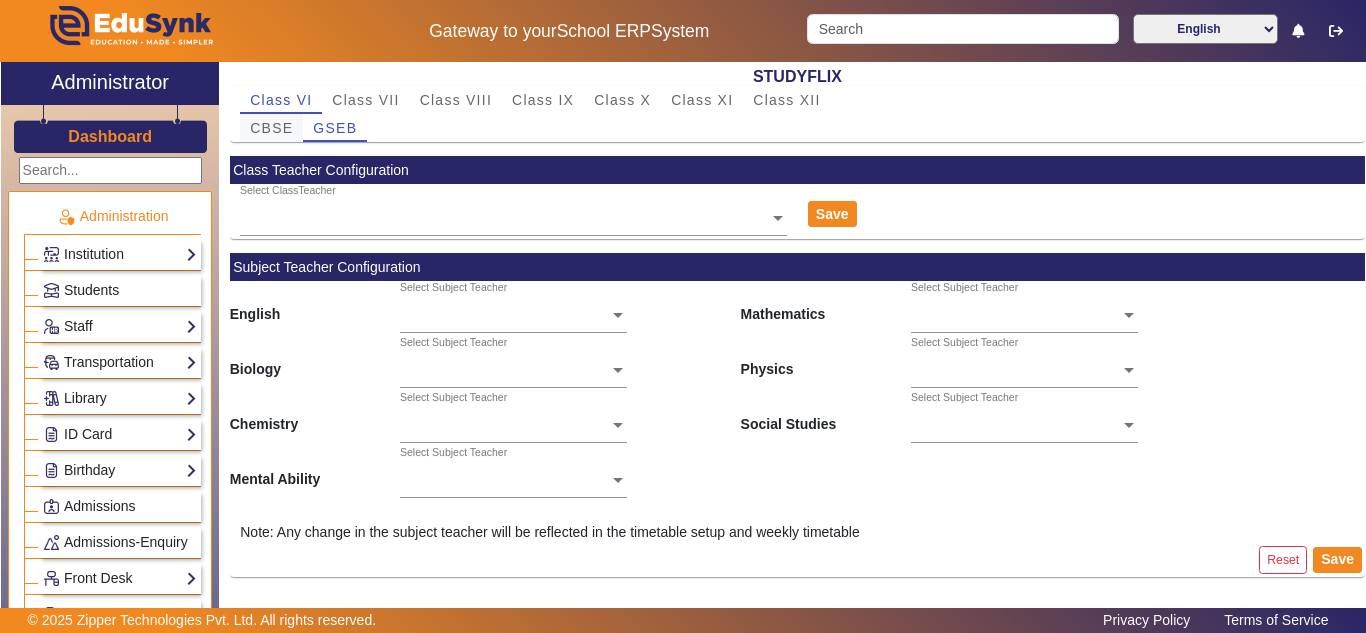 click on "CBSE" at bounding box center (271, 128) 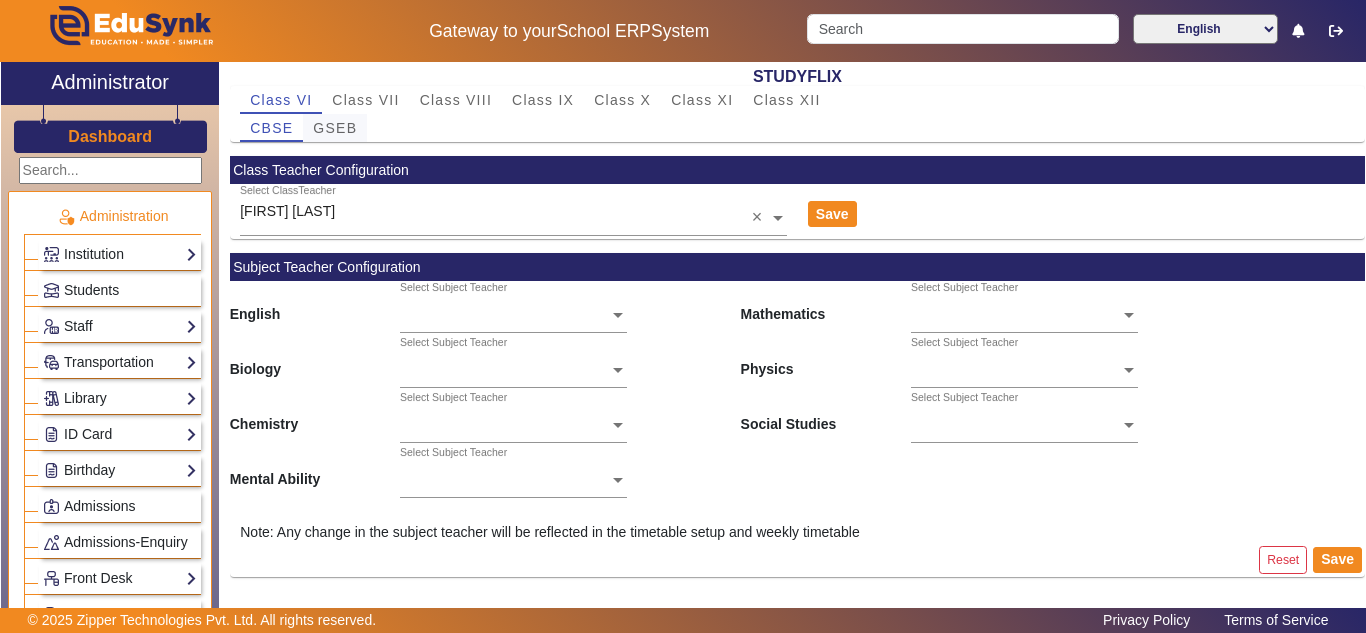 click on "GSEB" at bounding box center [335, 128] 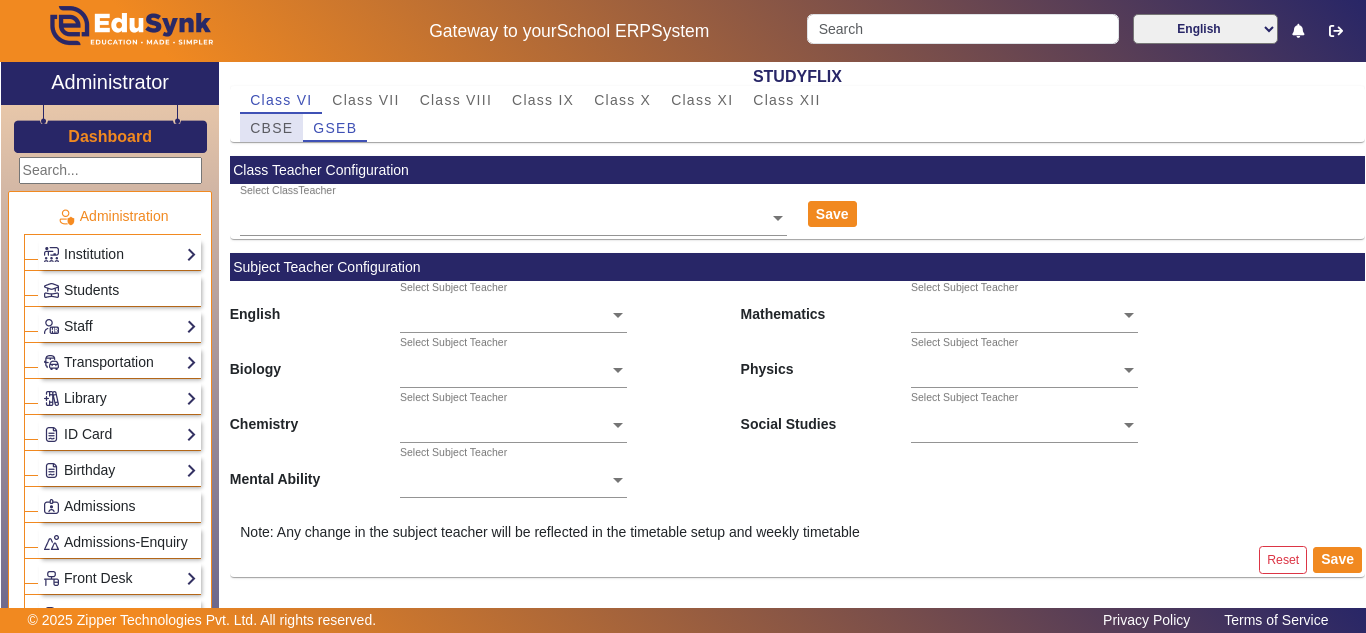 click on "CBSE" at bounding box center [271, 128] 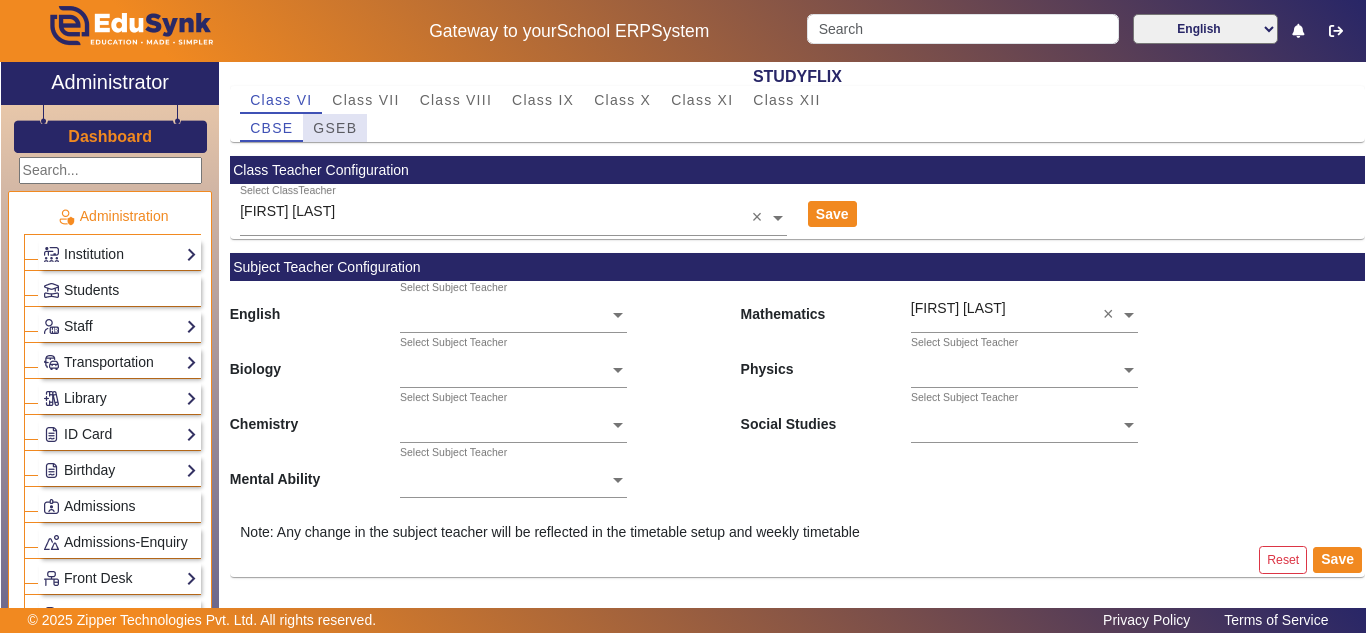 click on "GSEB" at bounding box center [335, 128] 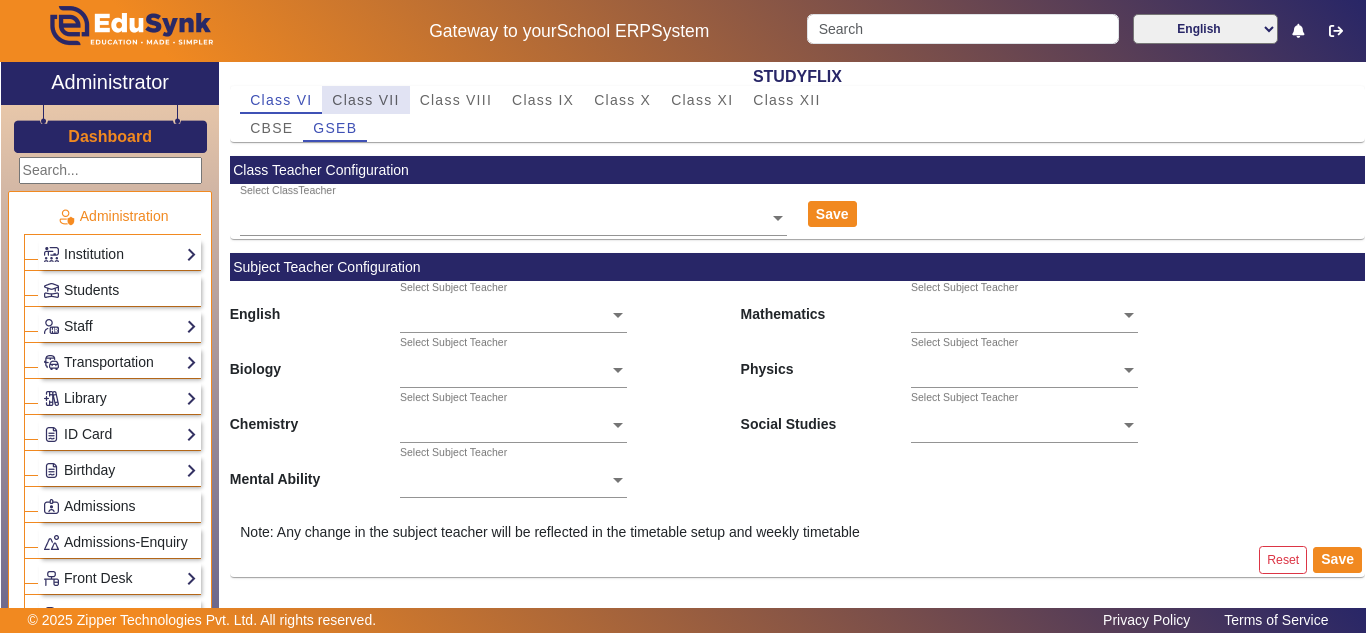 click on "Class VII" at bounding box center [365, 100] 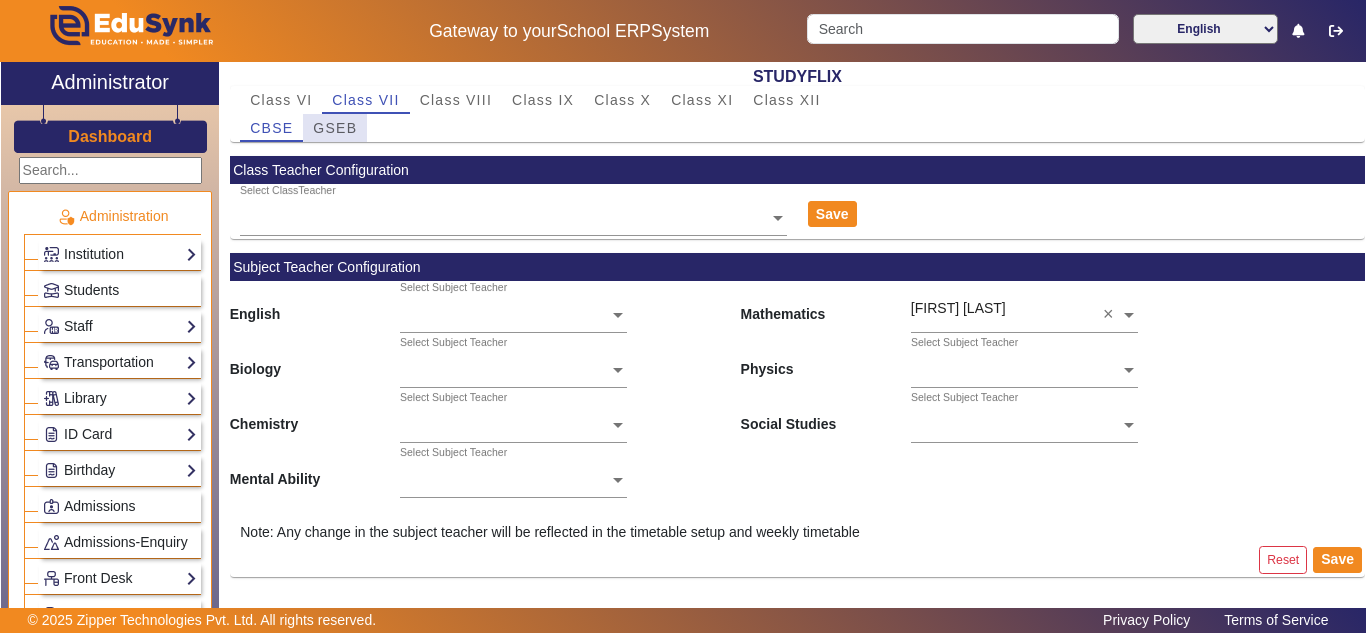 click on "GSEB" at bounding box center (335, 128) 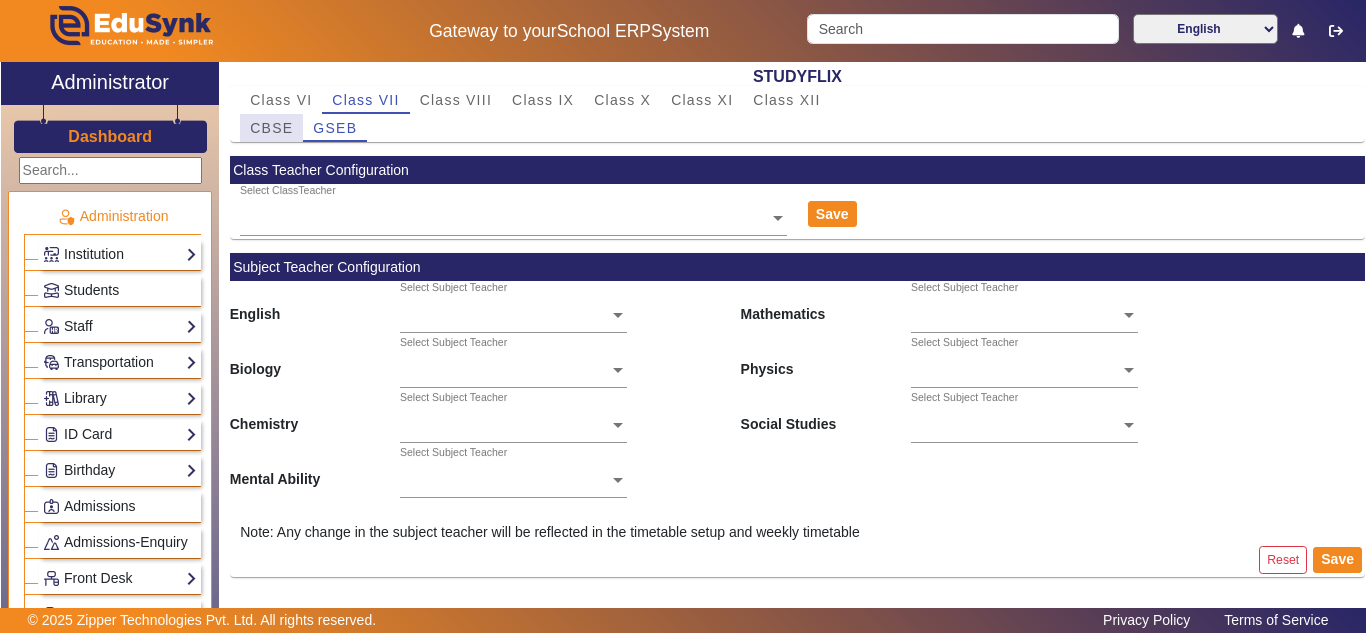 click on "CBSE" at bounding box center [271, 128] 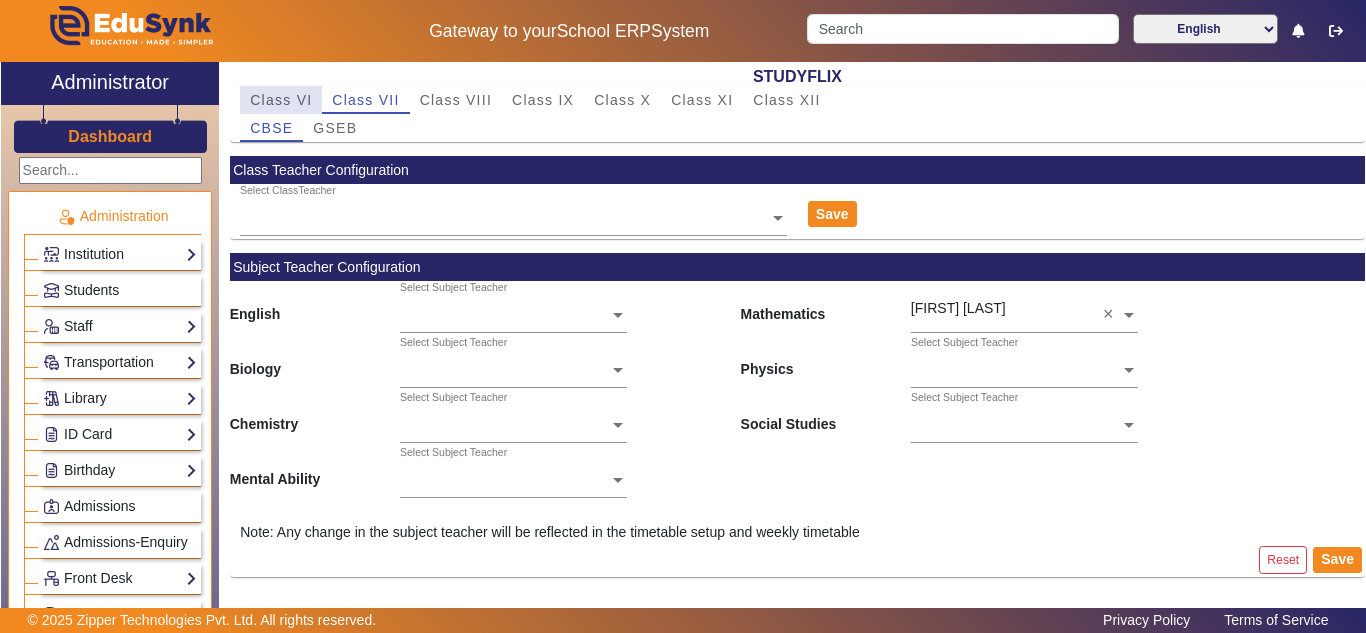 click on "Class VI" at bounding box center [281, 100] 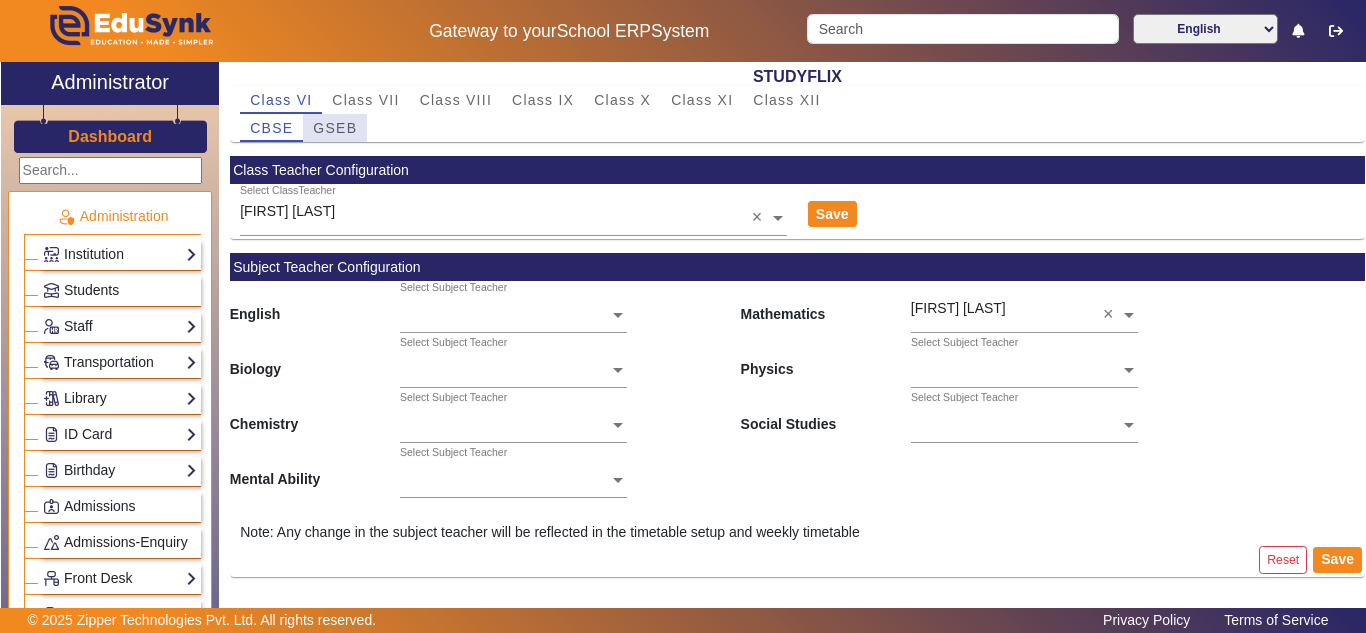 click on "GSEB" at bounding box center [335, 128] 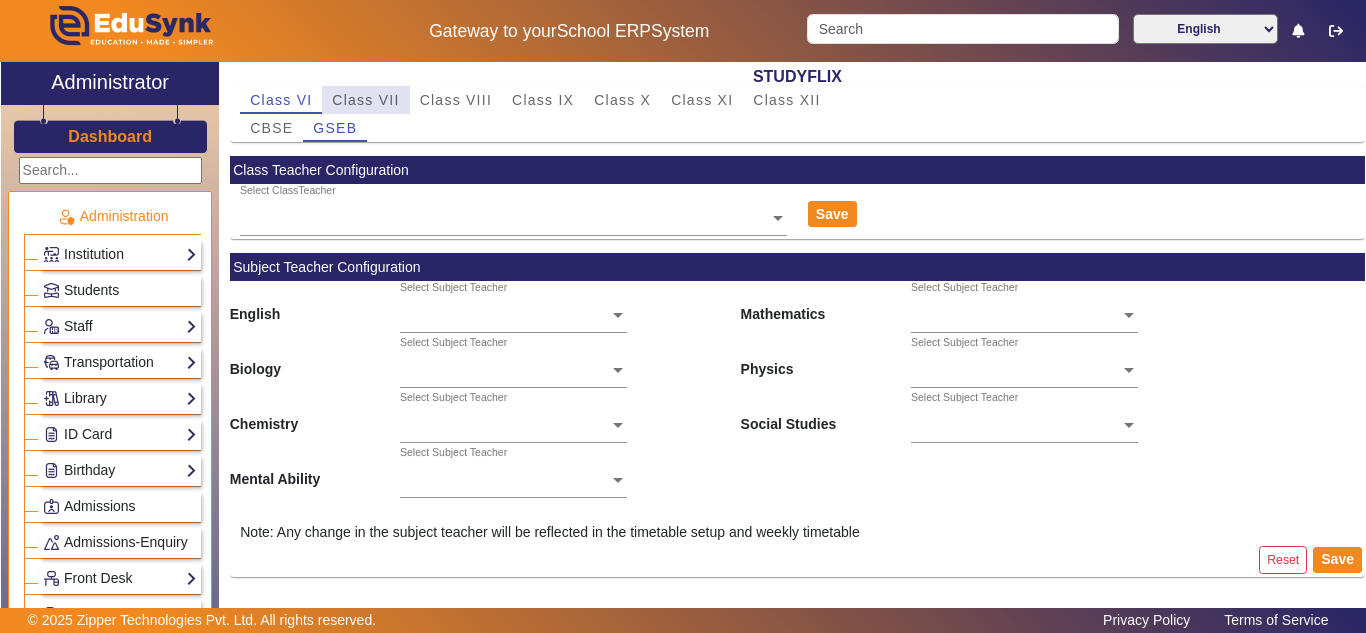 click on "Class VII" at bounding box center [365, 100] 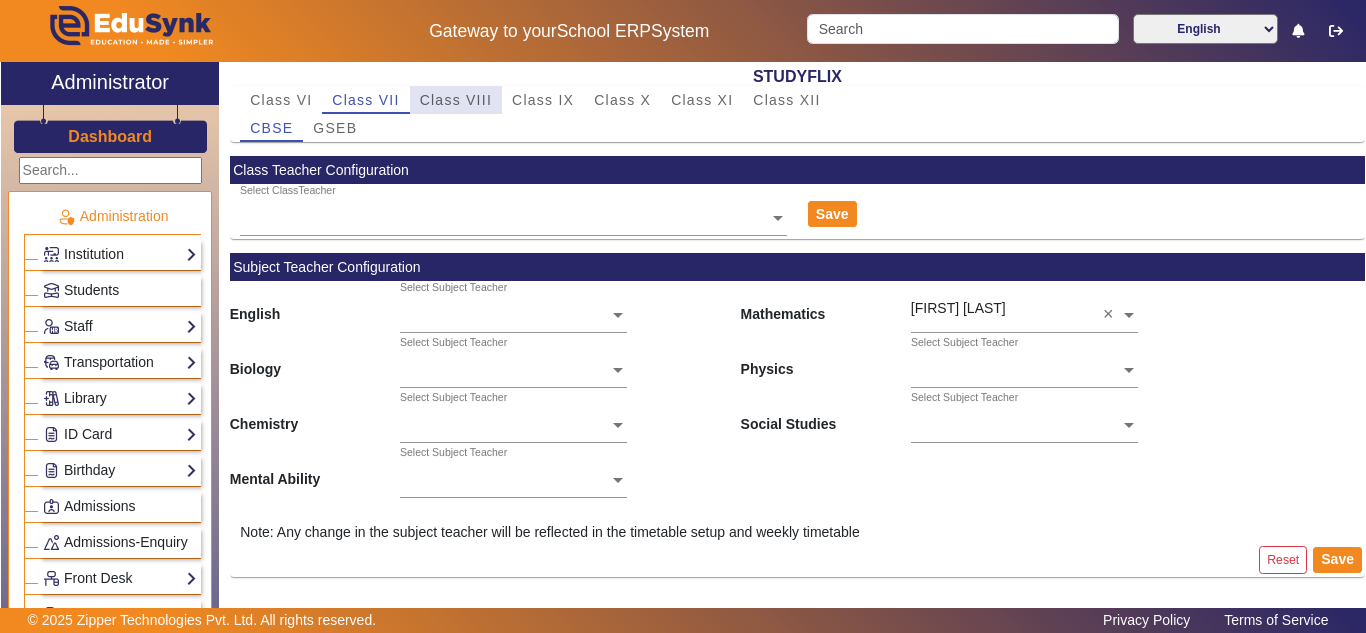click on "Class VIII" at bounding box center (456, 100) 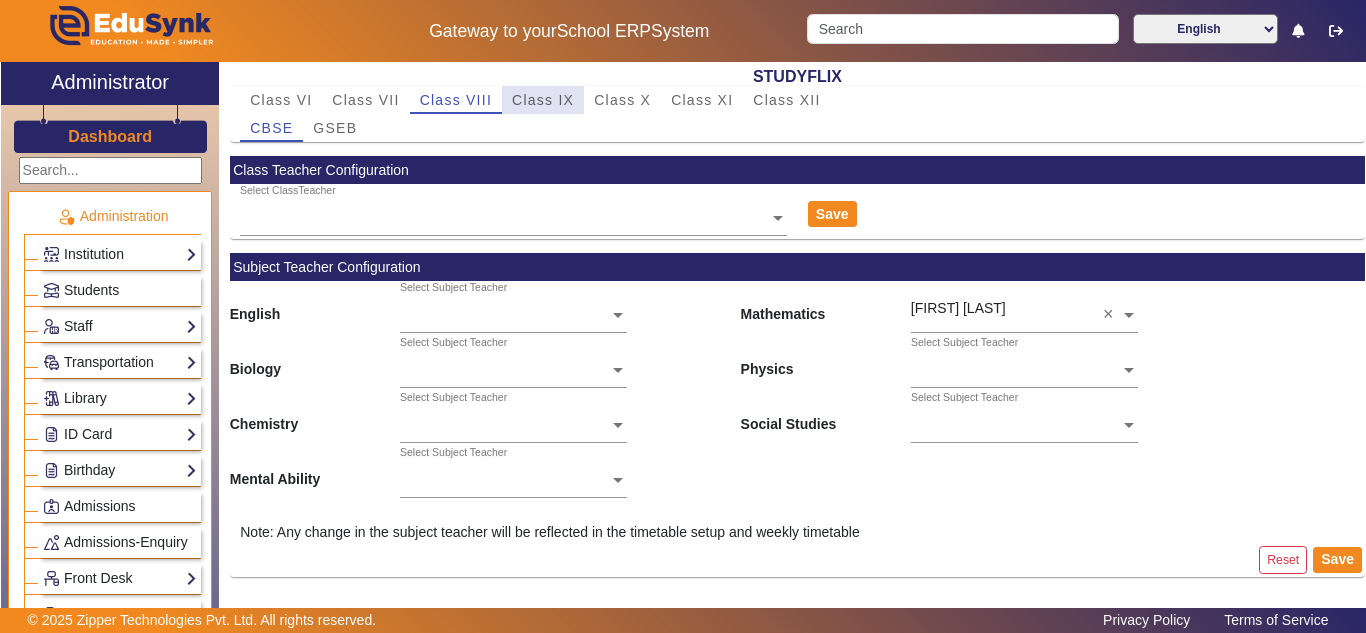 click on "Class IX" at bounding box center [543, 100] 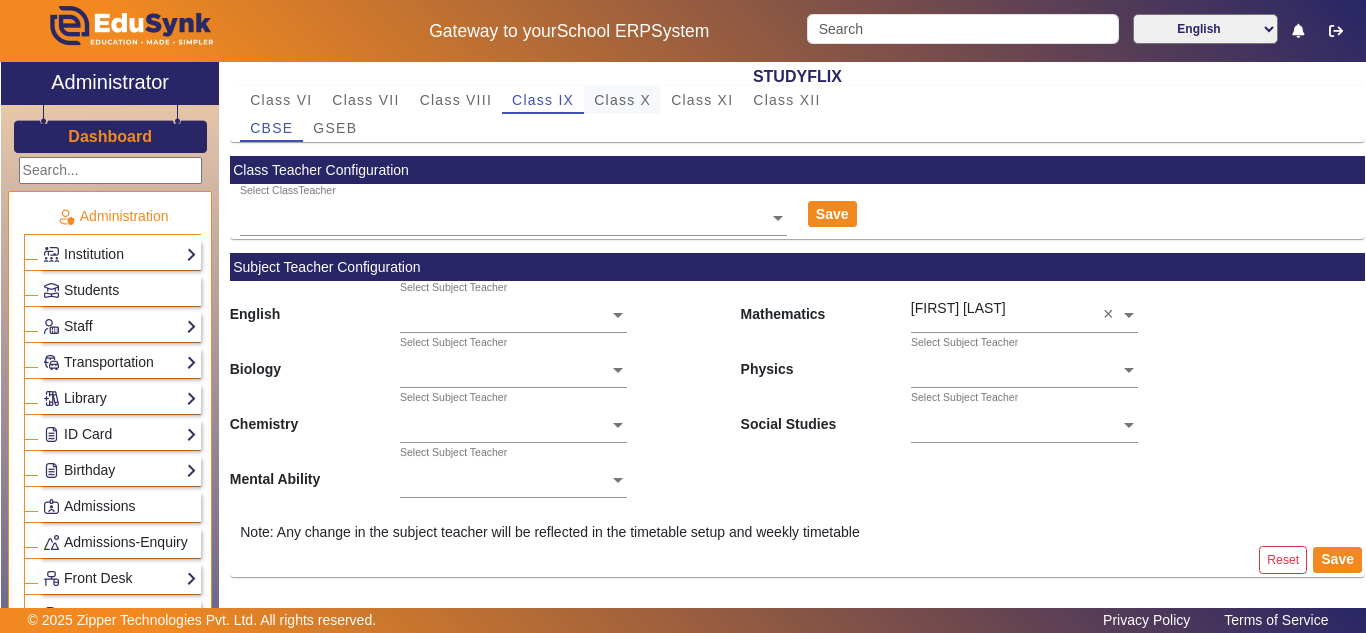 click on "Class X" at bounding box center [622, 100] 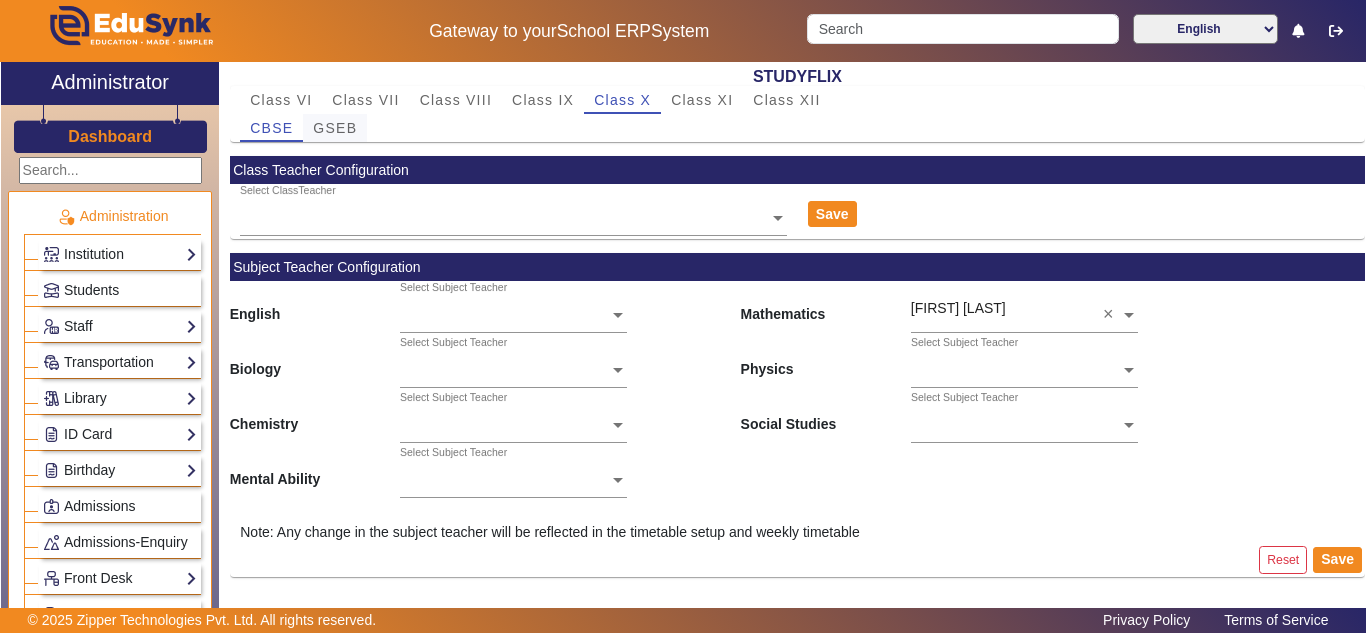 click on "GSEB" at bounding box center [335, 128] 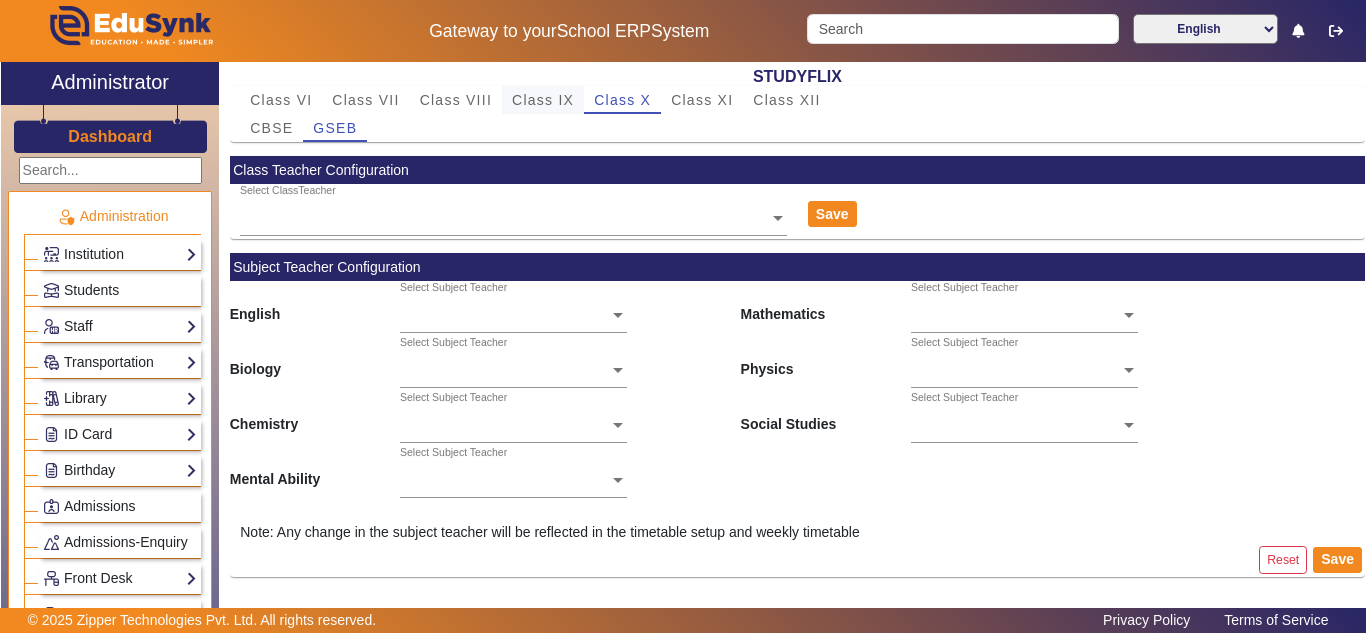 click on "Class IX" at bounding box center [543, 100] 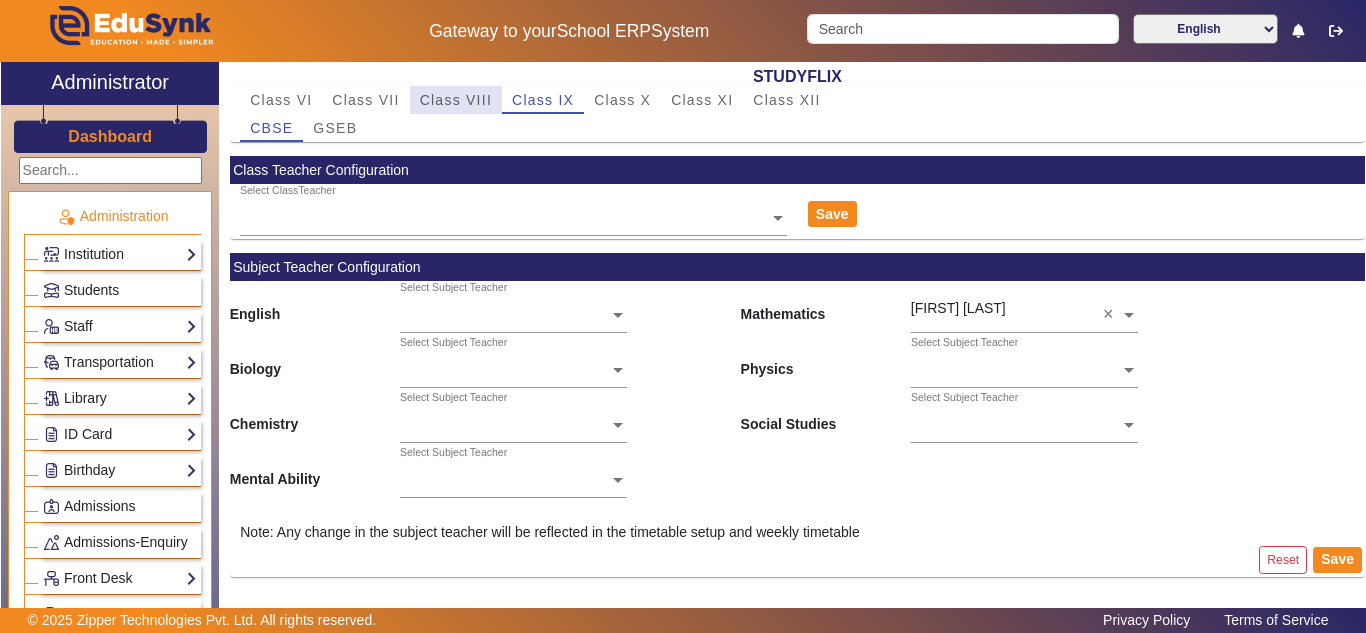click on "Class VIII" at bounding box center [456, 100] 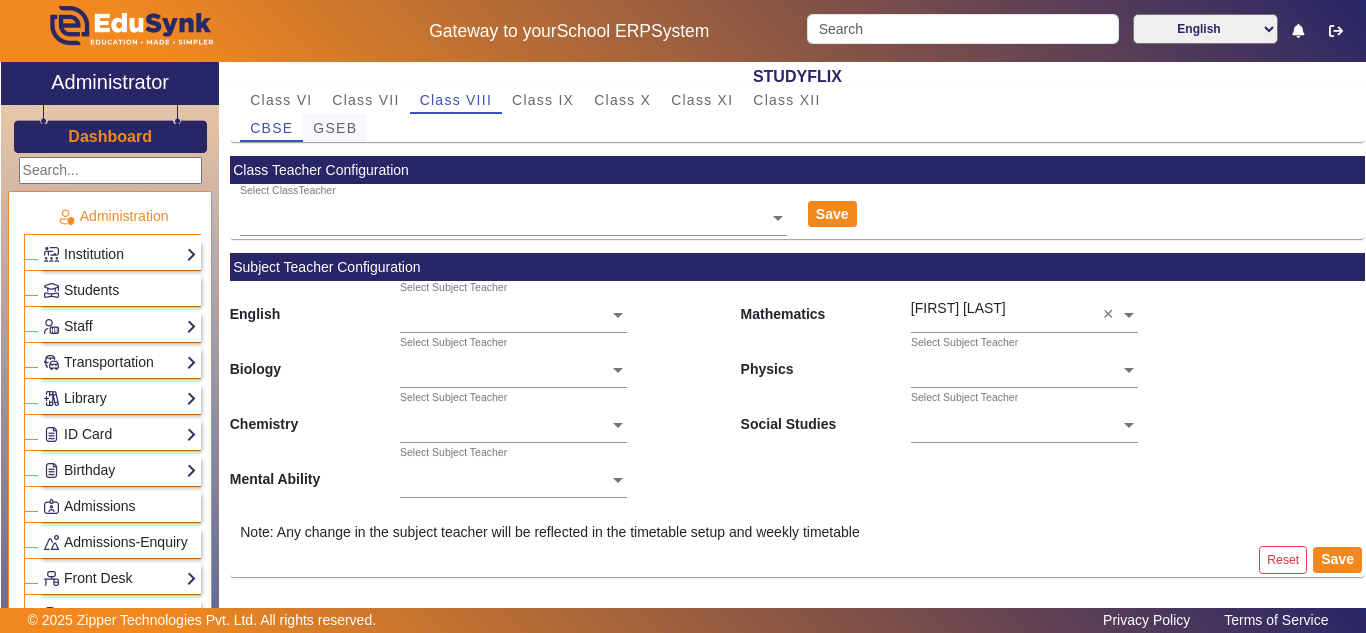 click on "GSEB" at bounding box center [335, 128] 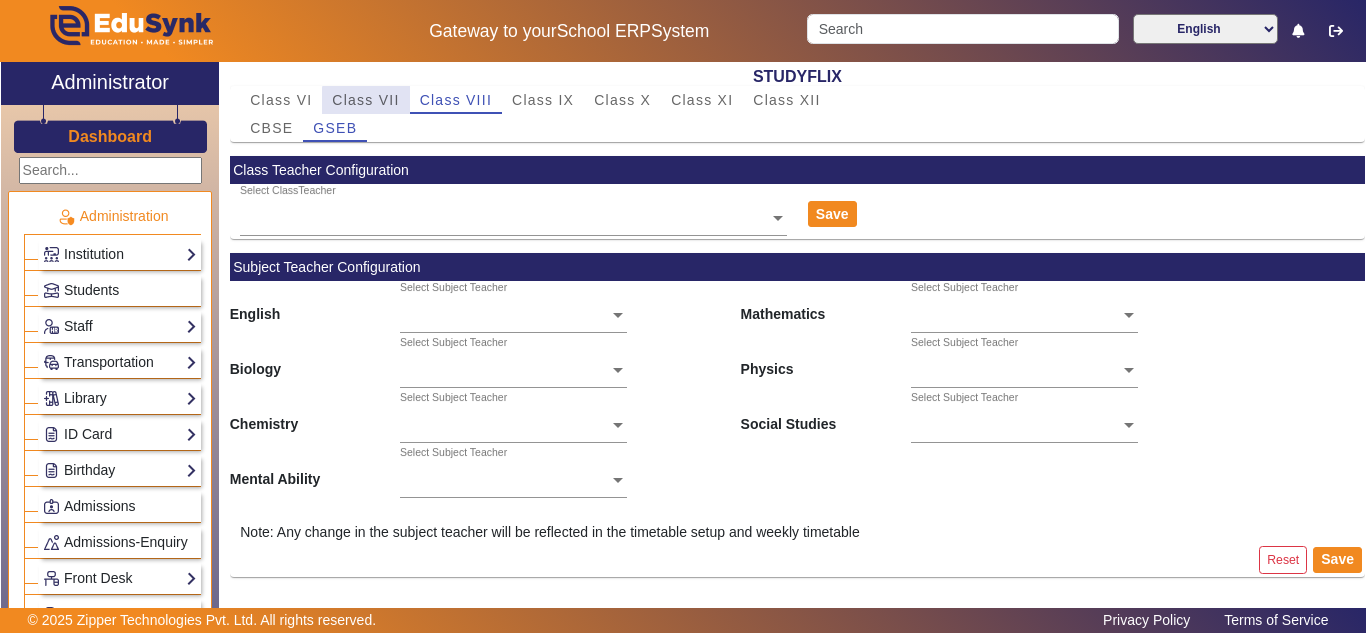 click on "Class VII" at bounding box center (365, 100) 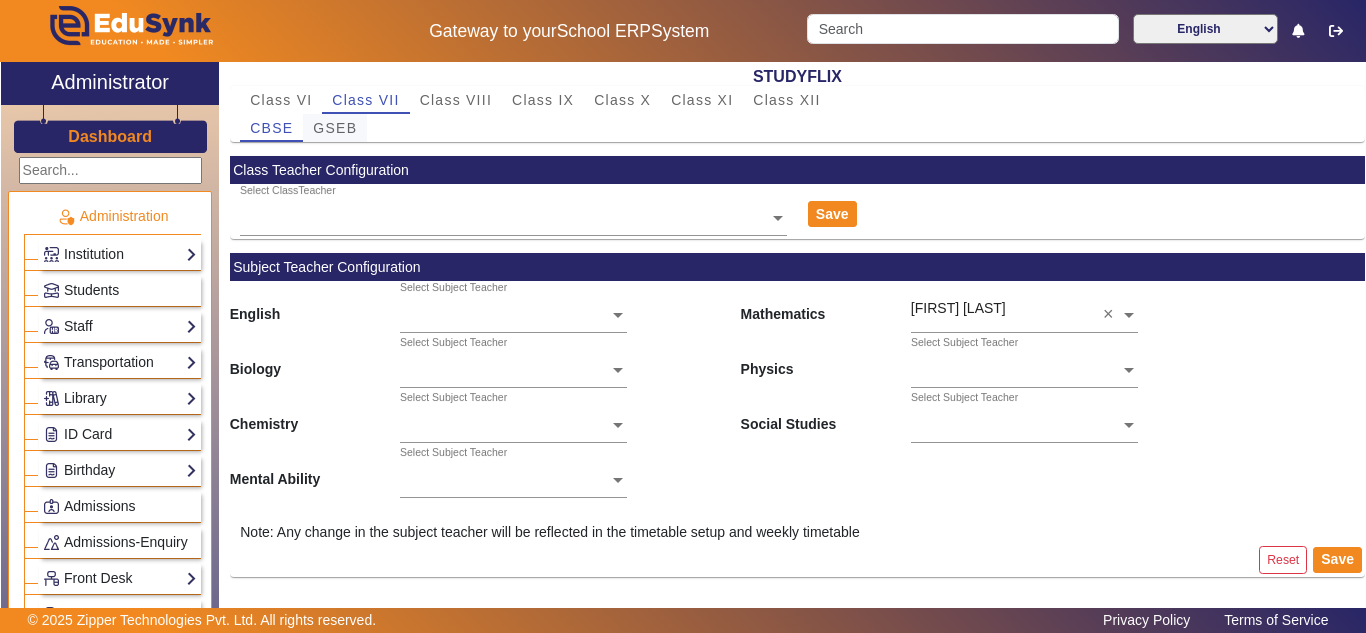 click on "GSEB" at bounding box center [335, 128] 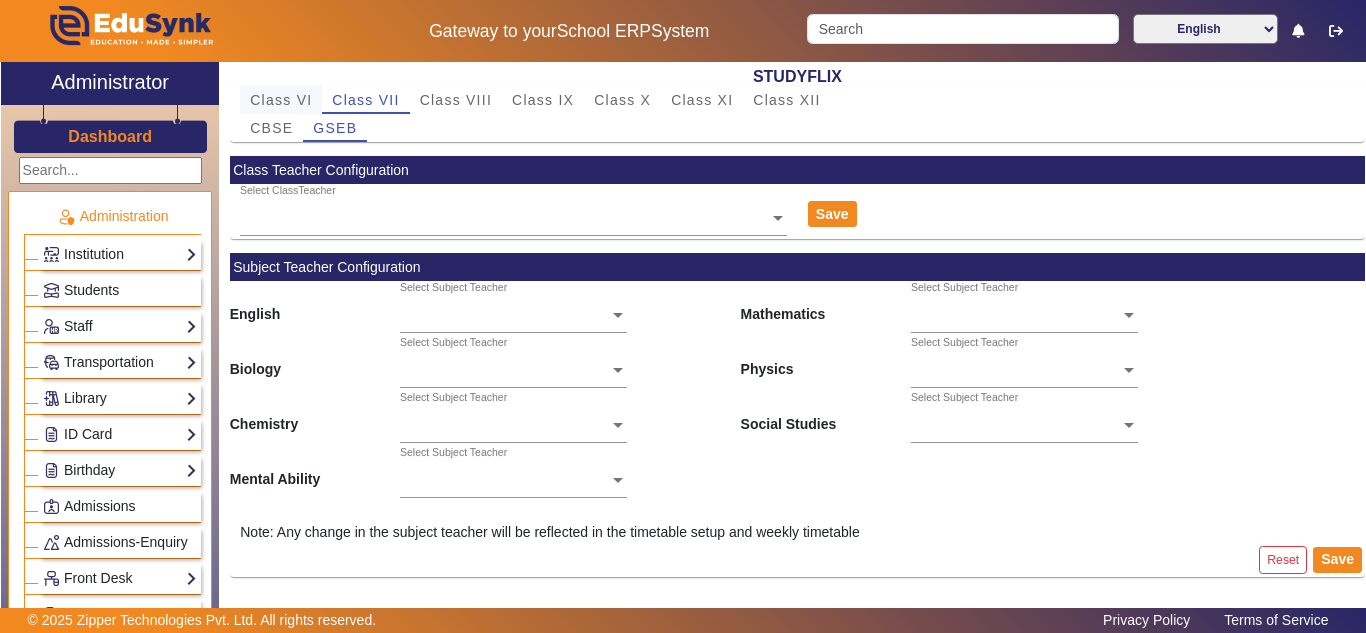 click on "Class VI" at bounding box center [281, 100] 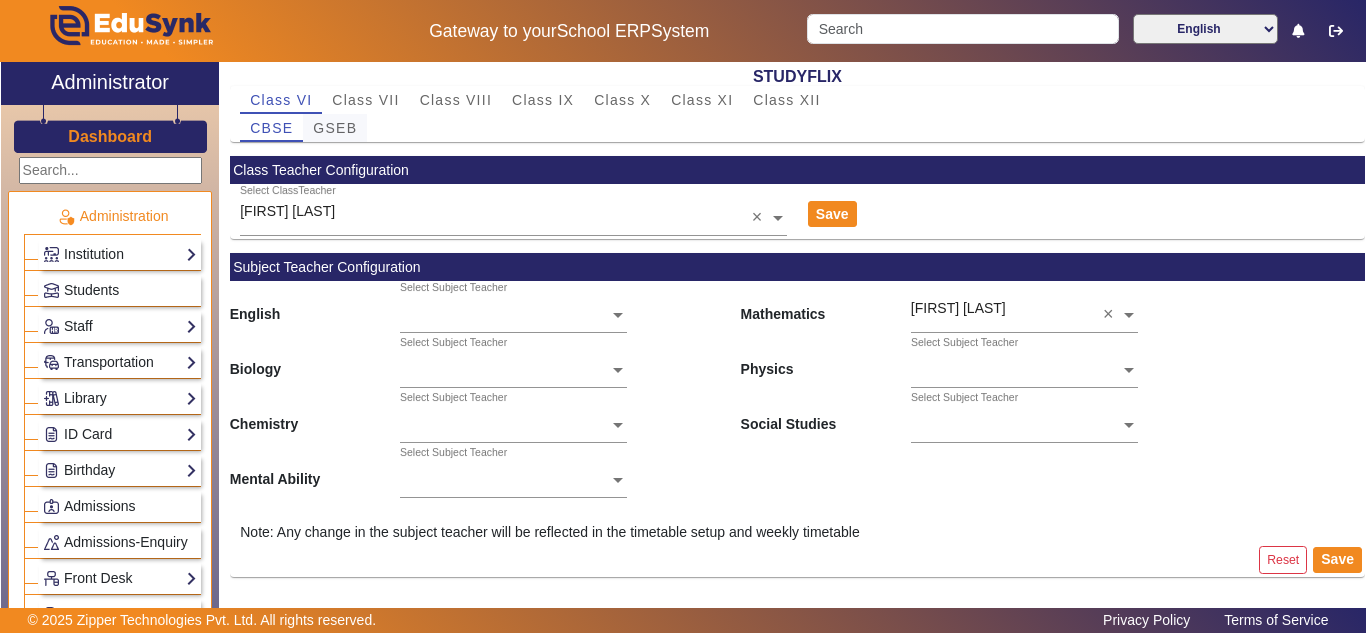 click on "GSEB" at bounding box center [335, 128] 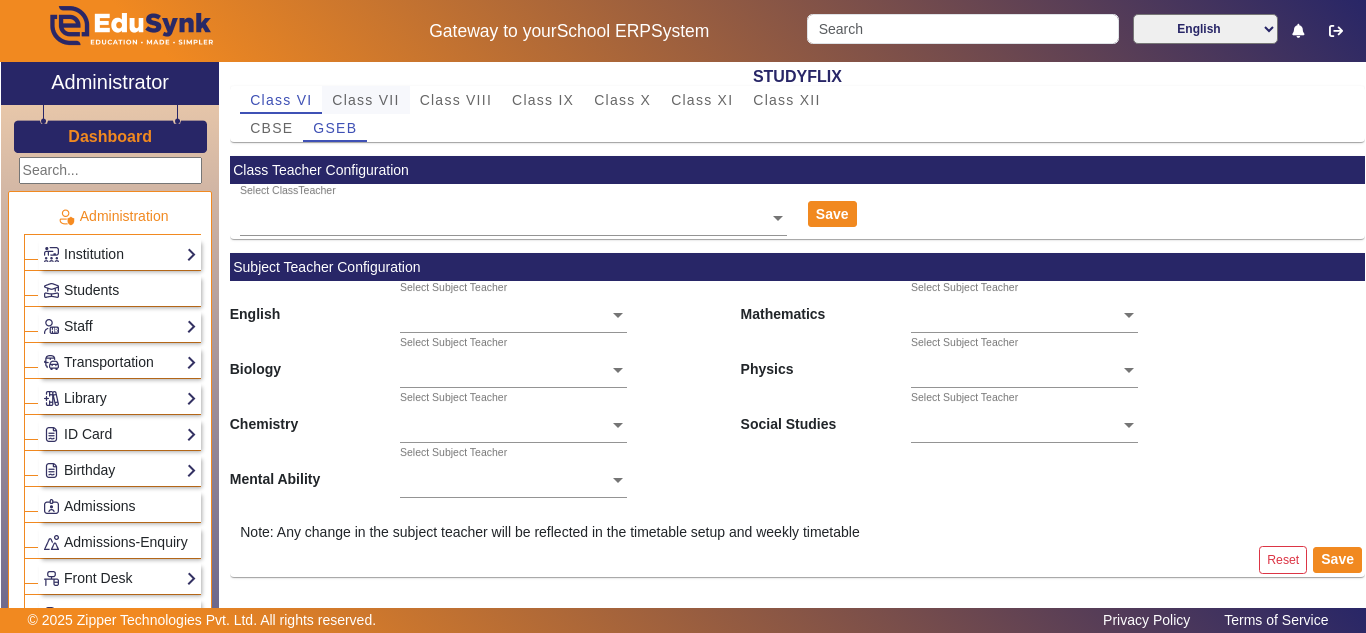 click on "Class VII" at bounding box center [365, 100] 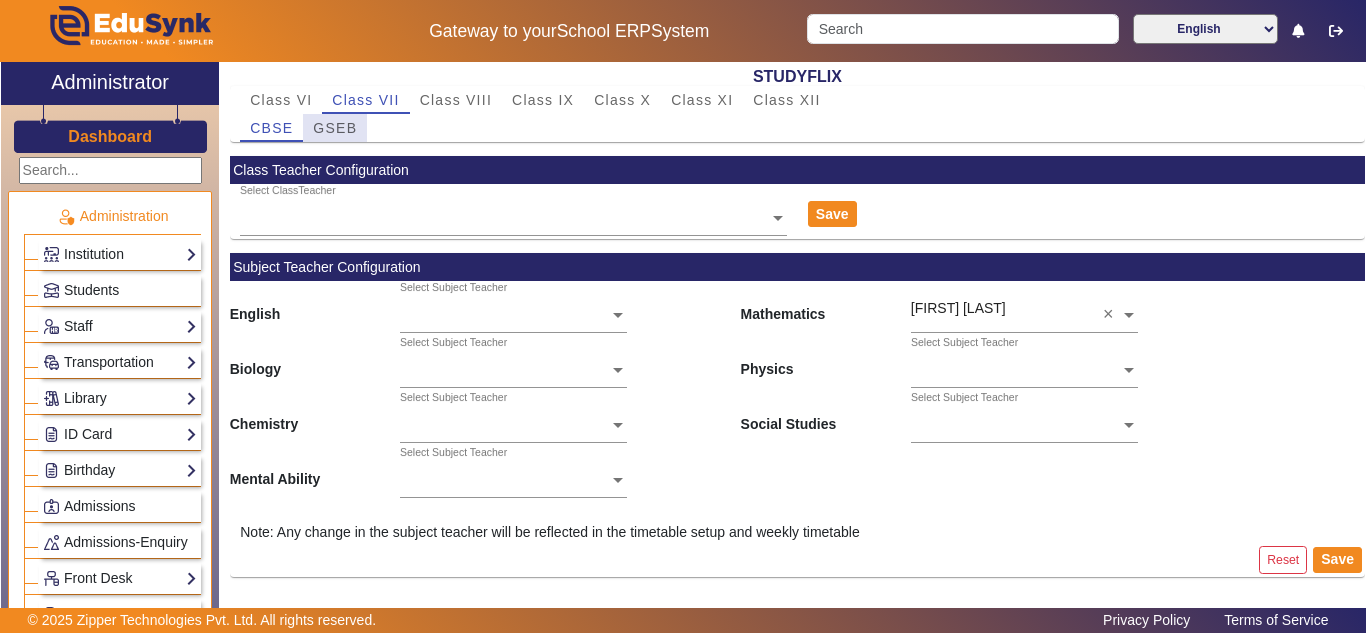click on "GSEB" at bounding box center (335, 128) 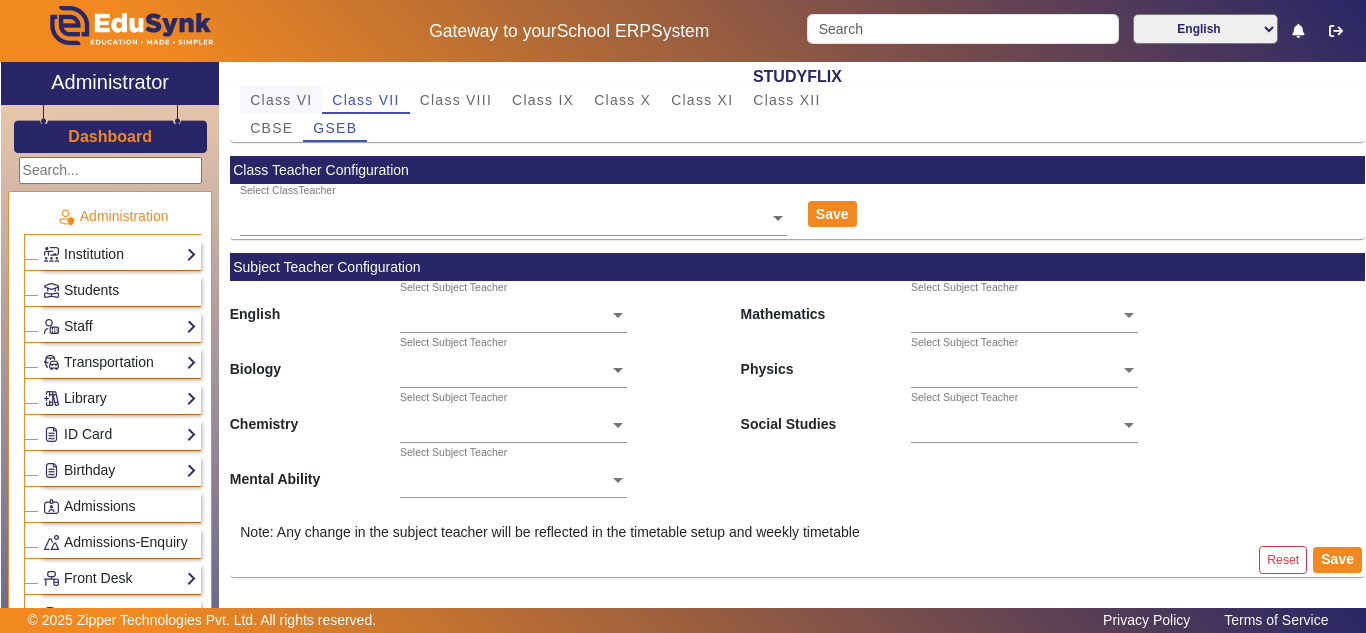 click on "Class VI" at bounding box center (281, 100) 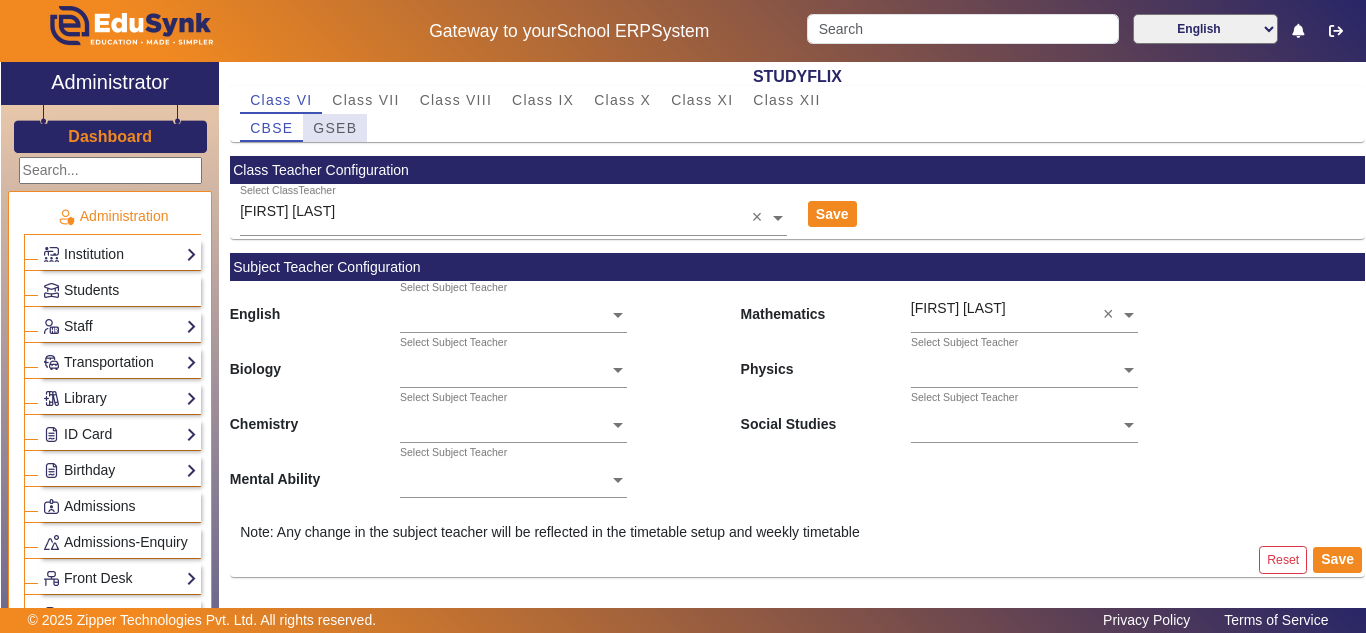 click on "GSEB" at bounding box center (335, 128) 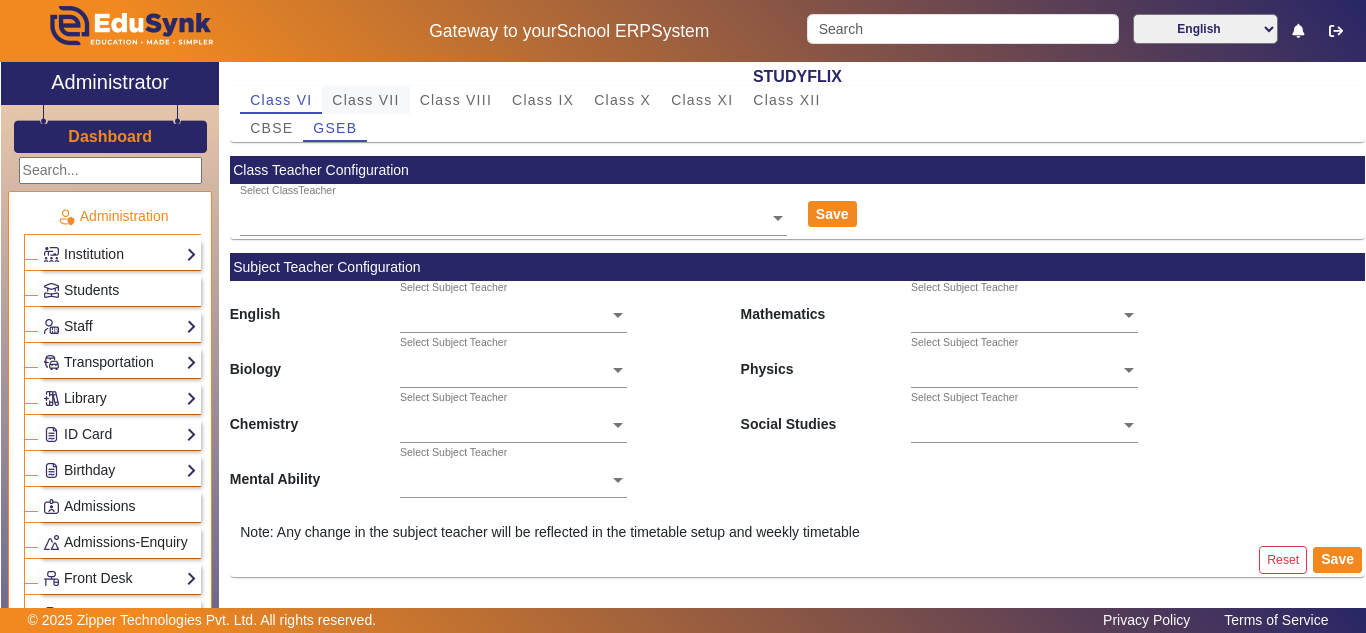 click on "Class VII" at bounding box center [365, 100] 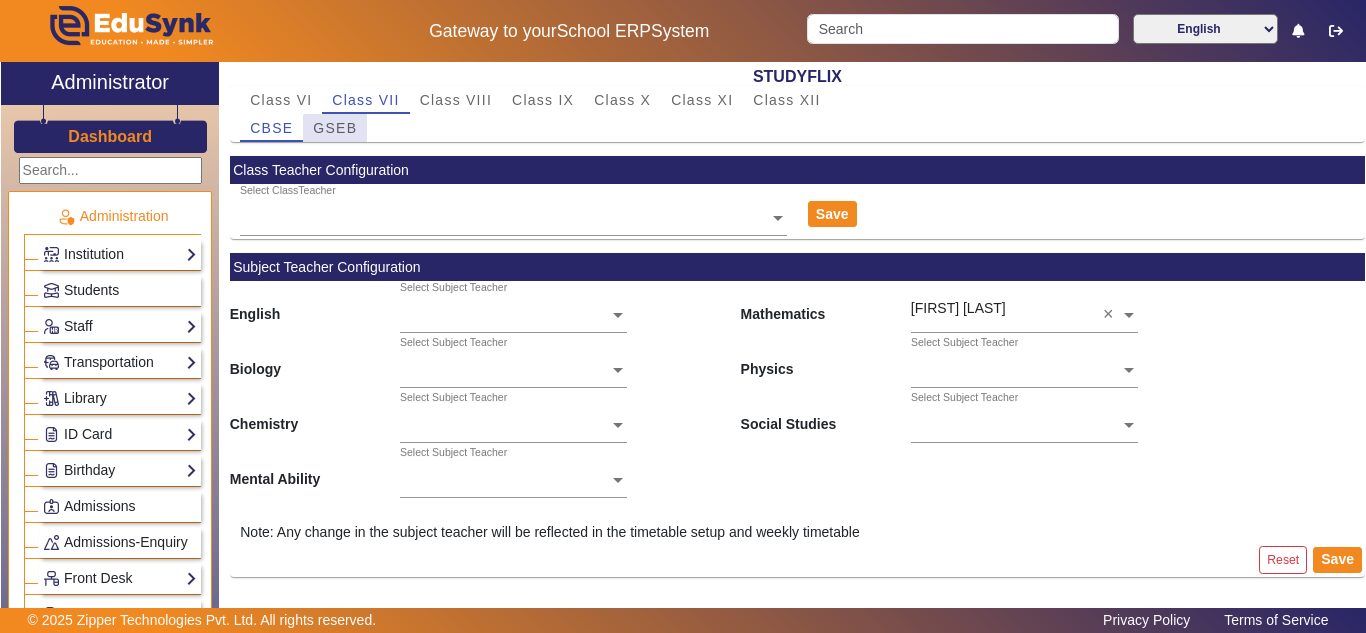 click on "GSEB" at bounding box center [335, 128] 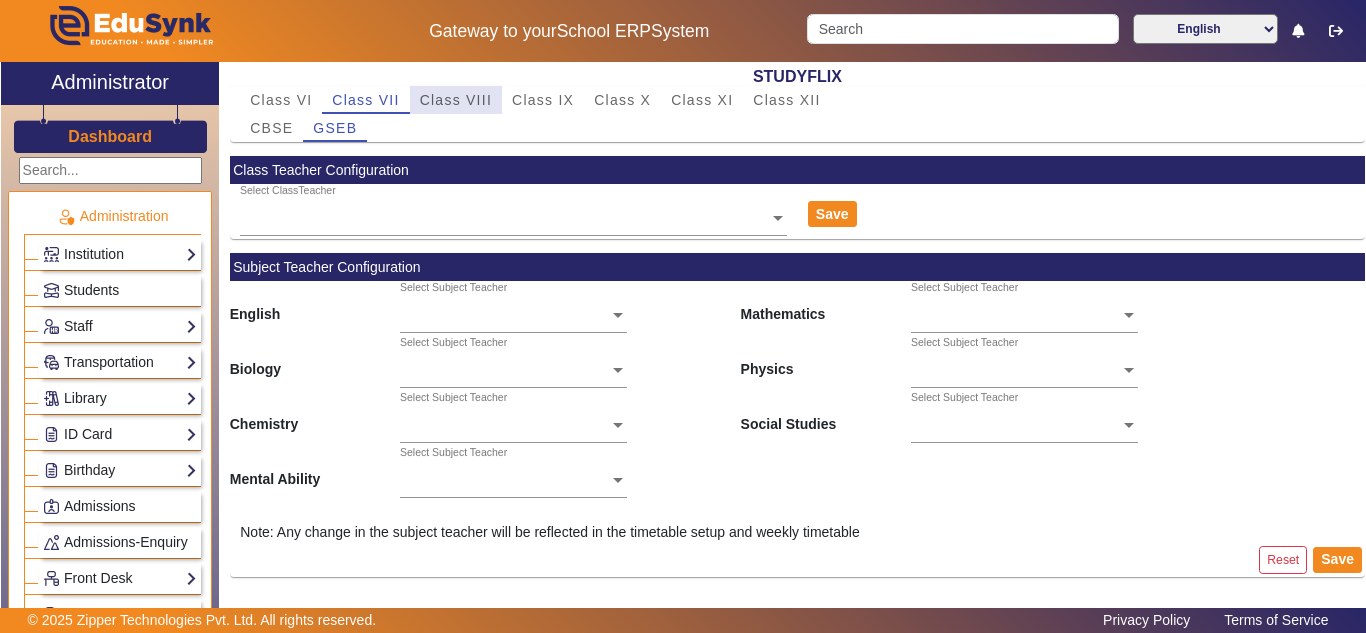 click on "Class VIII" at bounding box center [456, 100] 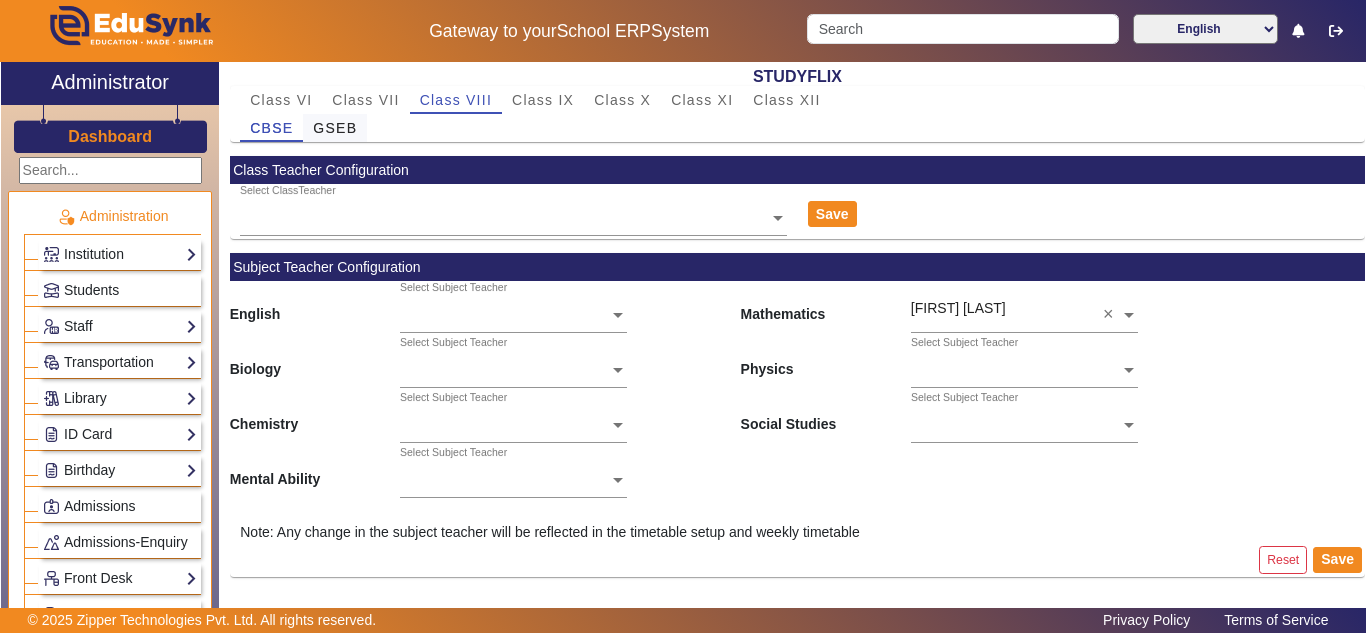 click on "GSEB" at bounding box center [335, 128] 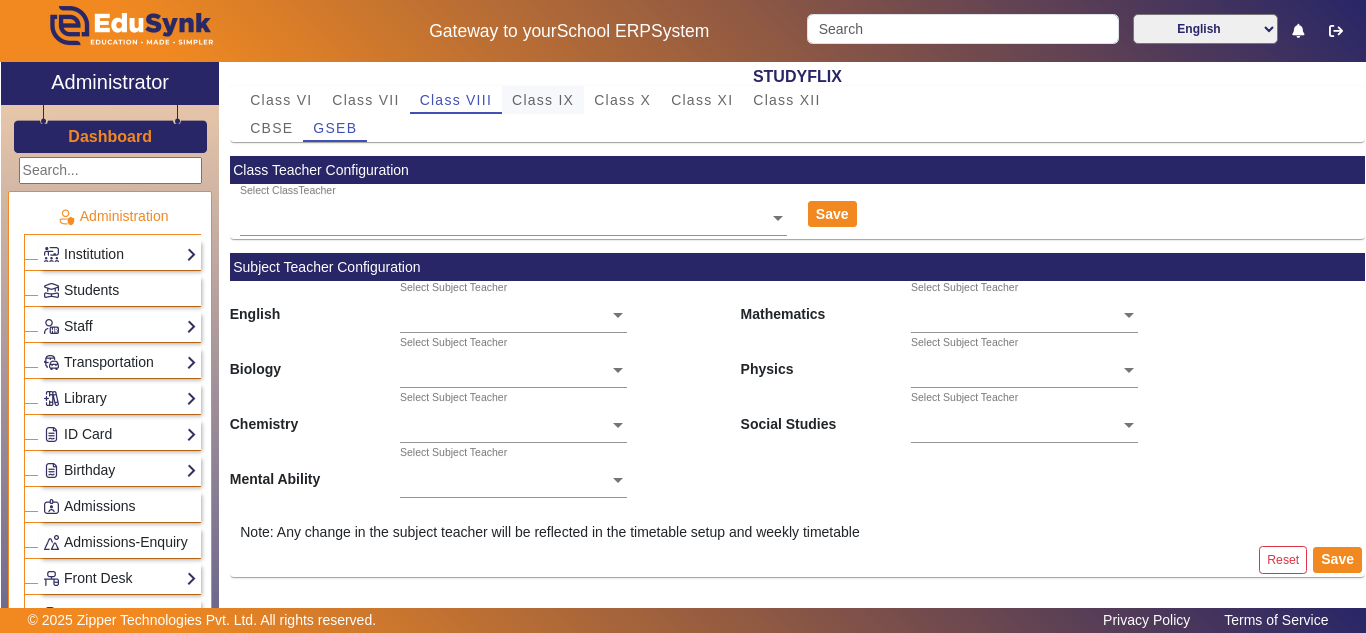 click on "Class IX" at bounding box center [543, 100] 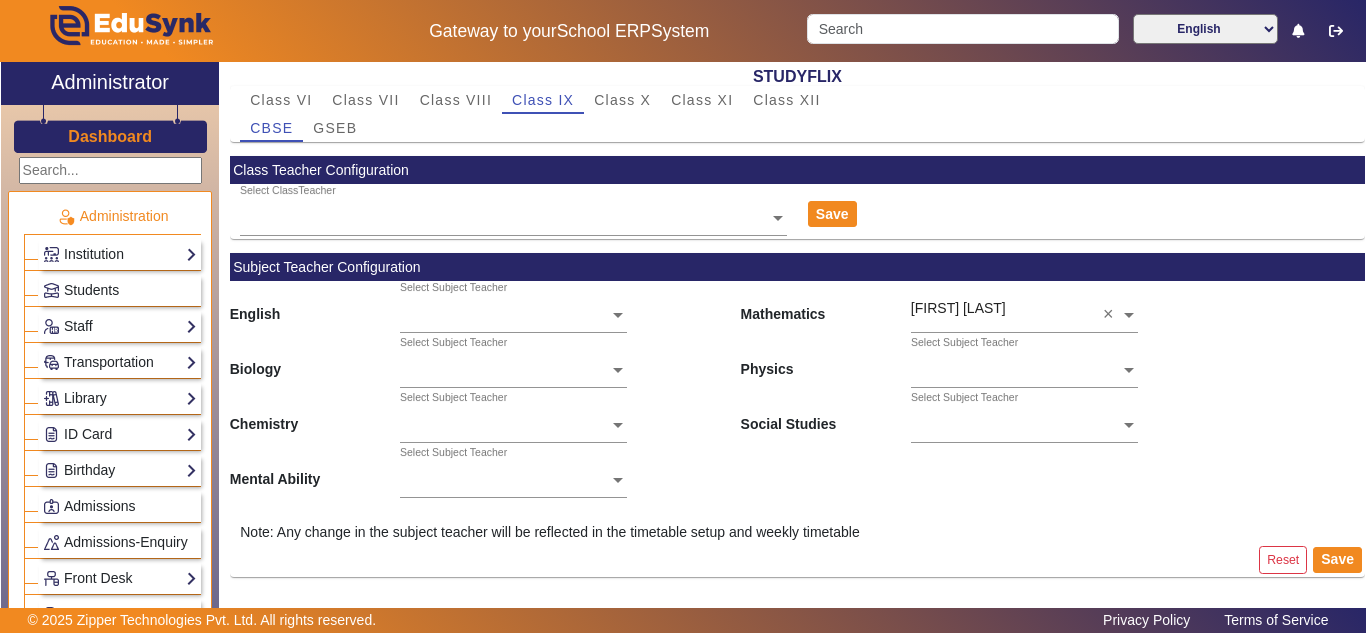 click on "CBSE GSEB" at bounding box center (797, 128) 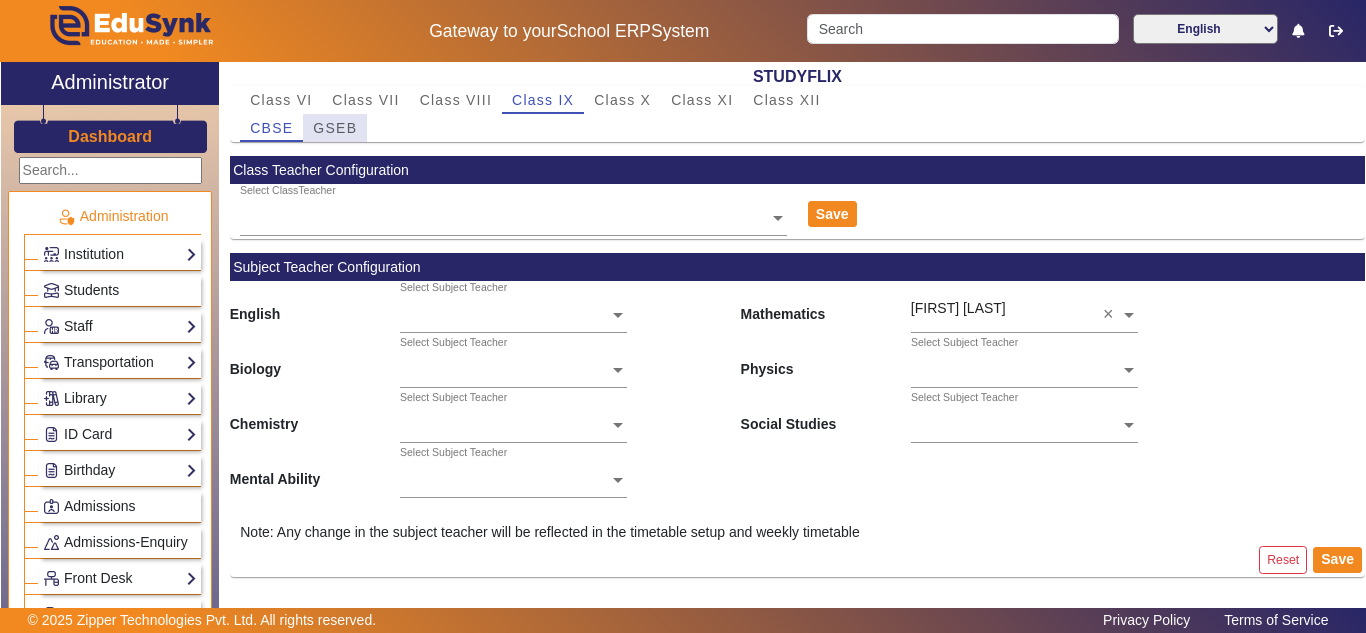 click on "GSEB" at bounding box center (335, 128) 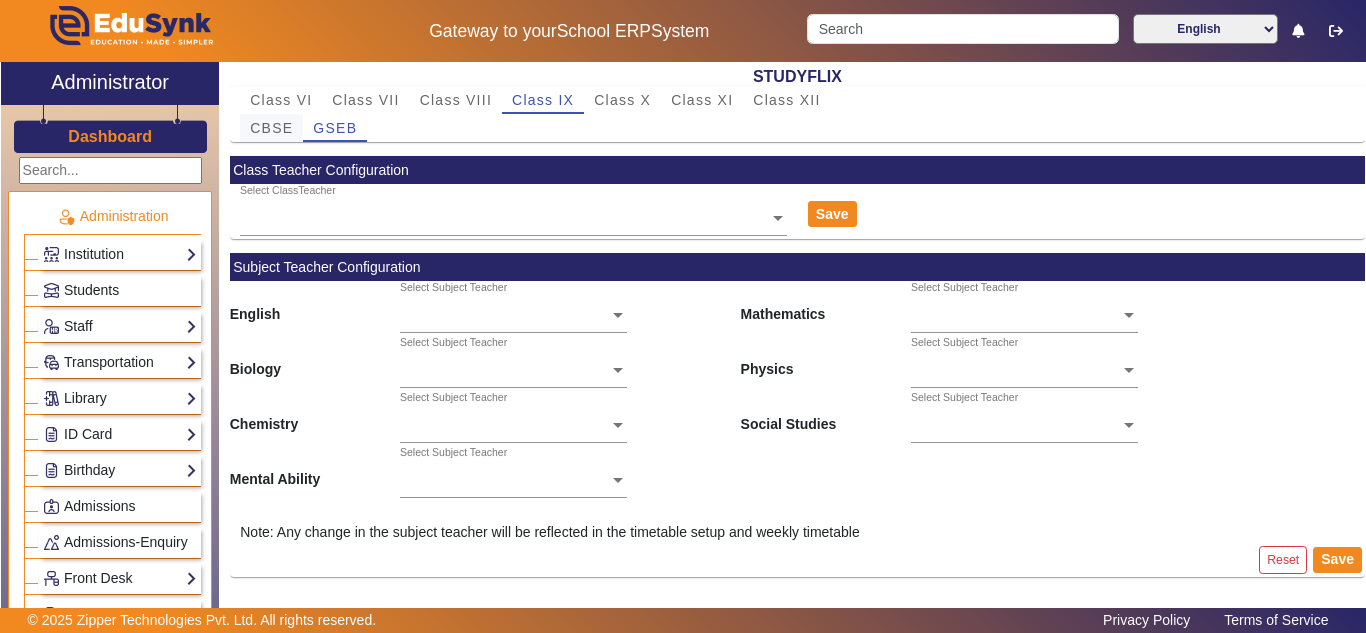 click on "CBSE" at bounding box center (271, 128) 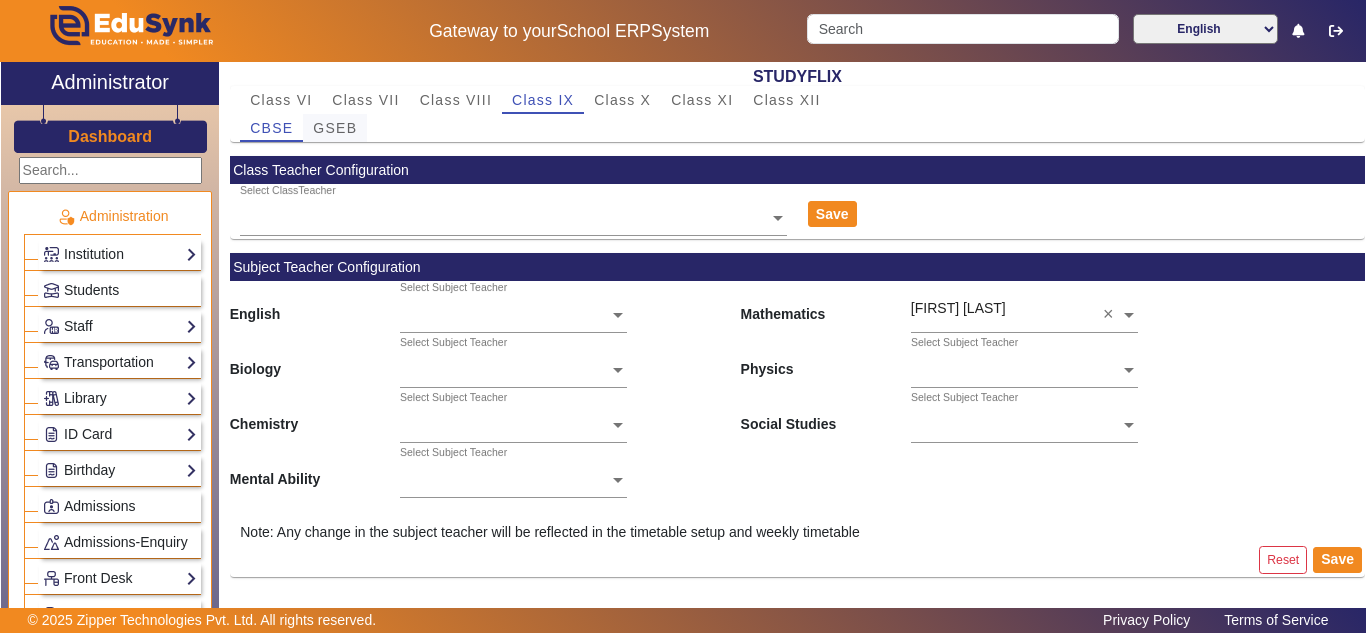 click on "GSEB" at bounding box center (335, 128) 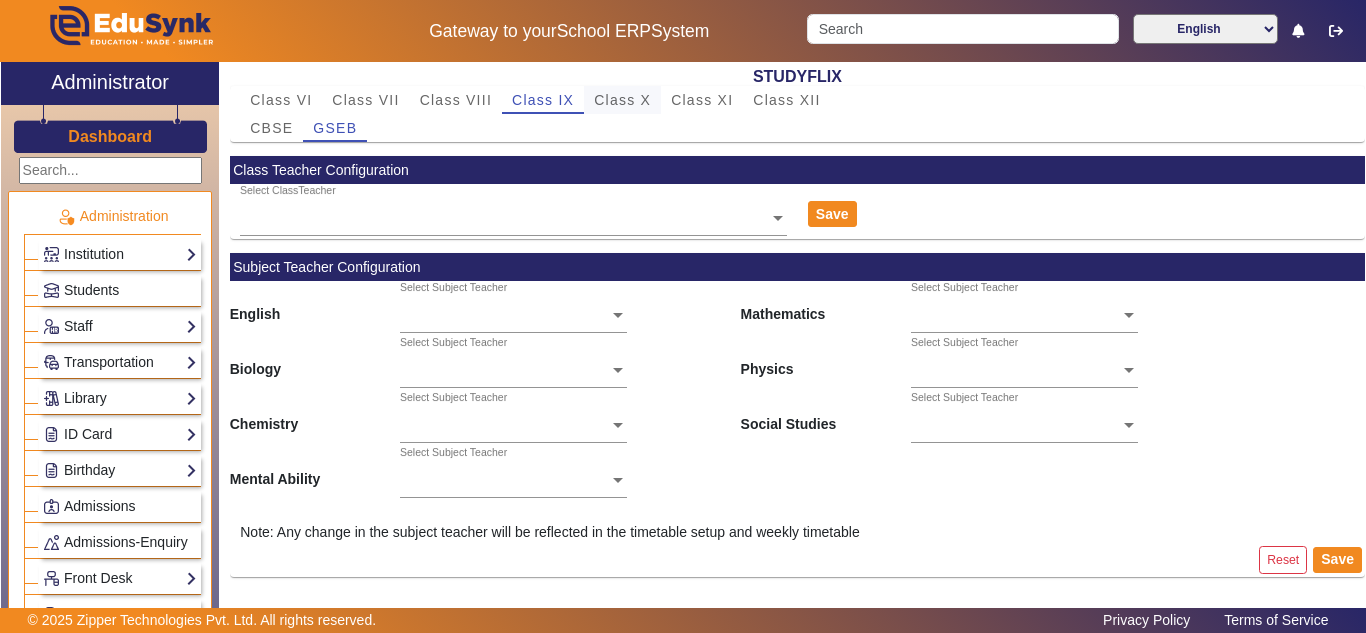 click on "Class X" at bounding box center (622, 100) 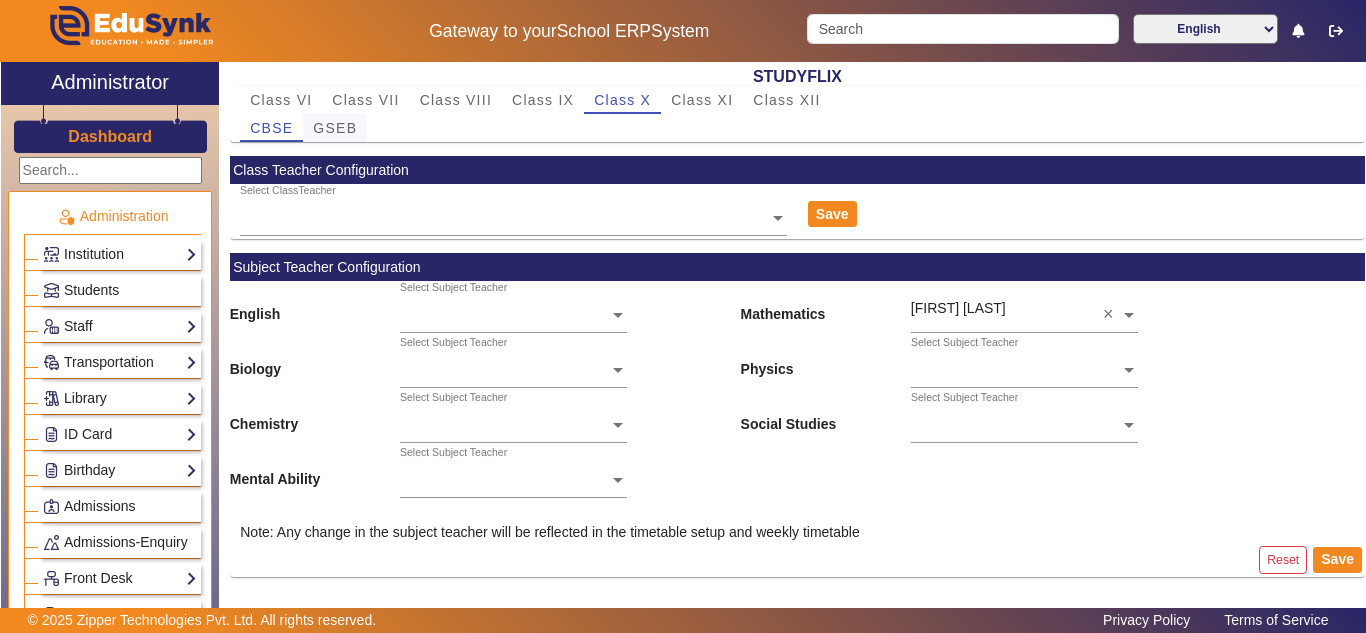 click on "GSEB" at bounding box center [335, 128] 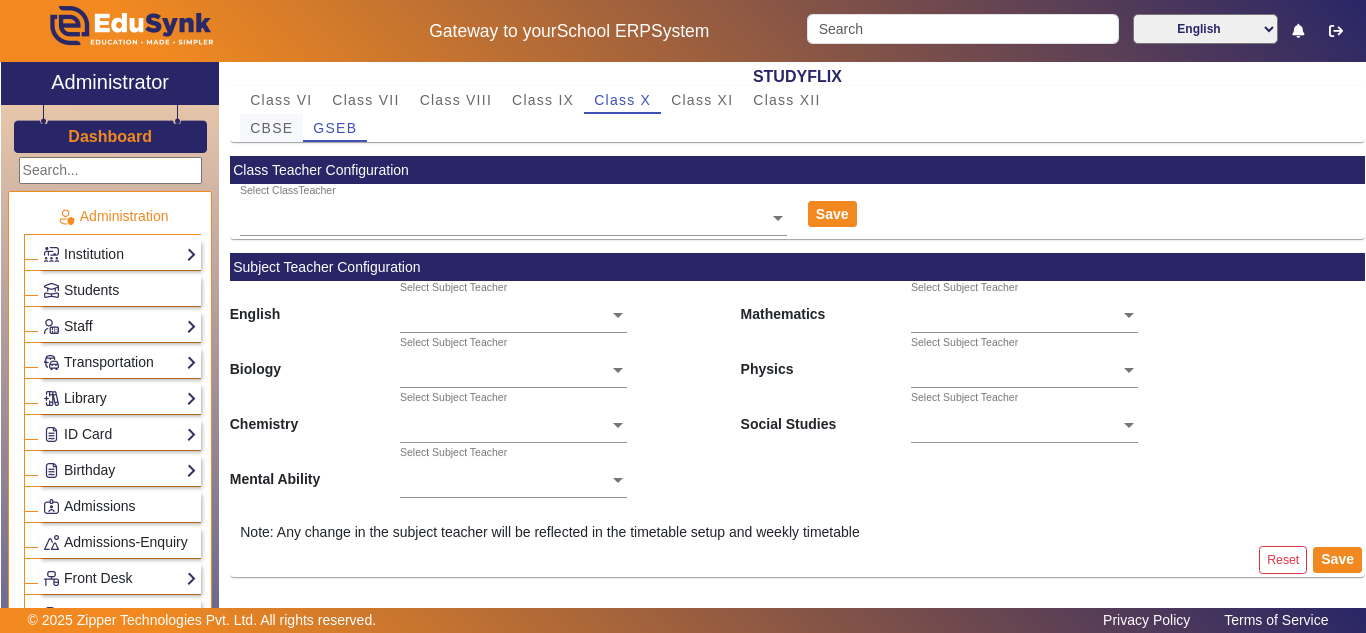 click on "CBSE" at bounding box center (271, 128) 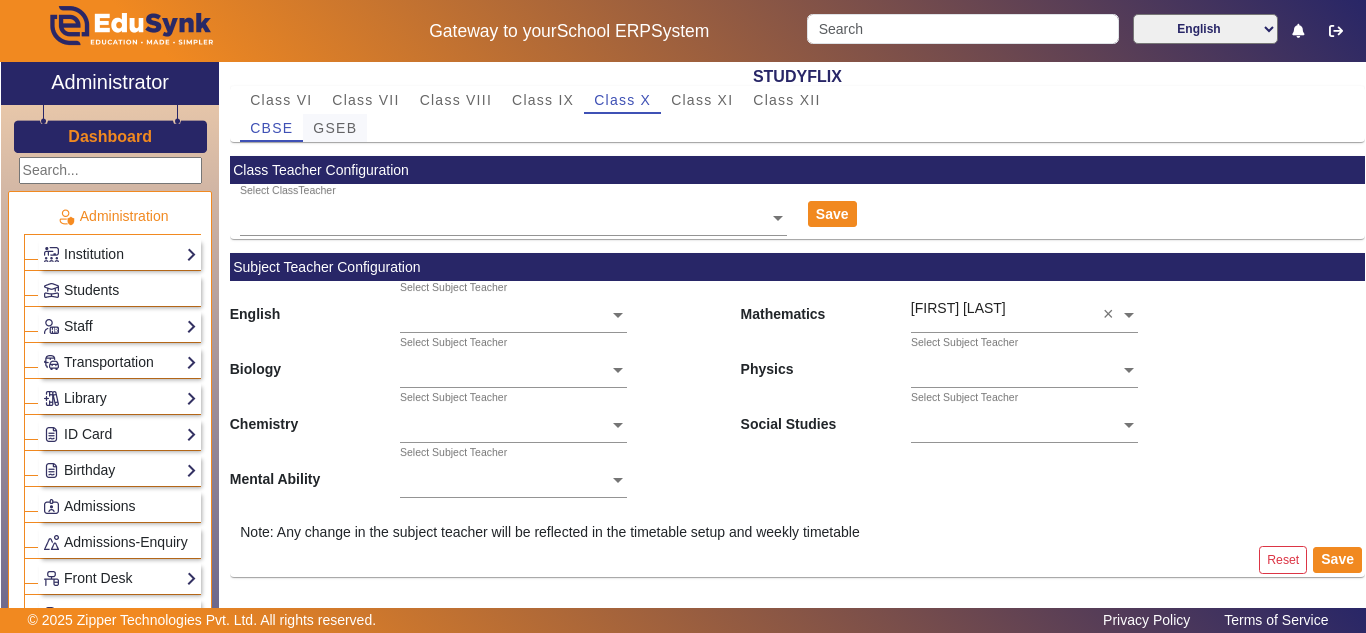 click on "GSEB" at bounding box center (335, 128) 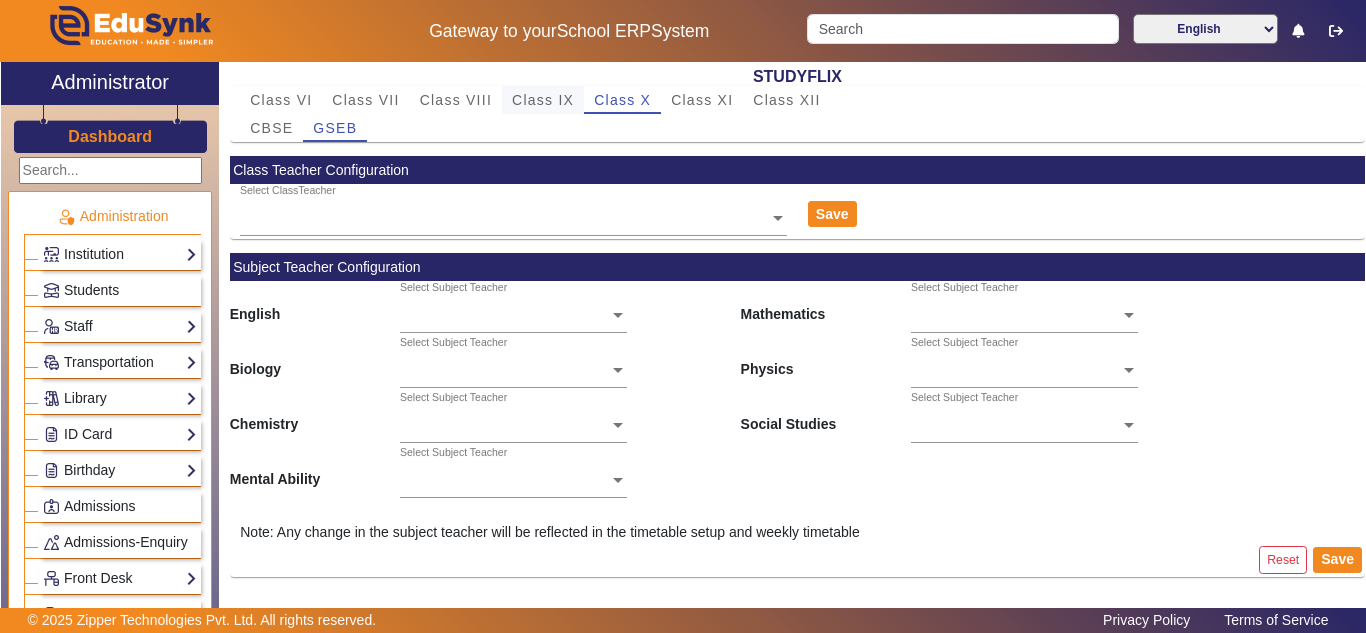 click on "Class IX" at bounding box center (543, 100) 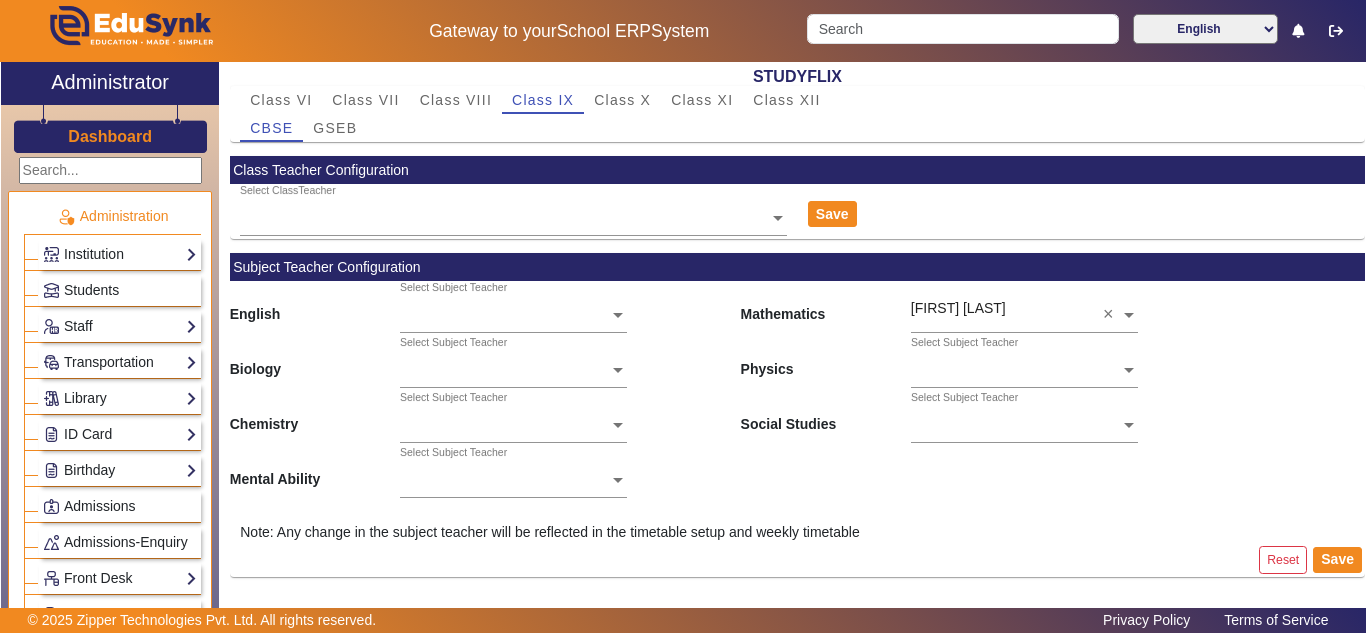 click on "GSEB" at bounding box center (335, 128) 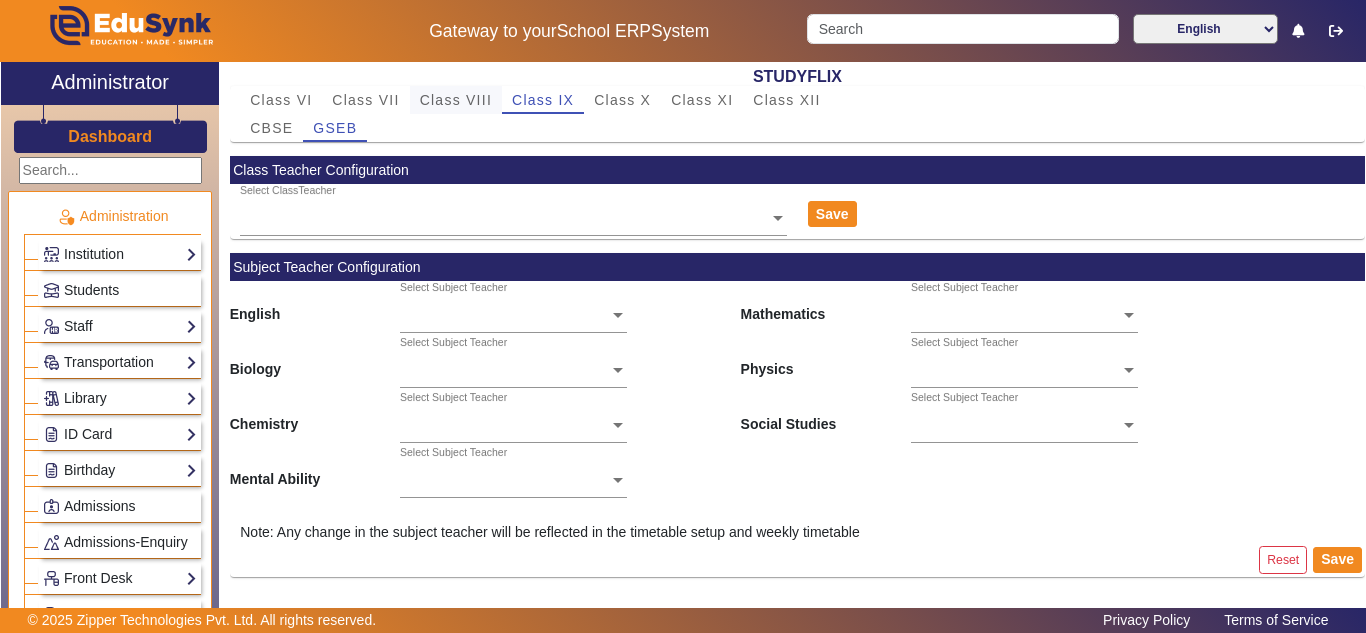 click on "Class VIII" at bounding box center [456, 100] 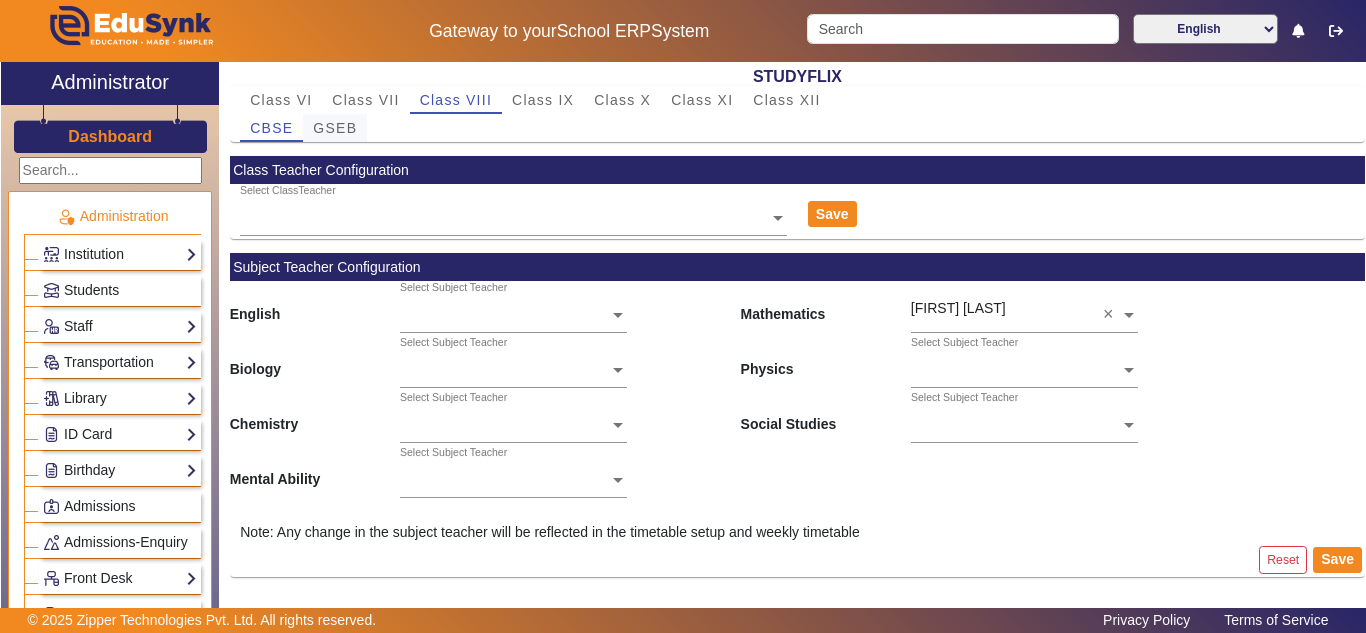 click on "GSEB" at bounding box center (335, 128) 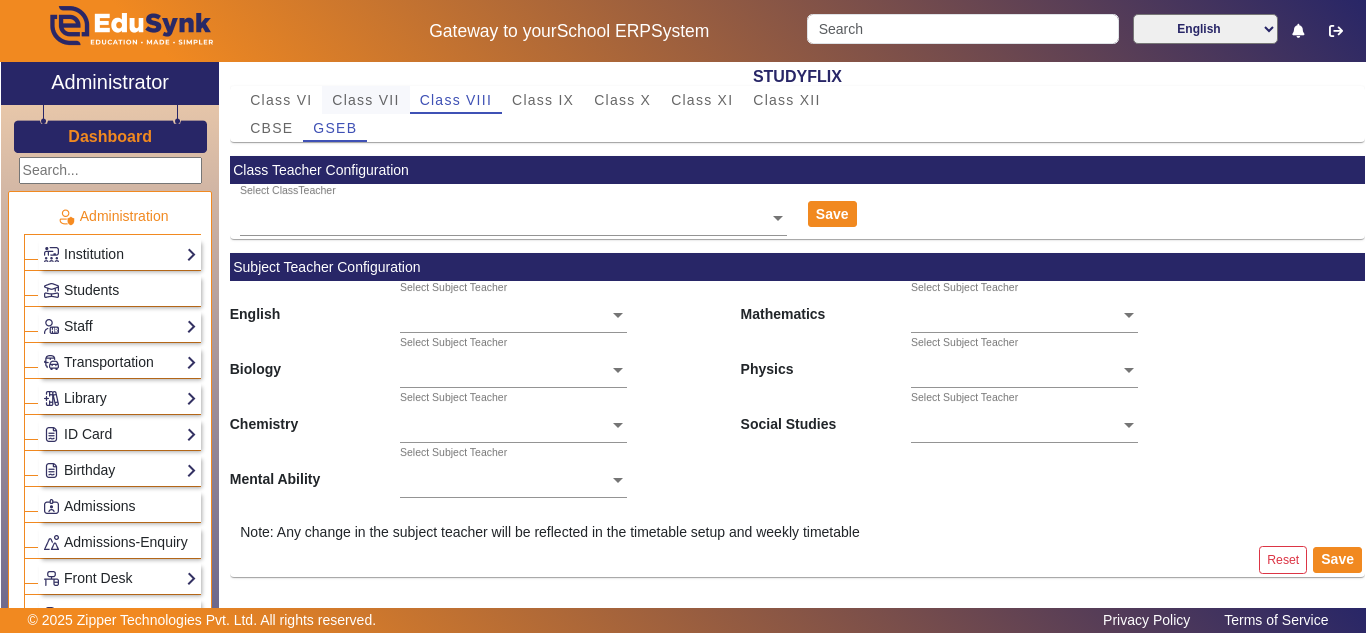 click on "Class VII" at bounding box center (365, 100) 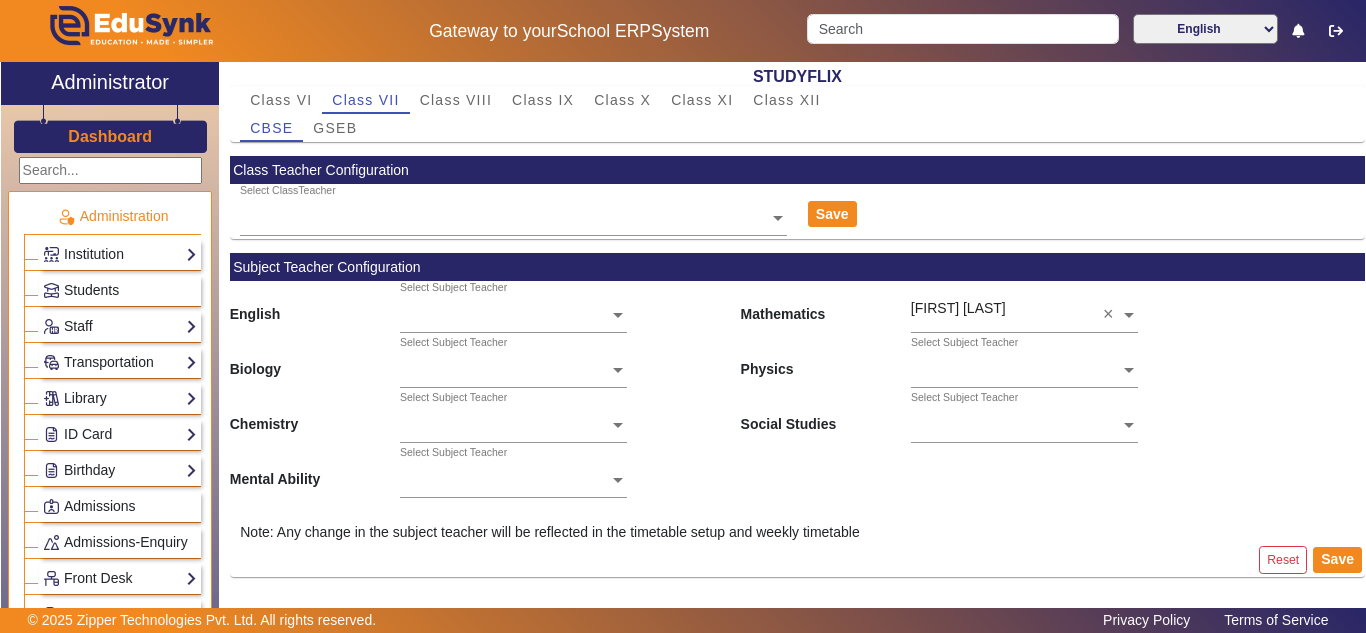 click on "GSEB" at bounding box center (335, 128) 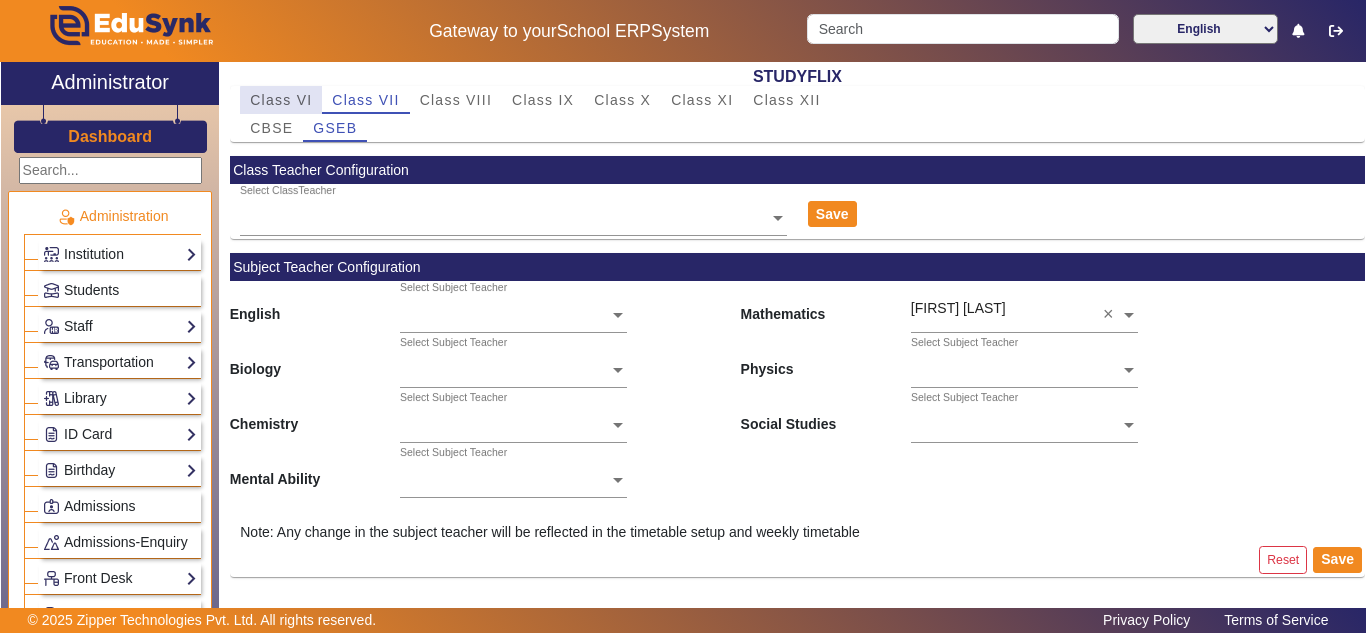 click on "Class VI" at bounding box center [281, 100] 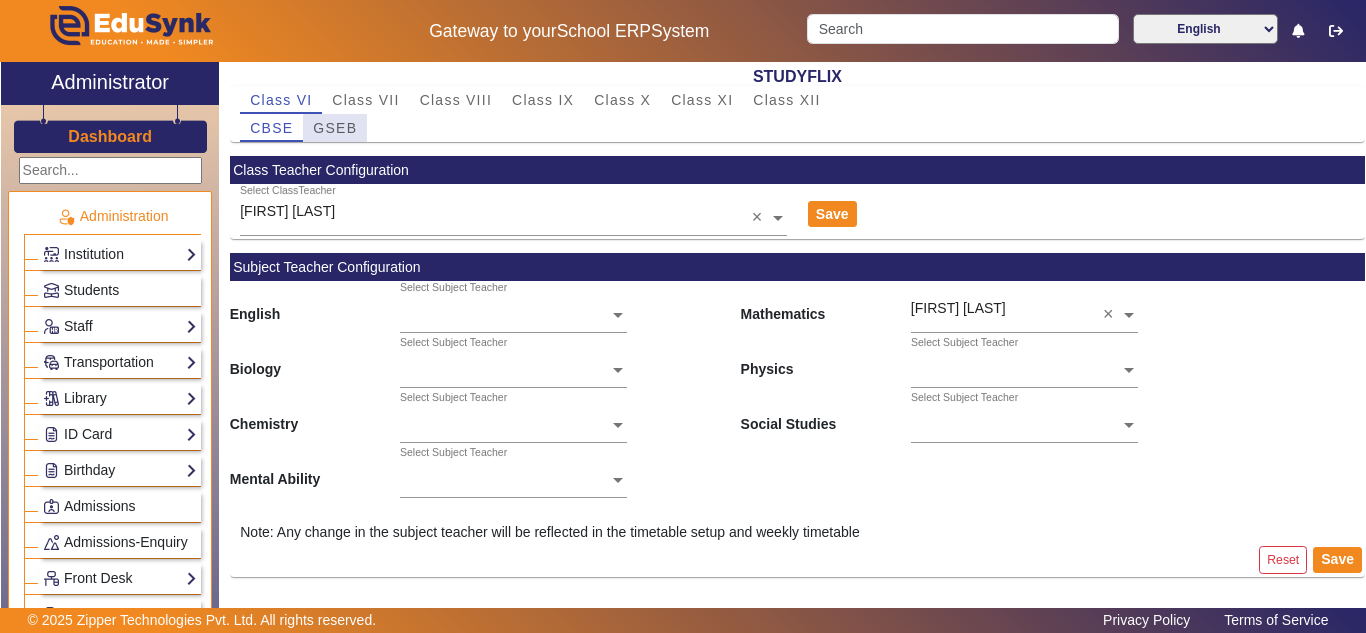 click on "GSEB" at bounding box center [335, 128] 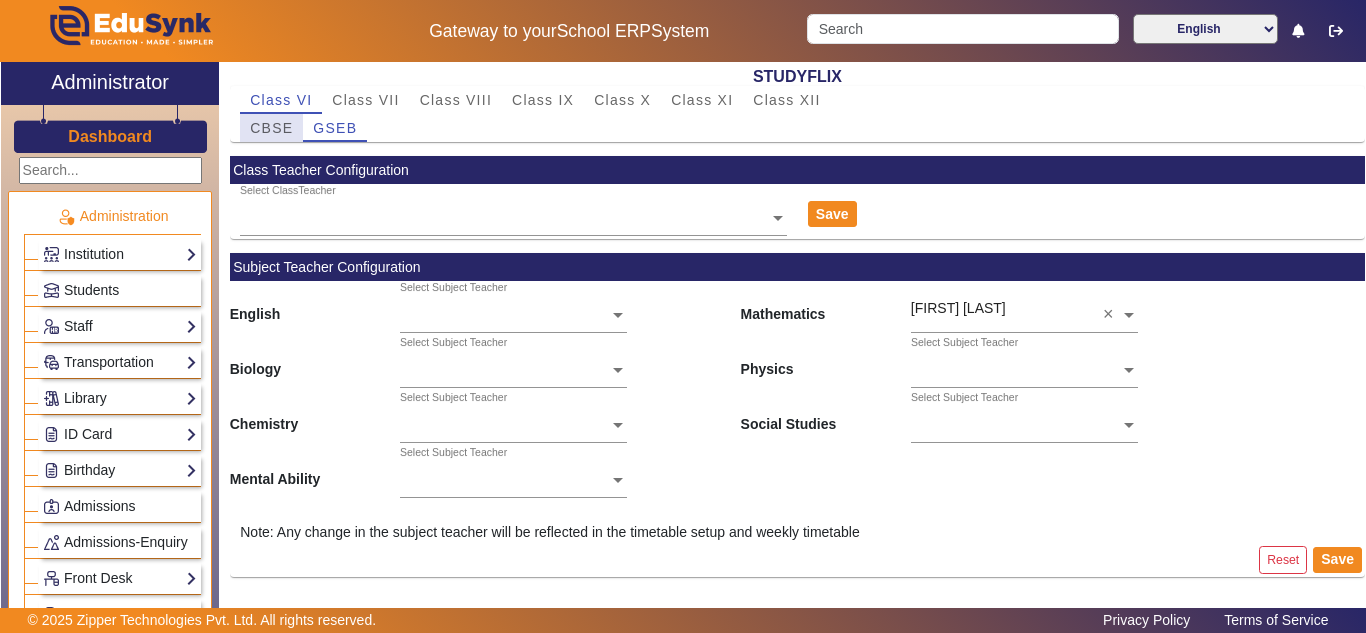click on "CBSE" at bounding box center (271, 128) 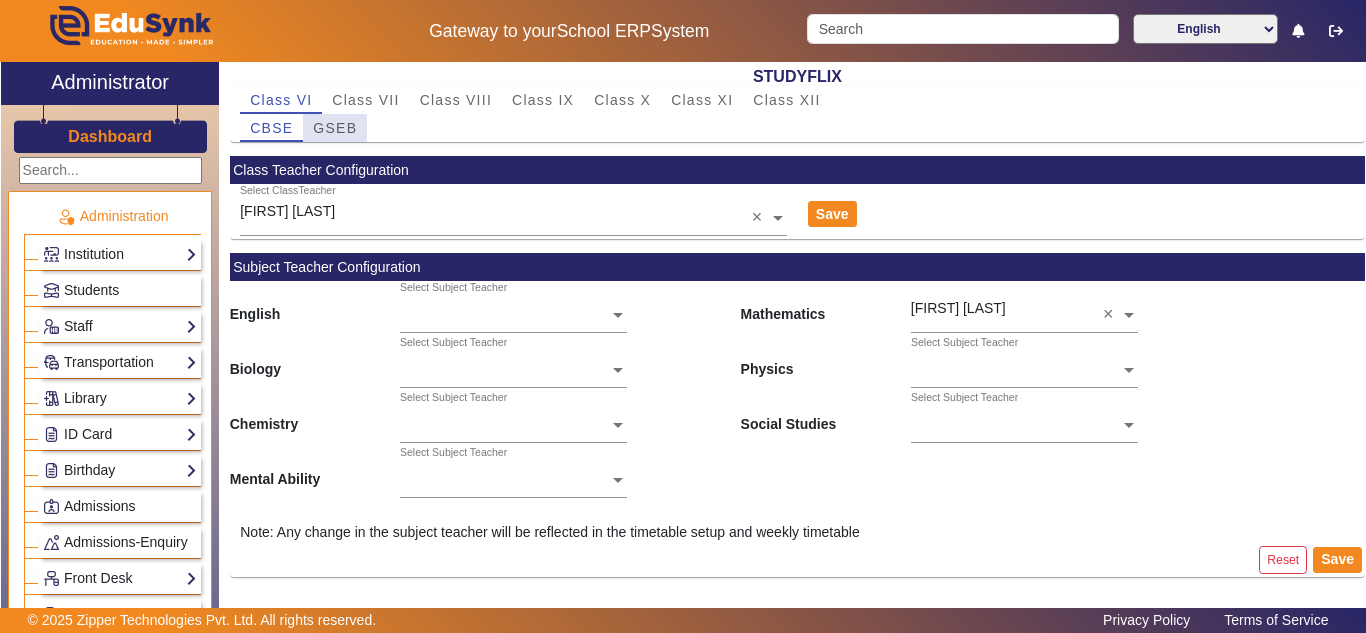 click on "GSEB" at bounding box center [335, 128] 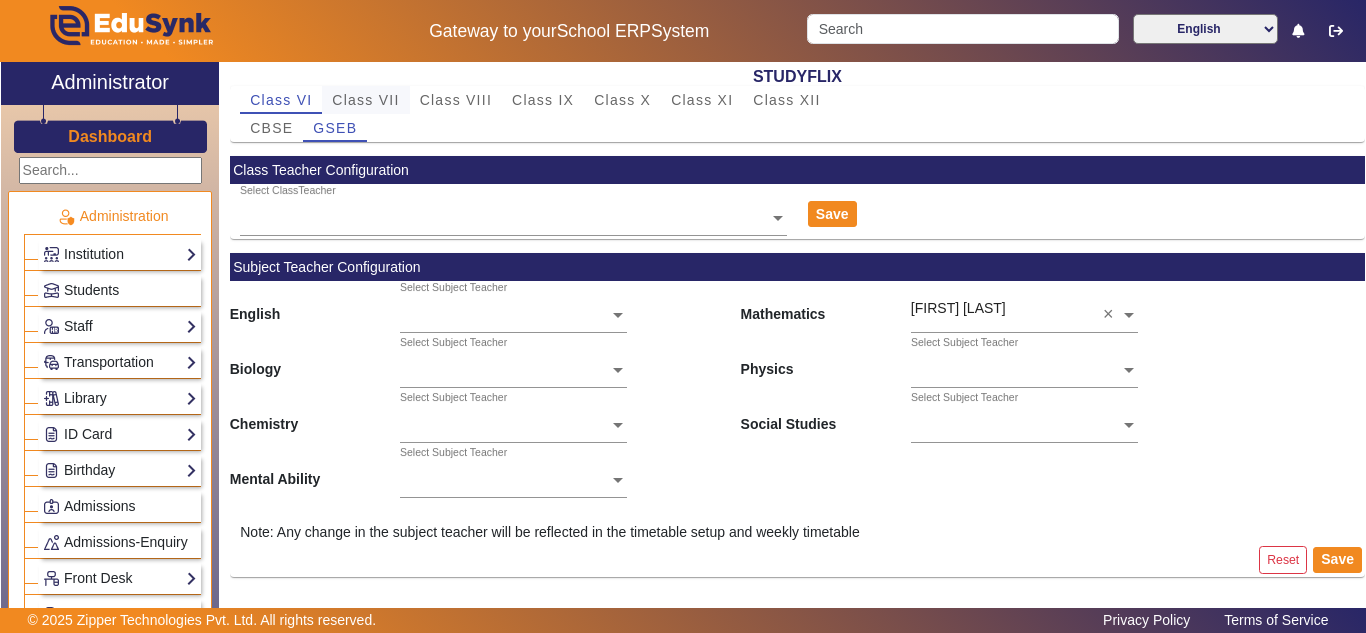 click on "Class VII" at bounding box center (365, 100) 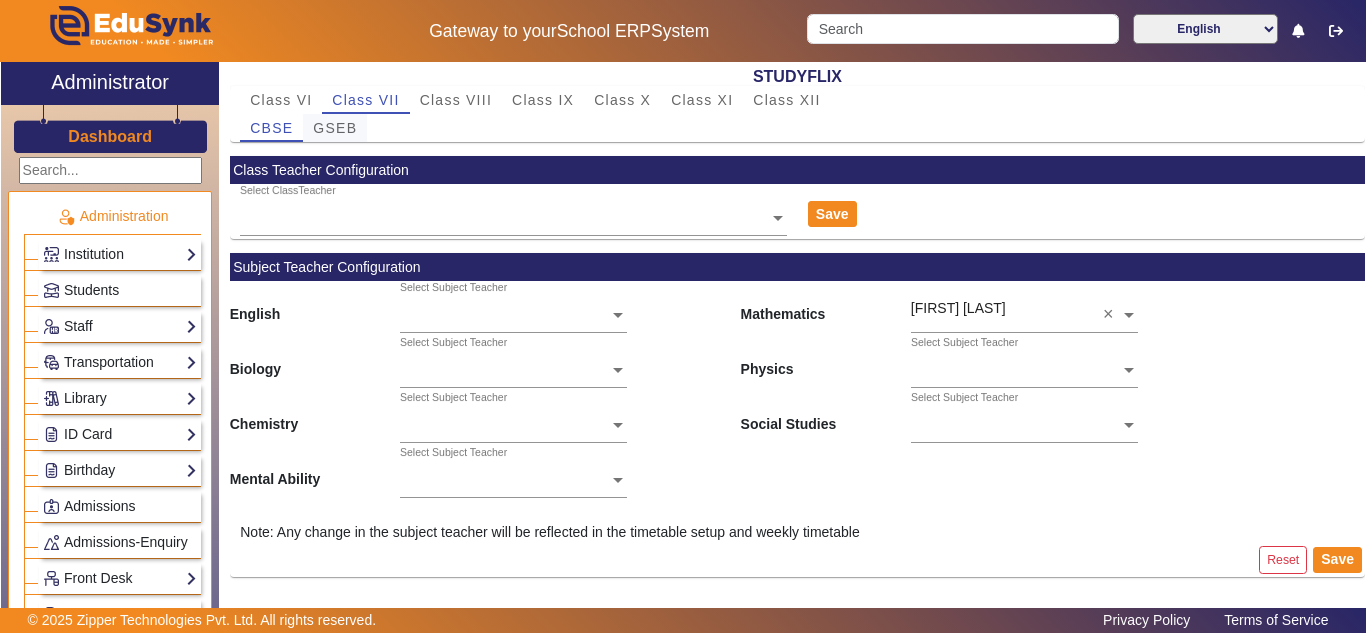 click on "GSEB" at bounding box center (335, 128) 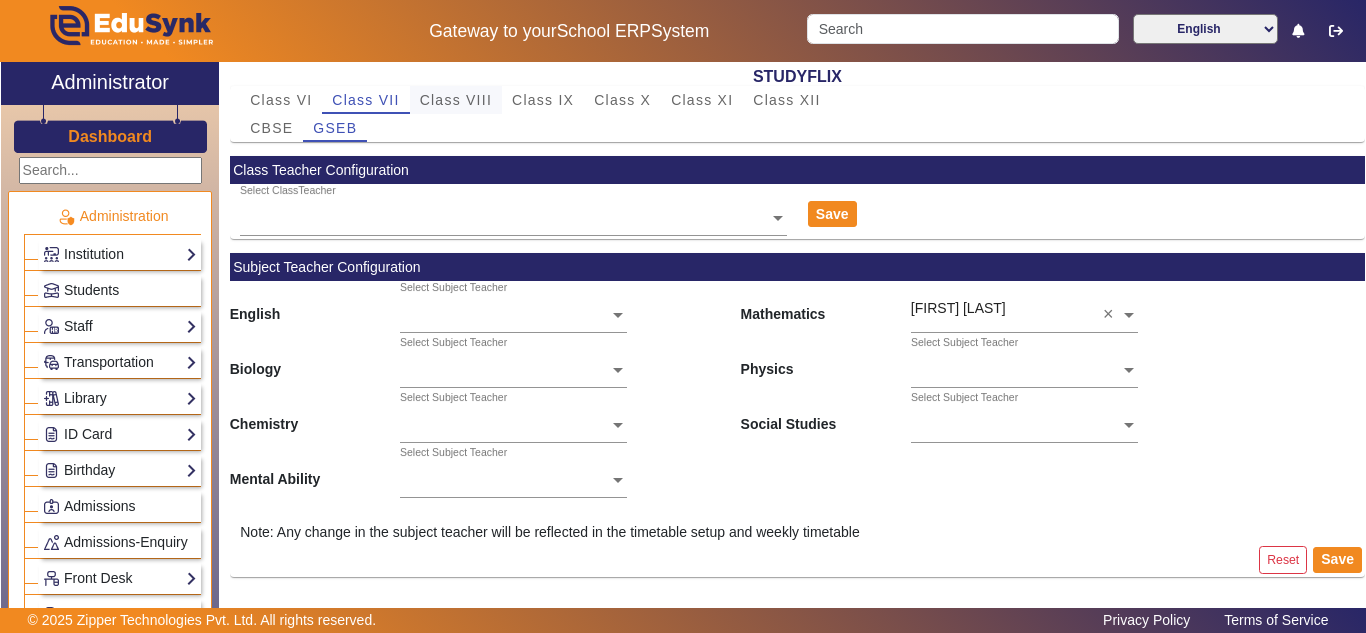 click on "Class VIII" at bounding box center (456, 100) 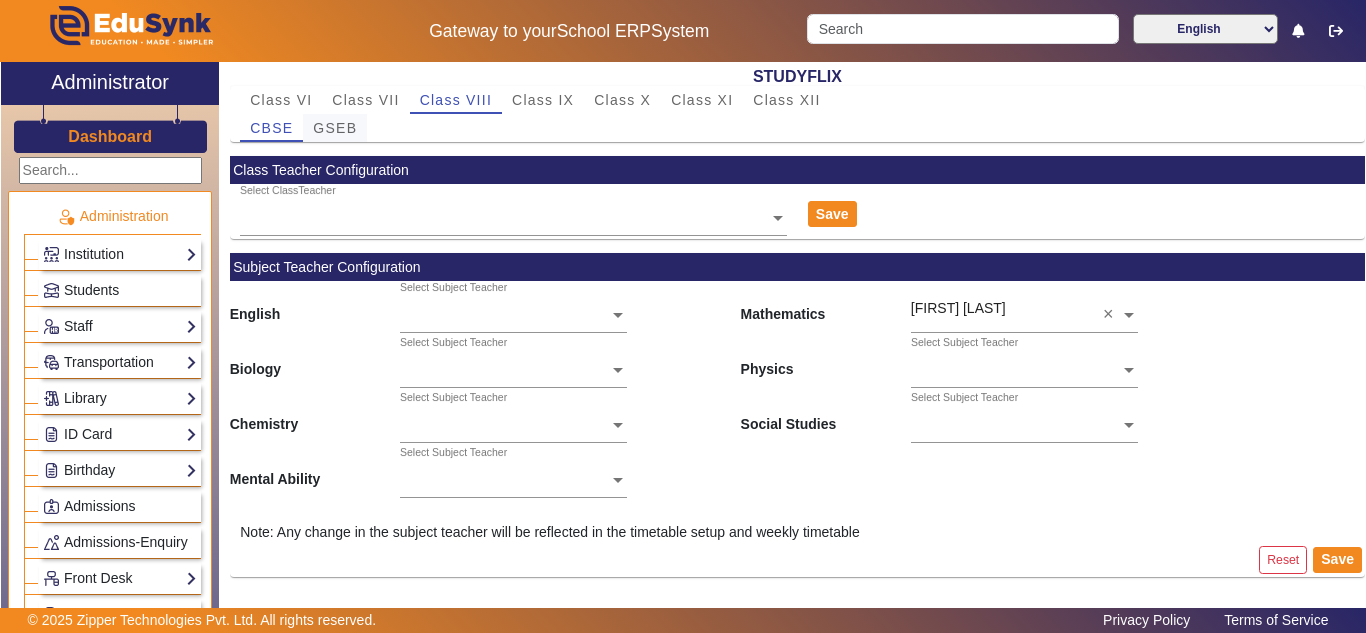 click on "CBSE GSEB" at bounding box center (797, 128) 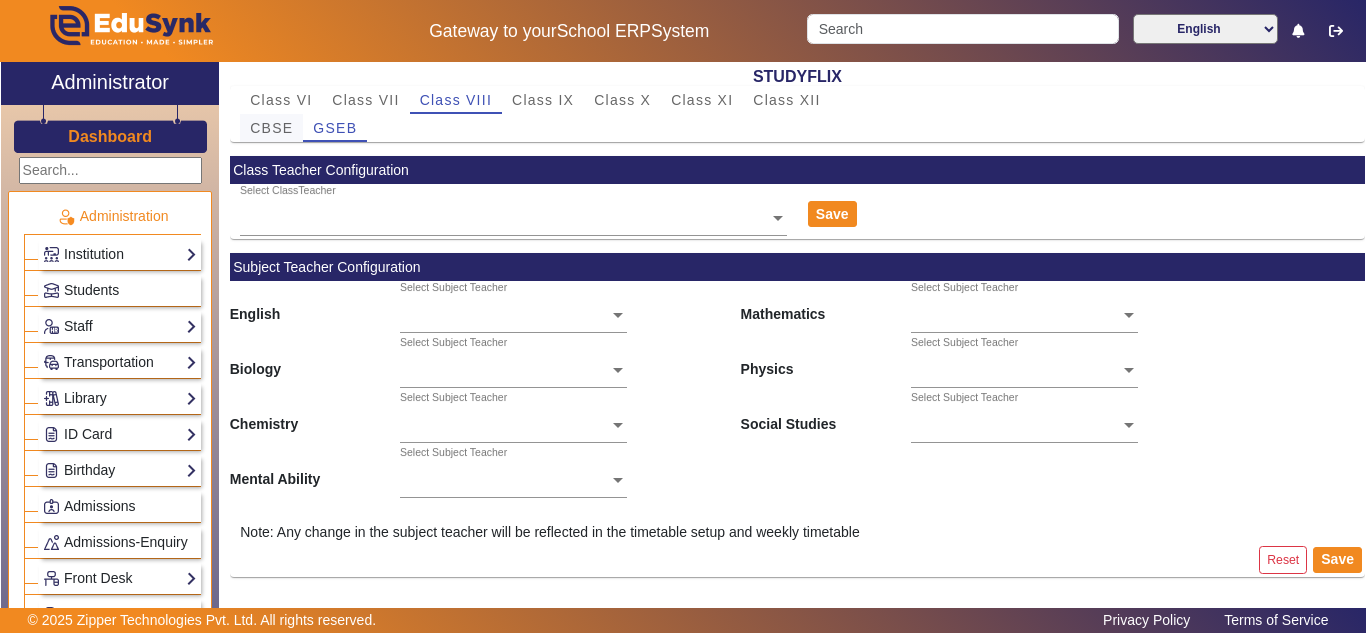 click on "CBSE" at bounding box center [271, 128] 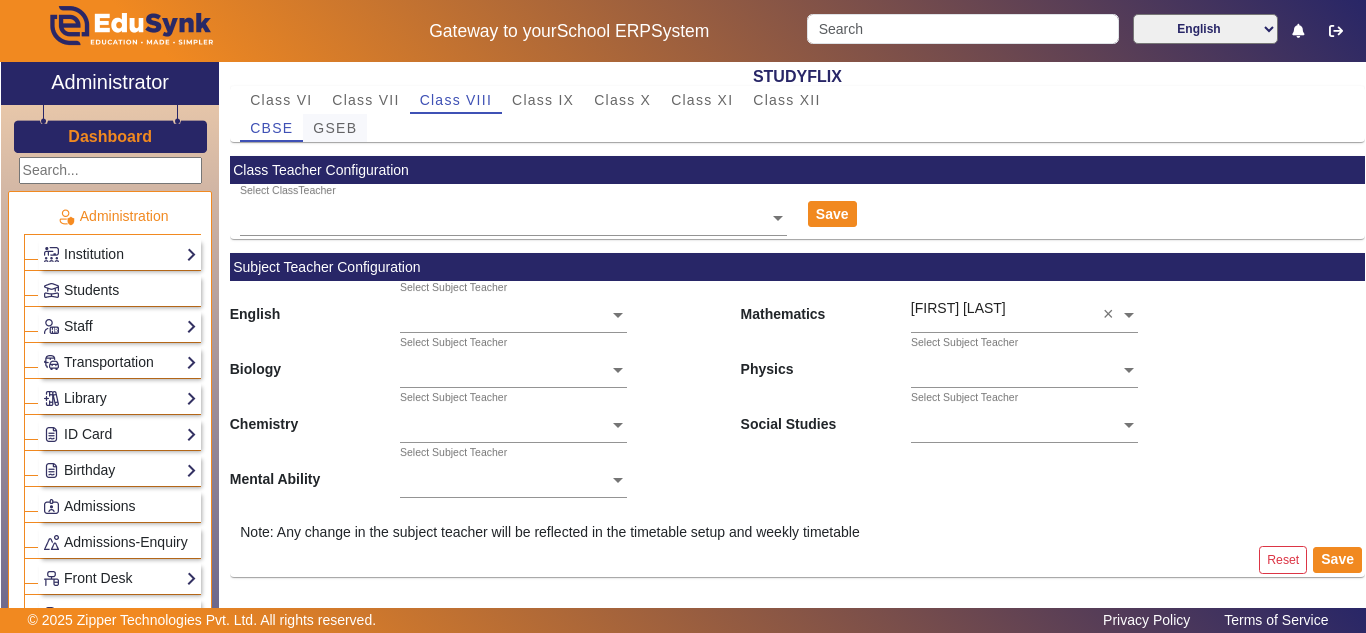 click on "GSEB" at bounding box center [335, 128] 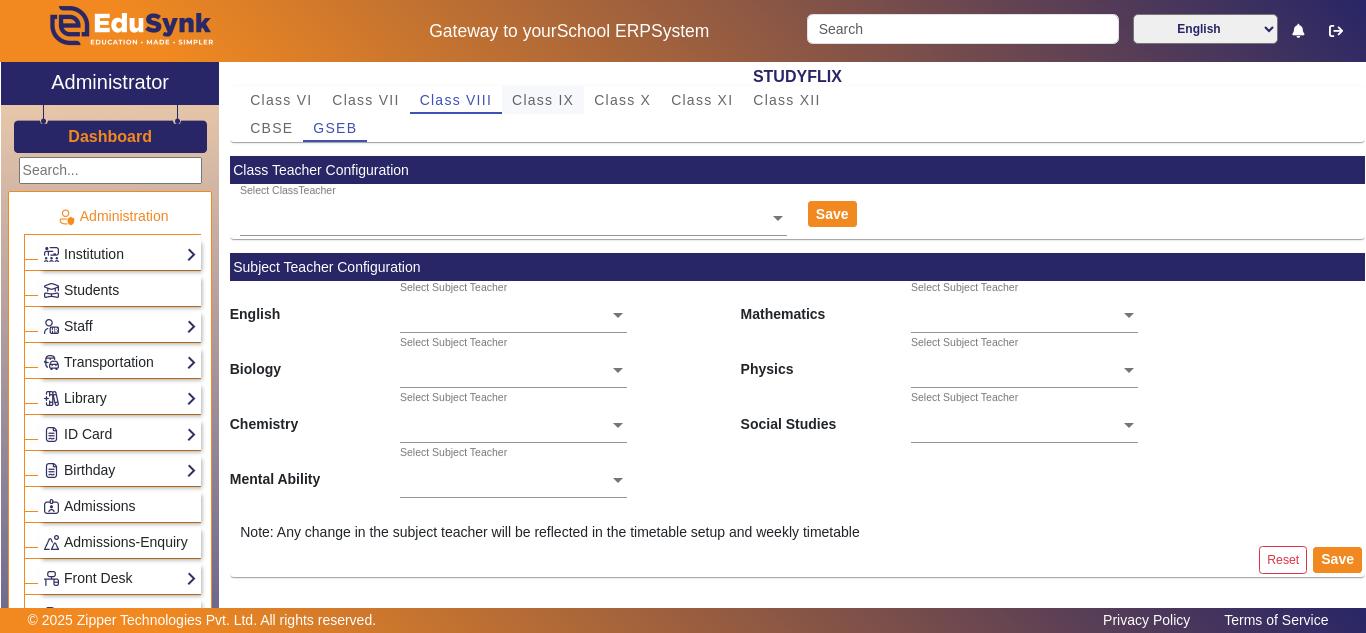 click on "Class IX" at bounding box center (543, 100) 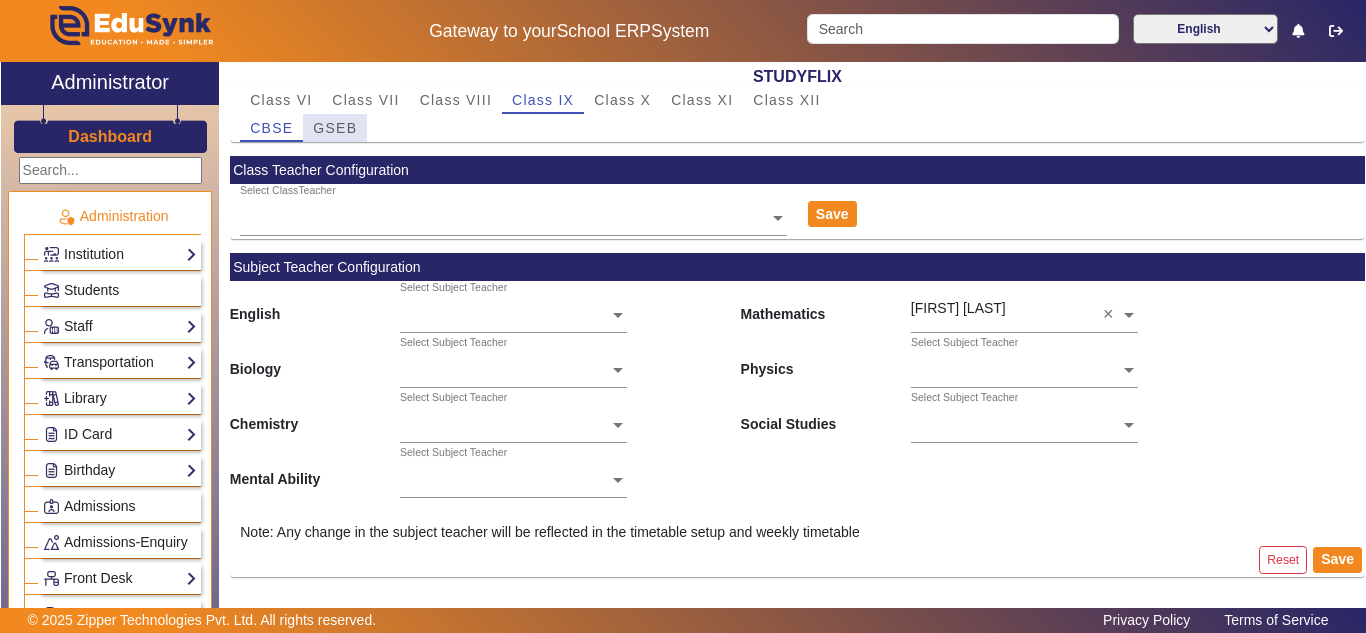 click on "GSEB" at bounding box center (335, 128) 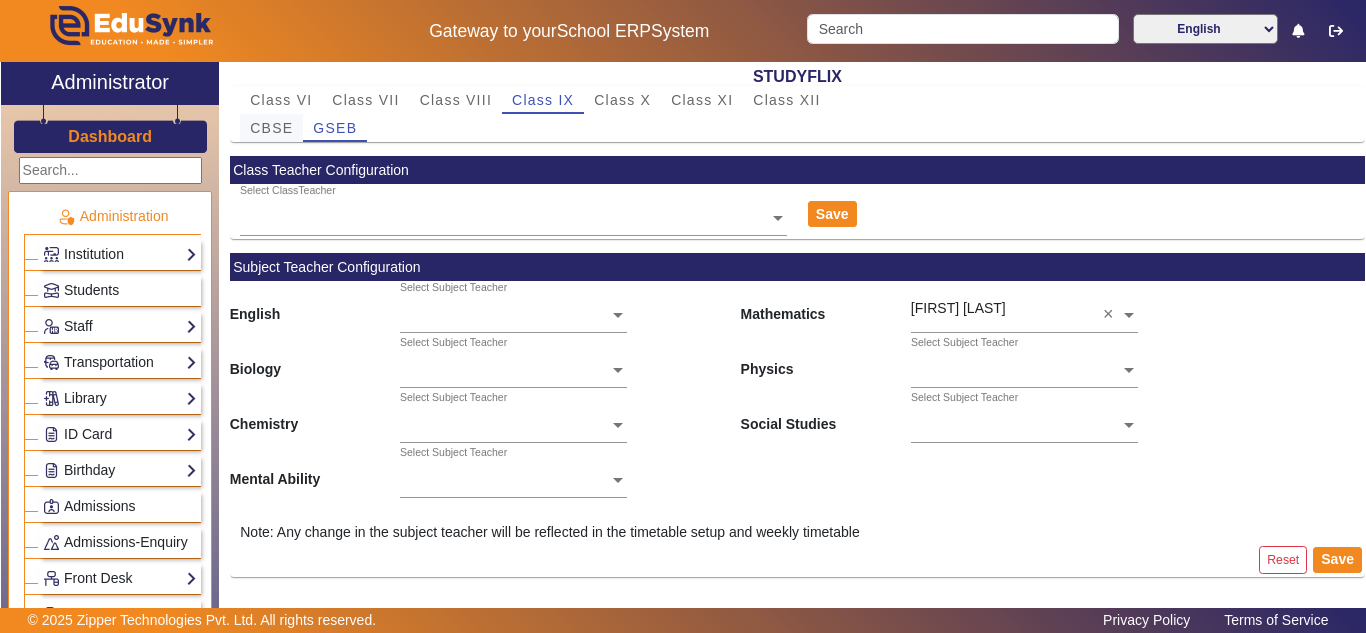 click on "CBSE" at bounding box center (271, 128) 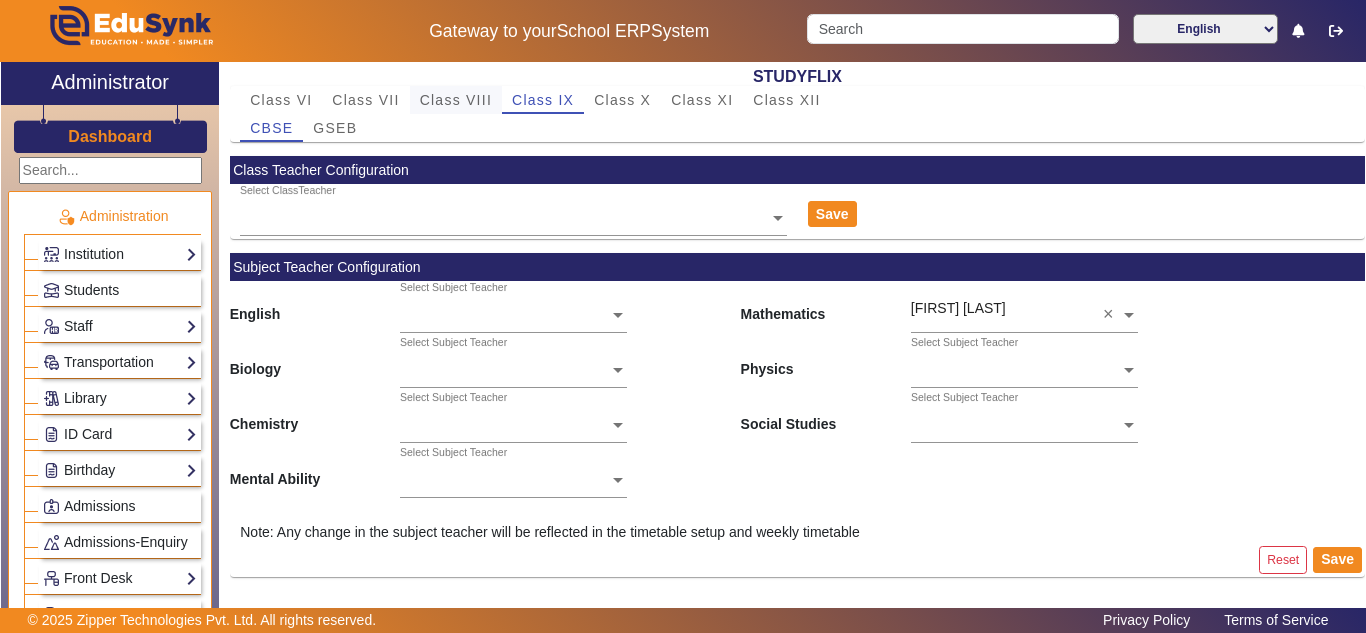click on "Class VIII" at bounding box center (456, 100) 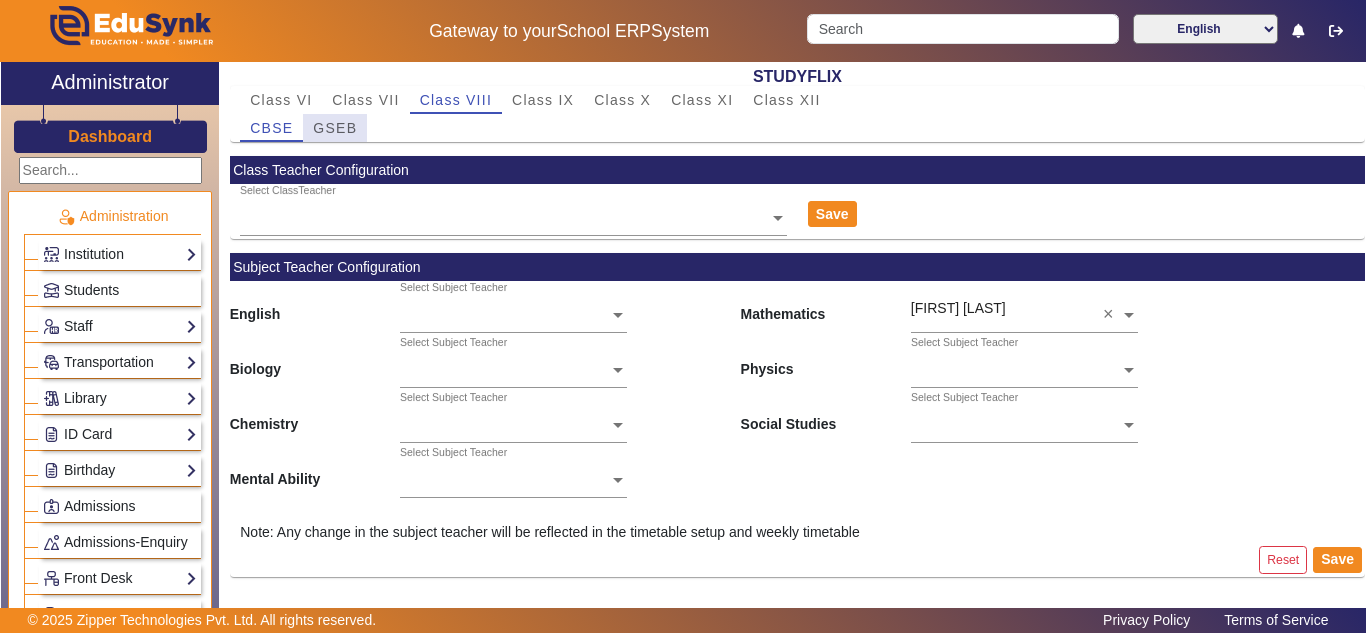 click on "GSEB" at bounding box center (335, 128) 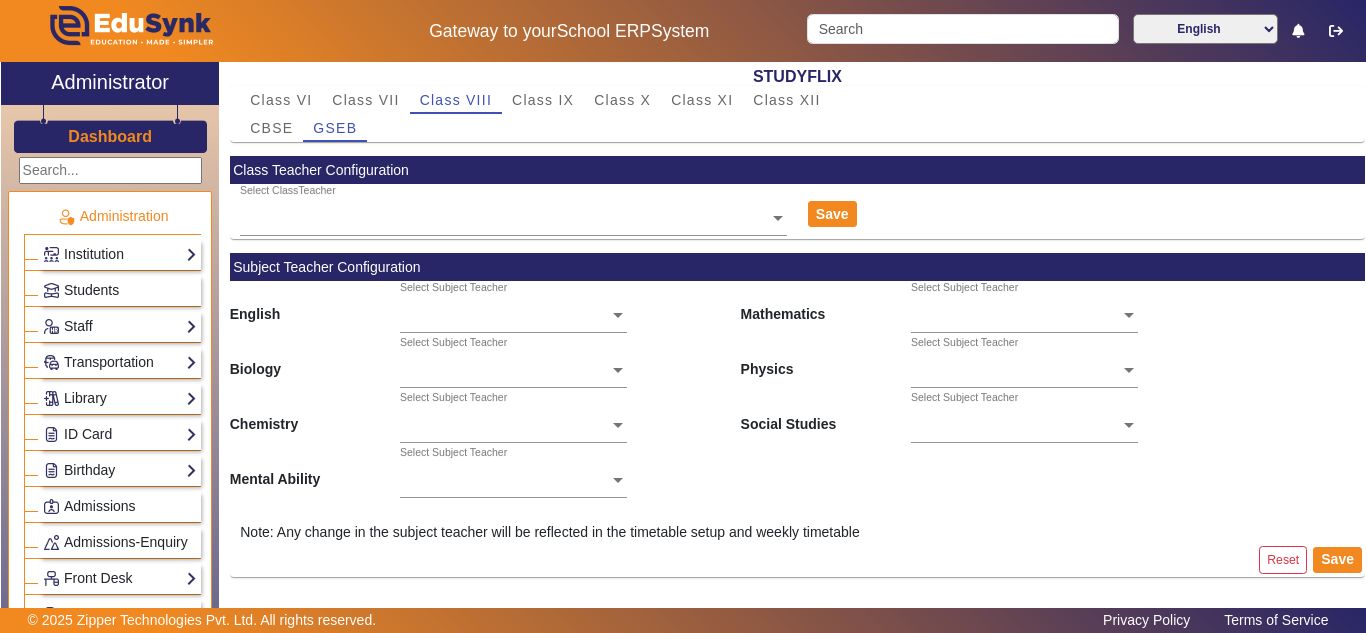 drag, startPoint x: 614, startPoint y: 105, endPoint x: 575, endPoint y: 114, distance: 40.024994 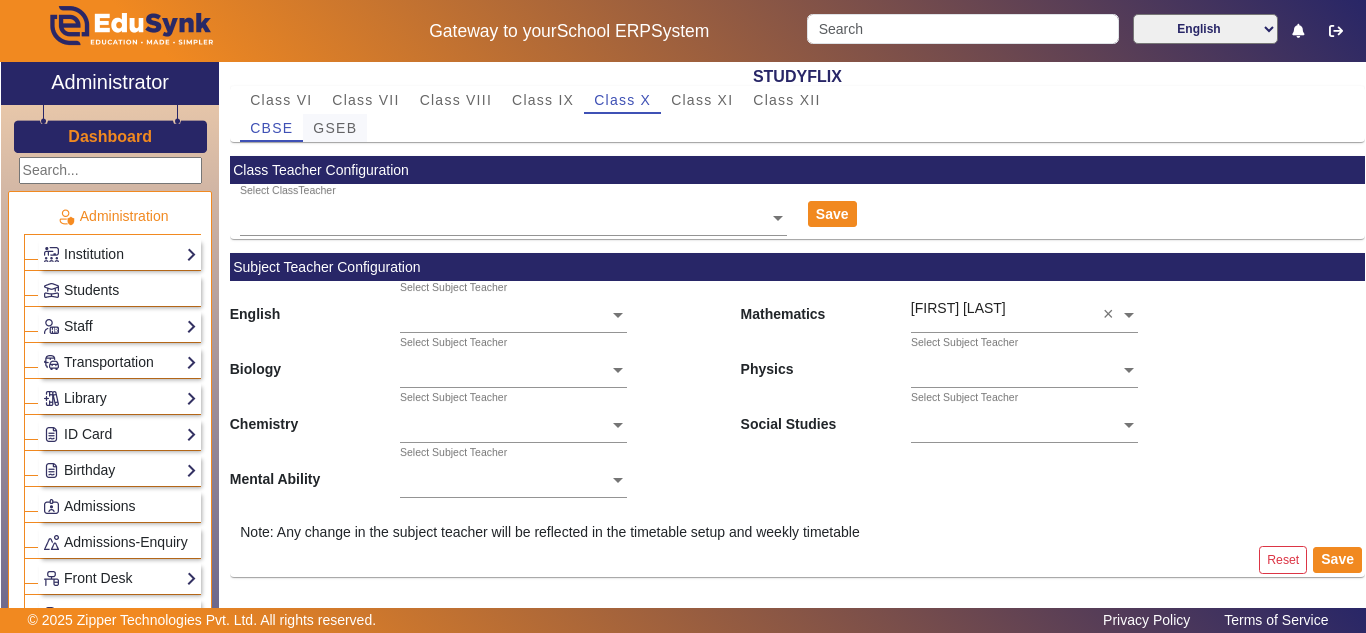 click on "GSEB" at bounding box center (335, 128) 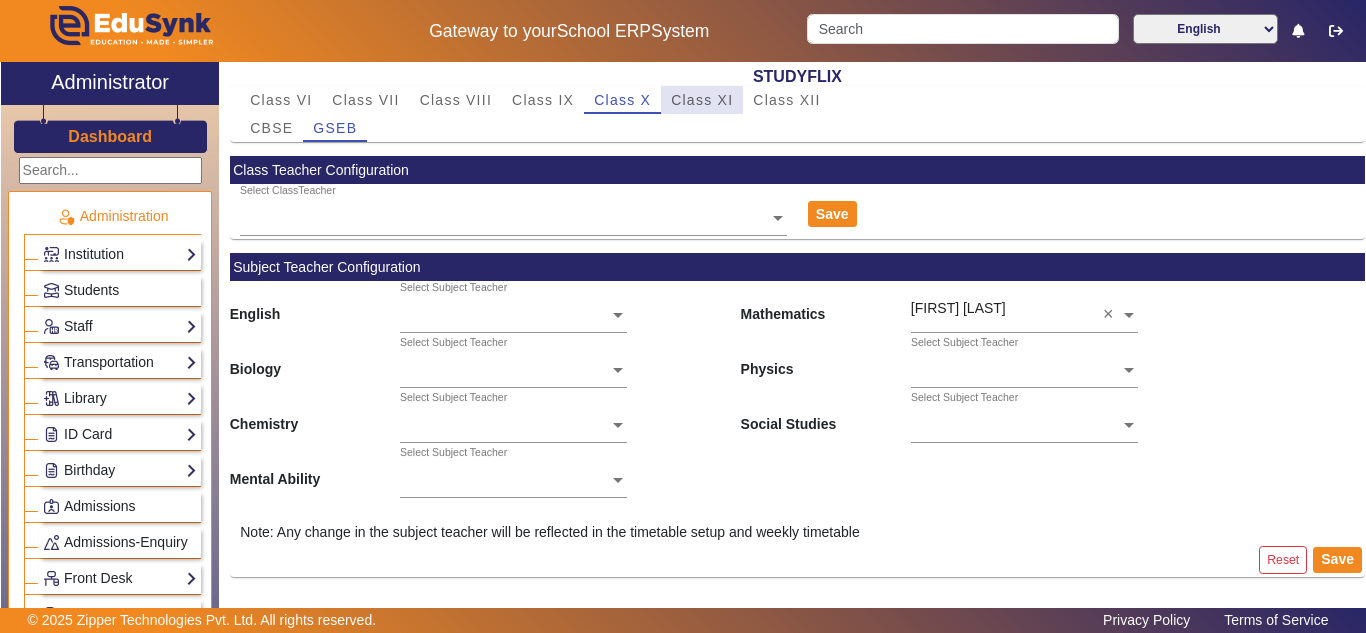 click on "Class XI" at bounding box center [702, 100] 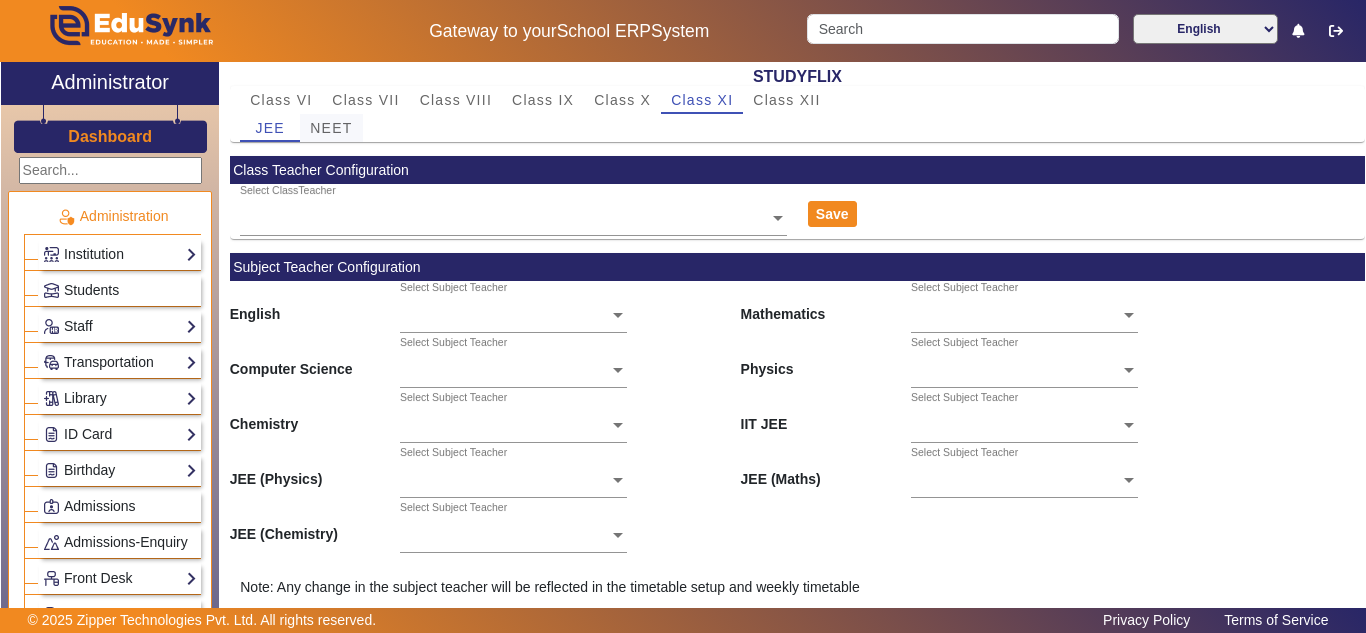 click on "NEET" at bounding box center (331, 128) 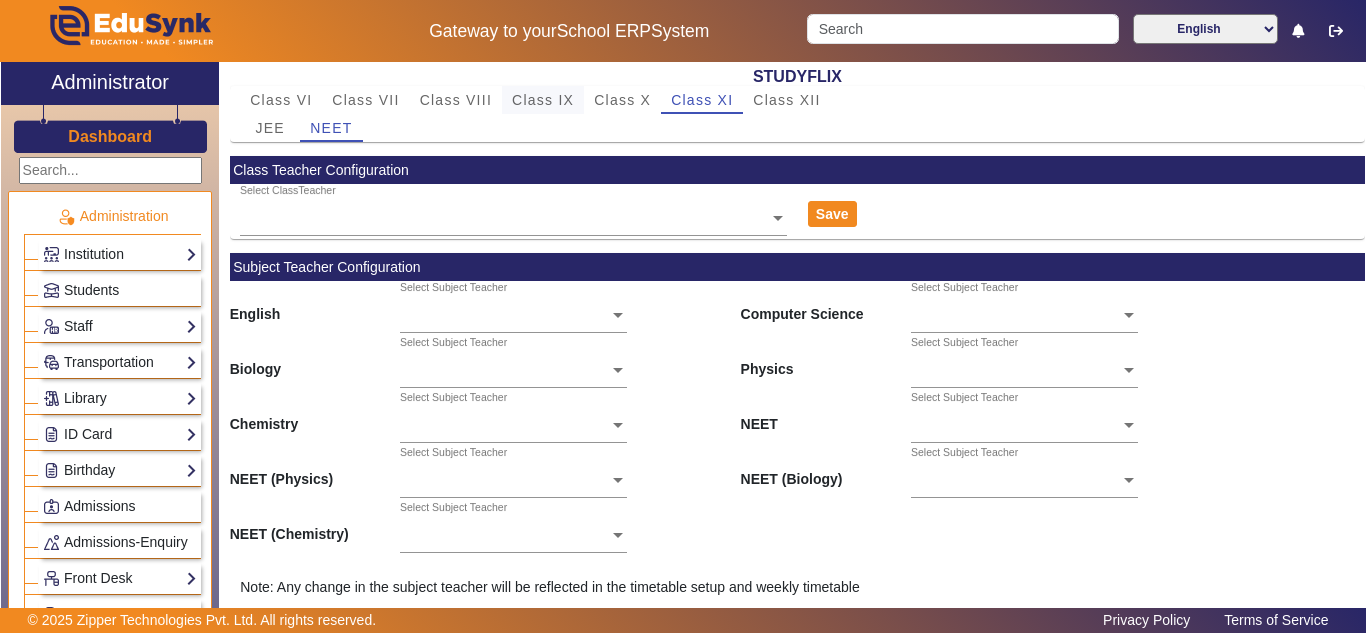 click on "Class IX" at bounding box center (543, 100) 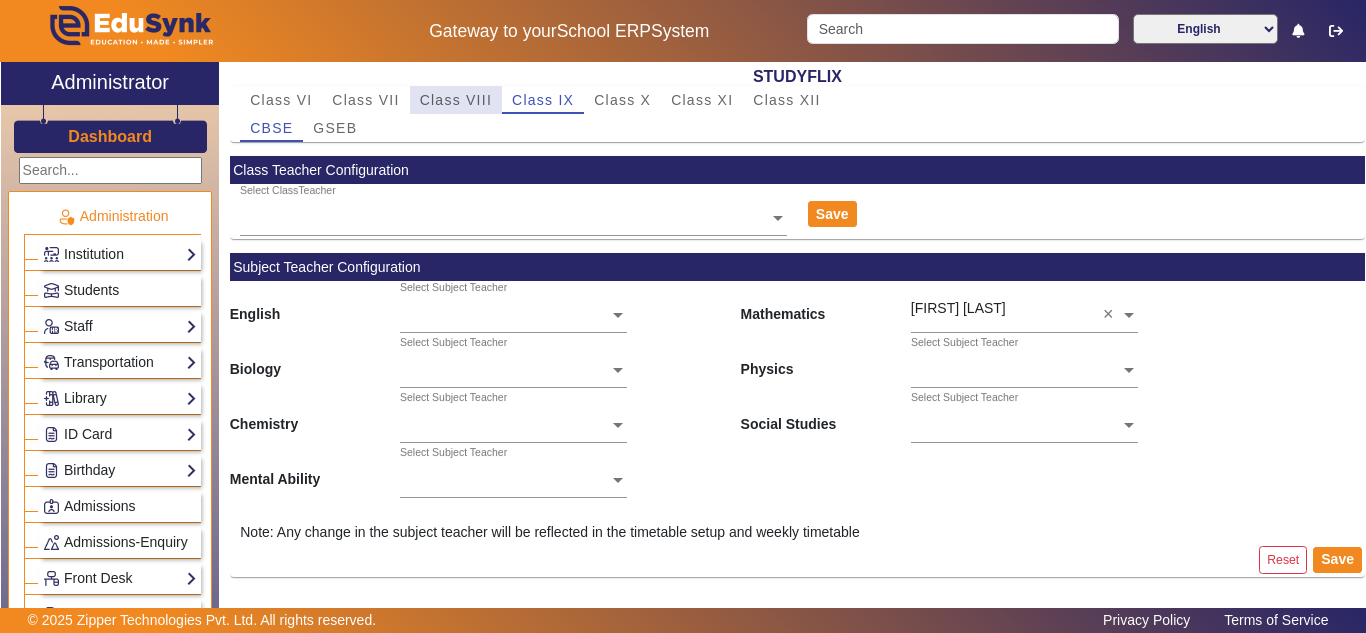 click on "Class VIII" at bounding box center [456, 100] 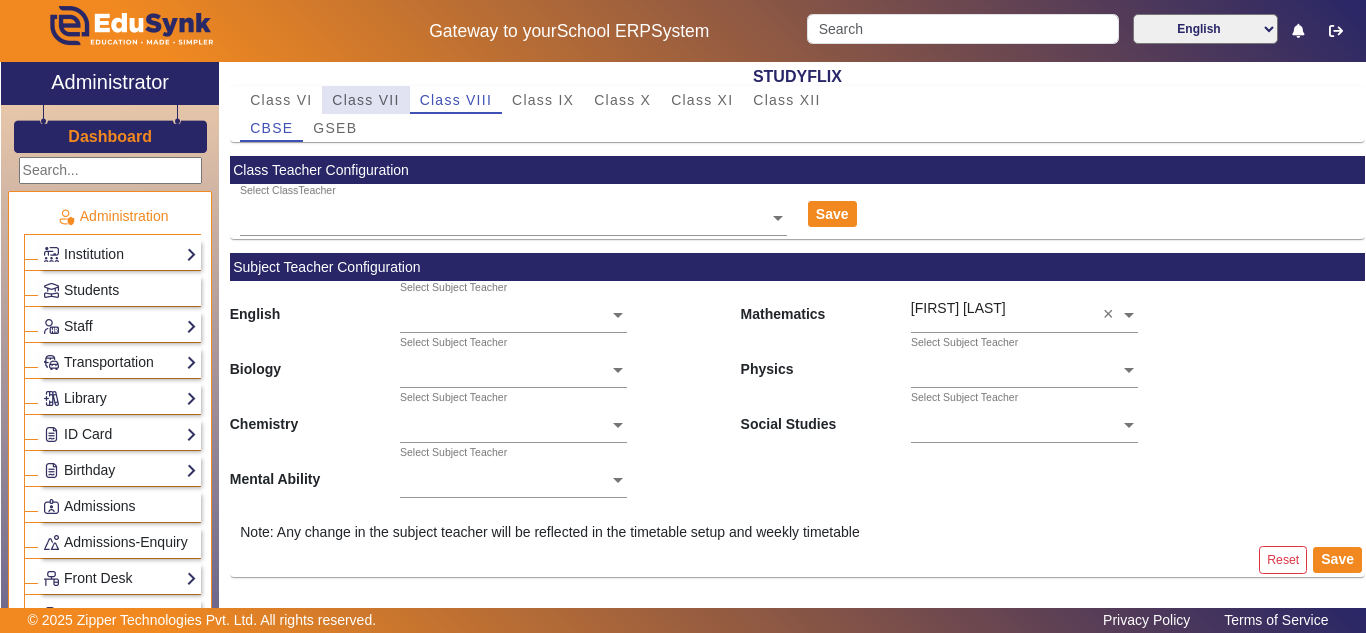 click on "Class VII" at bounding box center (365, 100) 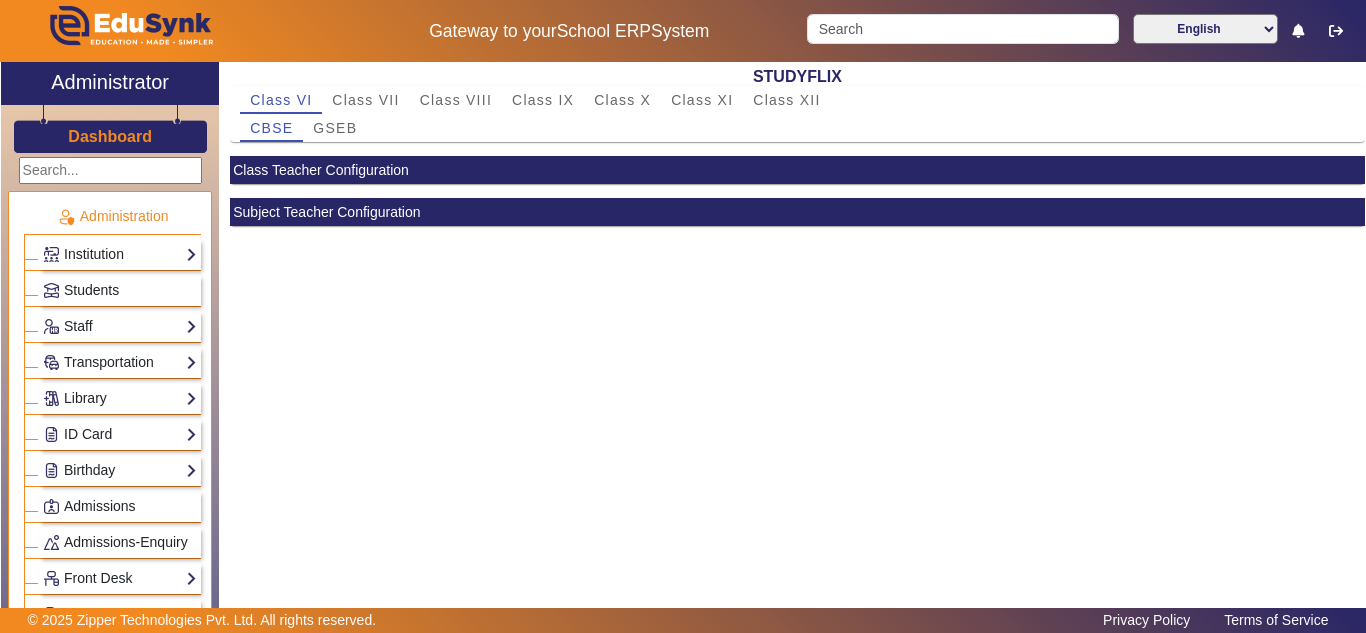 scroll, scrollTop: 0, scrollLeft: 0, axis: both 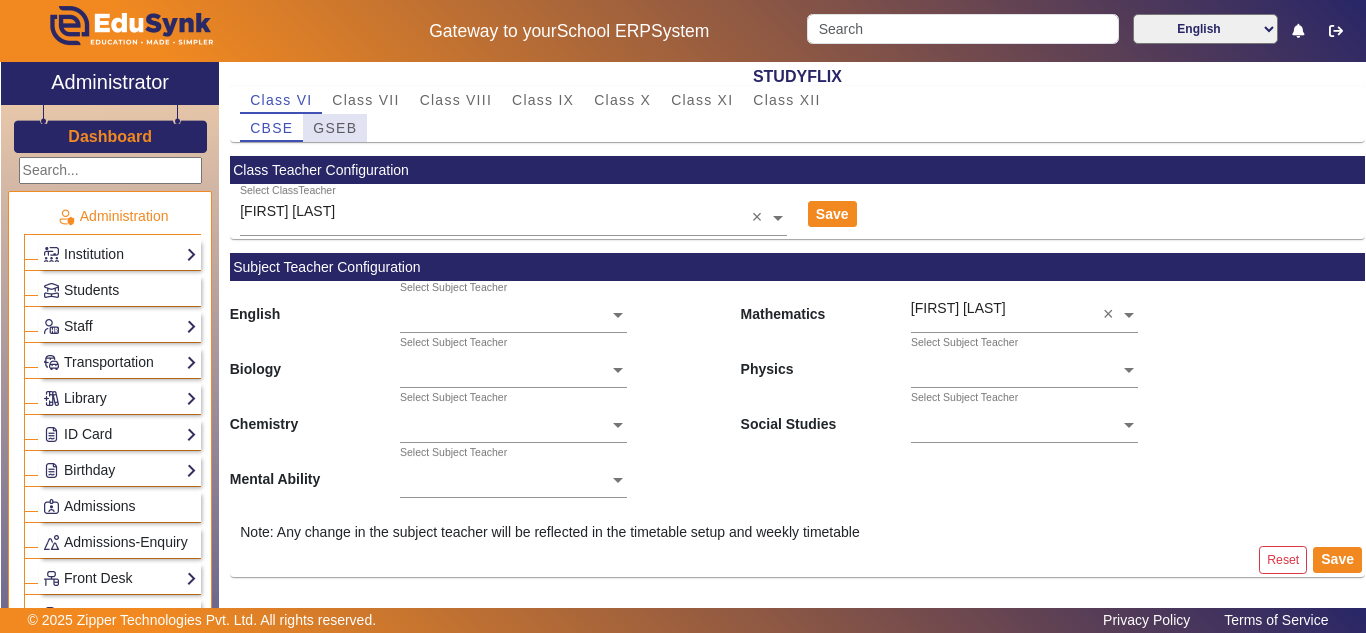 click on "GSEB" at bounding box center (335, 128) 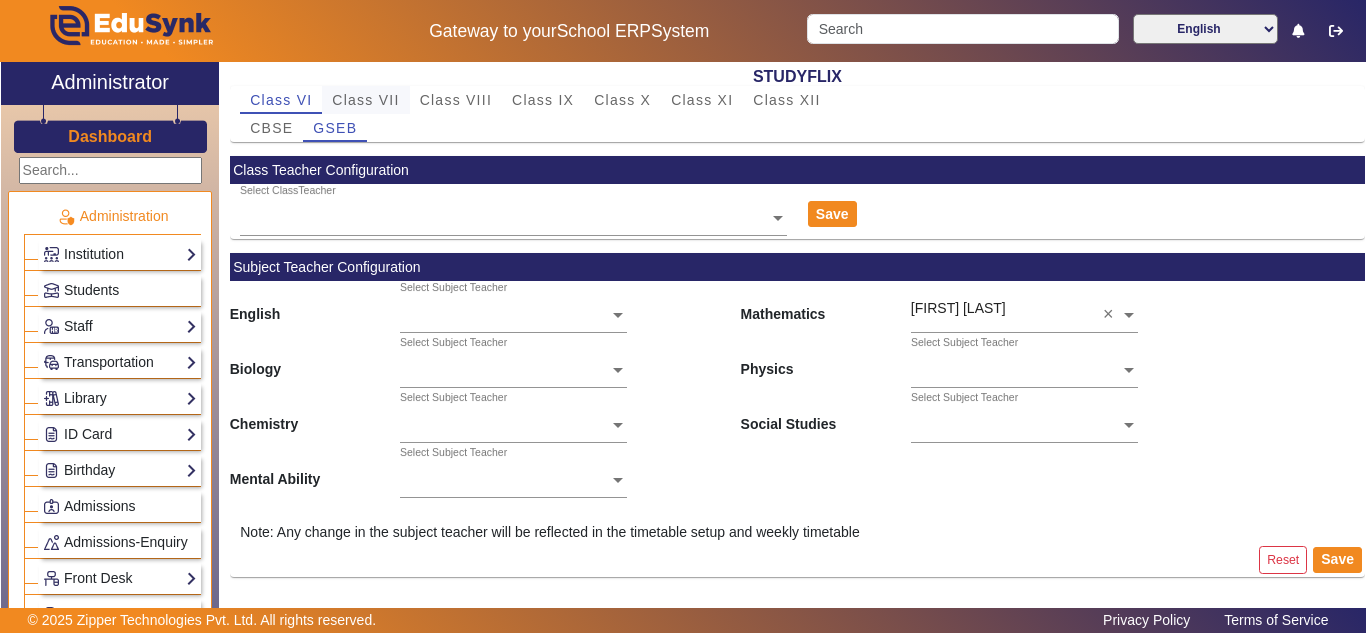 click on "Class VII" at bounding box center (365, 100) 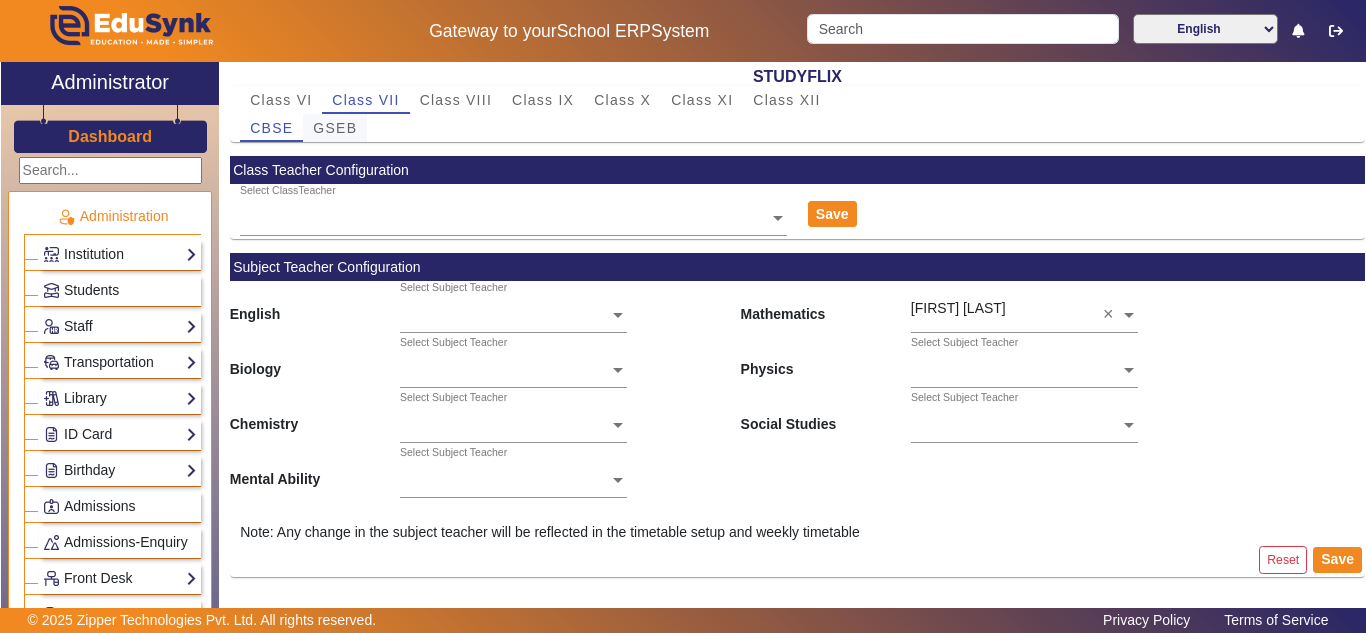click on "GSEB" at bounding box center (335, 128) 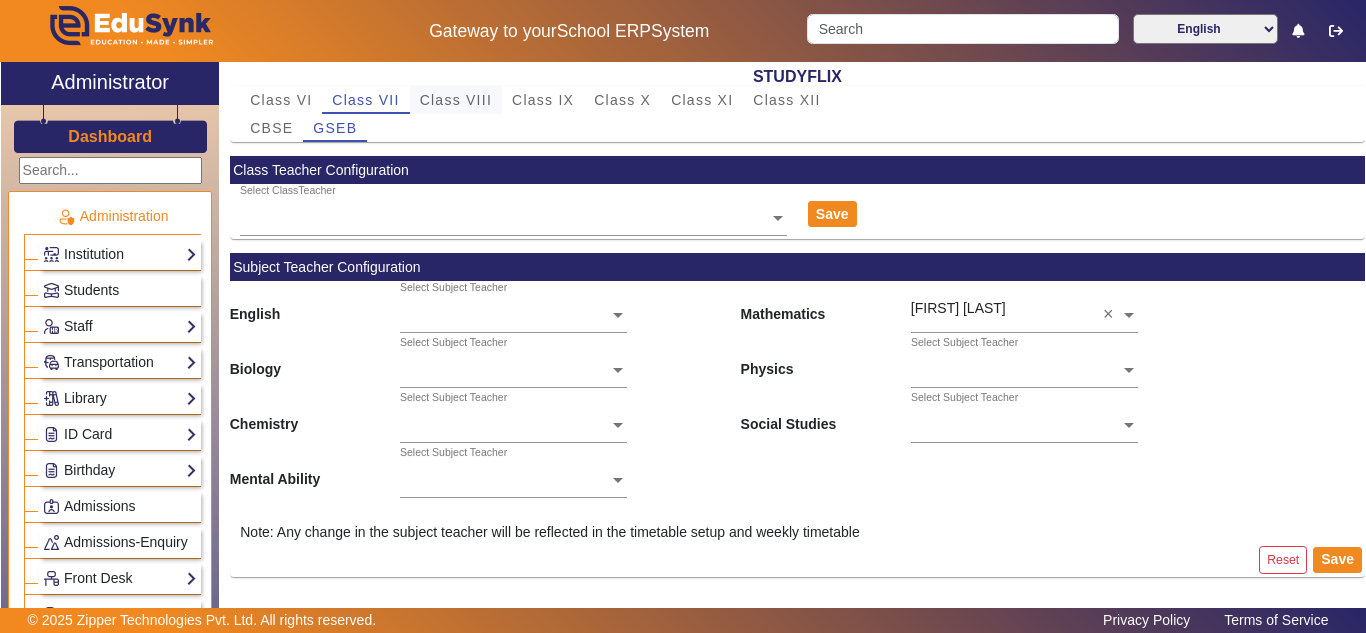 click on "Class VIII" at bounding box center (456, 100) 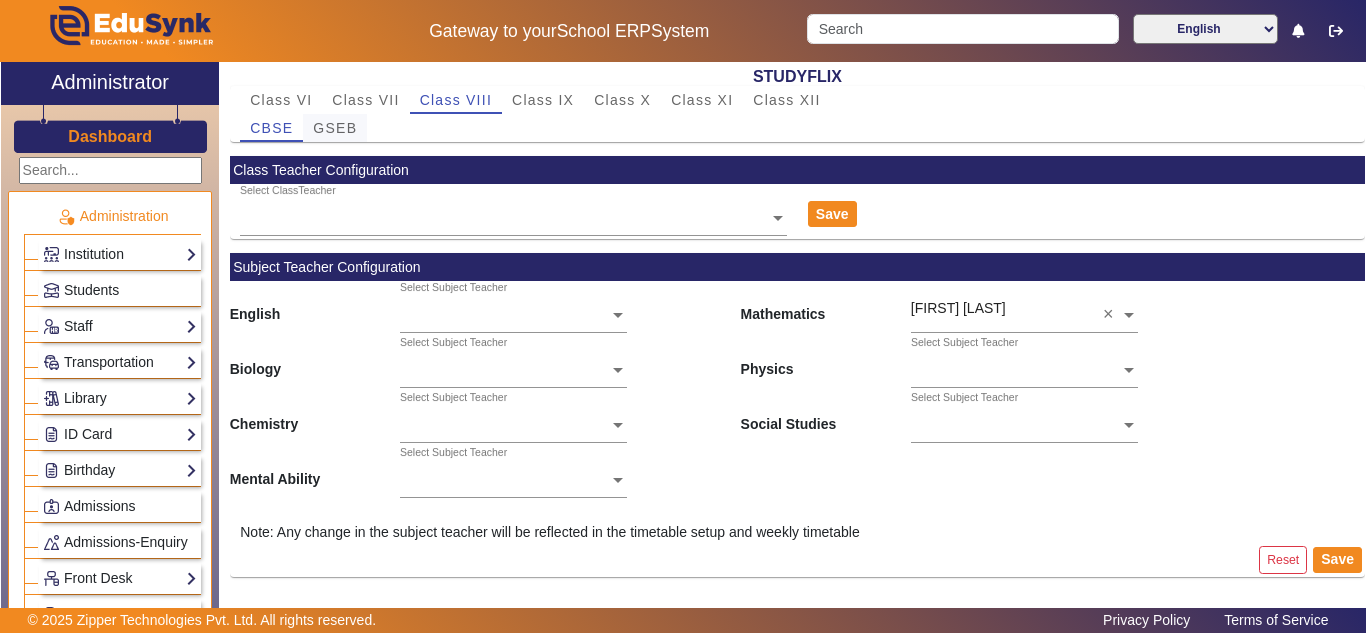 click on "GSEB" at bounding box center (335, 128) 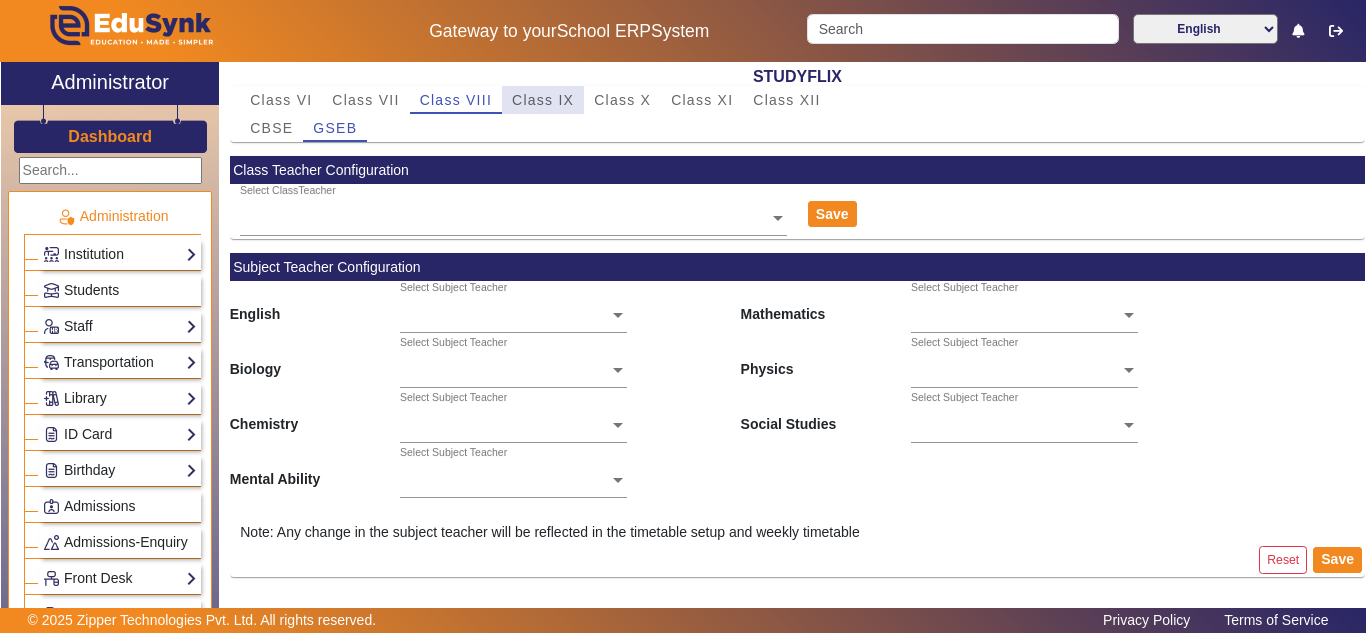 click on "Class IX" at bounding box center [543, 100] 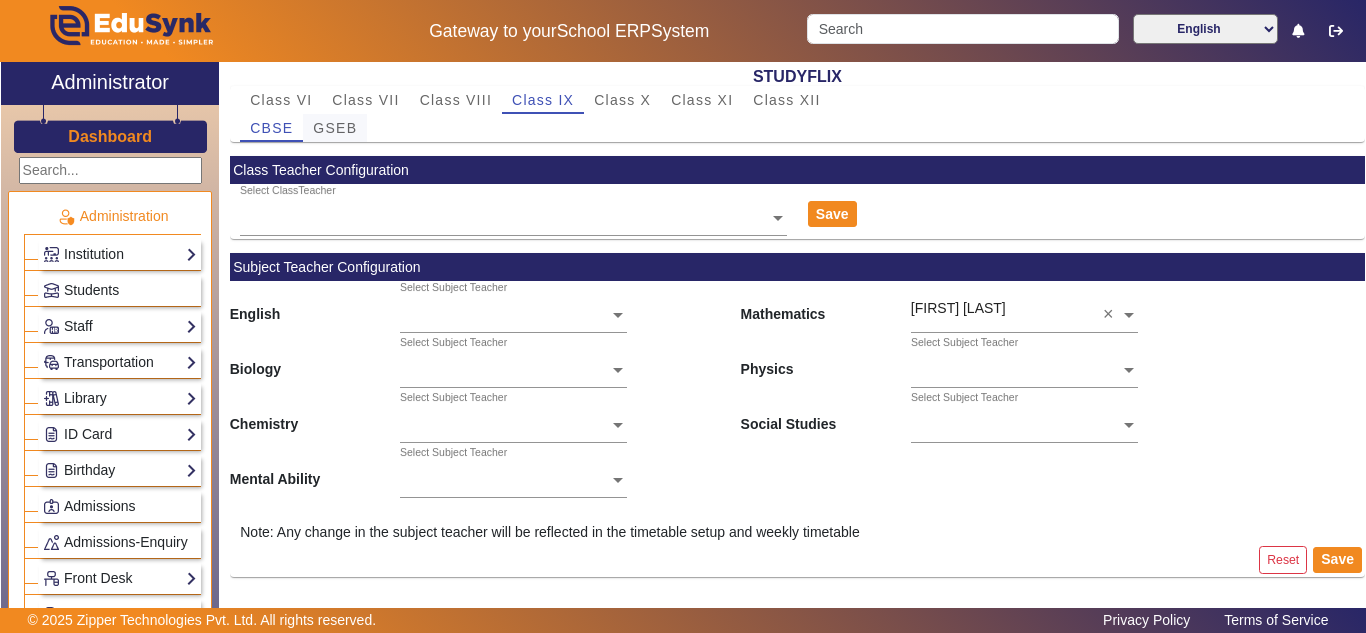 click on "GSEB" at bounding box center [335, 128] 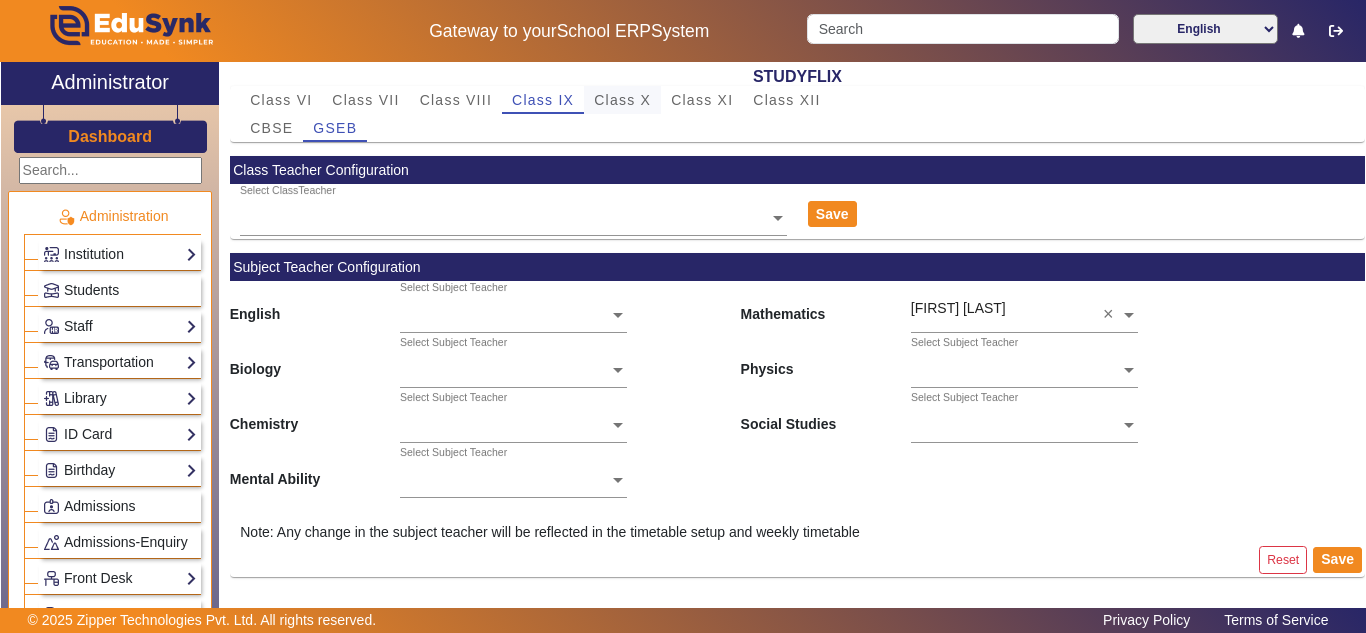 click on "Class X" at bounding box center [622, 100] 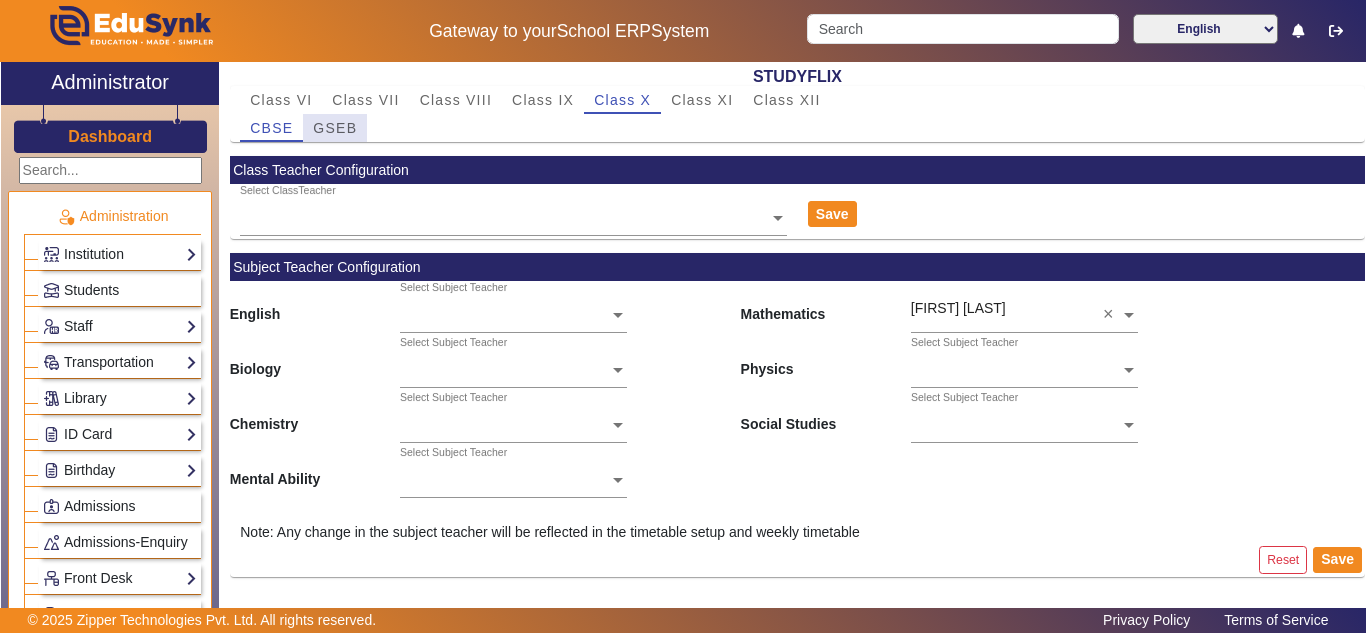 click on "GSEB" at bounding box center [335, 128] 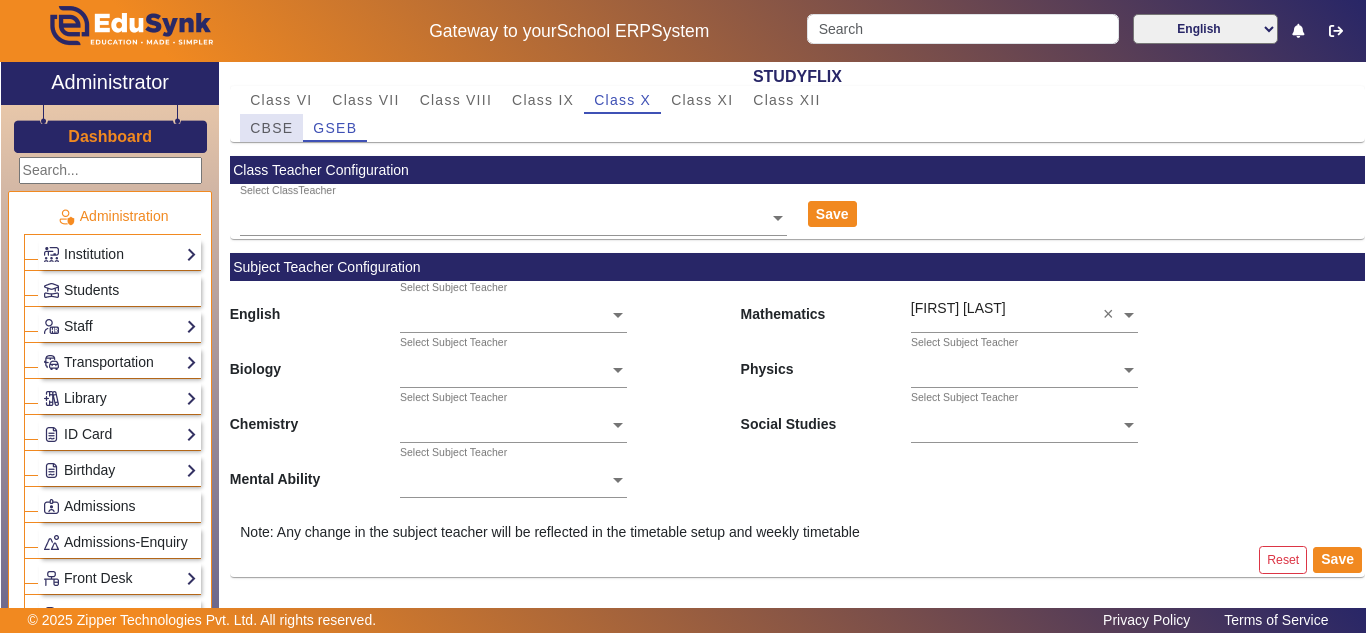 click on "CBSE" at bounding box center (271, 128) 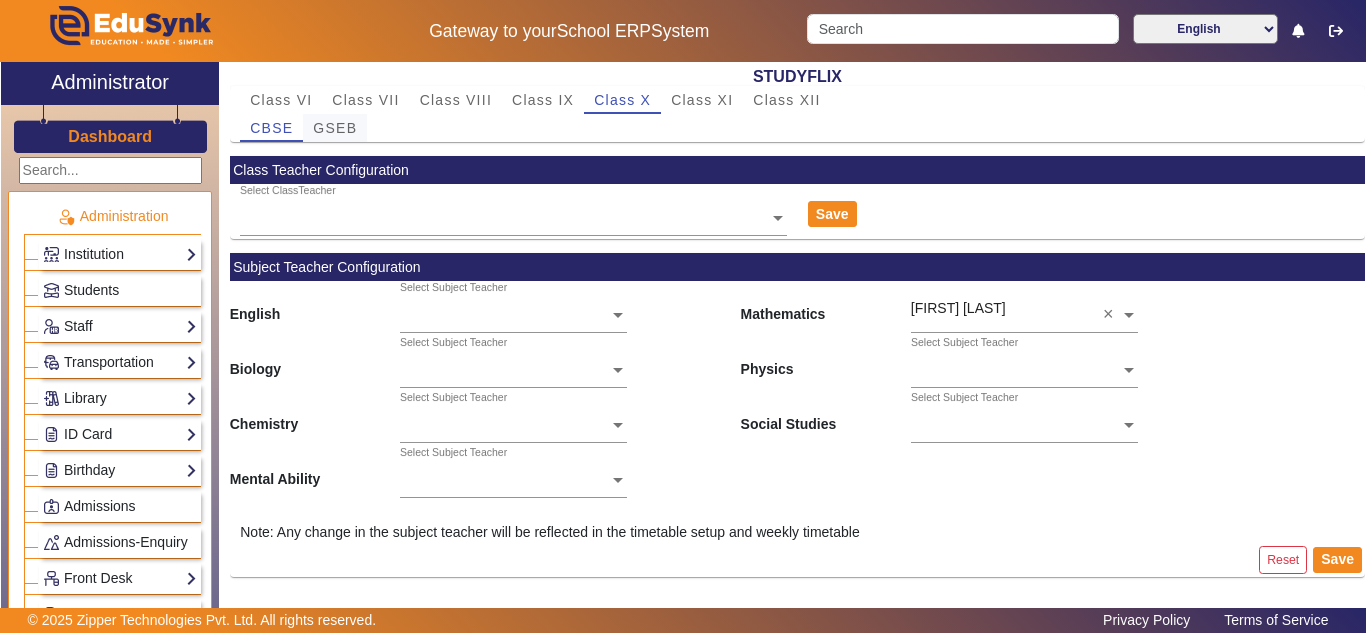 click on "GSEB" at bounding box center [335, 128] 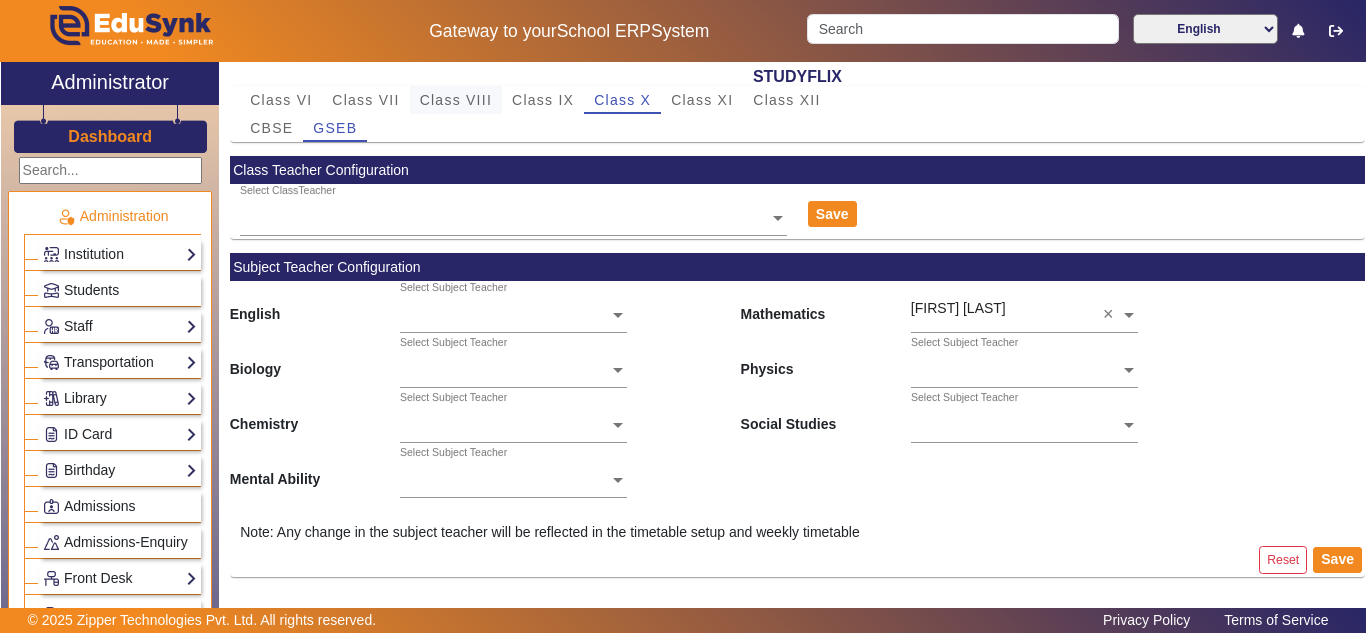 click on "Class VIII" at bounding box center [456, 100] 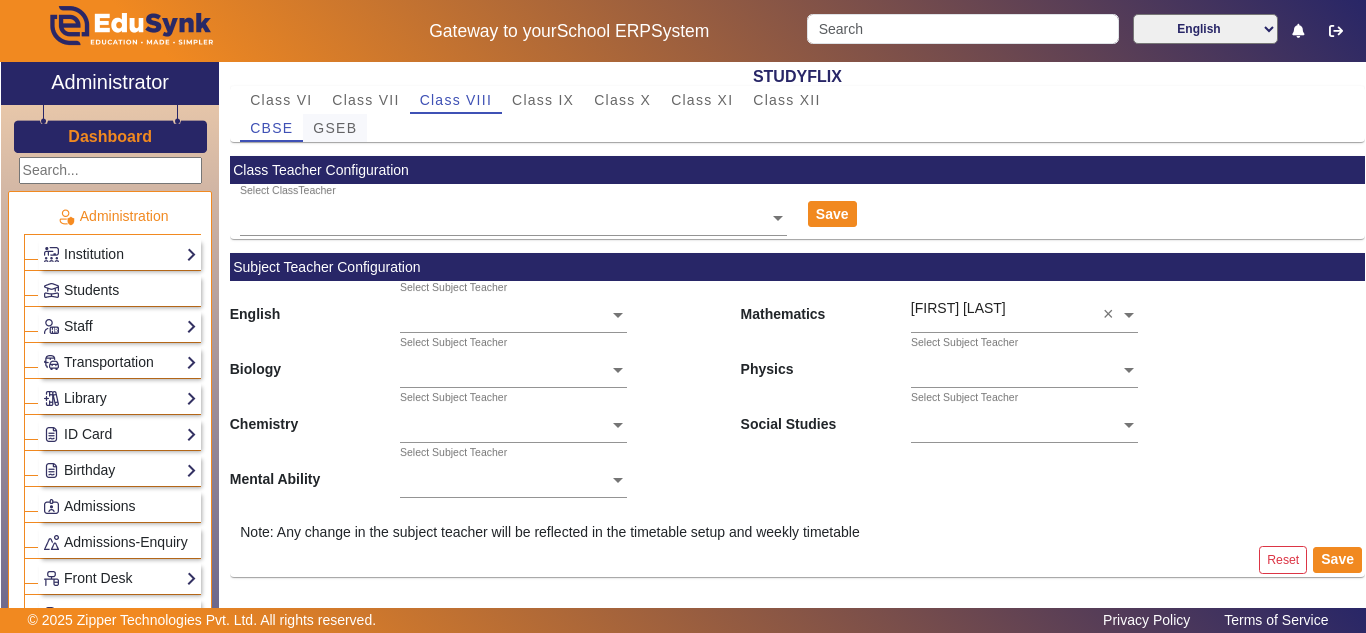click on "GSEB" at bounding box center [335, 128] 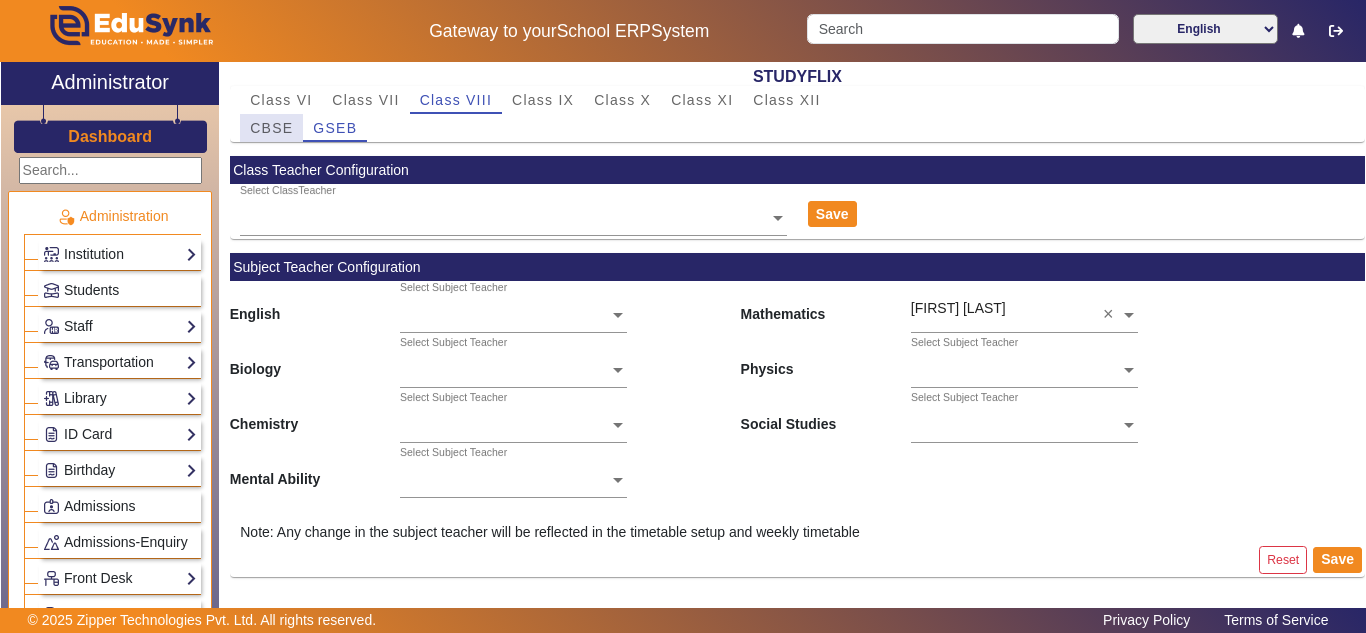 click on "CBSE" at bounding box center [271, 128] 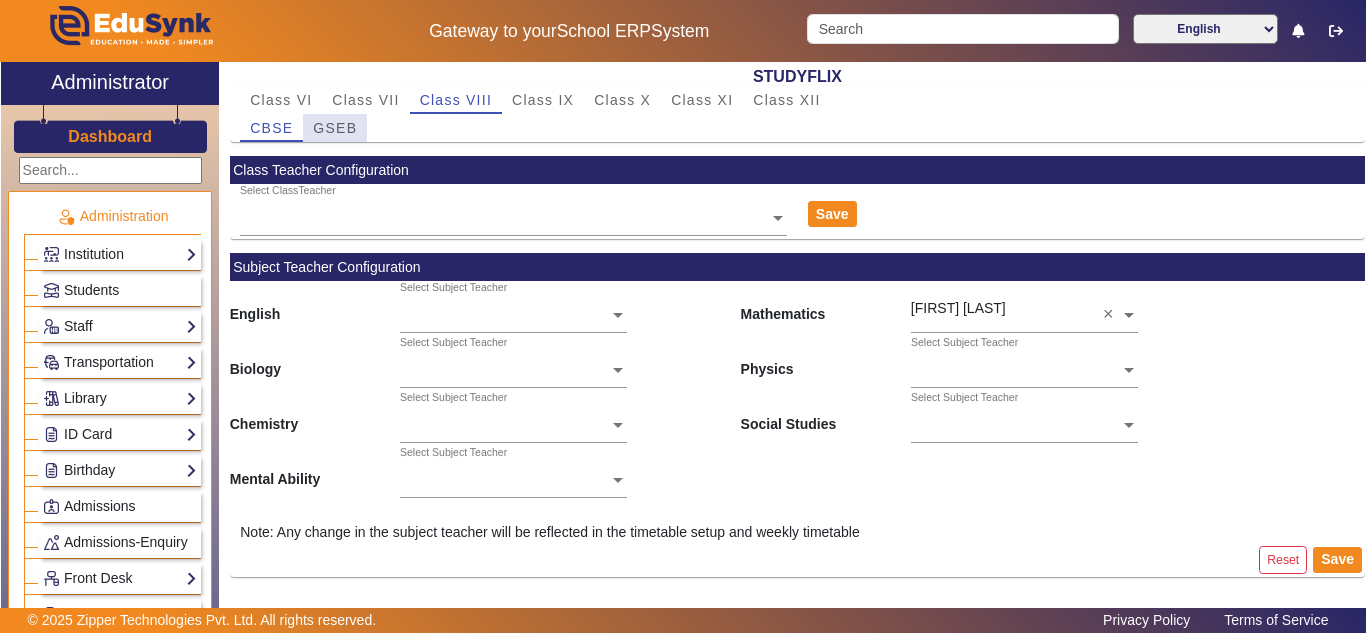 click on "GSEB" at bounding box center (335, 128) 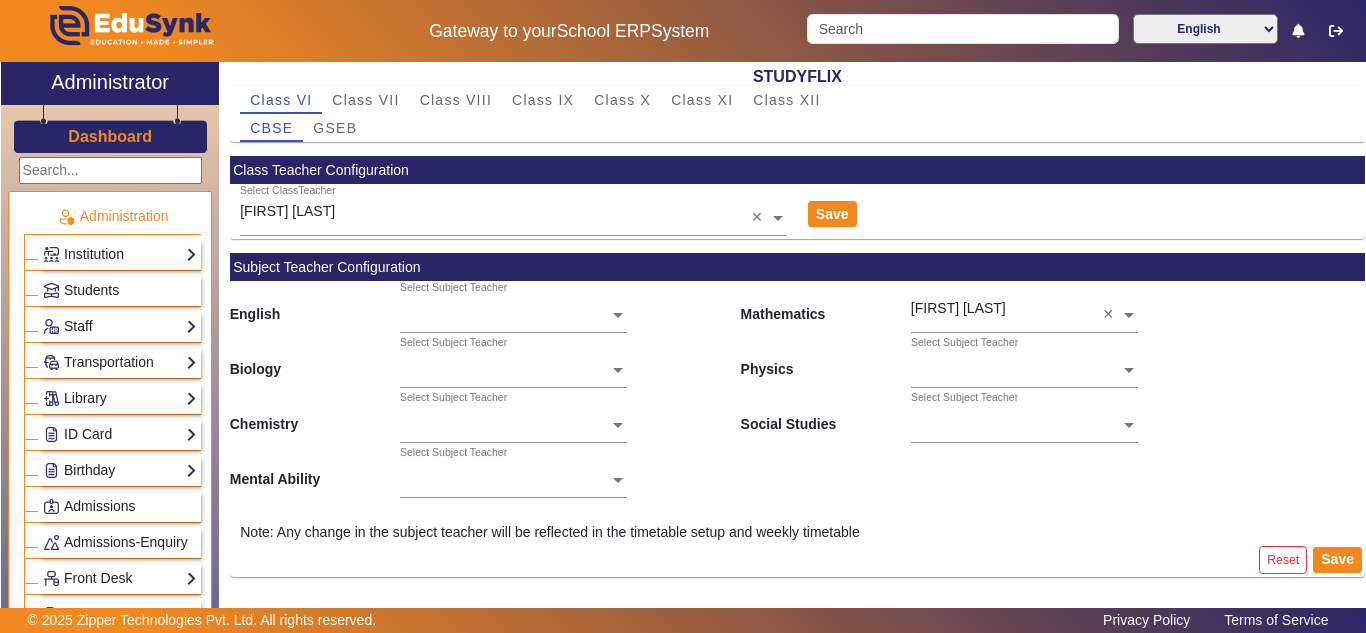 scroll, scrollTop: 0, scrollLeft: 0, axis: both 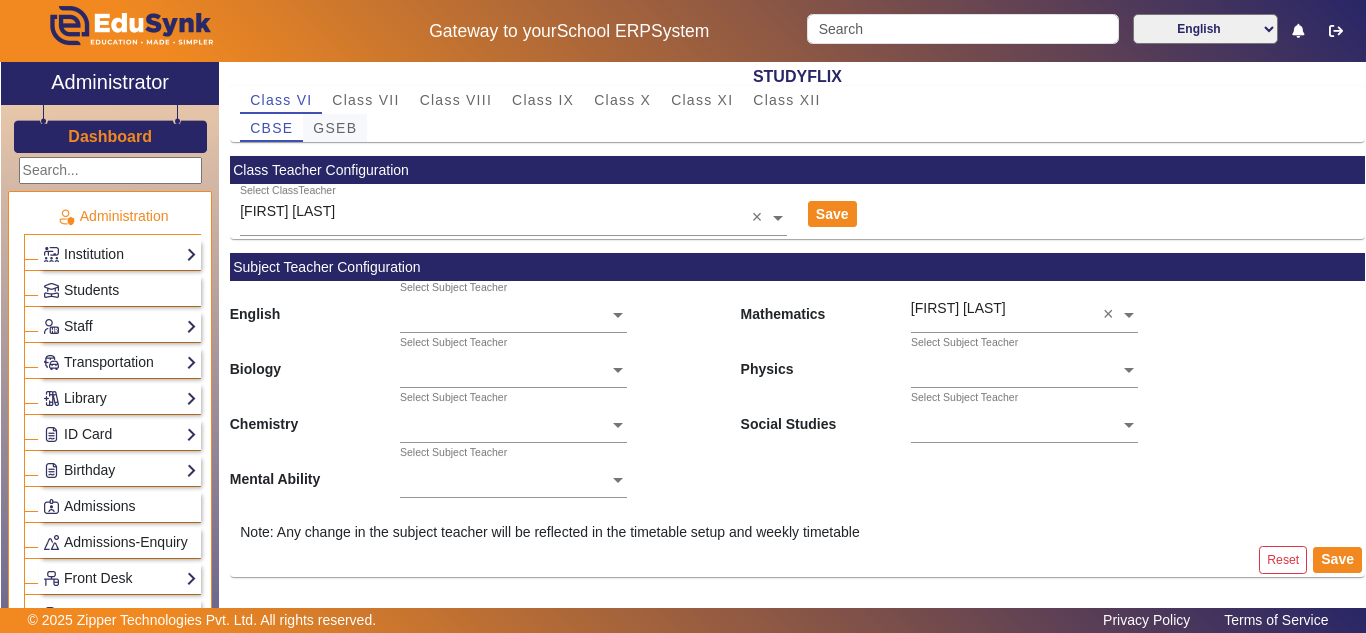 click on "GSEB" at bounding box center (335, 128) 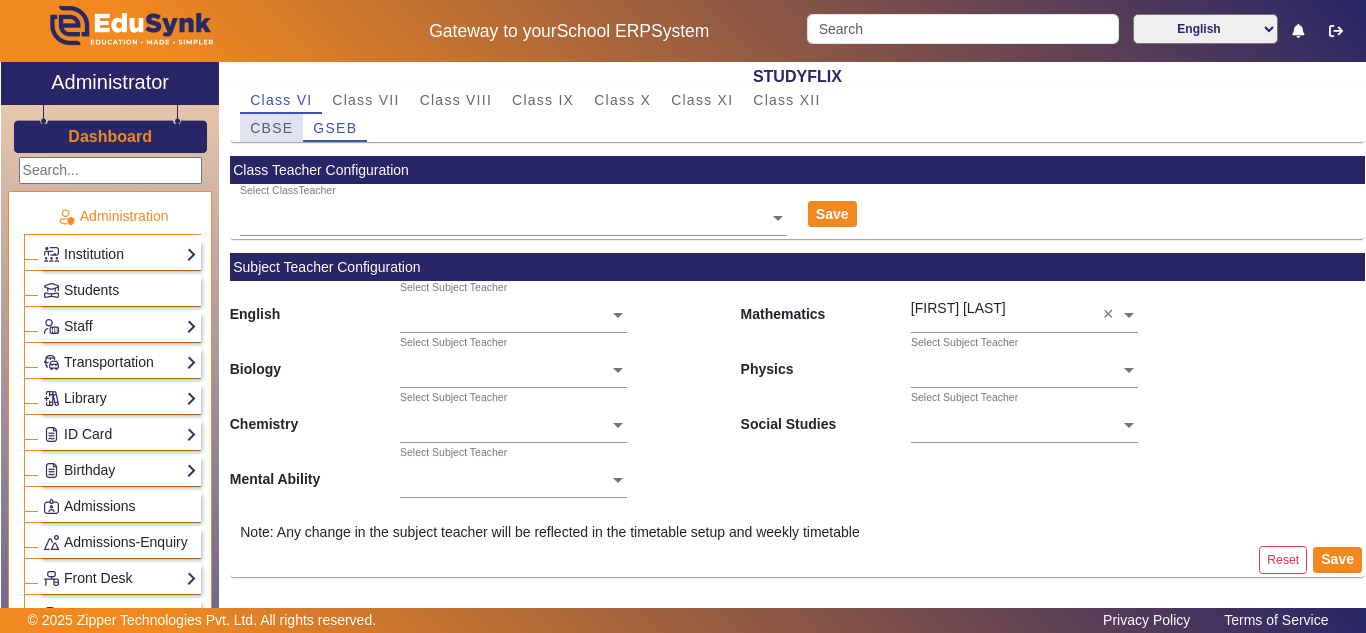 click on "CBSE" at bounding box center [271, 128] 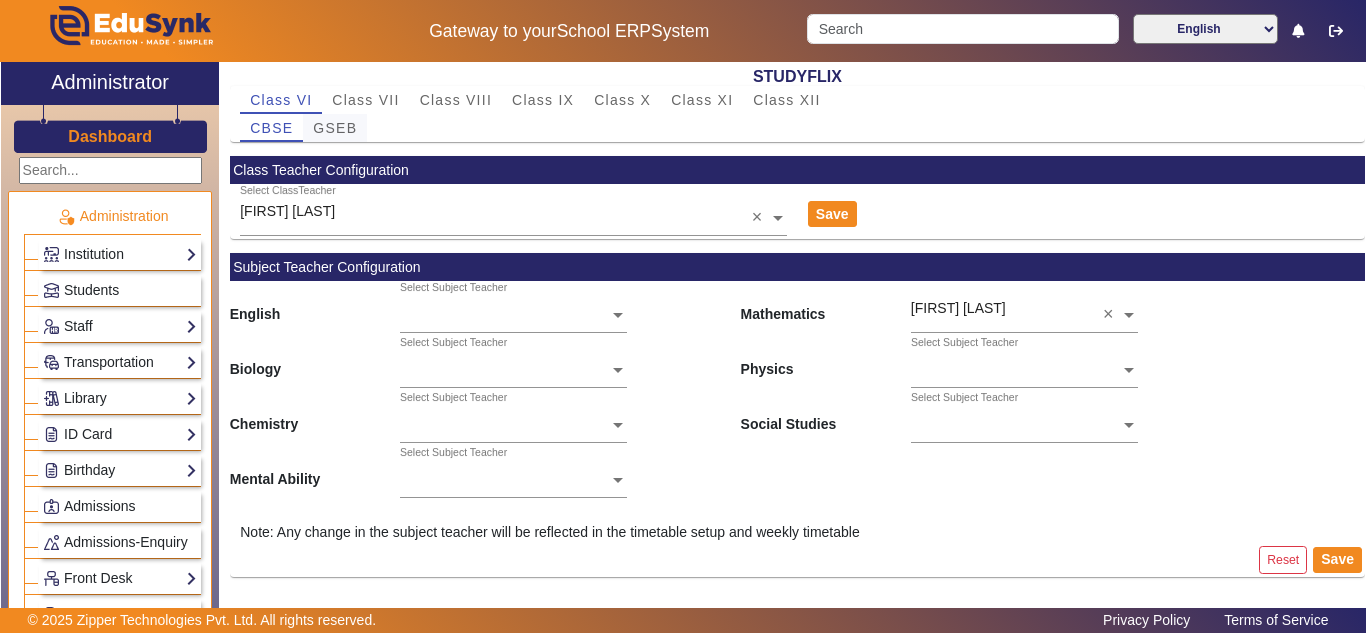click on "GSEB" at bounding box center (335, 128) 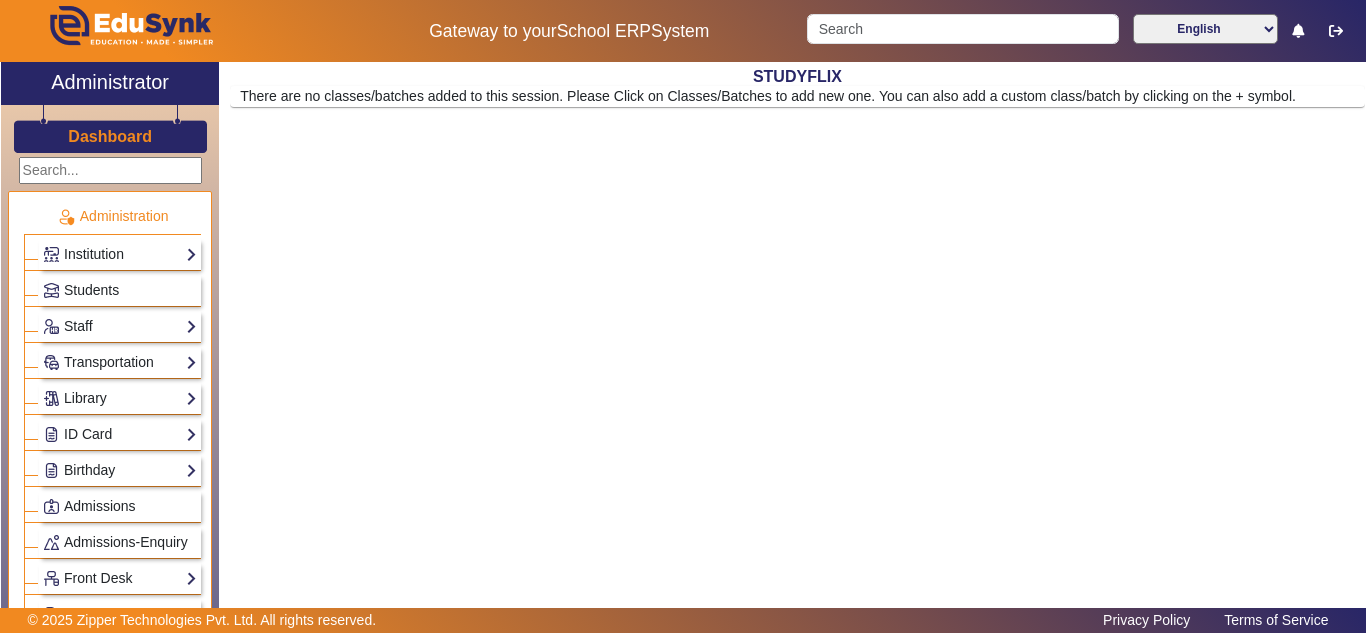 scroll, scrollTop: 0, scrollLeft: 0, axis: both 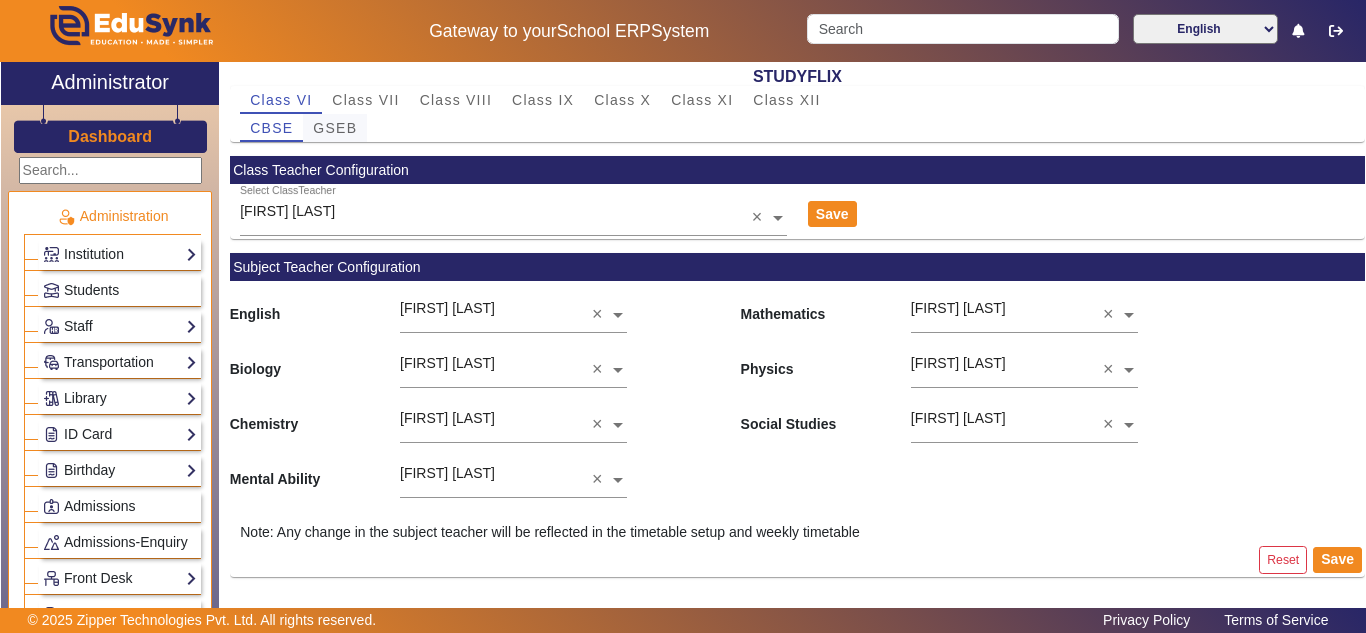 click on "GSEB" at bounding box center (335, 128) 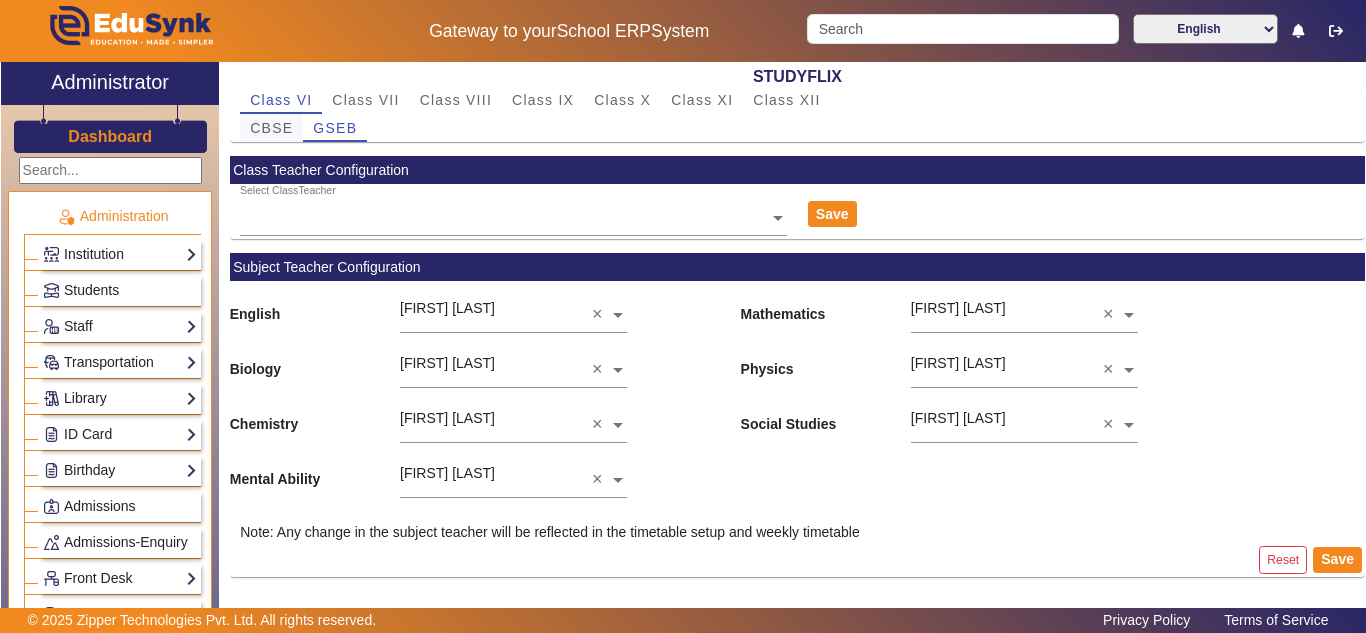 click on "CBSE" at bounding box center (271, 128) 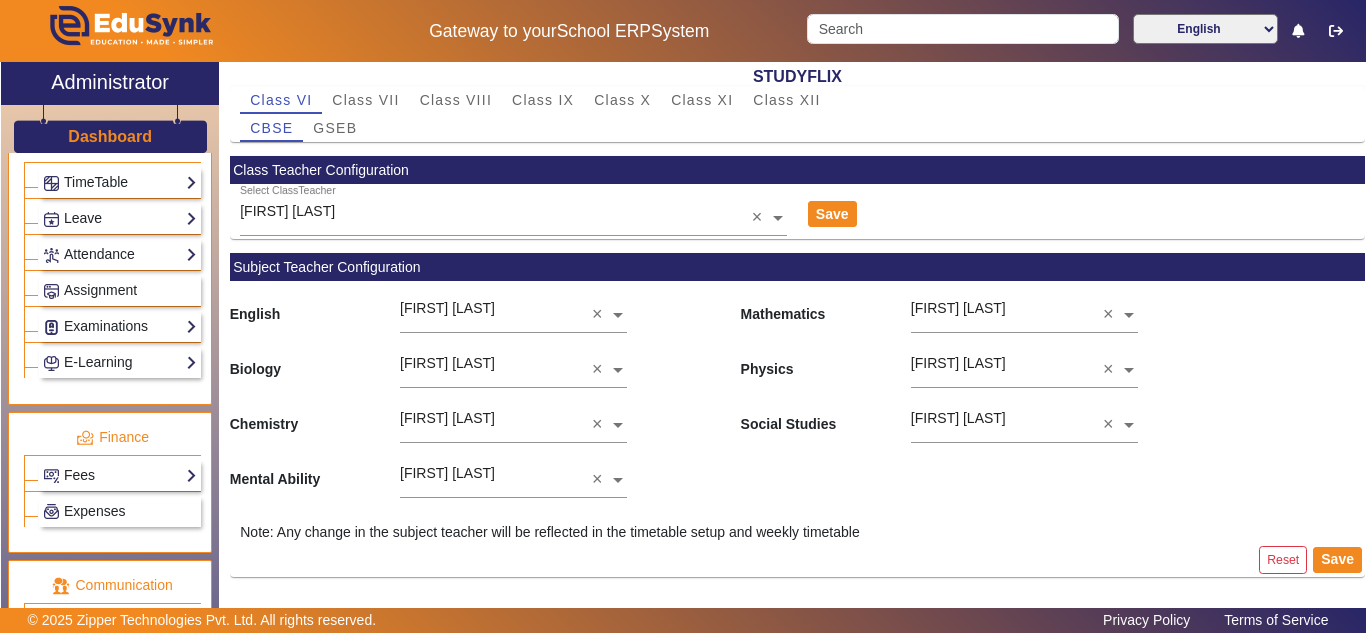 scroll, scrollTop: 833, scrollLeft: 0, axis: vertical 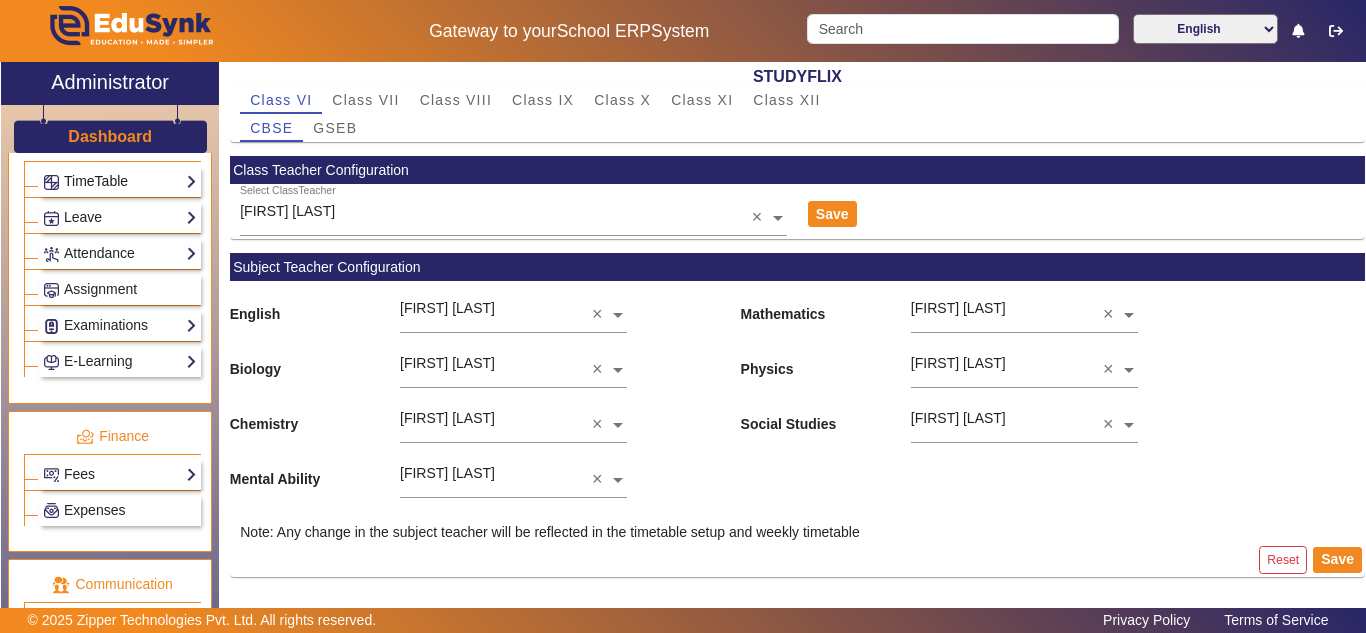 click on "TimeTable" 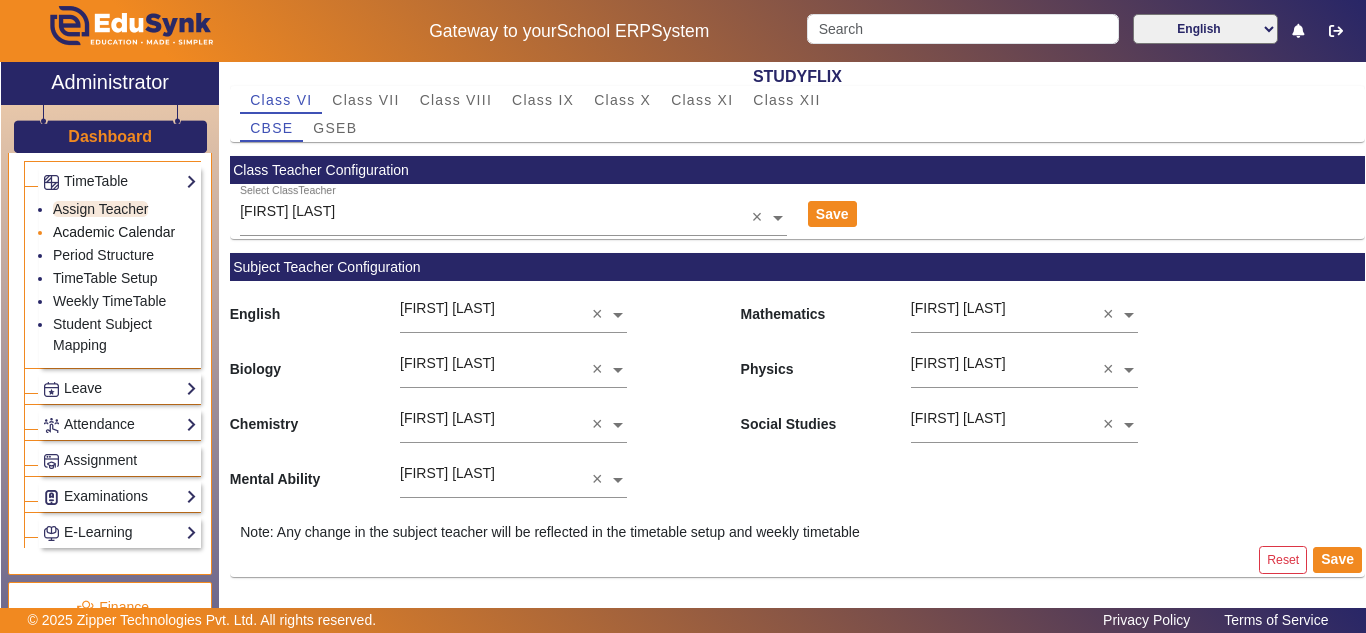 click on "Academic Calendar" 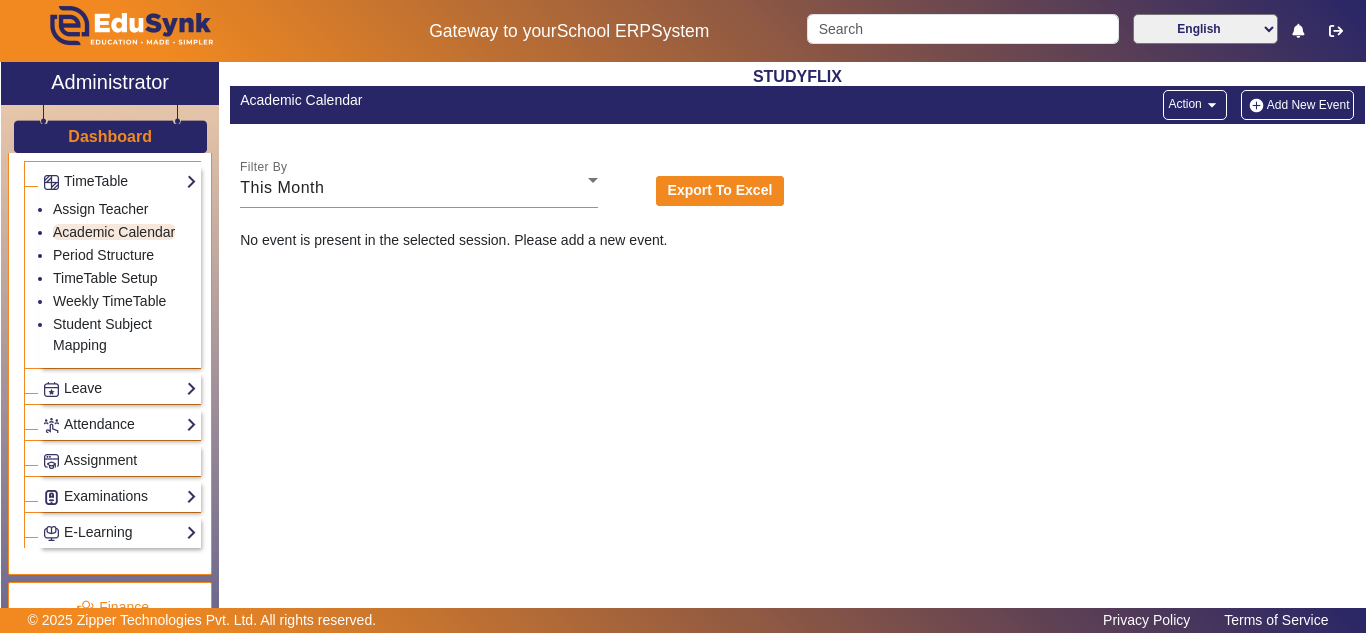 click on "Add New Event" 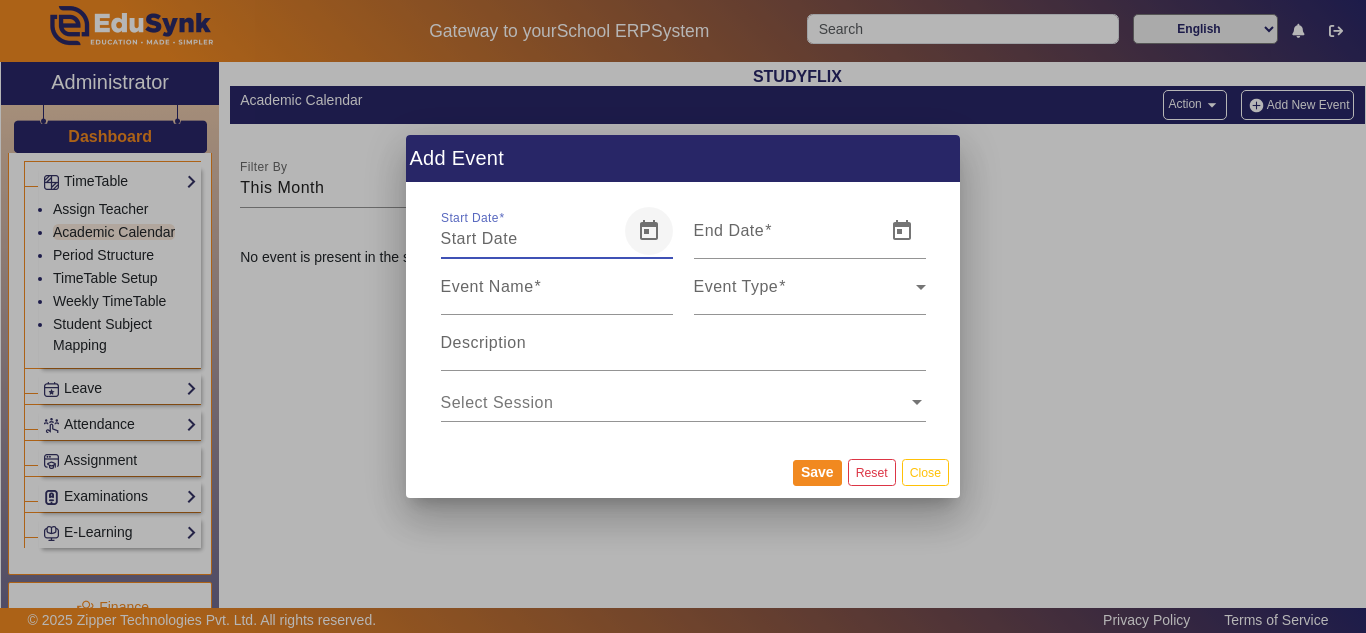 click at bounding box center [649, 231] 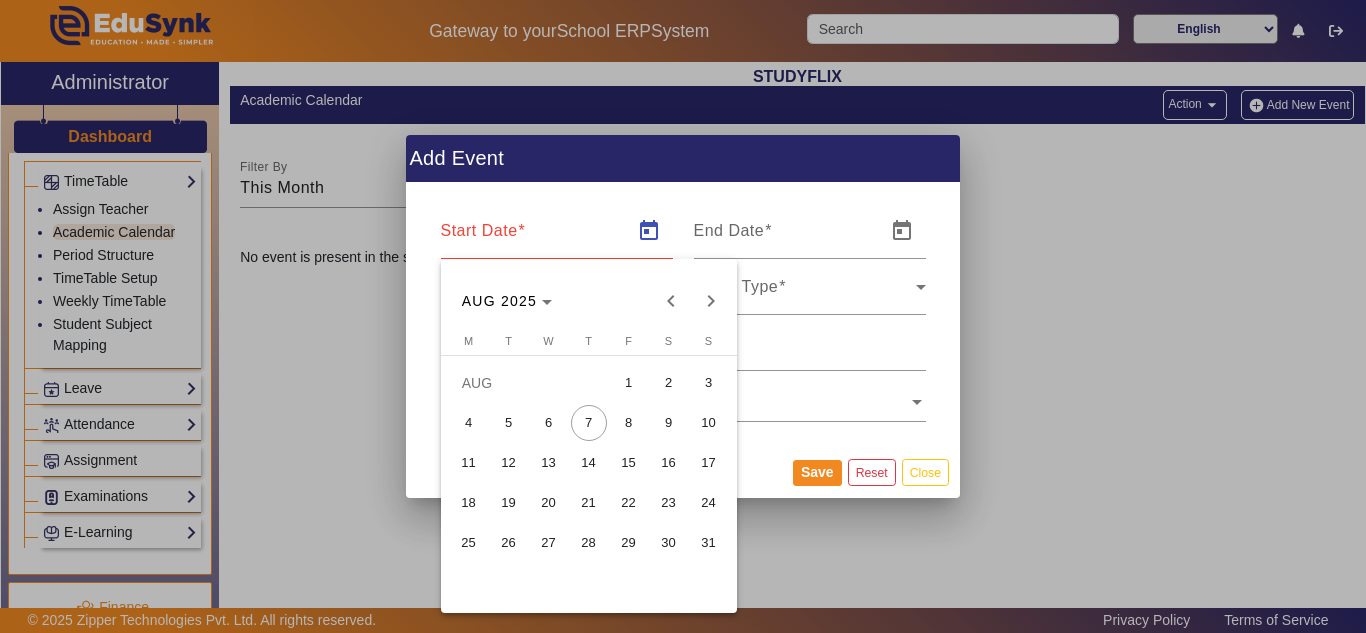 click at bounding box center [683, 316] 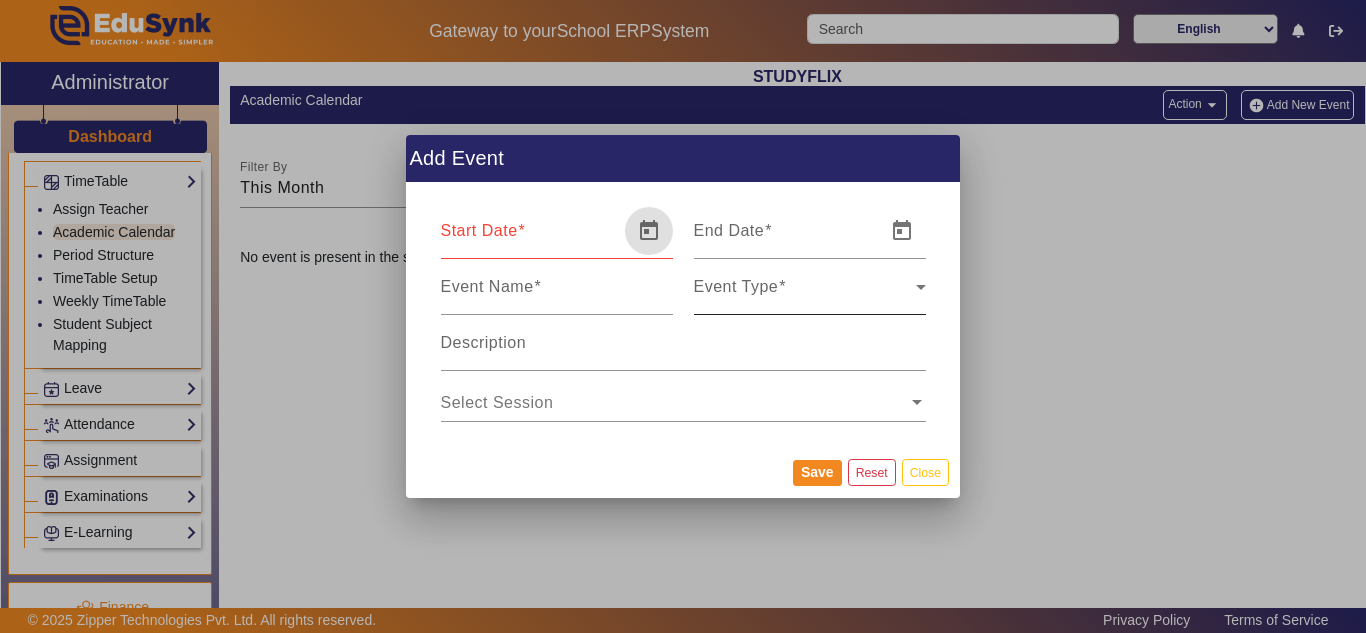 click on "Event Type" at bounding box center (805, 295) 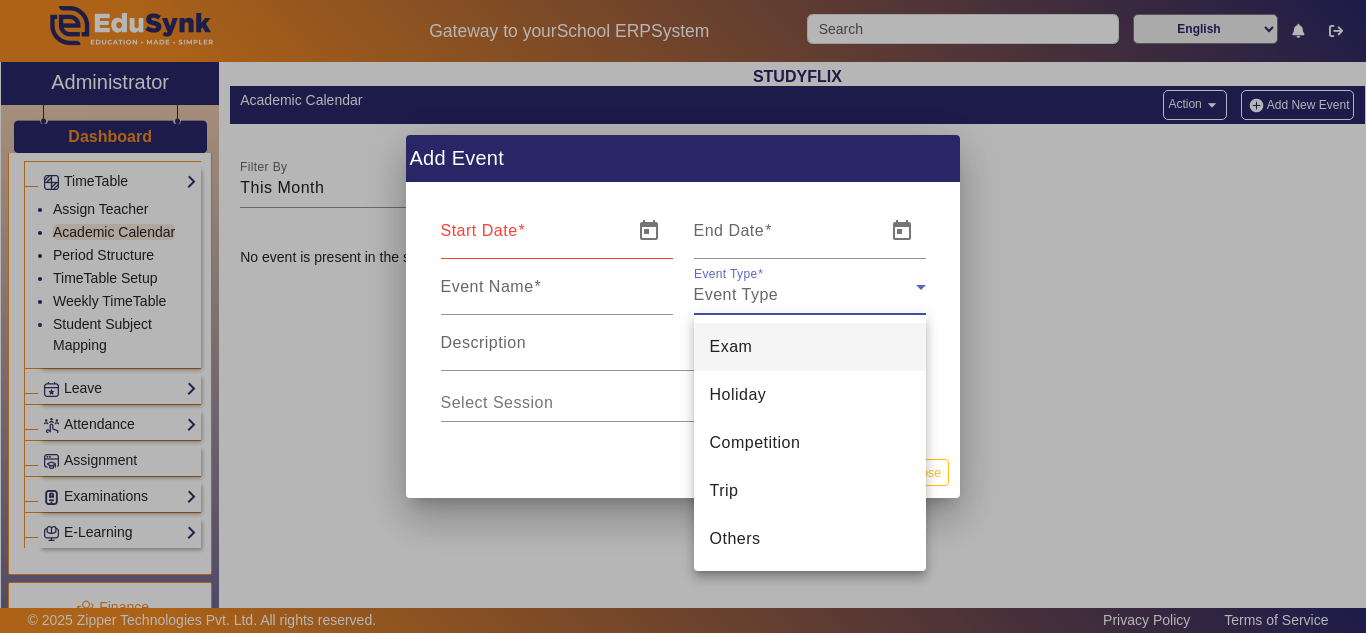 click at bounding box center [683, 316] 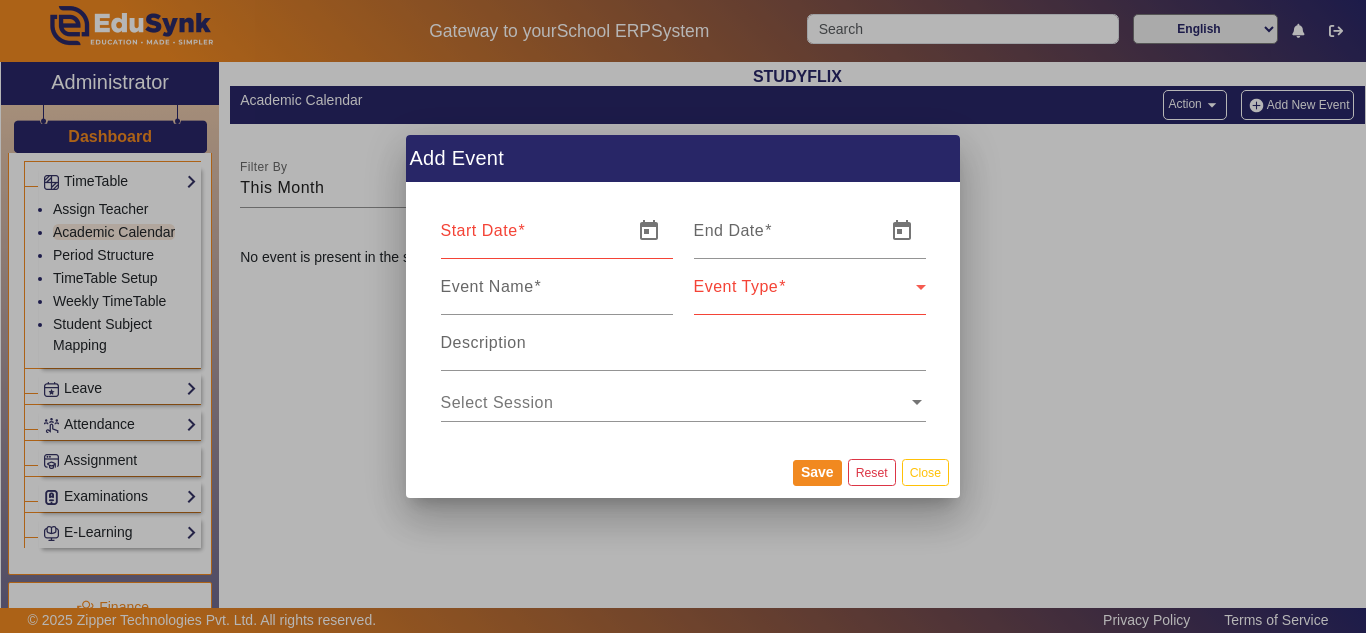 click at bounding box center (674, 402) 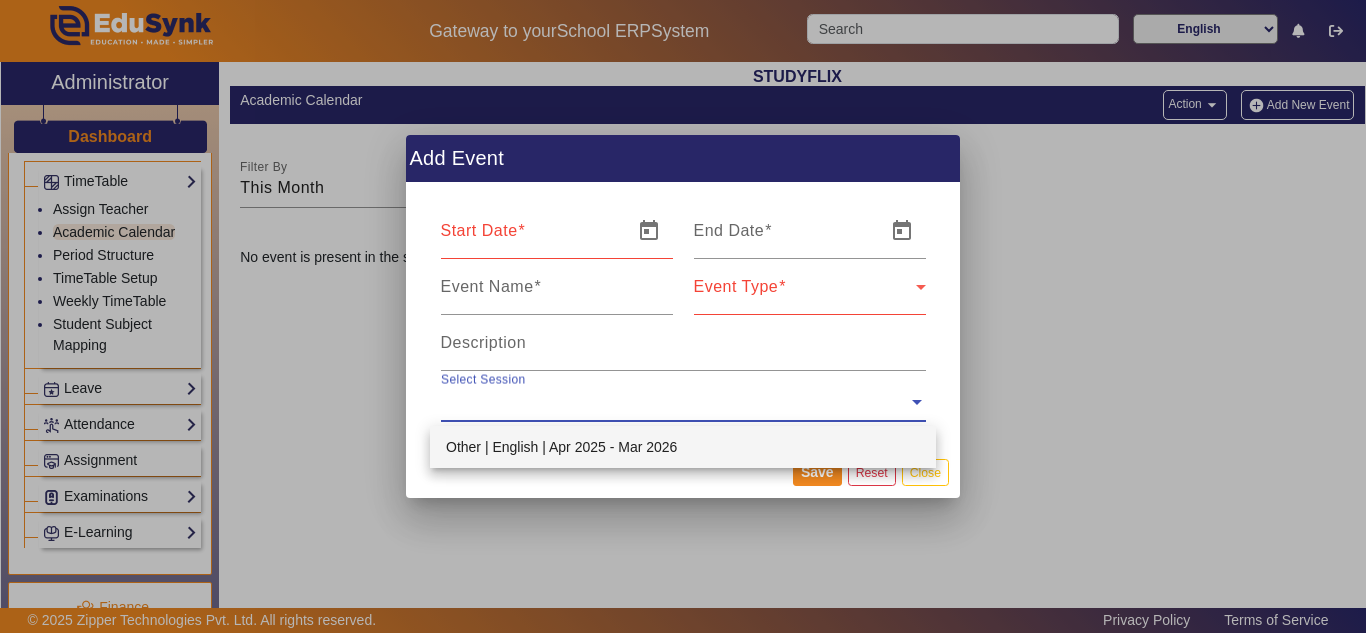 click on "Save Reset Close" 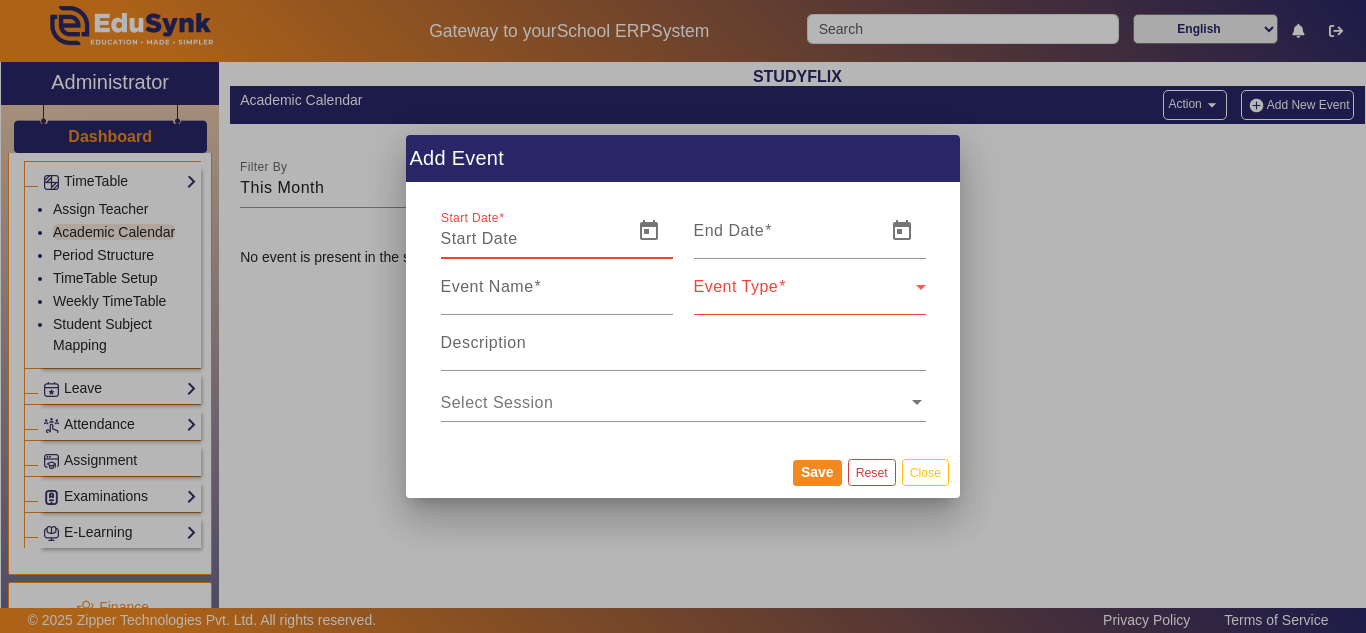 click on "Start Date" at bounding box center [531, 239] 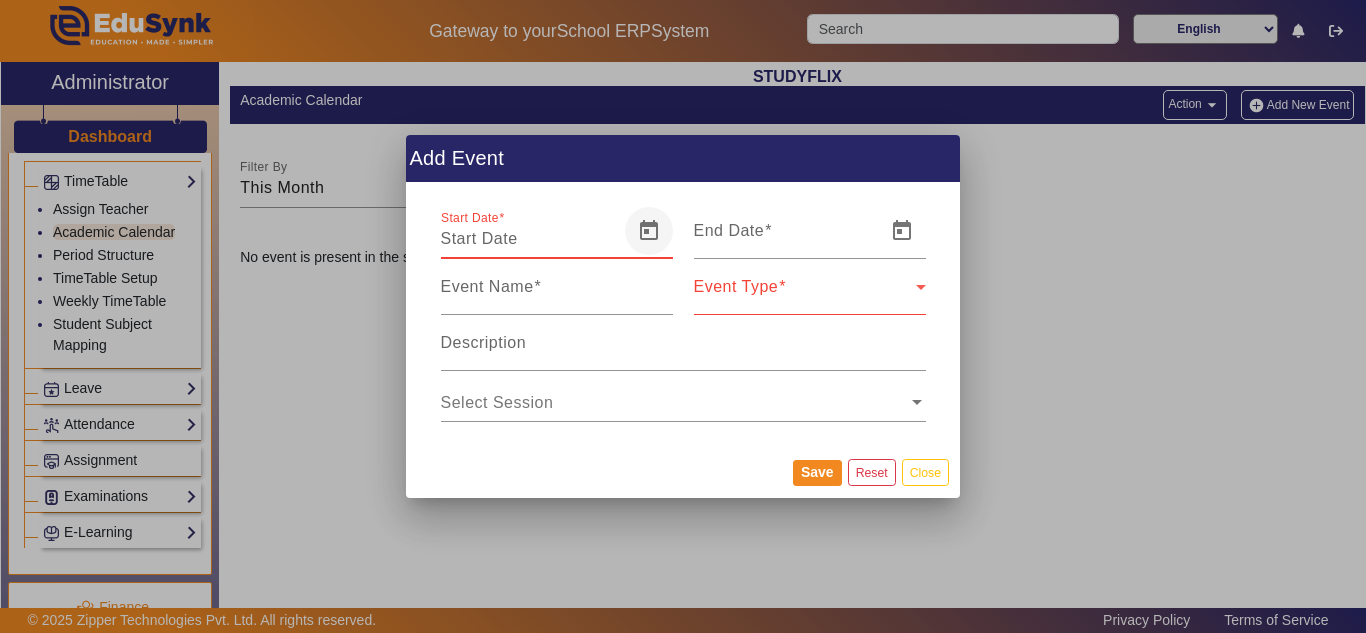 click at bounding box center [649, 231] 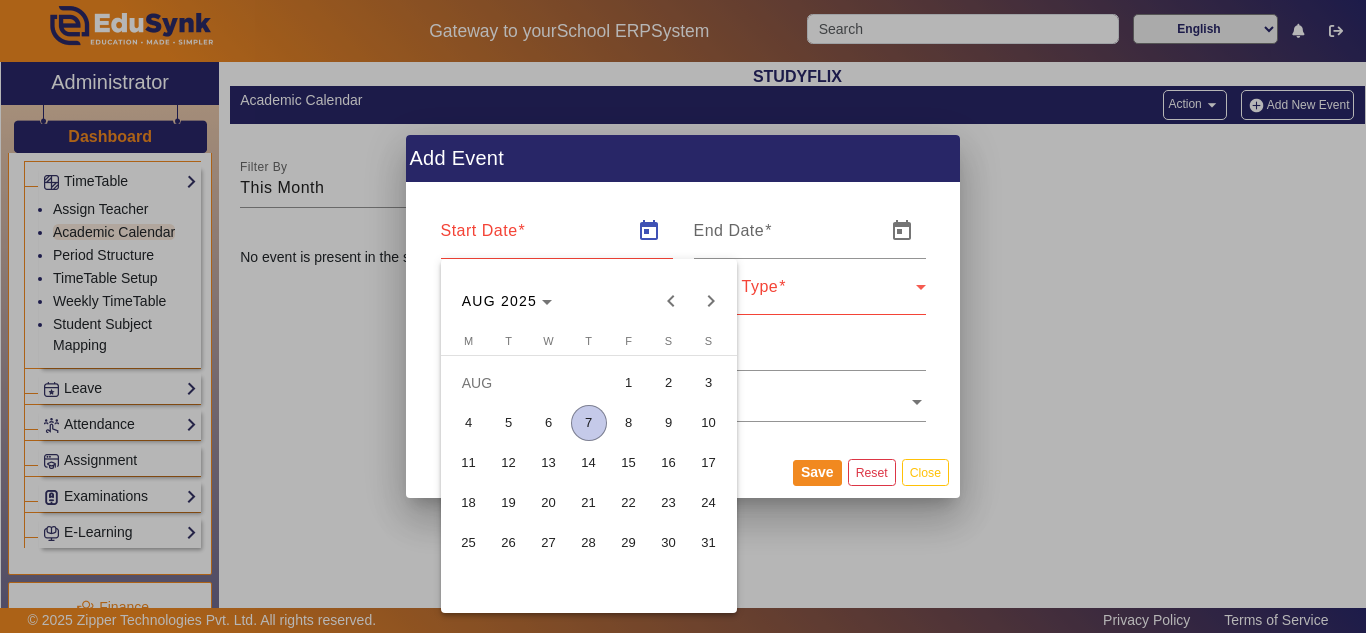 click at bounding box center (683, 316) 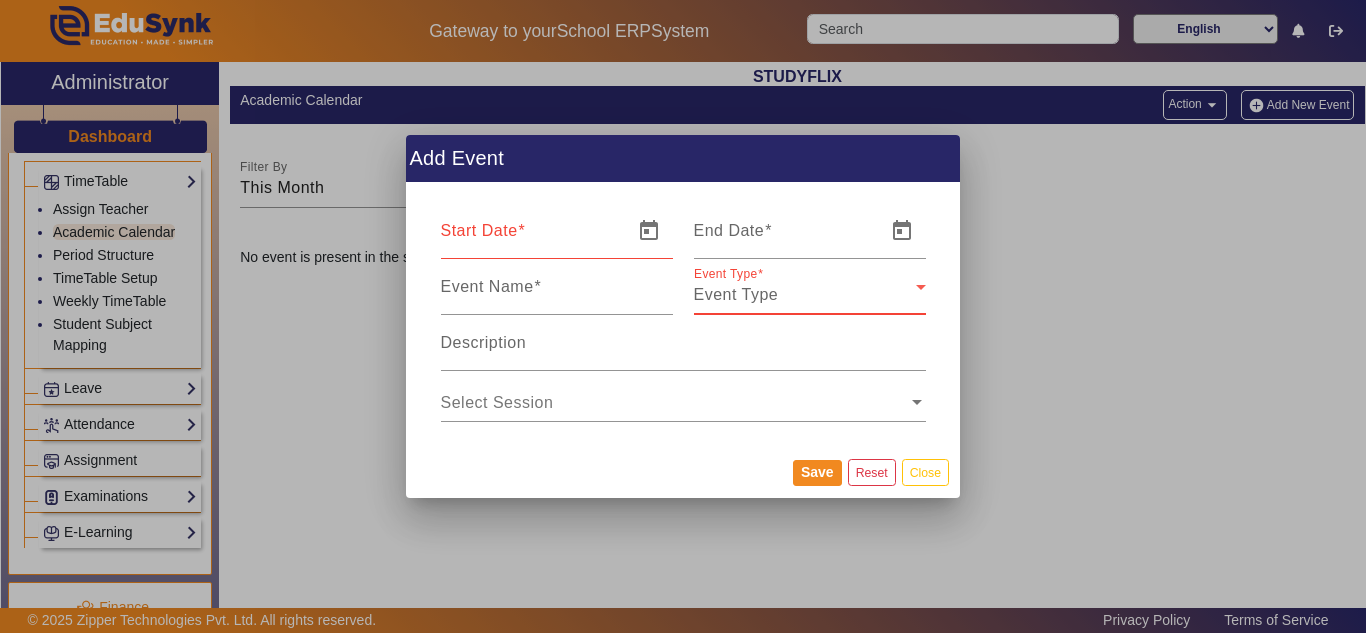 click on "Event Type" at bounding box center [736, 294] 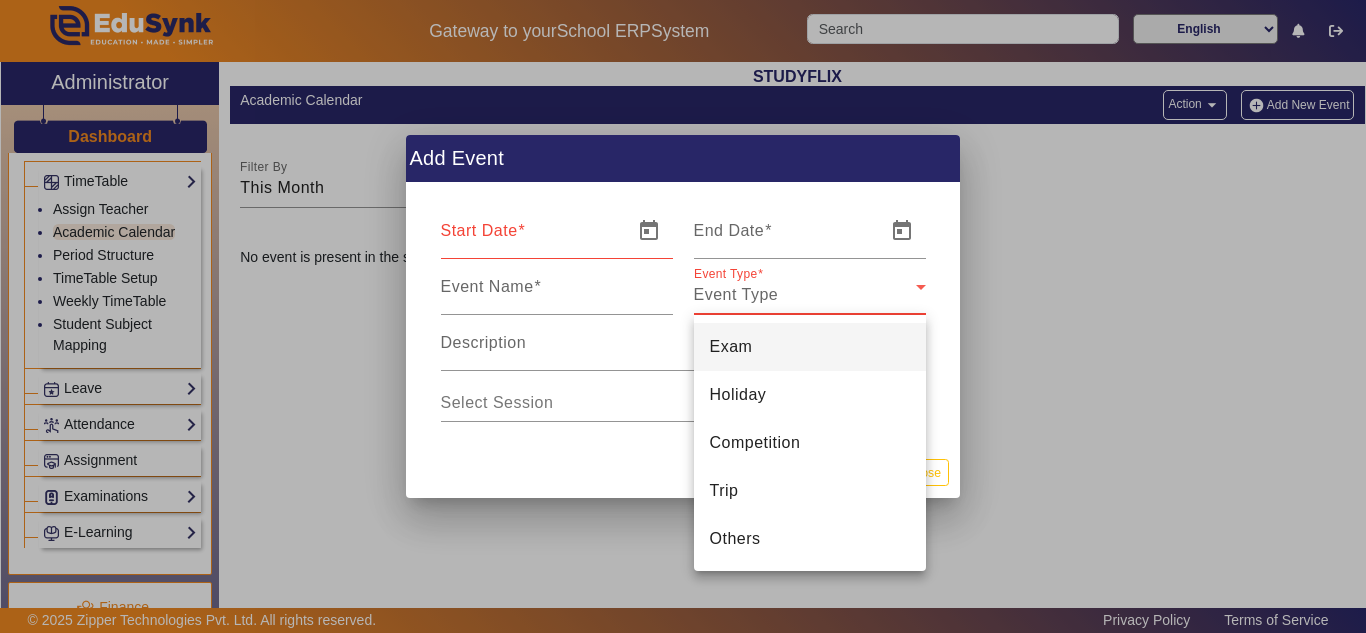 click at bounding box center (683, 316) 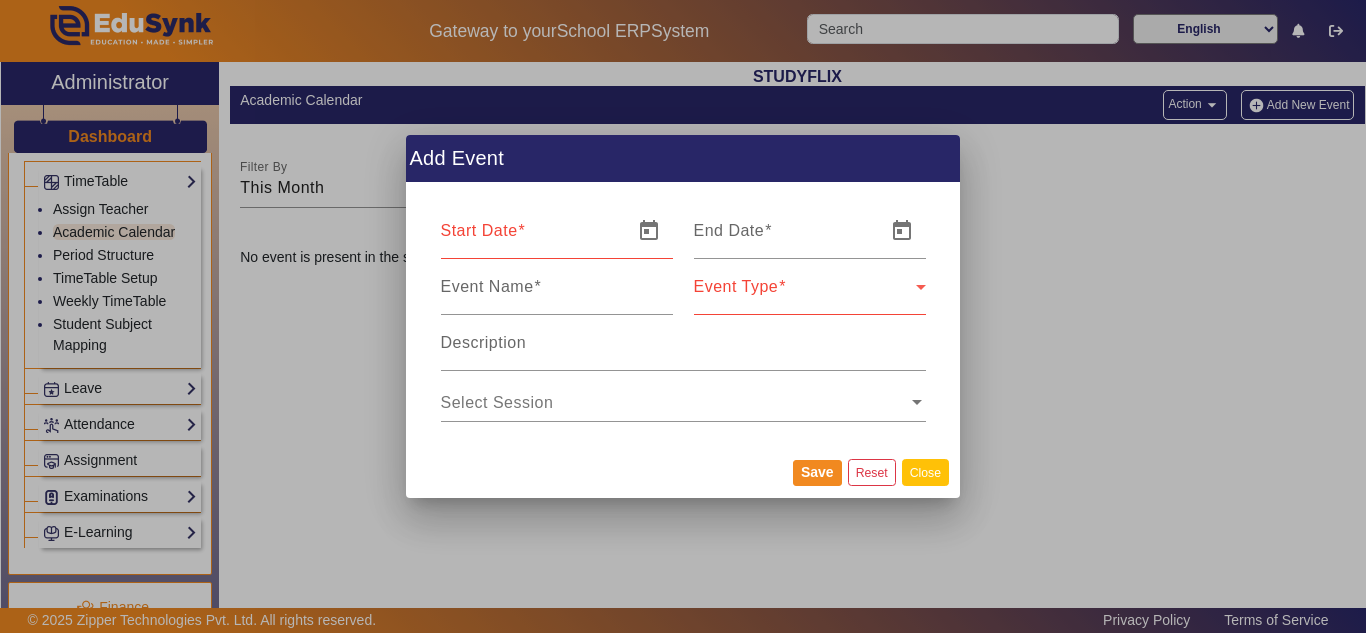click on "Close" 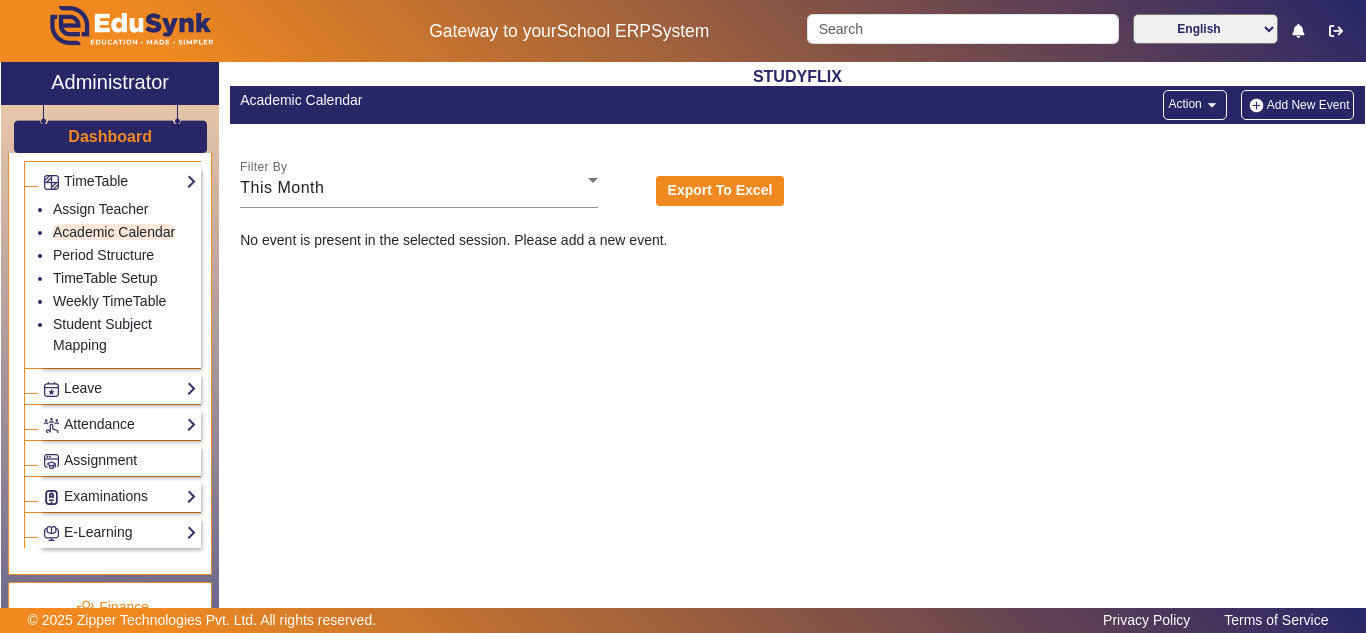 click on "STUDYFLIX  Academic Calendar   Action  arrow_drop_down Add New Event Filter By This Month  Export To Excel   No event is present in the selected session. Please add a new event." 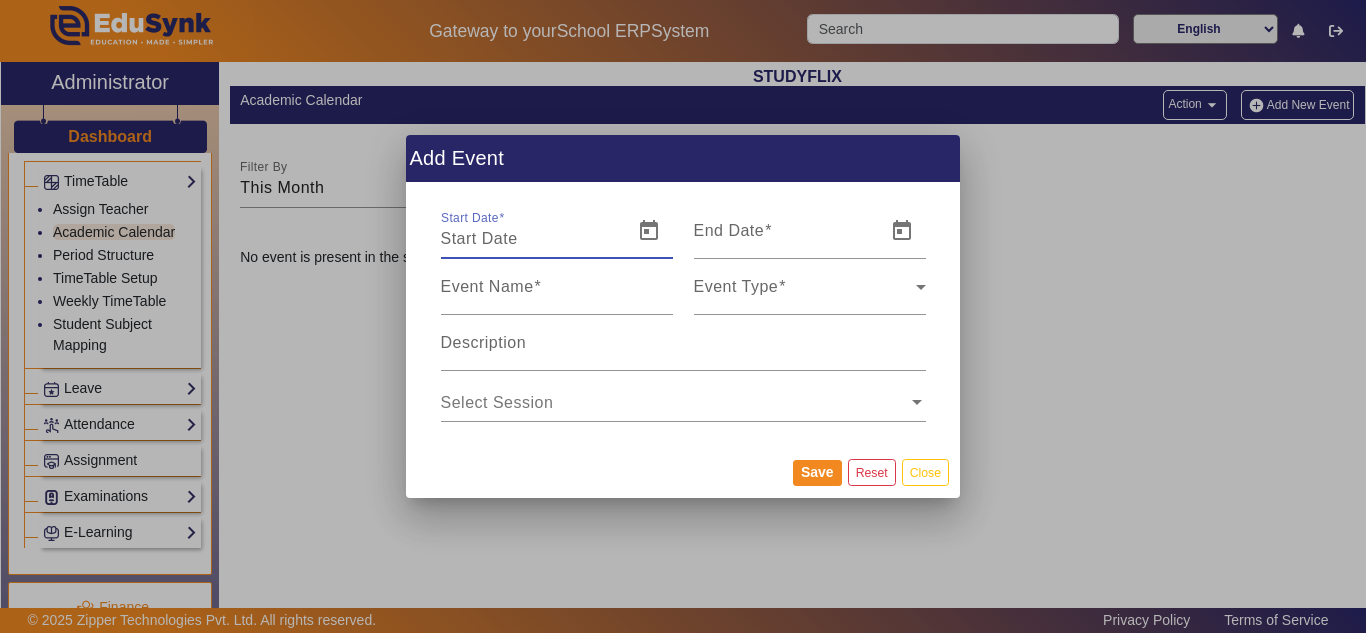 click at bounding box center (674, 402) 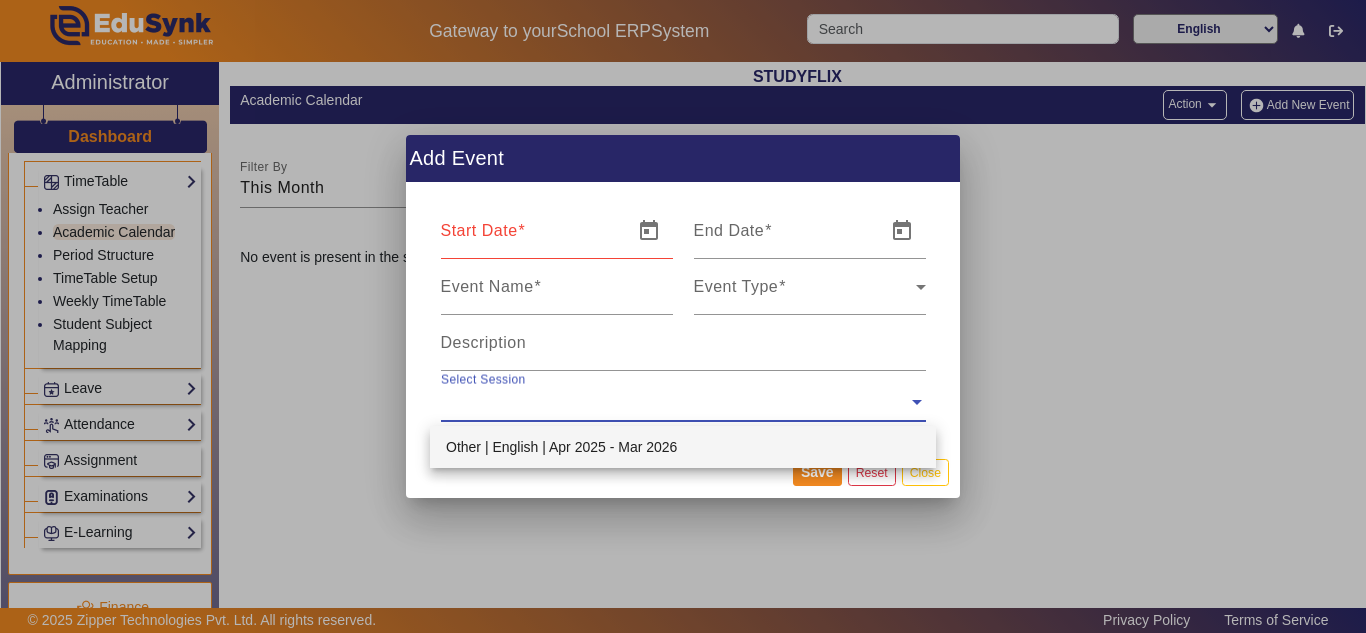 click at bounding box center [683, 316] 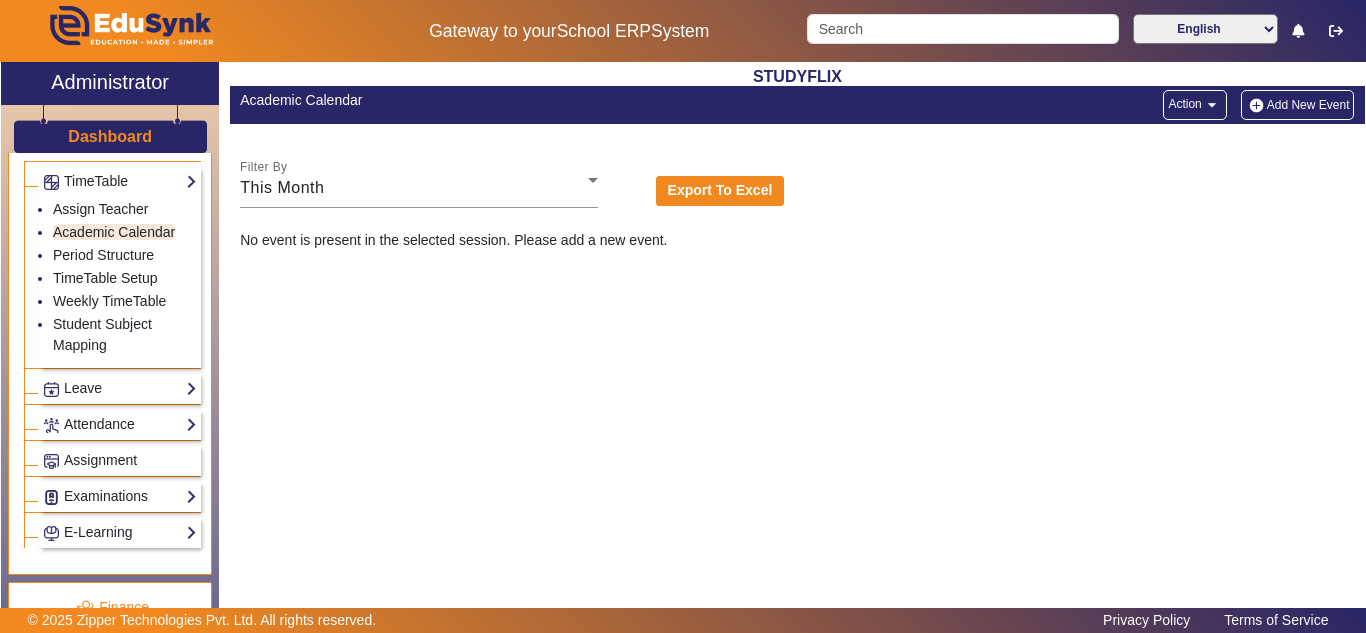 click on "Administrator" 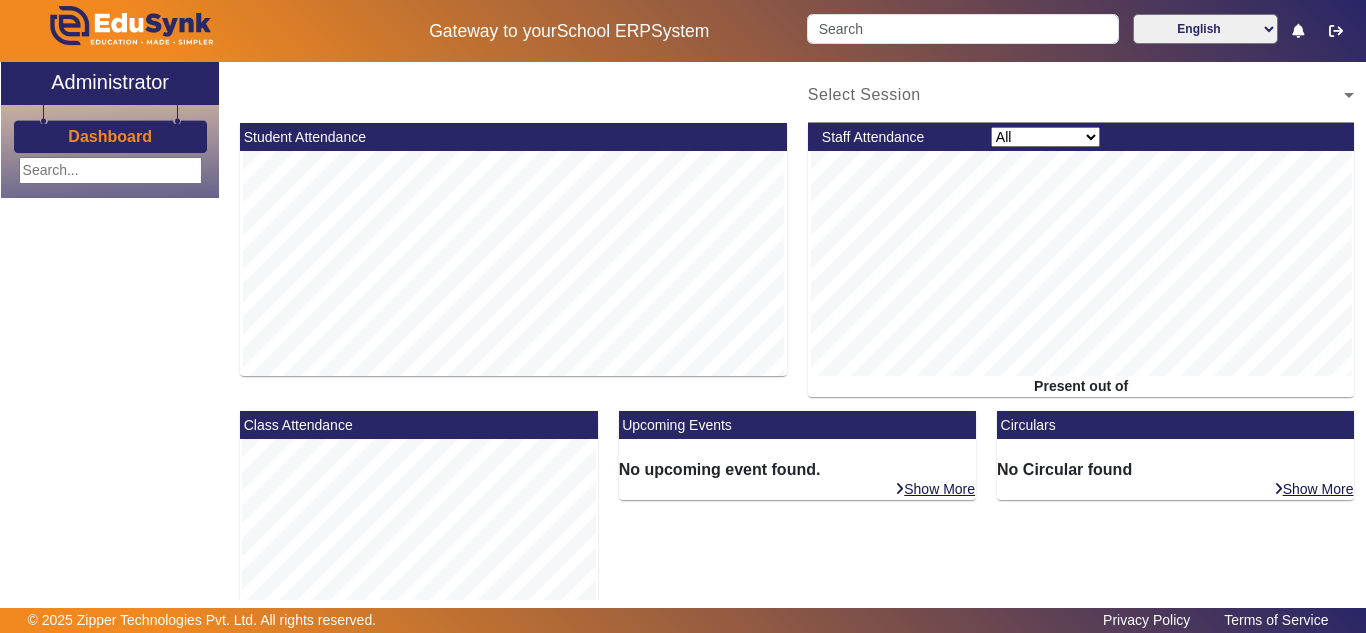 scroll, scrollTop: 0, scrollLeft: 0, axis: both 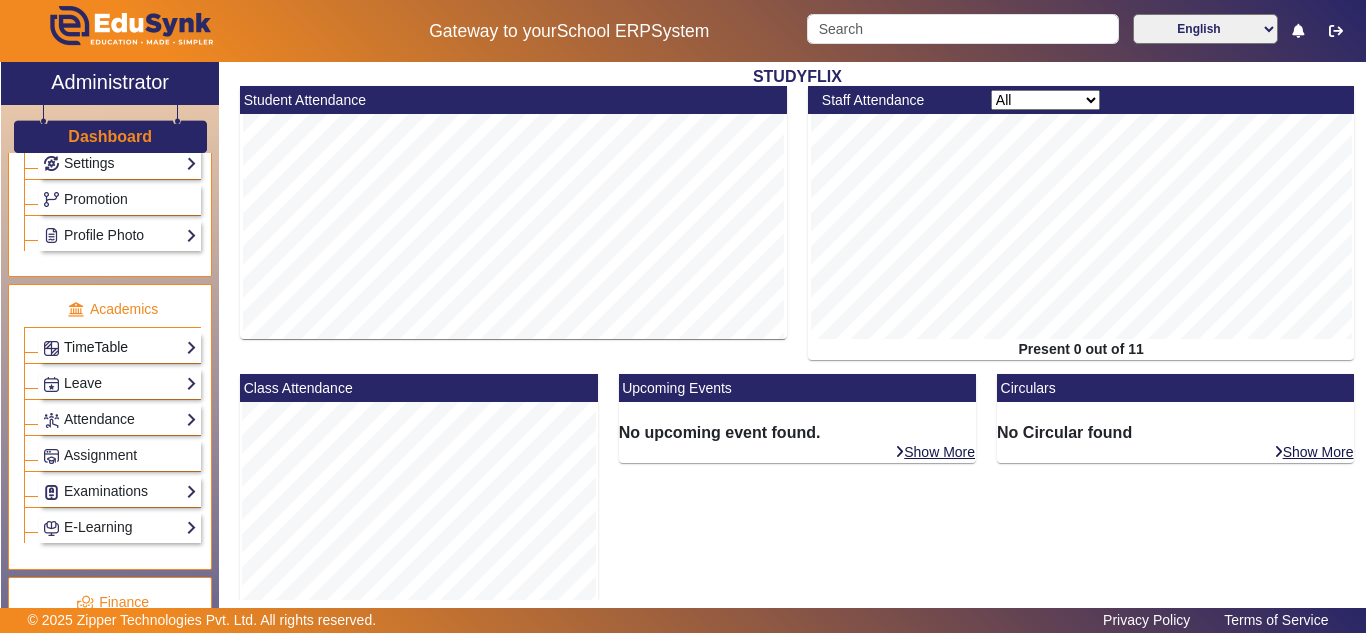 click on "TimeTable" 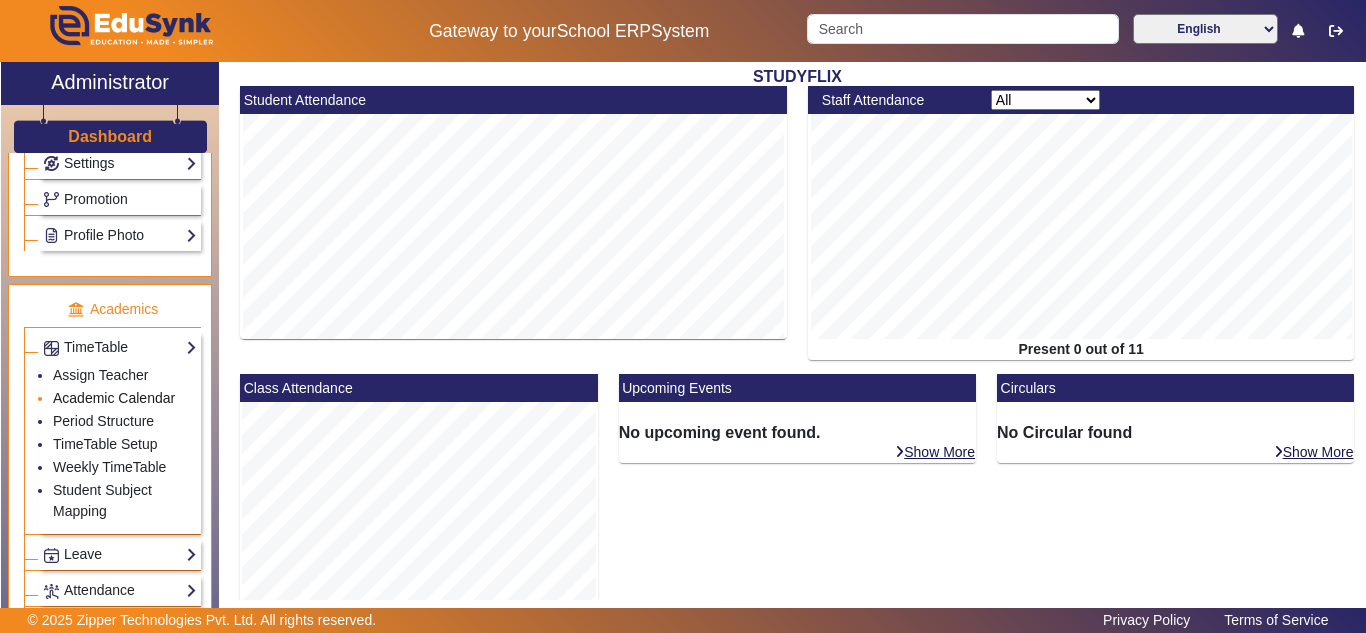 click on "Academic Calendar" 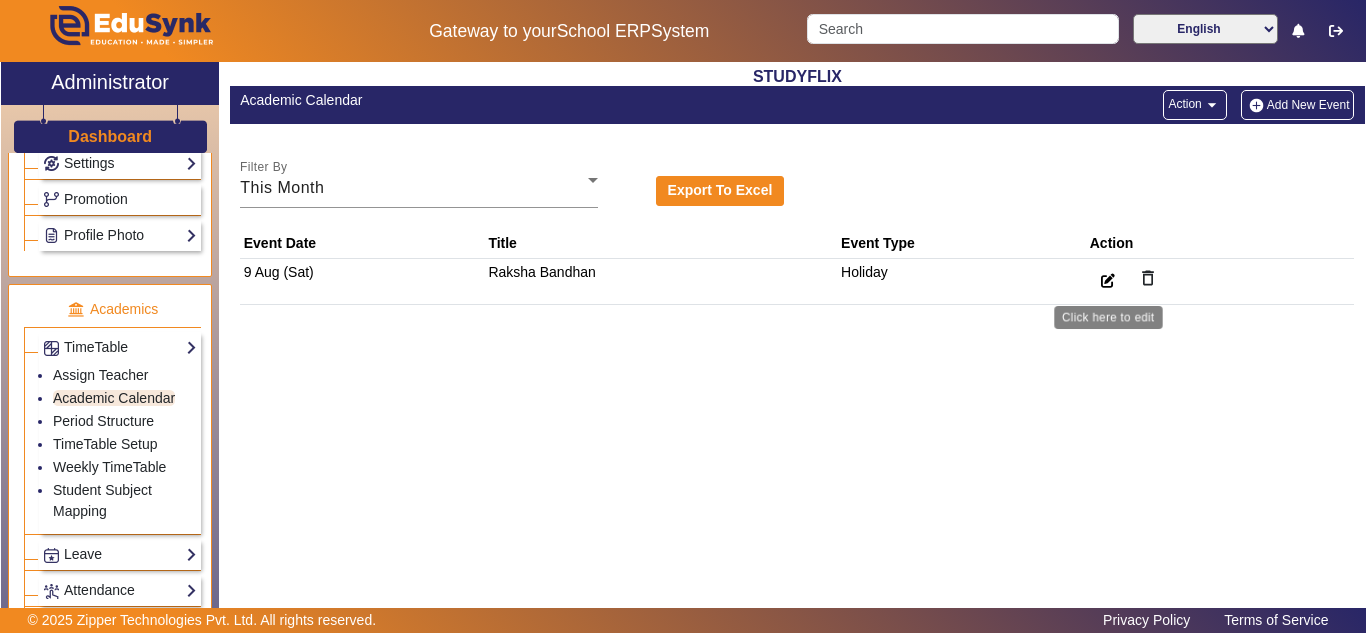 click 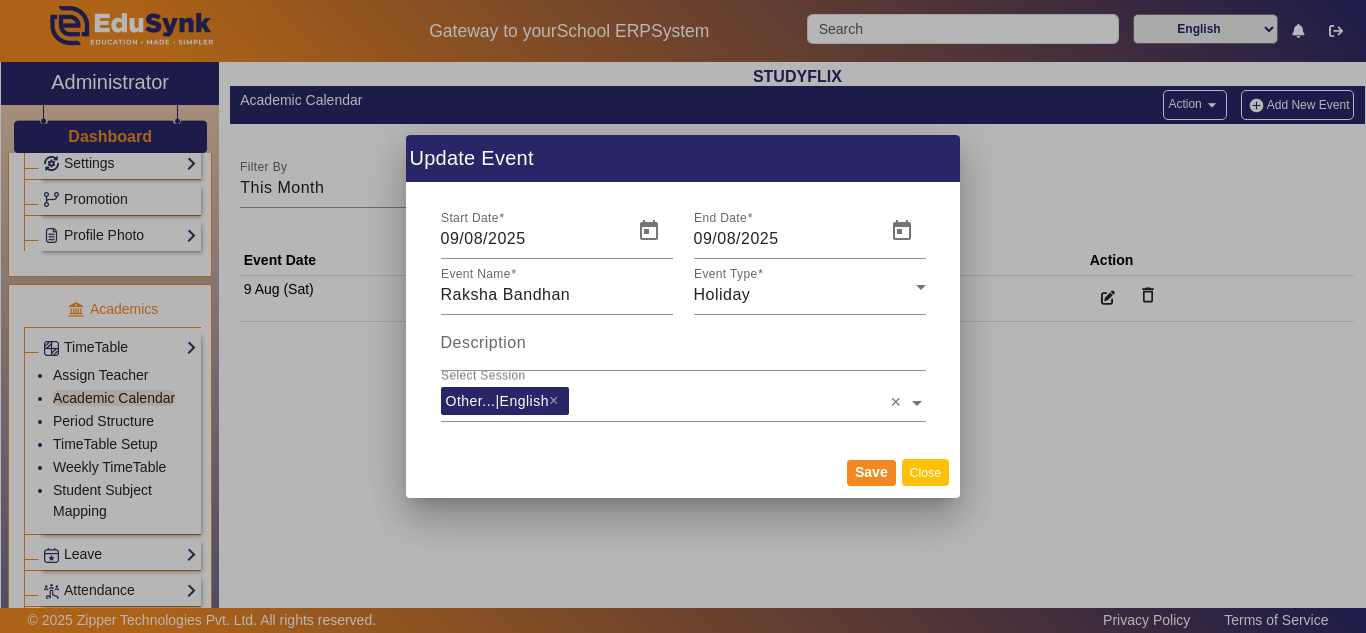 click on "Close" 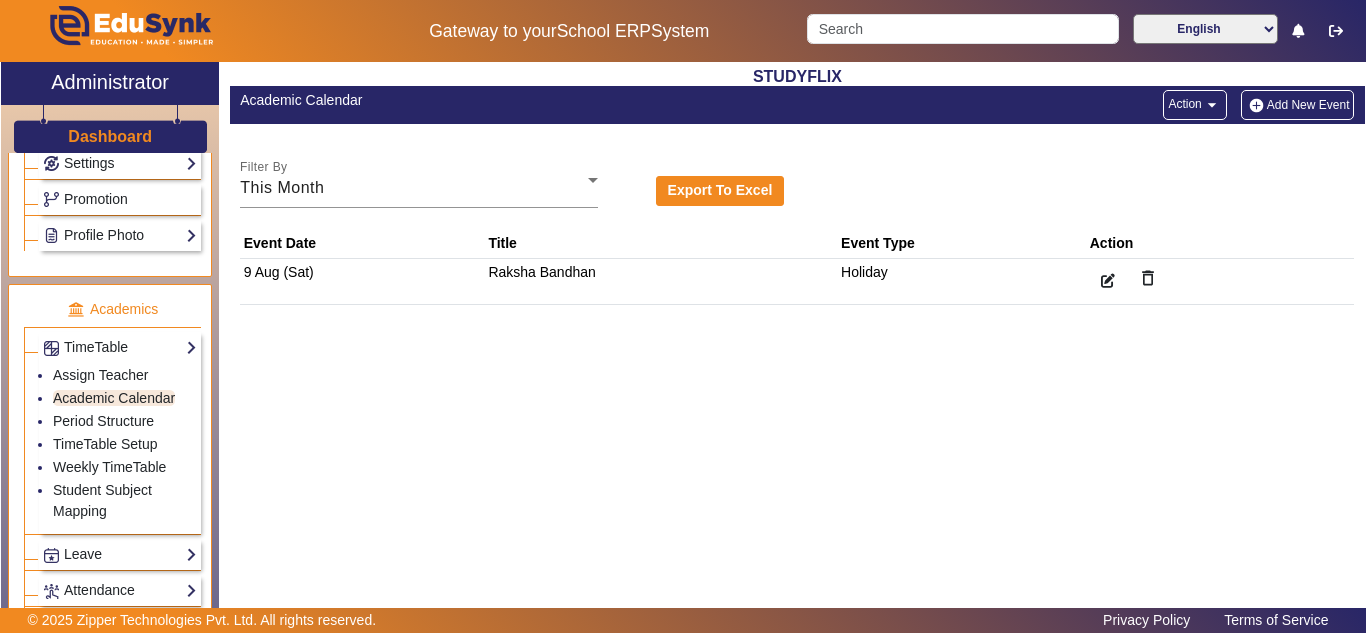 click on "Administrator" 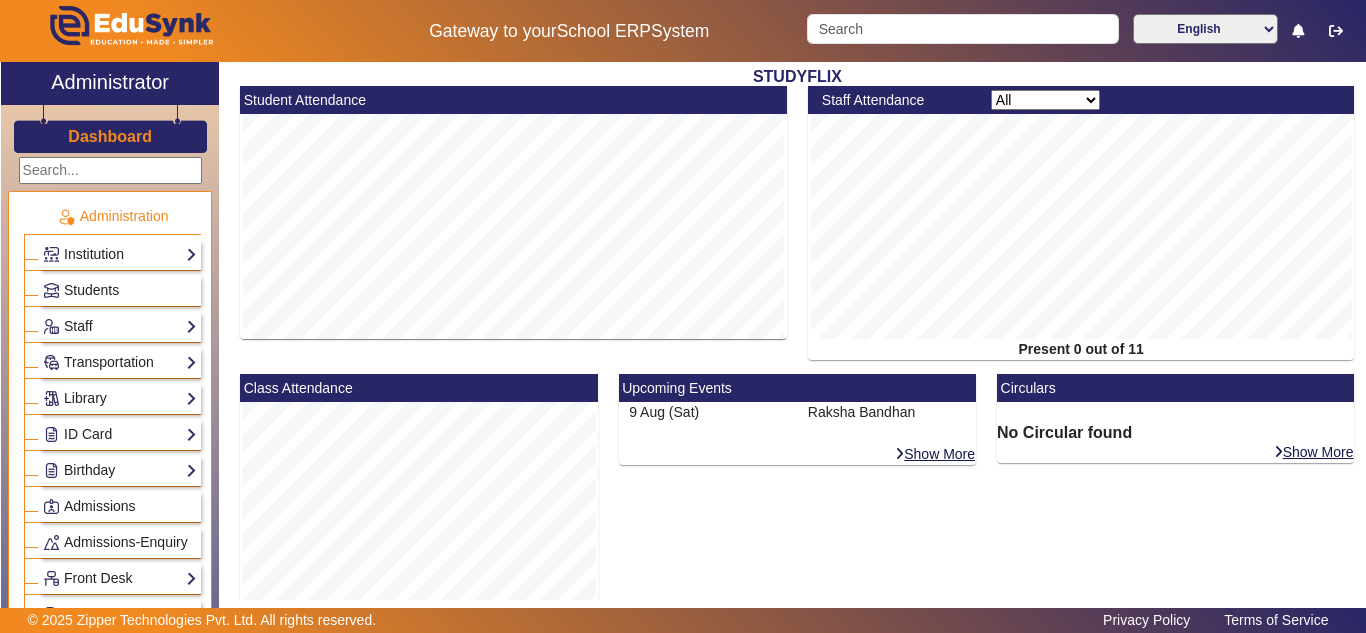 scroll, scrollTop: 0, scrollLeft: 0, axis: both 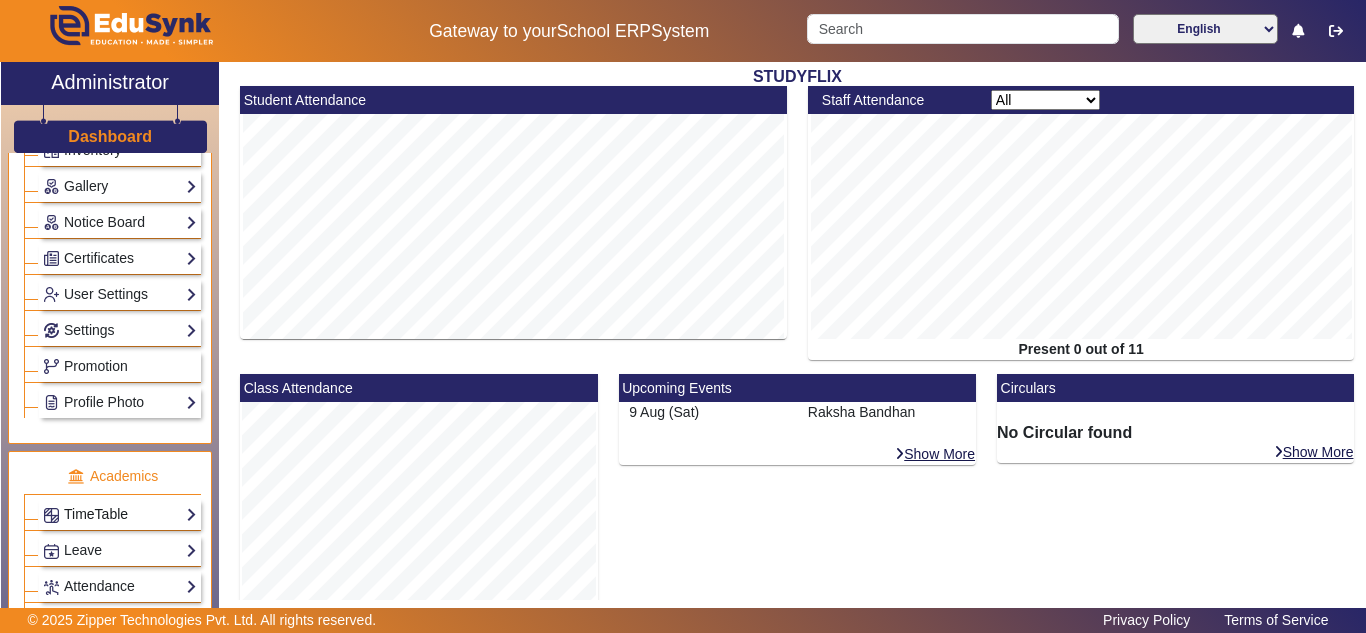 click on "TimeTable" 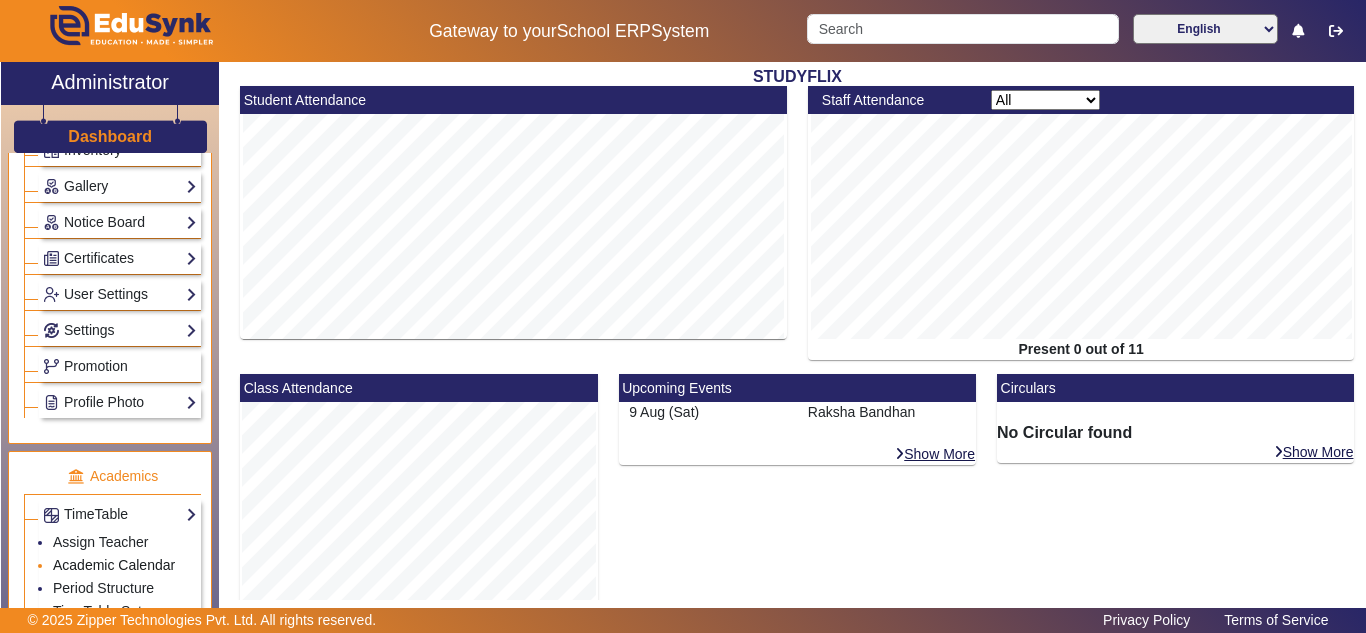 click on "Academic Calendar" 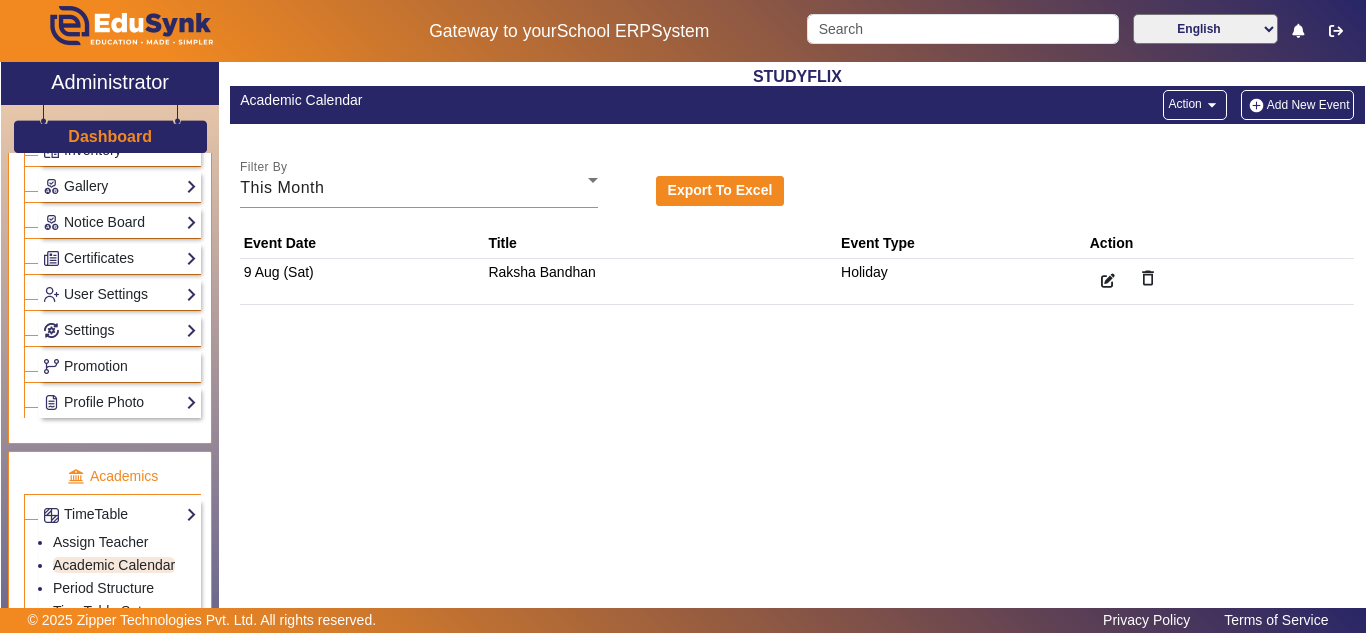 click on "Action  arrow_drop_down" 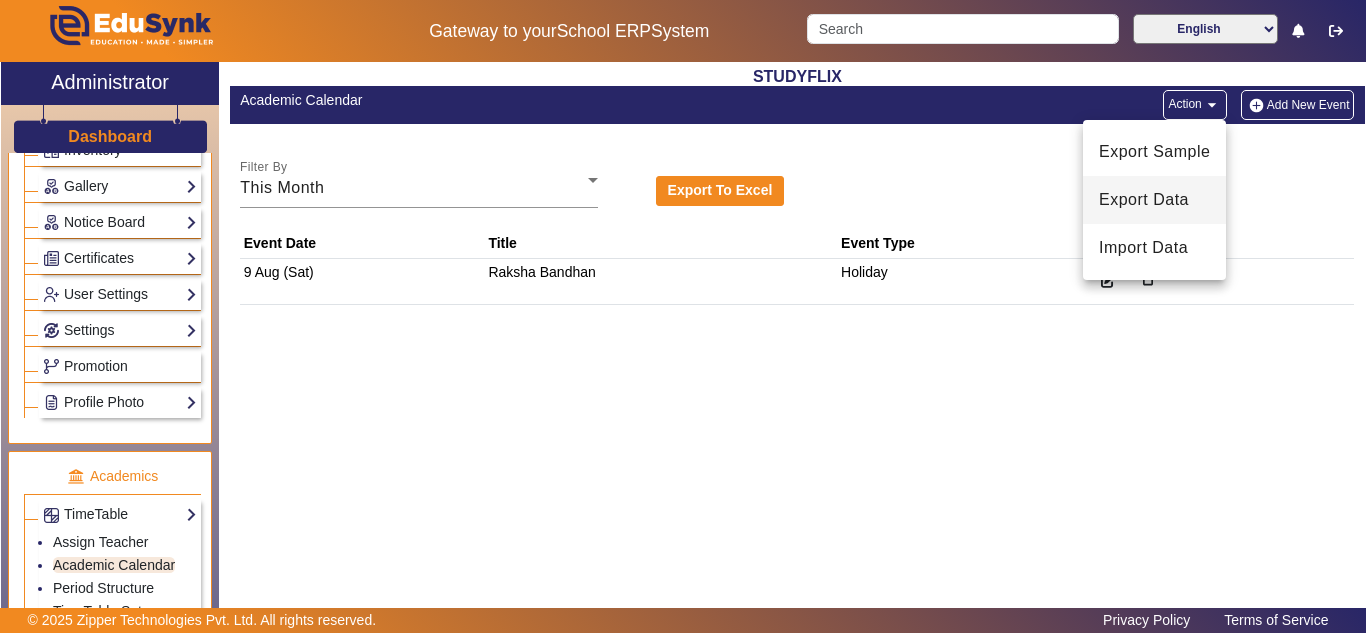 click on "Export Data" at bounding box center [1154, 200] 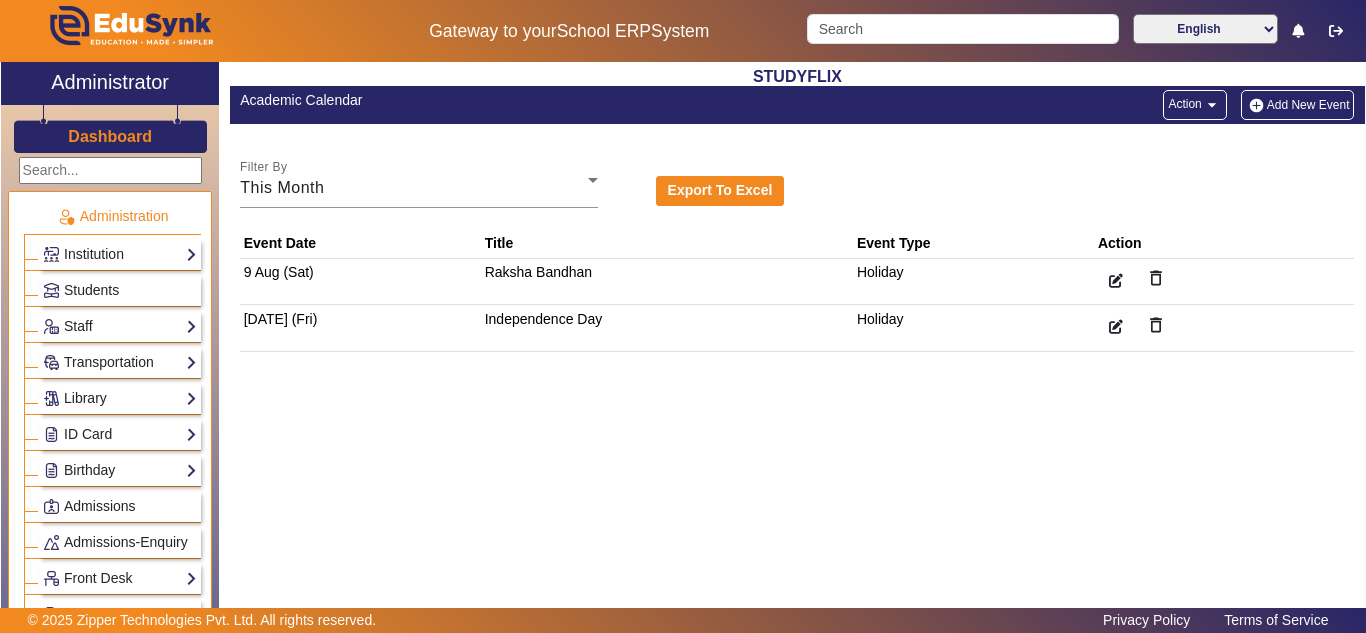 scroll, scrollTop: 0, scrollLeft: 0, axis: both 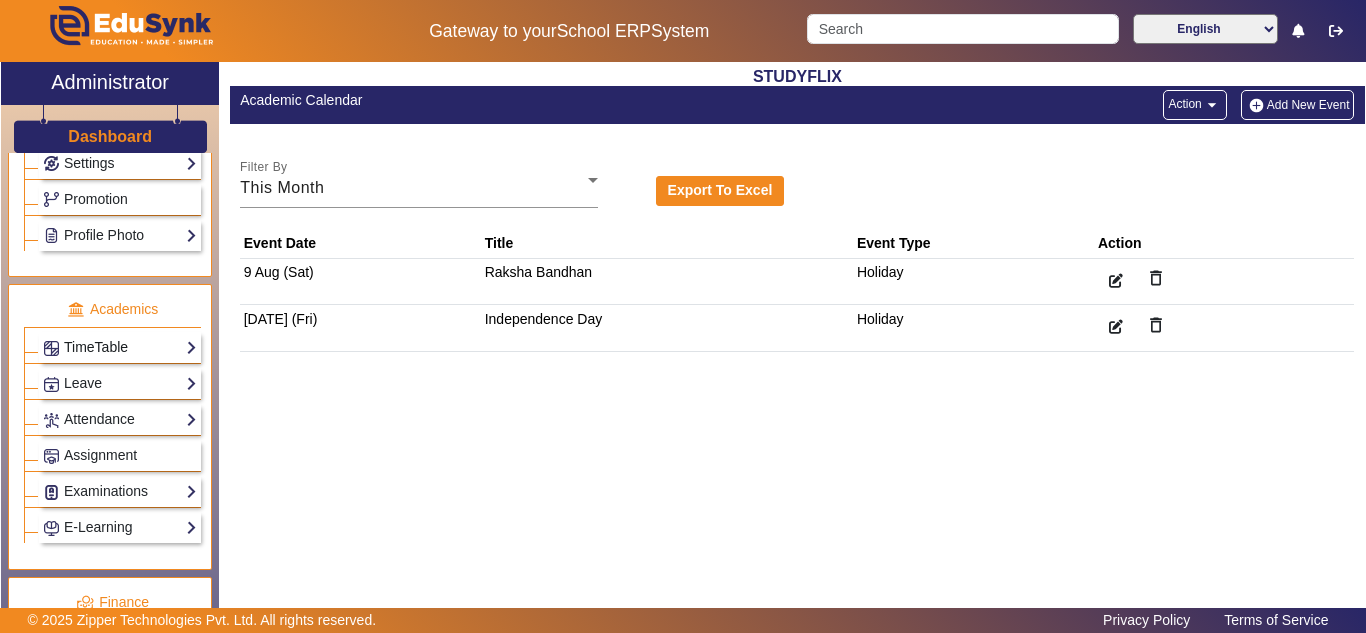click on "TimeTable" 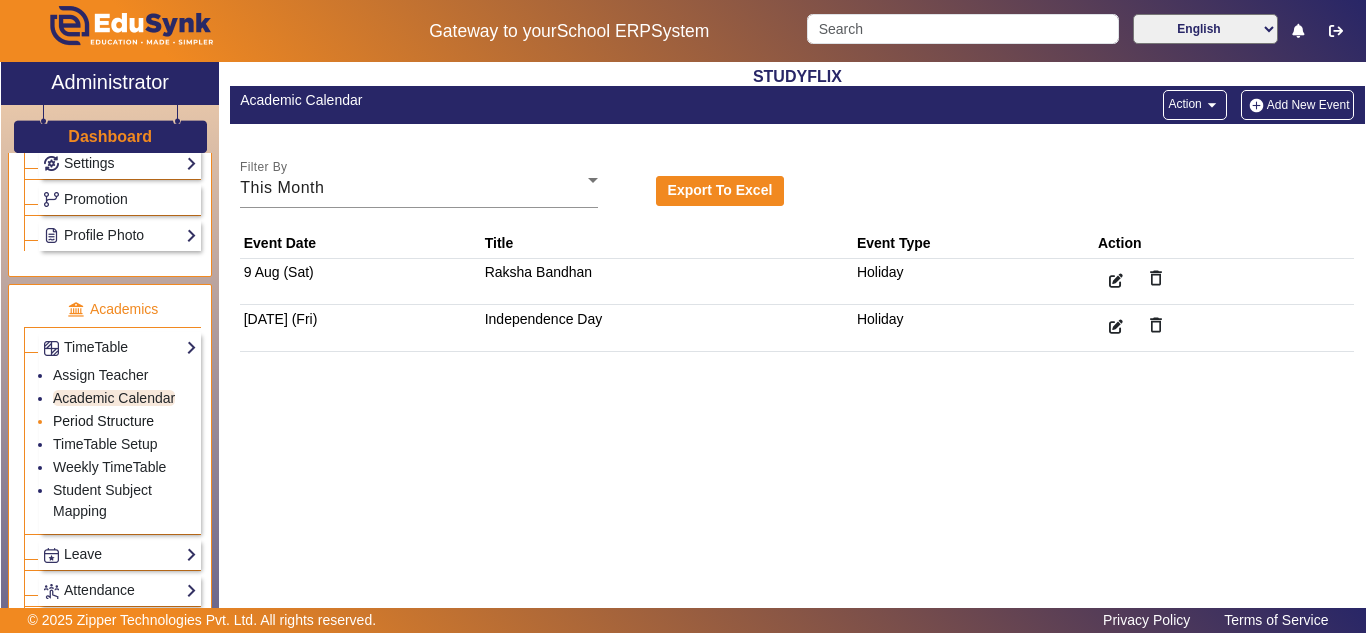 click on "Period Structure" 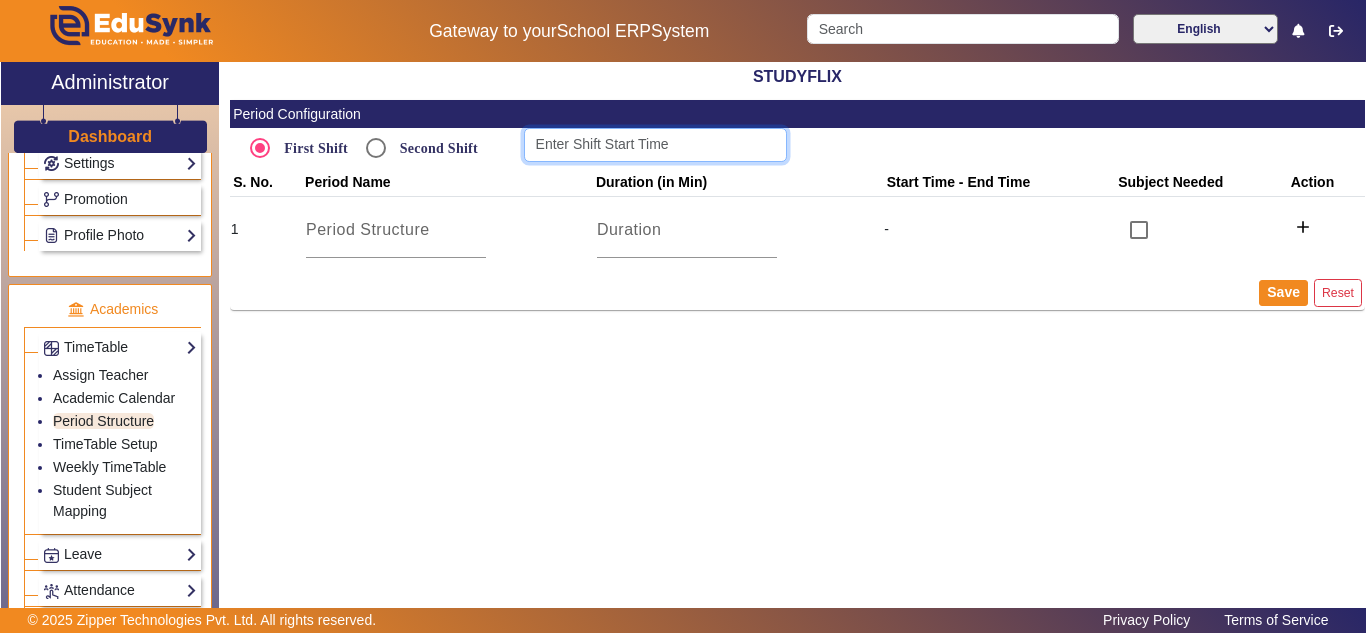 click 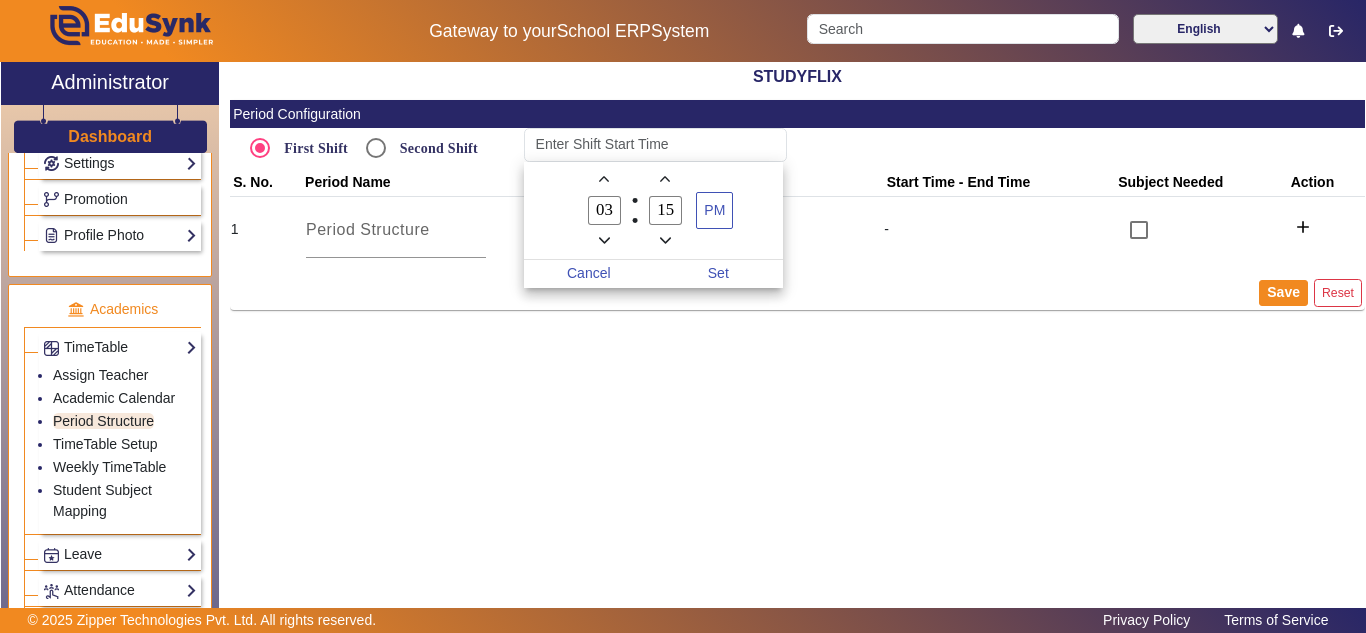 click at bounding box center [683, 316] 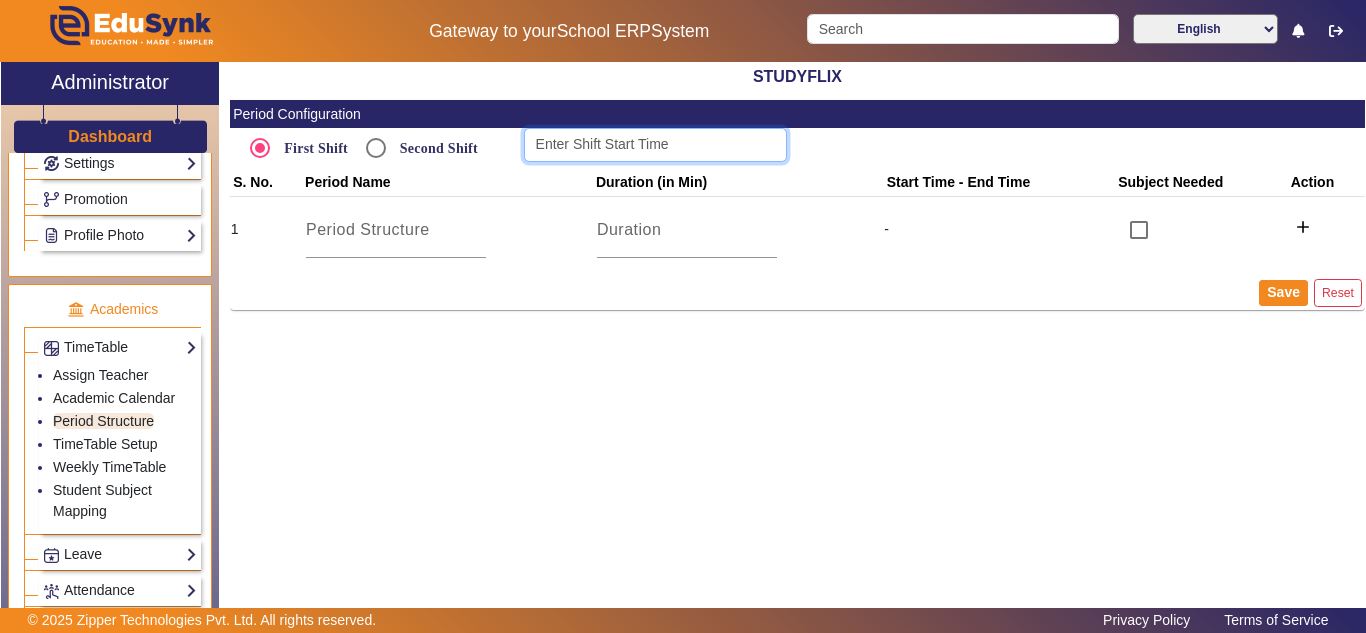 click 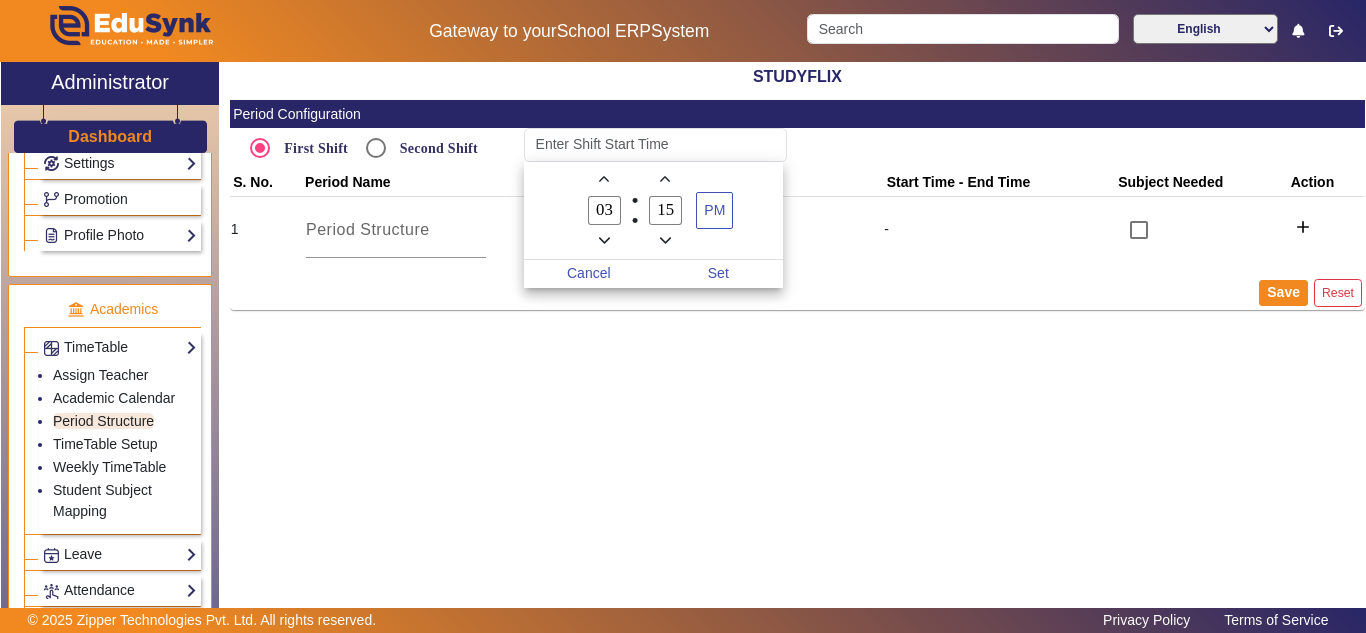 click on "03" at bounding box center [605, 210] 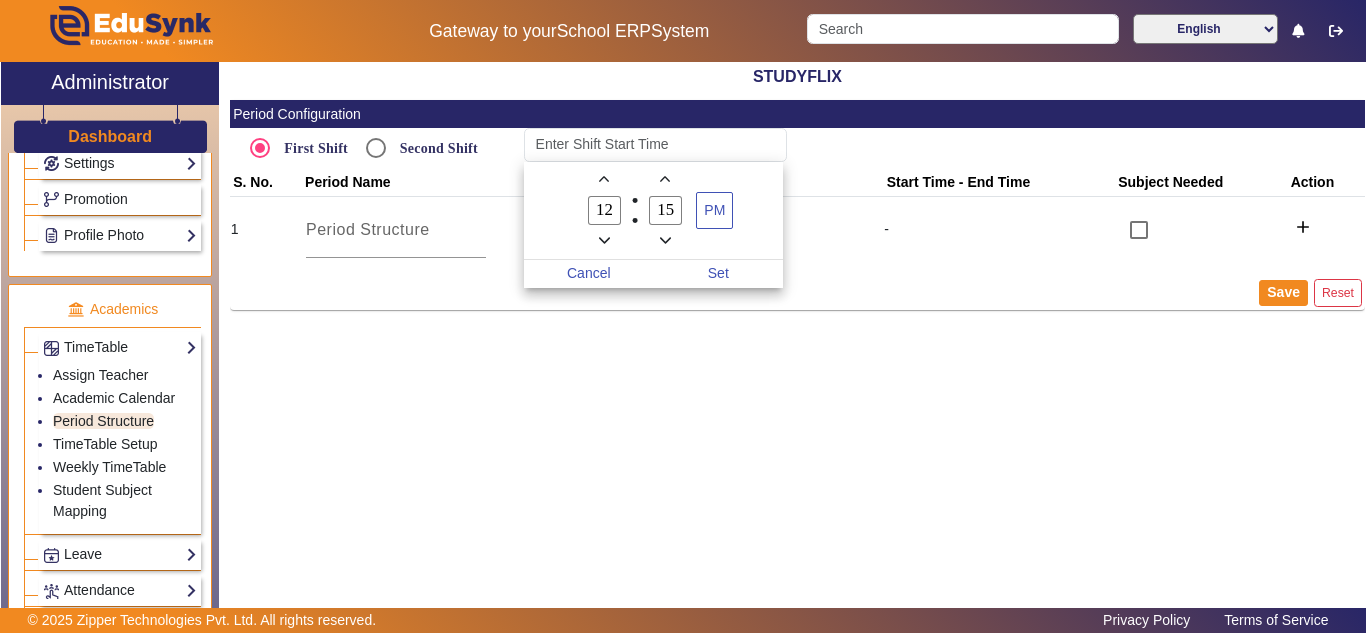type on "12" 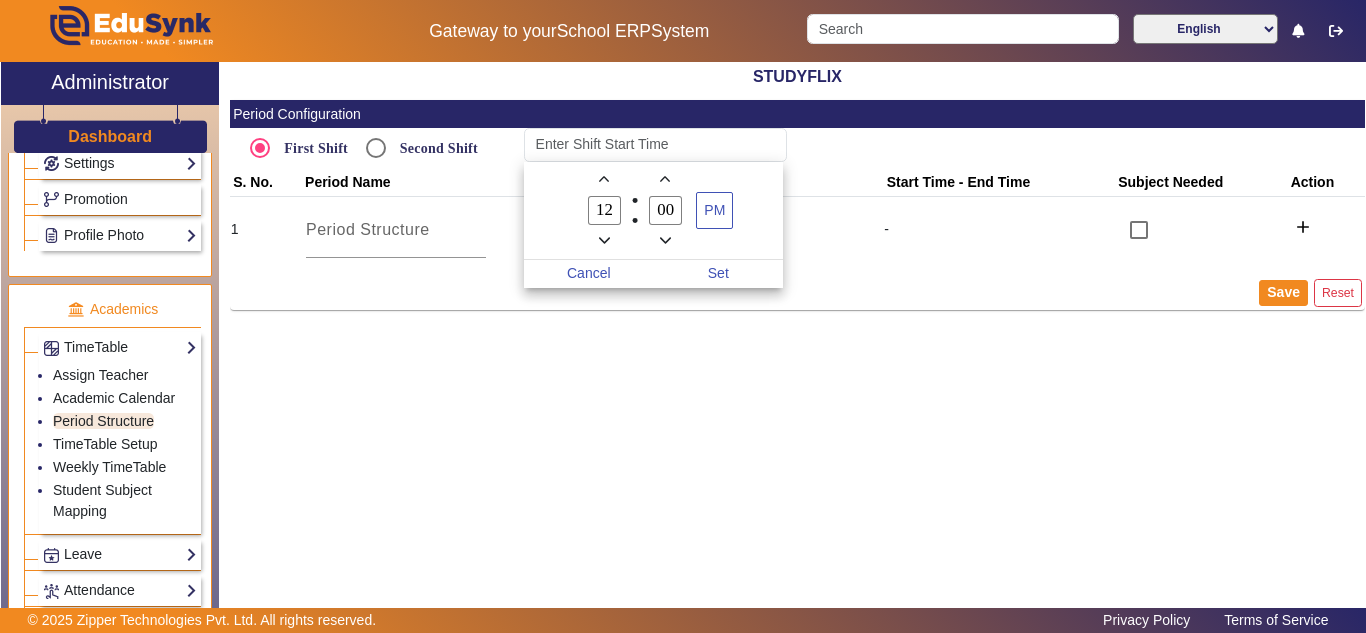 type on "00" 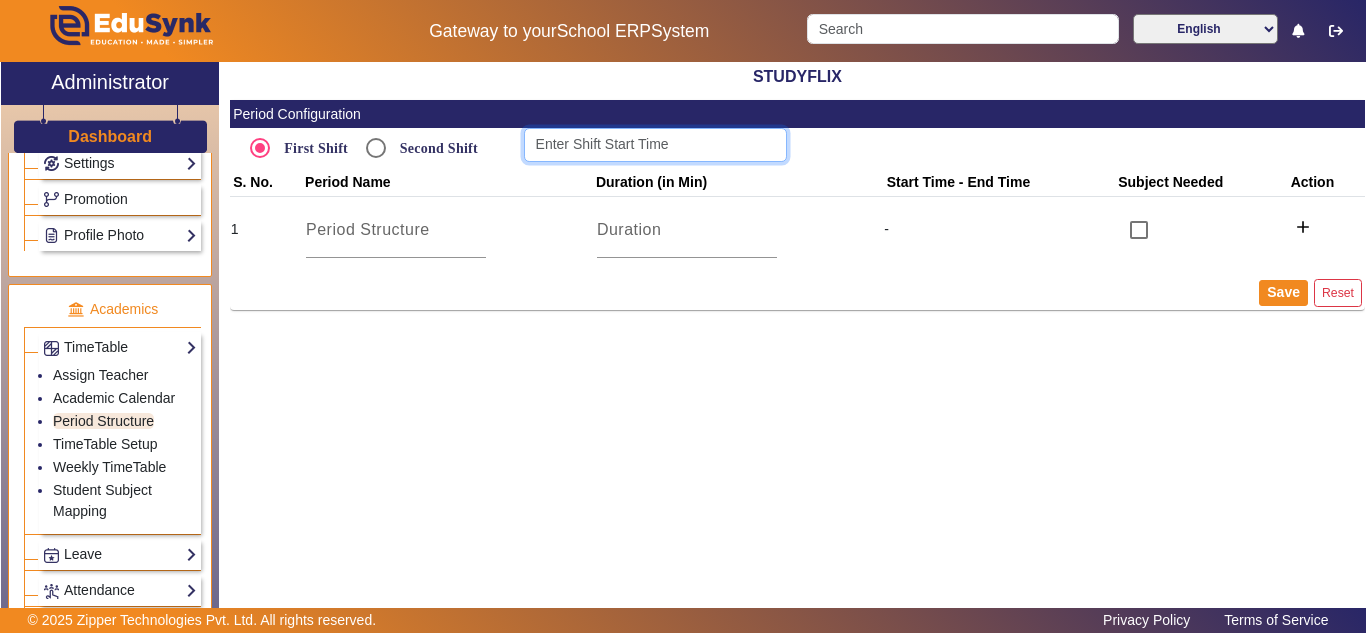 click 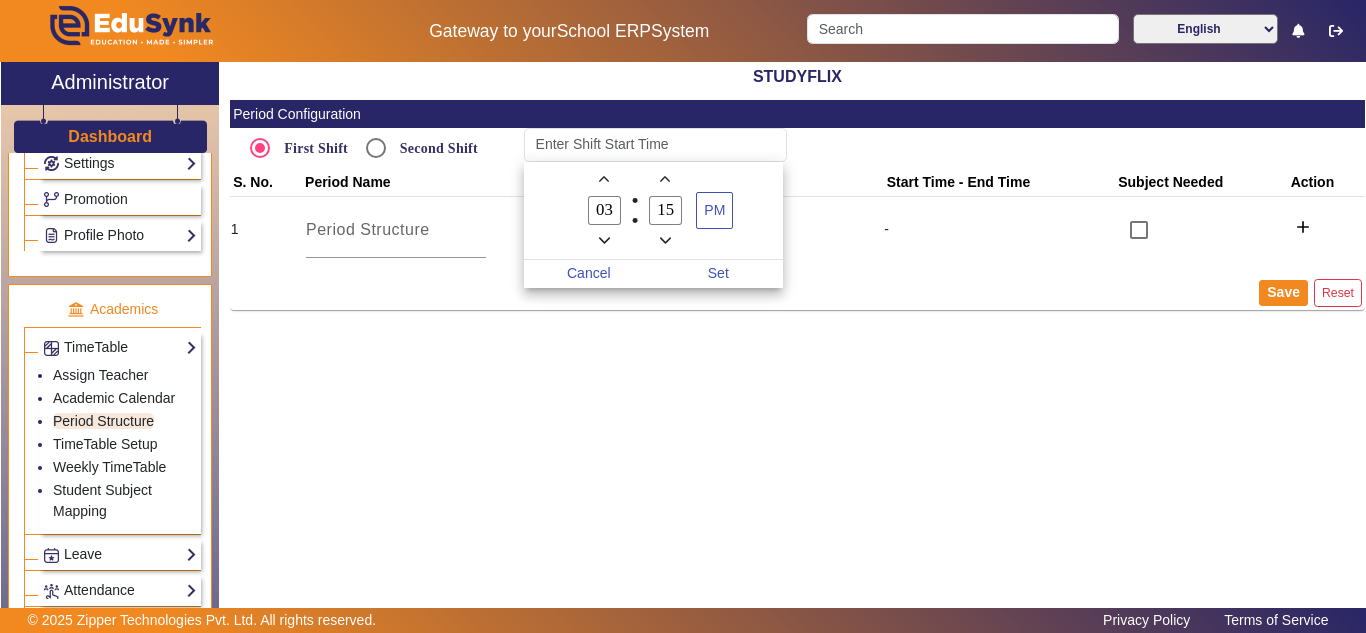click at bounding box center (683, 316) 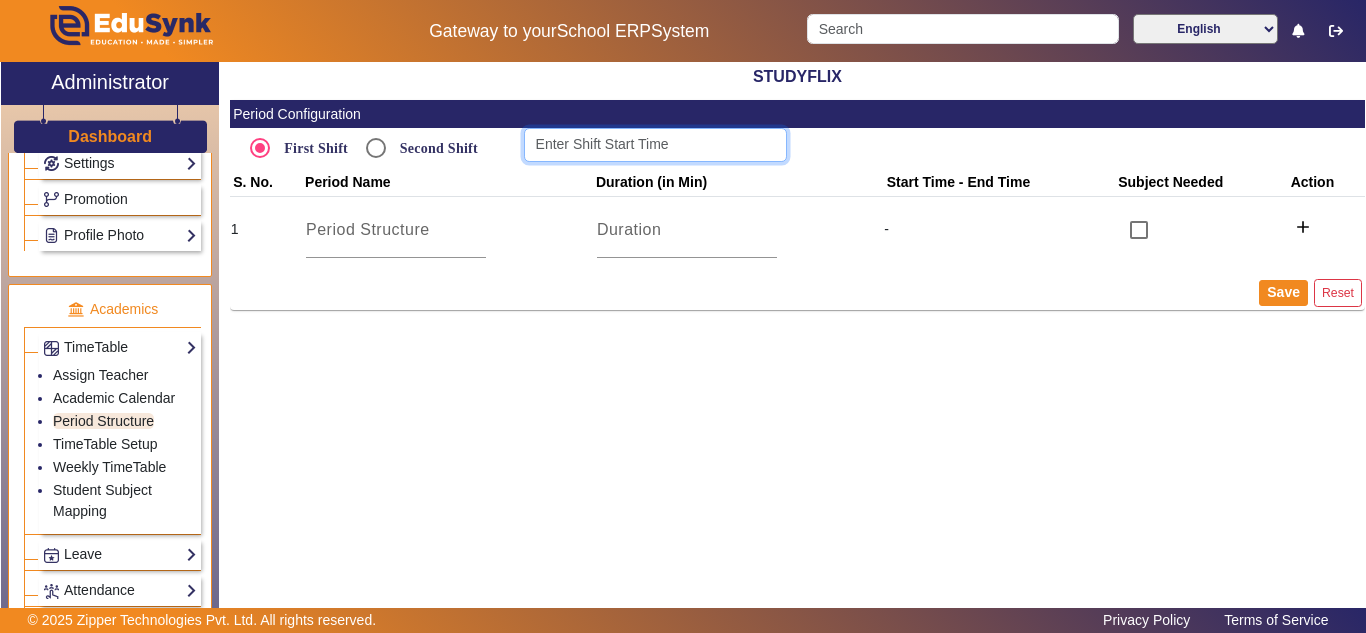 click 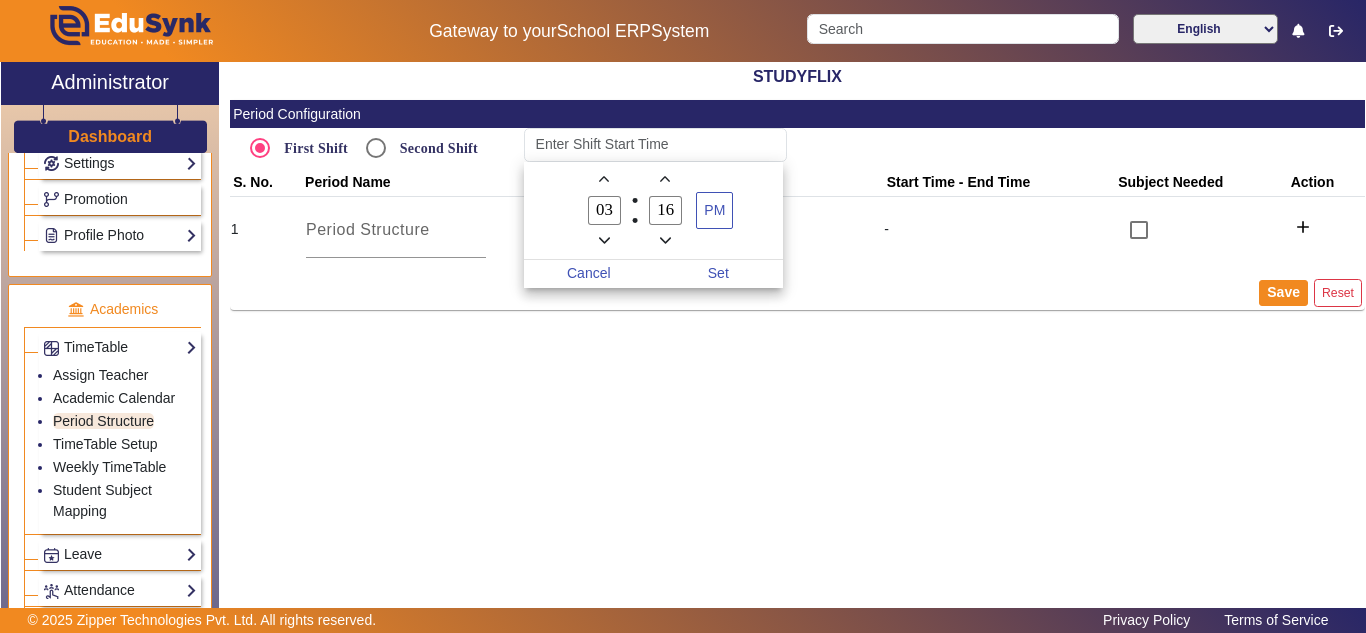 click at bounding box center [683, 316] 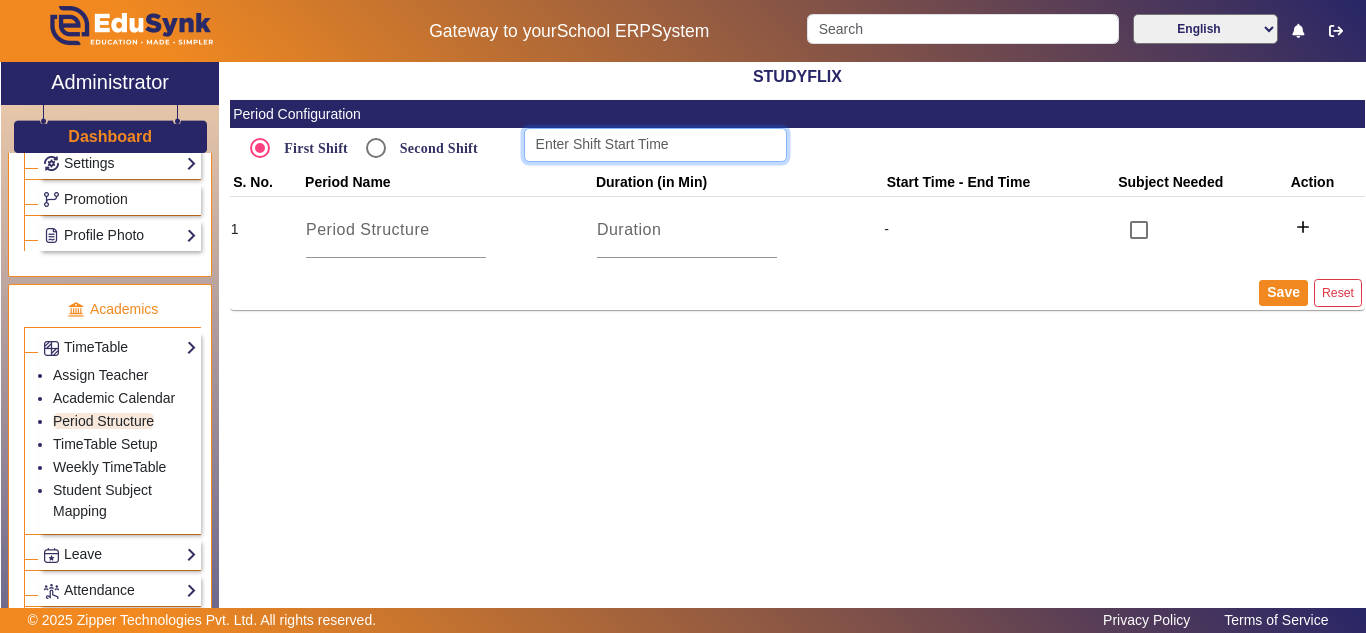 click 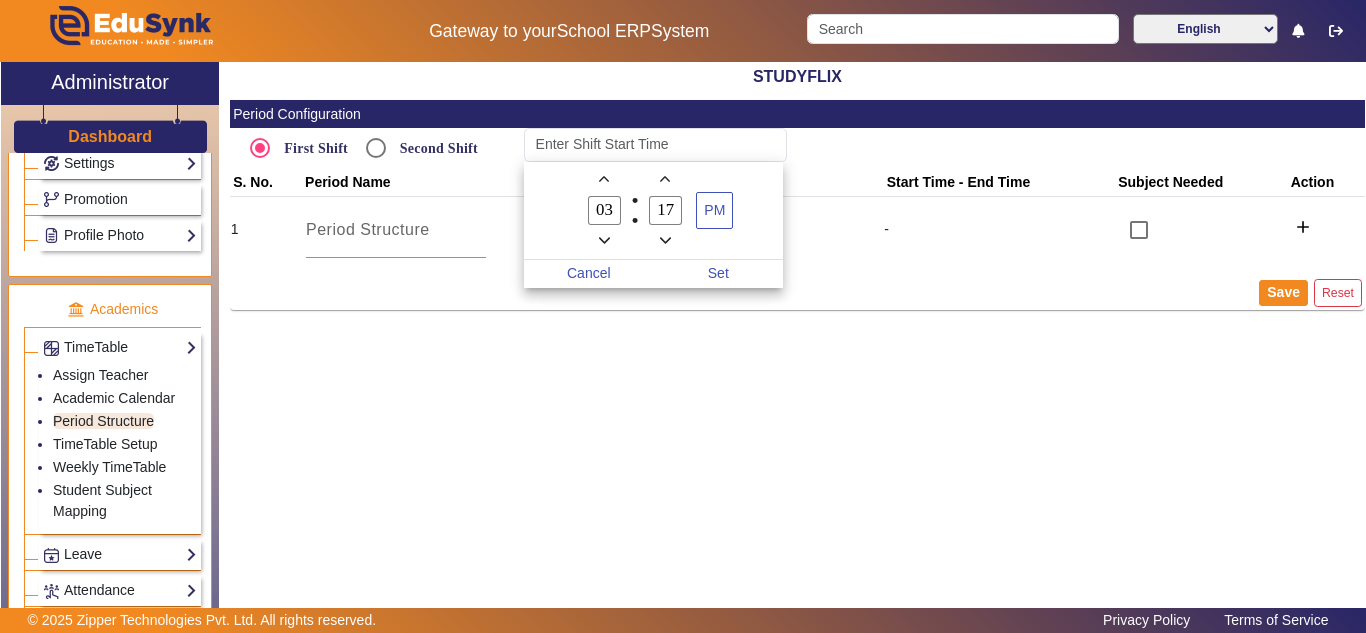 click on "03" at bounding box center (605, 210) 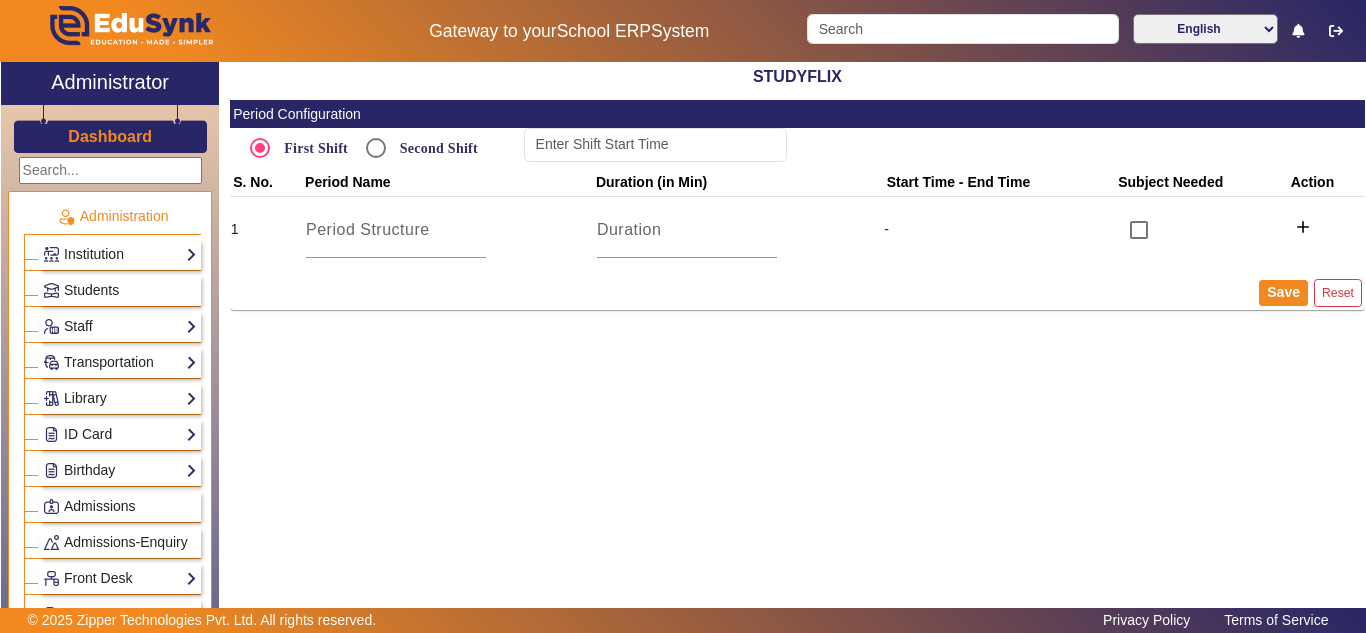 scroll, scrollTop: 0, scrollLeft: 0, axis: both 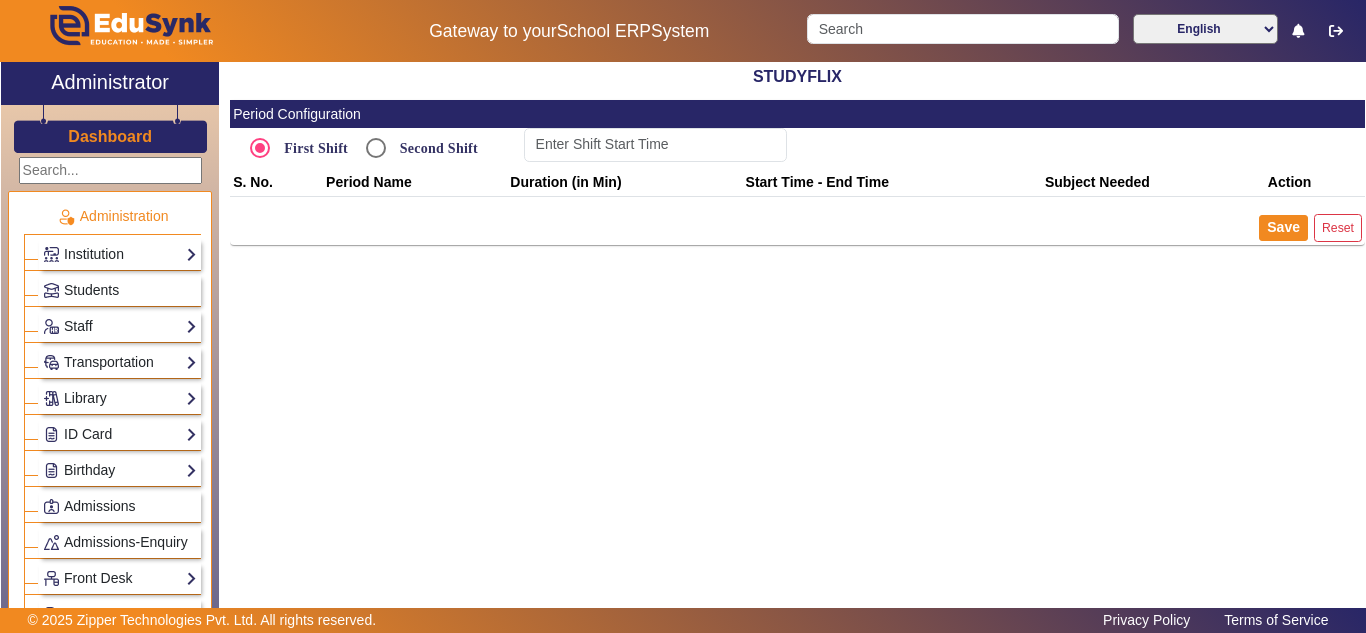type on "12:00 AM" 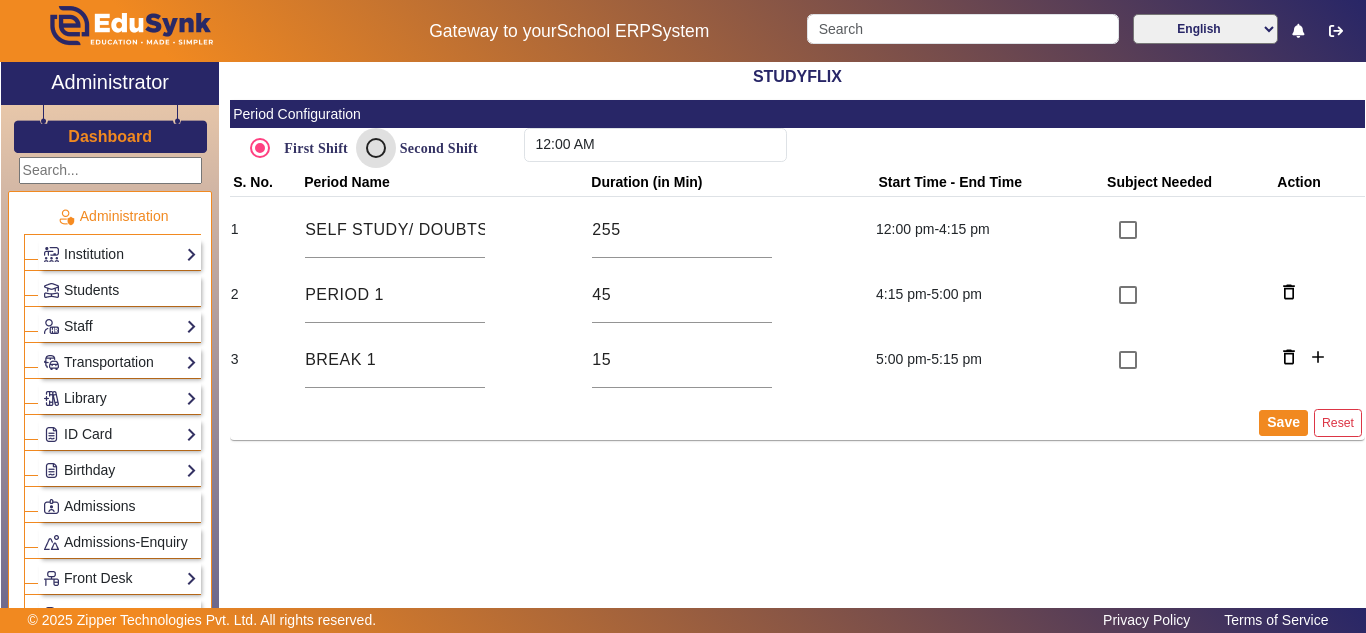 click on "Second Shift" at bounding box center (376, 148) 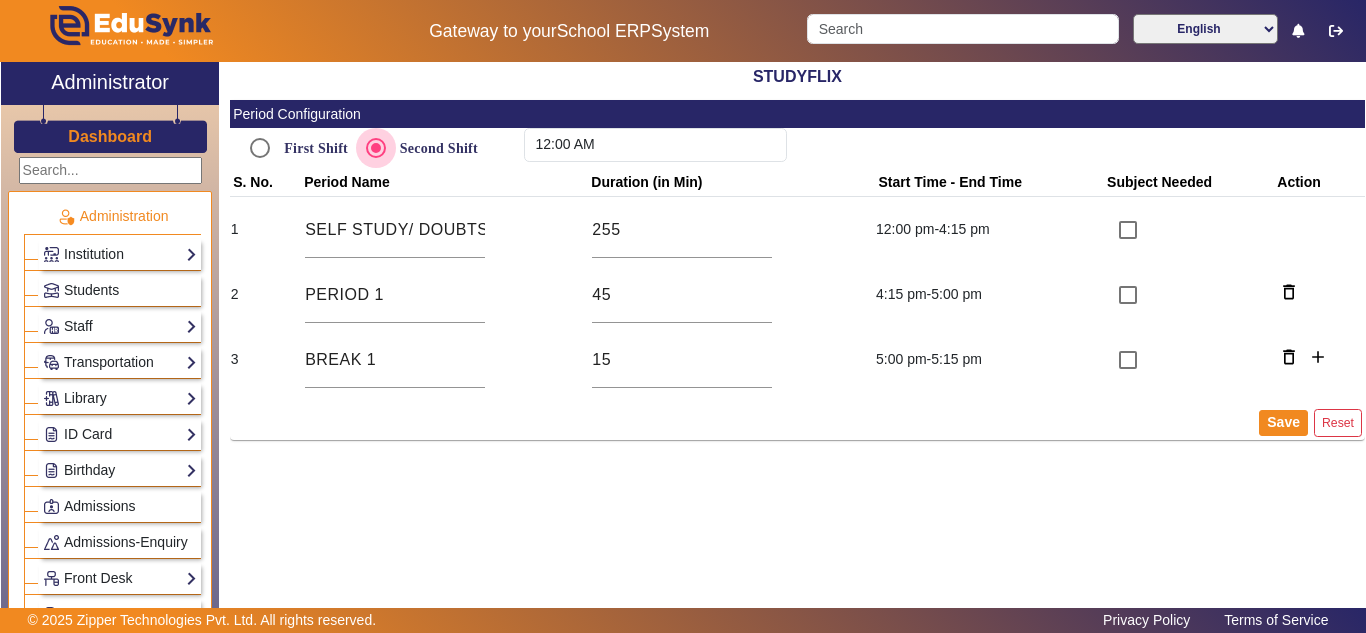 type 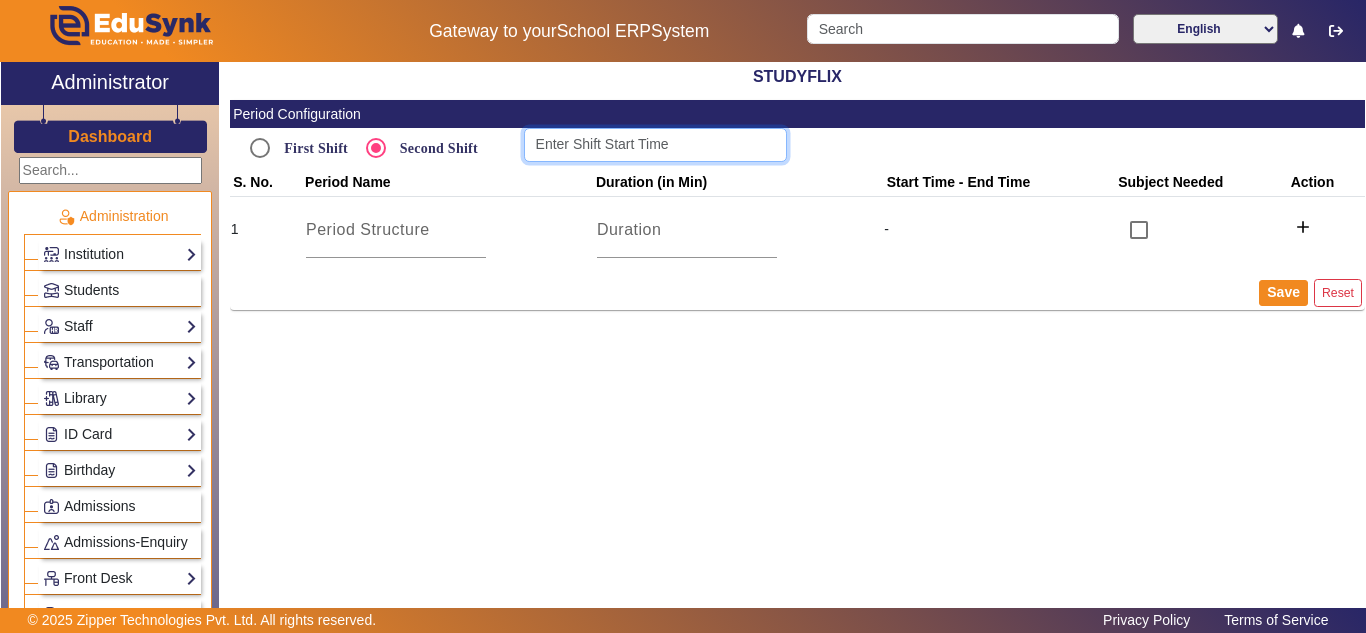 click 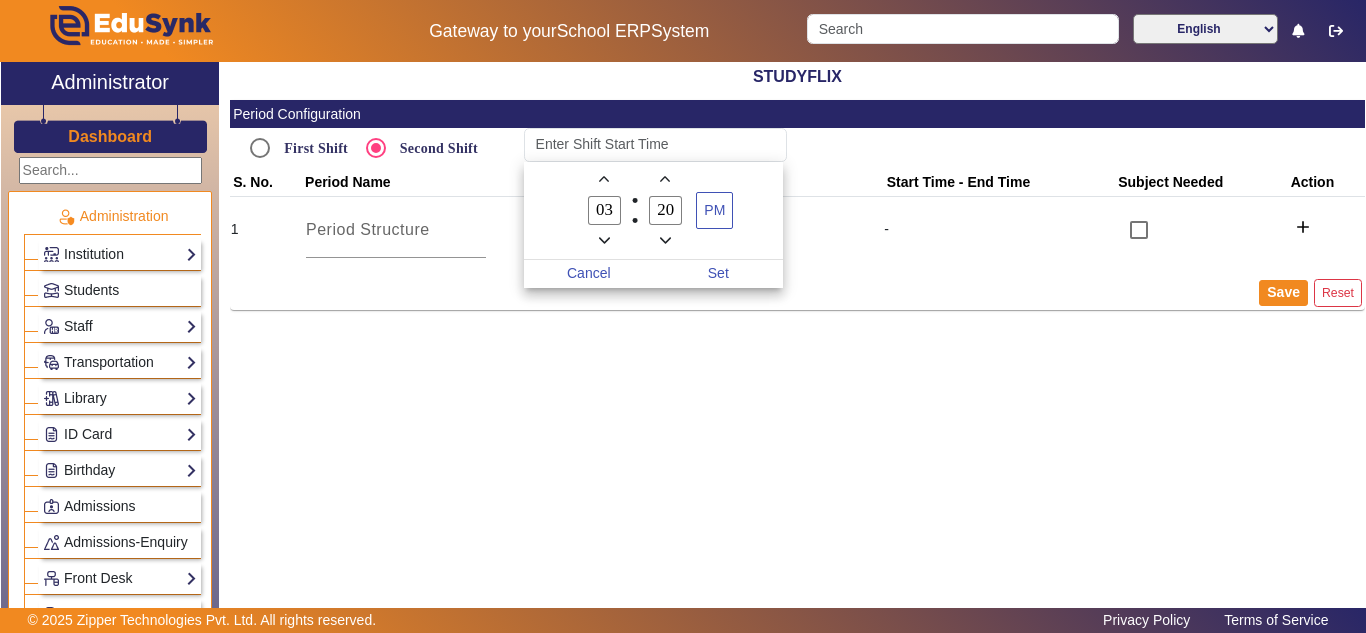 click on "03" at bounding box center (605, 210) 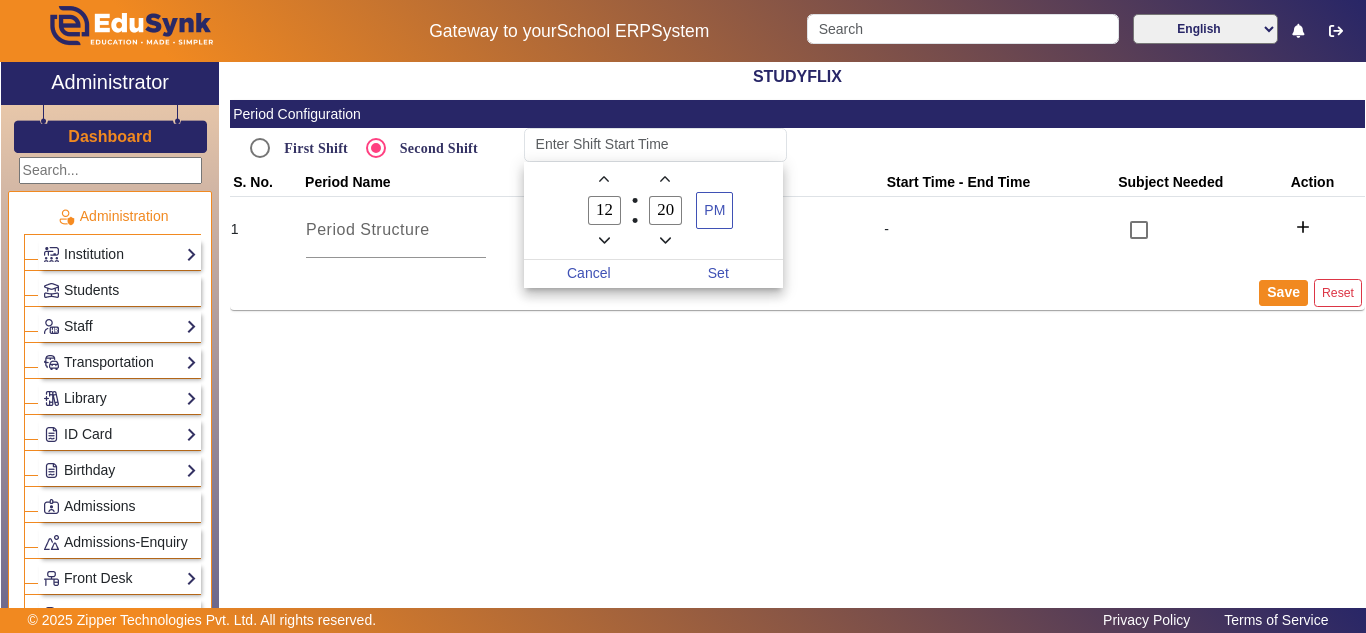 type on "12" 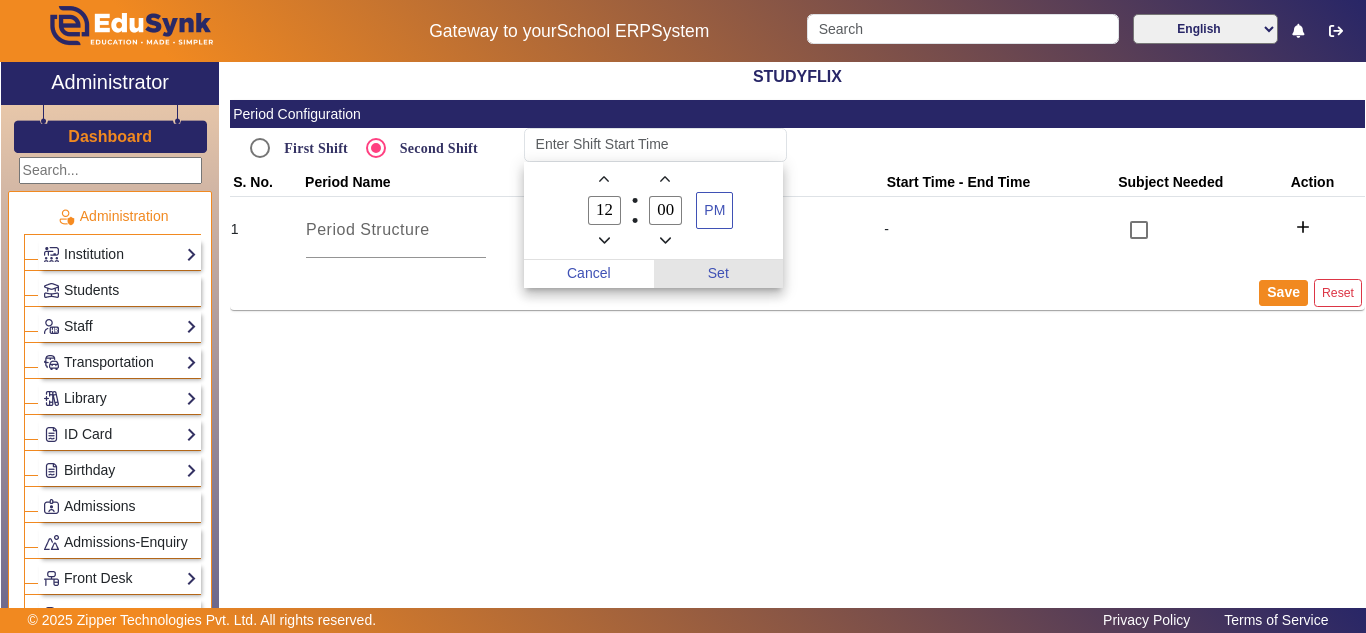 type on "00" 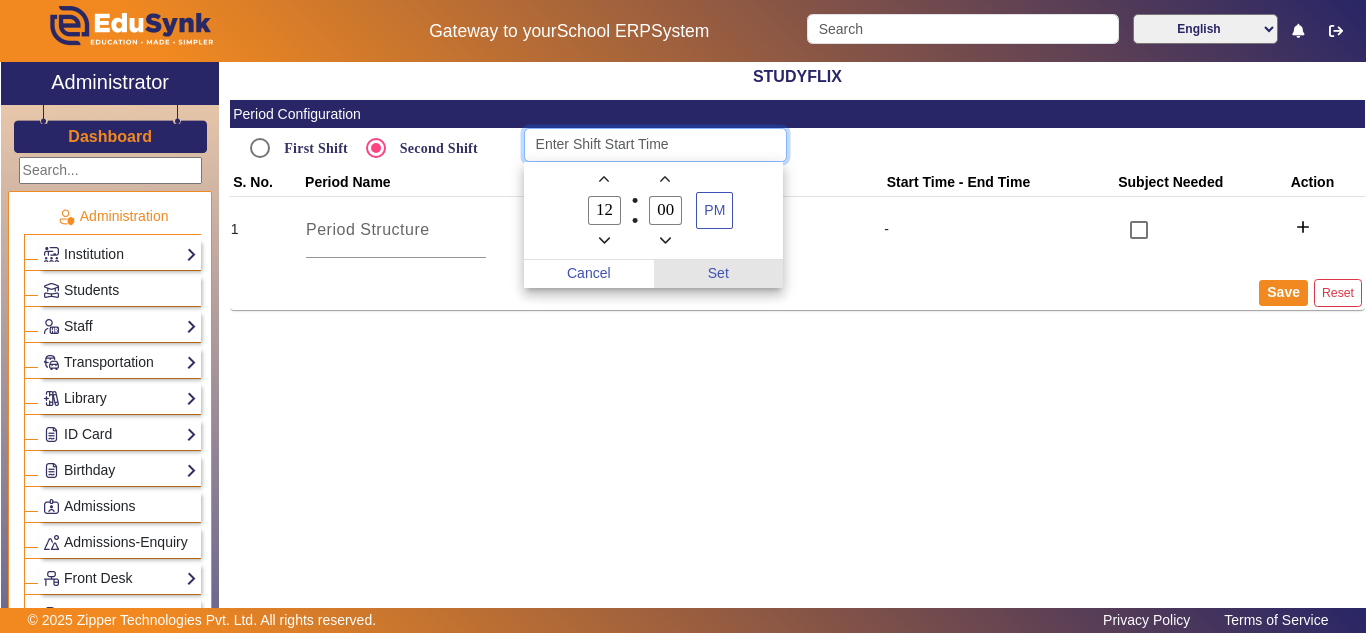 type on "12:00 PM" 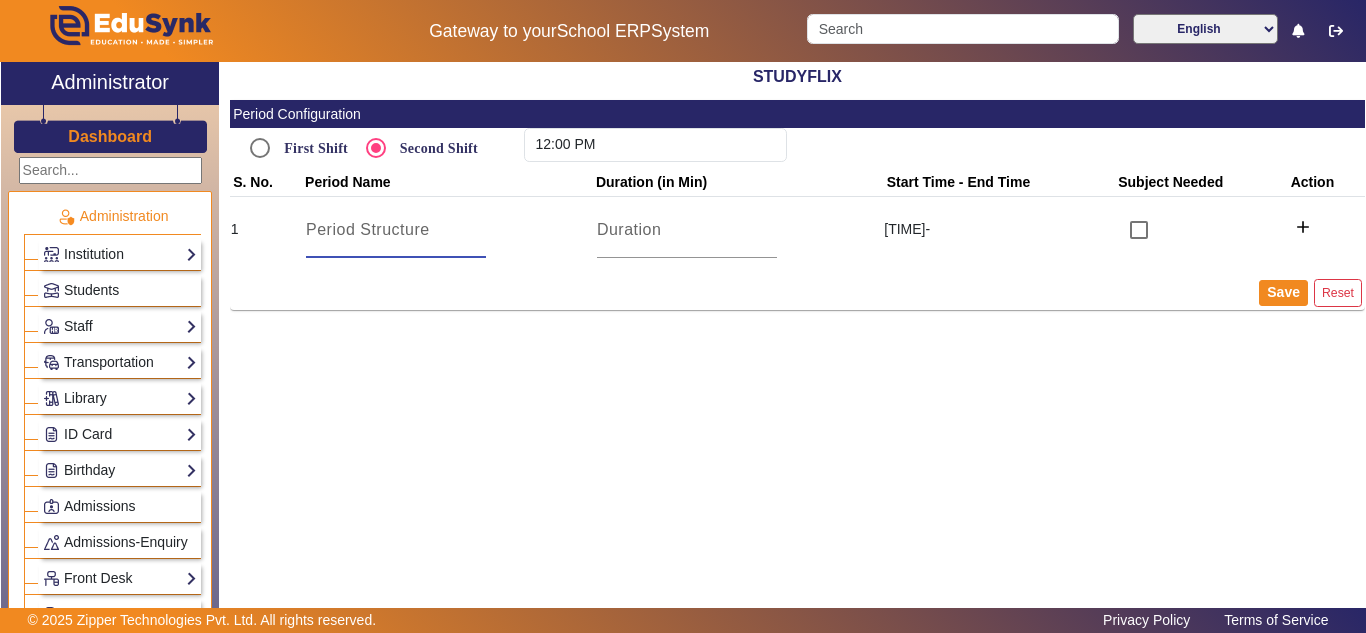 click at bounding box center (396, 230) 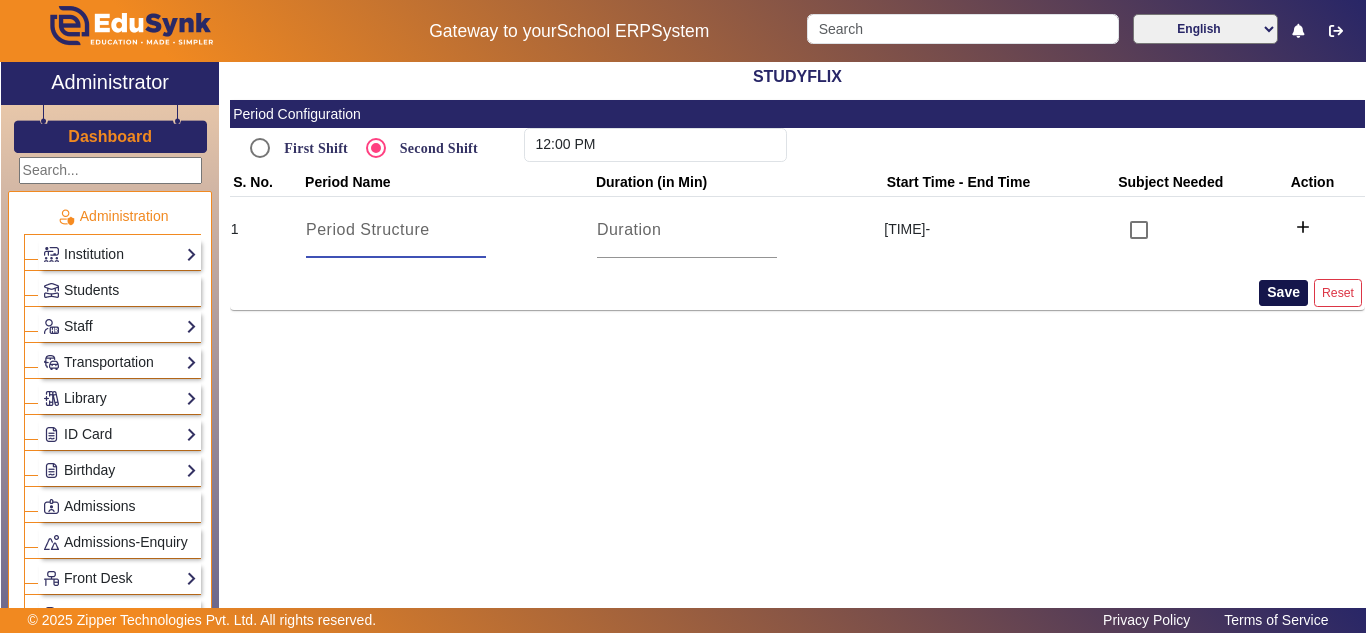 click on "Save" 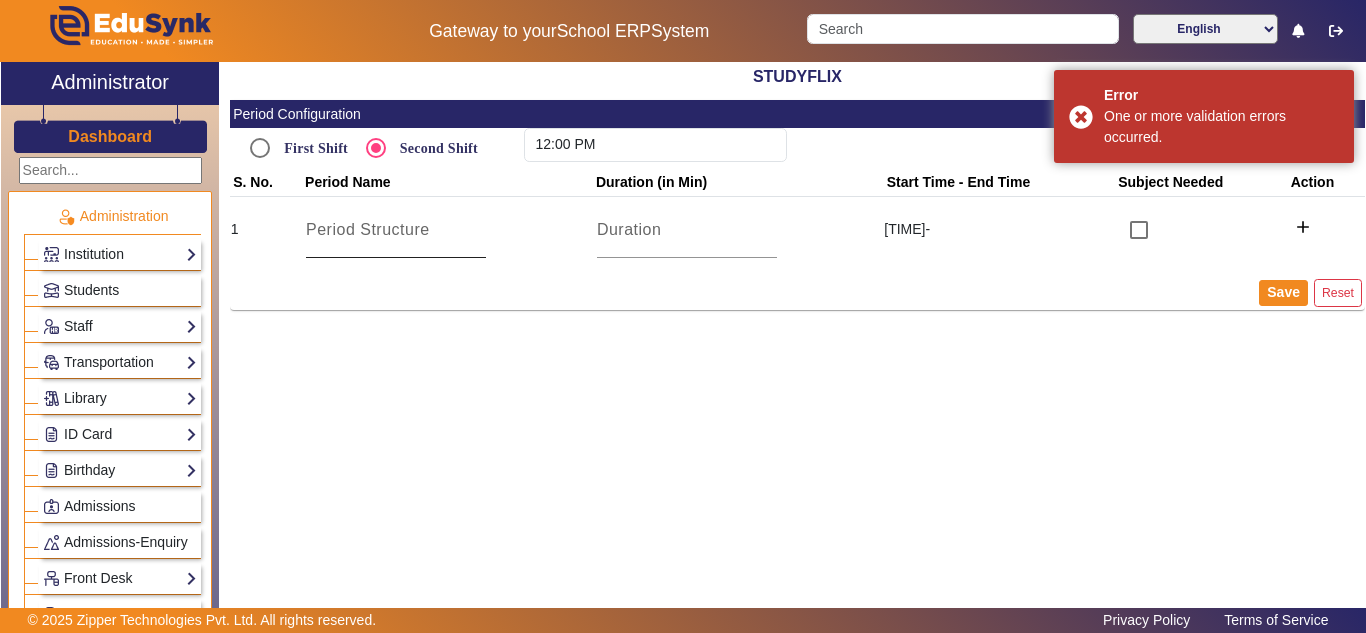 click at bounding box center [396, 230] 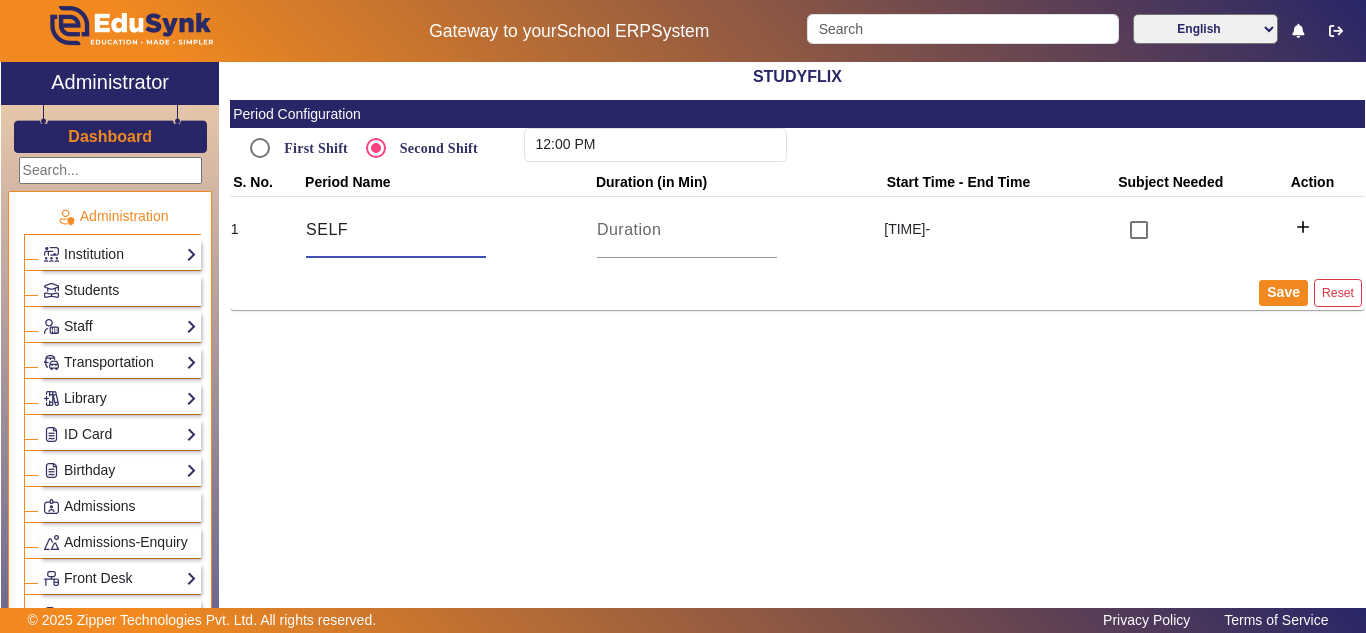type on "SELF" 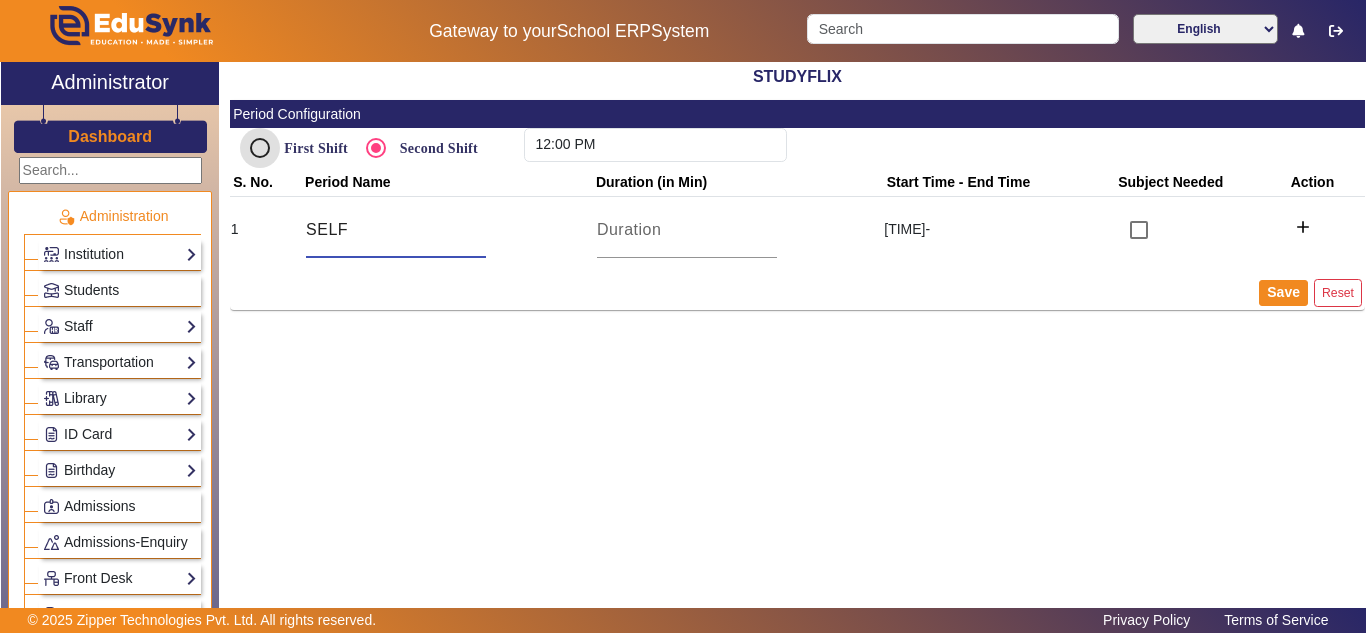 radio on "true" 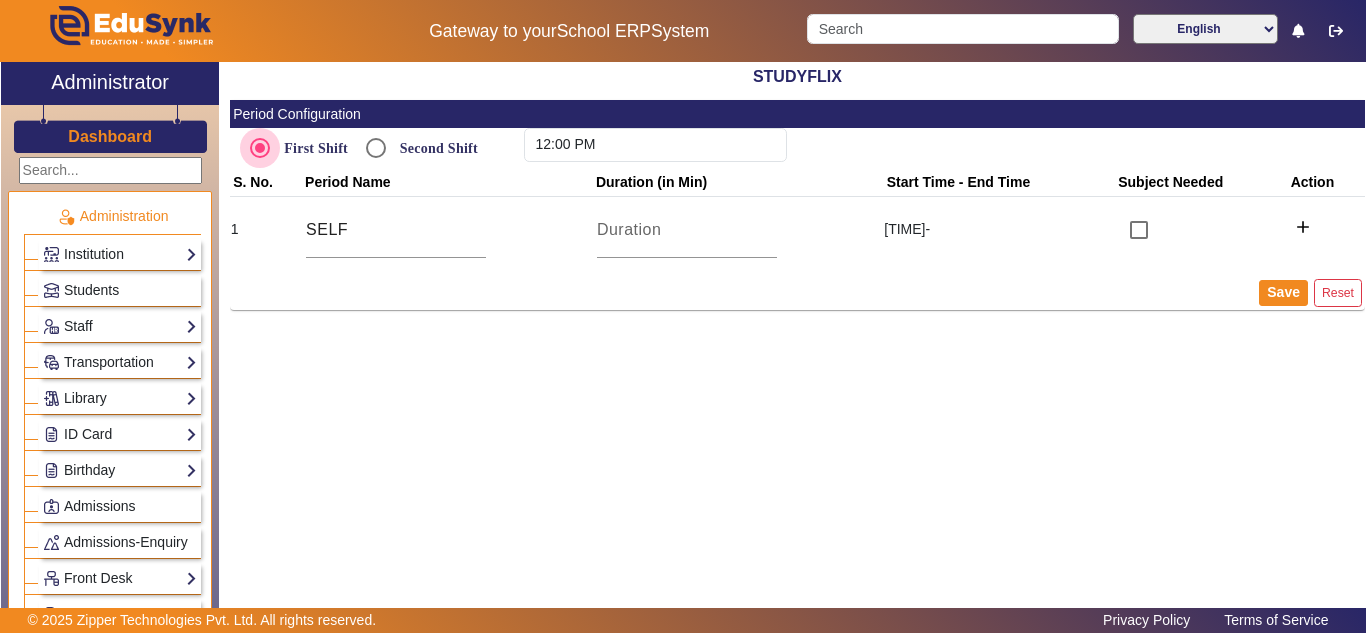 type on "12:00 AM" 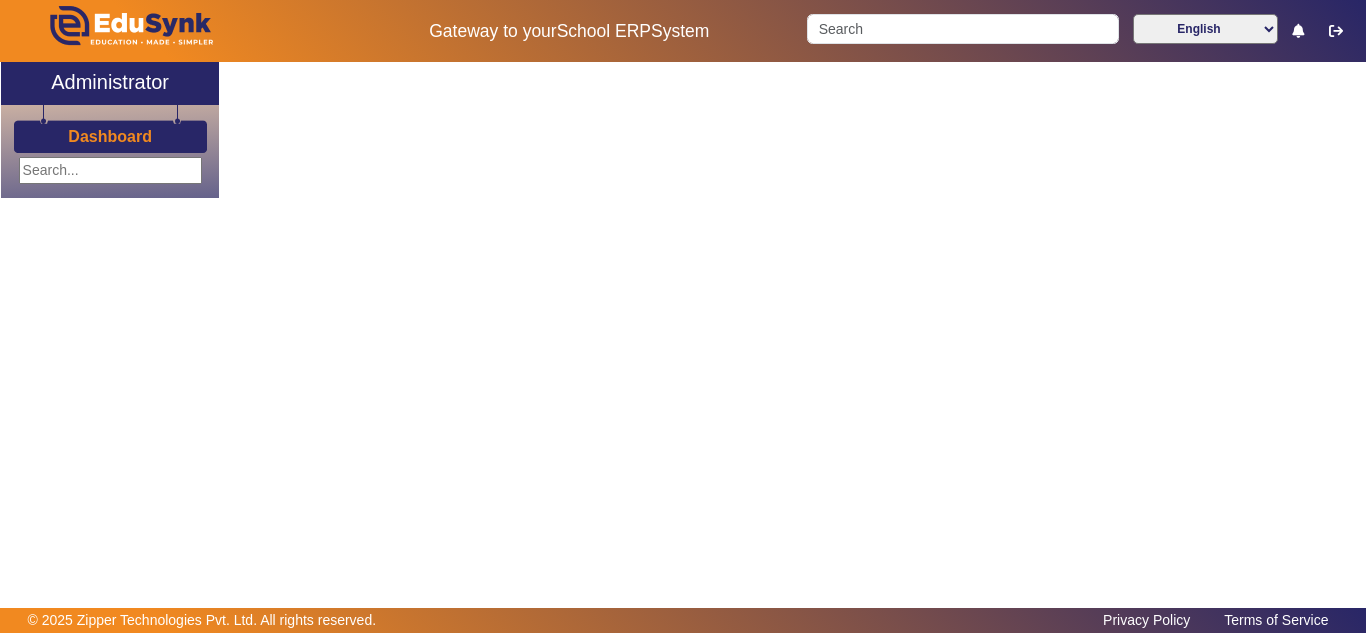 scroll, scrollTop: 0, scrollLeft: 0, axis: both 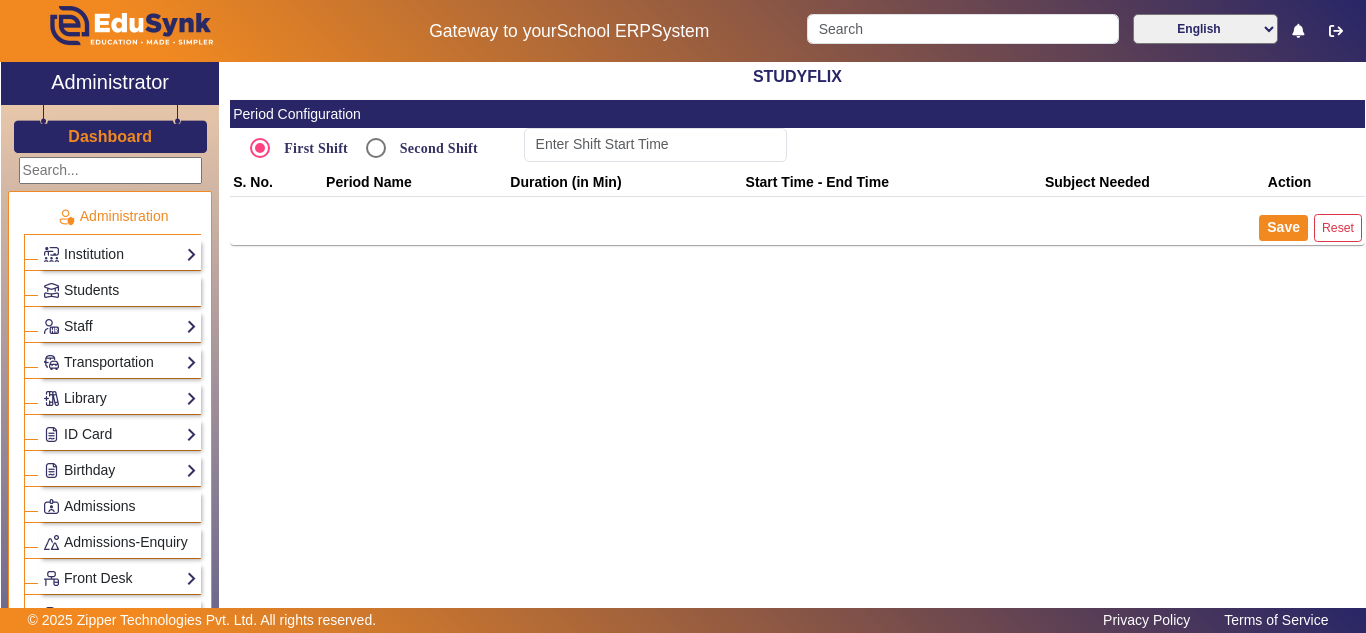 type on "12:00 AM" 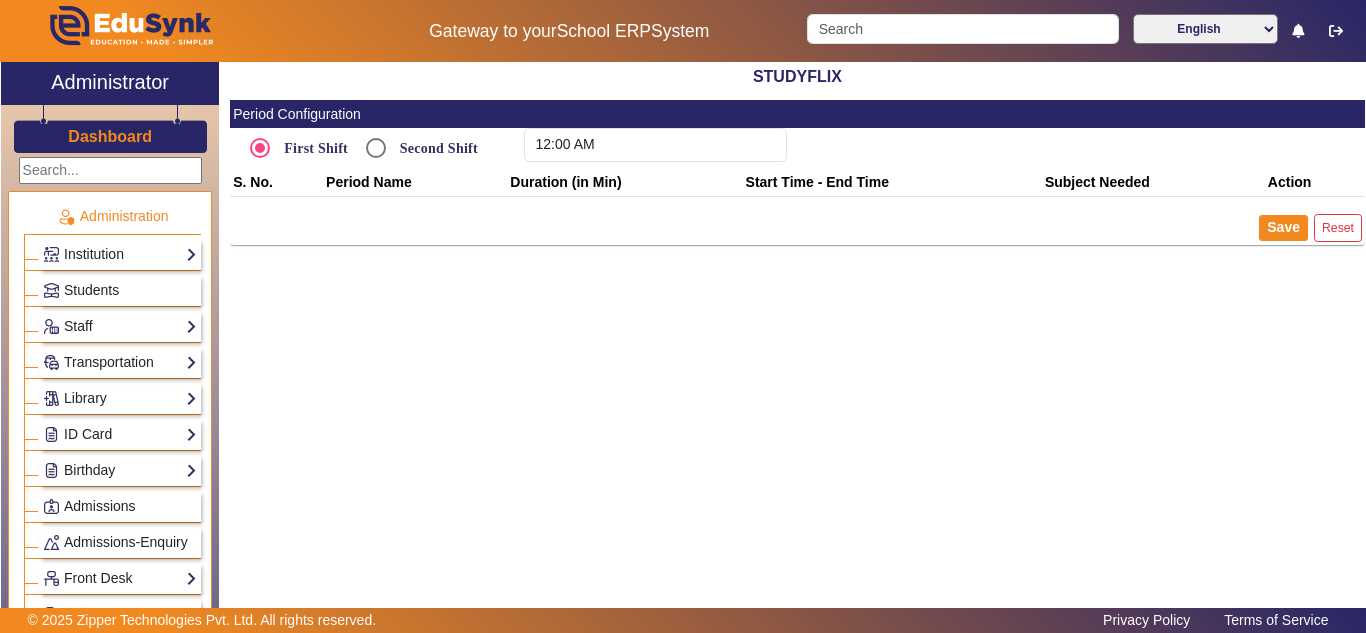 scroll, scrollTop: 0, scrollLeft: 0, axis: both 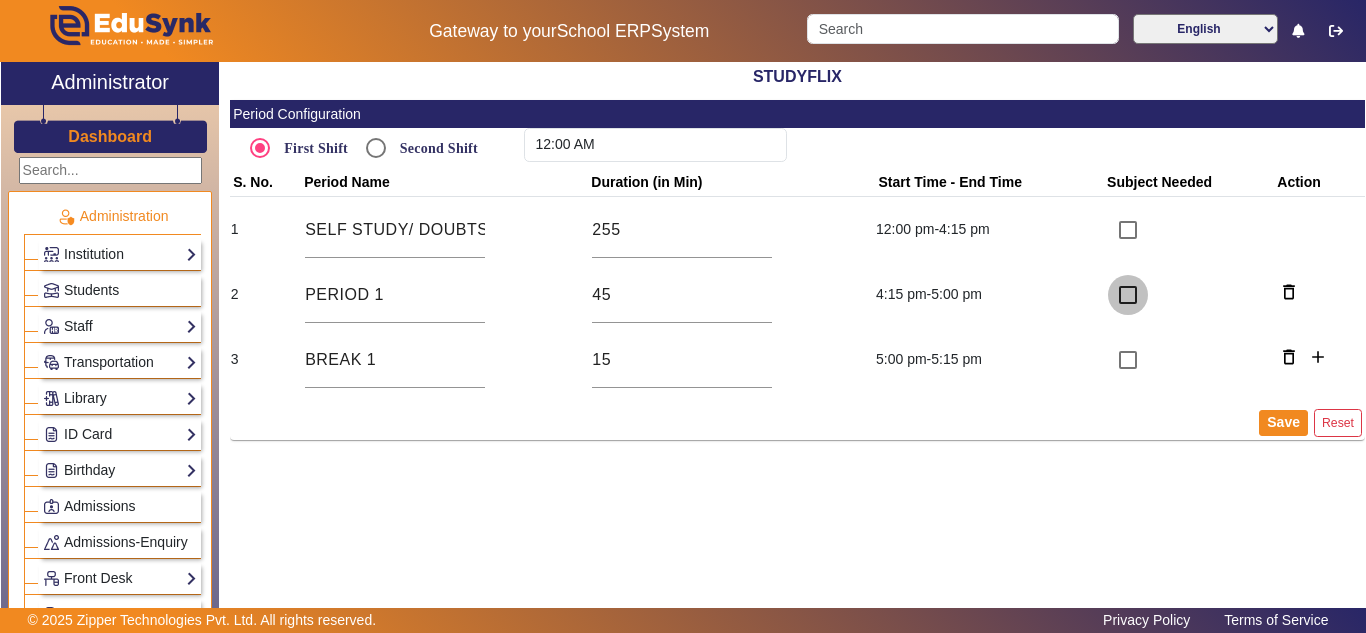 click at bounding box center (1128, 295) 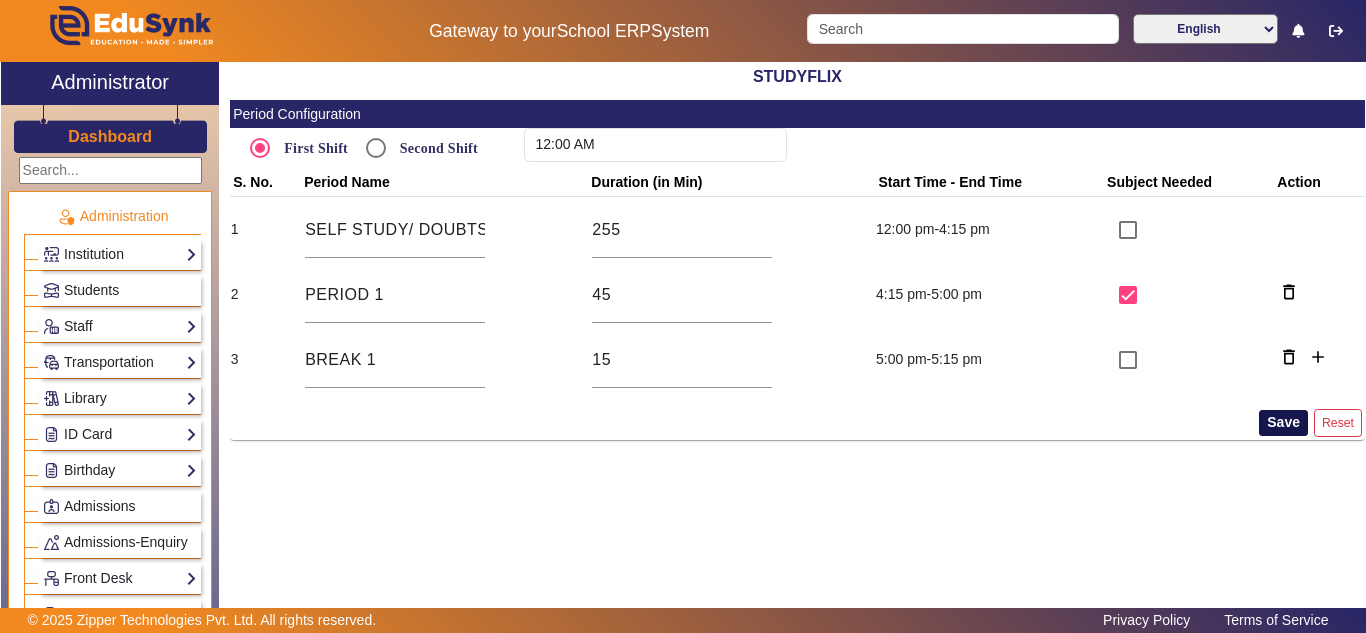 click on "Save" 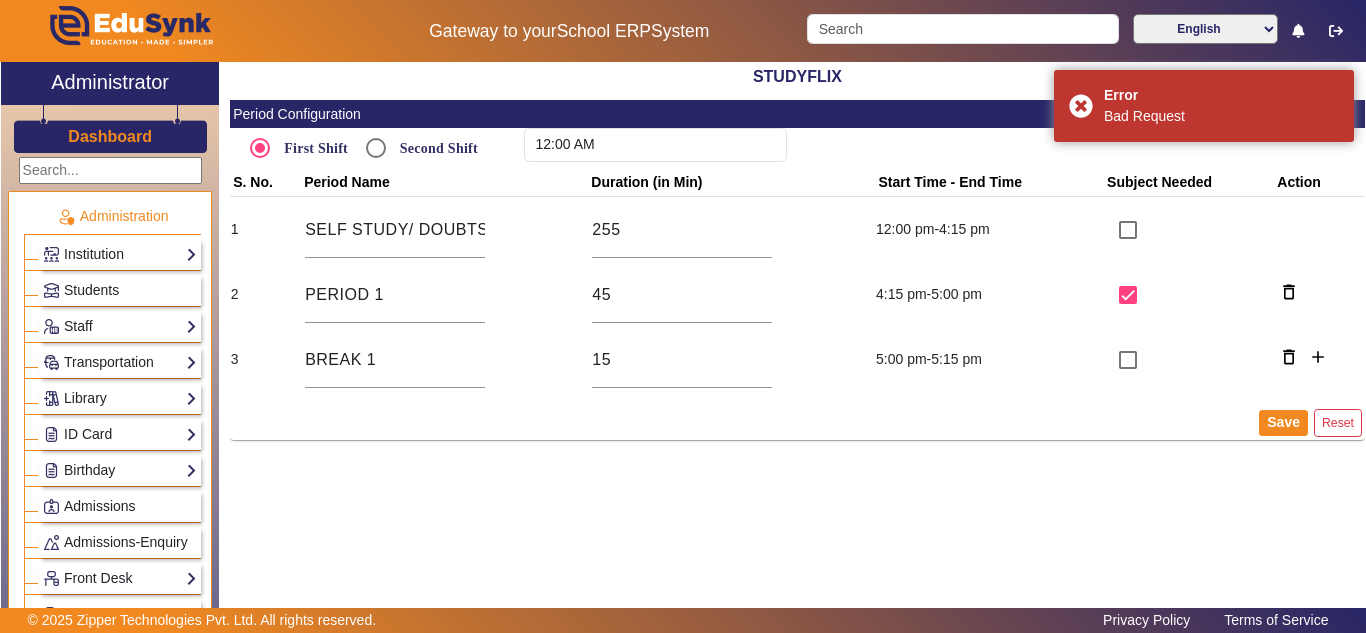 click on "STUDYFLIX Period Configuration First Shift     Second Shift 12:00 AM S. No. Period Name Duration (in Min) Start Time - End Time Subject Needed Action 1 SELF STUDY/ DOUBTS SESSION 255  12:00 pm-4:15 pm 2 PERIOD 1 45  4:15 pm-5:00 pm delete_outline 3 BREAK 1 15  5:00 pm-5:15 pm delete_outline add Save Reset" 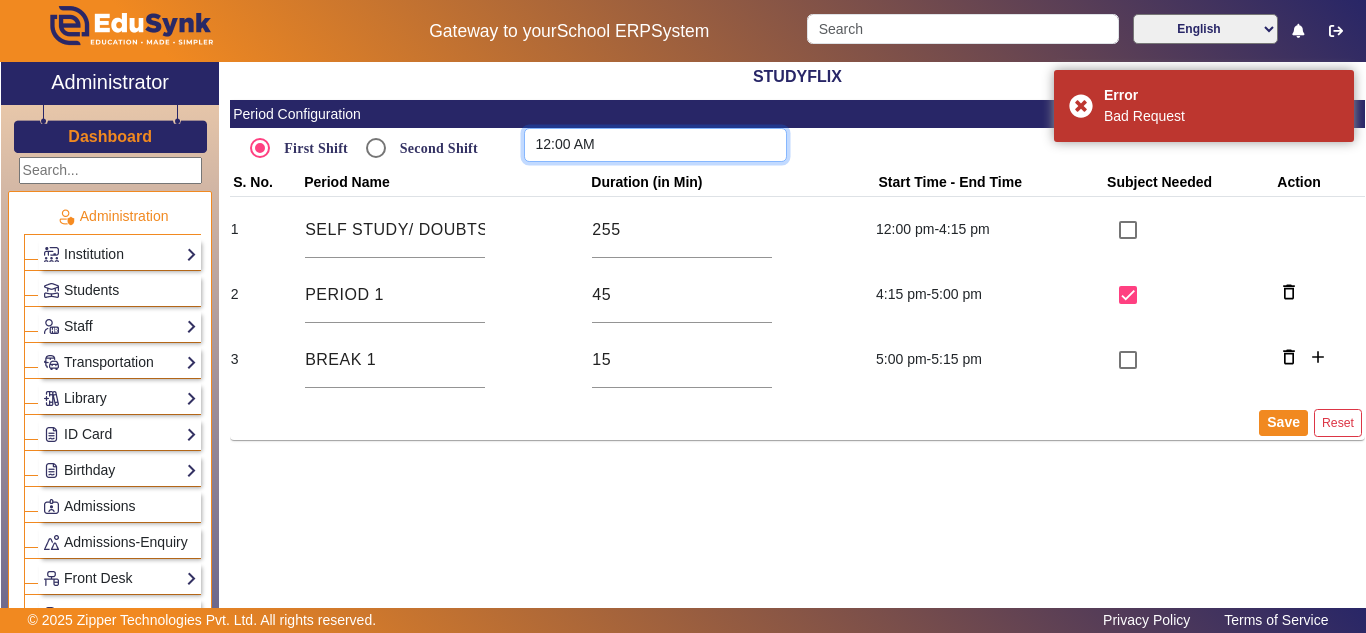 click on "12:00 AM" 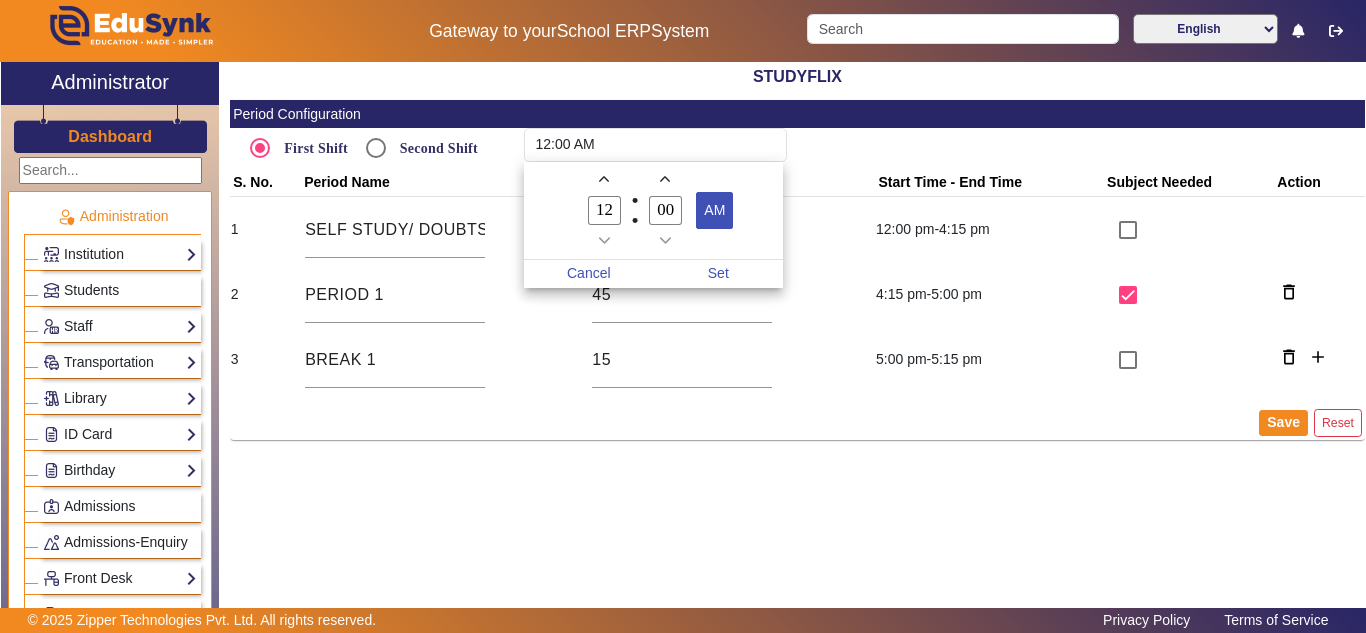 click on "AM" at bounding box center (714, 210) 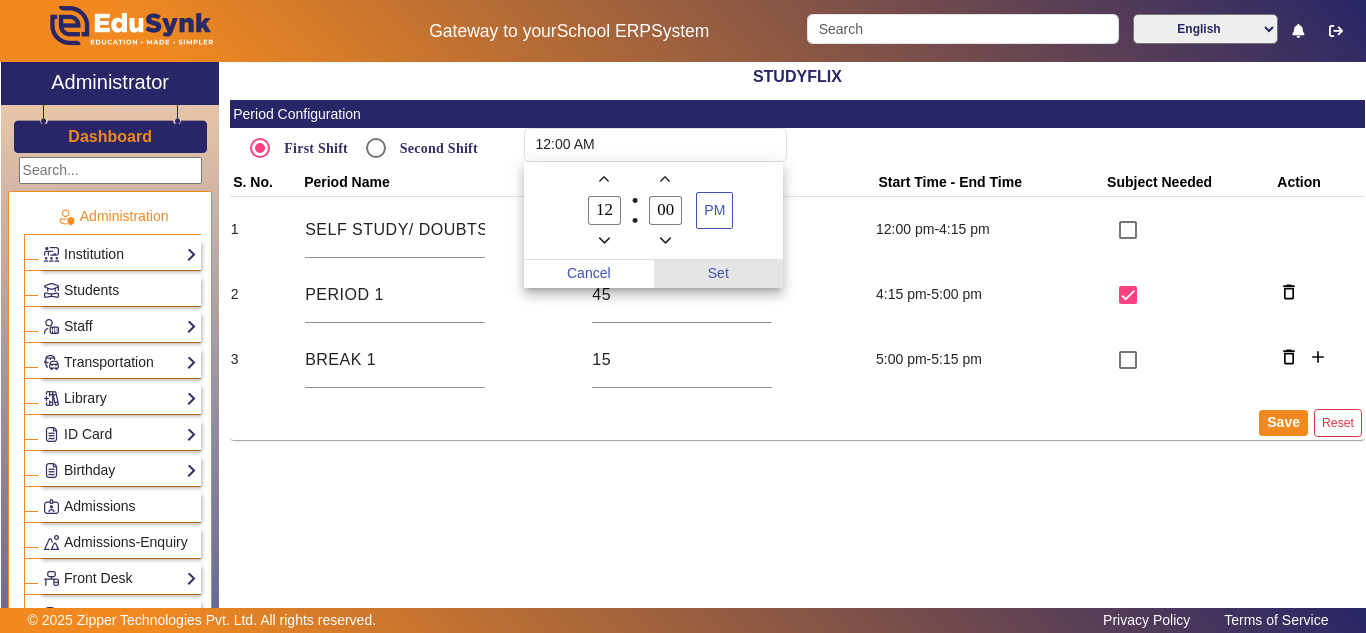 click on "Set" at bounding box center [719, 274] 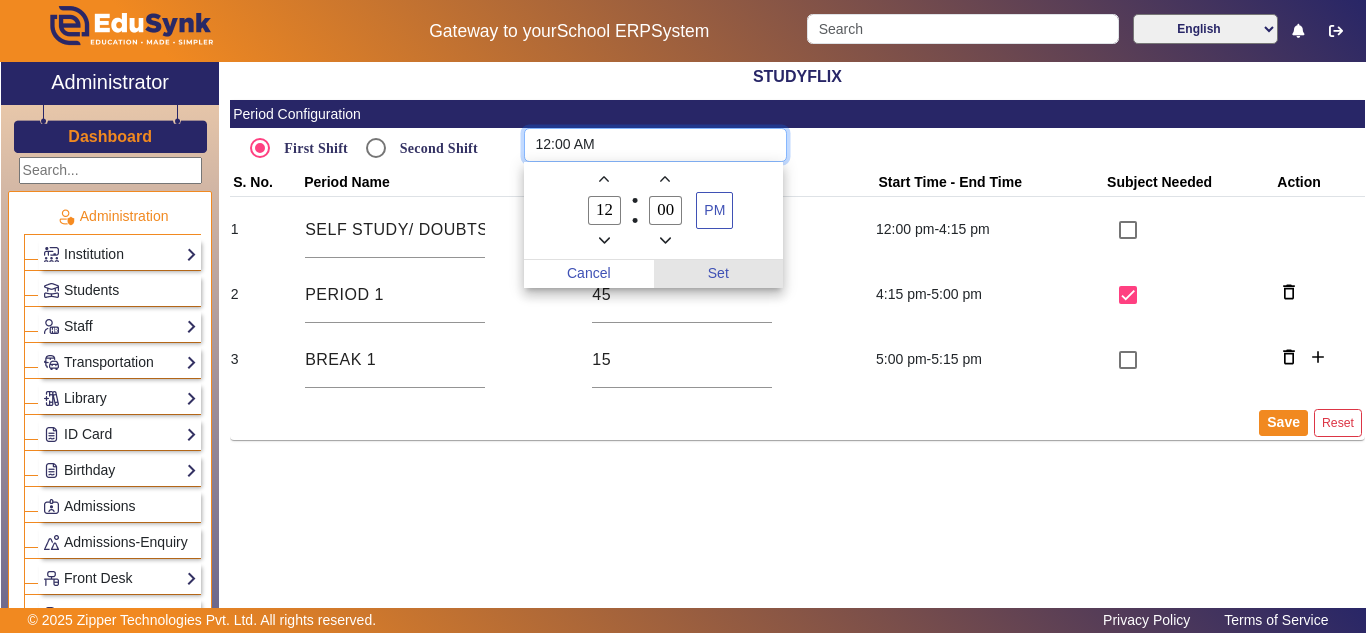 type on "12:00 PM" 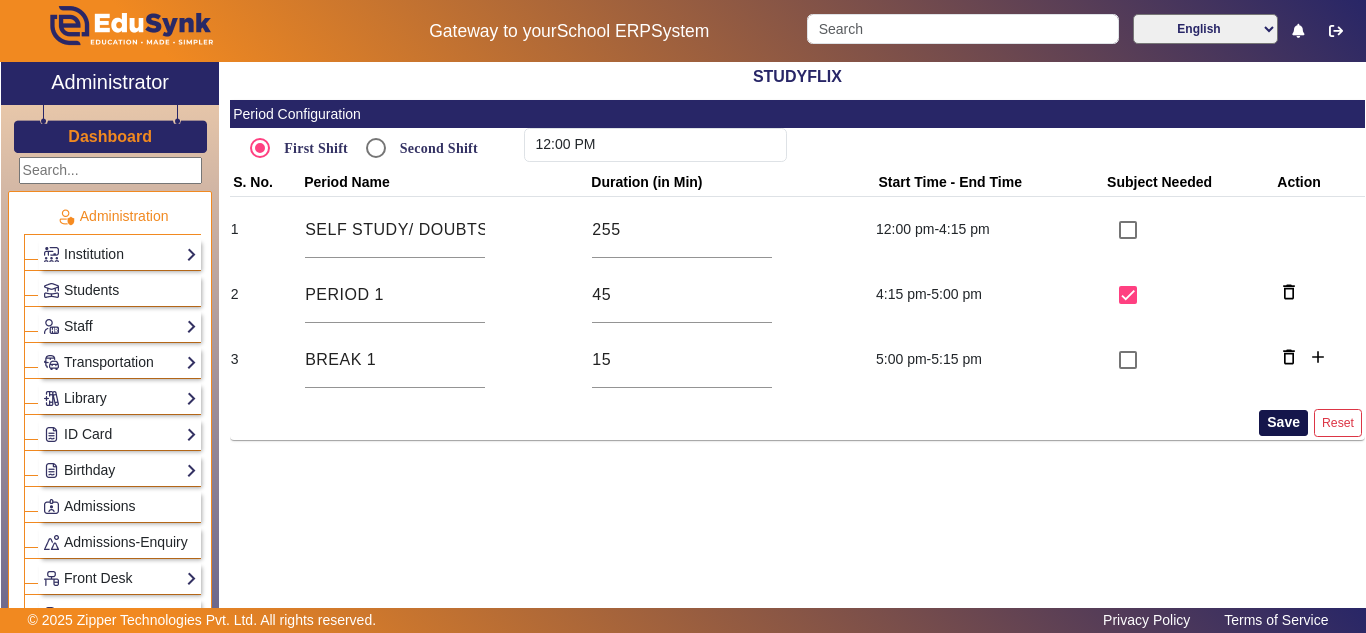 click on "Save" 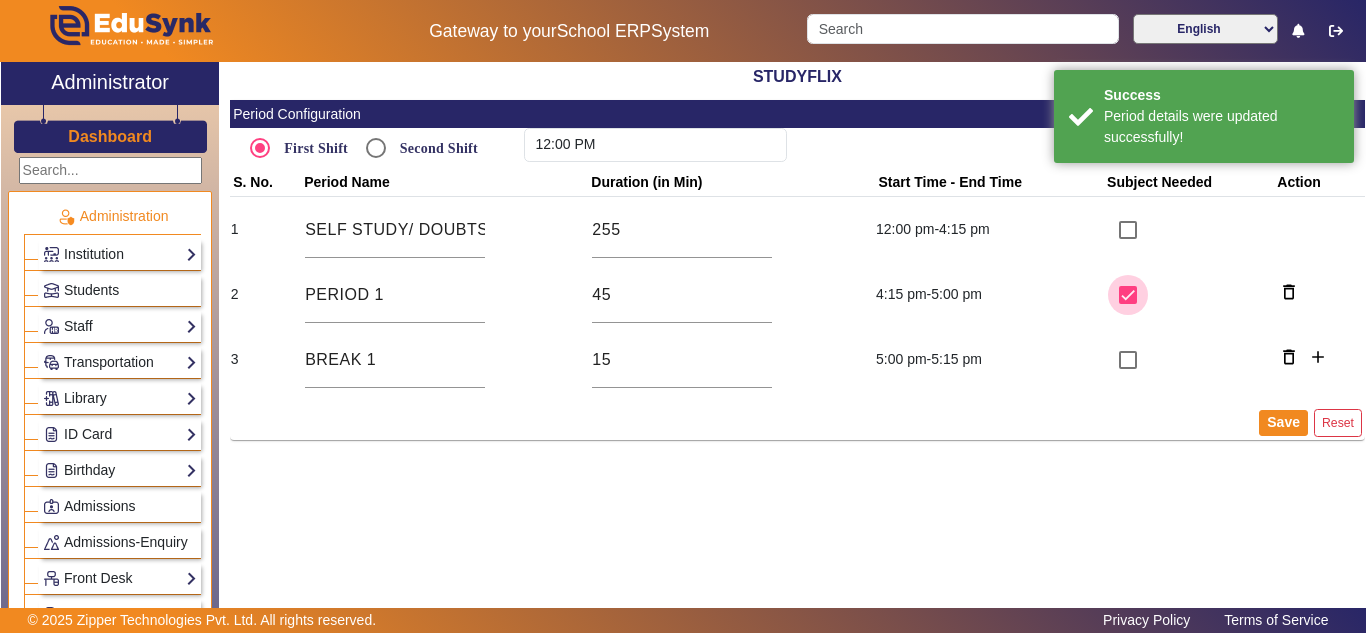 click at bounding box center (1128, 295) 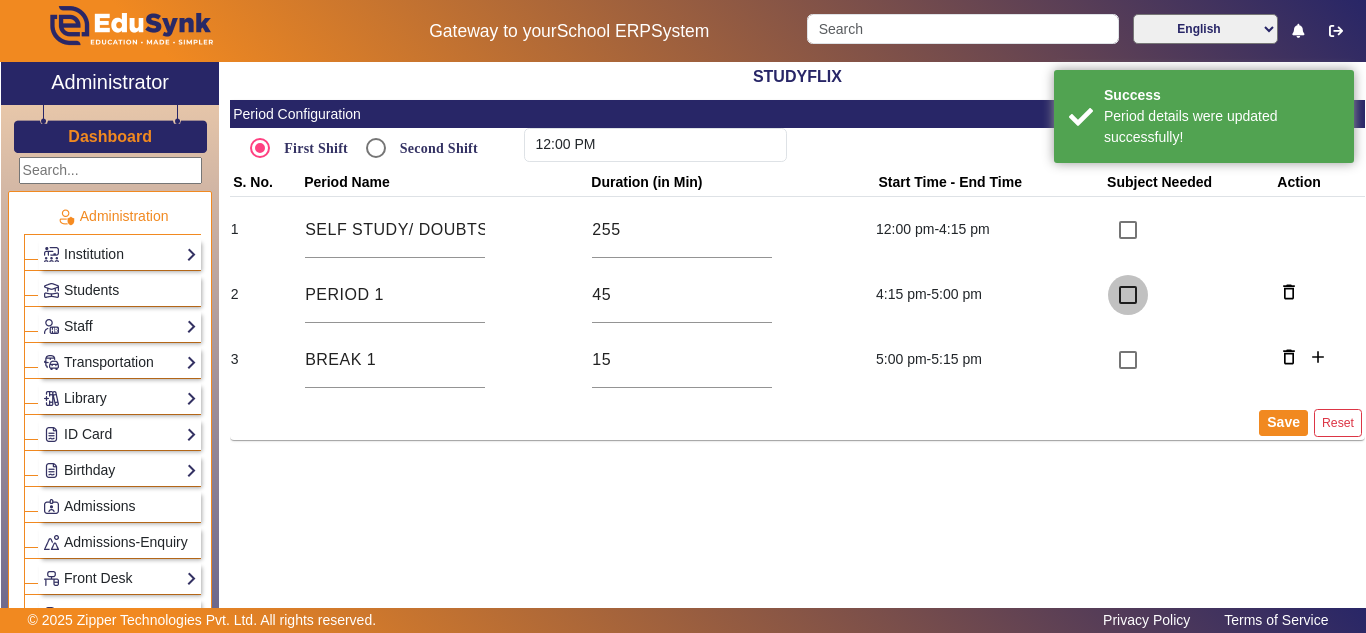 click at bounding box center [1128, 295] 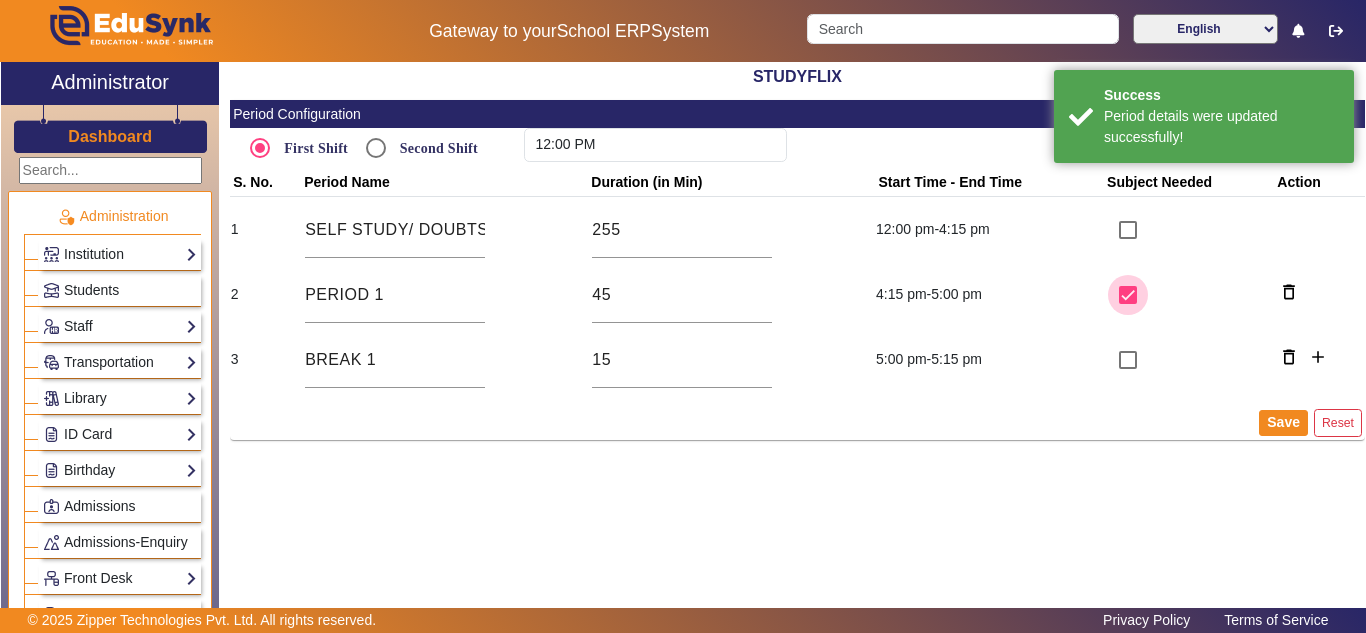 checkbox on "true" 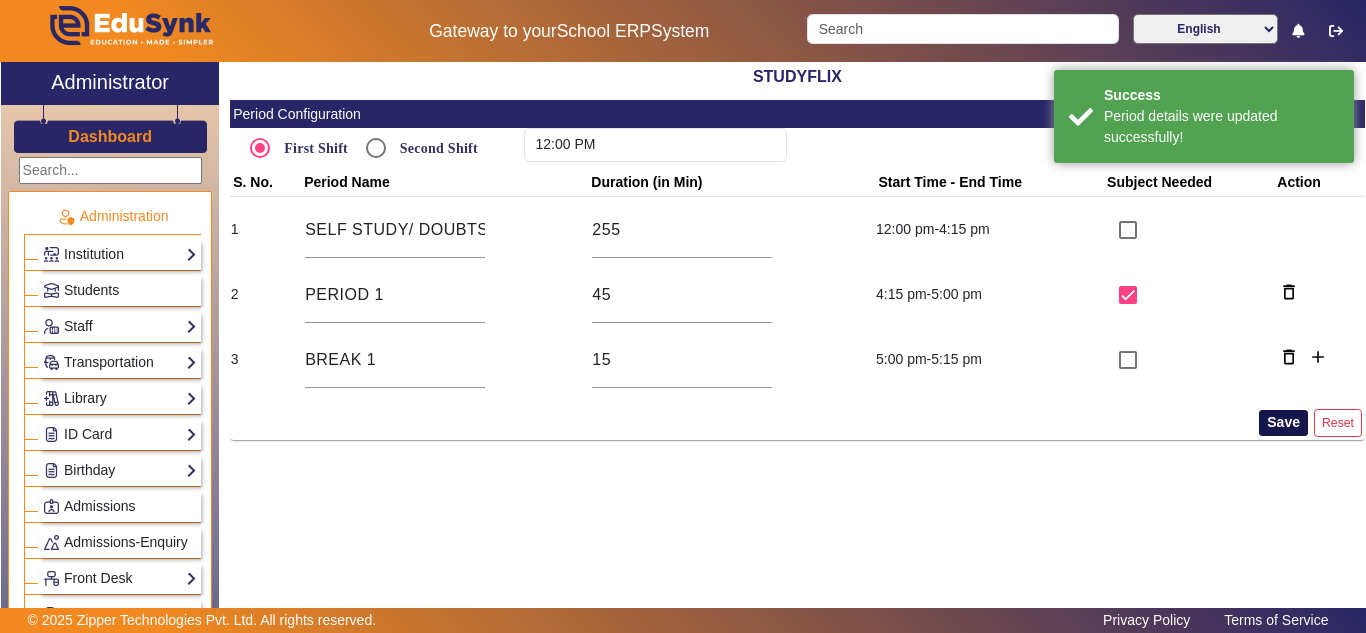 click on "Save" 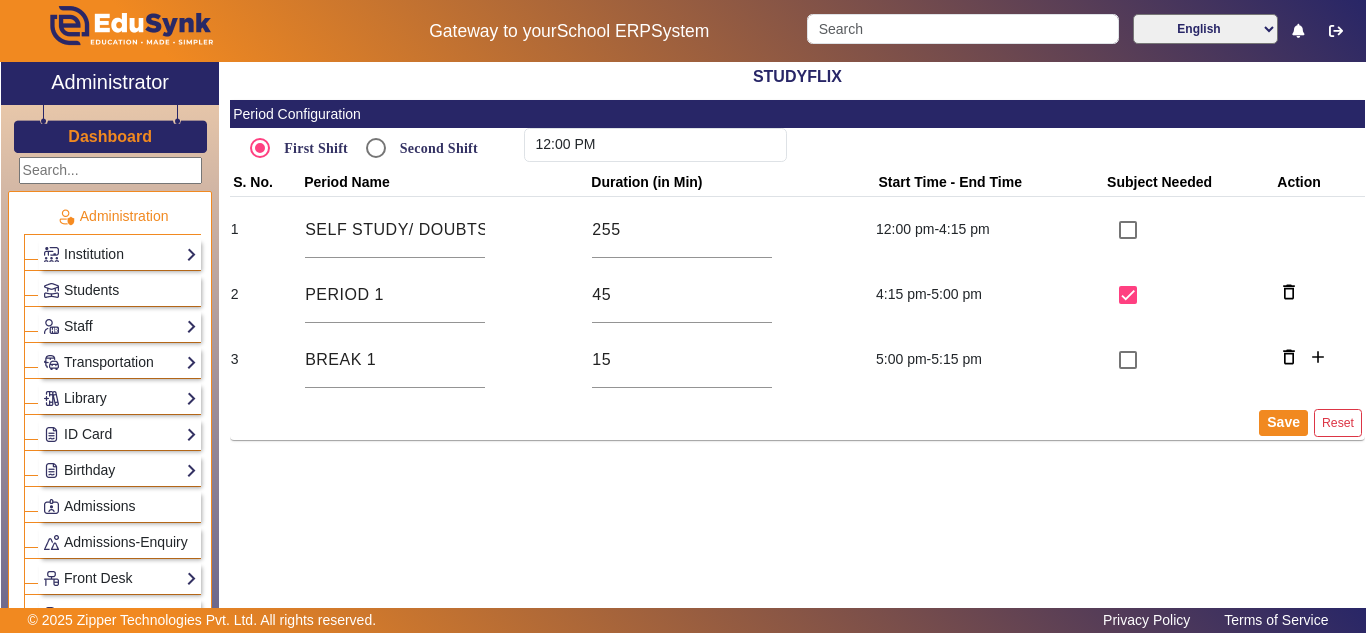 scroll, scrollTop: 0, scrollLeft: 0, axis: both 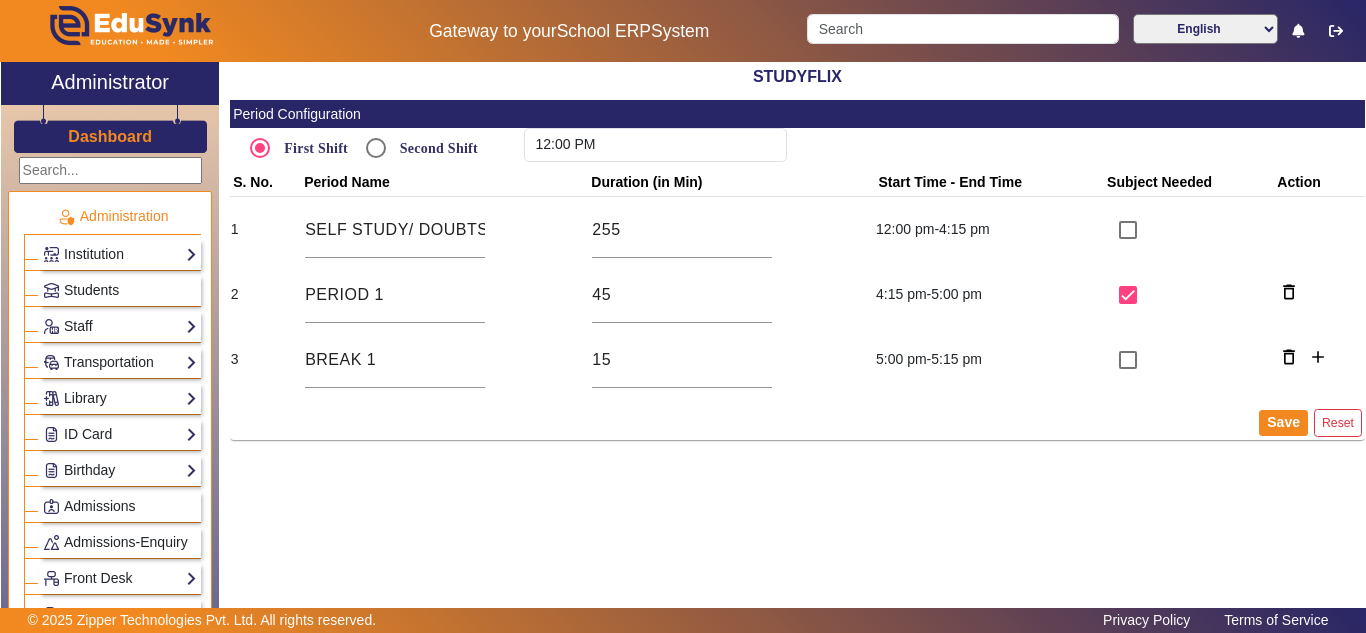 click on "Second Shift" at bounding box center (417, 148) 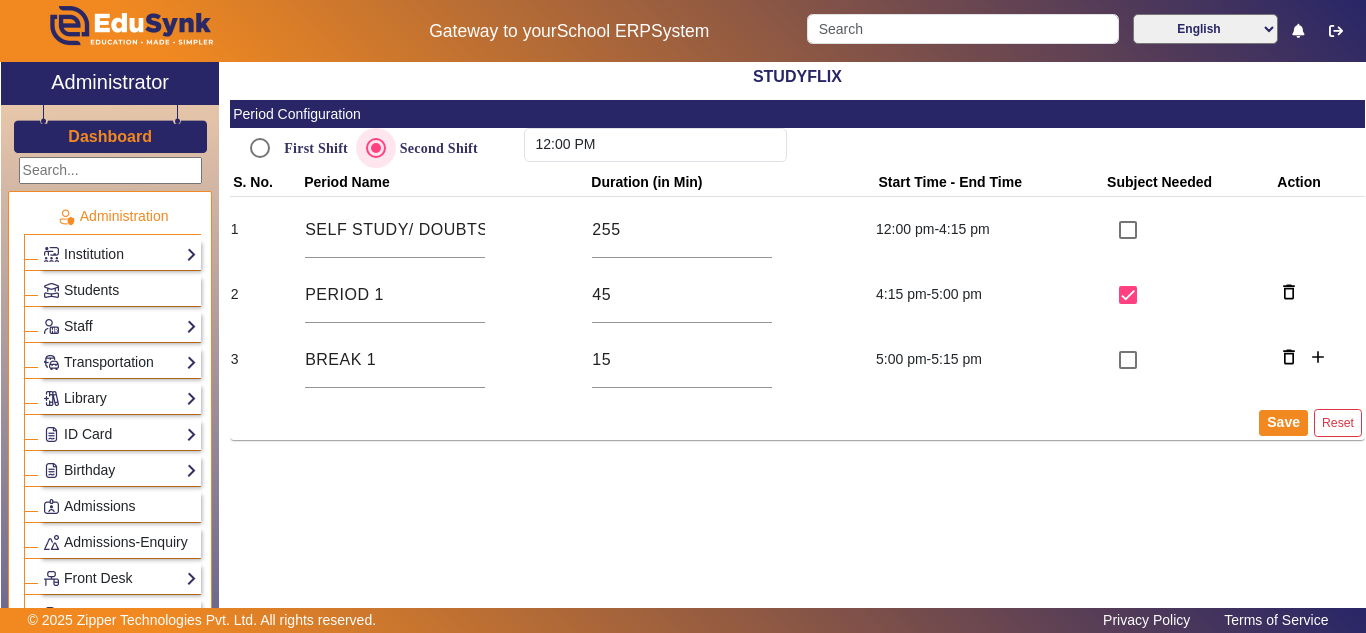 type 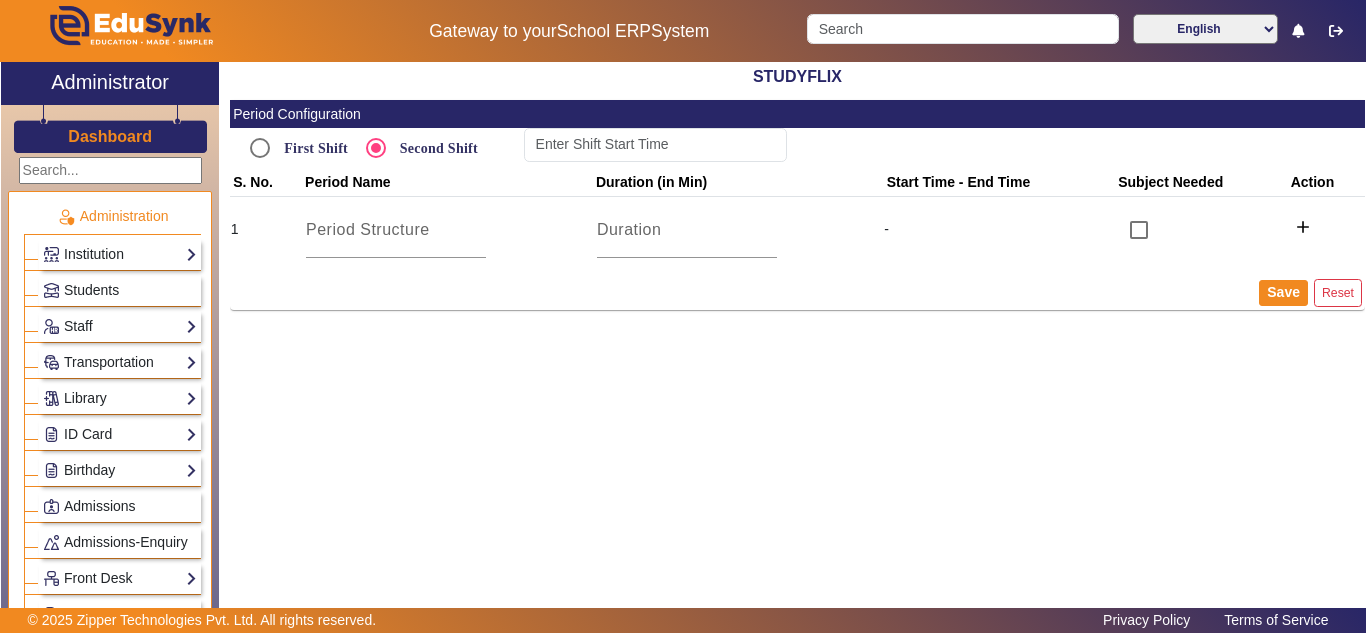 click on "First Shift" at bounding box center (314, 148) 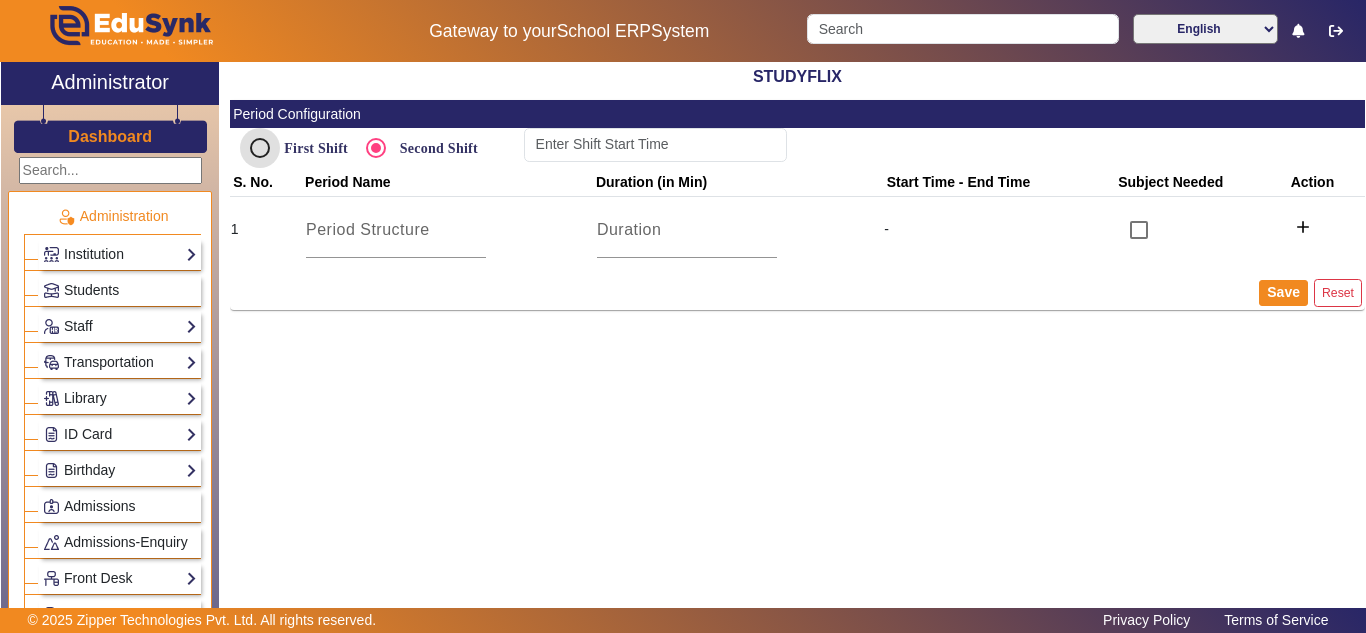 click on "First Shift" at bounding box center [260, 148] 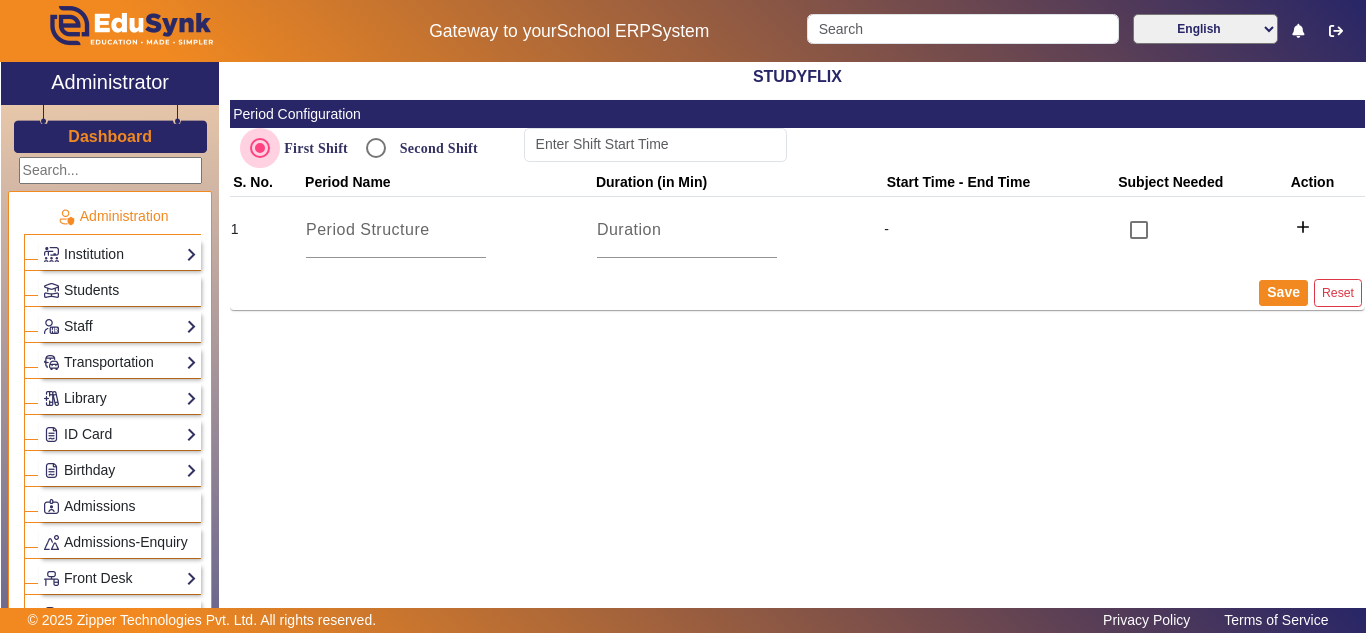 type on "12:00 PM" 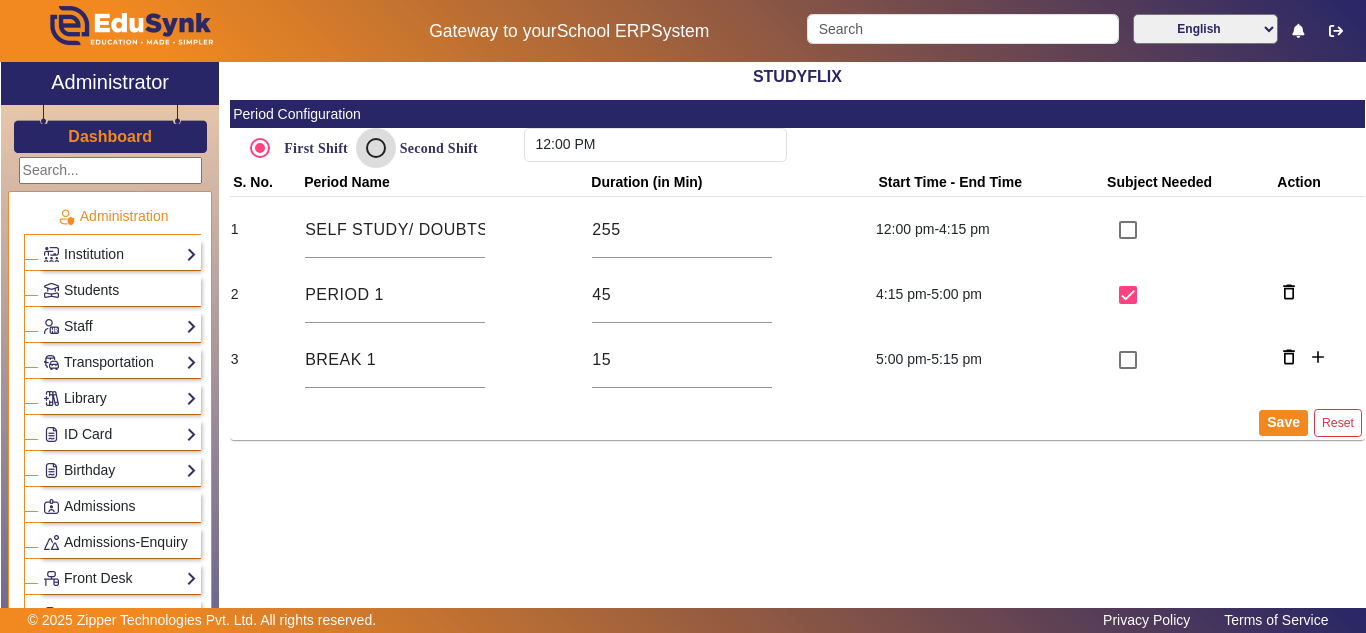click on "Second Shift" at bounding box center (376, 148) 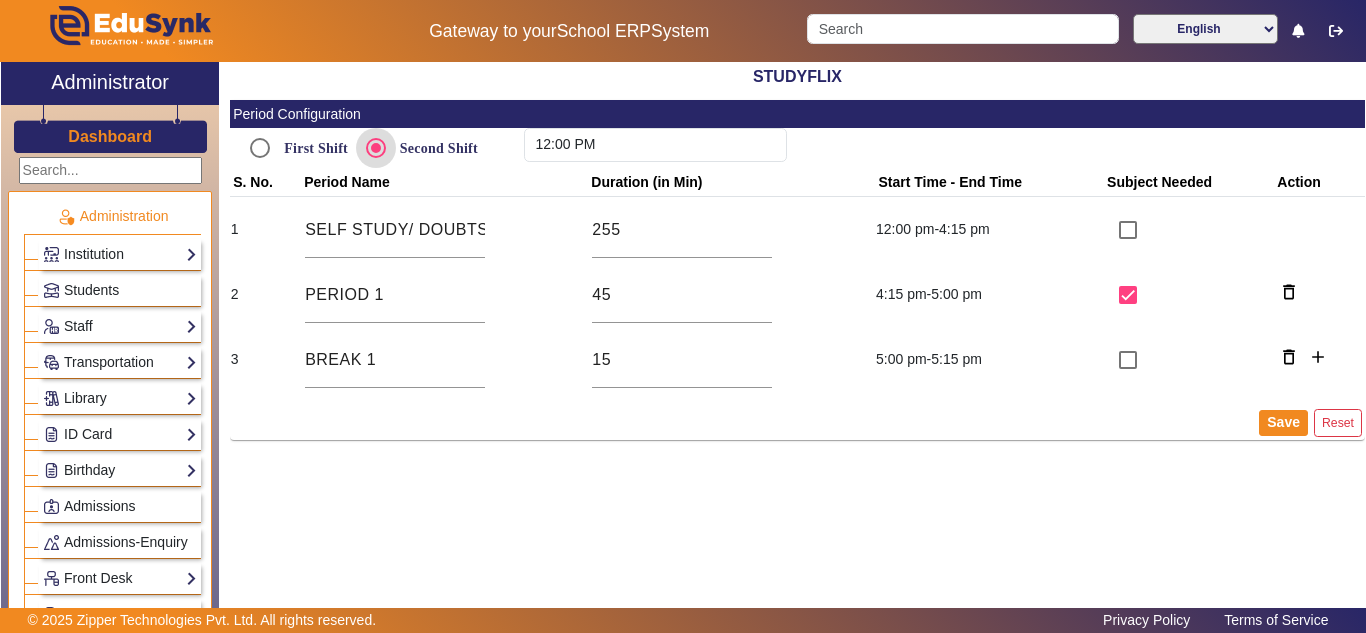 type 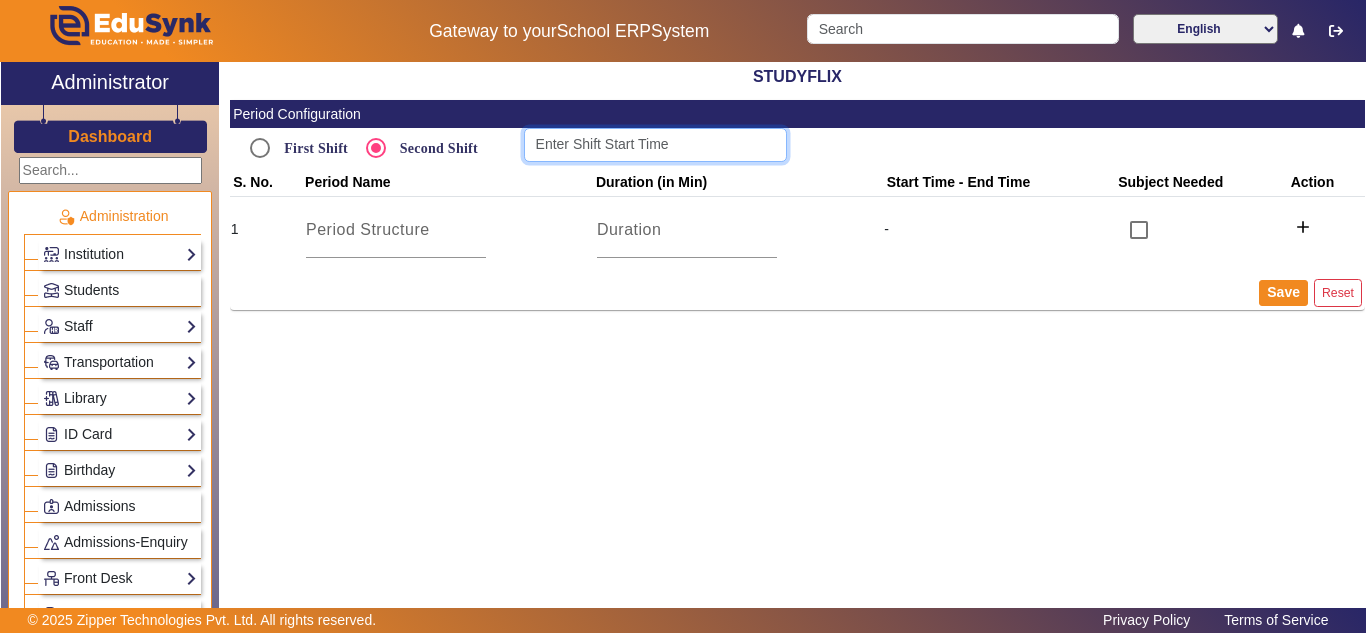 click 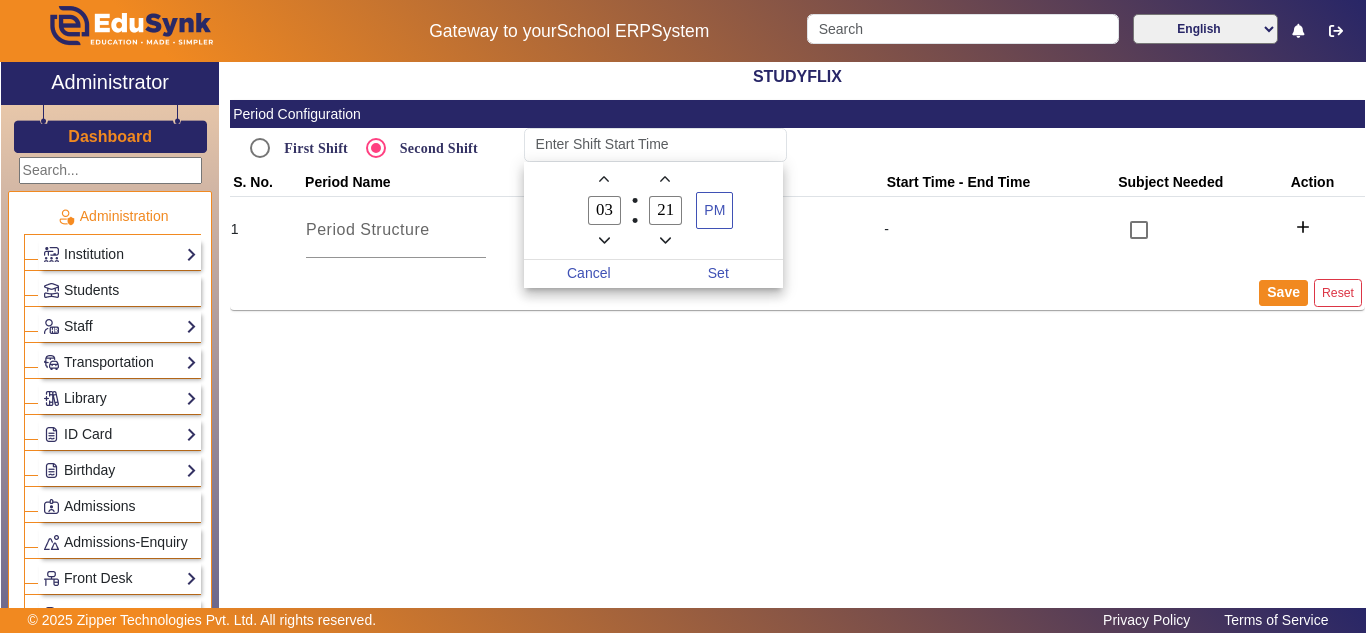 click on "03" at bounding box center [605, 210] 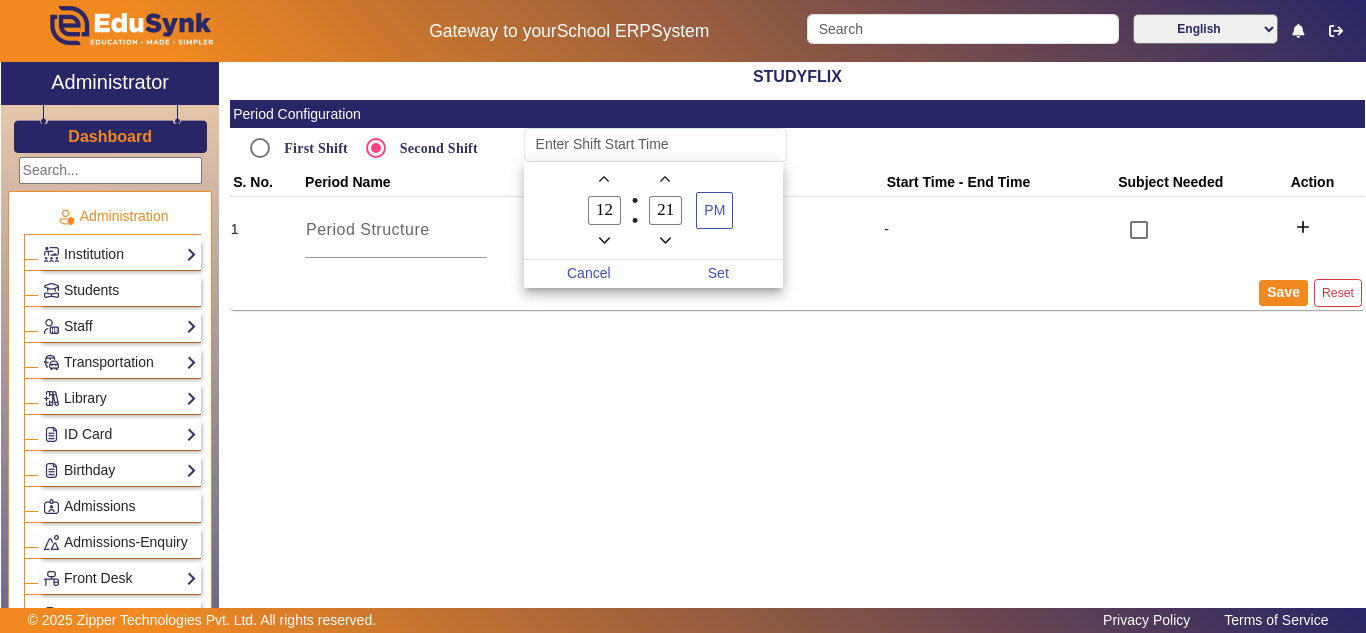 type on "12" 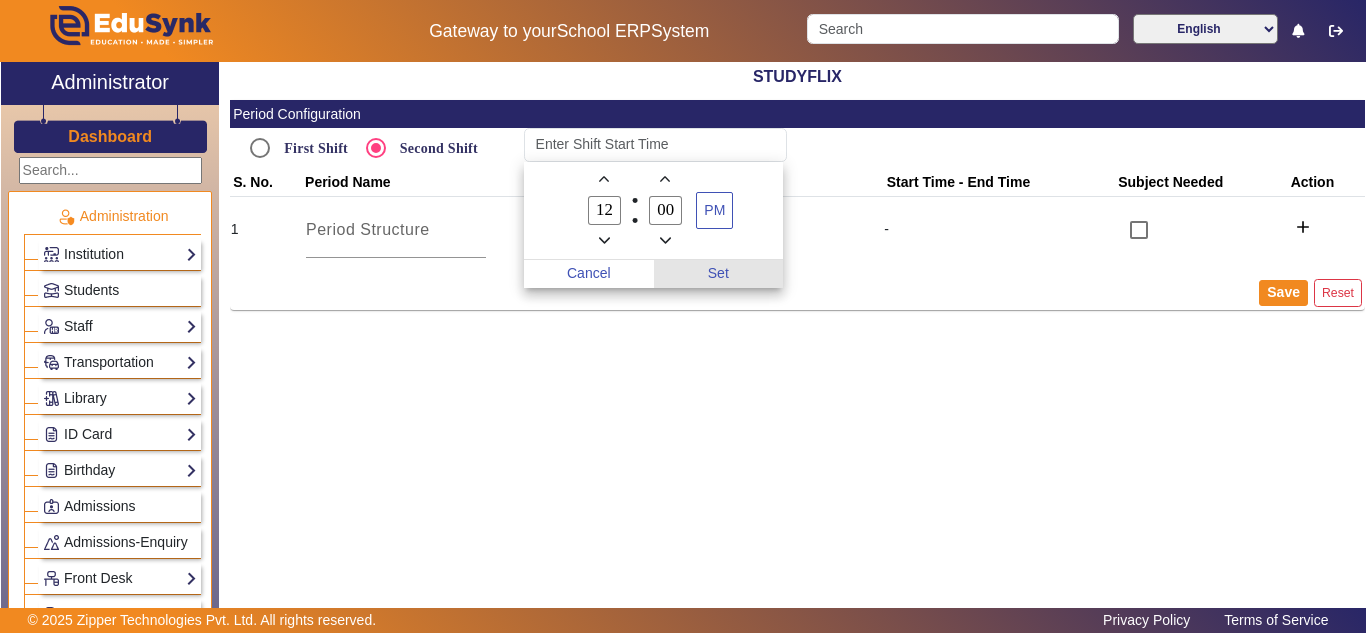 type on "00" 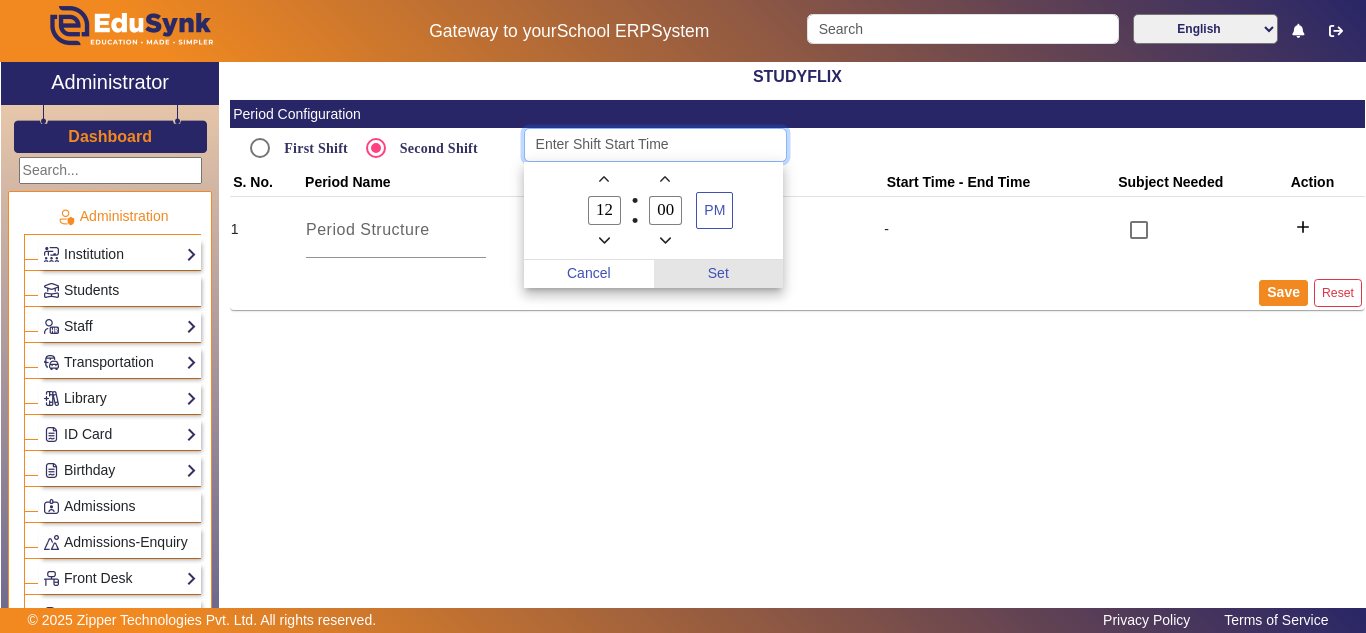 type on "12:00 PM" 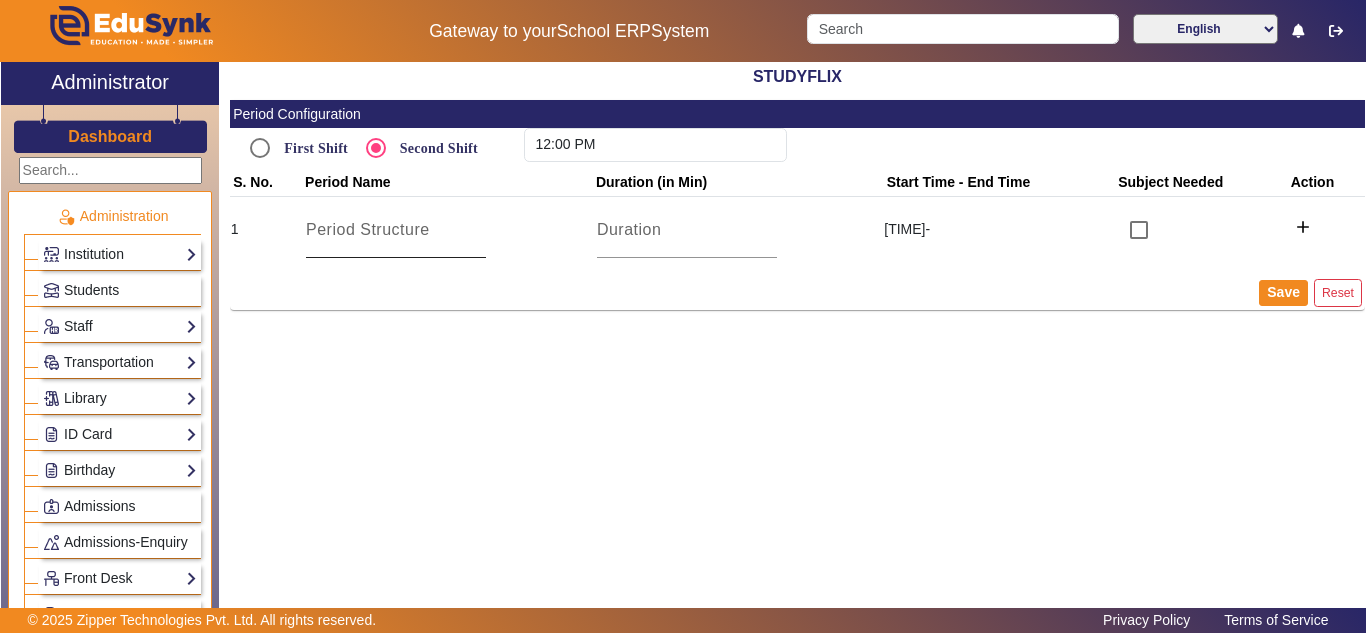 click at bounding box center [396, 230] 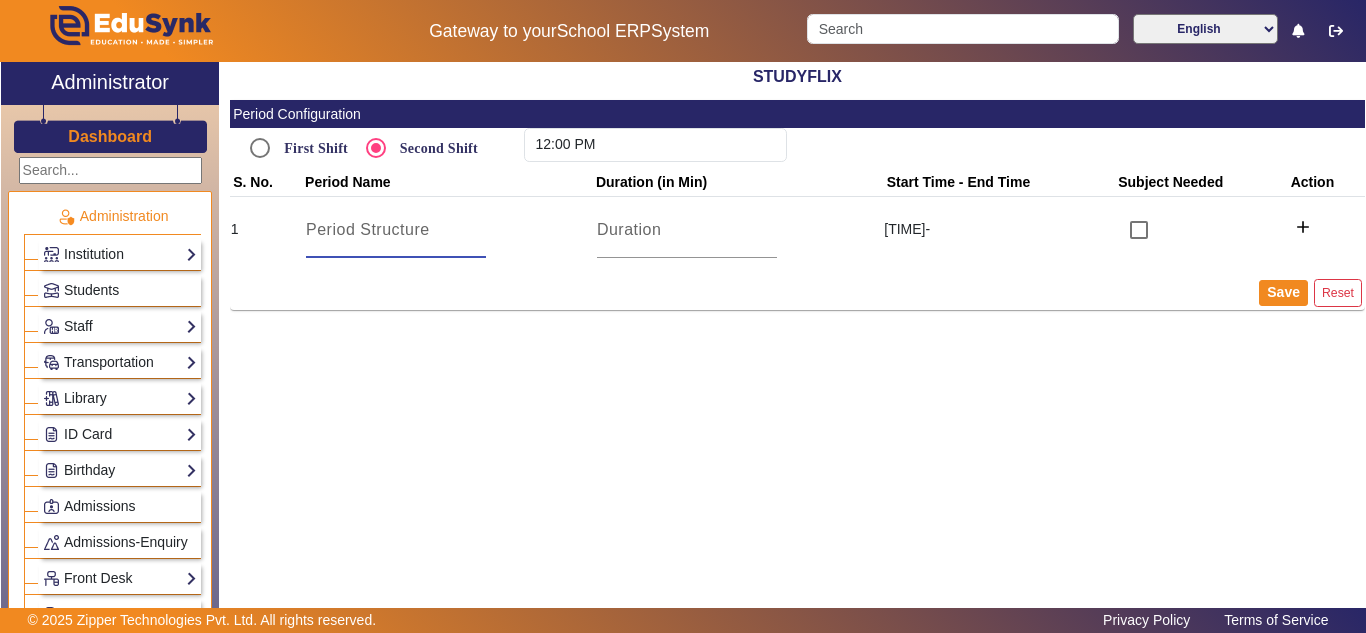 type on "s" 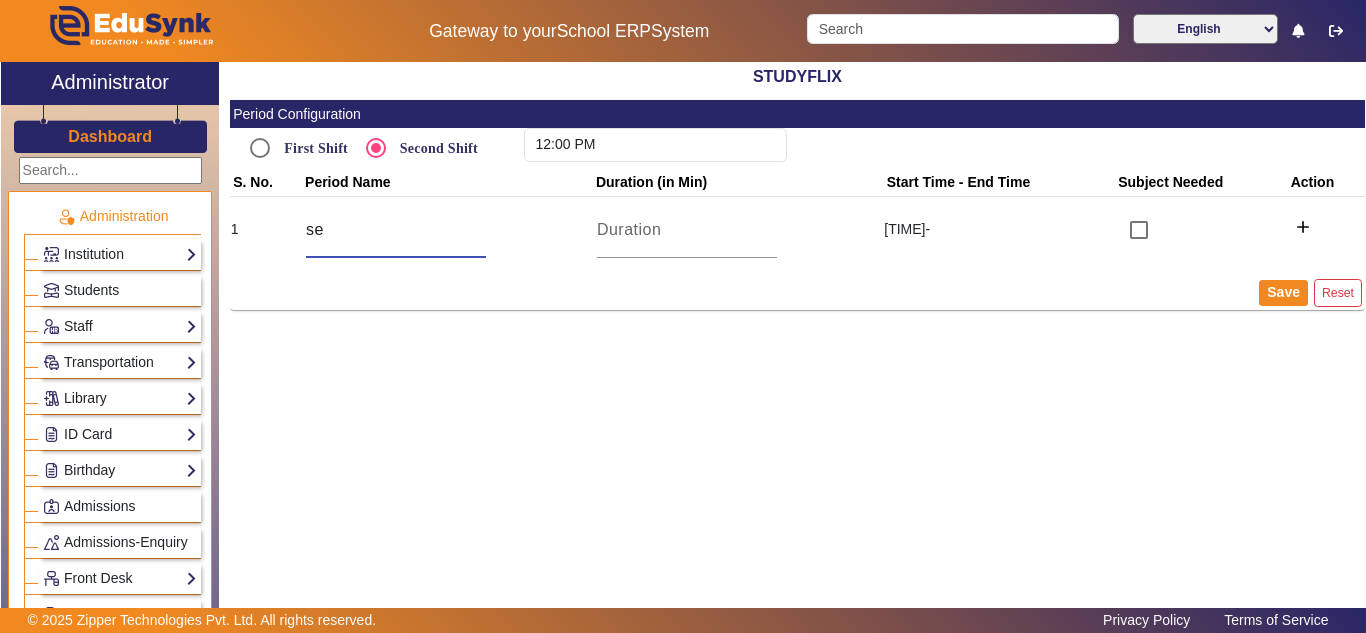 type on "s" 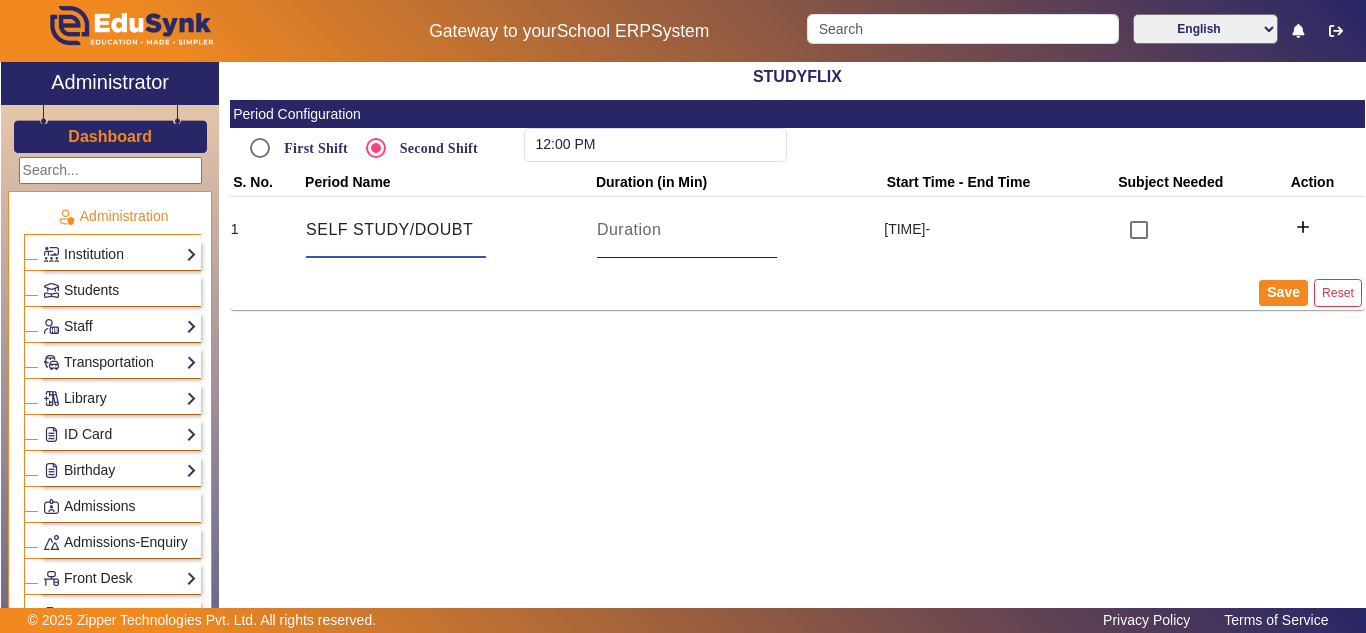 type on "SELF STUDY/DOUBT" 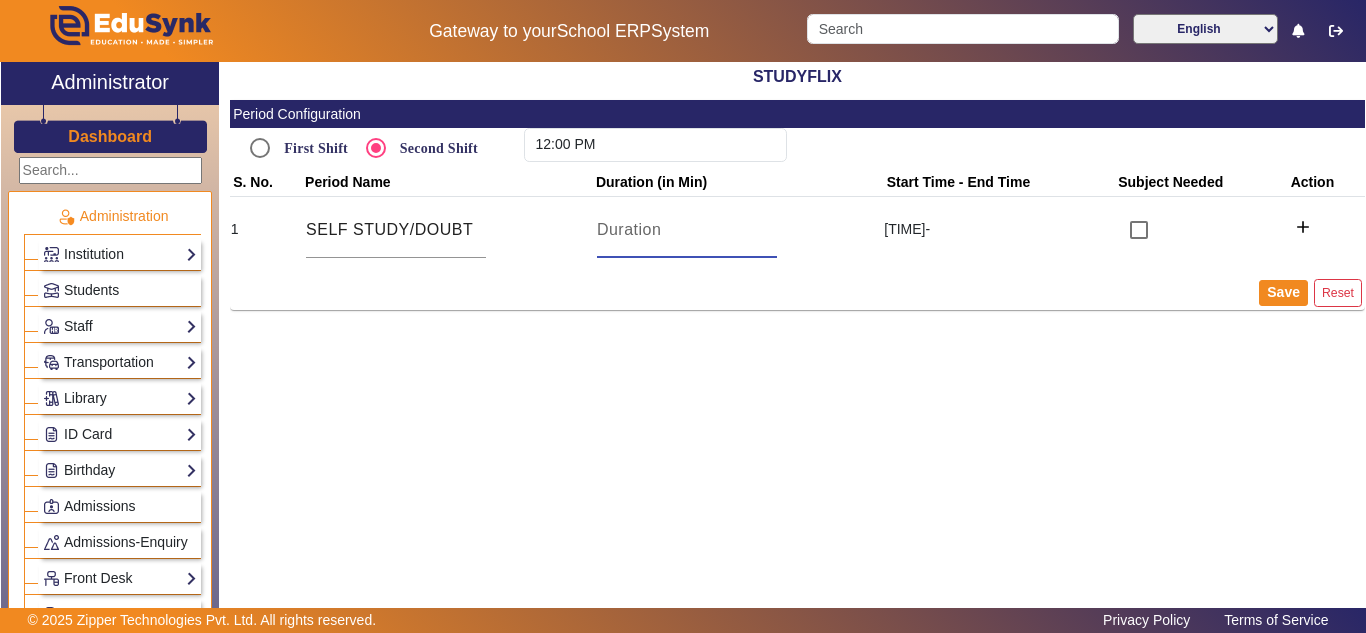click on "First Shift" at bounding box center (314, 148) 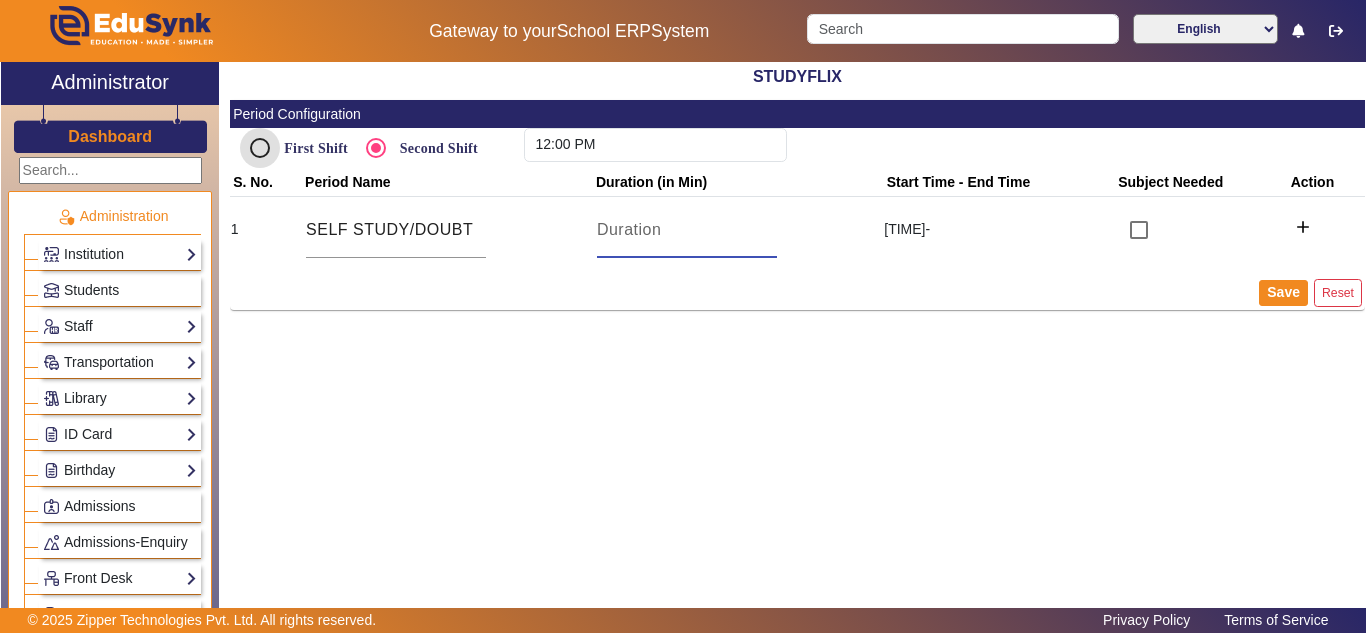 click on "First Shift" at bounding box center (260, 148) 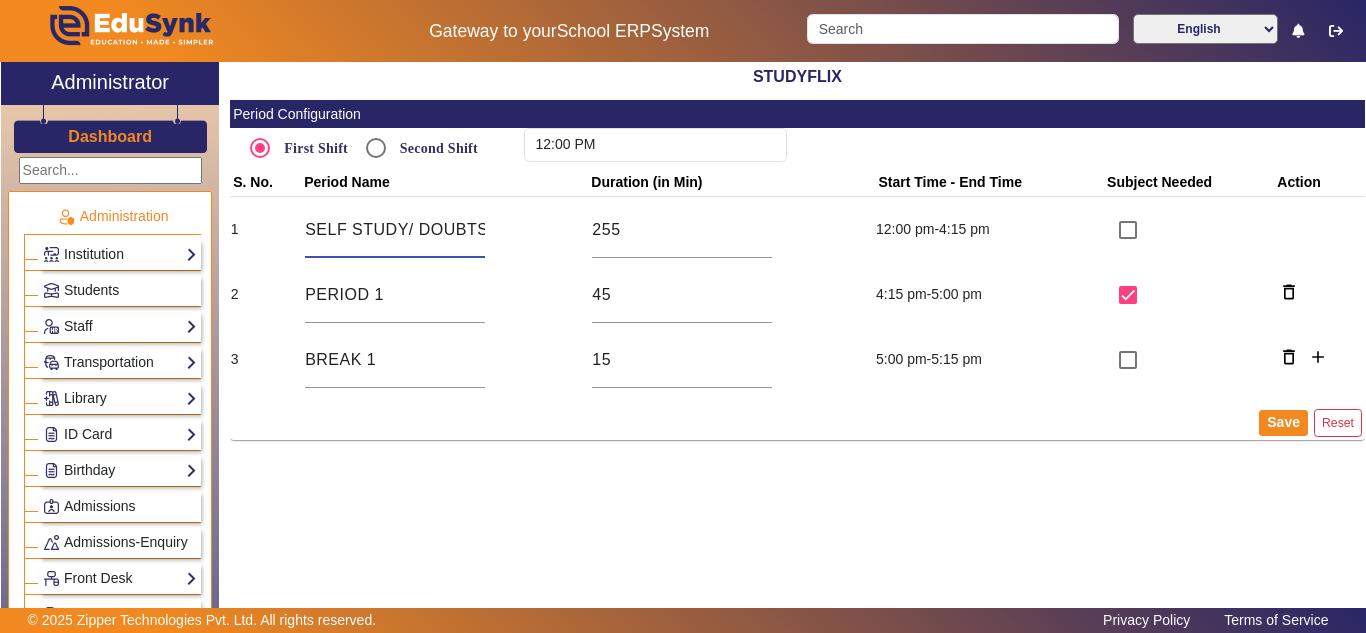 click on "SELF STUDY/ DOUBTS SESSION" at bounding box center (395, 230) 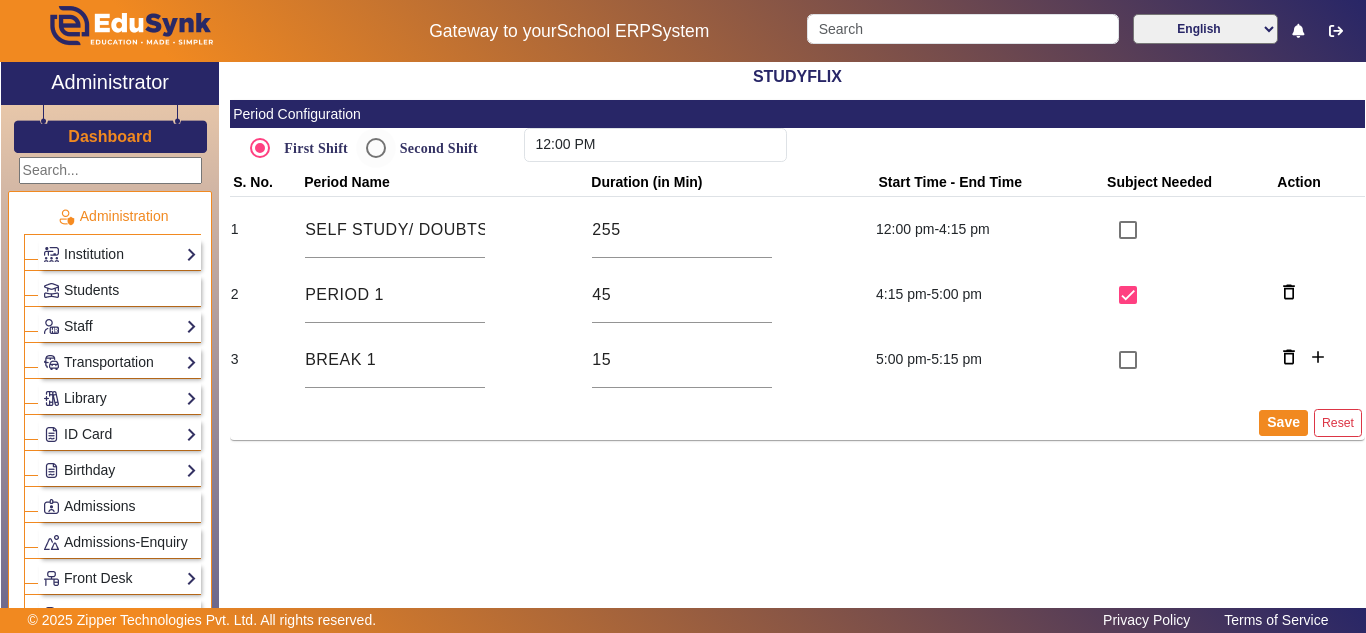 click on "Second Shift" at bounding box center (437, 148) 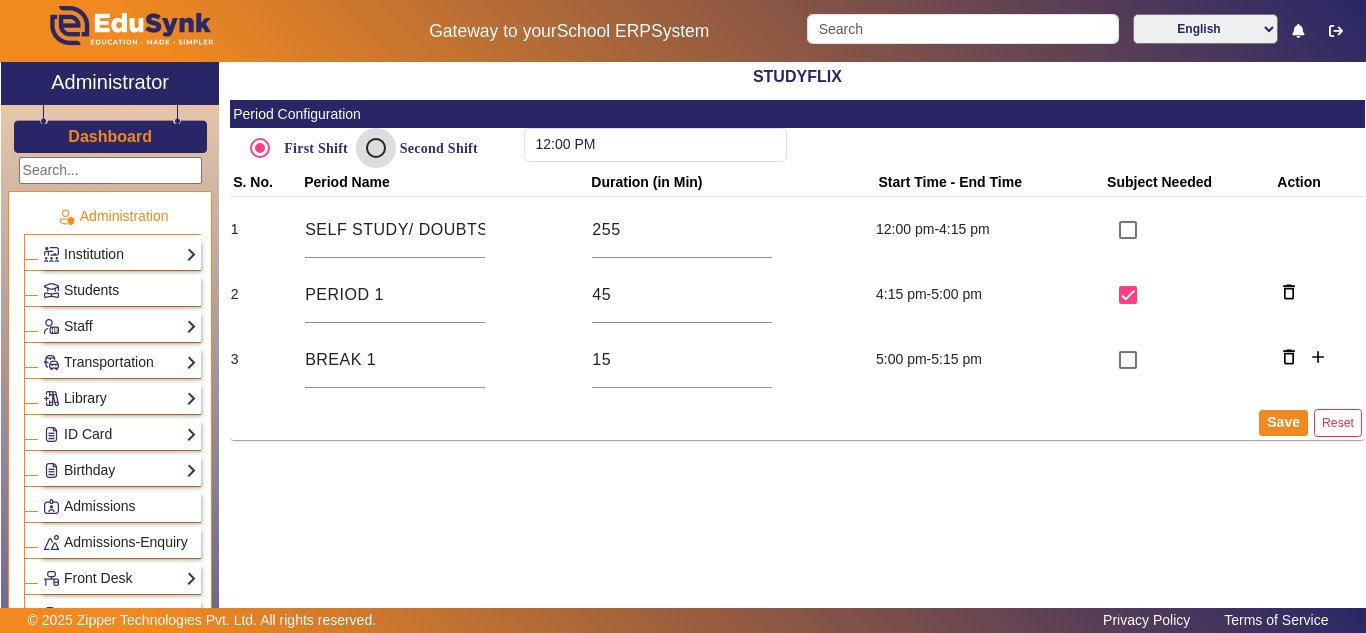 click on "Second Shift" at bounding box center (376, 148) 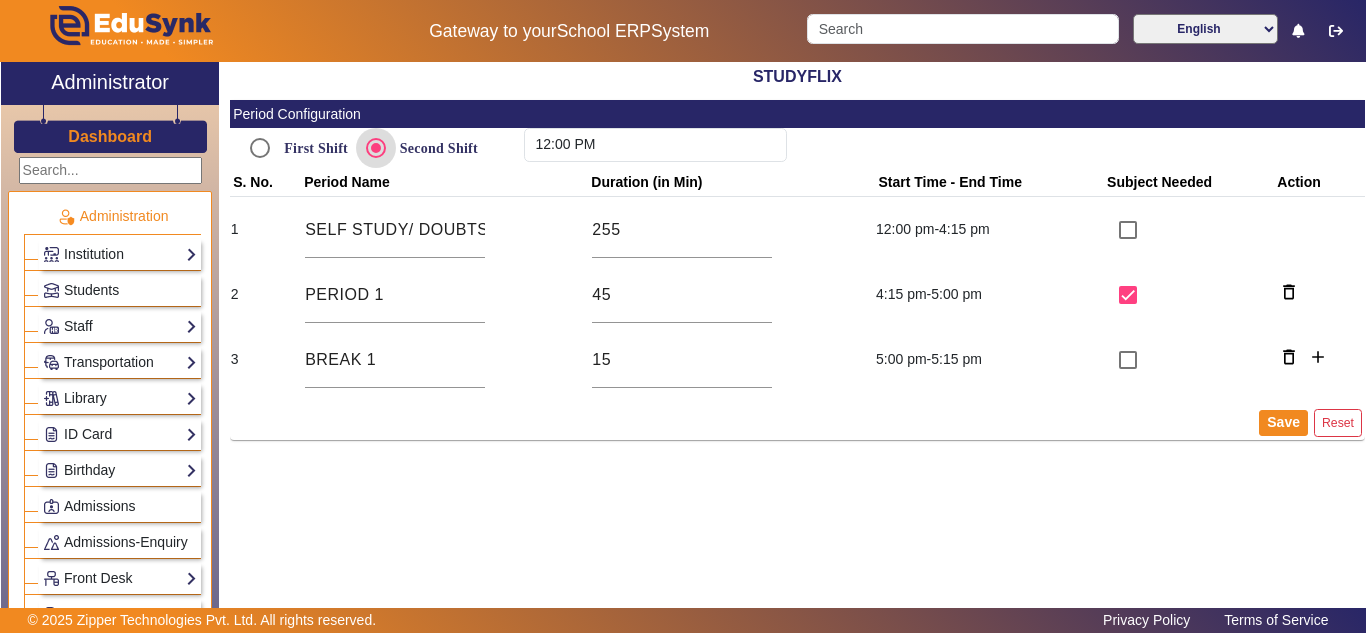 type 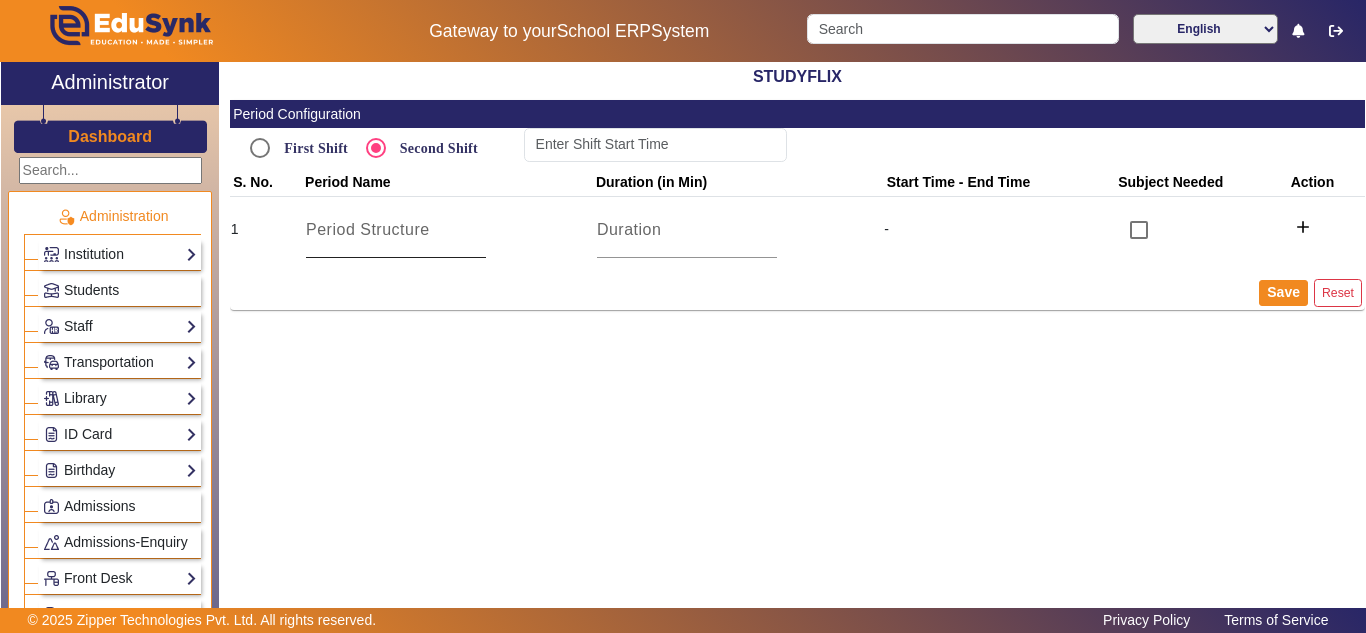 click at bounding box center [396, 230] 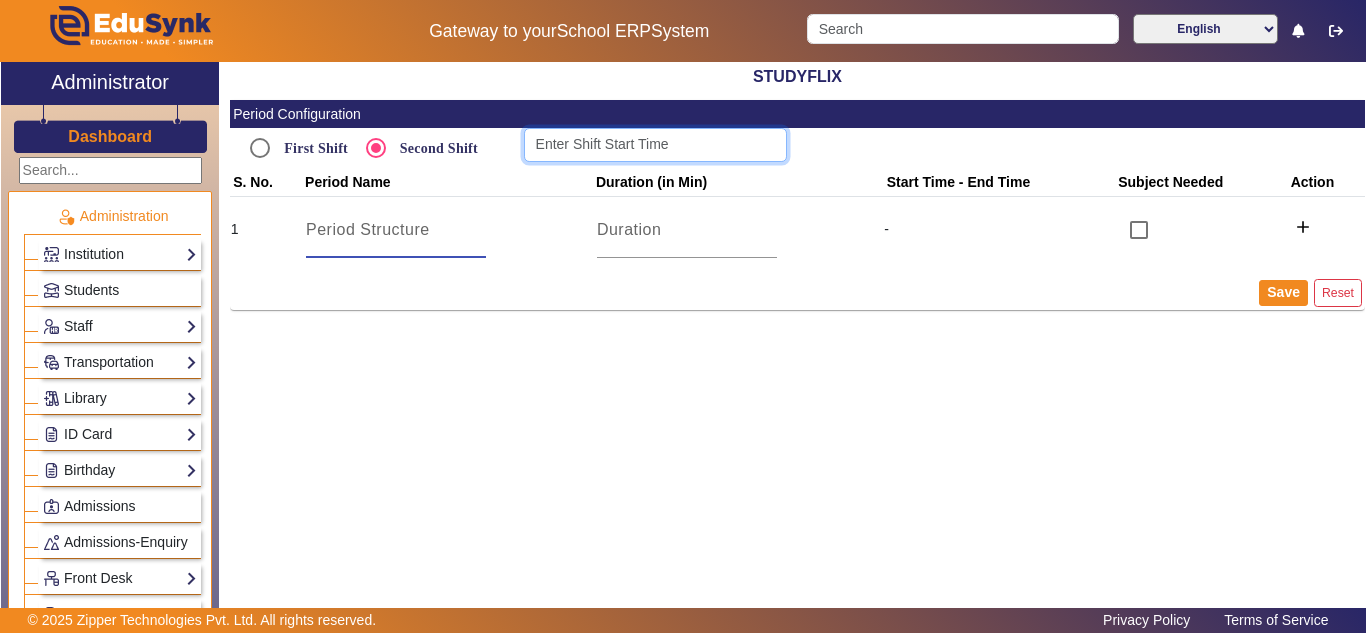click 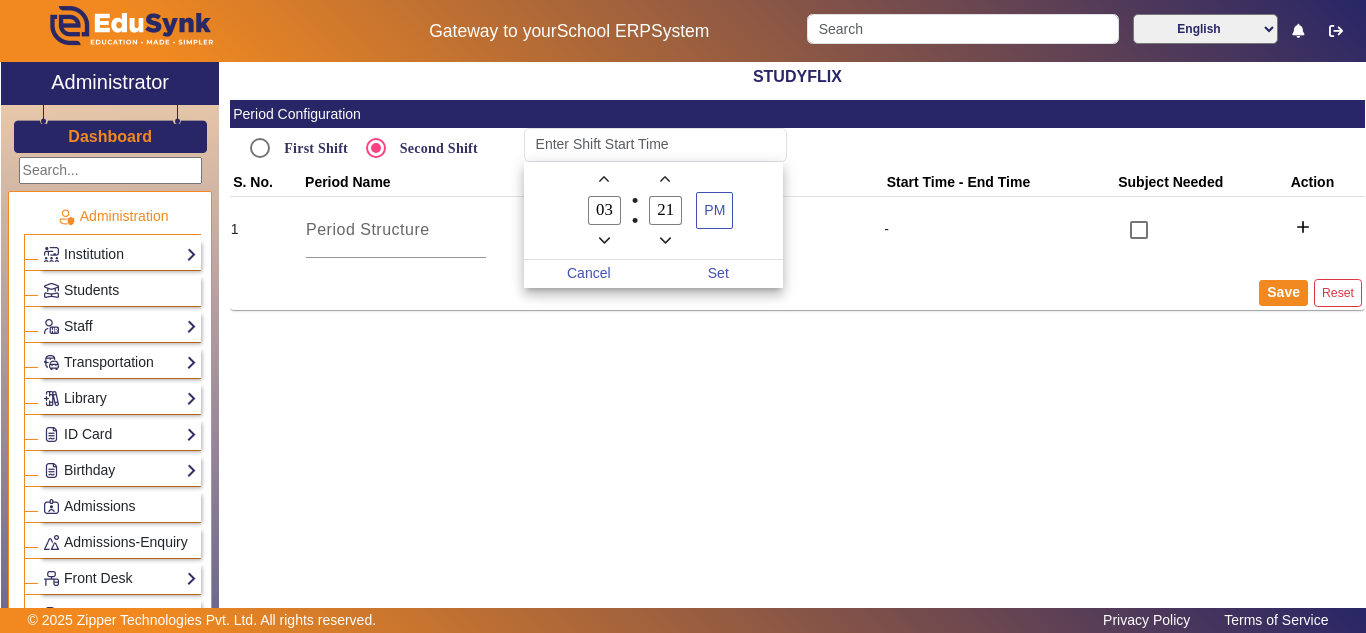 click on "03" at bounding box center [605, 210] 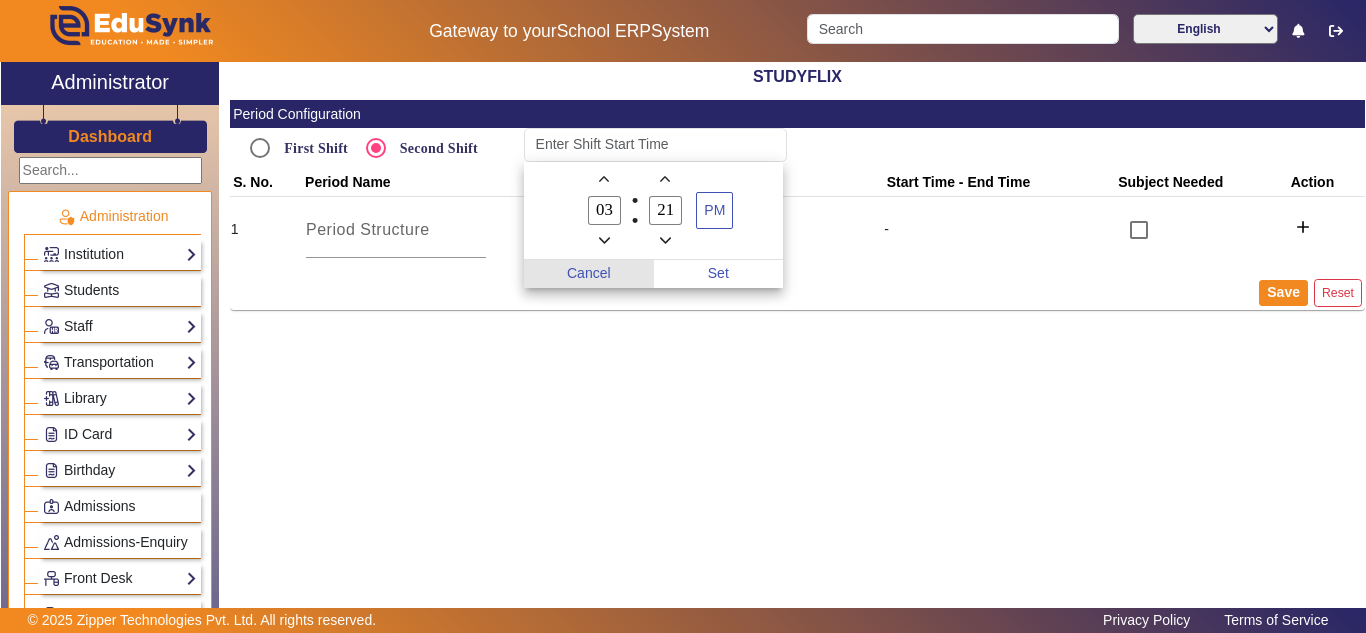 click on "Cancel" at bounding box center [589, 274] 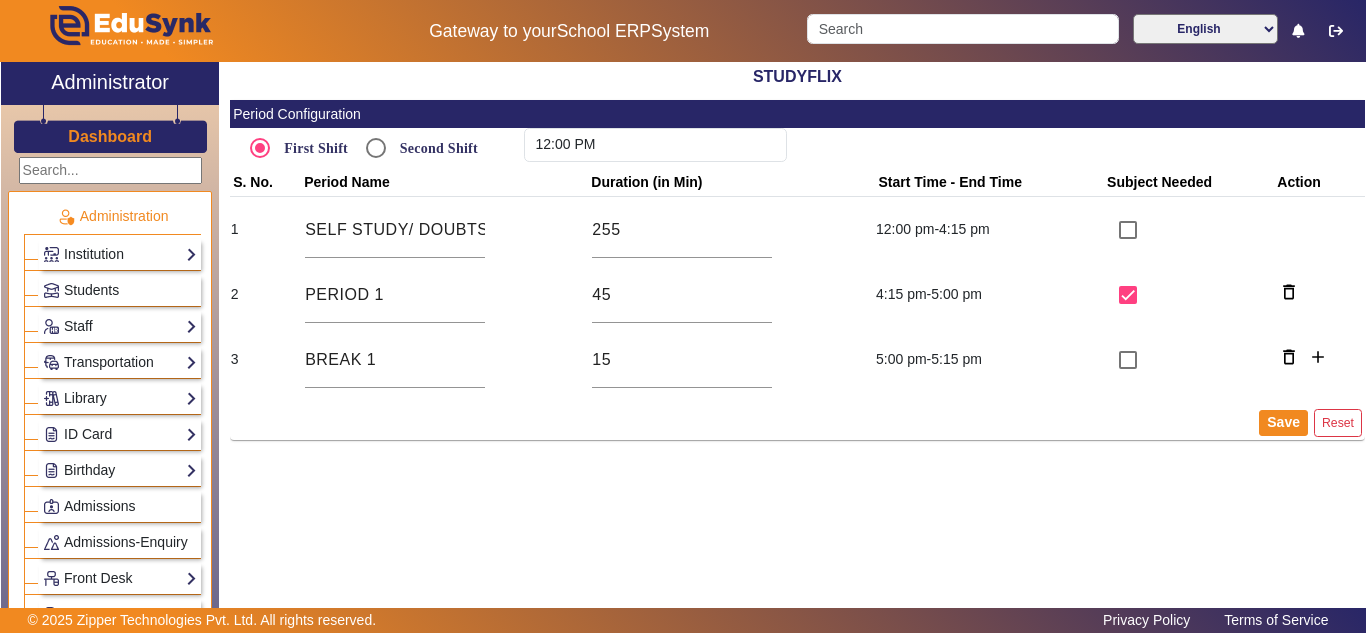 scroll, scrollTop: 0, scrollLeft: 0, axis: both 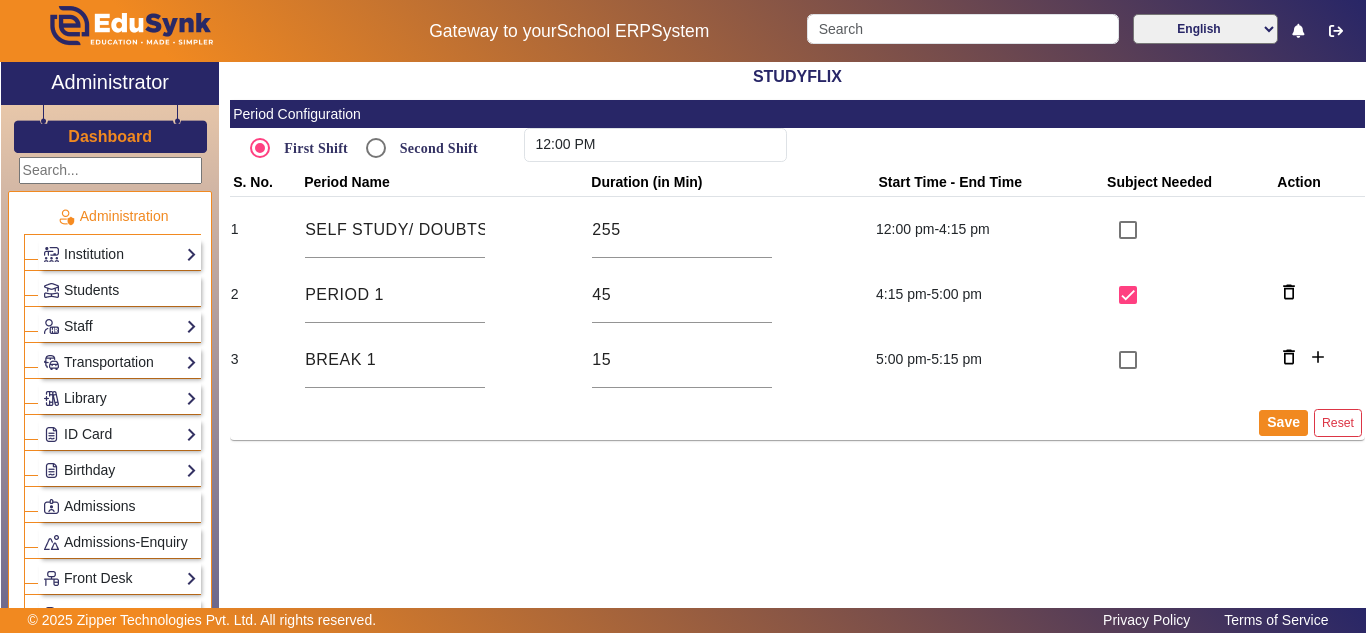 click on "STUDYFLIX Period Configuration First Shift     Second Shift 12:00 PM S. No. Period Name Duration (in Min) Start Time - End Time Subject Needed Action 1 SELF STUDY/ DOUBTS SESSION 255  12:00 pm-4:15 pm 2 PERIOD 1 45  4:15 pm-5:00 pm delete_outline 3 BREAK 1 15  5:00 pm-5:15 pm delete_outline add Save Reset" 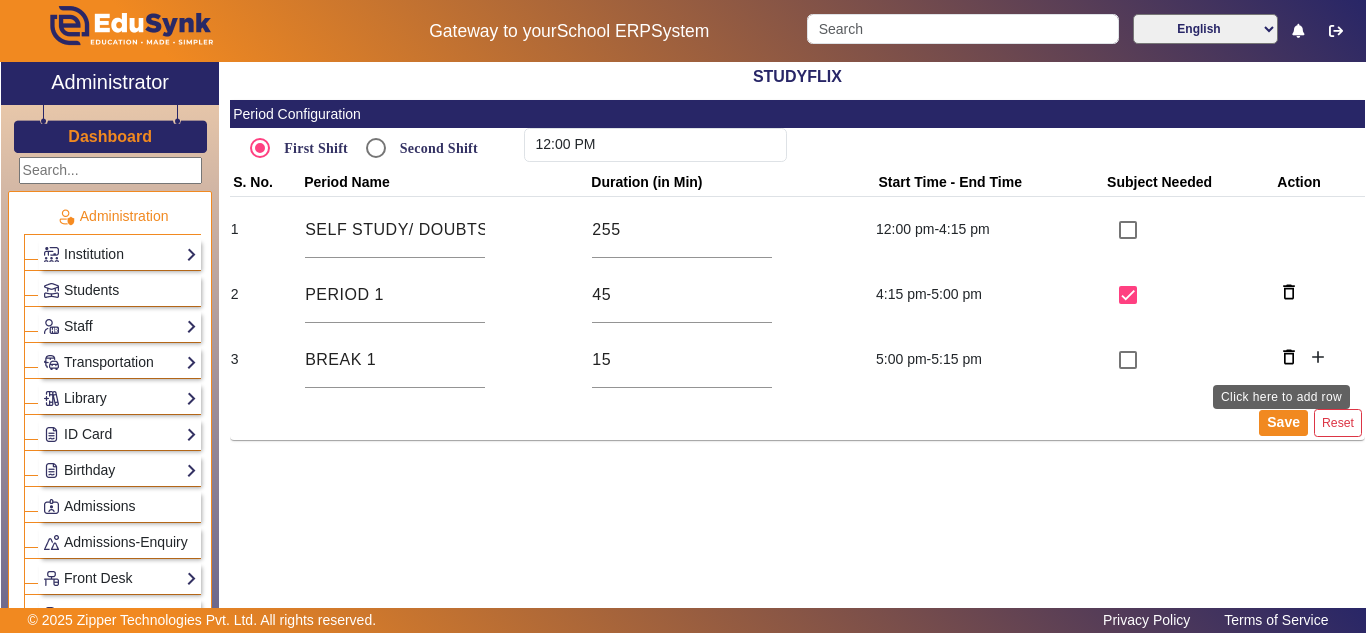 click on "add" 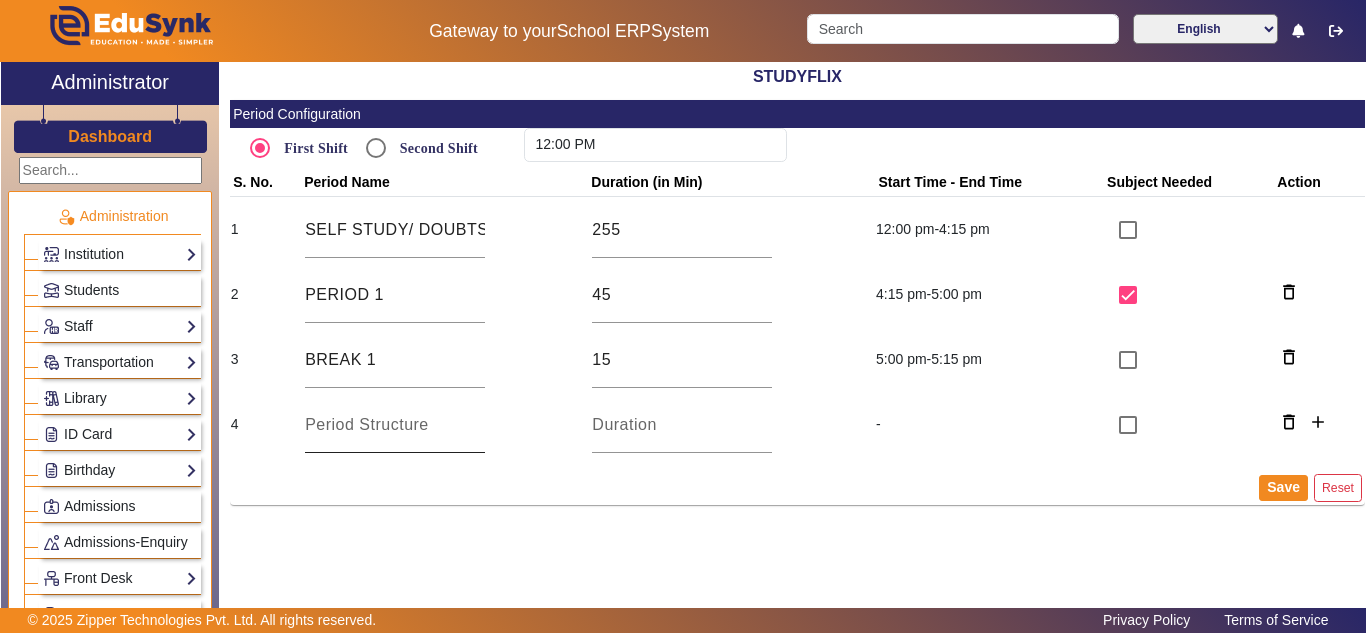 click at bounding box center (395, 425) 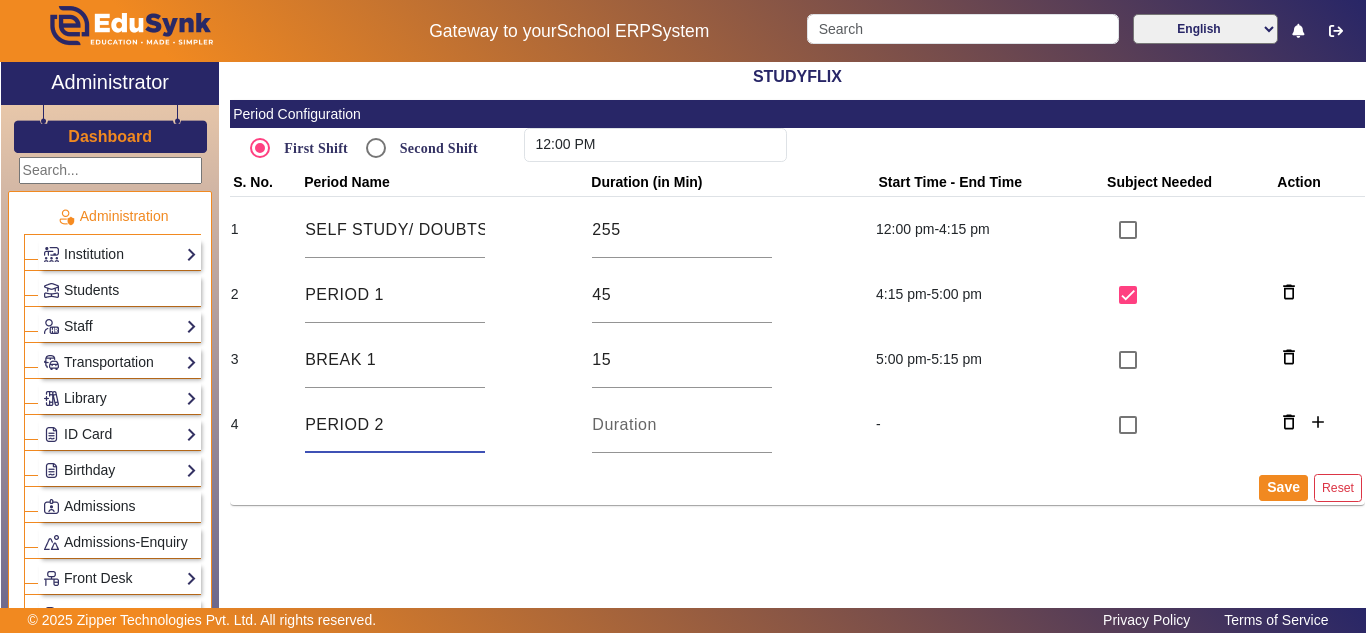 type on "PERIOD 2" 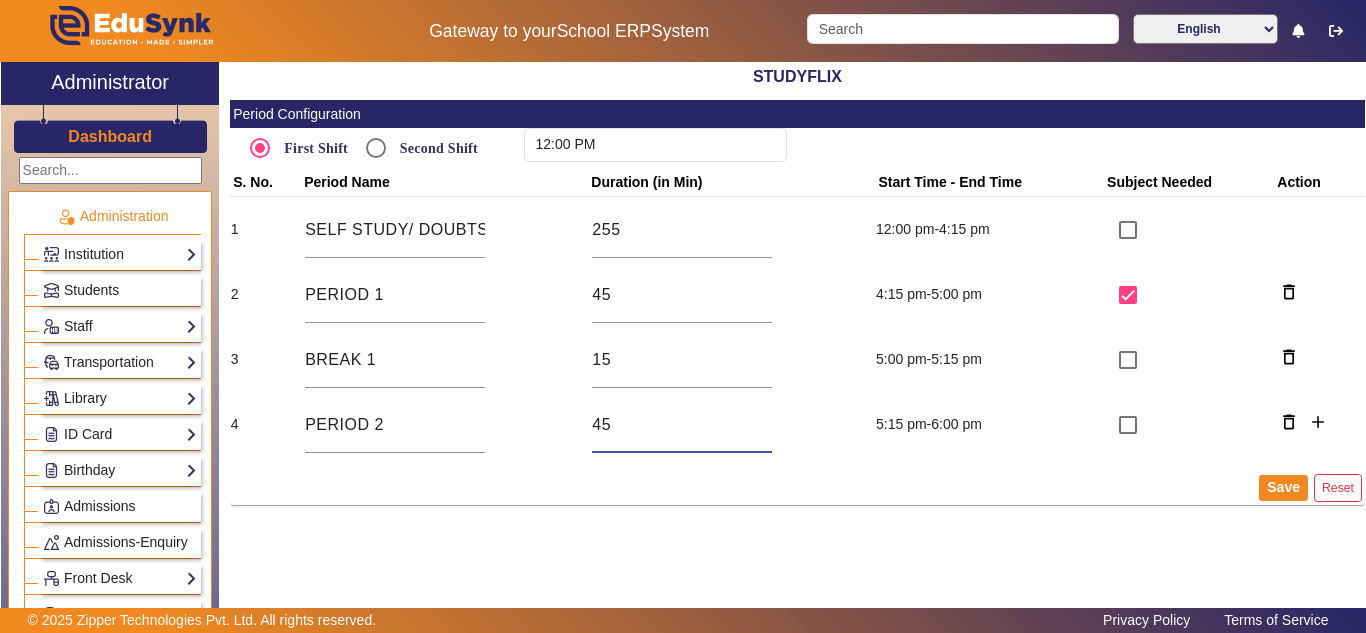 type on "45" 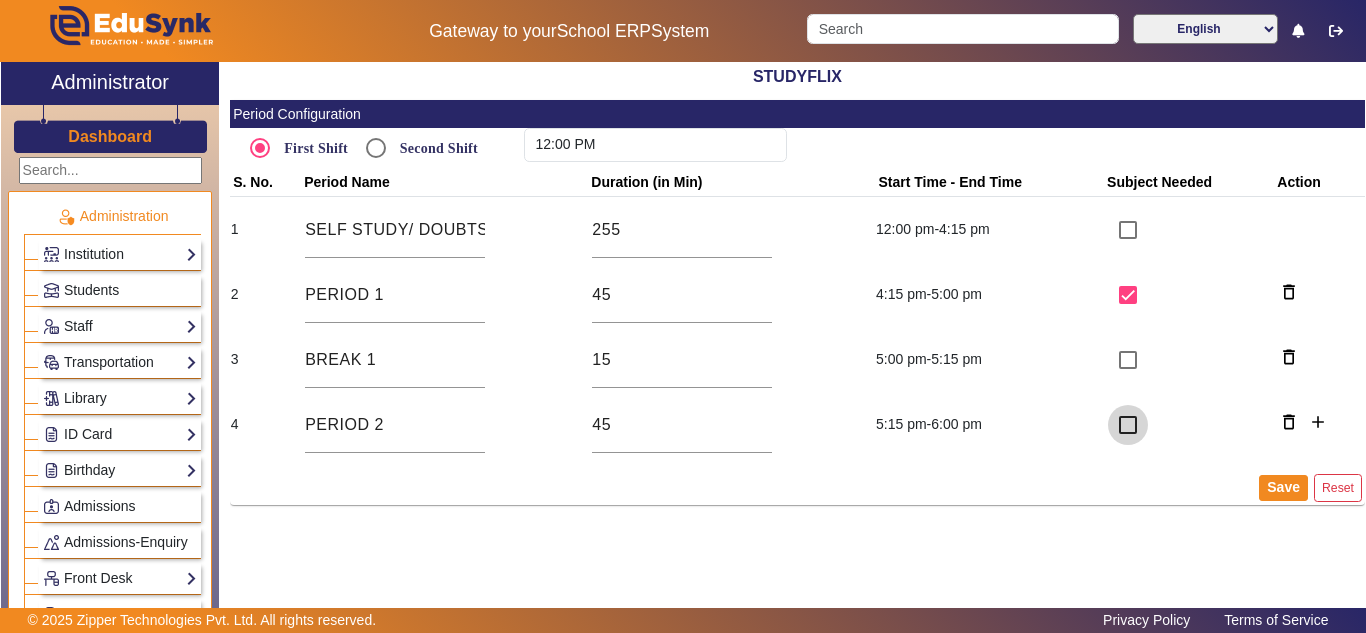 click at bounding box center [1128, 425] 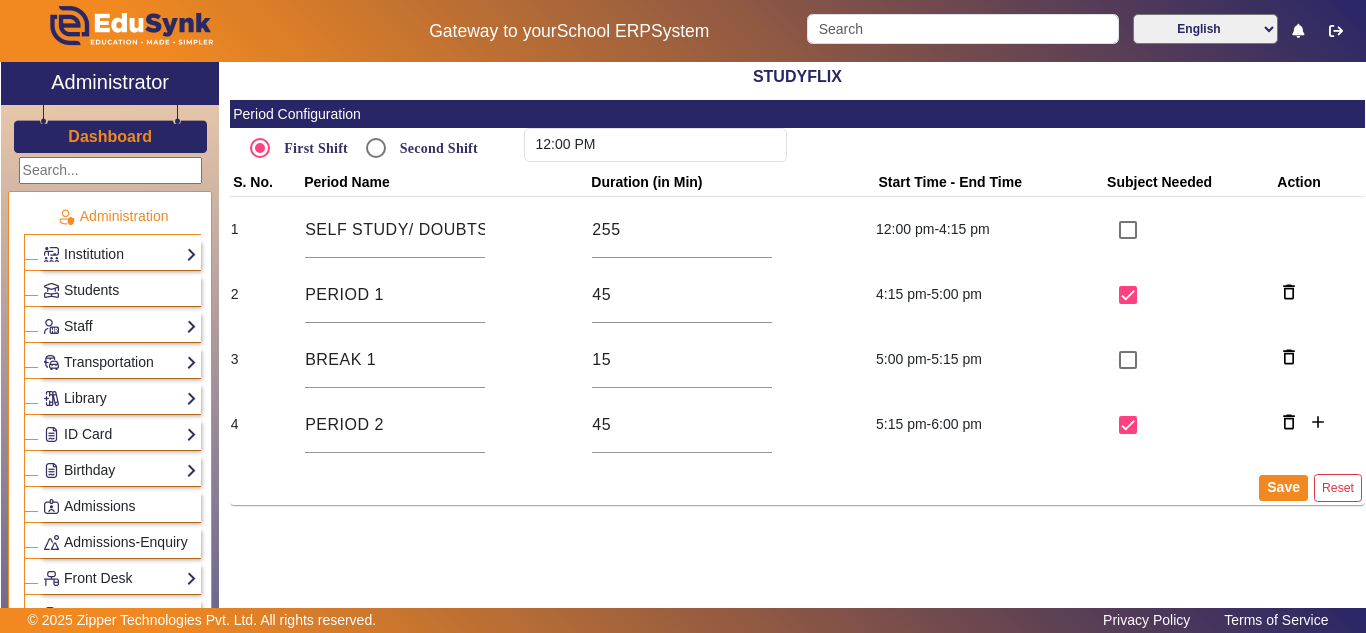 type 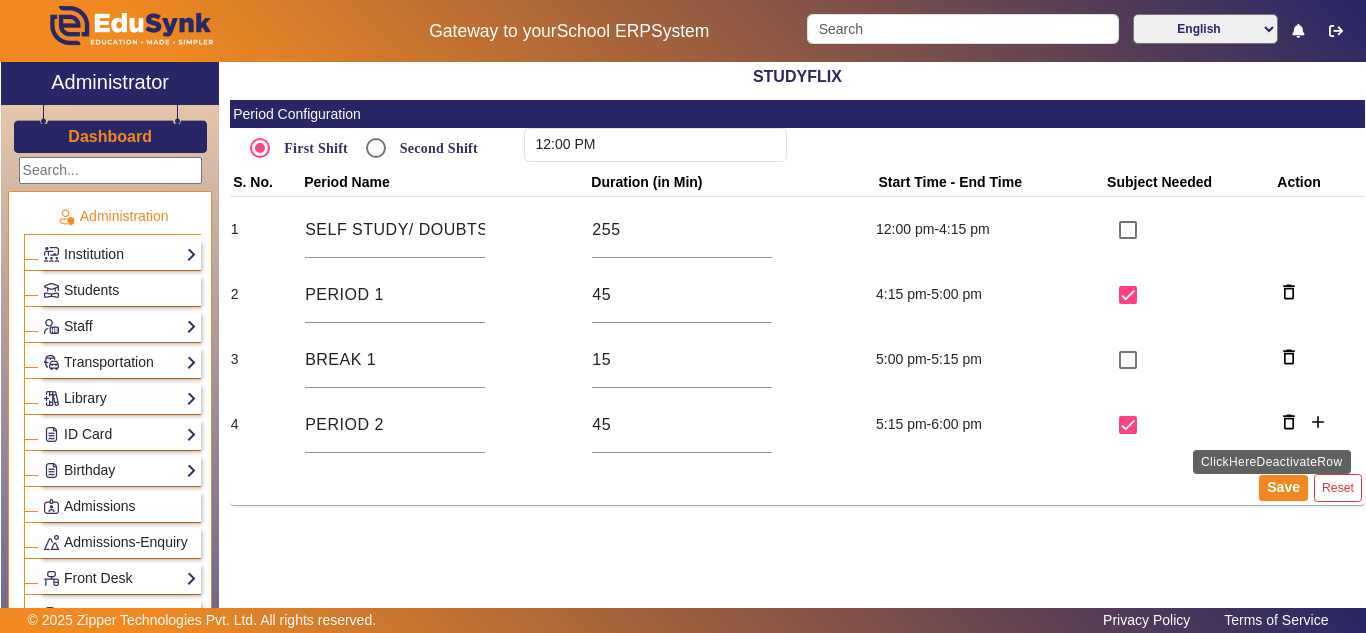 type 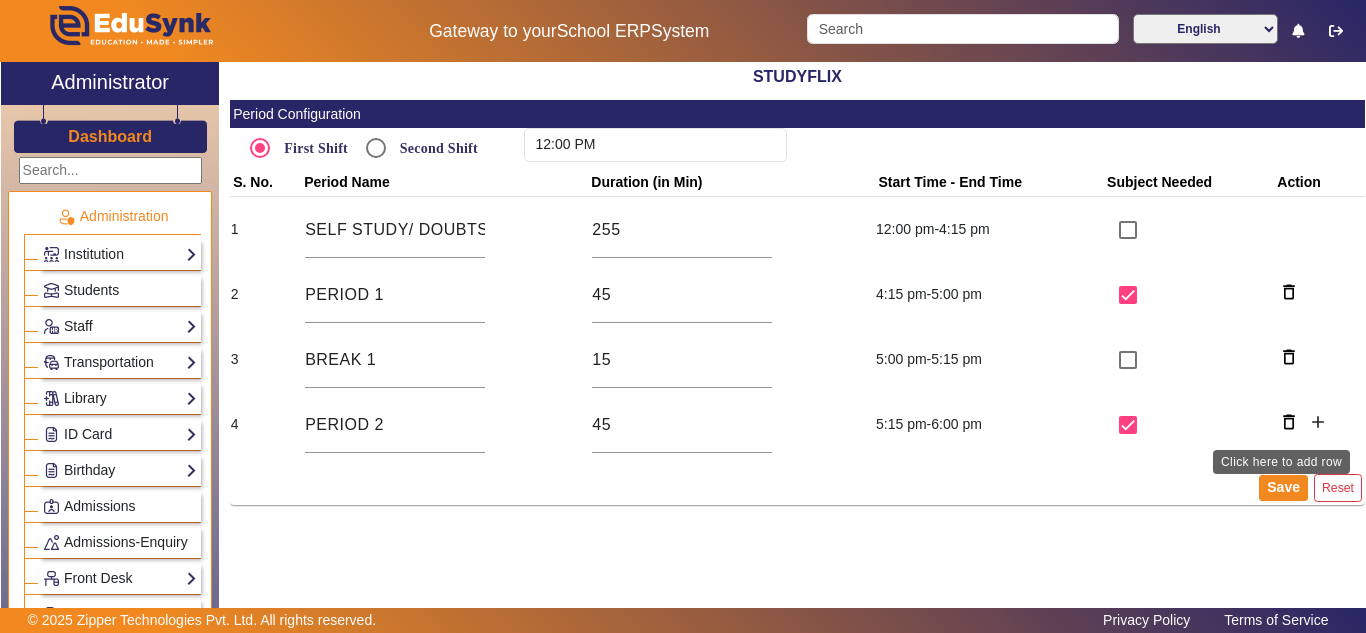 click on "add" 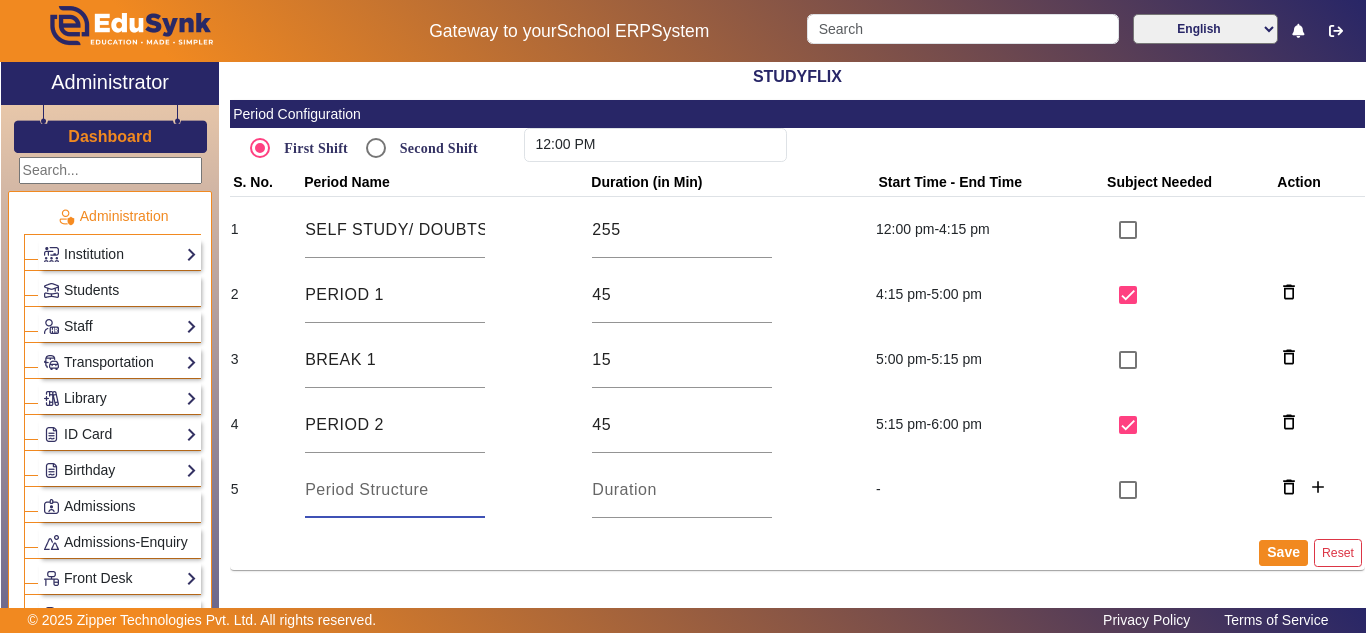 click at bounding box center [395, 490] 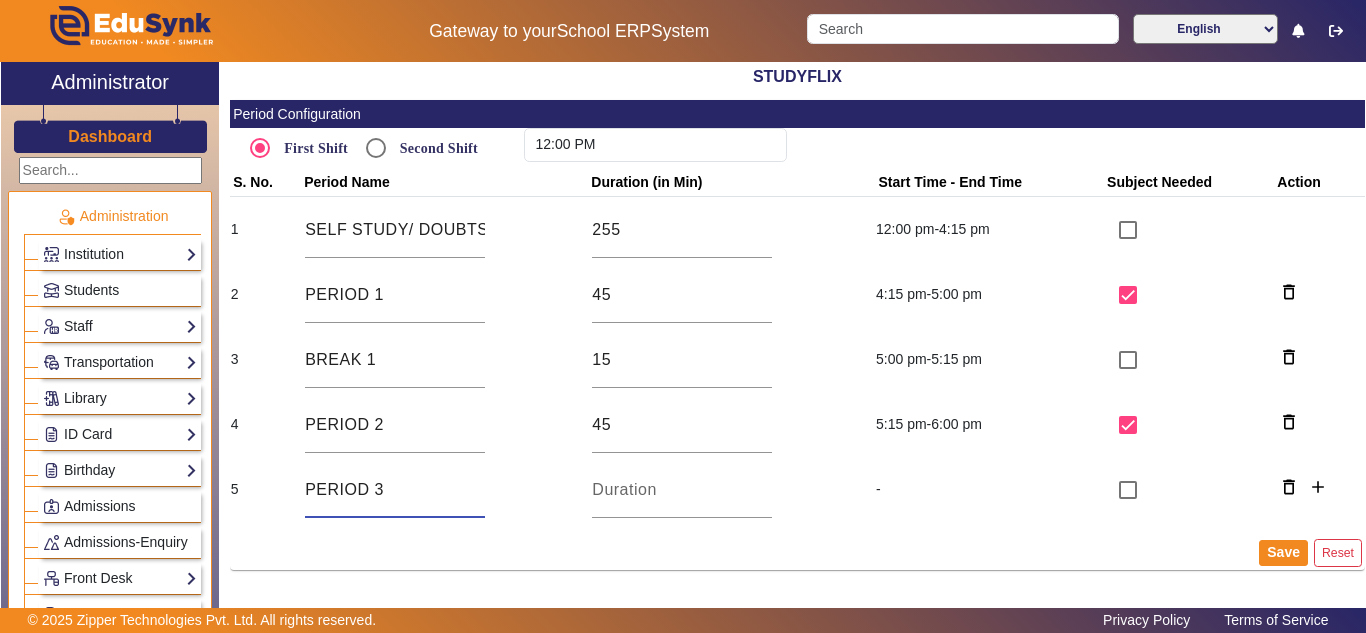 type on "PERIOD 3" 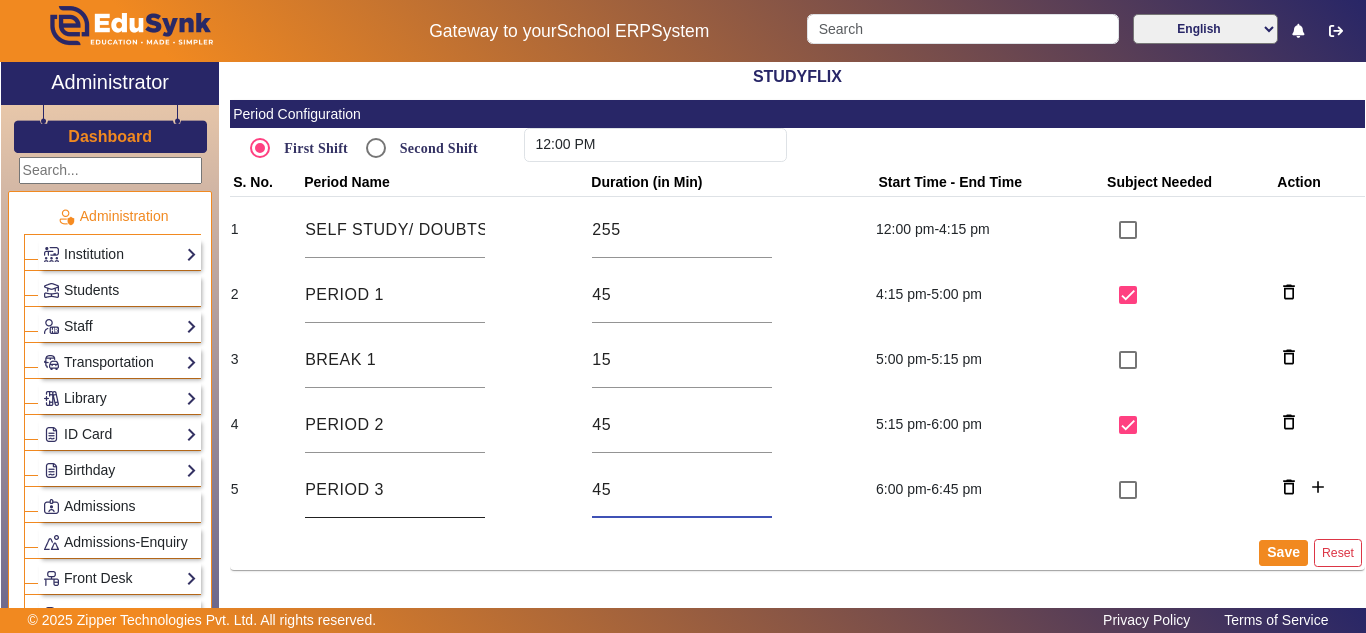 type on "45" 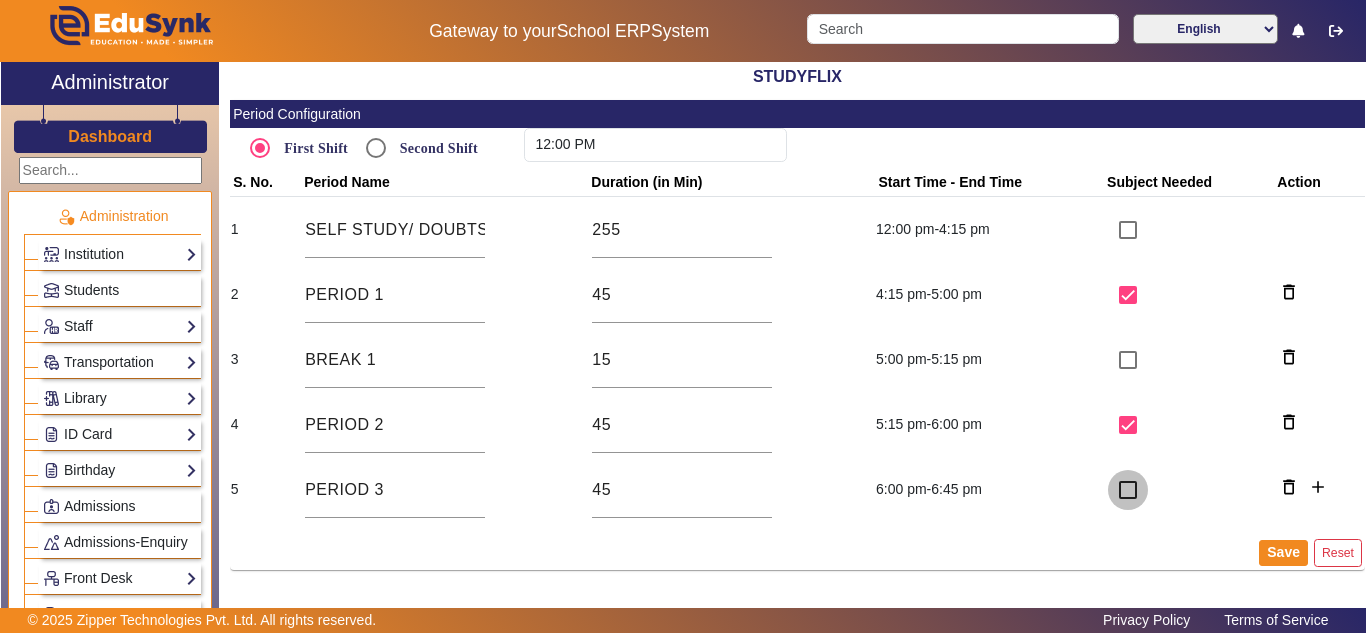 click at bounding box center [1128, 490] 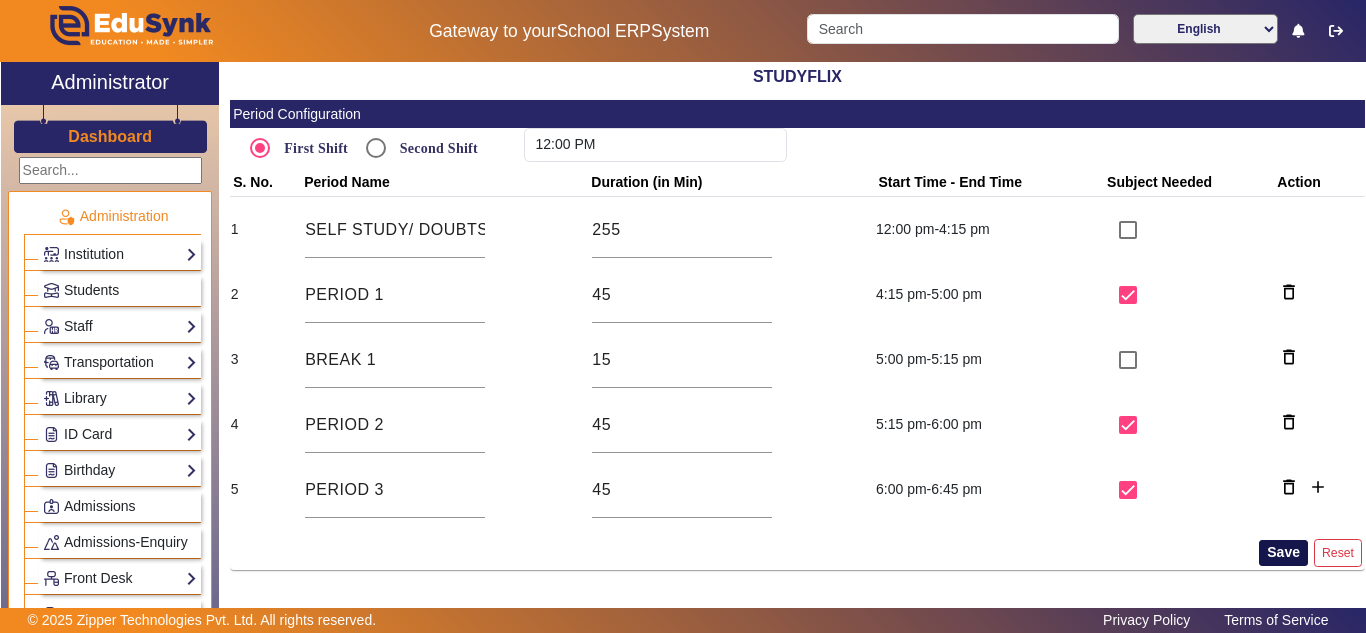 click on "Save" 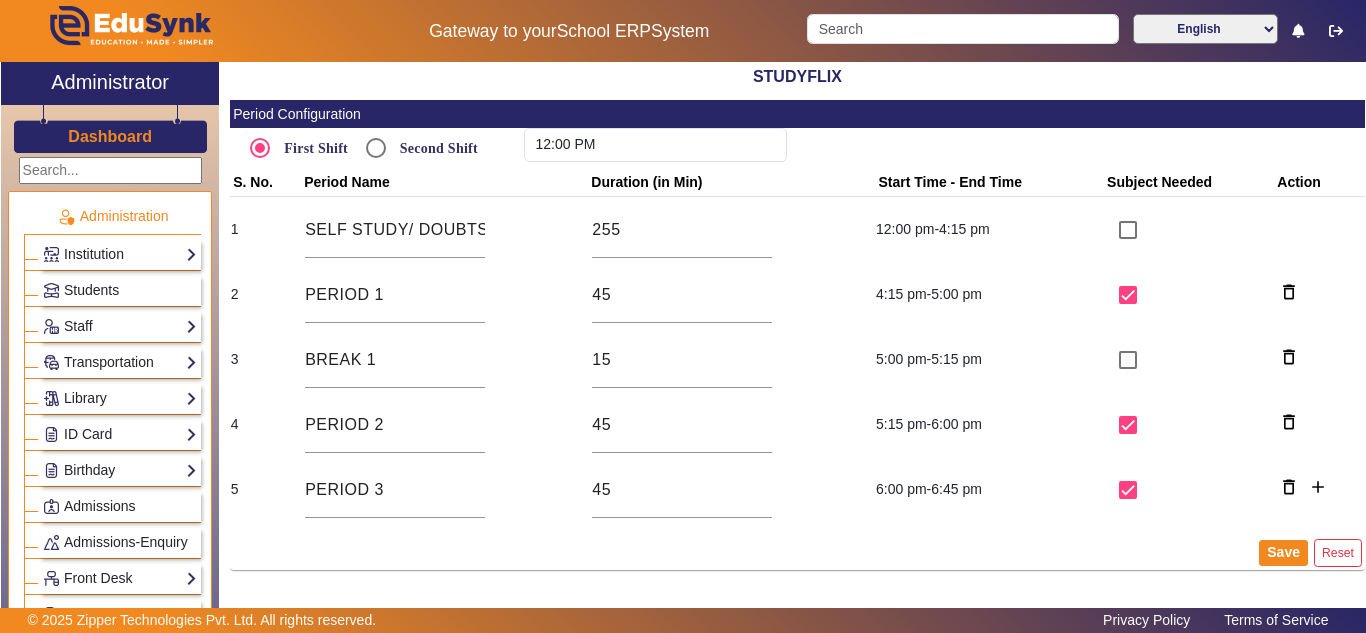 scroll, scrollTop: 0, scrollLeft: 0, axis: both 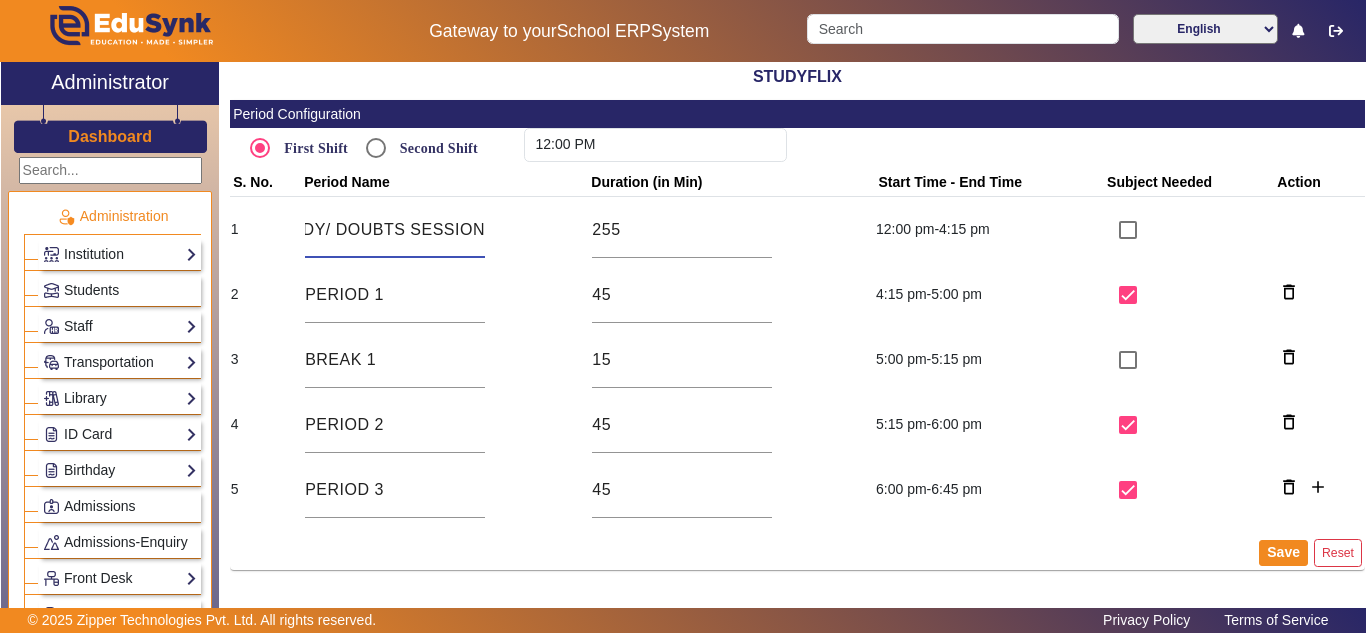 drag, startPoint x: 306, startPoint y: 227, endPoint x: 515, endPoint y: 243, distance: 209.61154 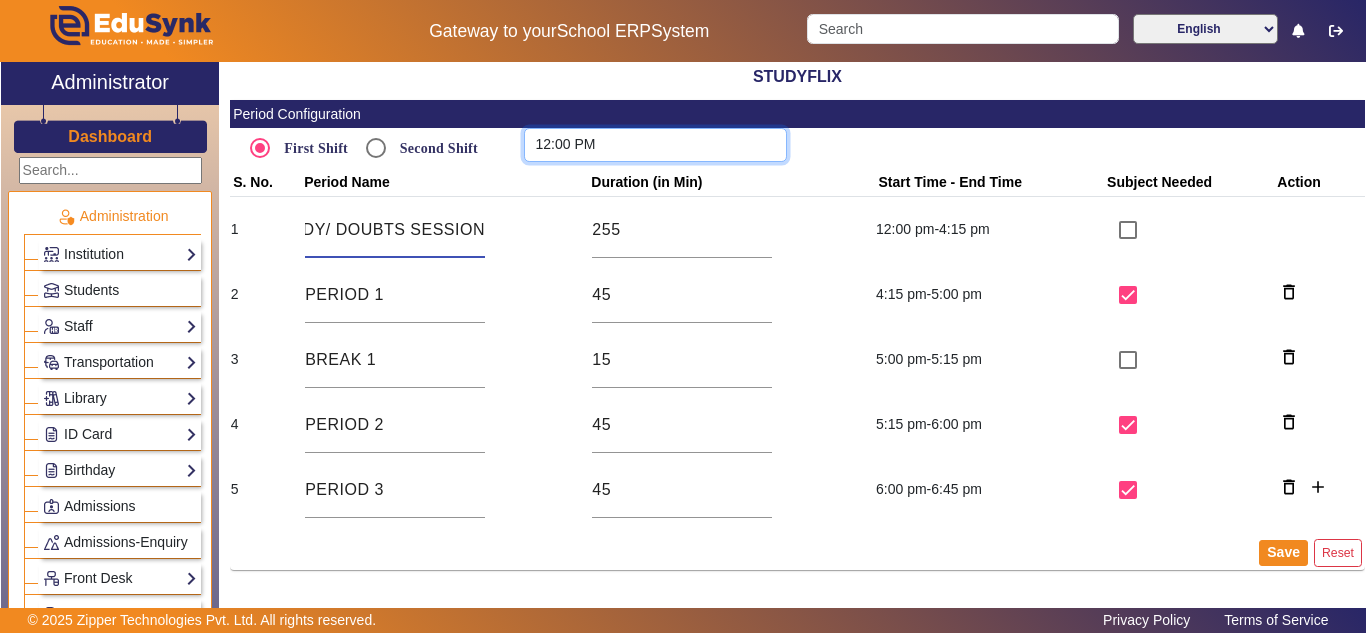 scroll, scrollTop: 0, scrollLeft: 0, axis: both 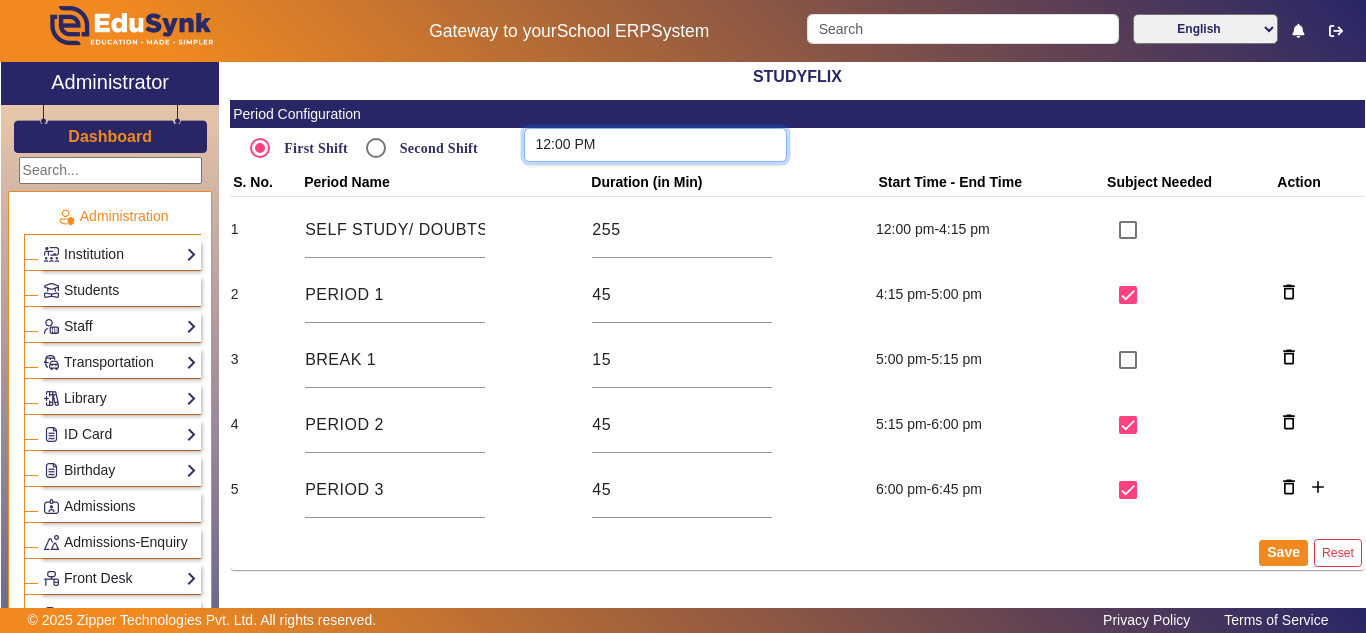 click on "12:00 PM" 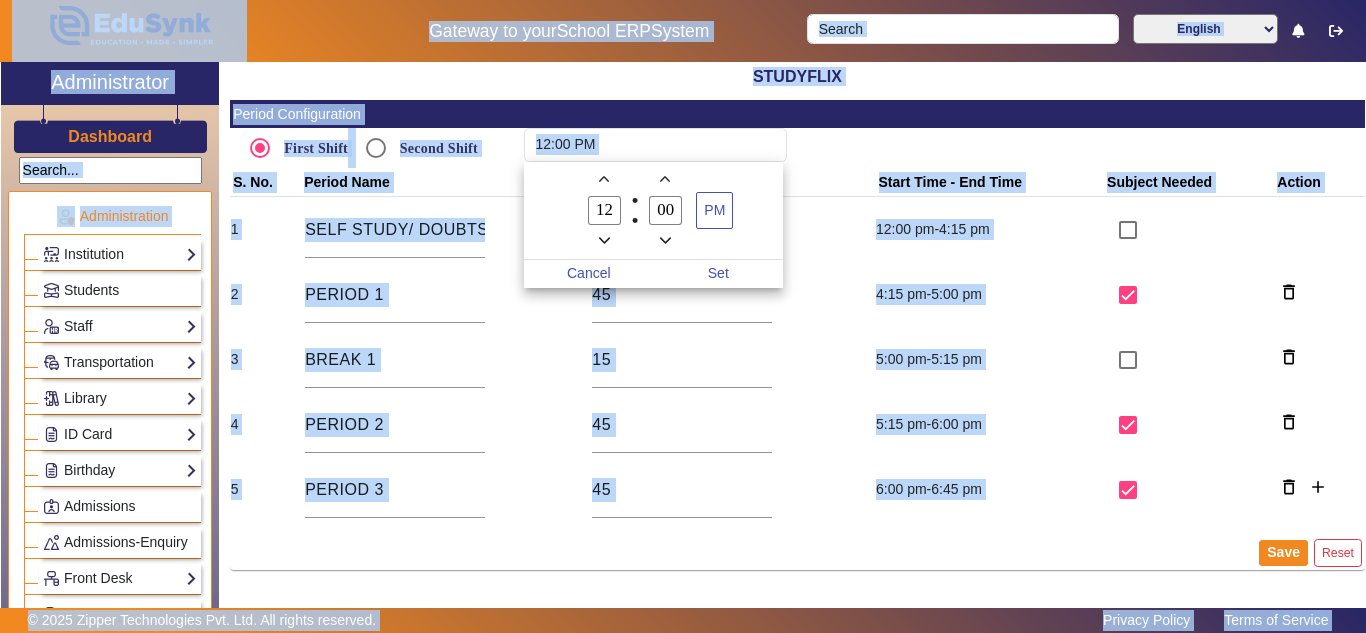 click at bounding box center [683, 316] 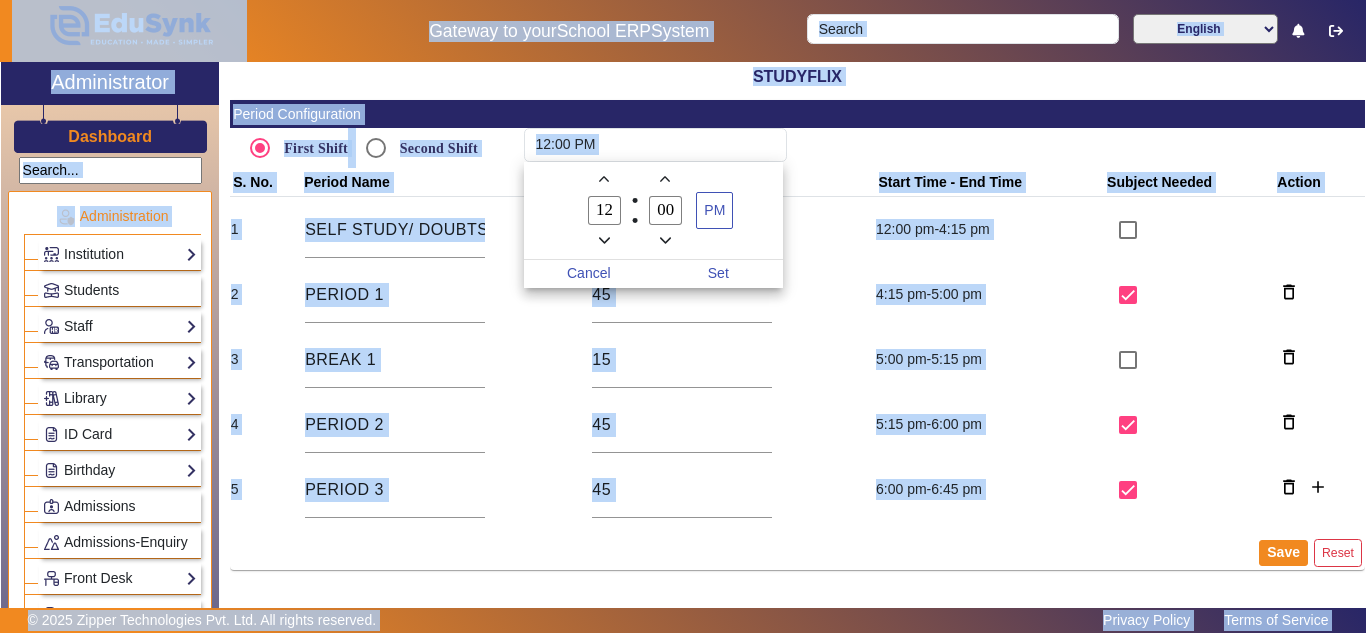 click at bounding box center (683, 316) 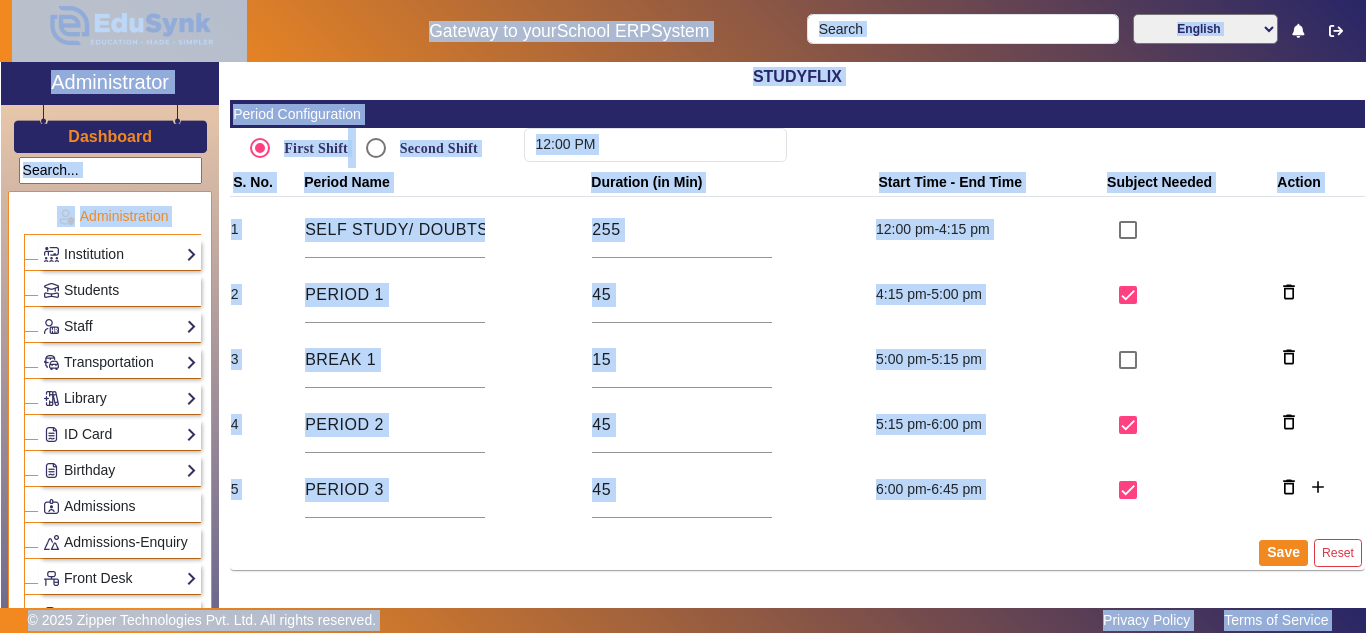 click on "Second Shift" at bounding box center (437, 148) 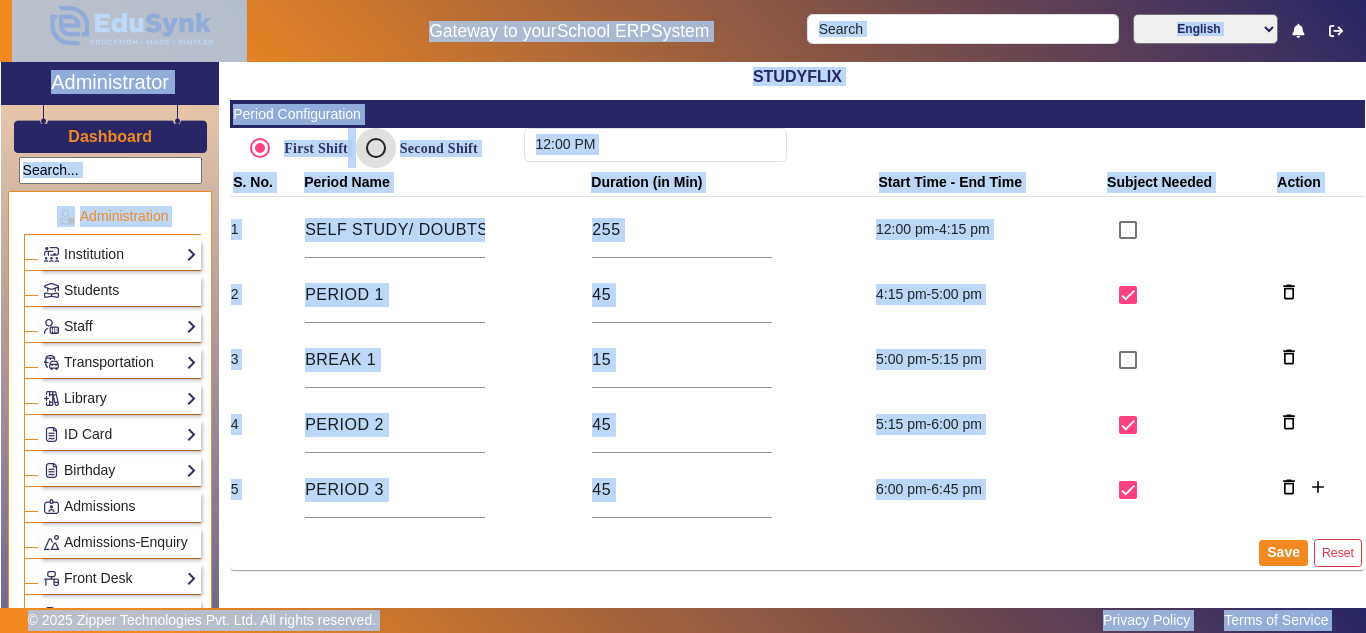 click on "Second Shift" at bounding box center (376, 148) 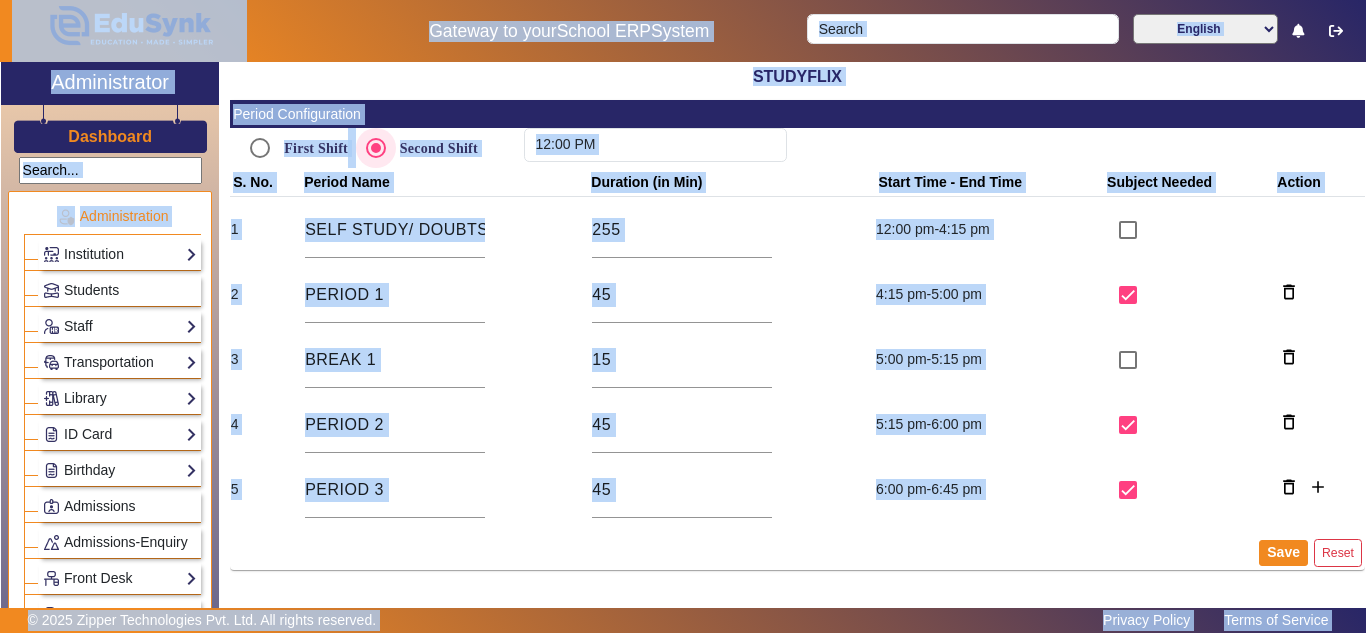 type 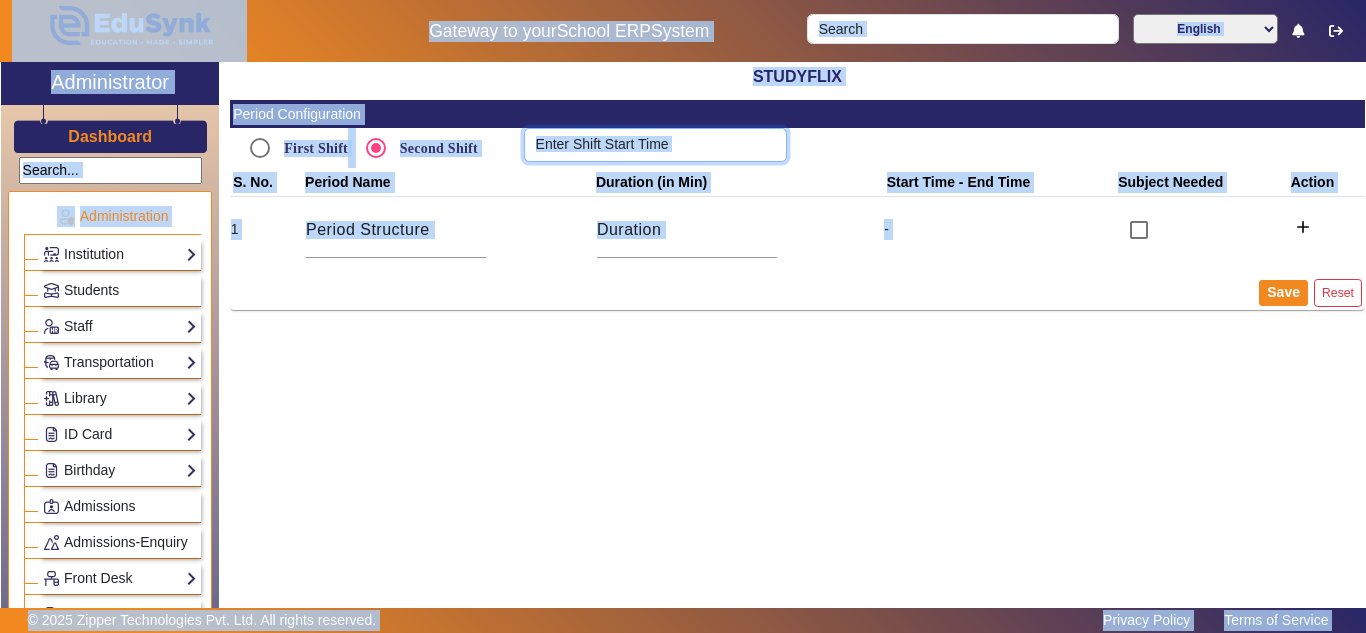 click 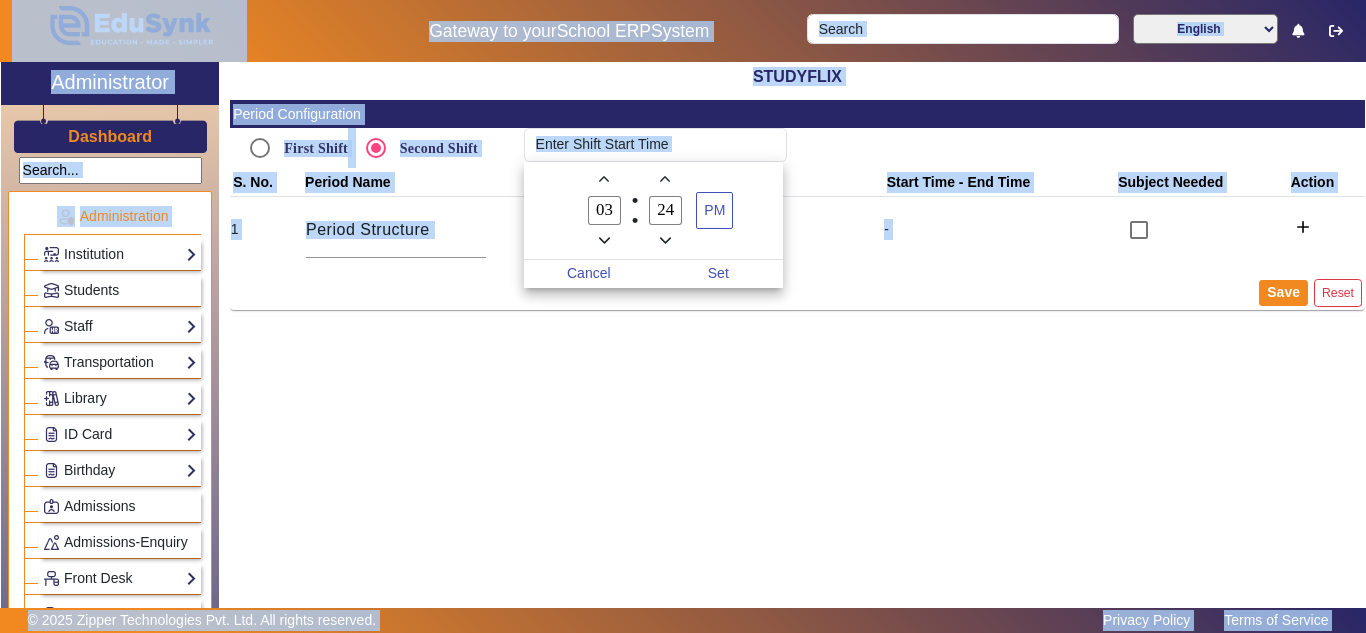 click on "03" at bounding box center (605, 210) 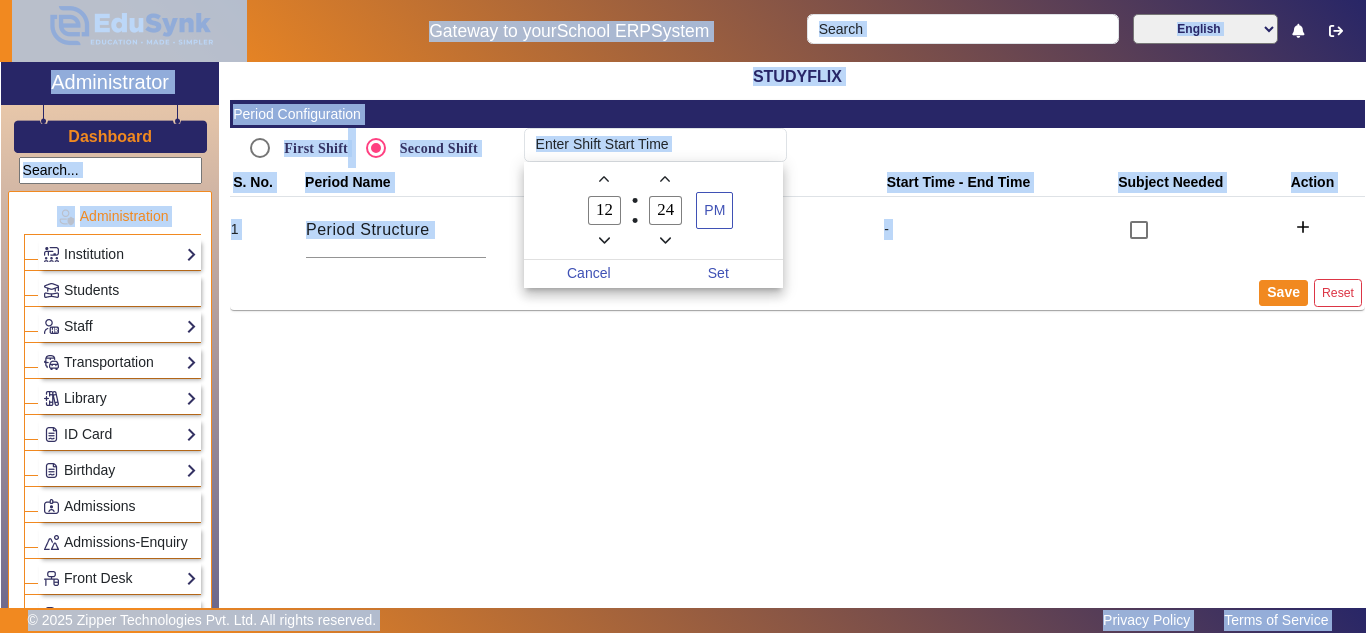 type on "12" 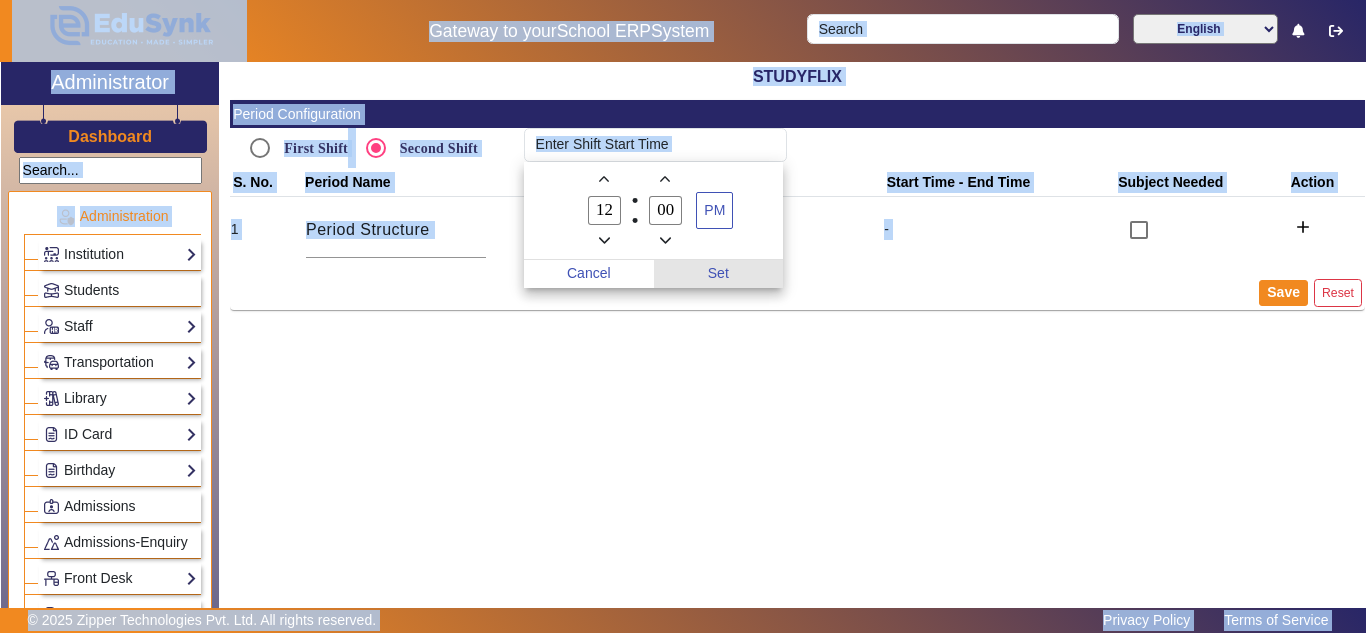 type on "00" 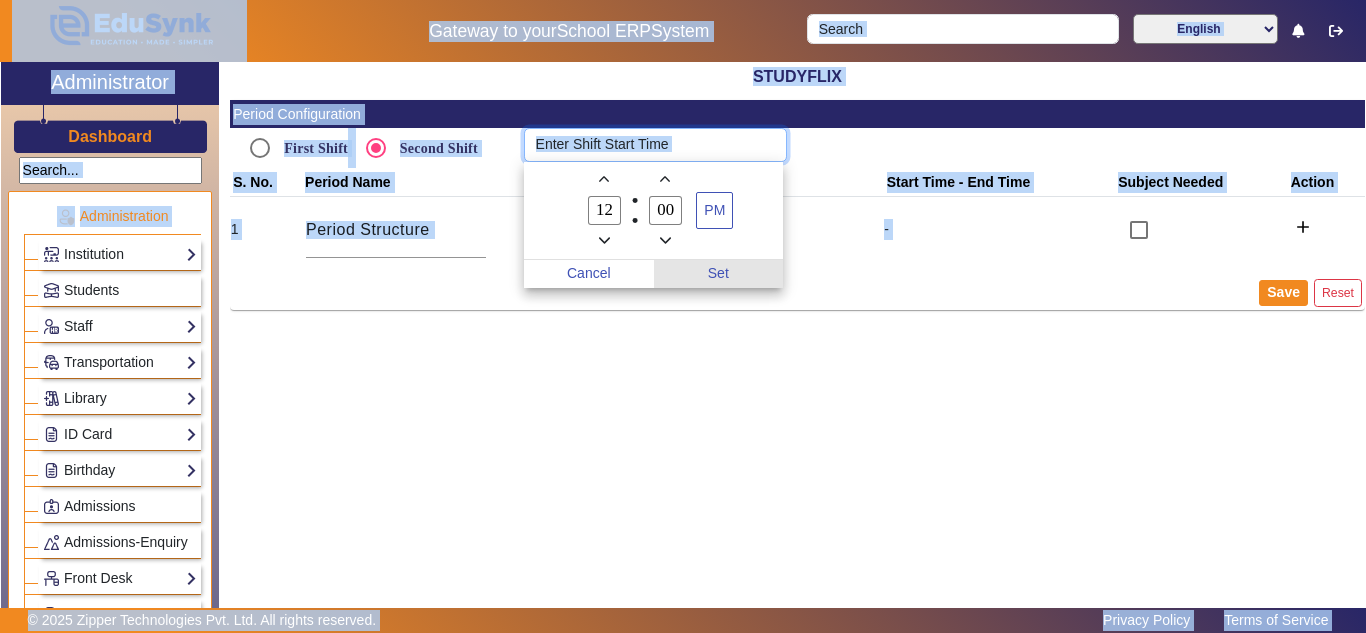 type on "12:00 PM" 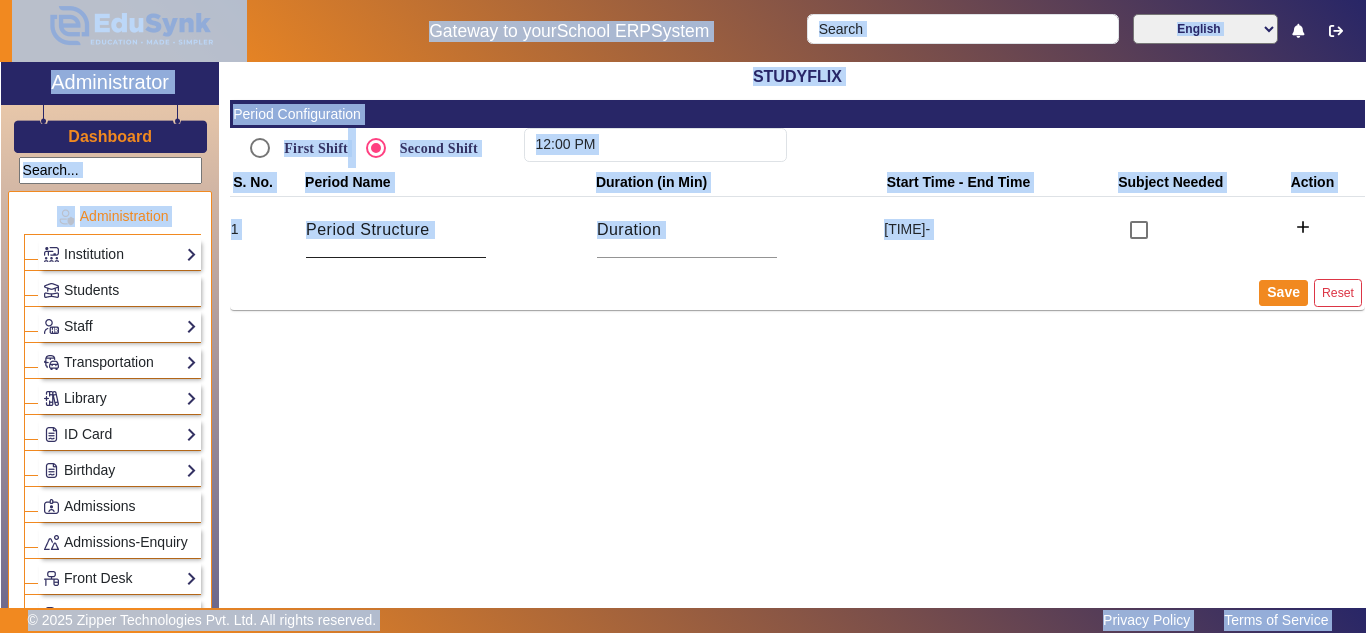 click at bounding box center [396, 230] 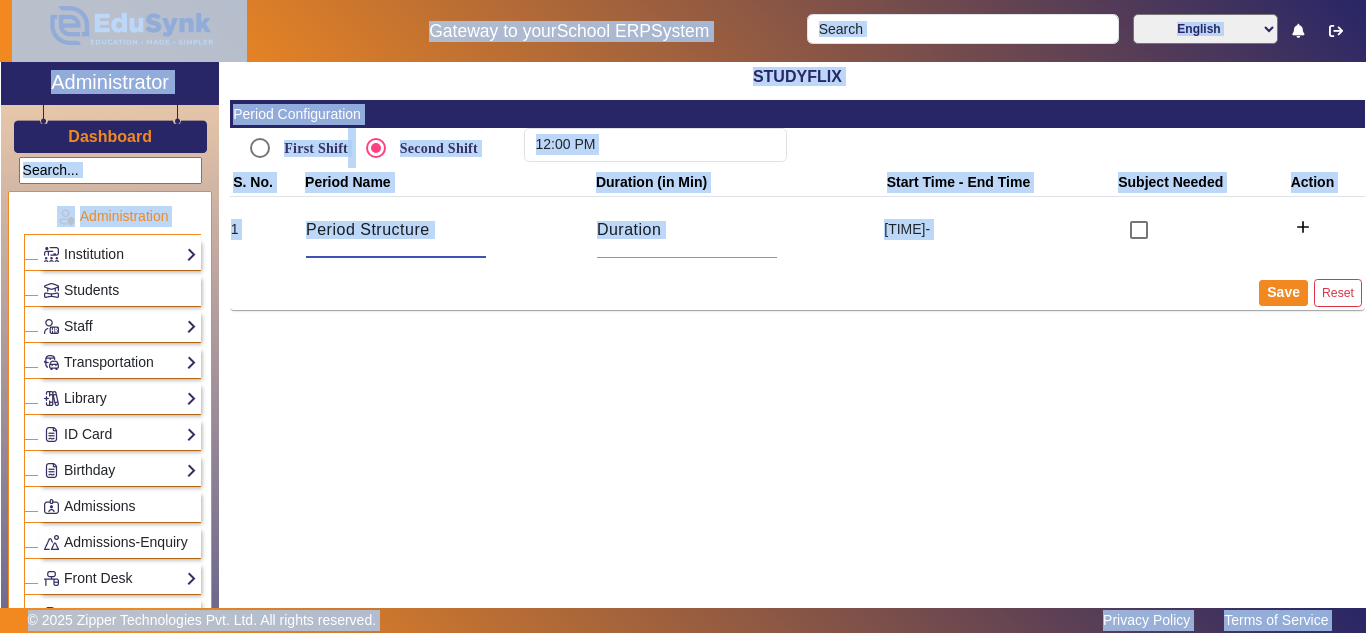 paste on "SELF STUDY/ DOUBTS SESSION" 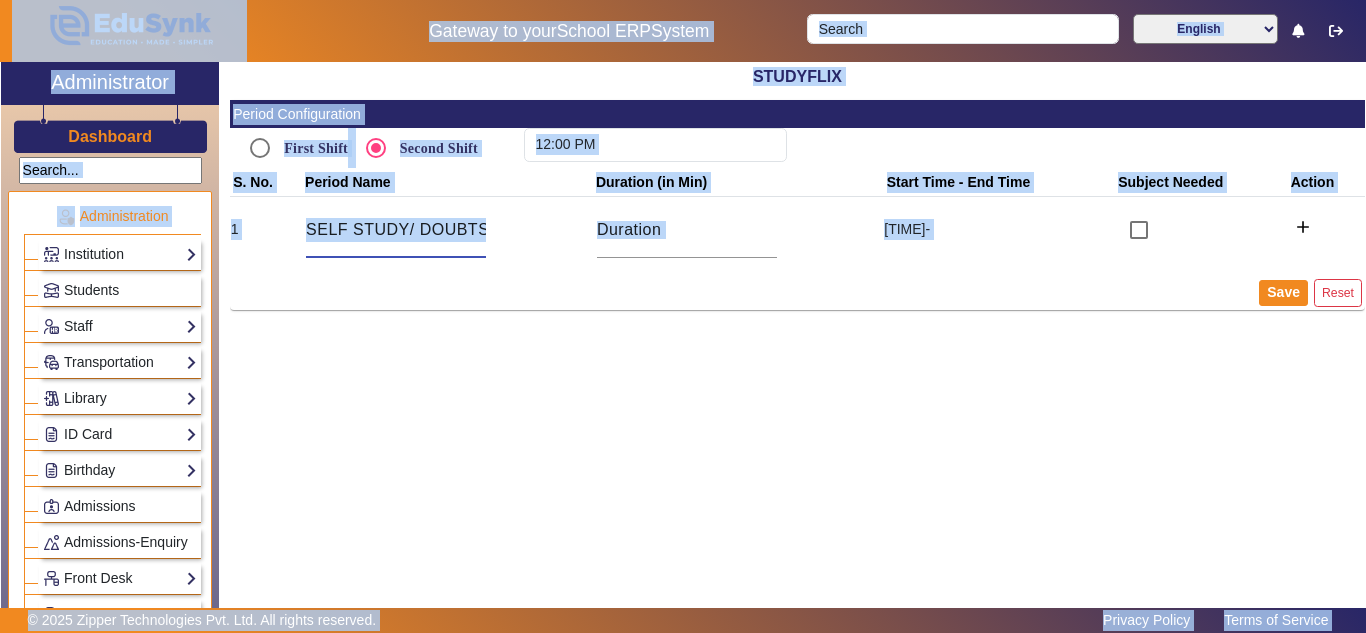 scroll, scrollTop: 0, scrollLeft: 83, axis: horizontal 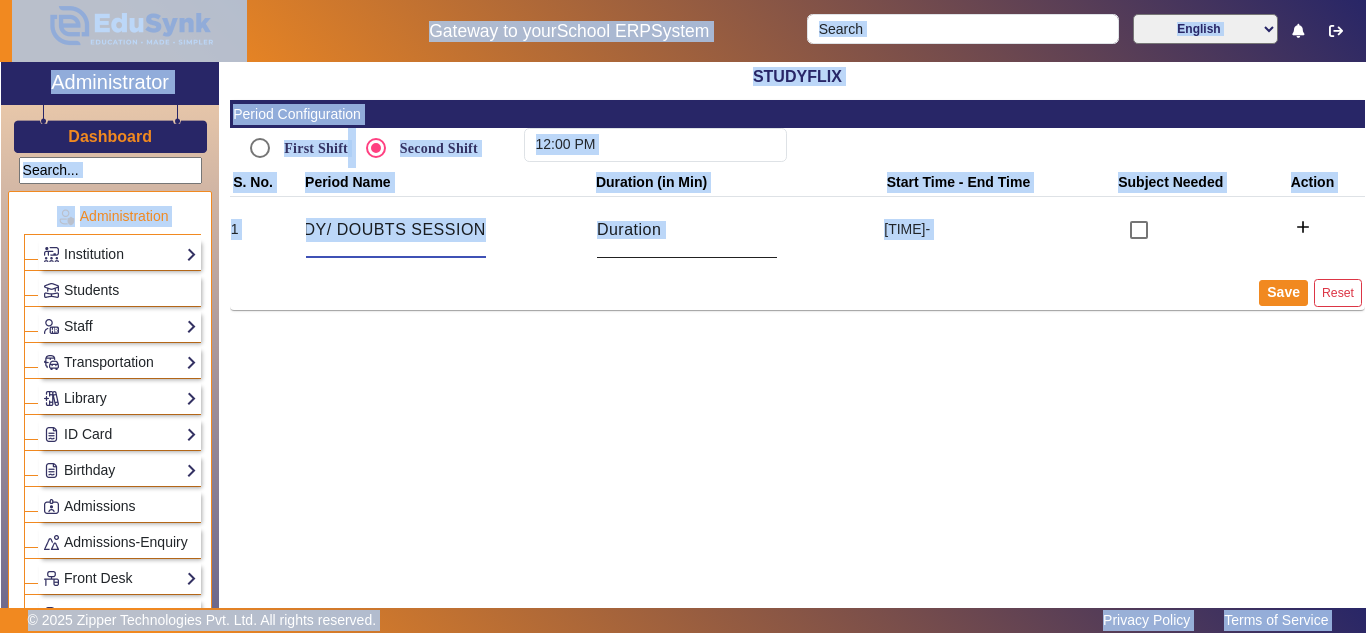 type on "SELF STUDY/ DOUBTS SESSION" 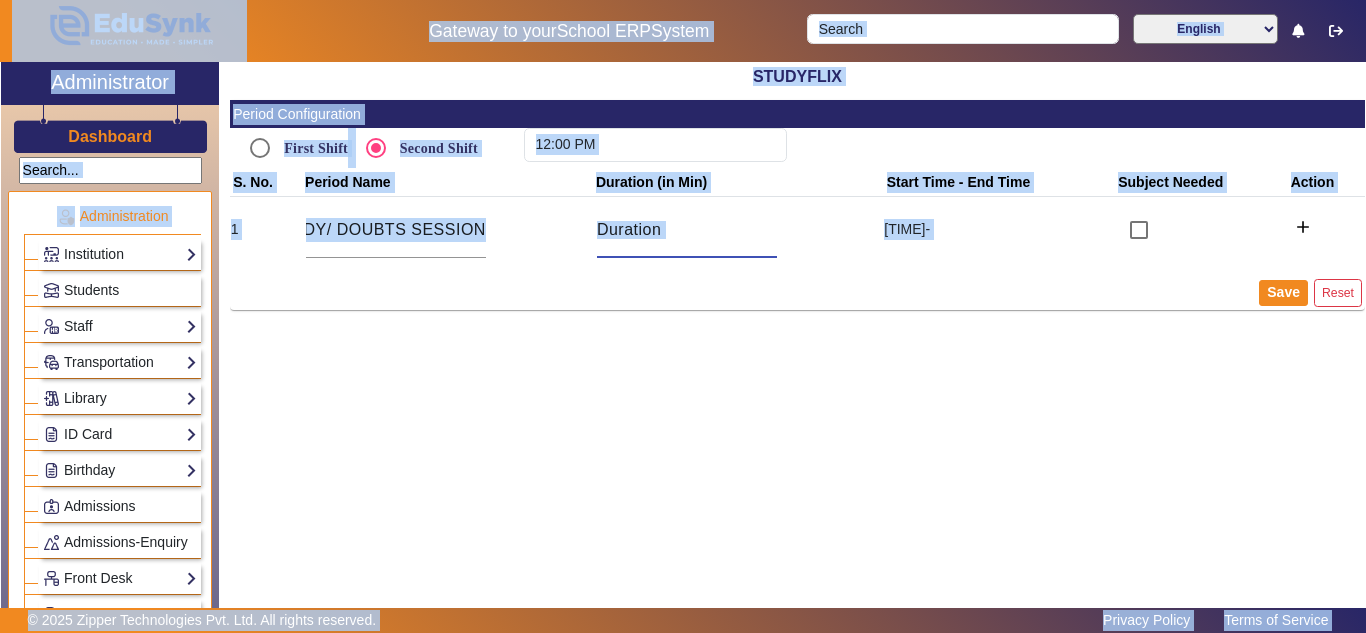 click at bounding box center (687, 230) 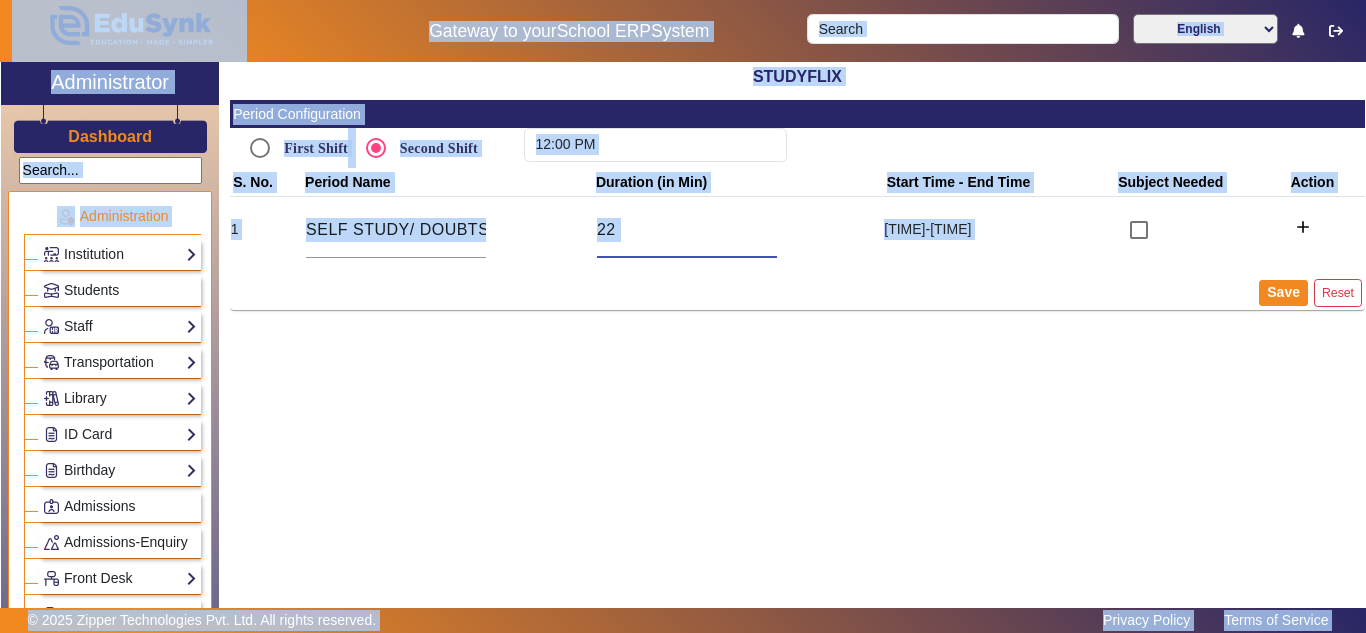 type on "2" 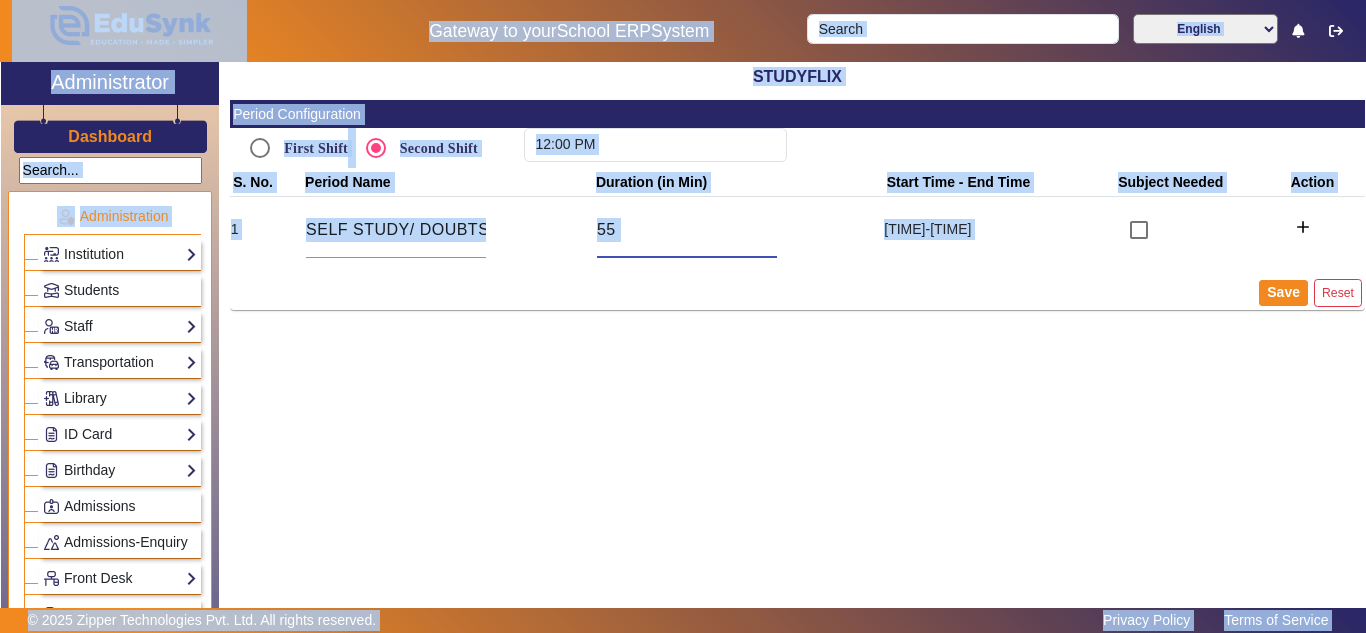 type on "5" 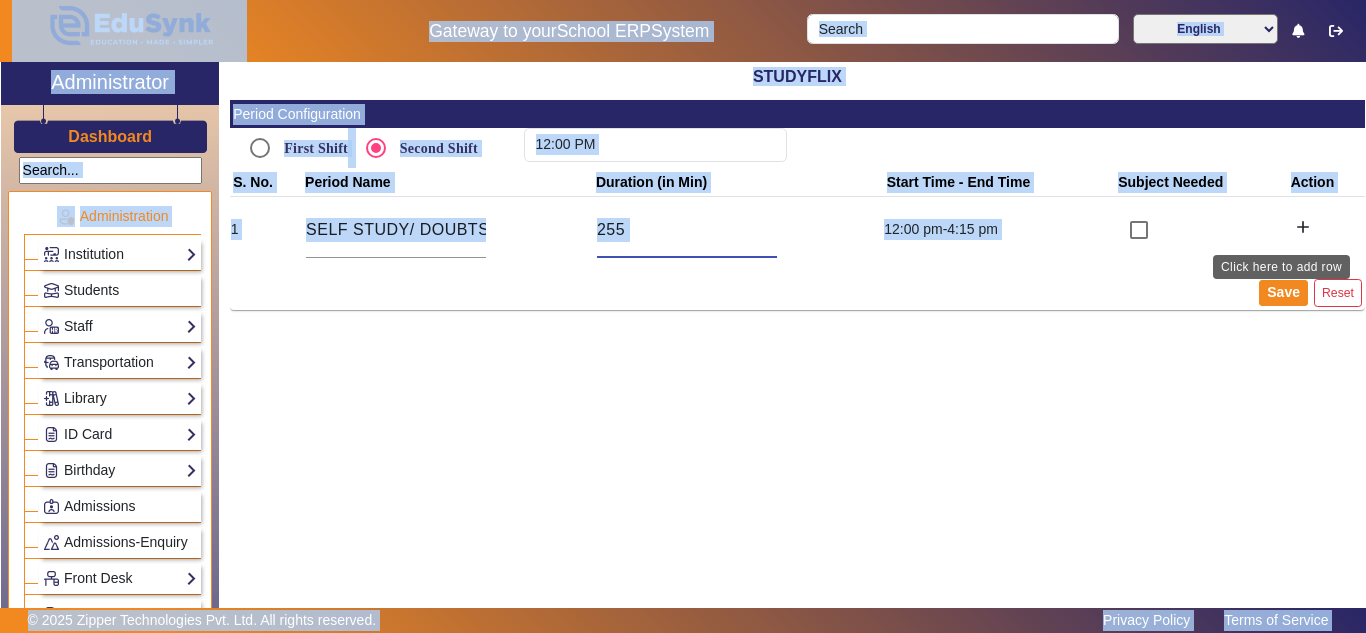 type on "255" 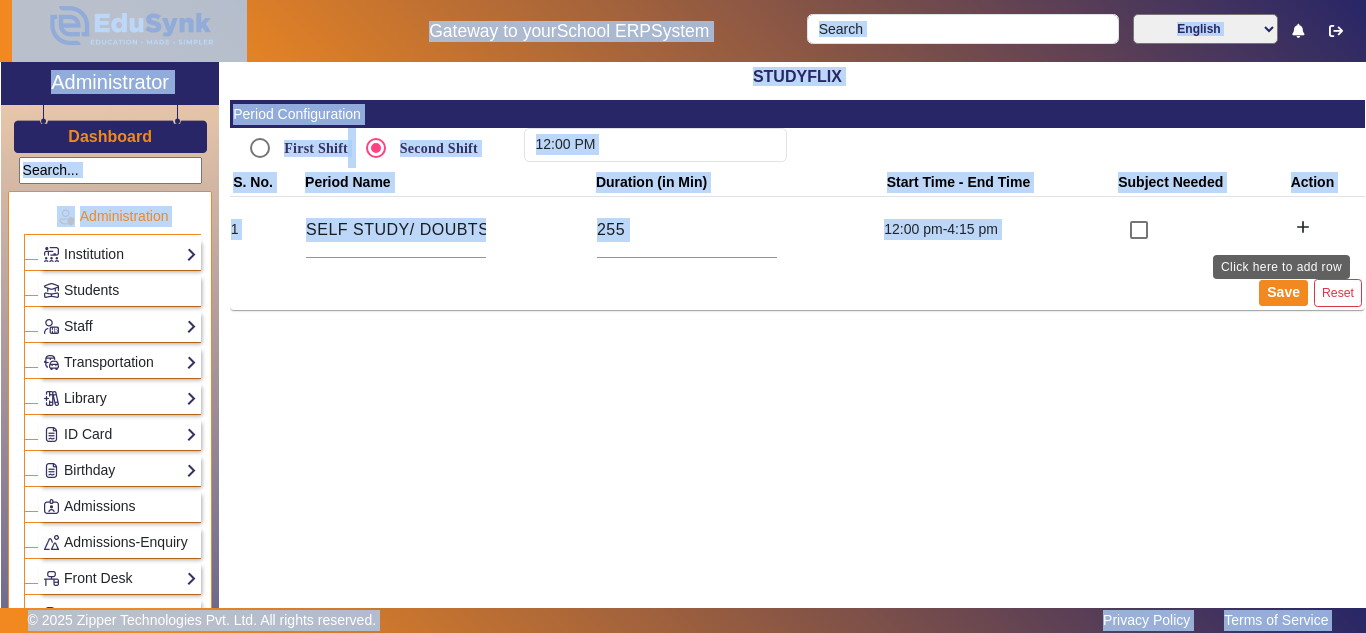 click on "add" 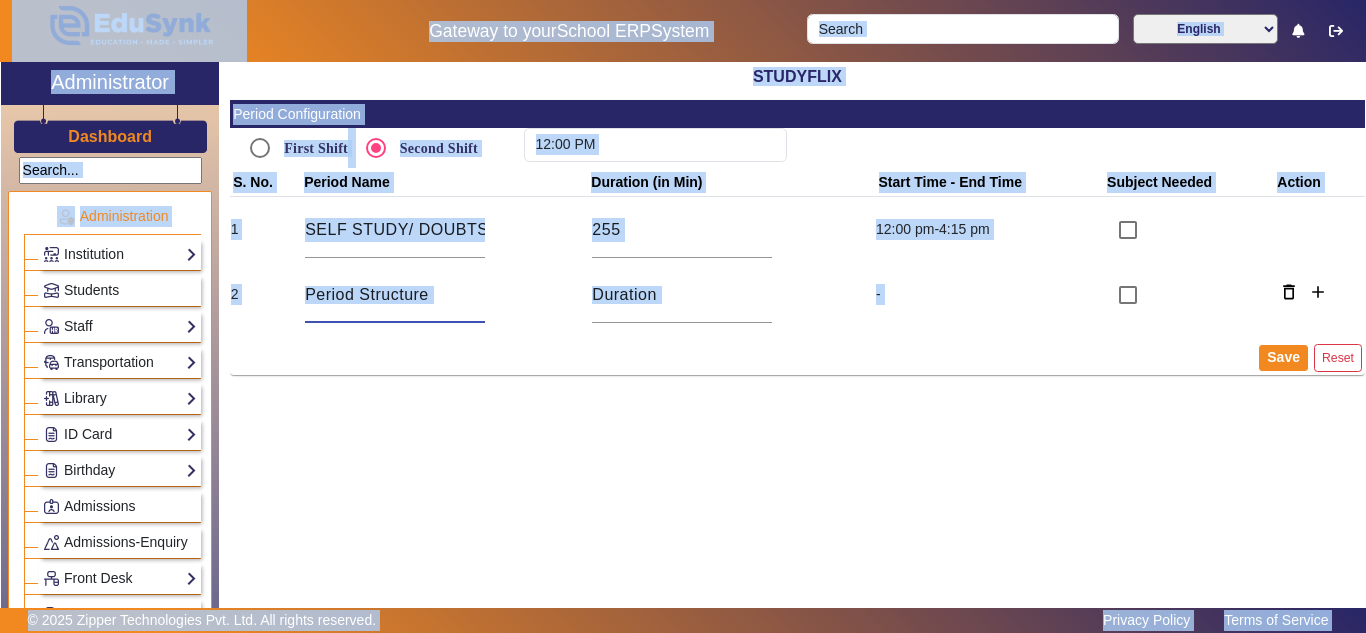click at bounding box center (395, 295) 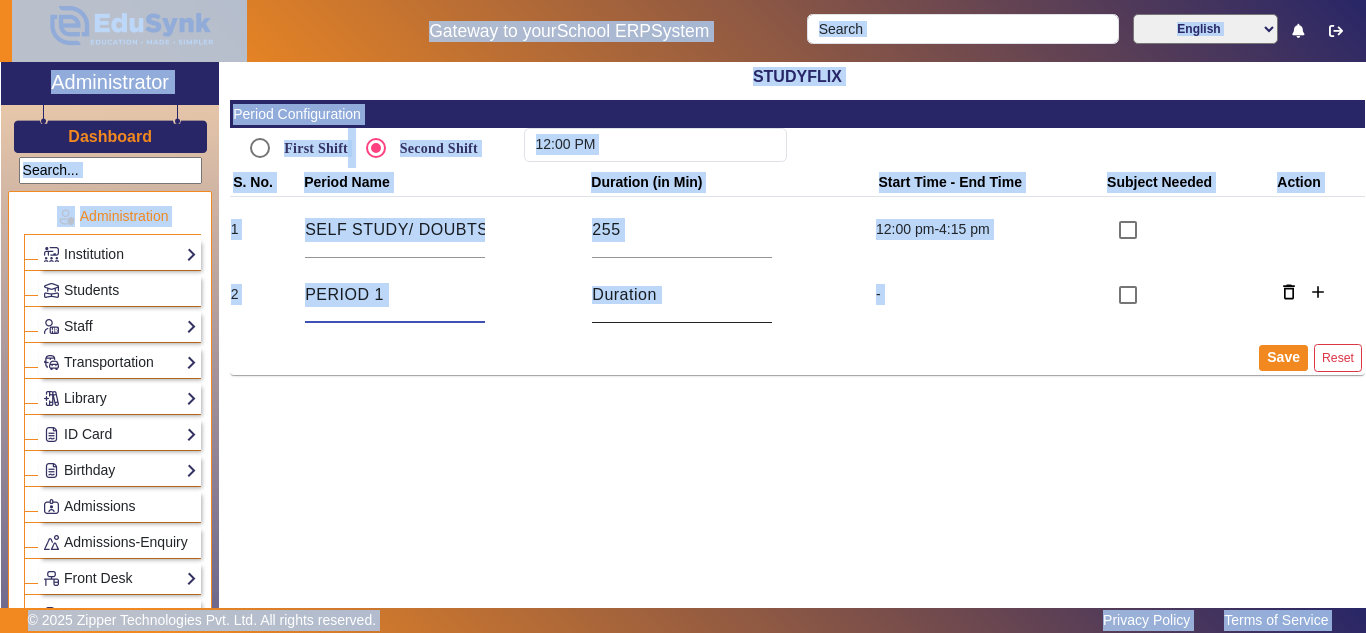 type on "PERIOD 1" 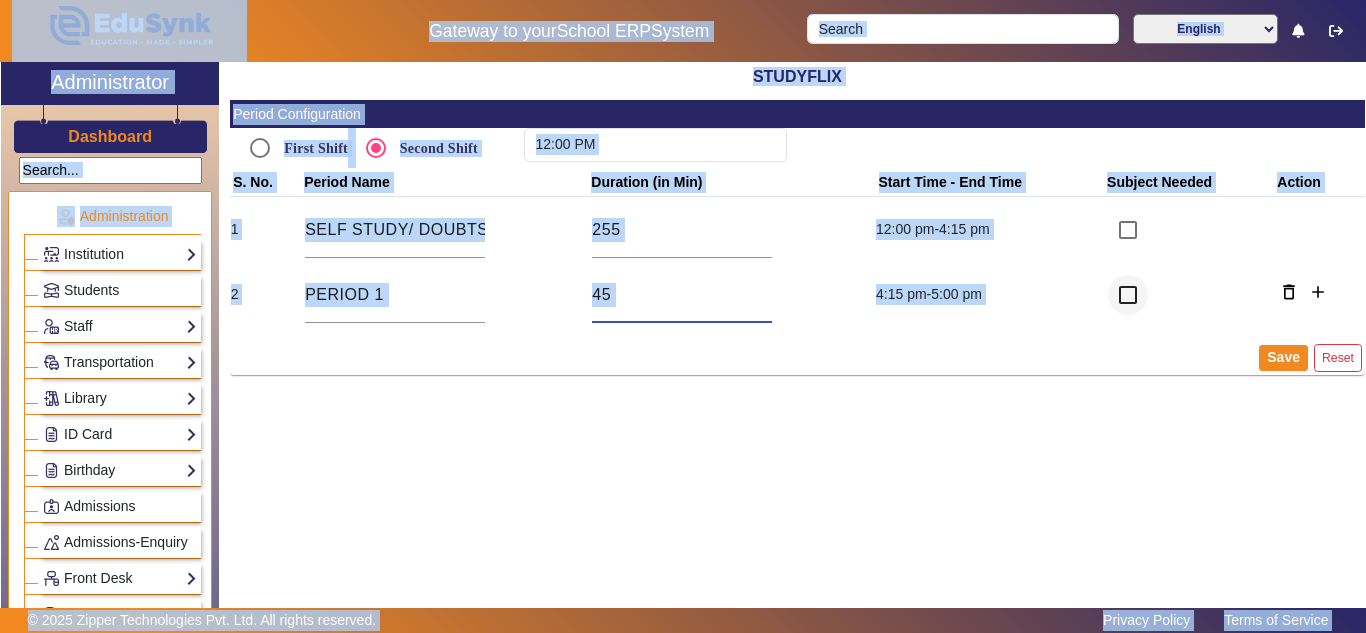 type on "45" 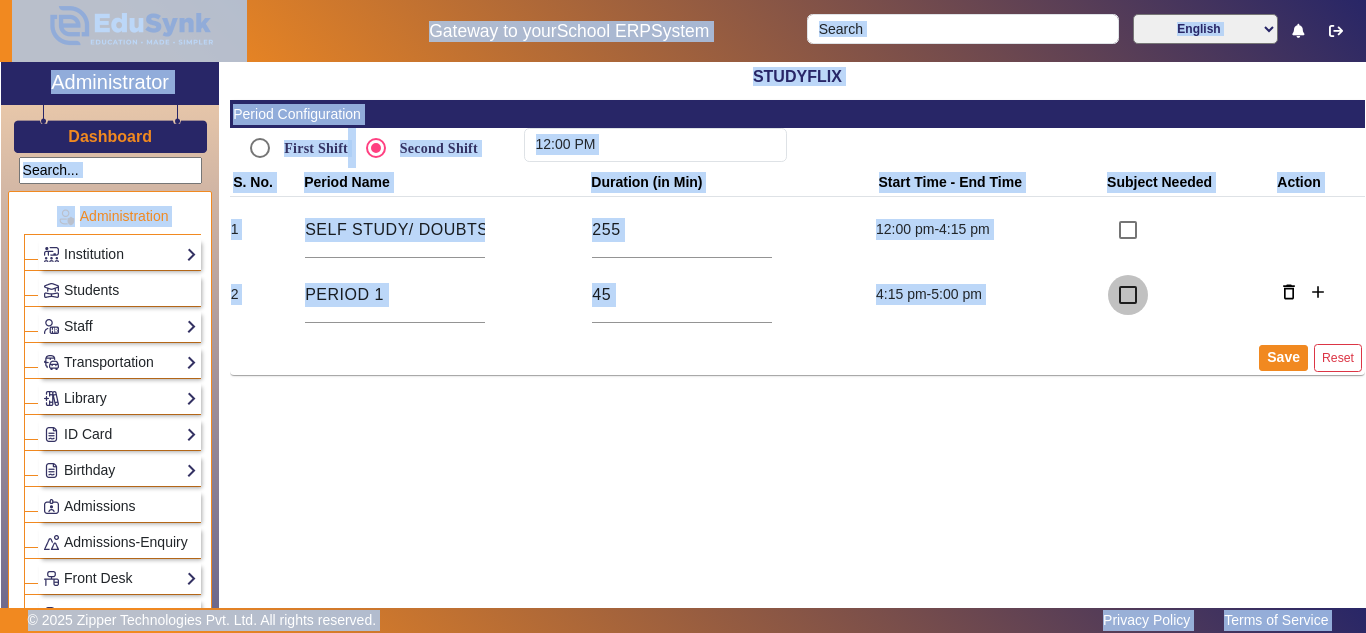 click at bounding box center [1128, 295] 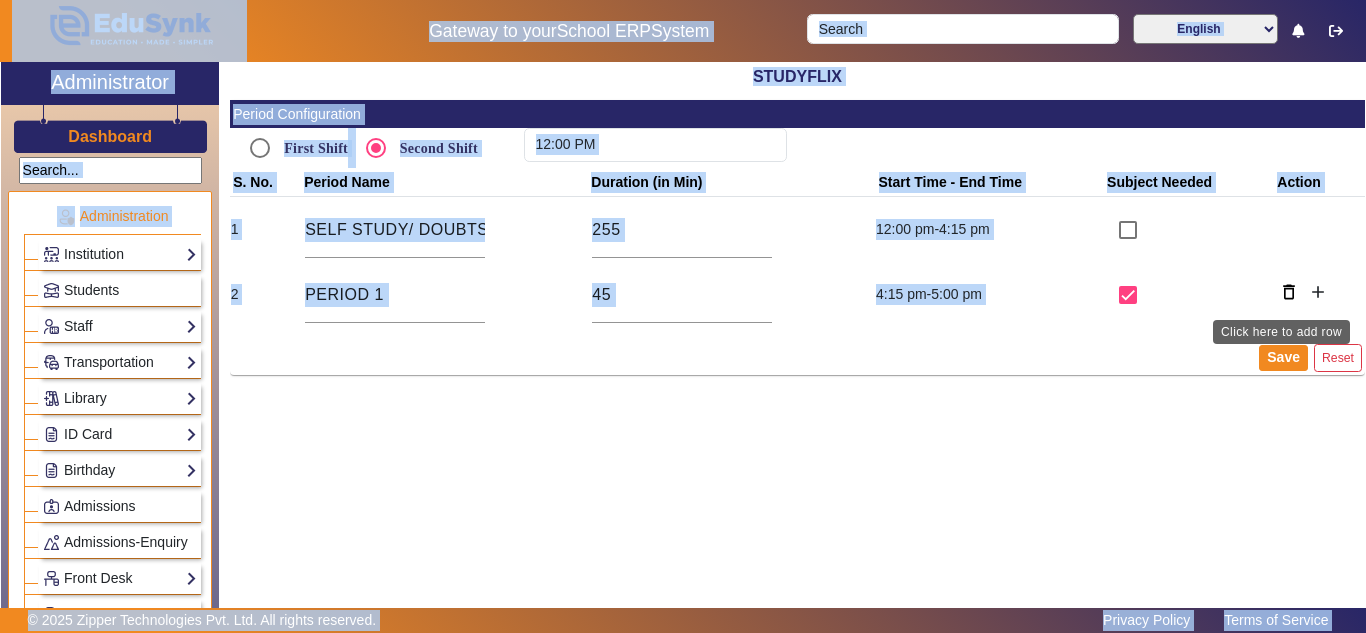 click on "add" 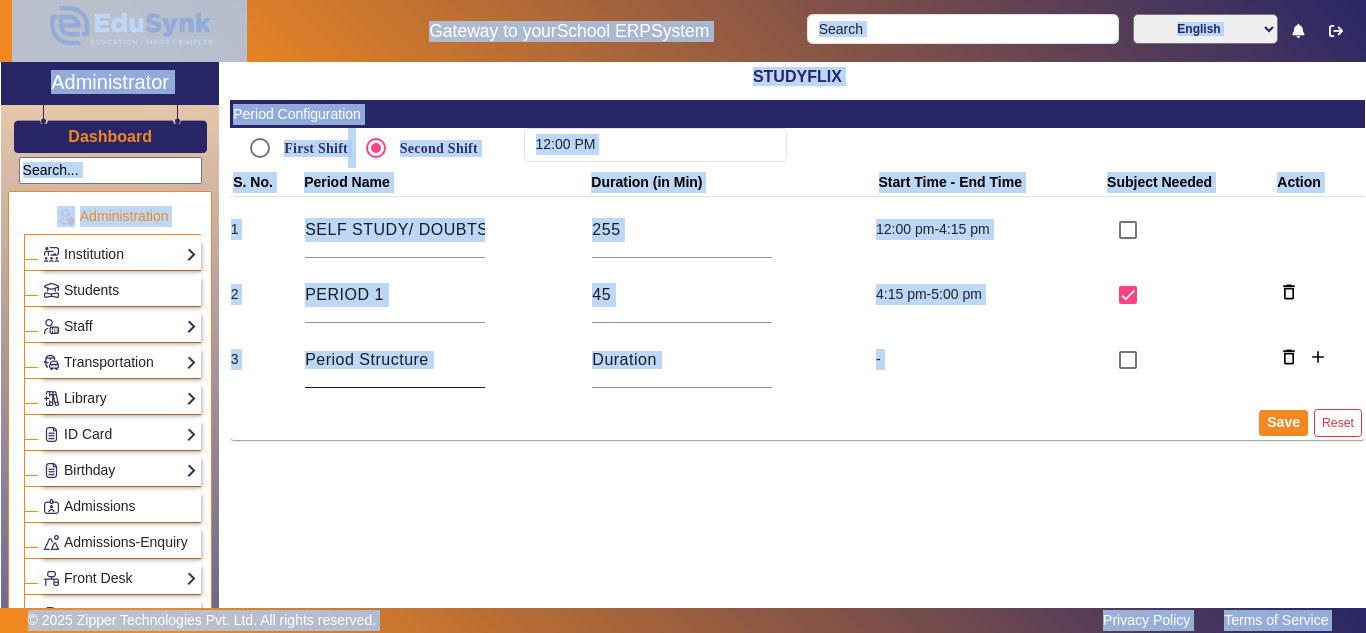 click at bounding box center (395, 360) 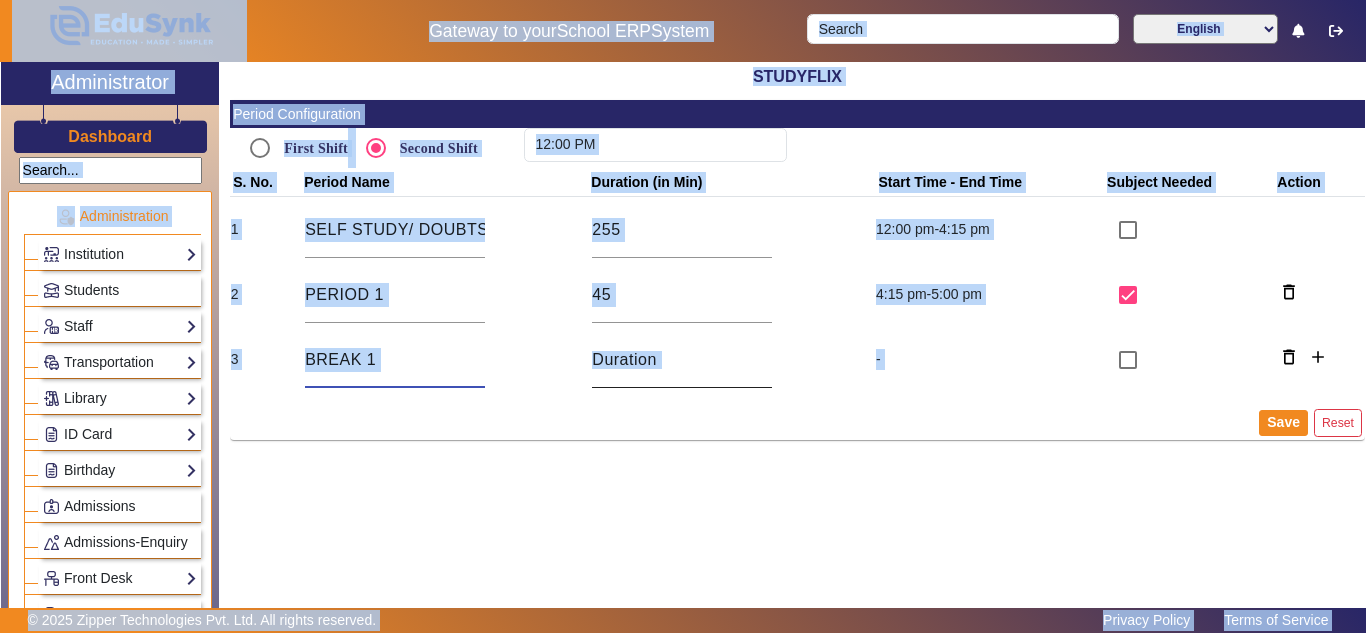 type on "BREAK 1" 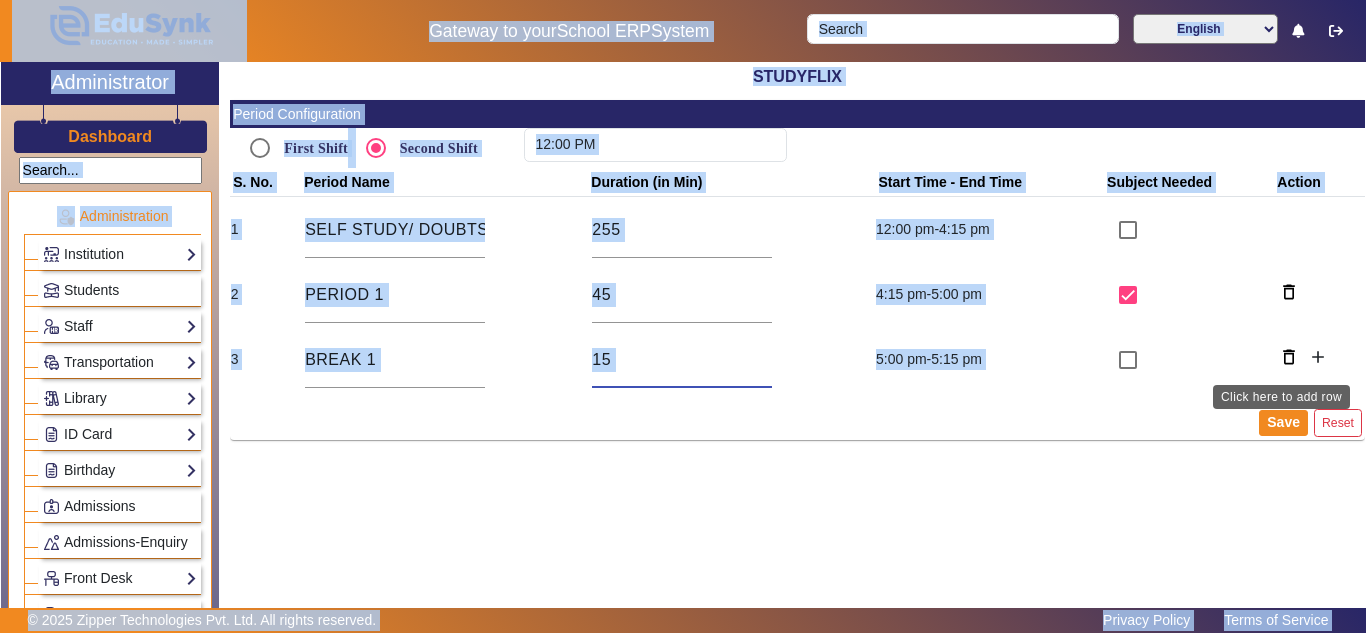 type on "15" 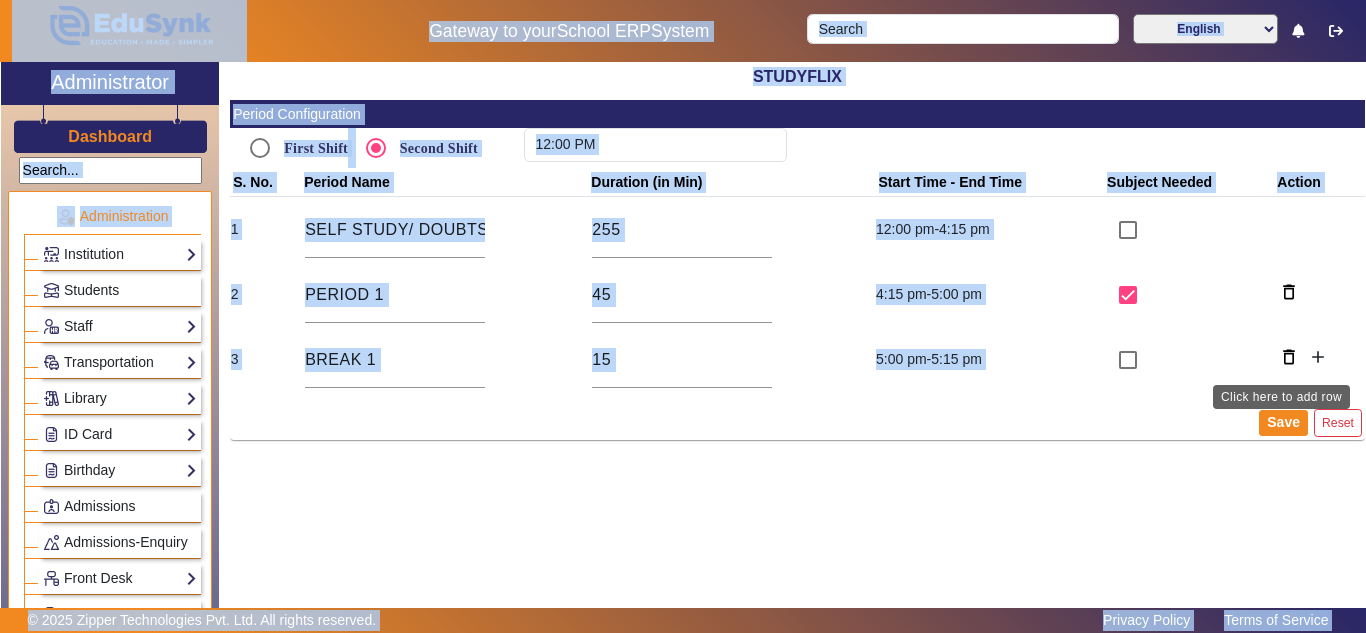 click on "add" 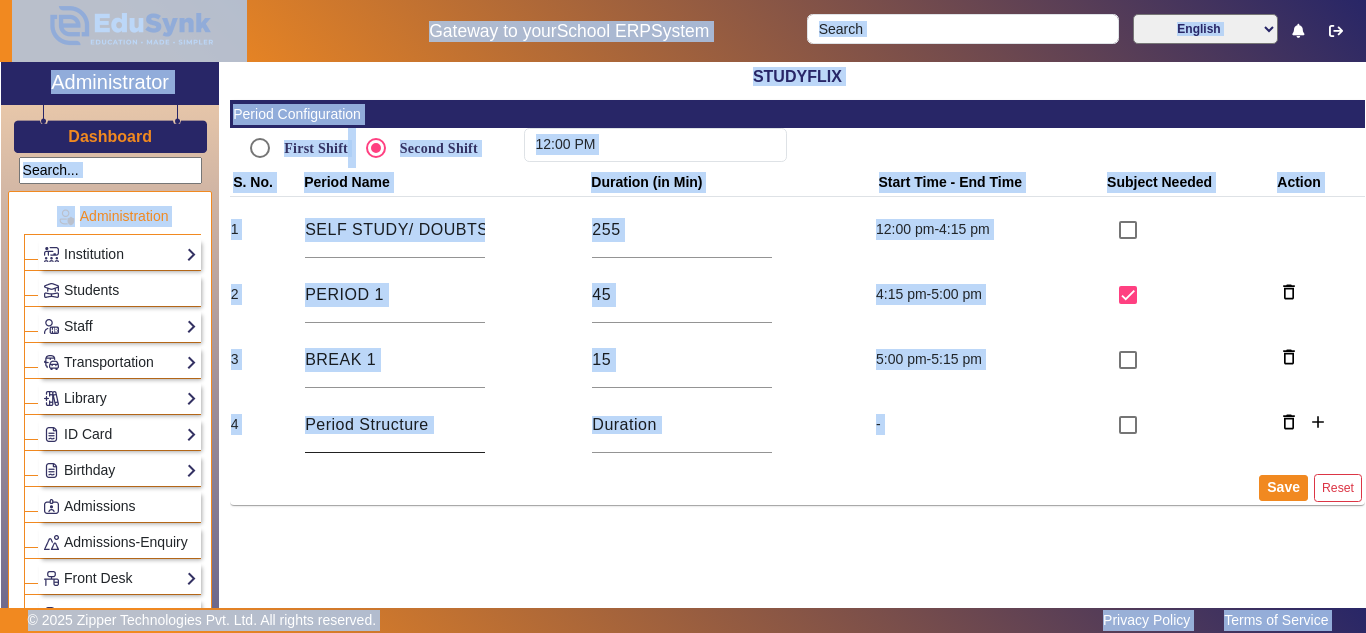 click at bounding box center (395, 425) 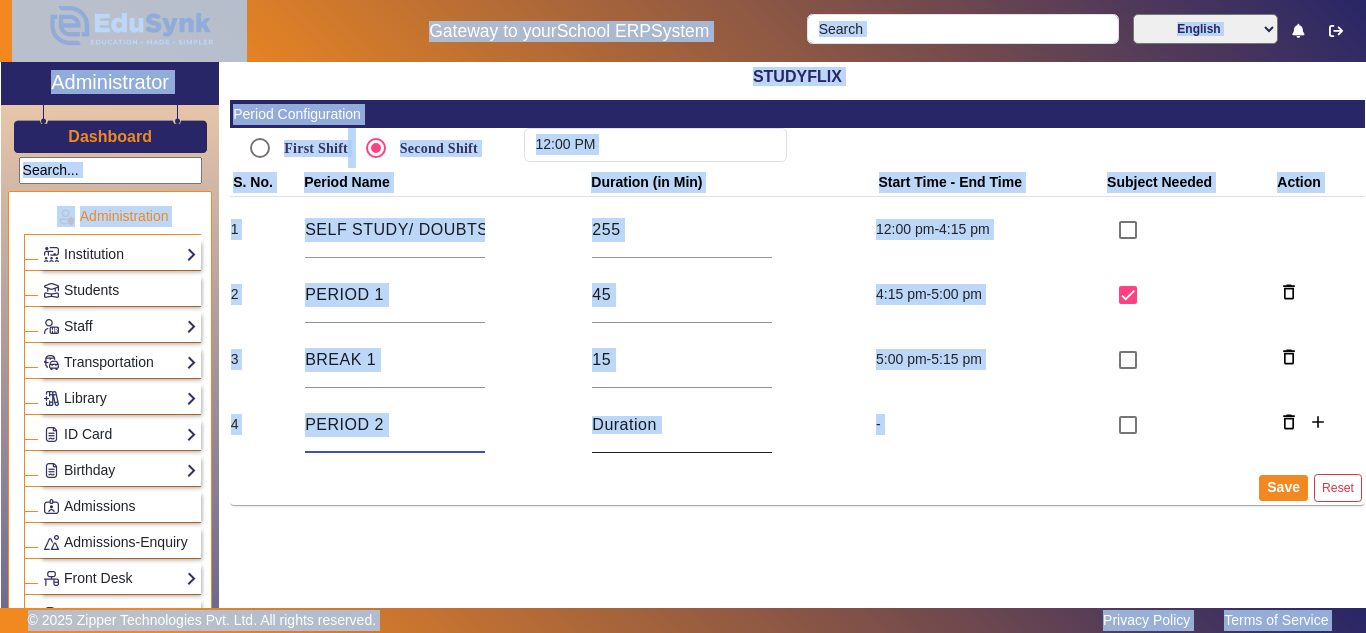 type on "PERIOD 2" 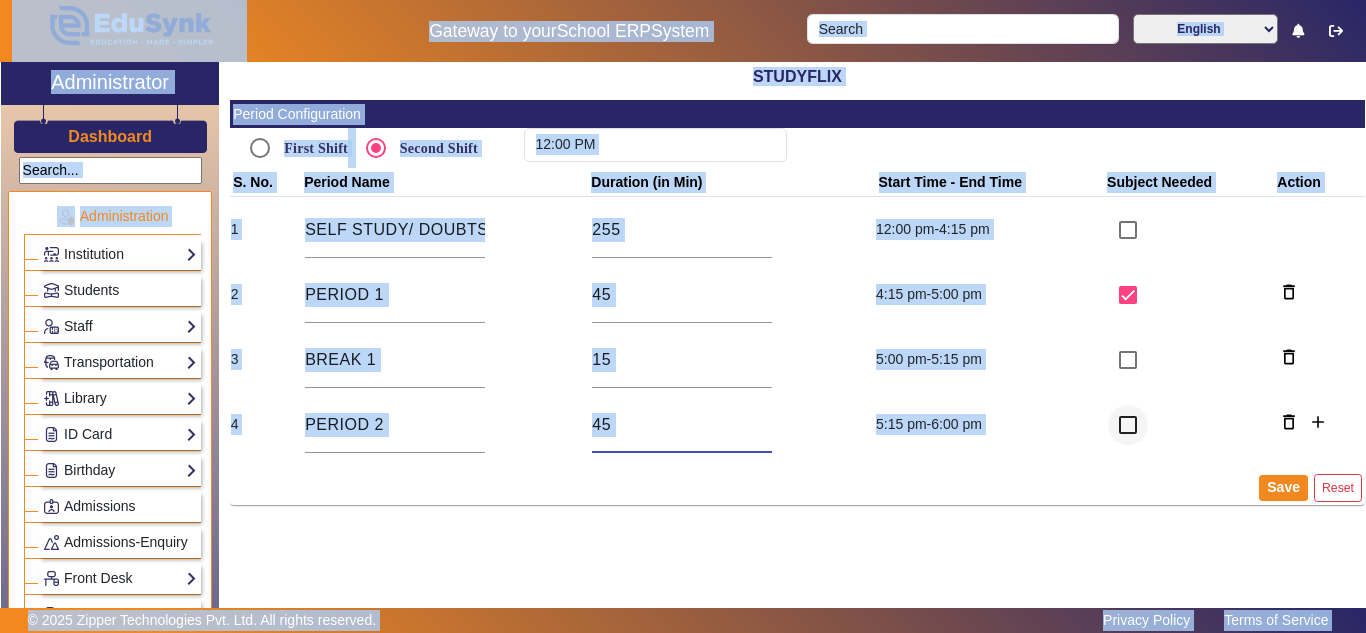 type on "45" 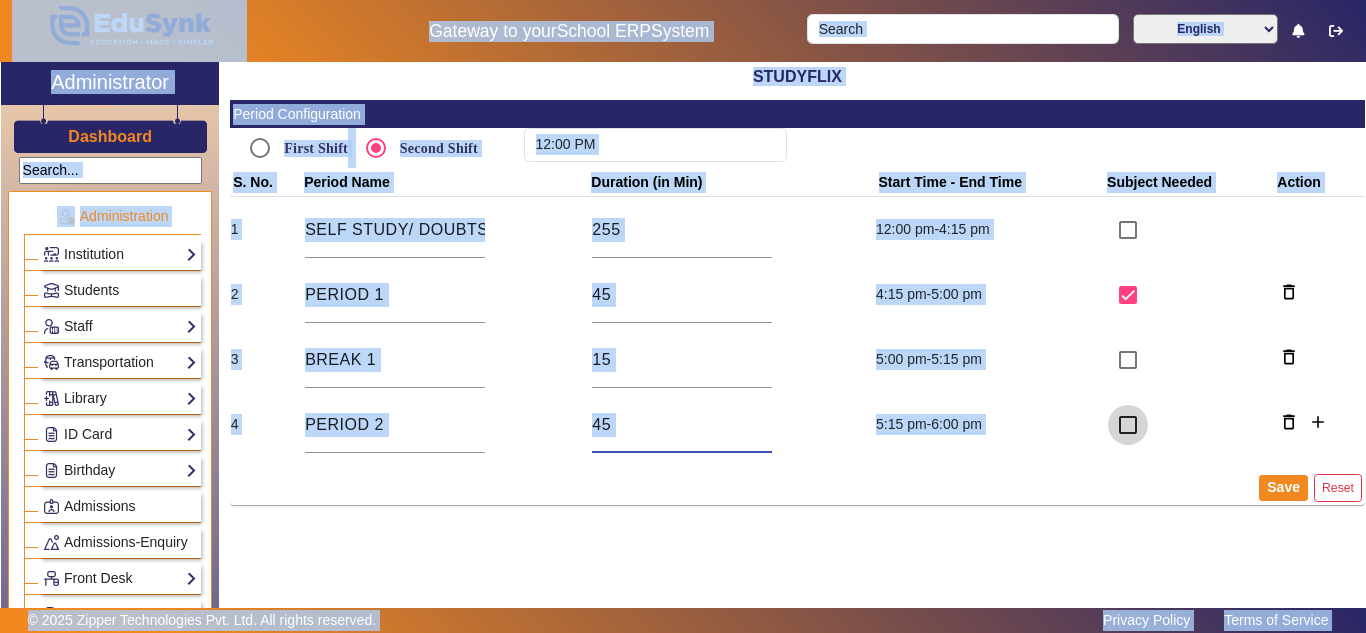 click at bounding box center [1128, 425] 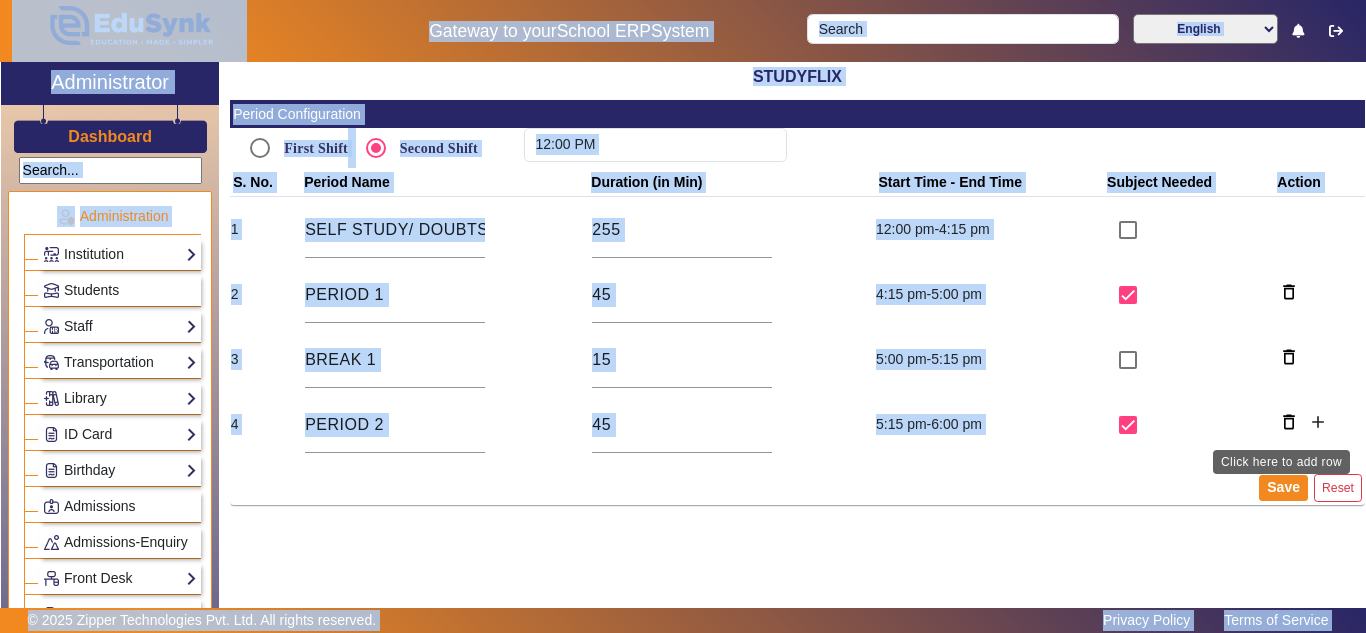 click on "add" 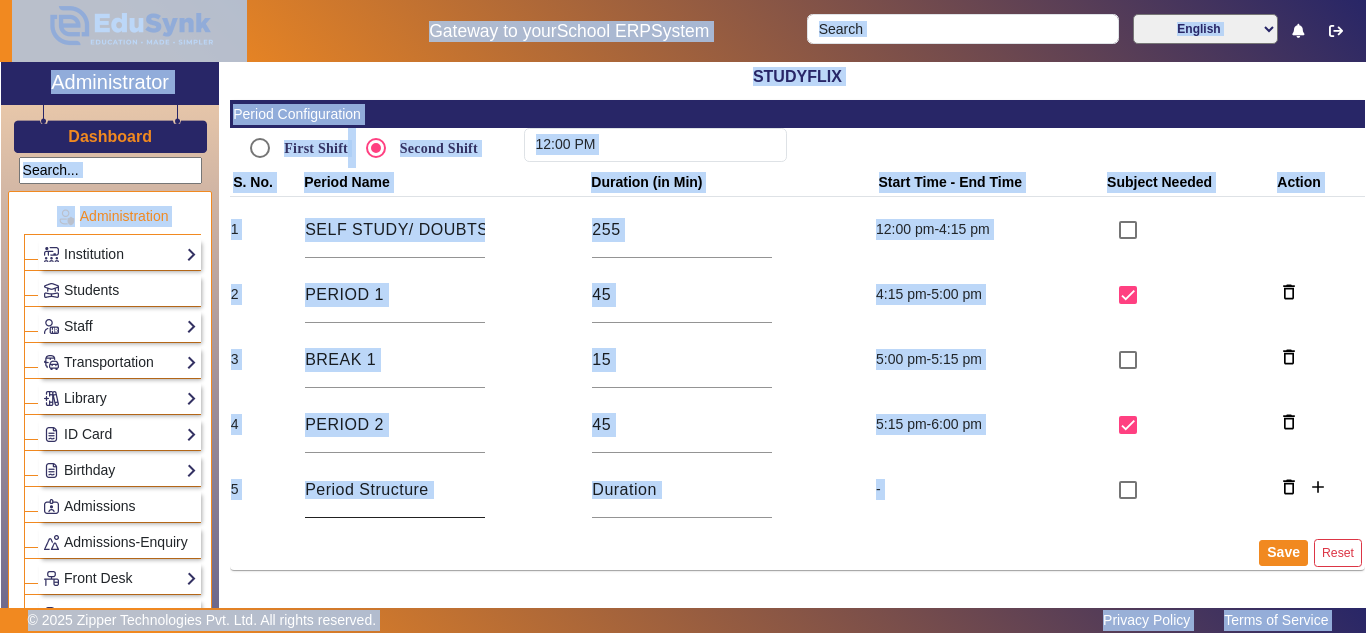 click at bounding box center [395, 490] 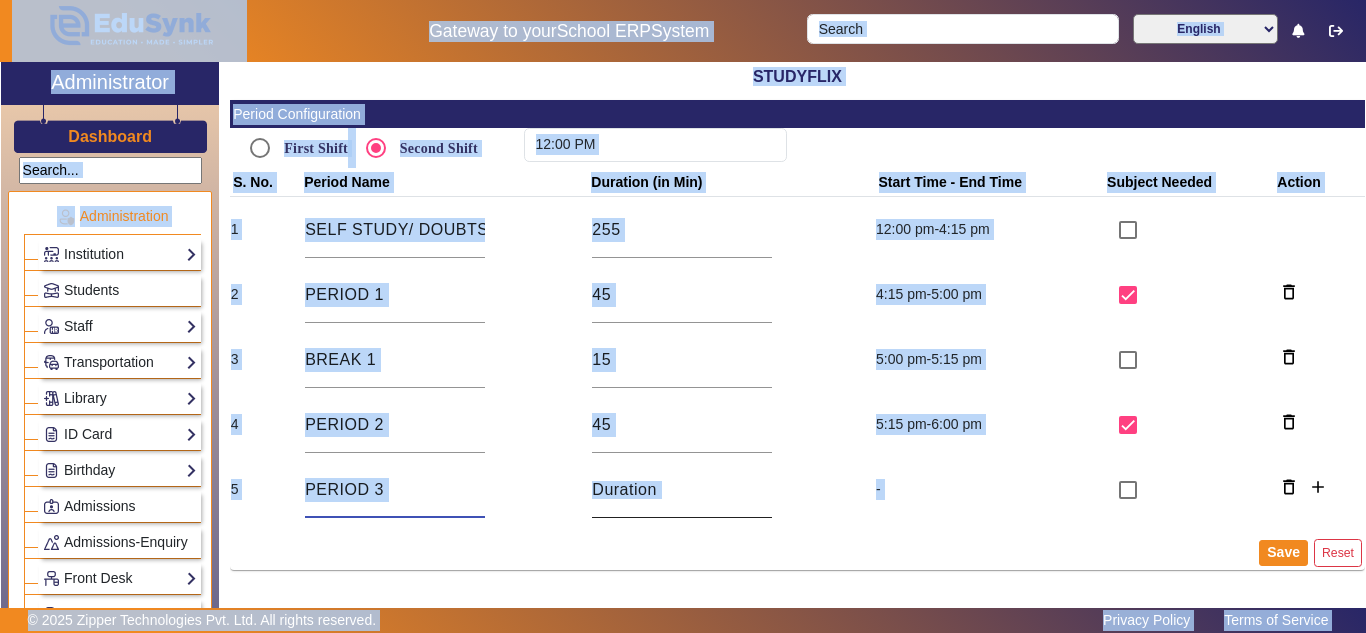 type on "PERIOD 3" 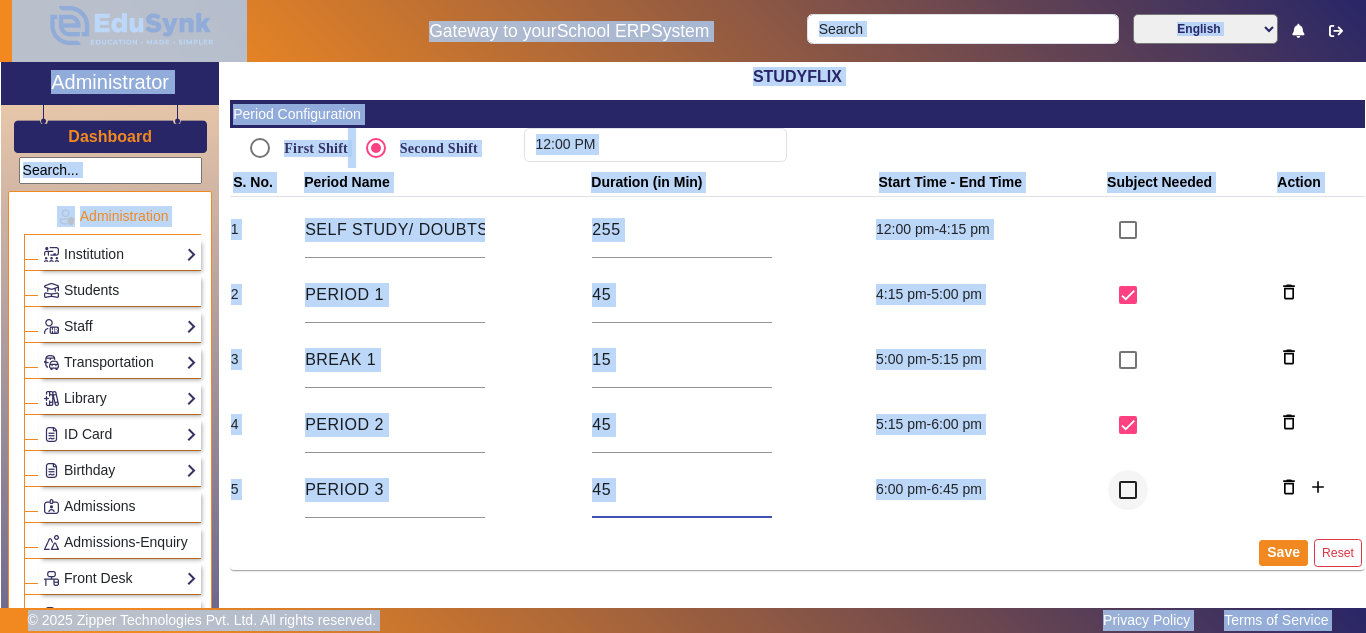 type on "45" 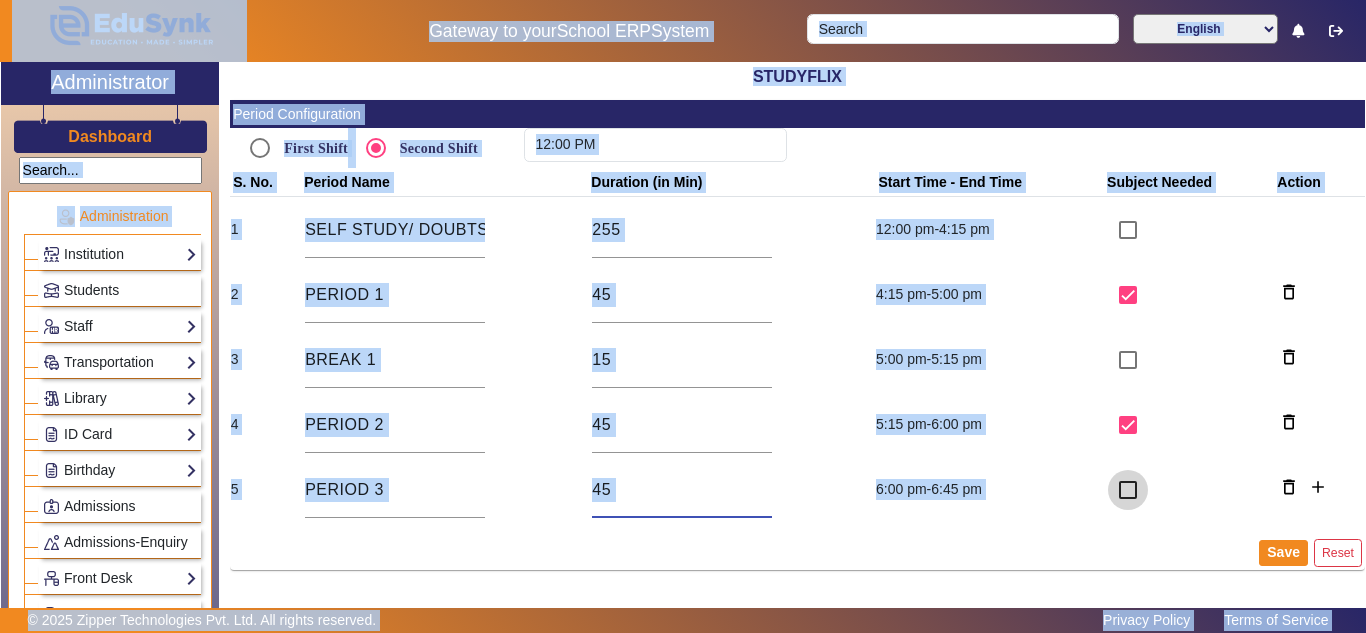 click at bounding box center [1128, 490] 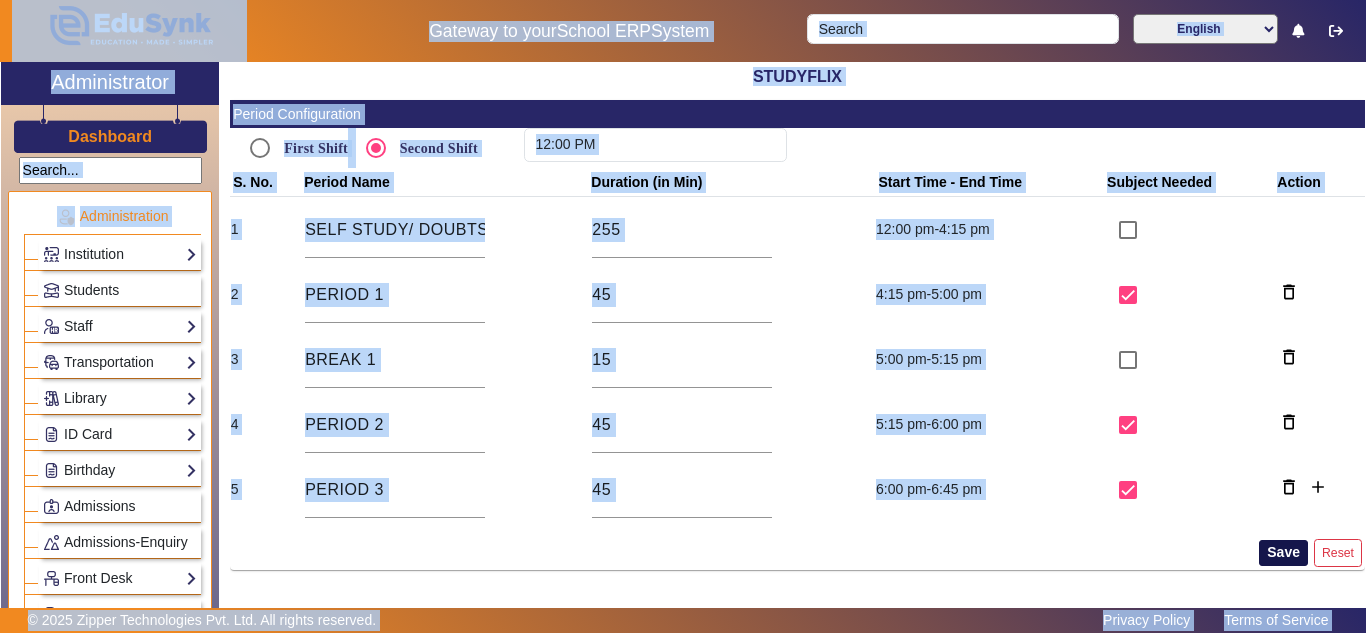 click on "Save" 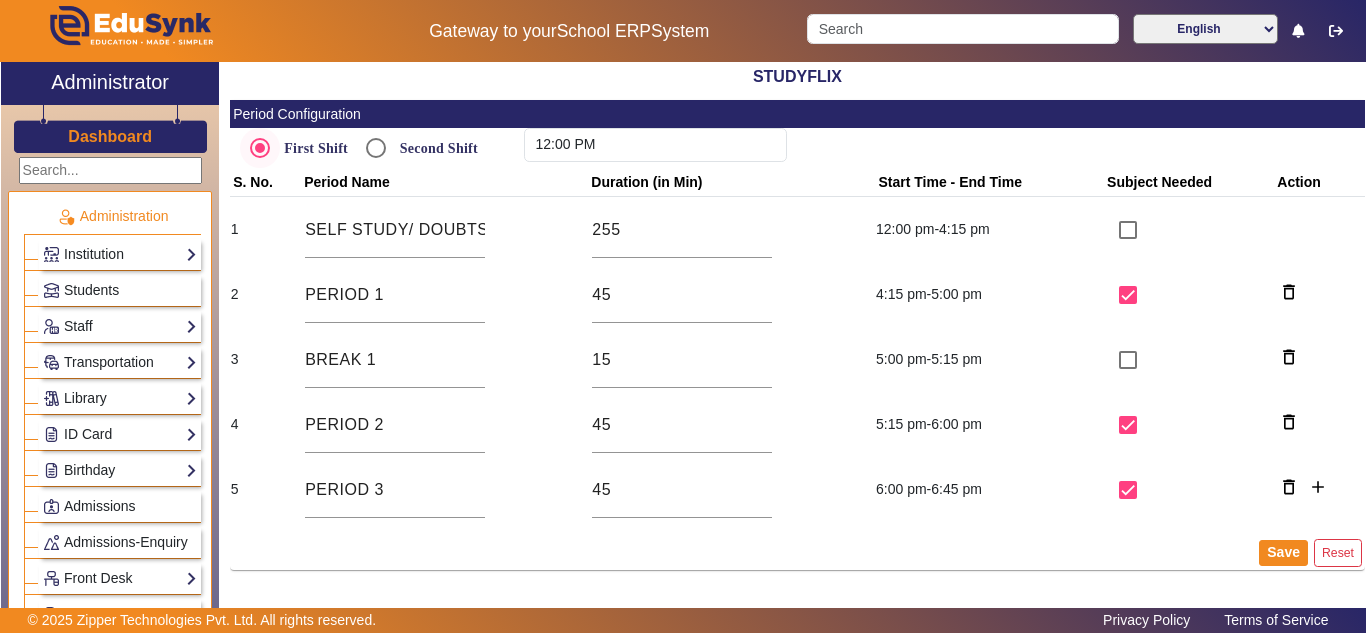 scroll, scrollTop: 0, scrollLeft: 0, axis: both 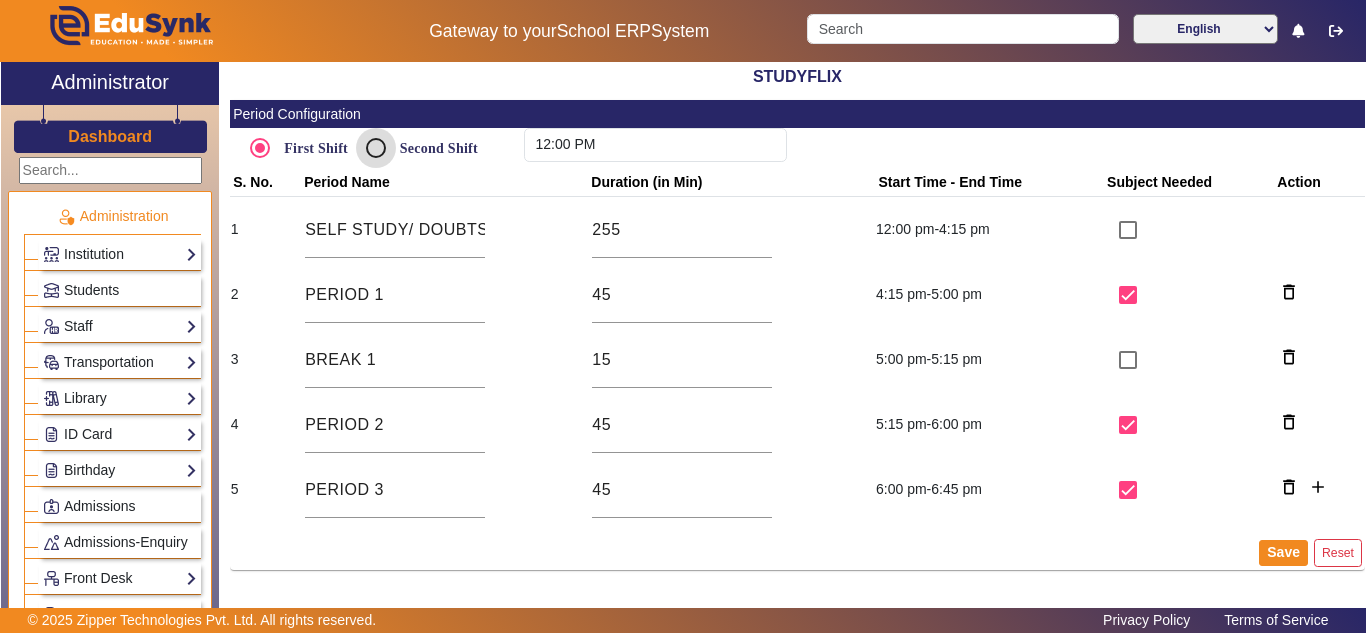 click on "Second Shift" at bounding box center (376, 148) 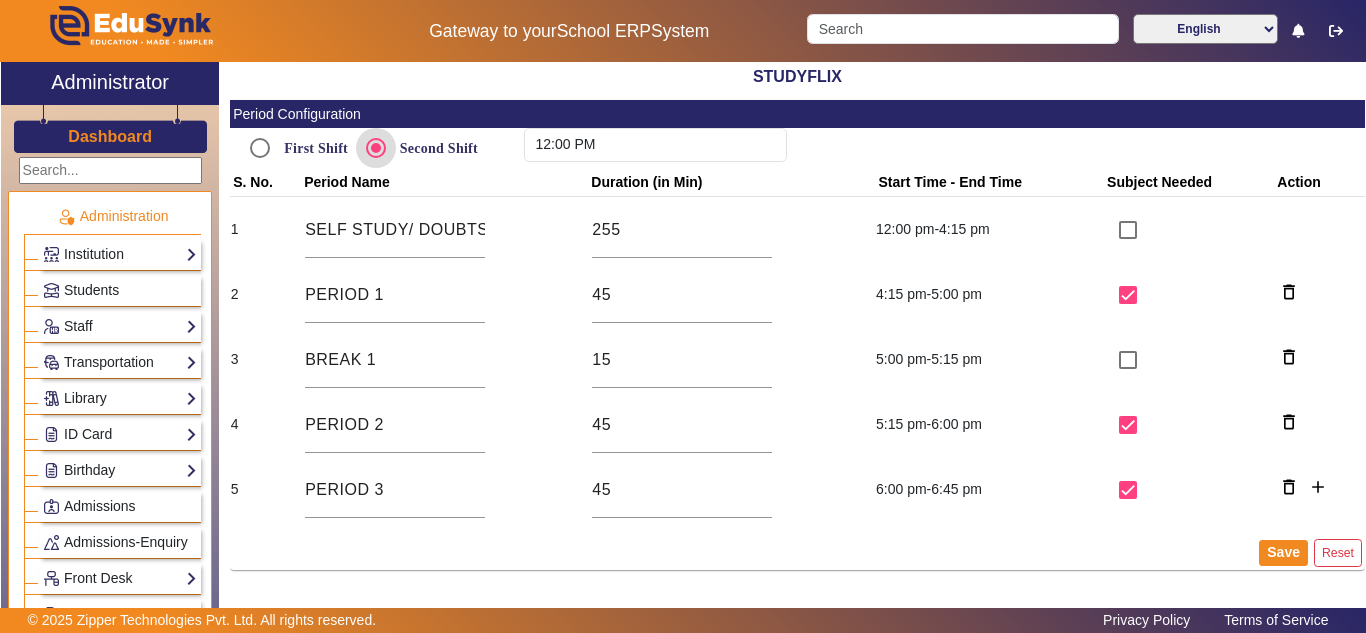 type on "12:00 AM" 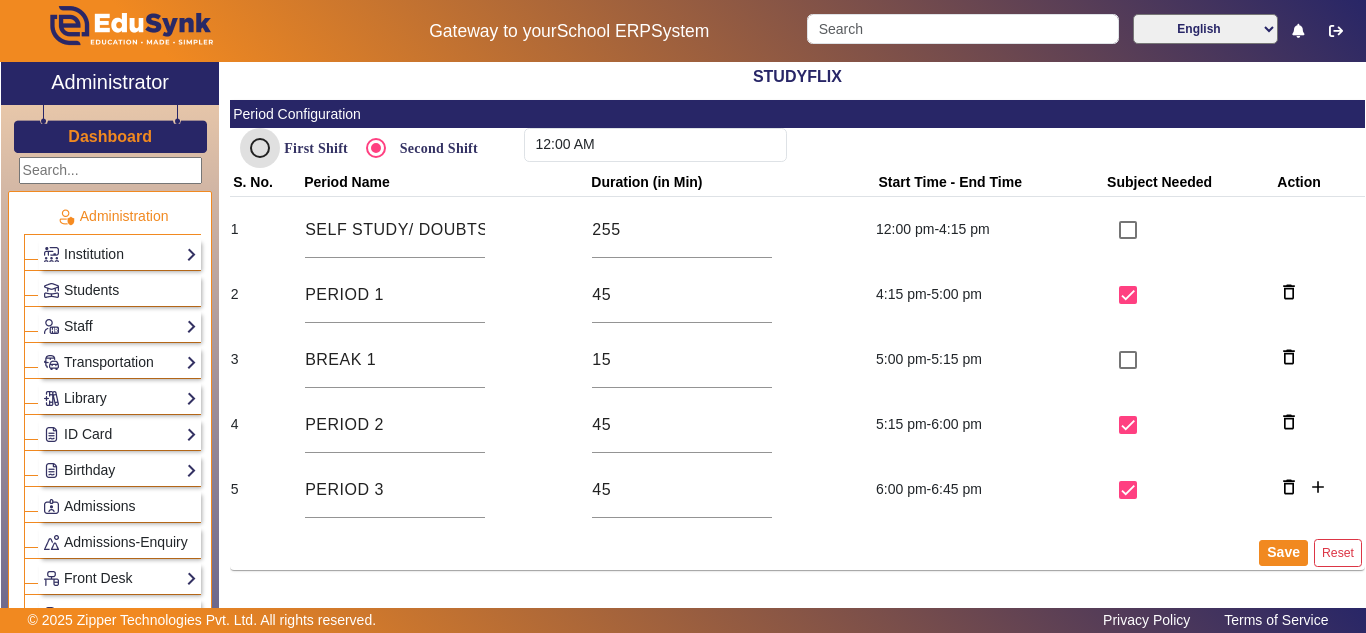 click on "First Shift" at bounding box center [260, 148] 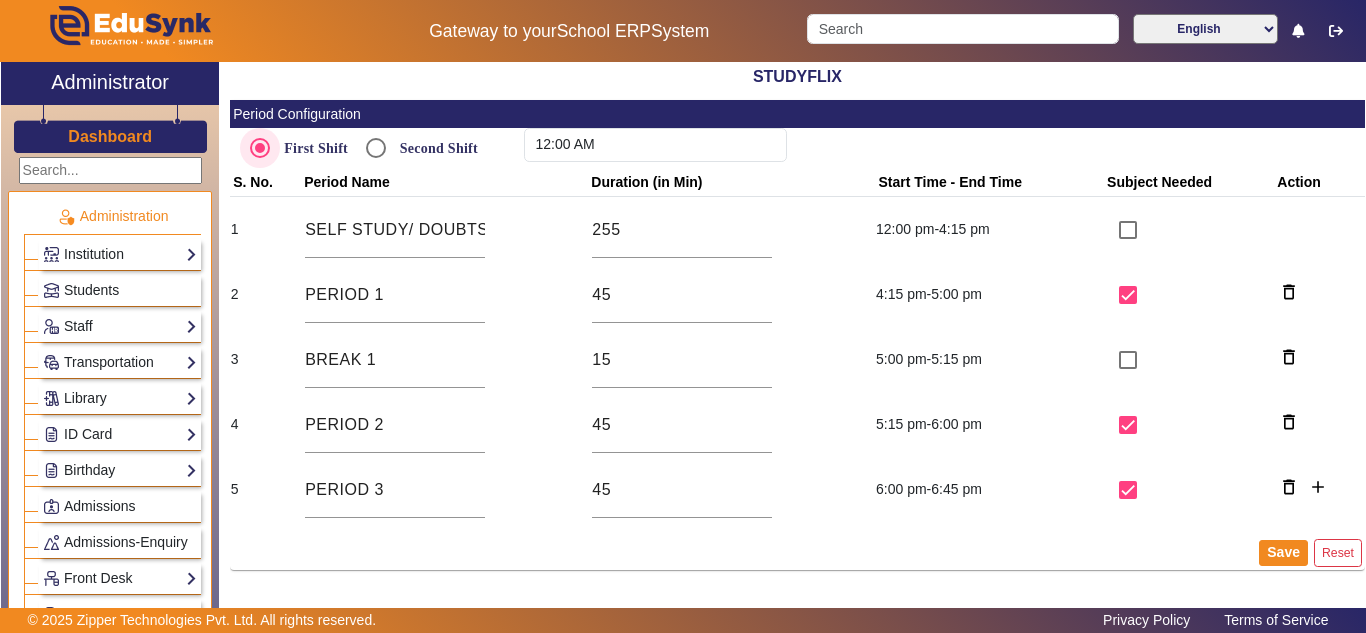 type on "12:00 PM" 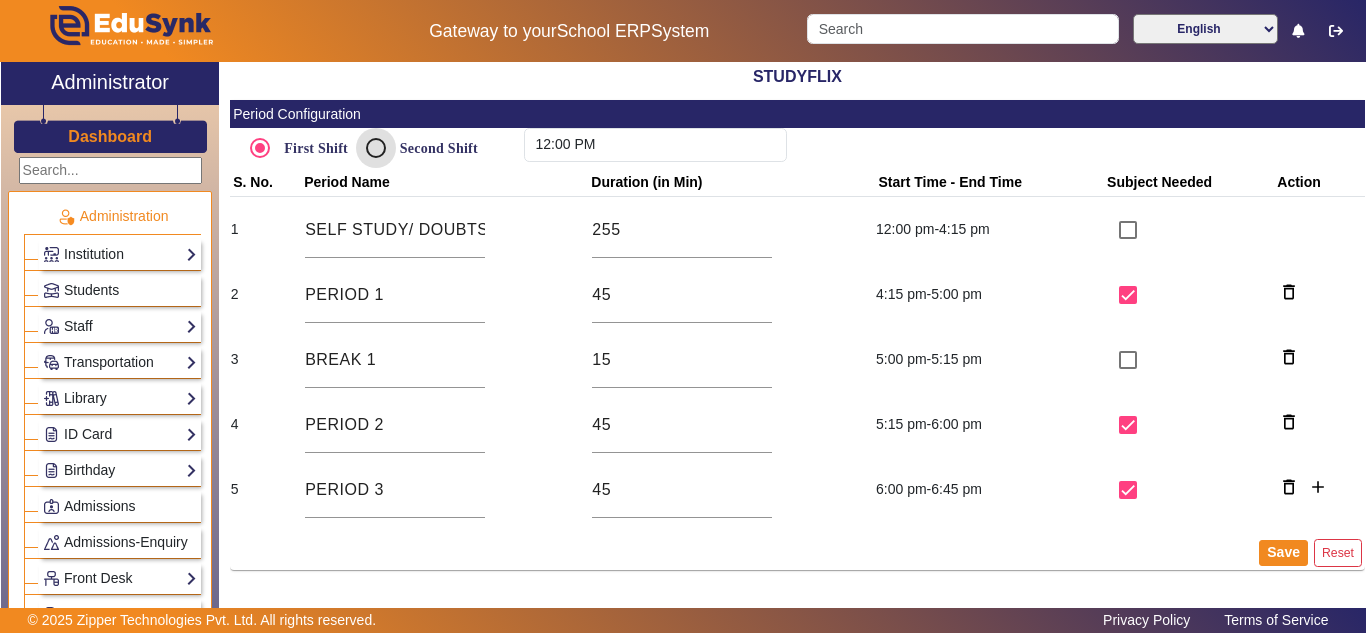 click on "Second Shift" at bounding box center (376, 148) 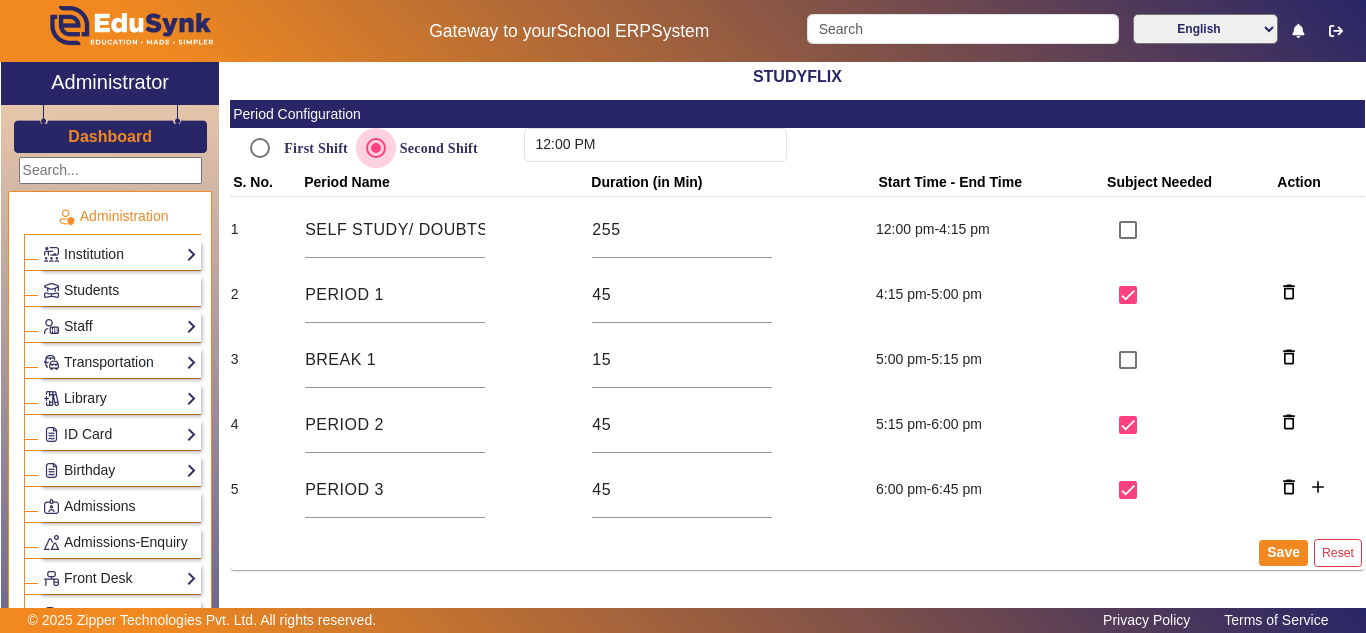 type on "12:00 AM" 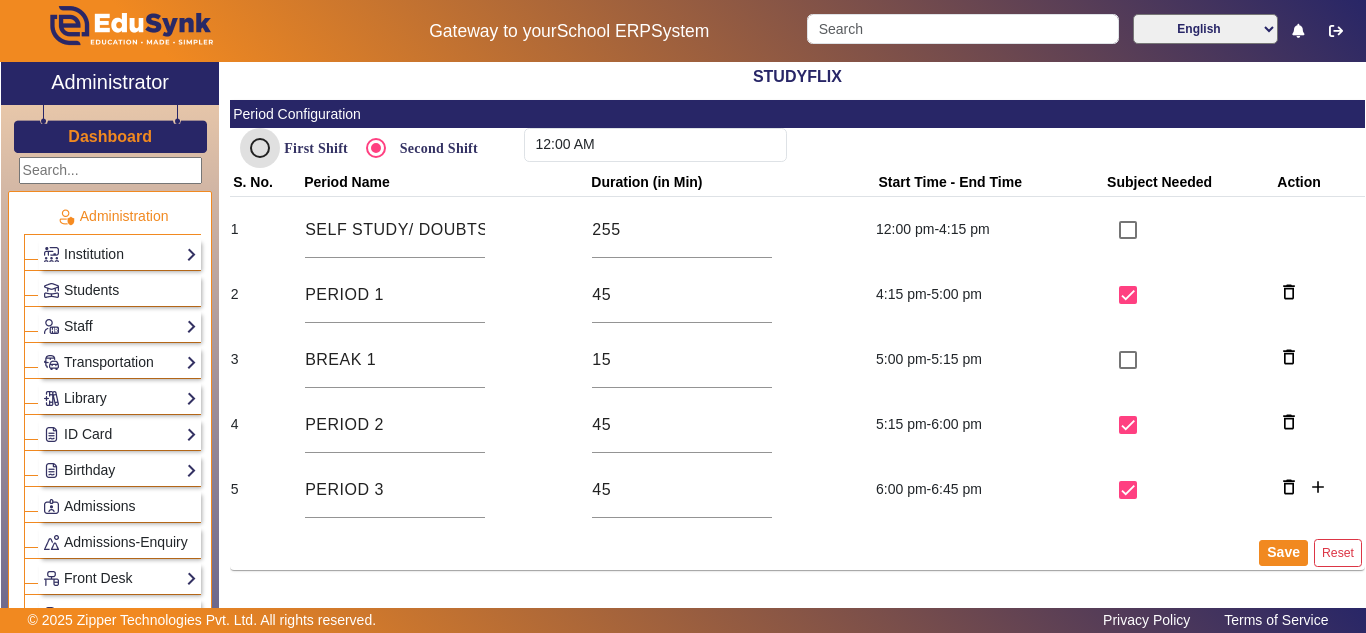 click on "First Shift" at bounding box center (260, 148) 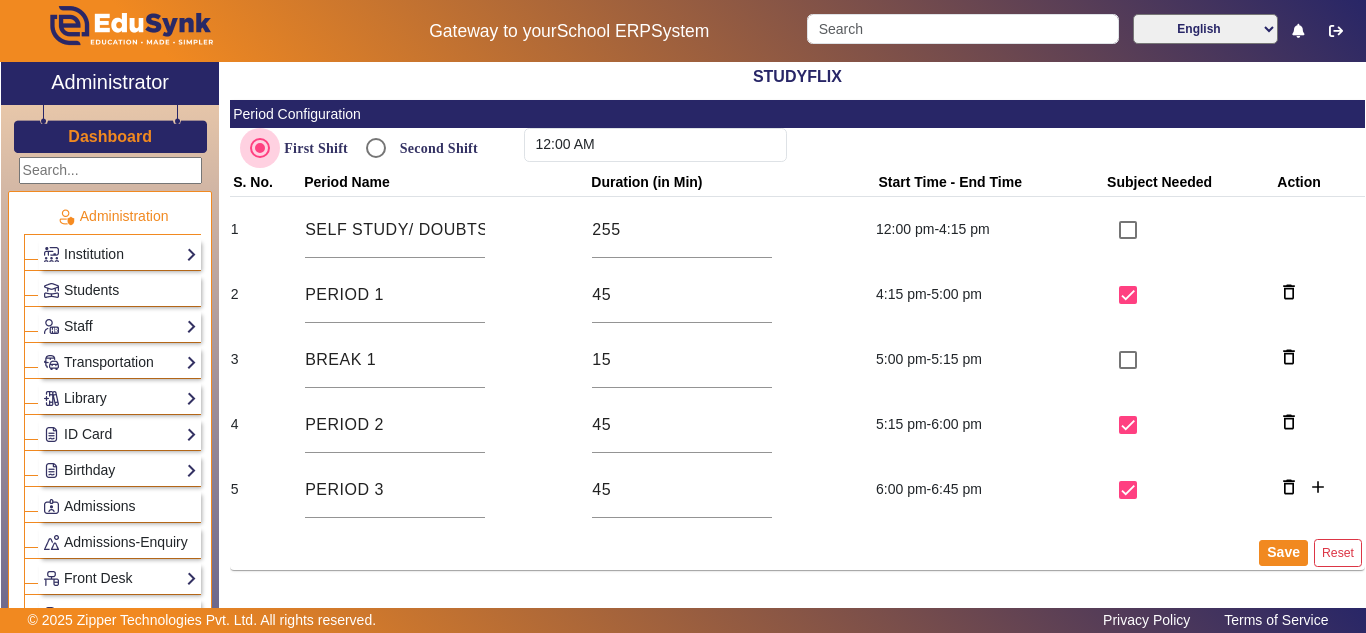 type on "12:00 PM" 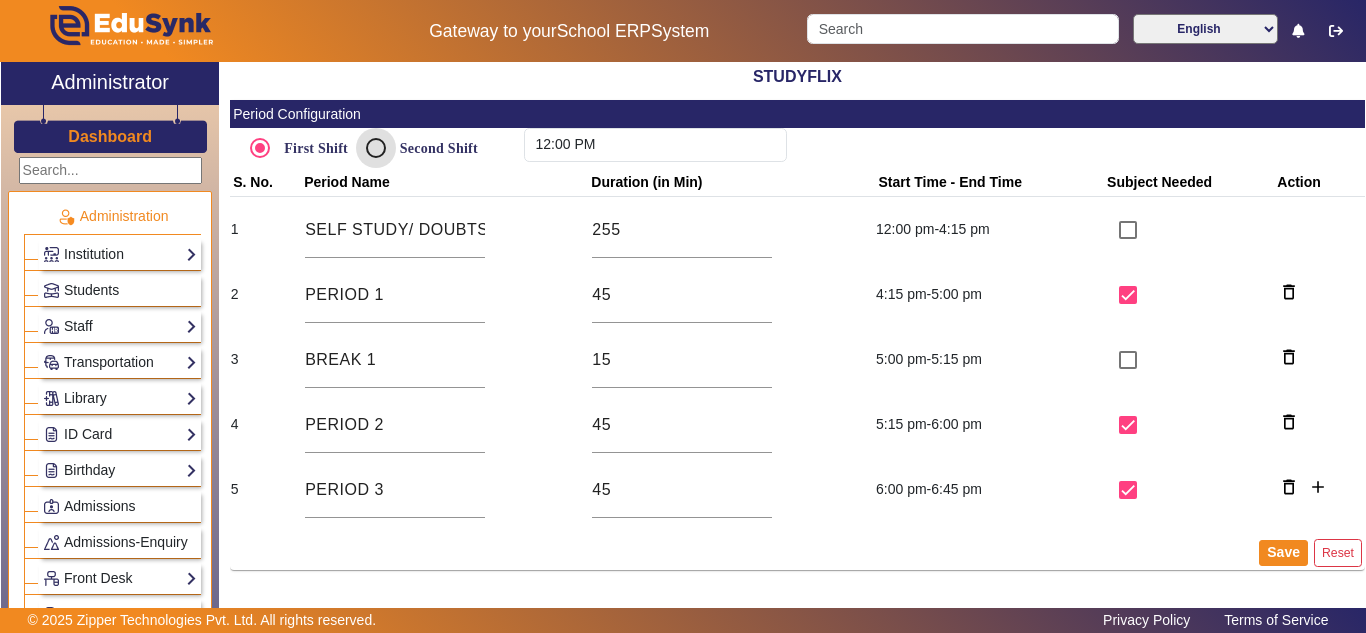 click on "Second Shift" at bounding box center [376, 148] 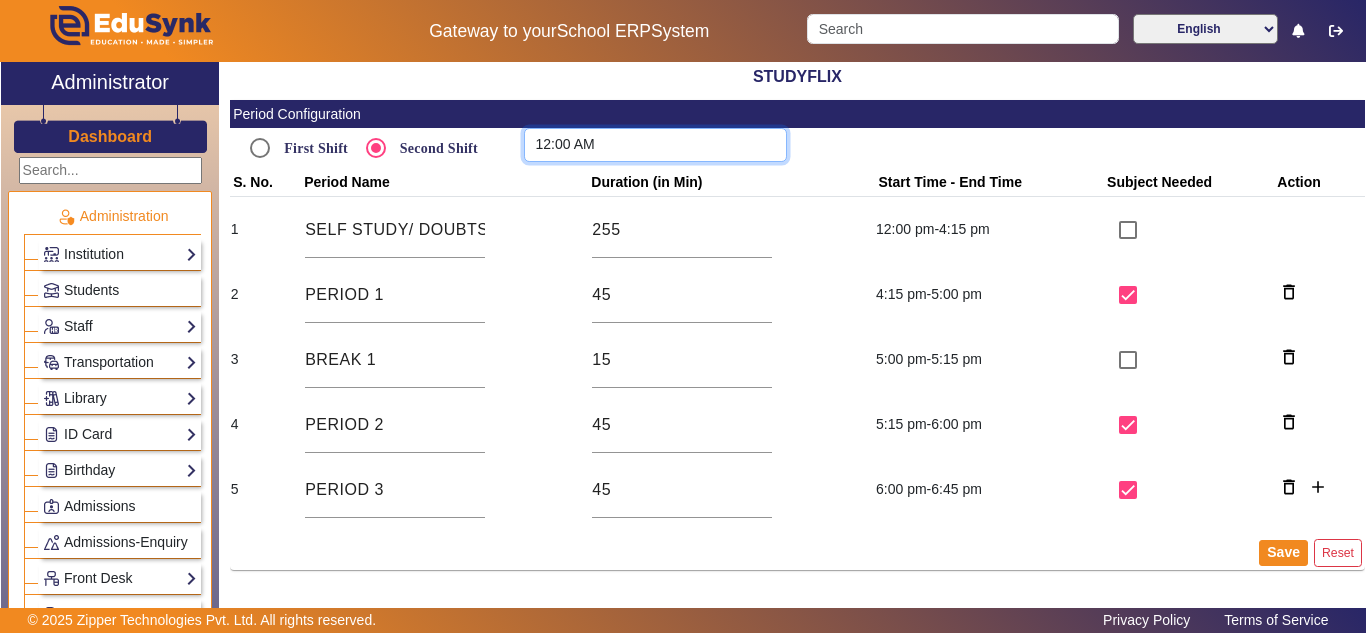 click on "12:00 AM" 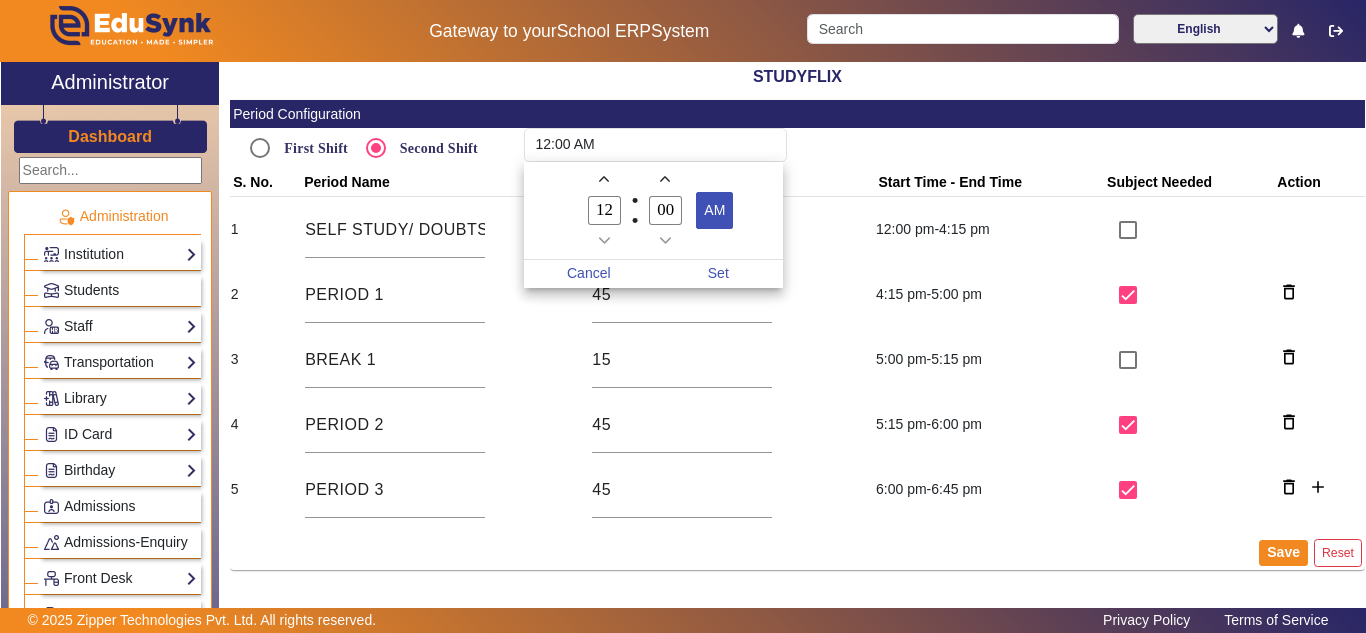 click on "AM" at bounding box center [714, 210] 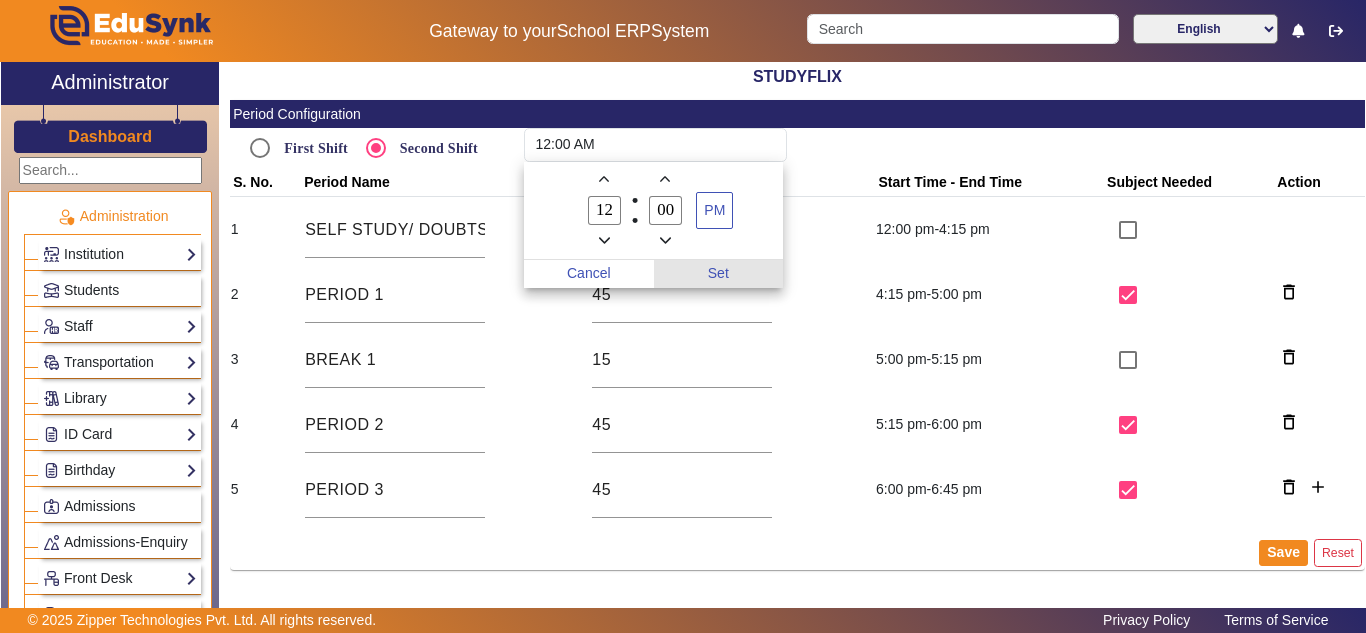 click on "Set" at bounding box center [719, 274] 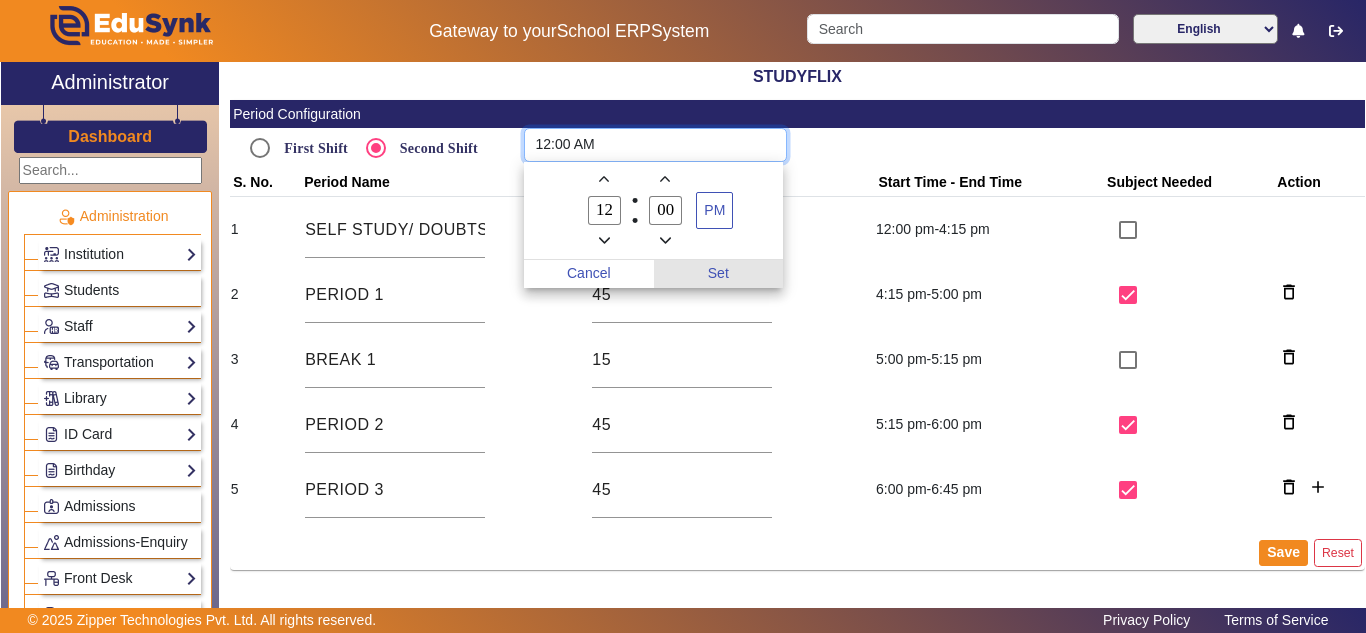 type on "12:00 PM" 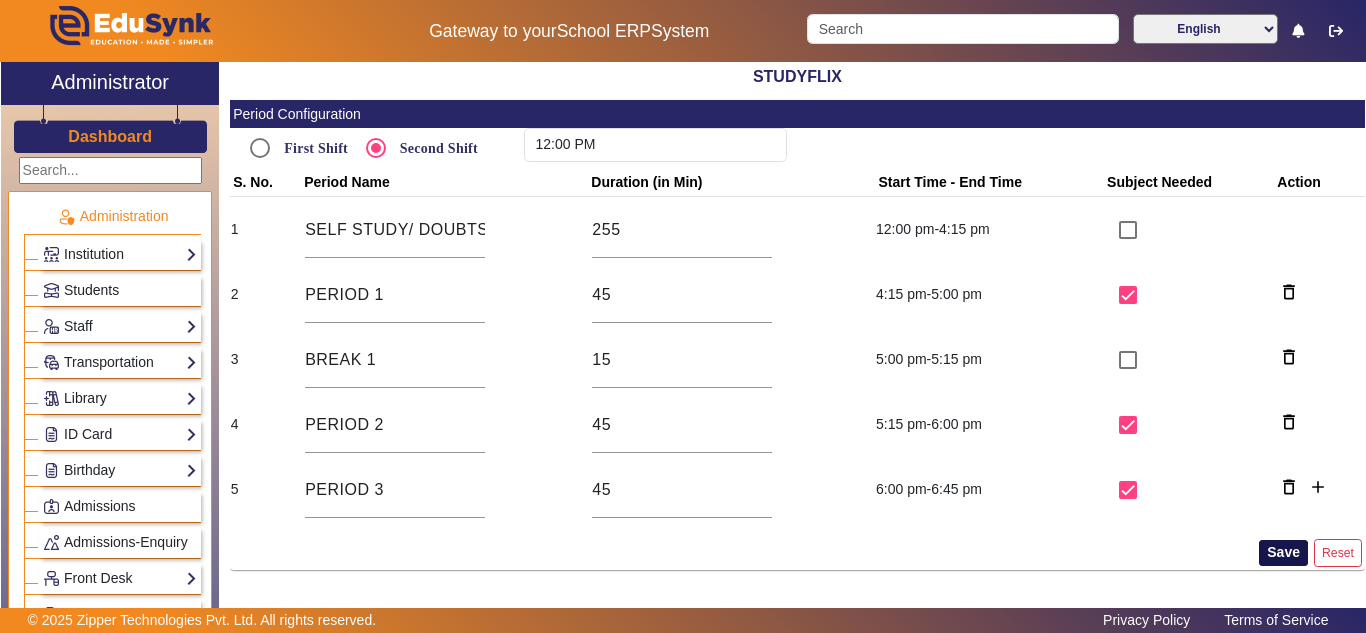 click on "Save" 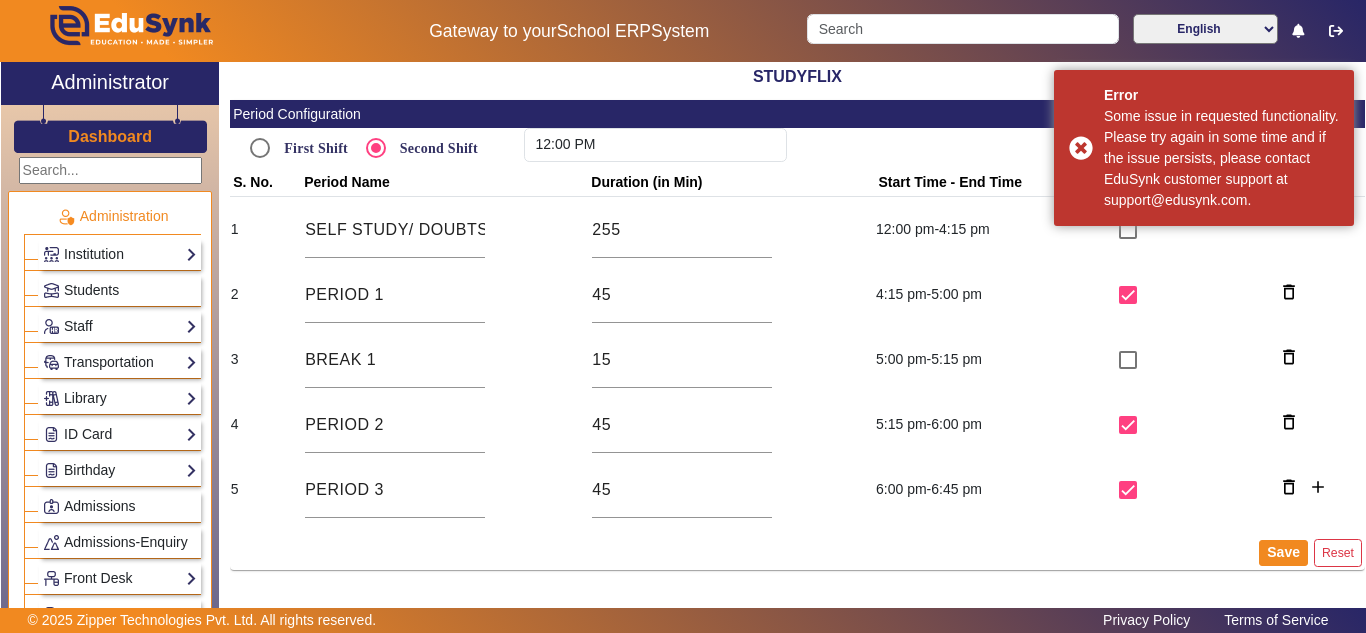 type 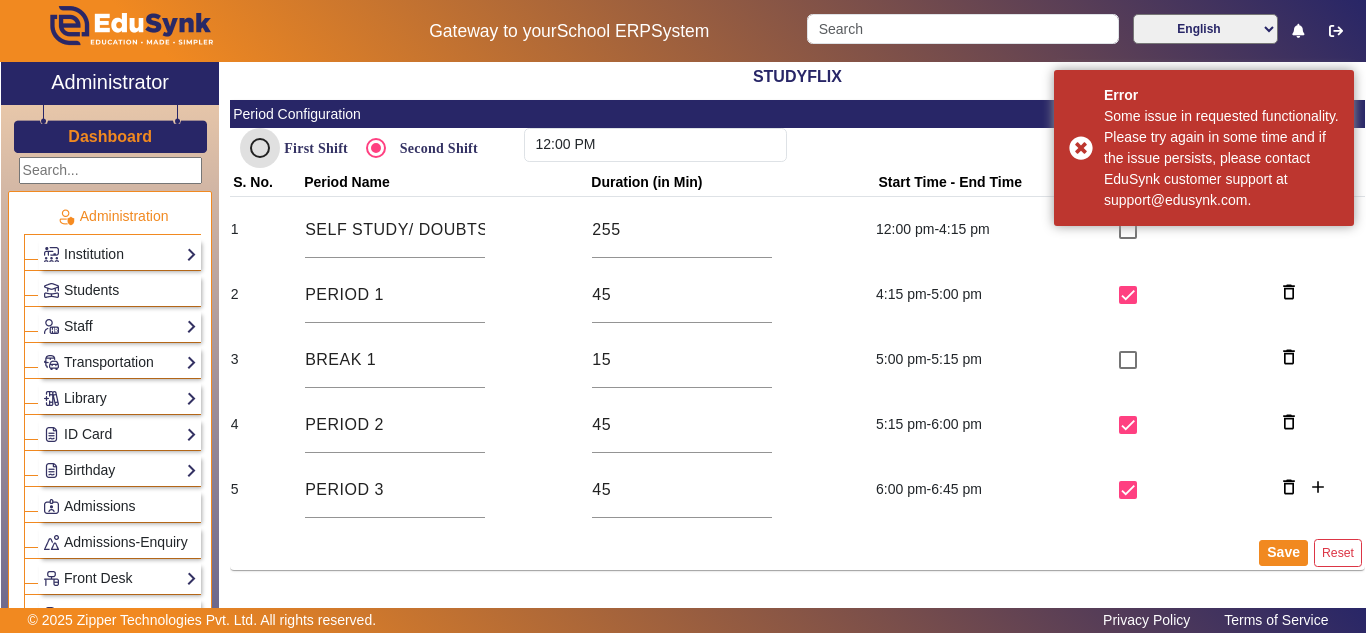 click on "First Shift" at bounding box center [260, 148] 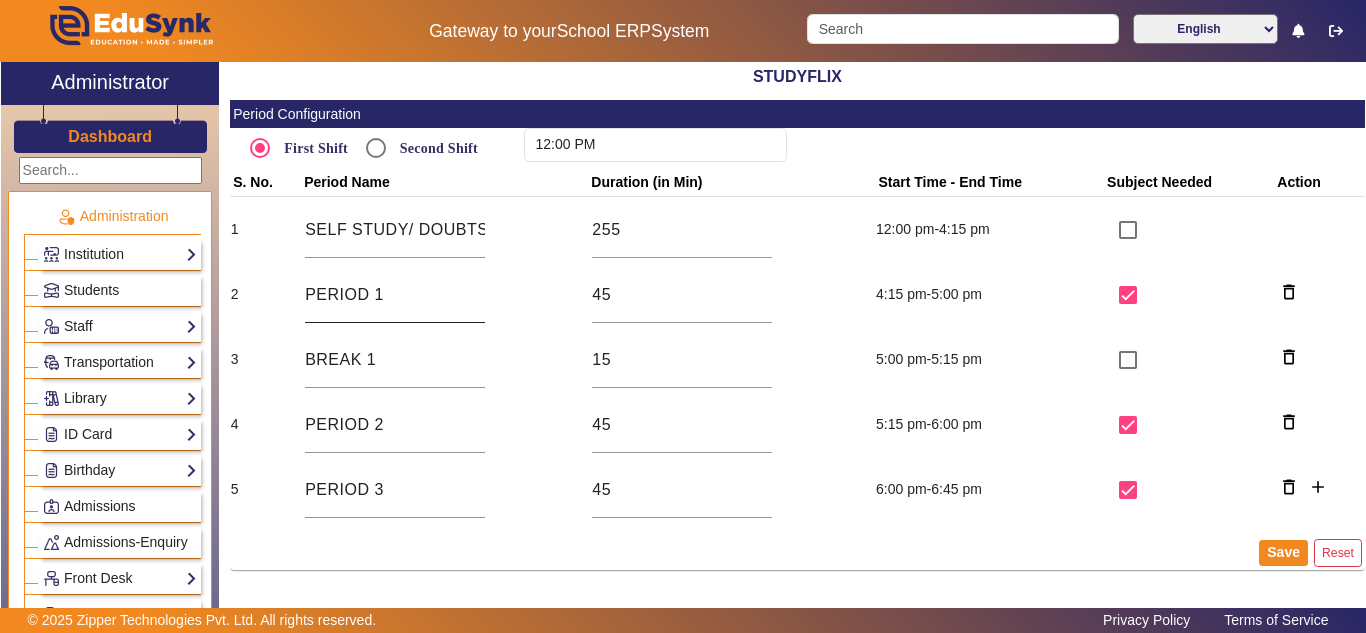 scroll, scrollTop: 0, scrollLeft: 0, axis: both 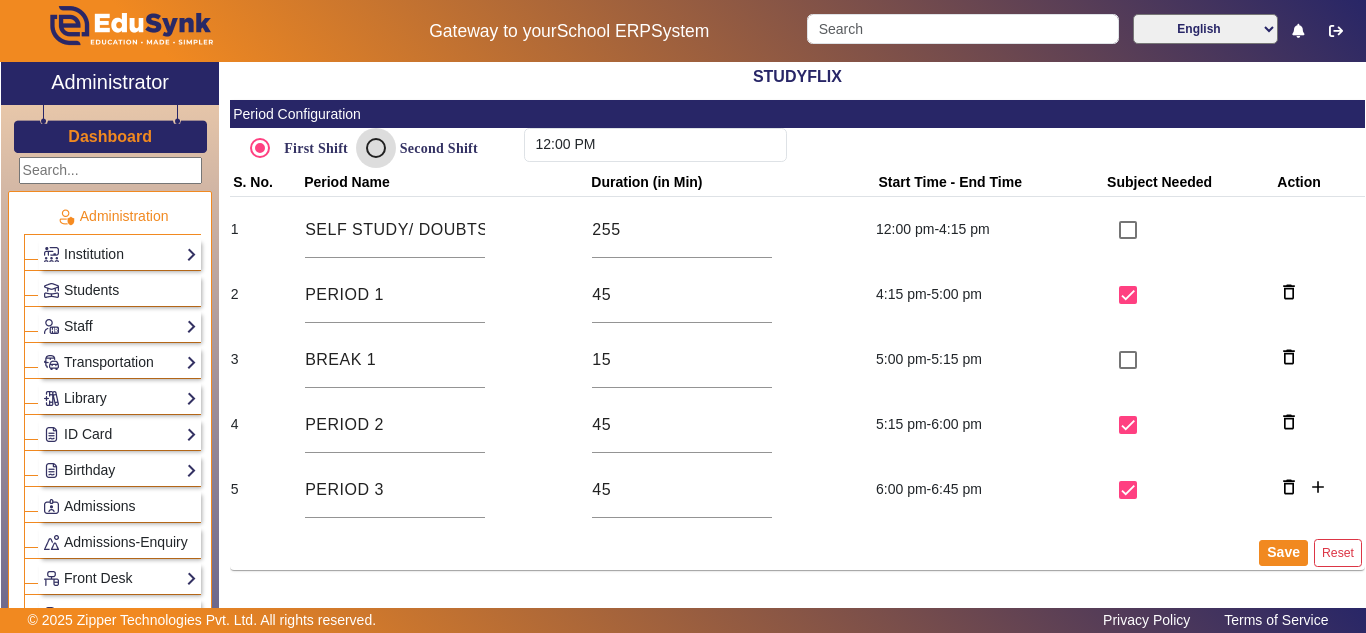 click on "Second Shift" at bounding box center (376, 148) 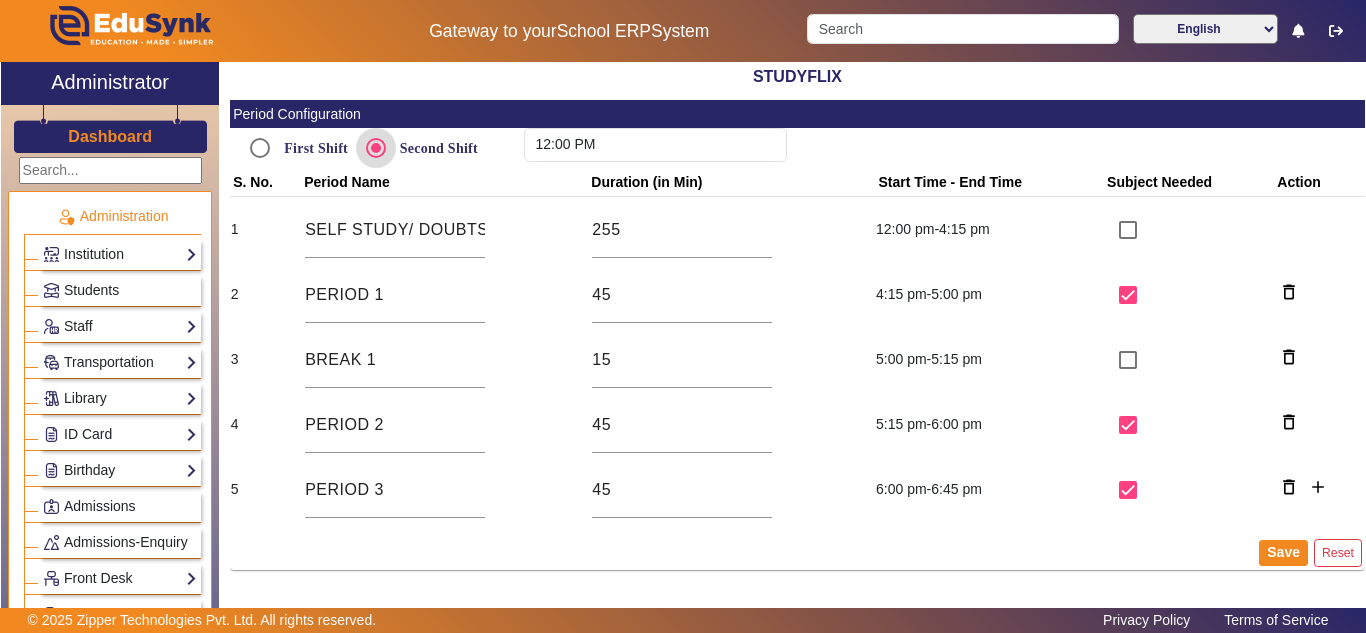 type on "12:00 AM" 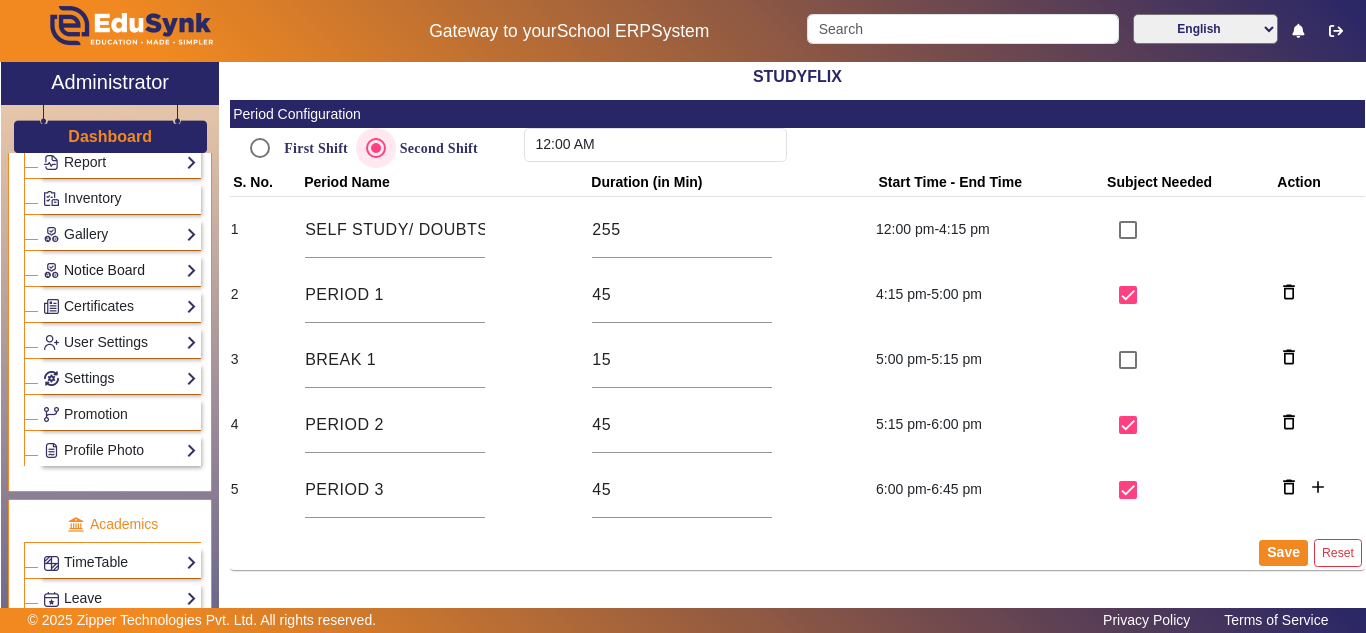 scroll, scrollTop: 667, scrollLeft: 0, axis: vertical 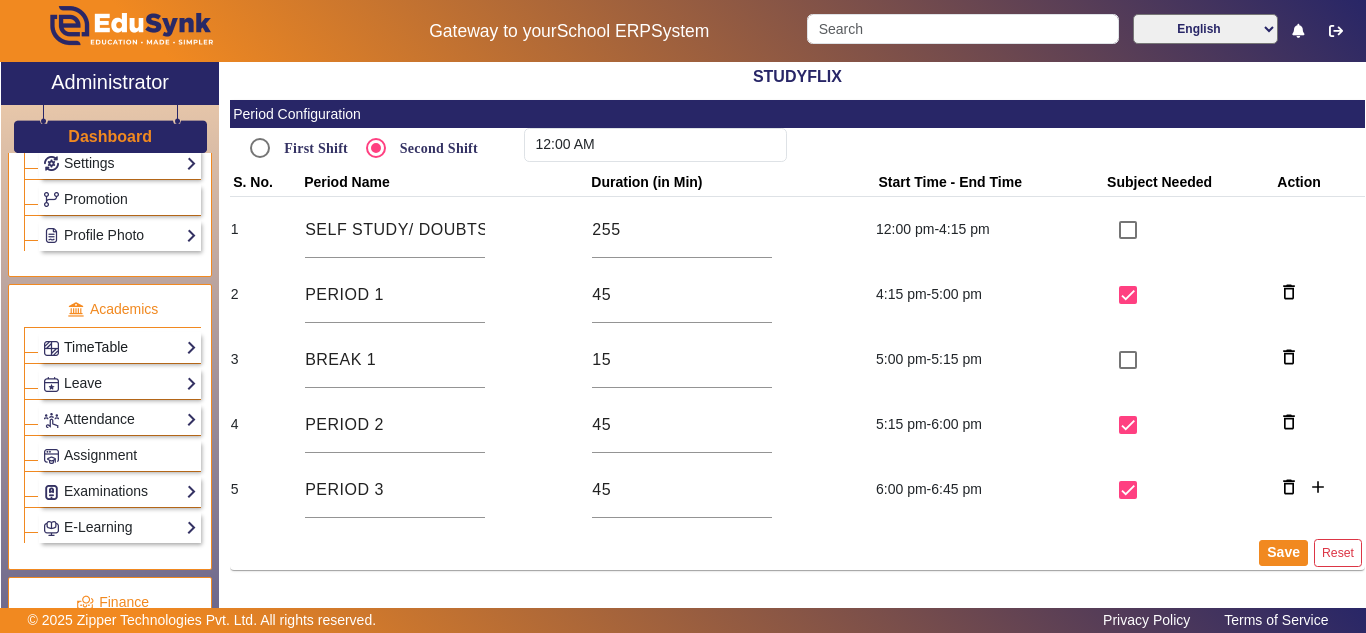 click on "TimeTable" 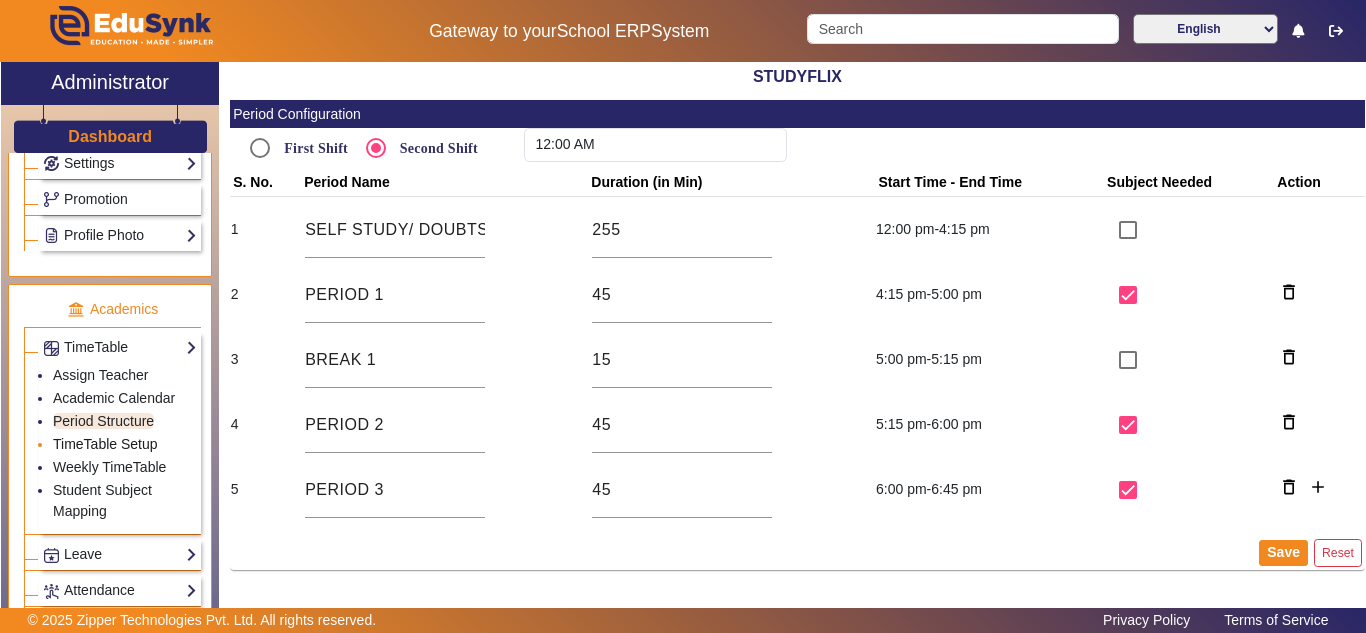 click on "TimeTable Setup" 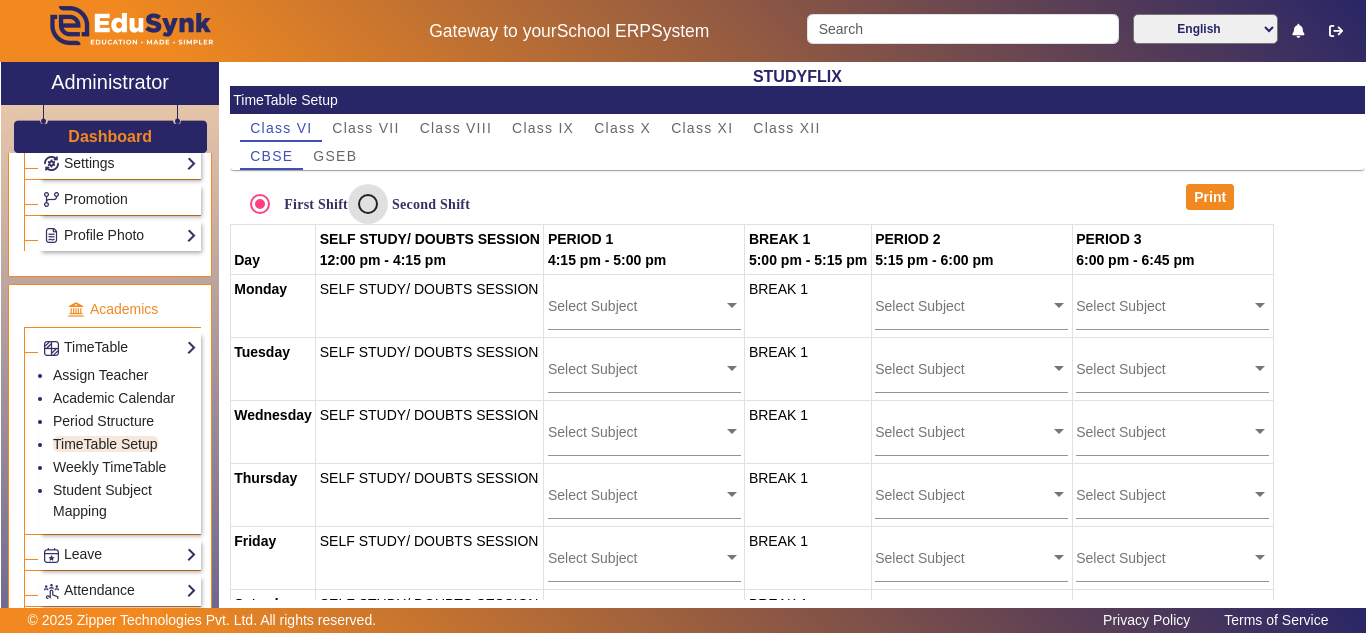 click on "Second Shift" at bounding box center (368, 204) 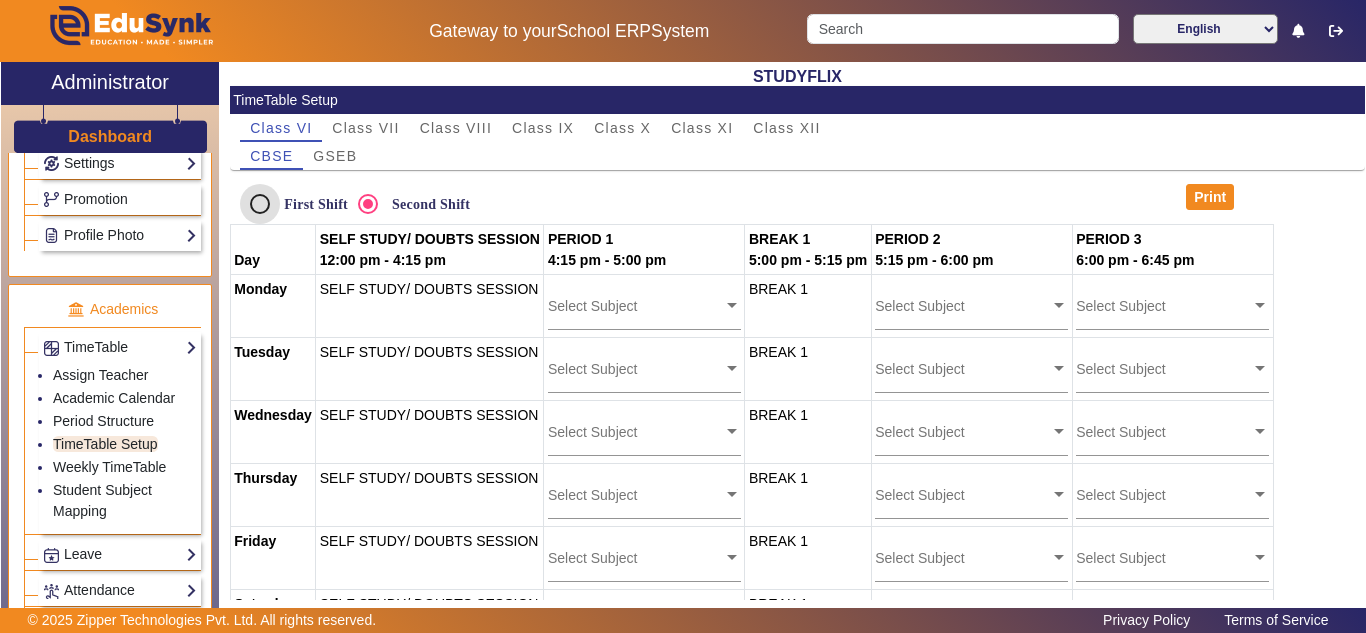 click on "First Shift" at bounding box center (260, 204) 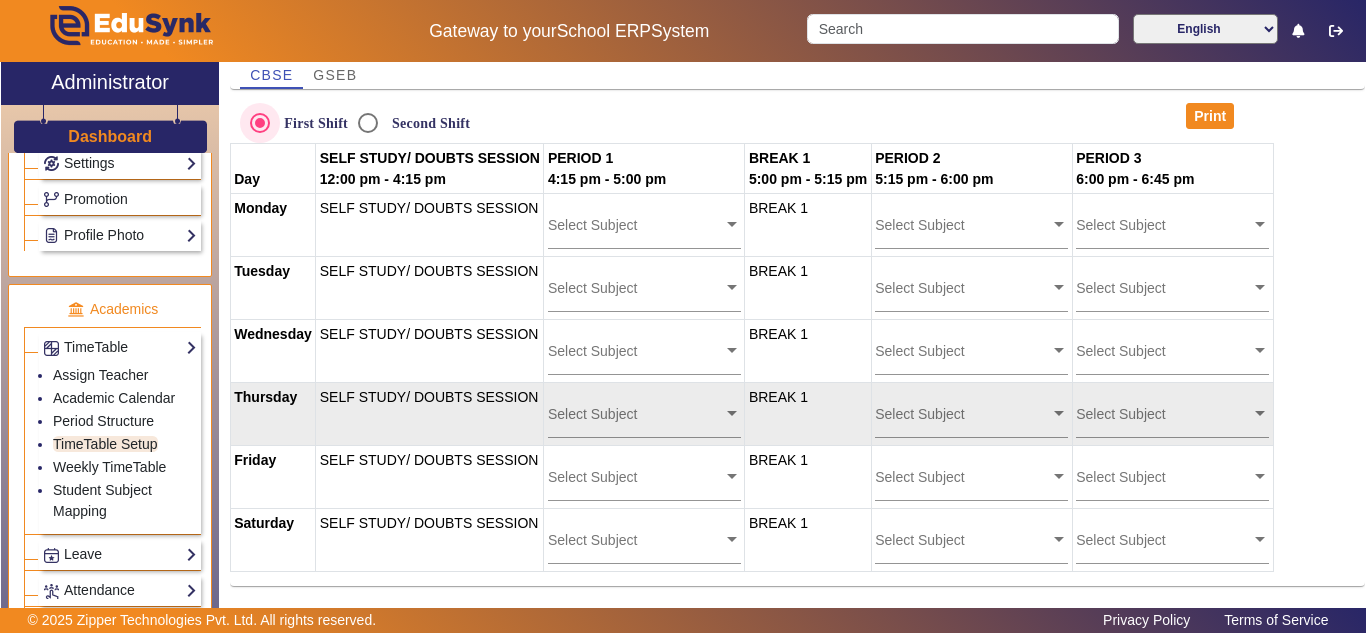scroll, scrollTop: 0, scrollLeft: 0, axis: both 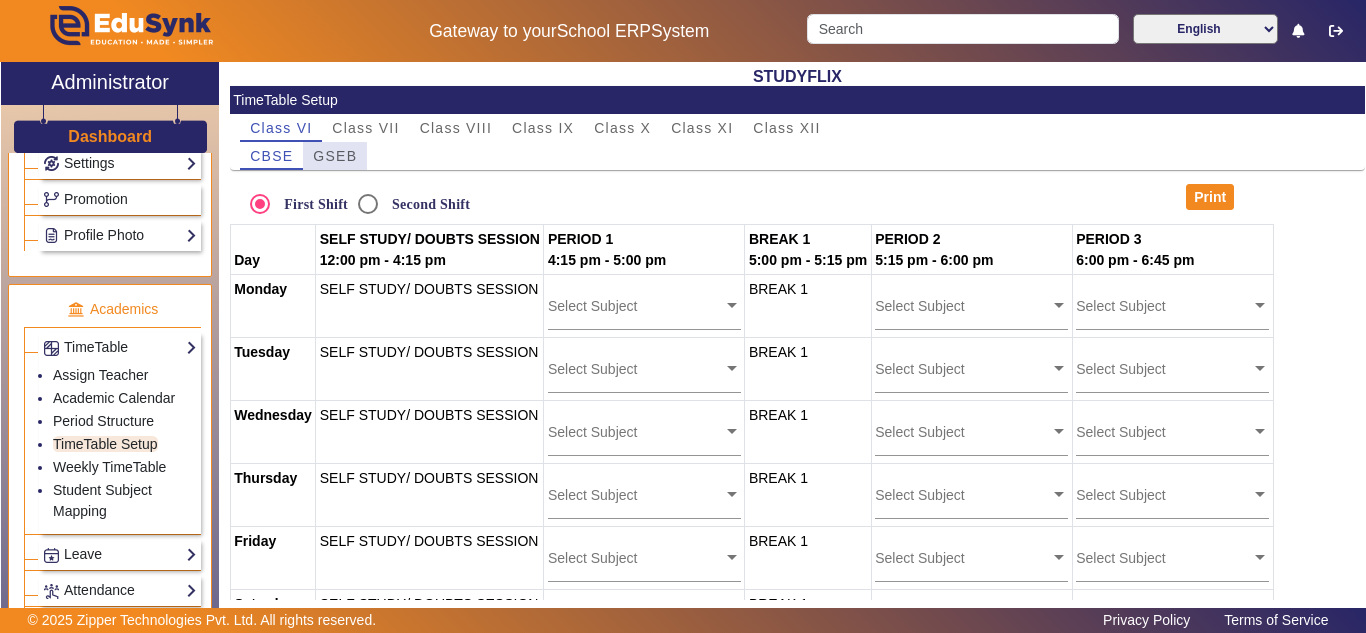click on "GSEB" at bounding box center (335, 156) 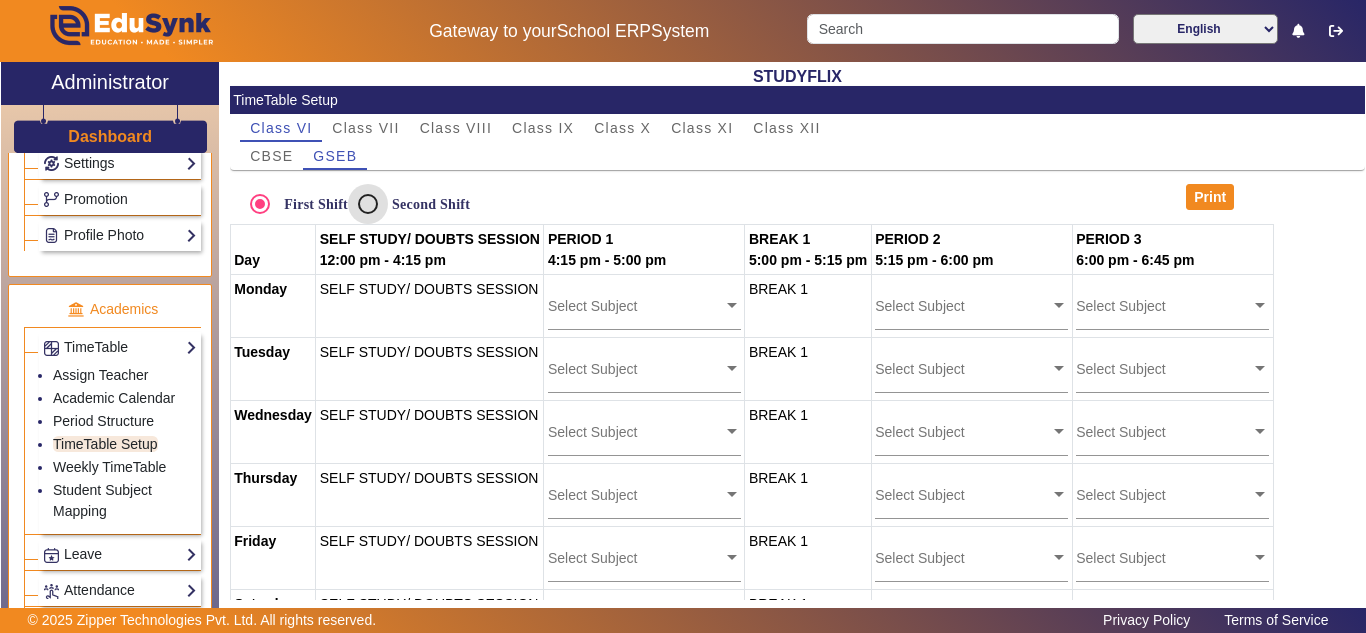 click on "Second Shift" at bounding box center (368, 204) 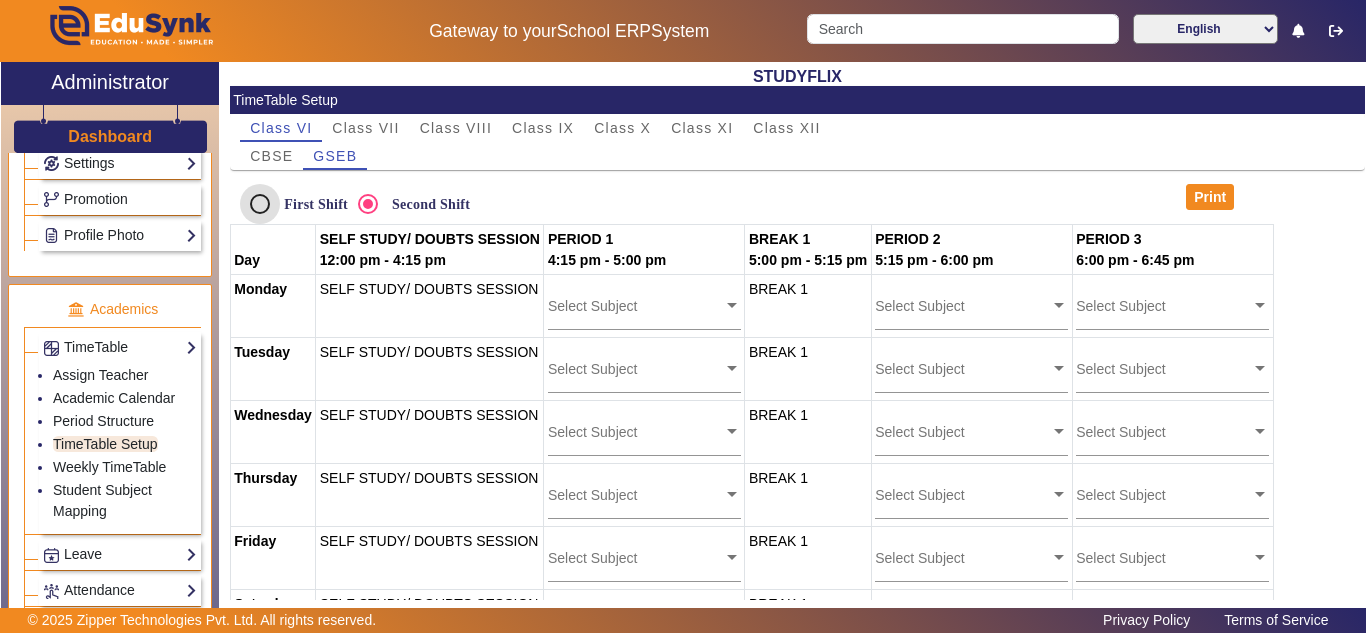 click on "First Shift" at bounding box center [260, 204] 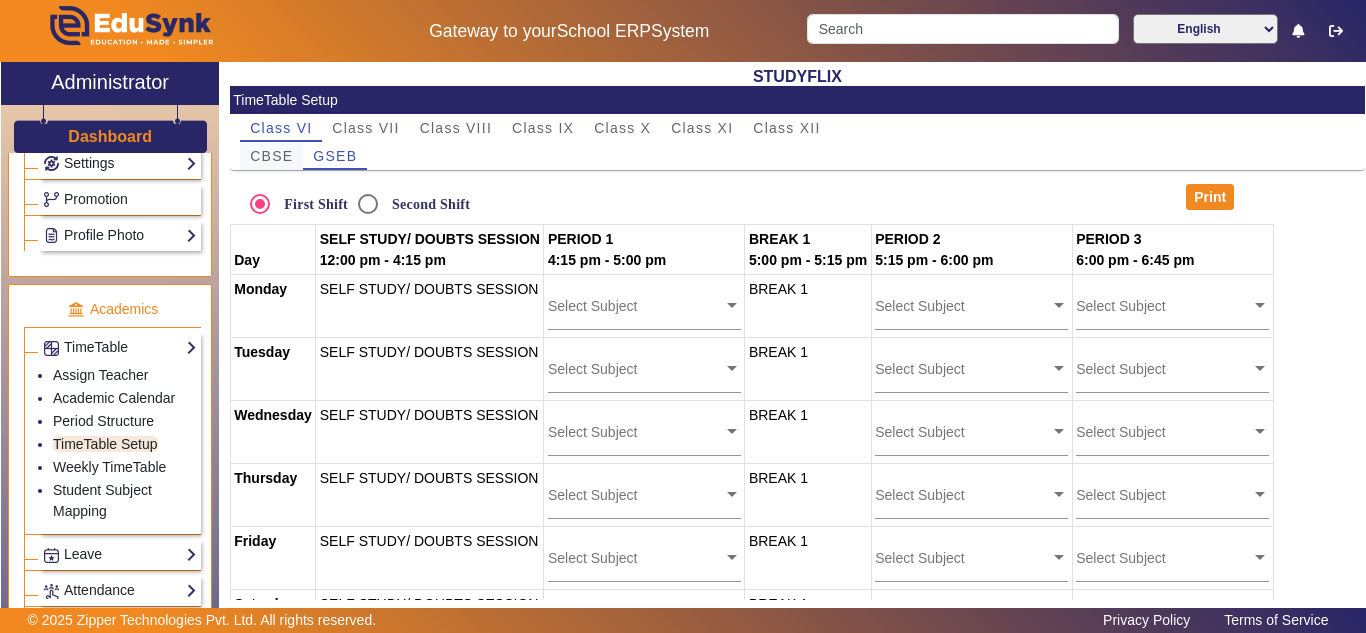 click on "CBSE" at bounding box center [271, 156] 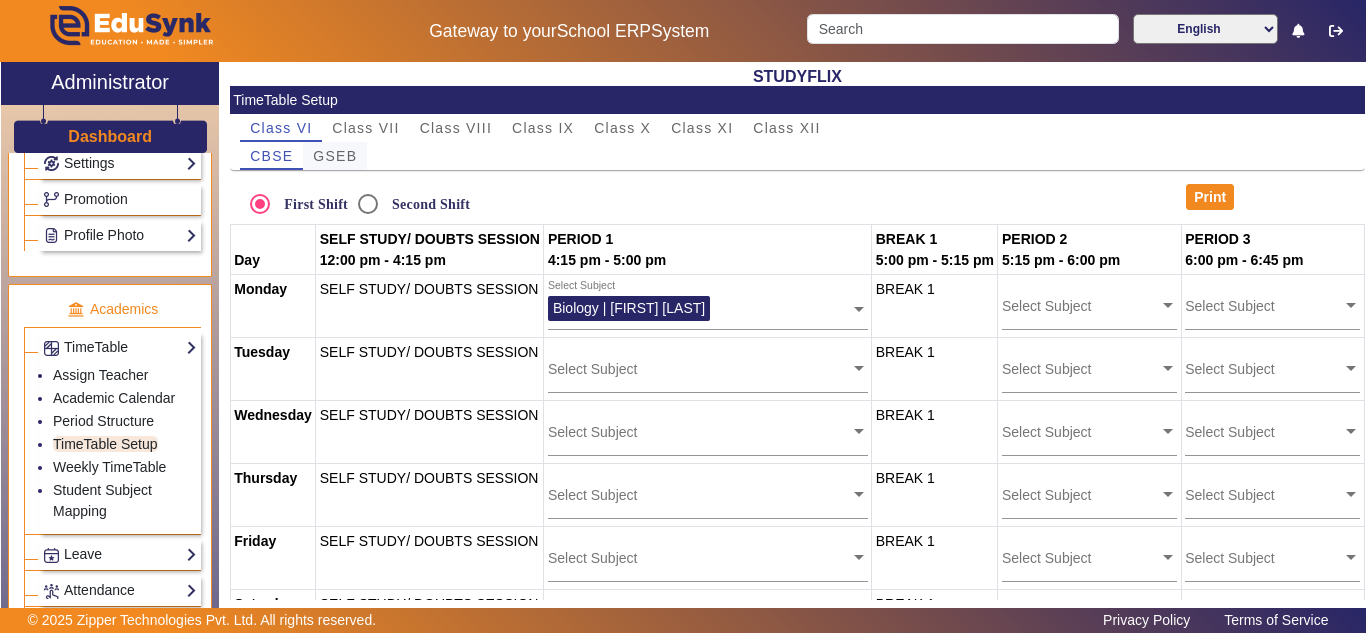 click on "GSEB" at bounding box center [335, 156] 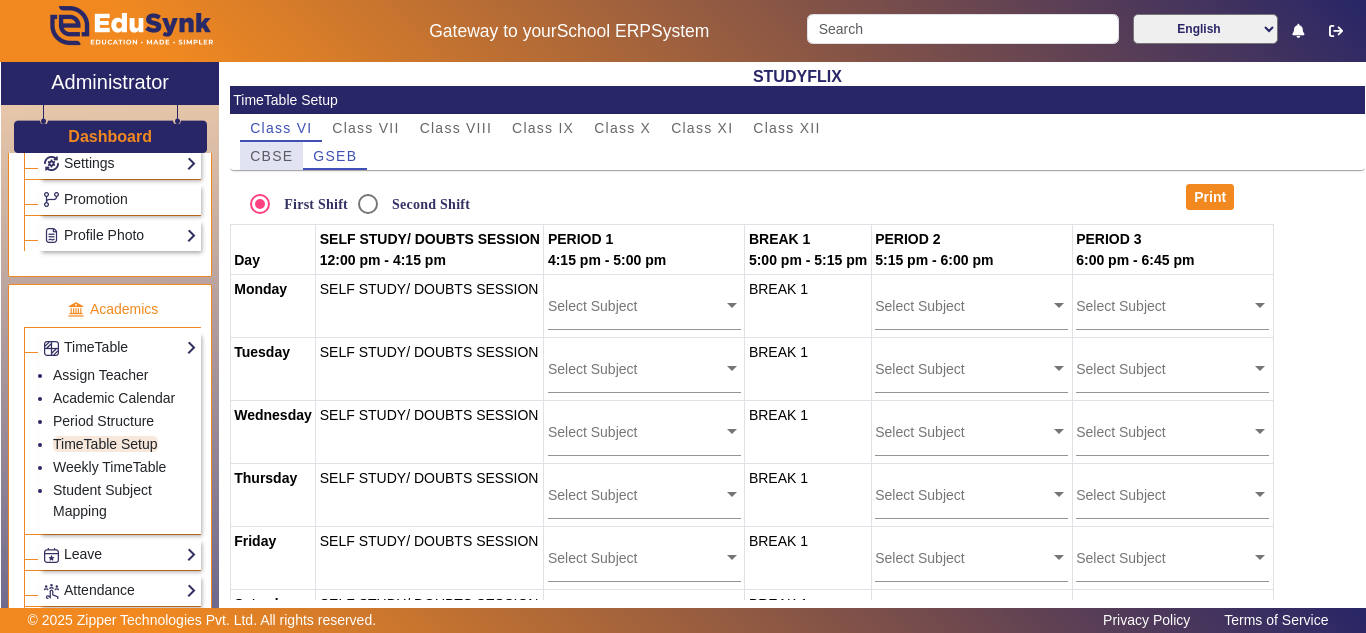 click on "CBSE" at bounding box center (271, 156) 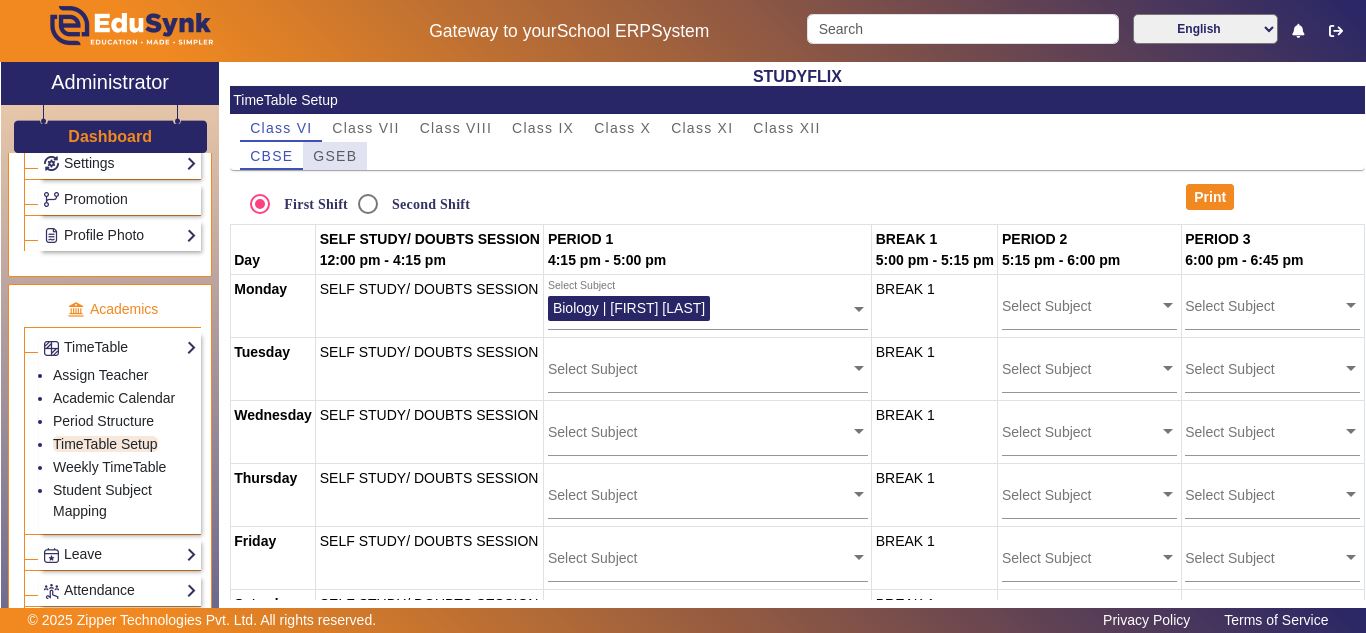 click on "GSEB" at bounding box center [335, 156] 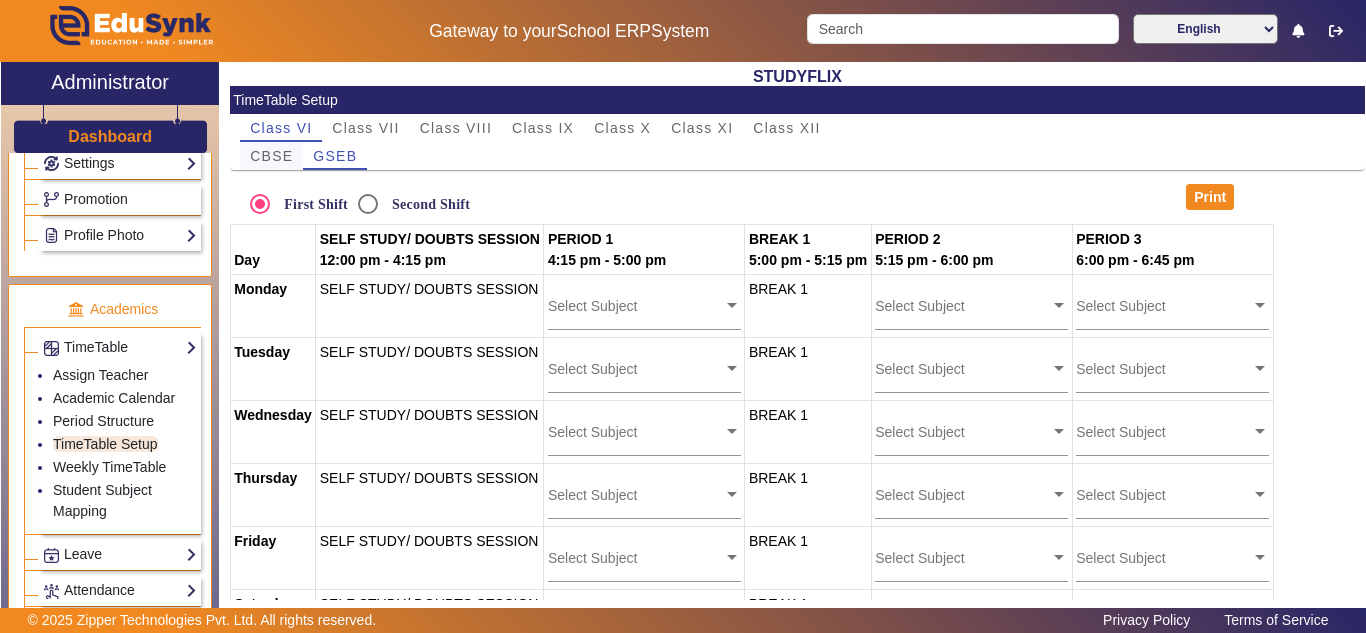 click on "CBSE" at bounding box center [271, 156] 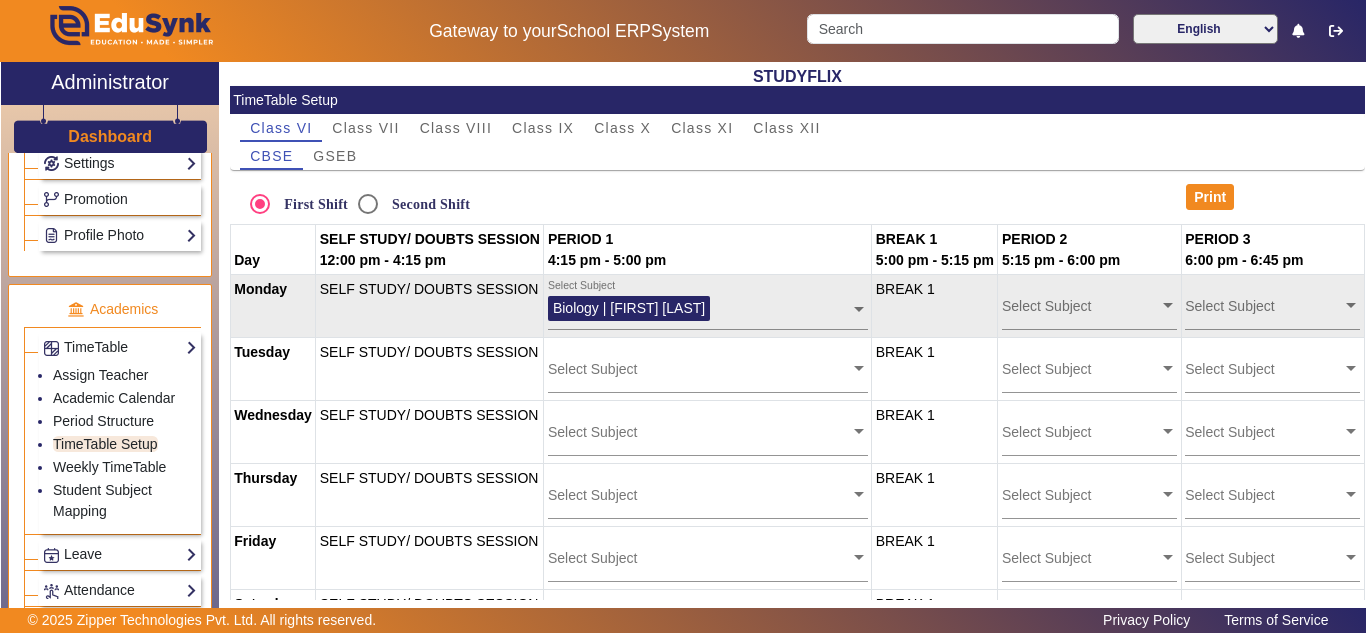 click 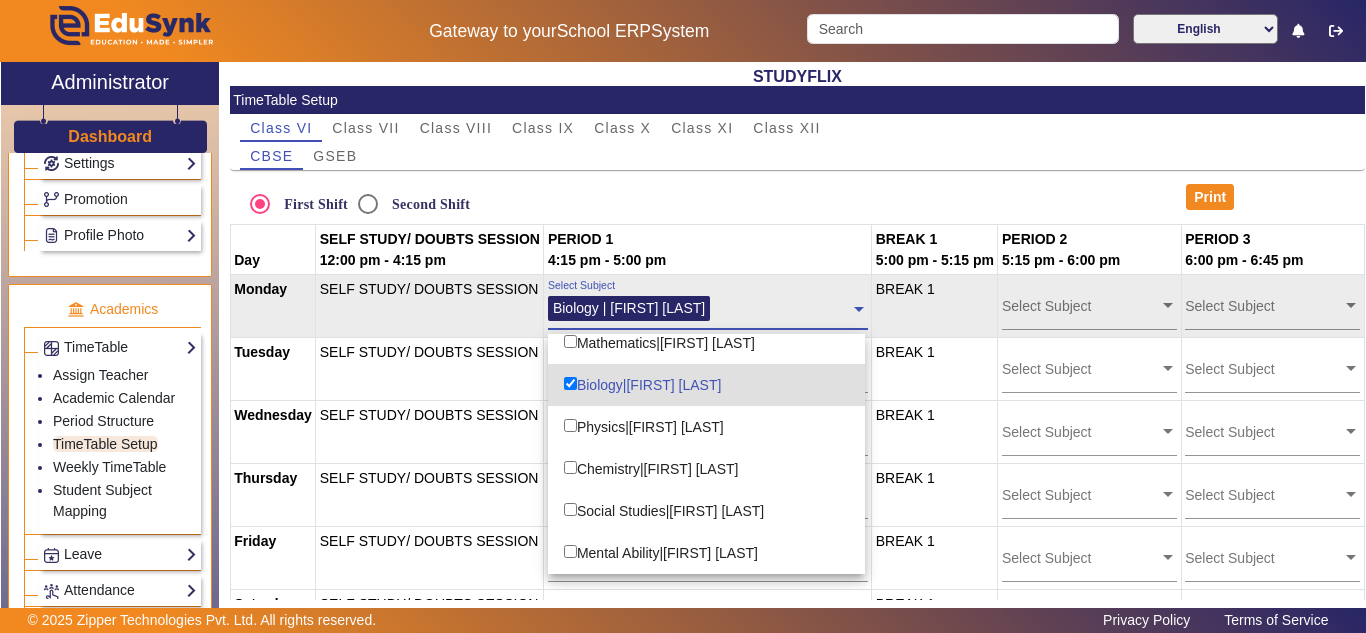 scroll, scrollTop: 0, scrollLeft: 0, axis: both 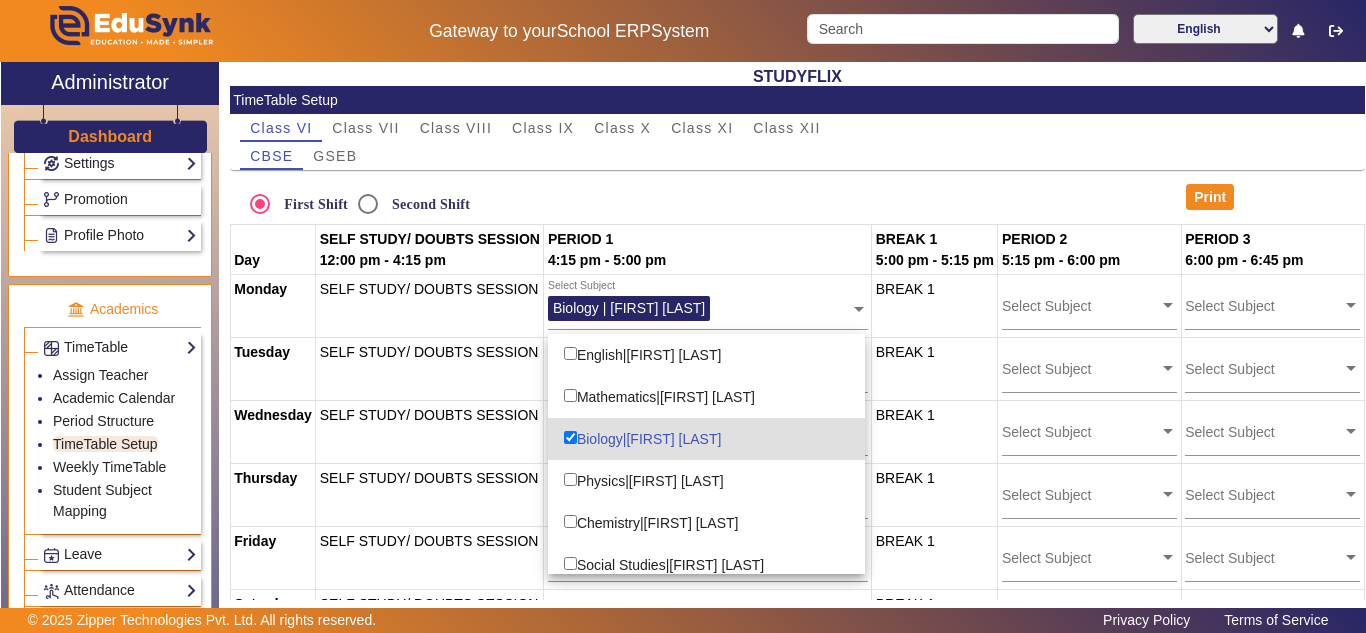 click on "First Shift Second Shift" 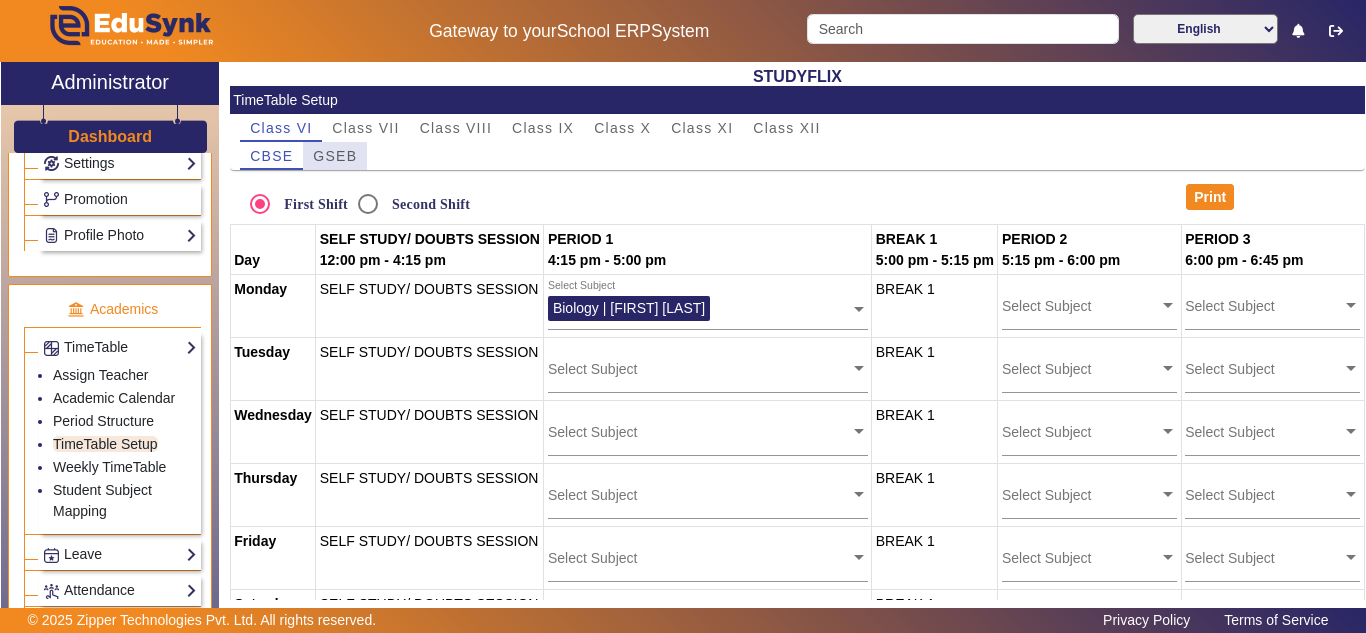 click on "GSEB" at bounding box center (335, 156) 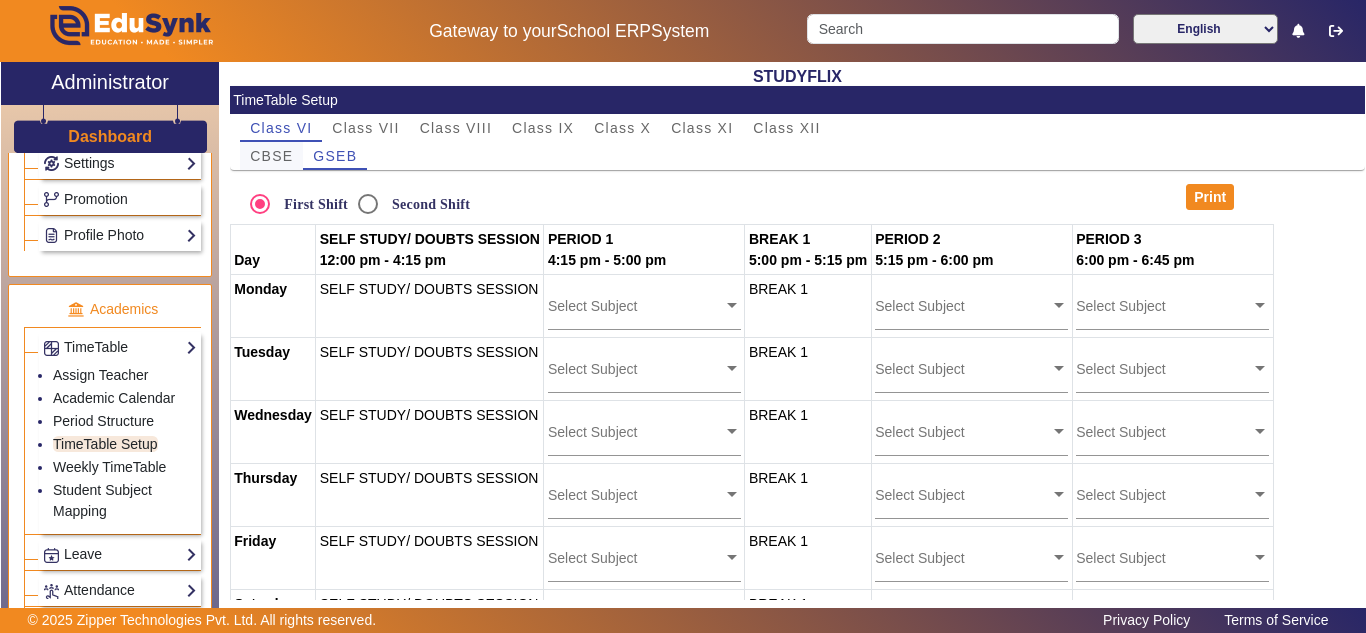 click on "CBSE" at bounding box center [271, 156] 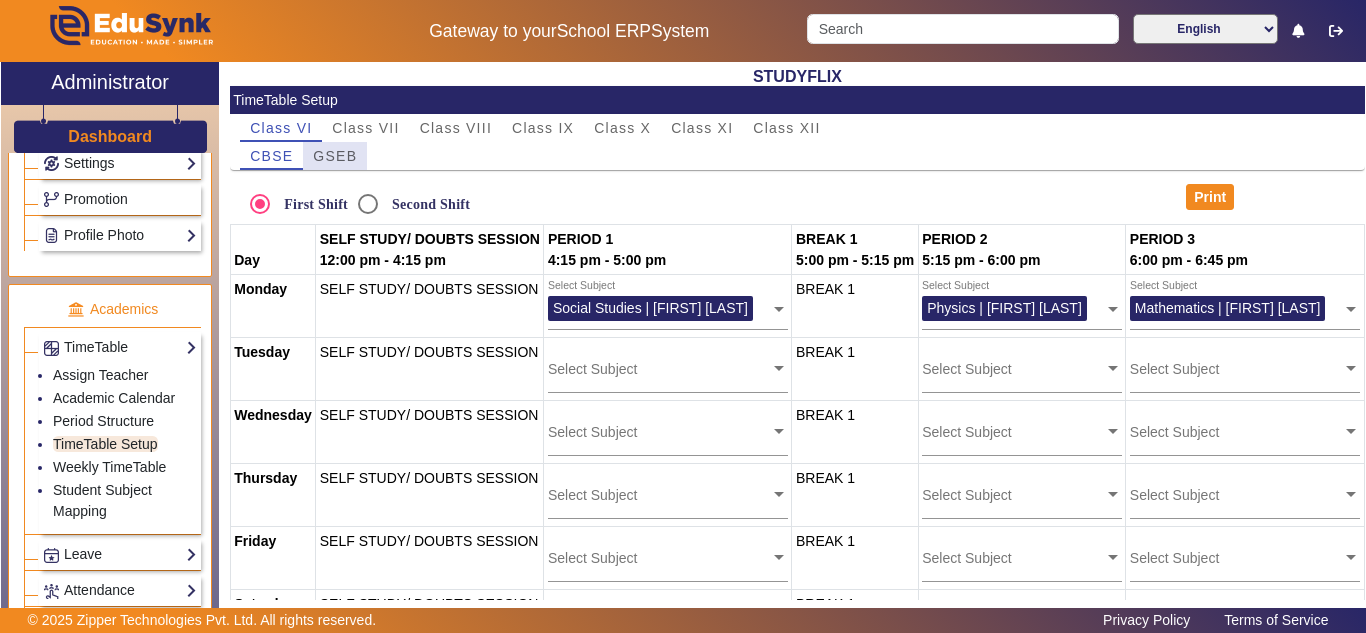 click on "GSEB" at bounding box center [335, 156] 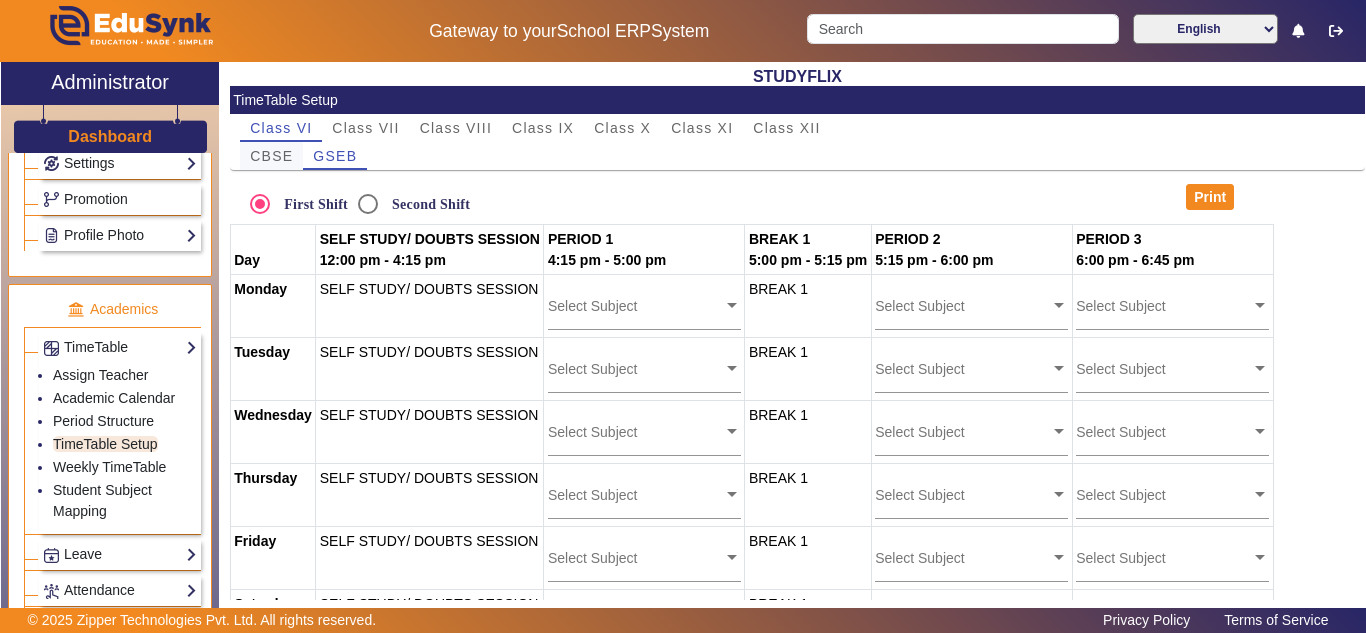 click on "CBSE" at bounding box center (271, 156) 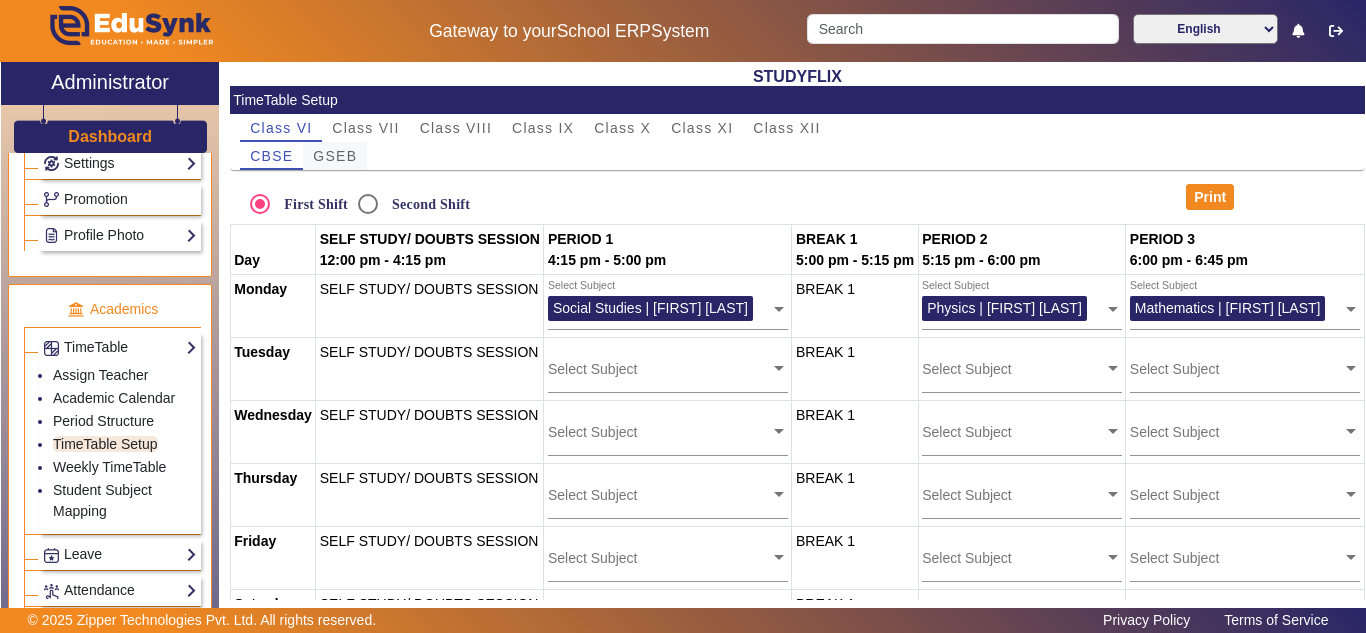 click on "GSEB" at bounding box center [335, 156] 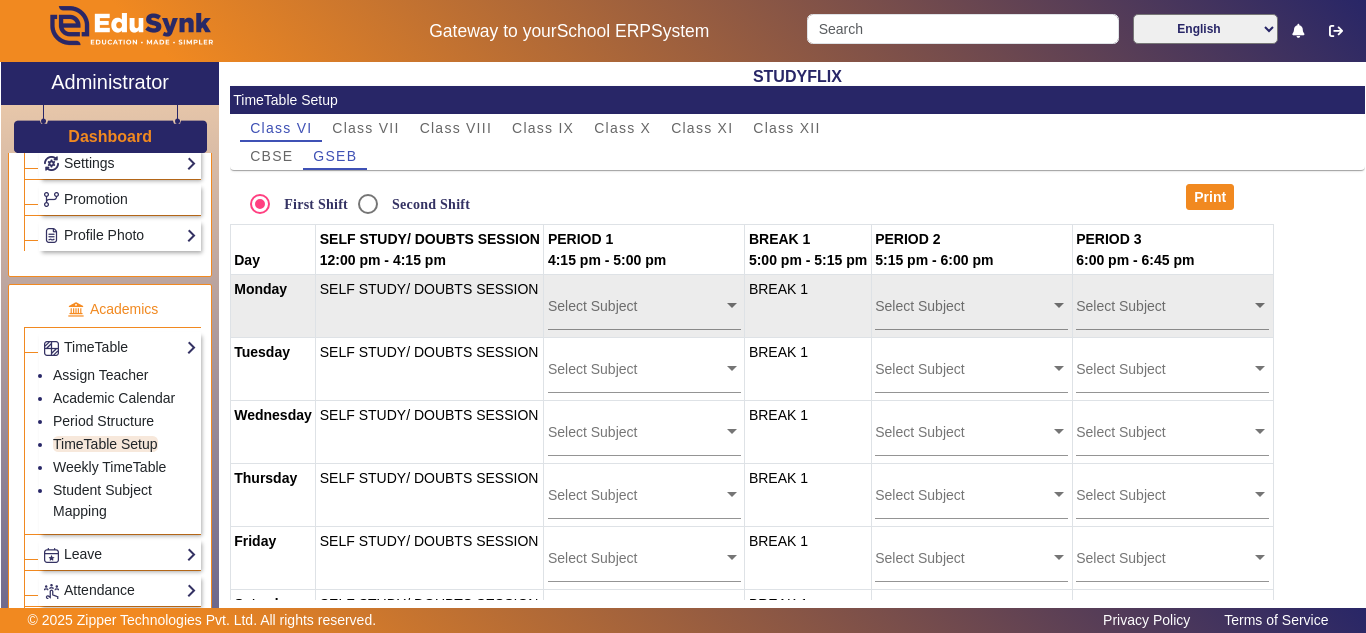 click on "Select Subject" 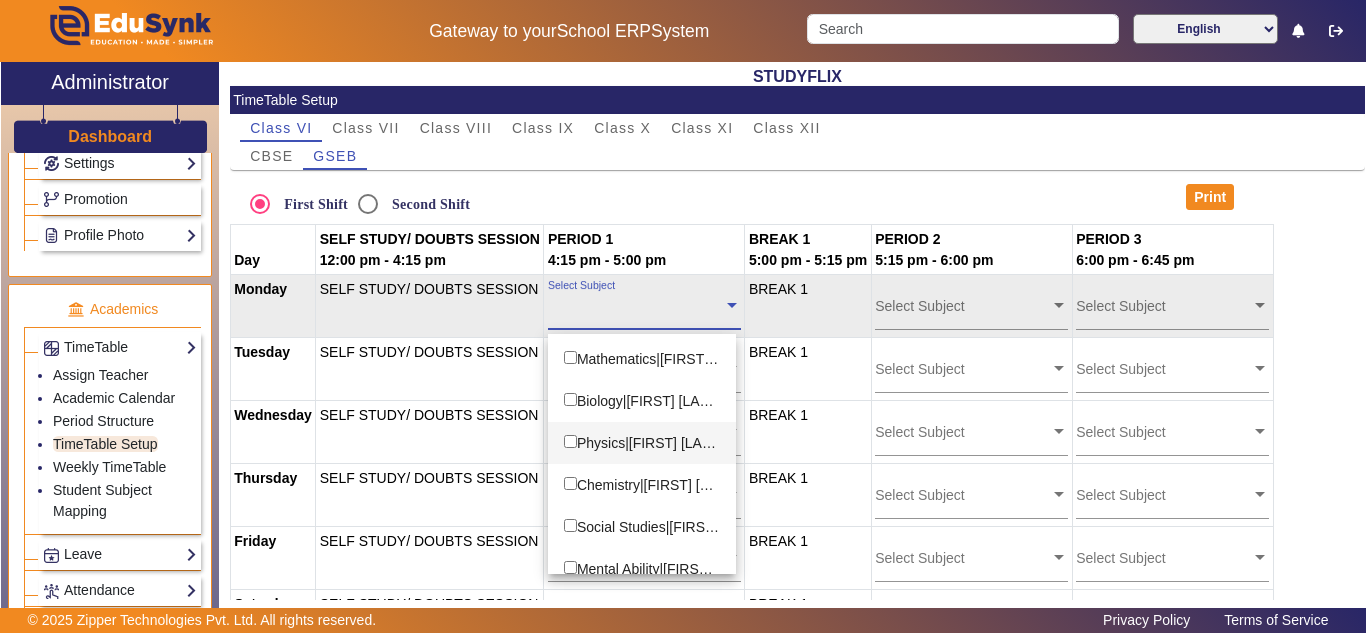 scroll, scrollTop: 54, scrollLeft: 0, axis: vertical 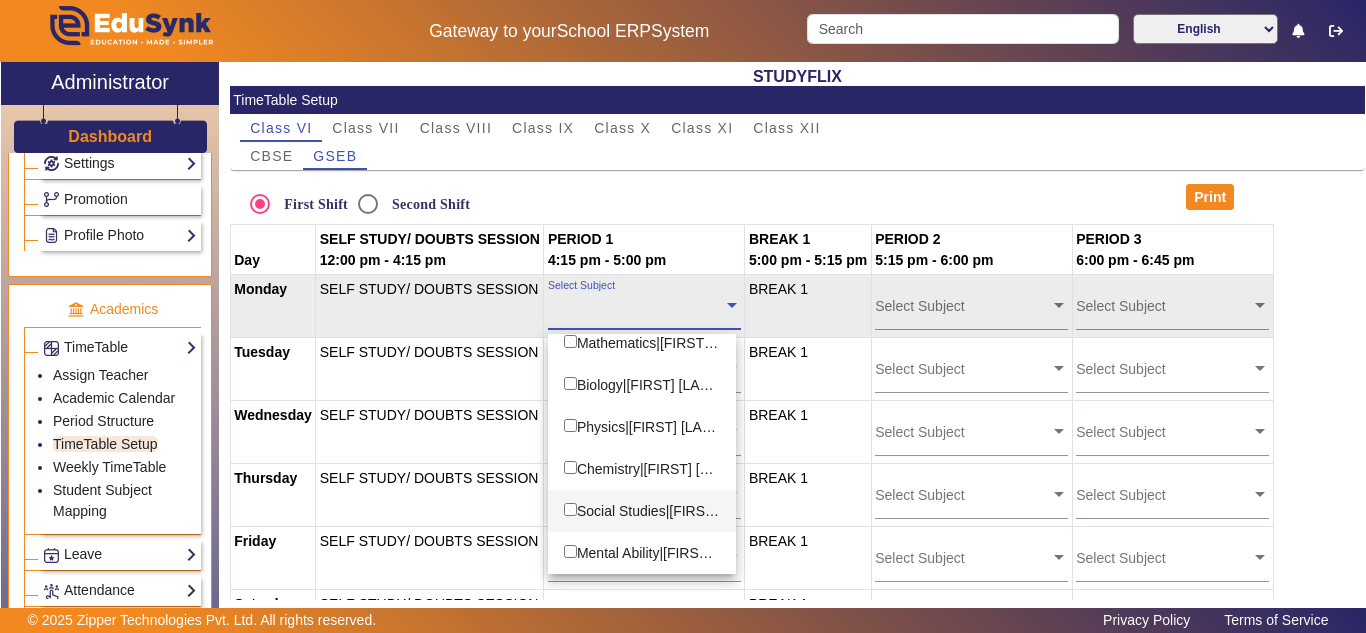 click on "Social Studies|MAYUR BARIA" at bounding box center (642, 511) 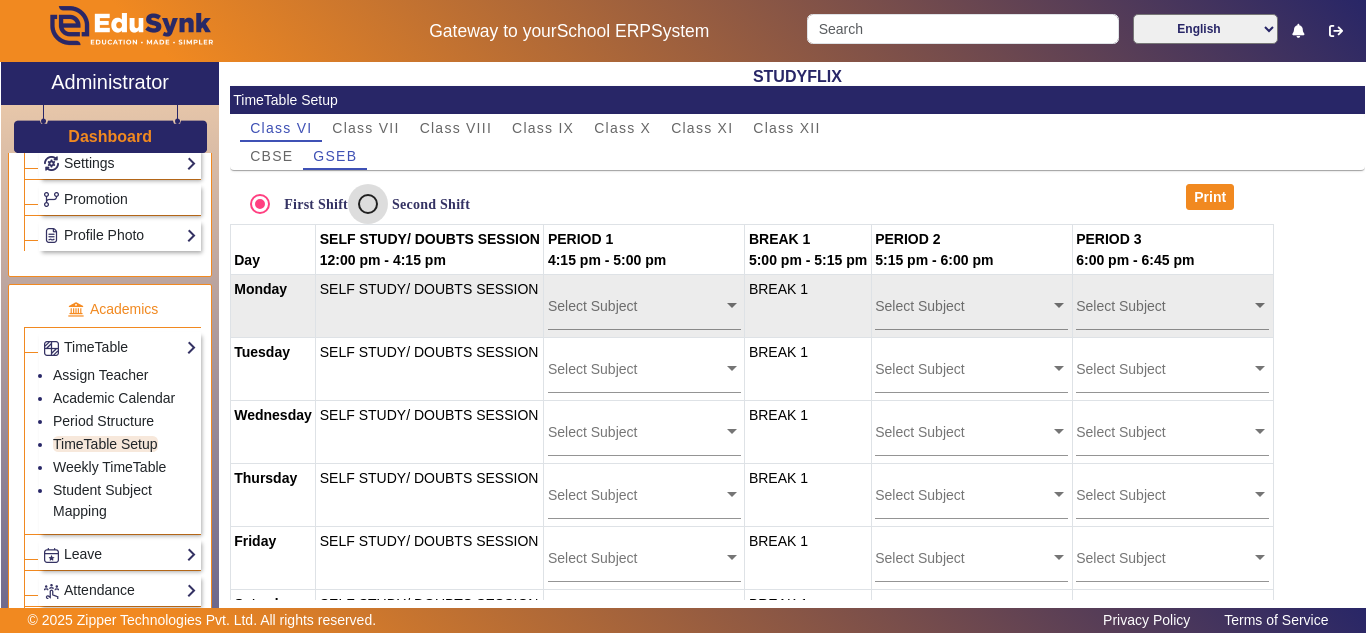 click on "Second Shift" at bounding box center [368, 204] 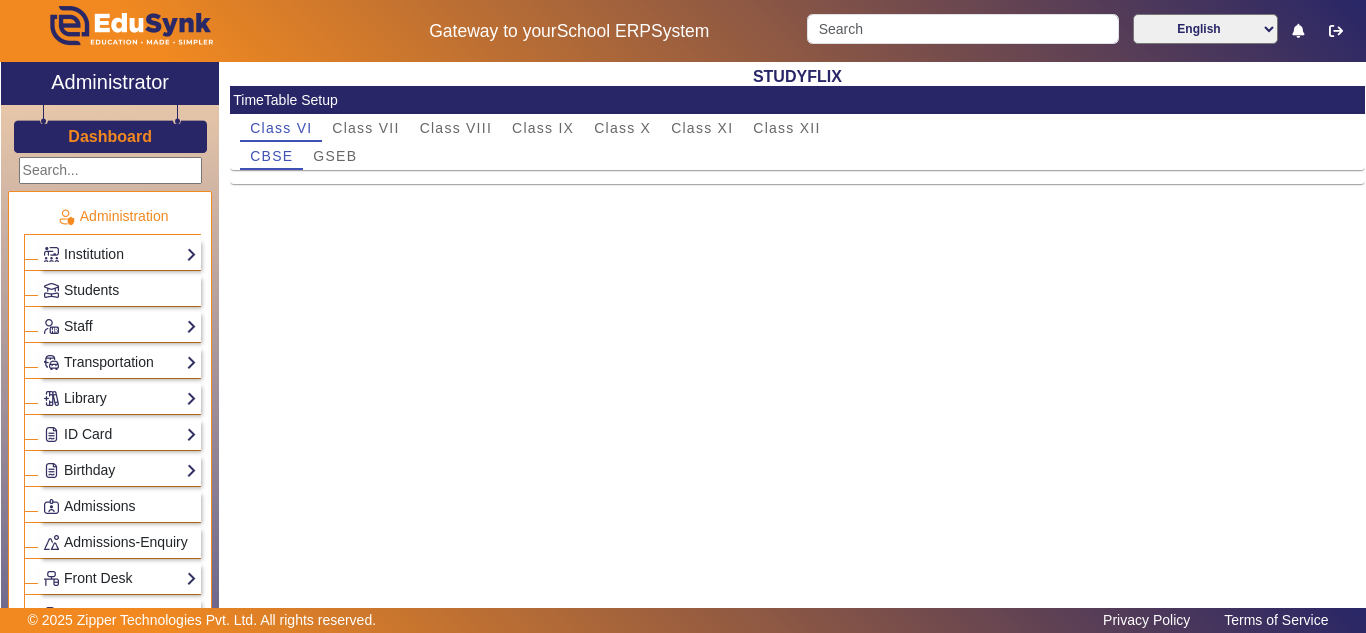 scroll, scrollTop: 0, scrollLeft: 0, axis: both 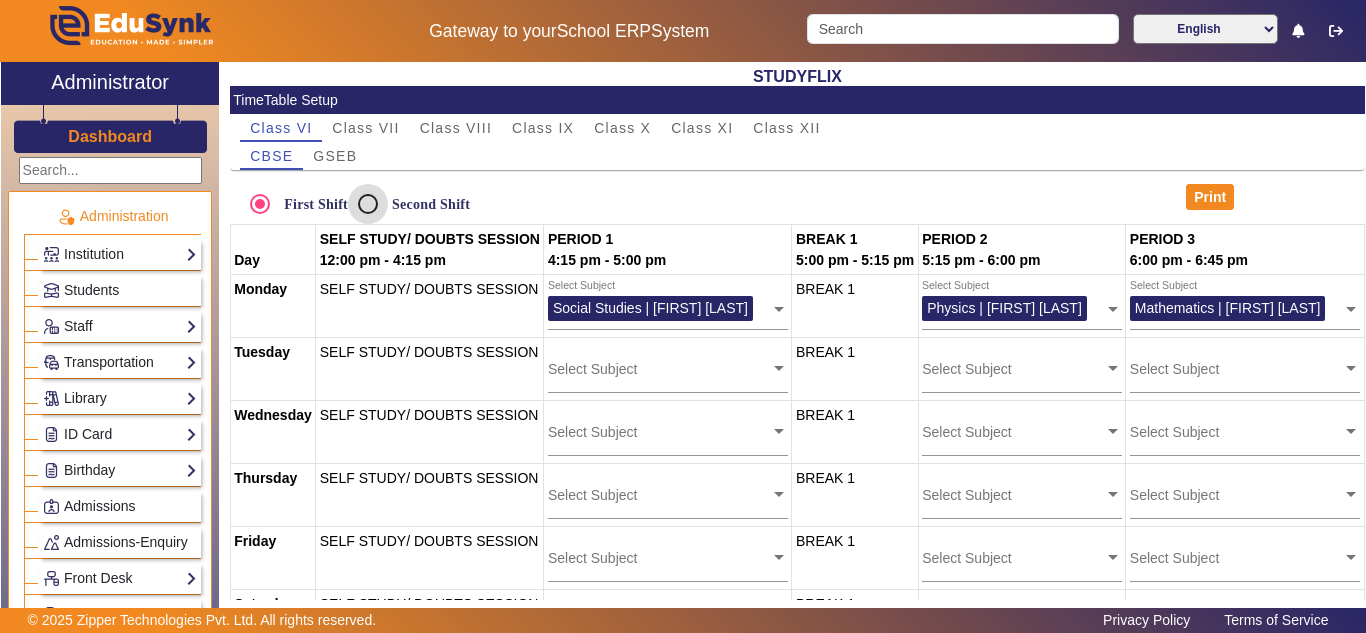 click on "Second Shift" at bounding box center (368, 204) 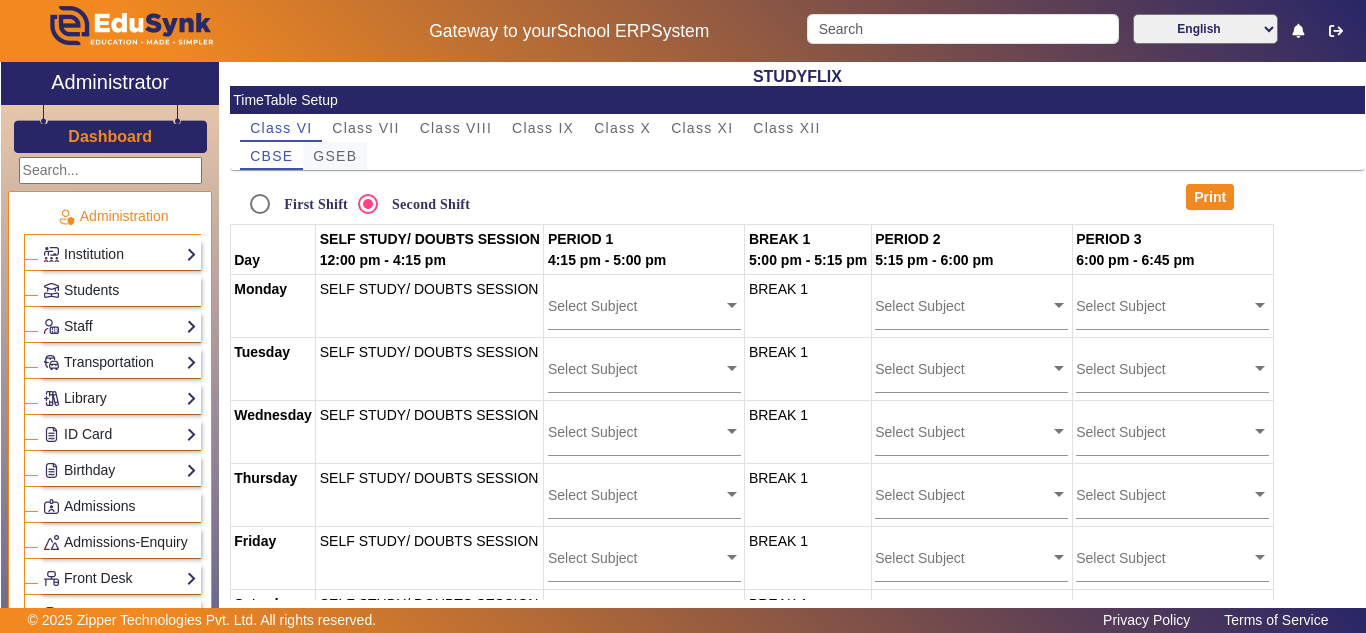 click on "GSEB" at bounding box center (335, 156) 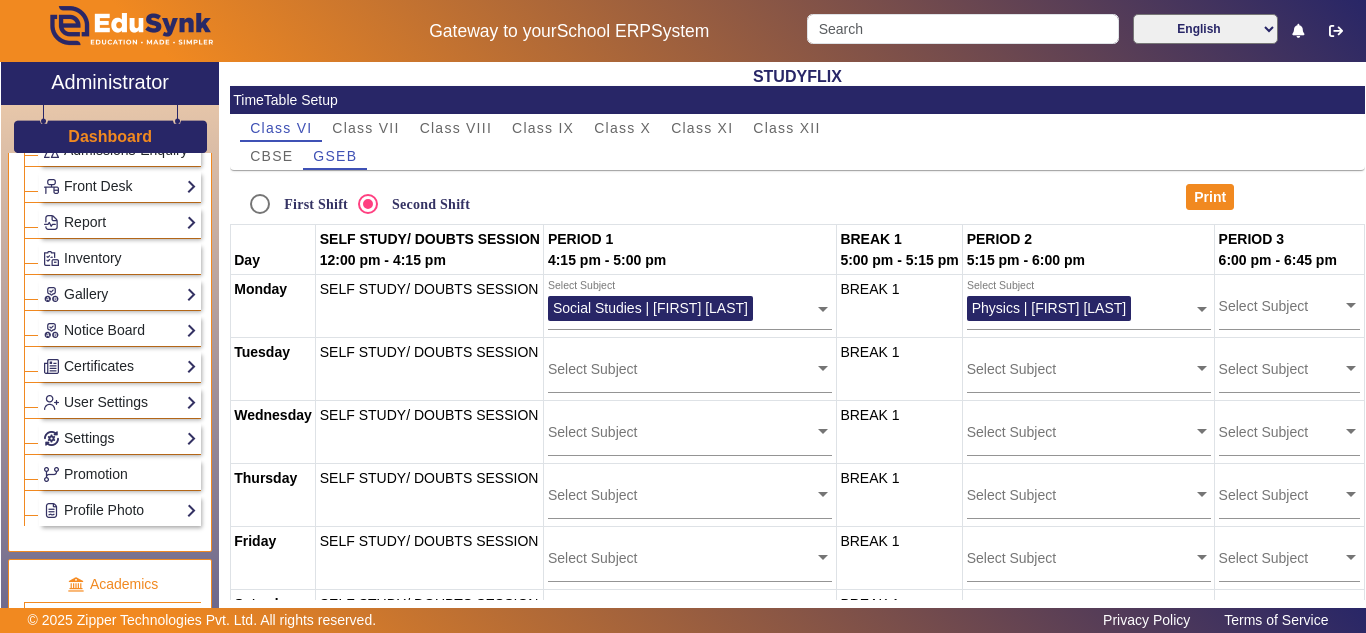 scroll, scrollTop: 402, scrollLeft: 0, axis: vertical 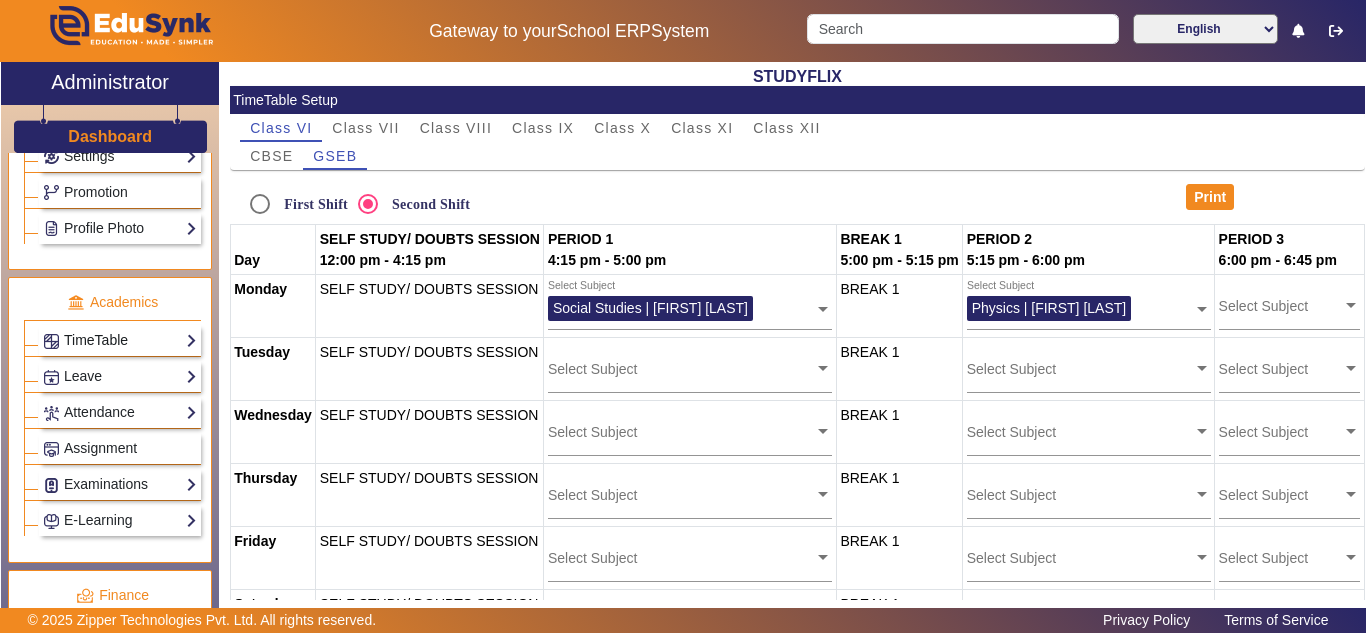 click on "TimeTable" 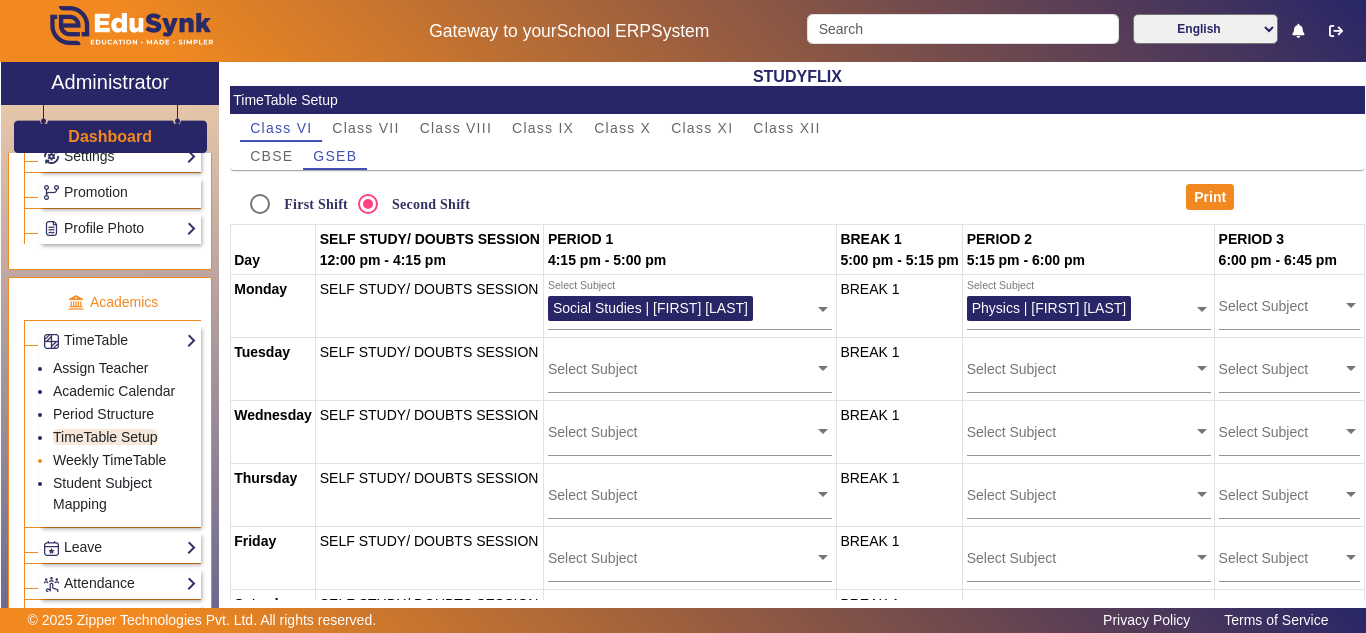click on "Weekly TimeTable" 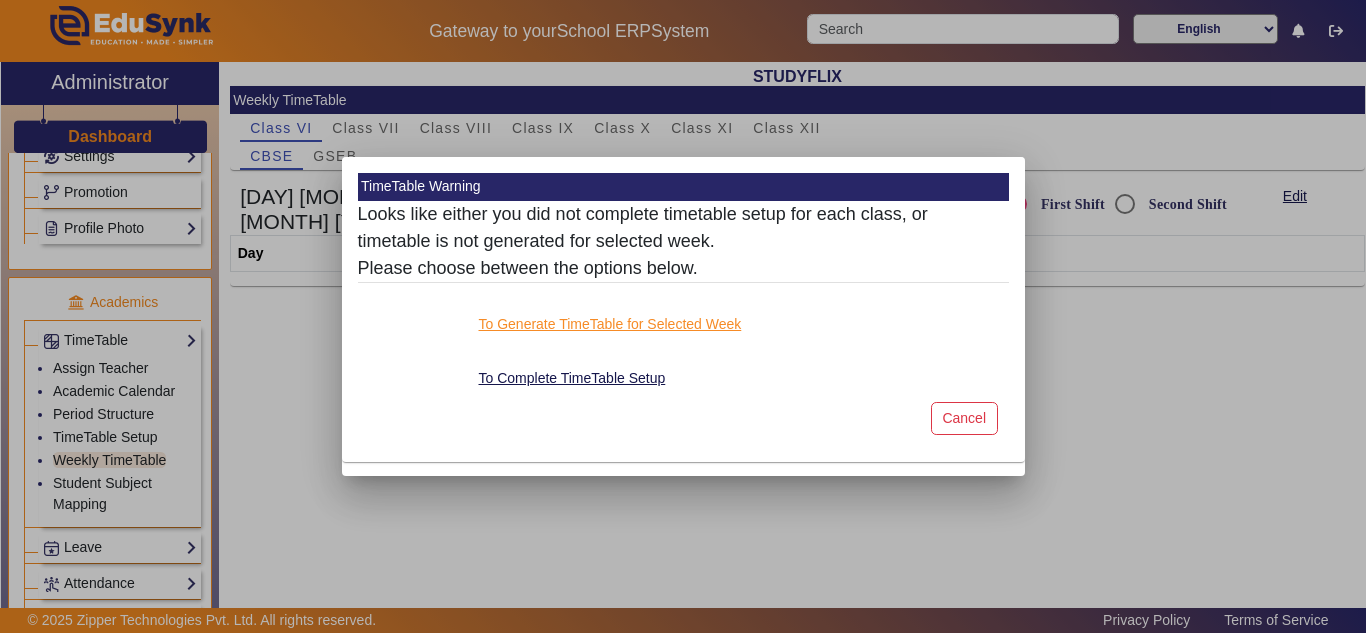 click on "To Generate TimeTable for Selected Week" 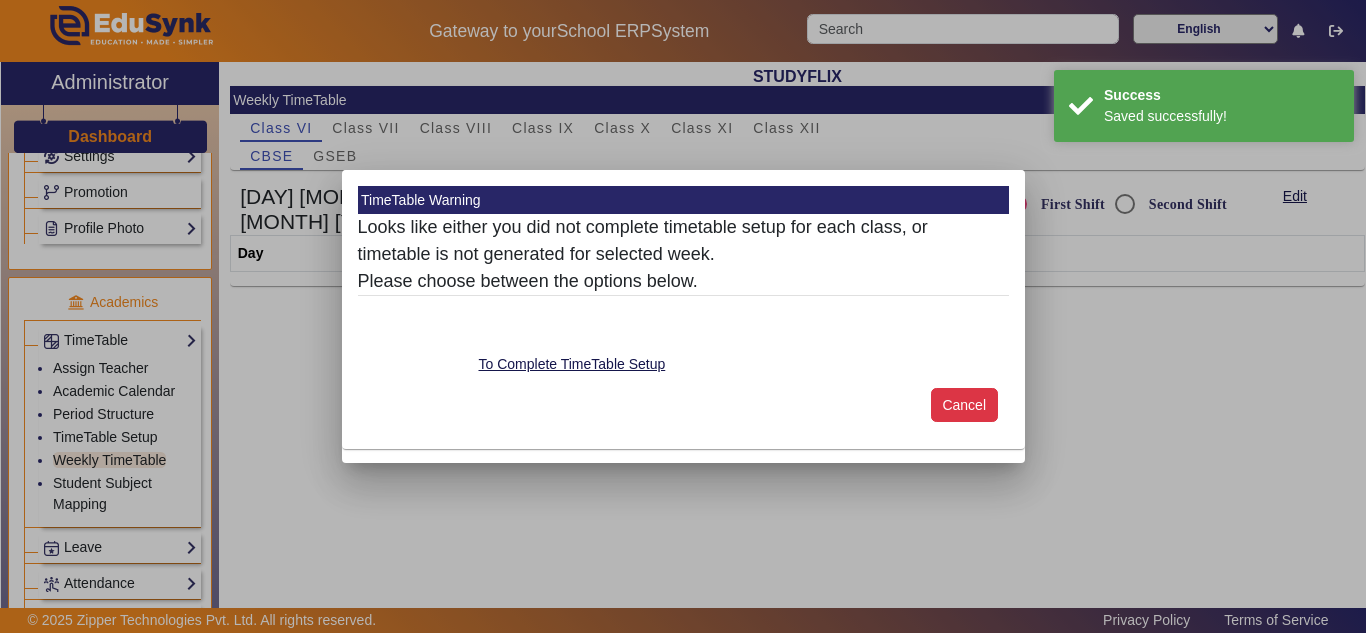 click on "Cancel" 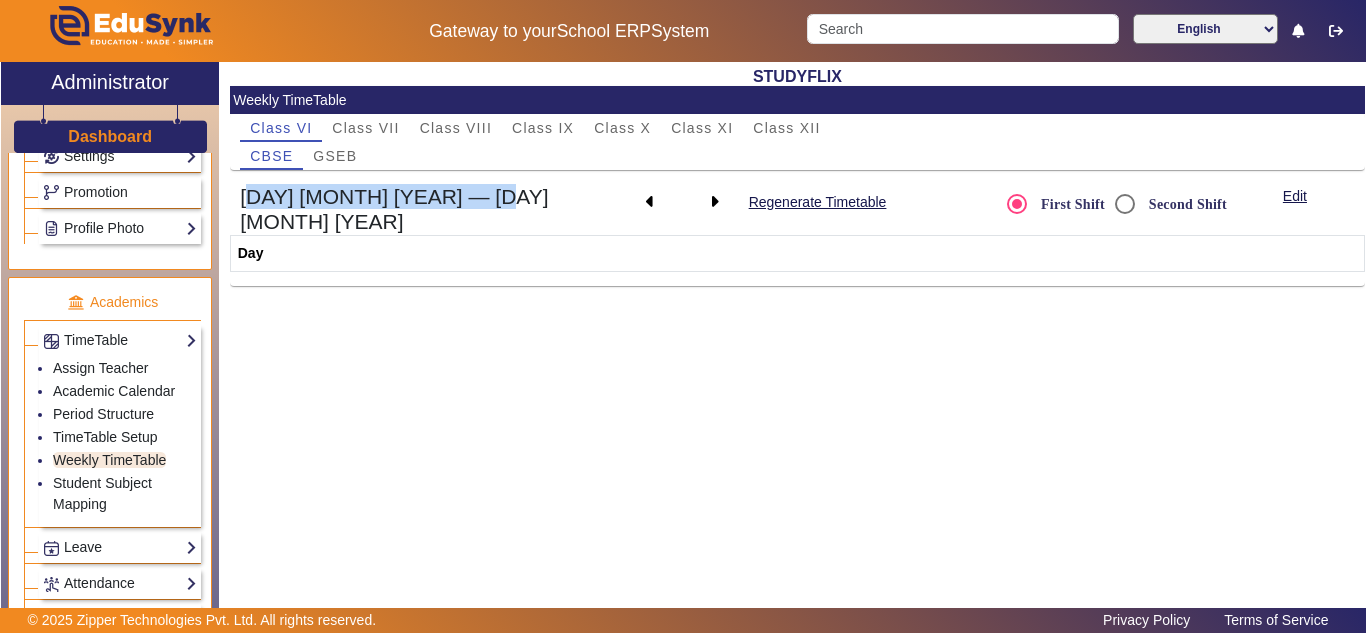 drag, startPoint x: 233, startPoint y: 195, endPoint x: 514, endPoint y: 186, distance: 281.1441 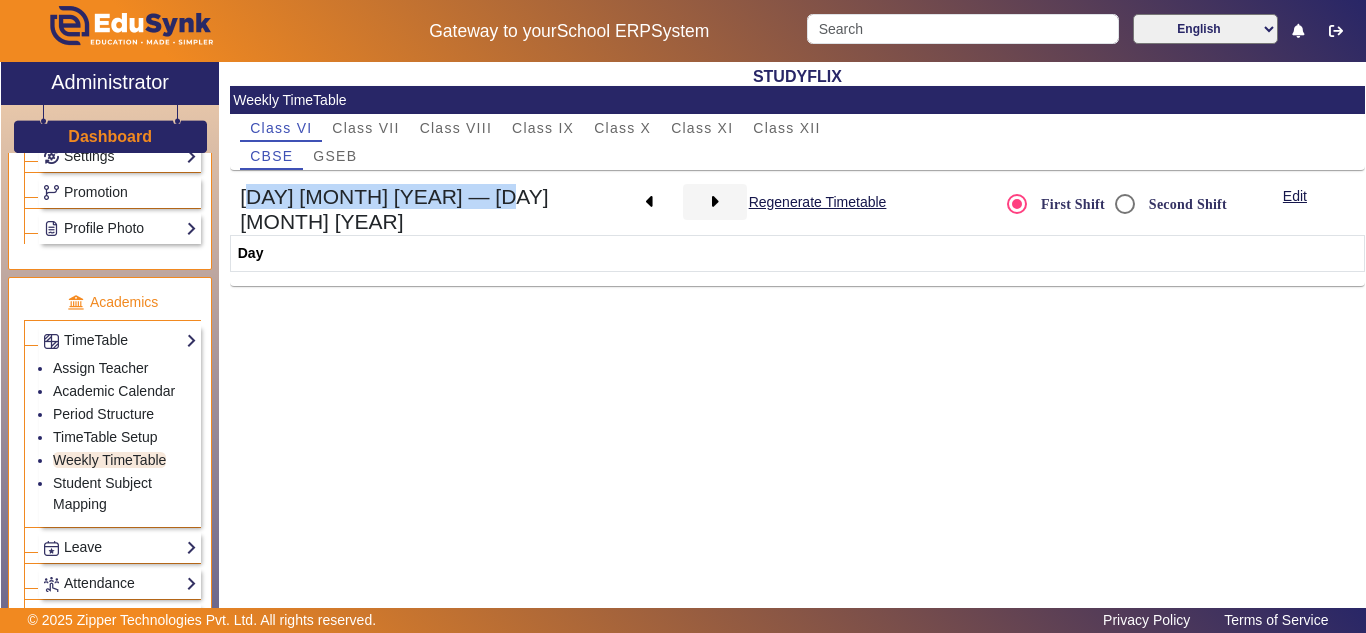 click 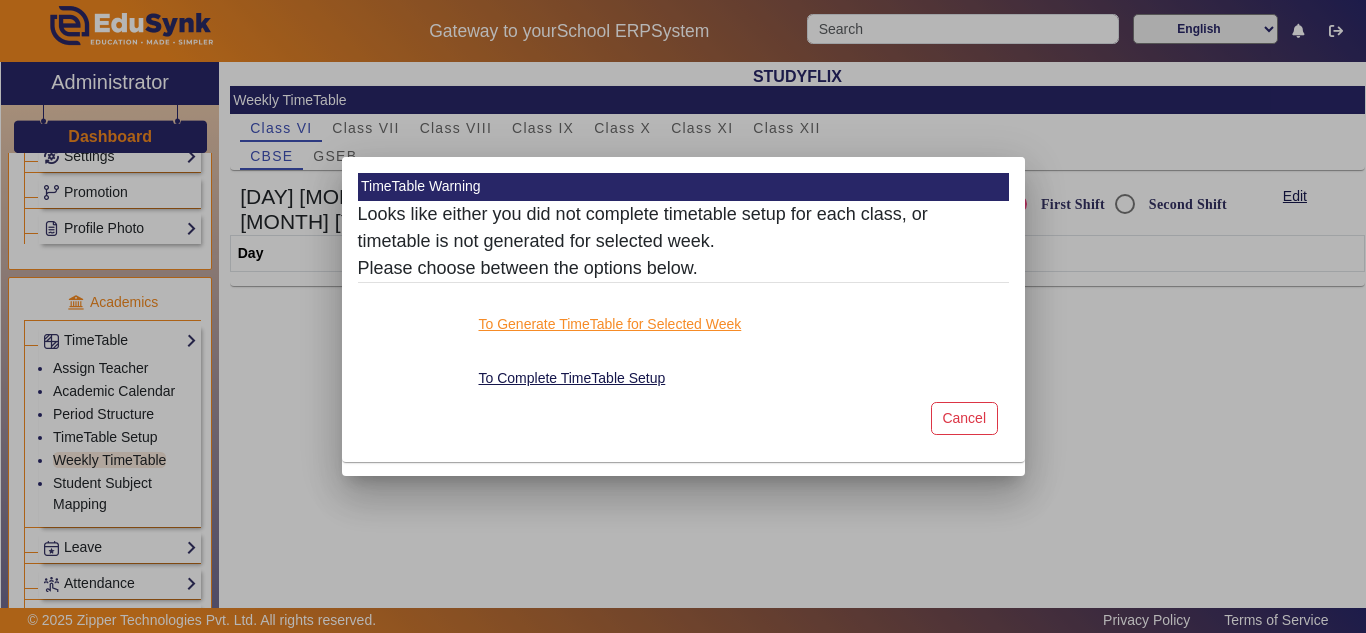 click on "To Generate TimeTable for Selected Week" 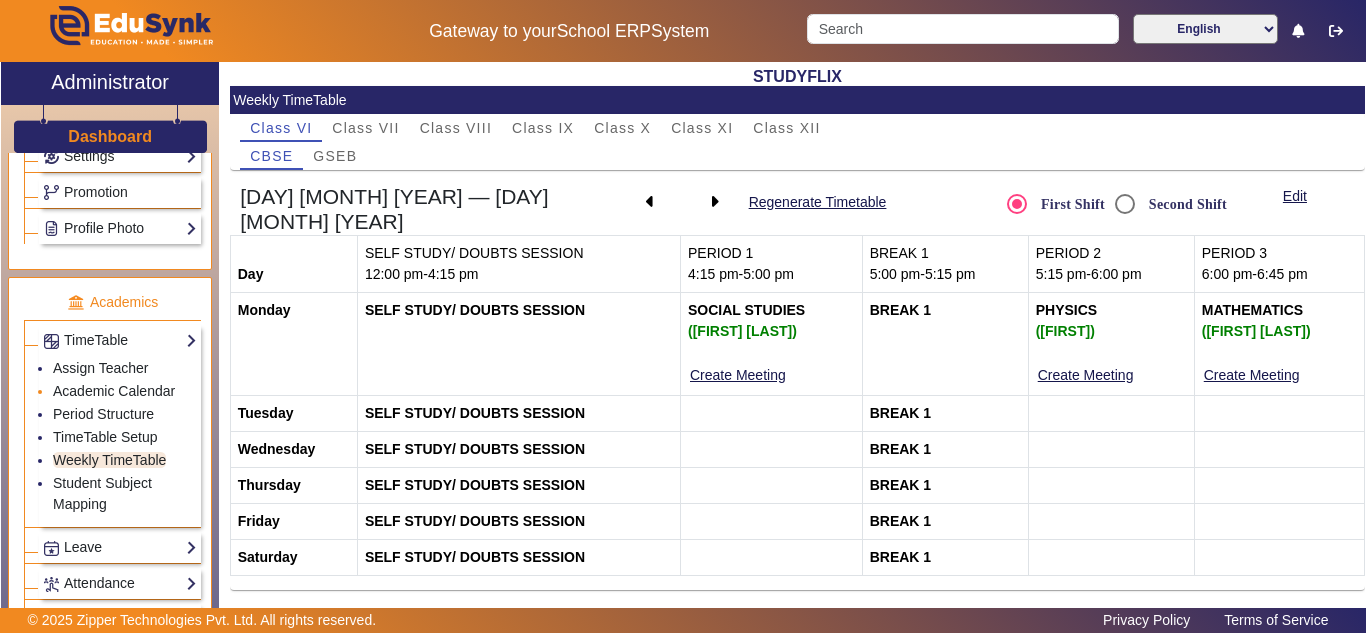 click on "Academic Calendar" 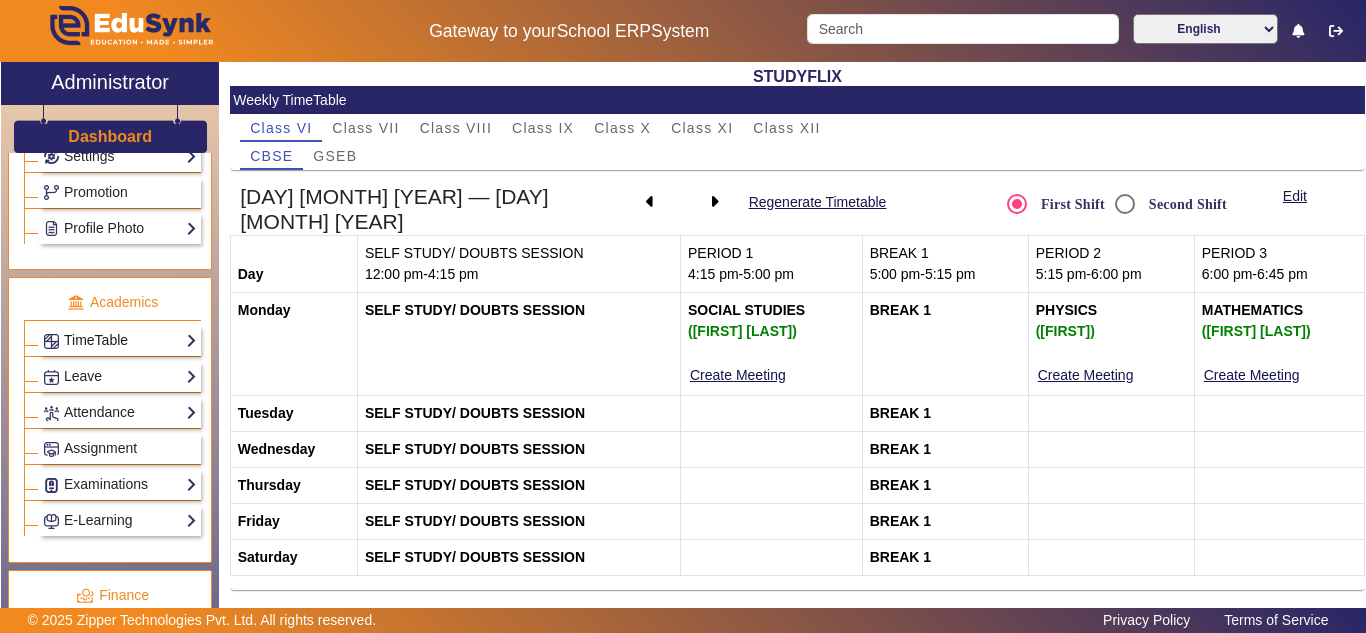 click on "TimeTable" 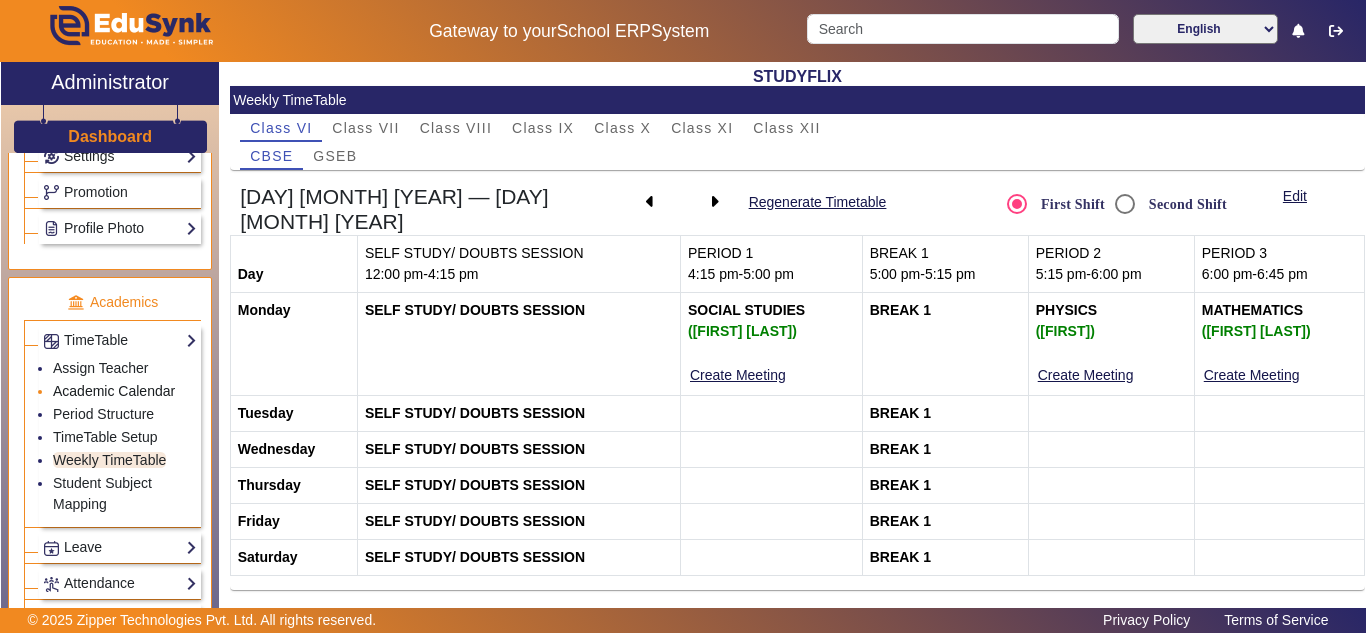 click on "Academic Calendar" 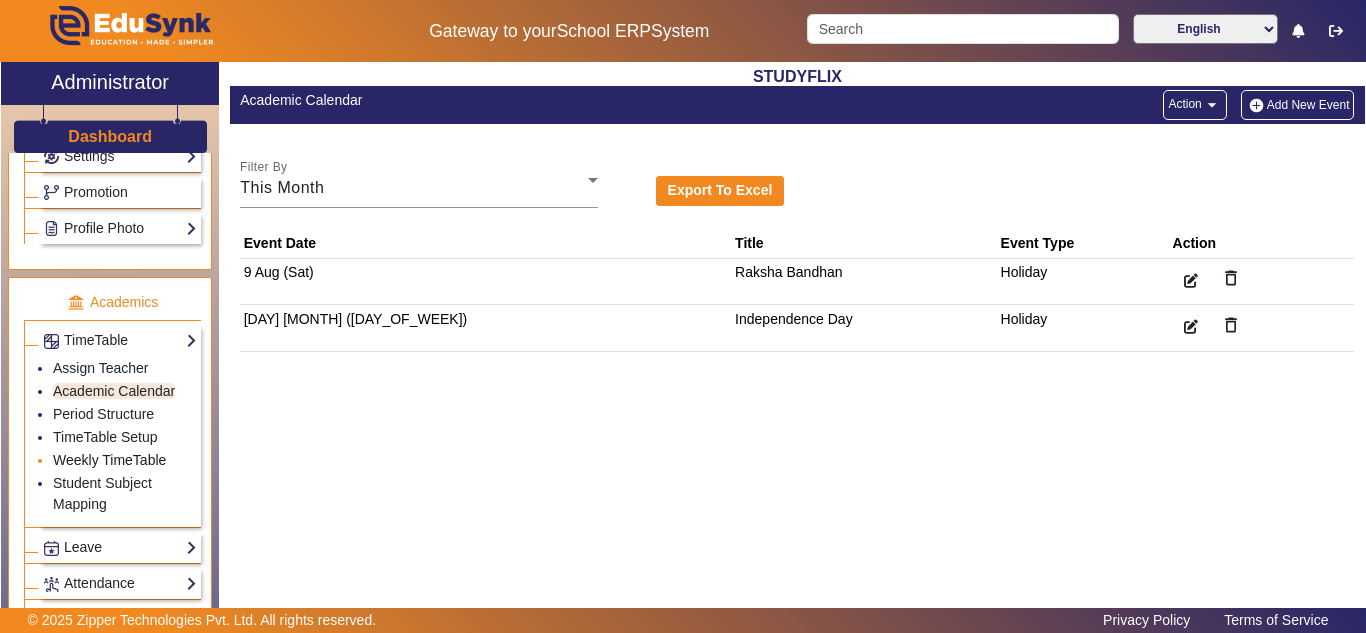 click on "Weekly TimeTable" 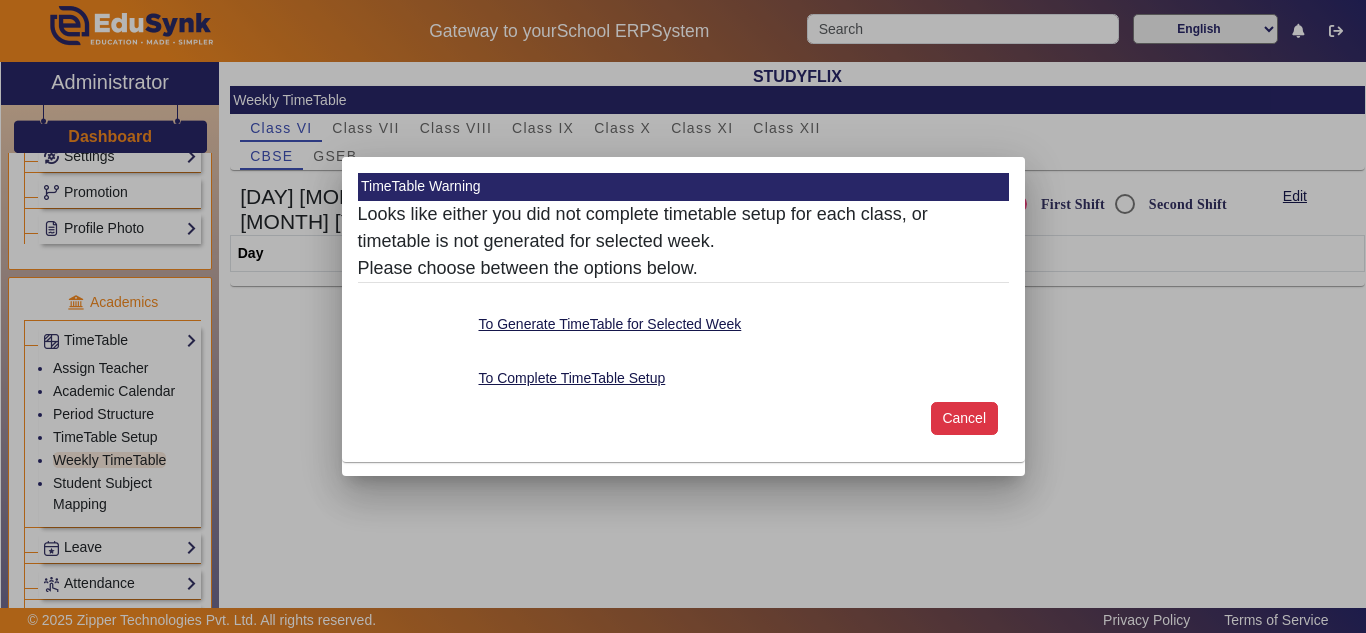 click on "Cancel" 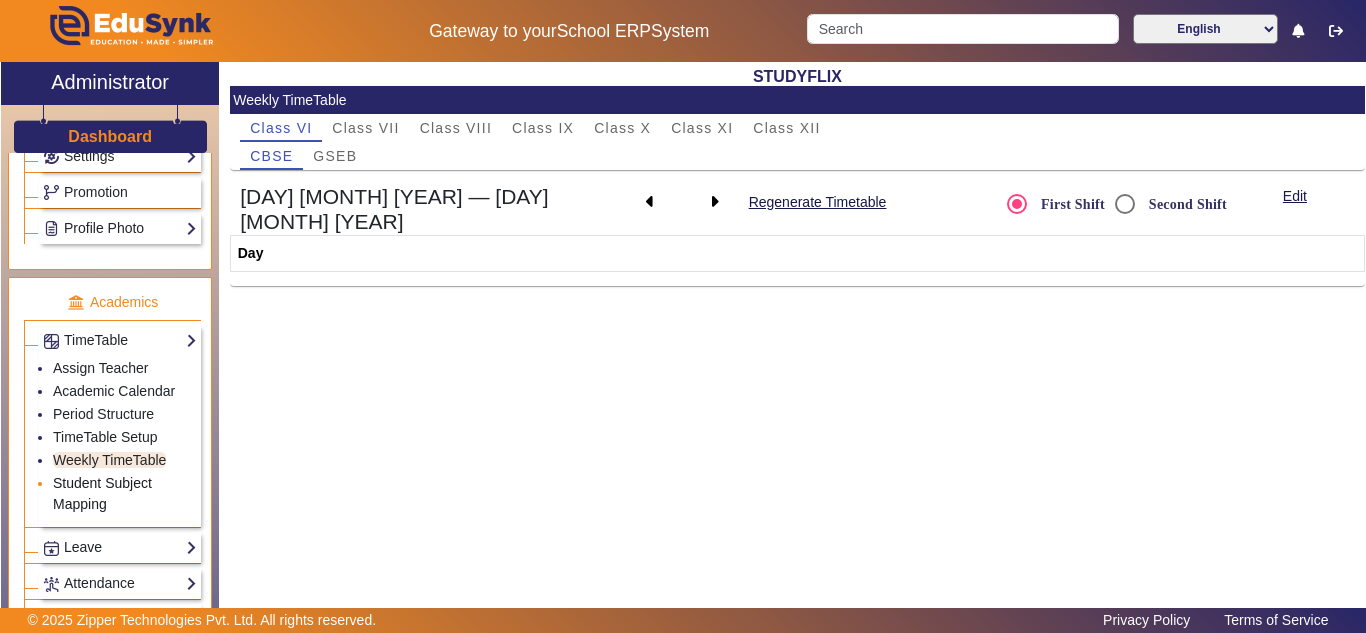 click on "Student Subject Mapping" 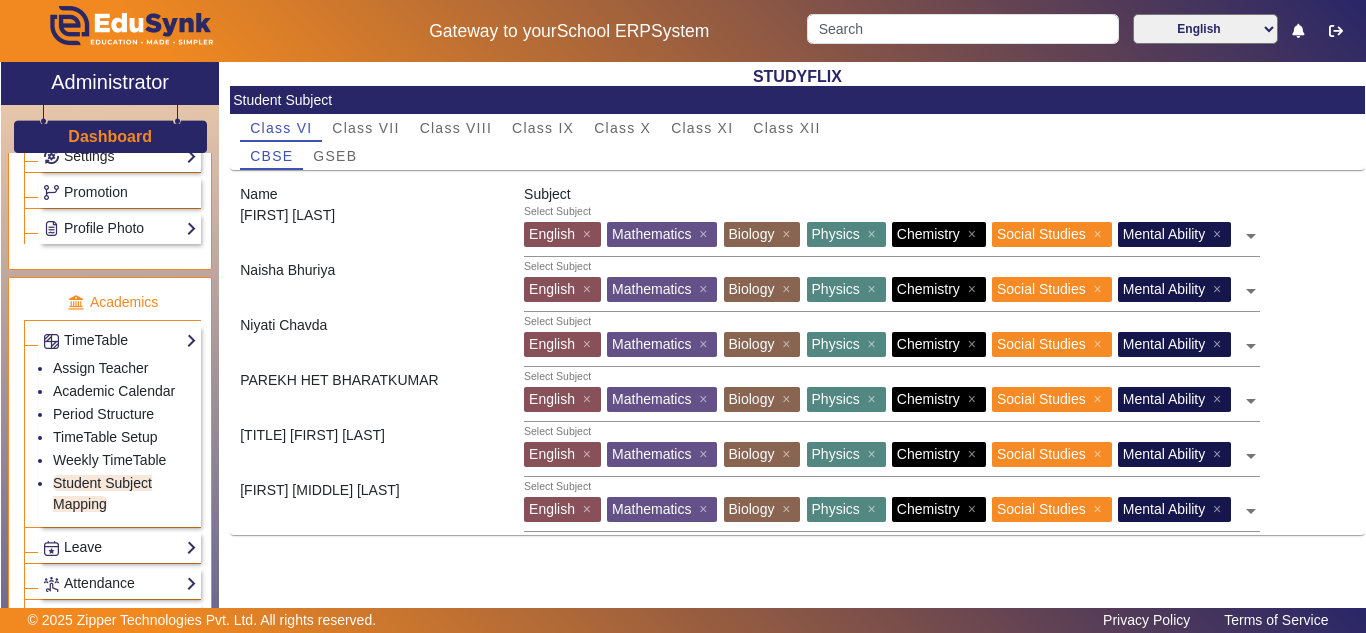 click 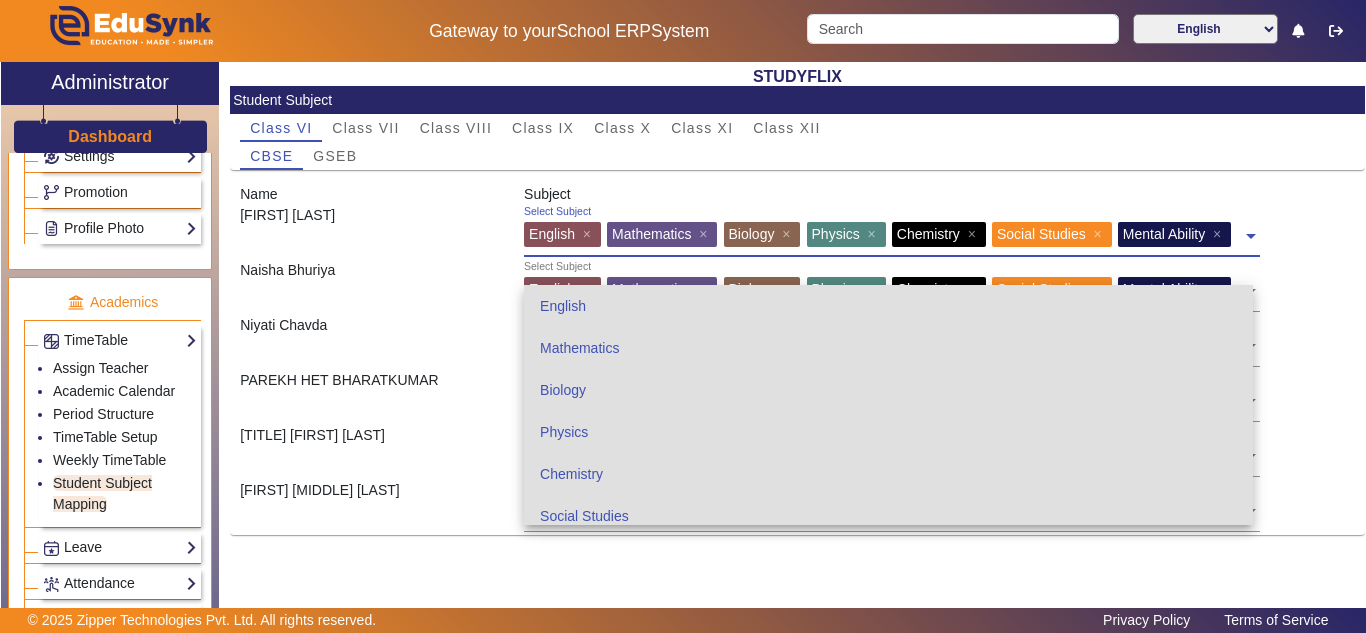 scroll, scrollTop: 54, scrollLeft: 0, axis: vertical 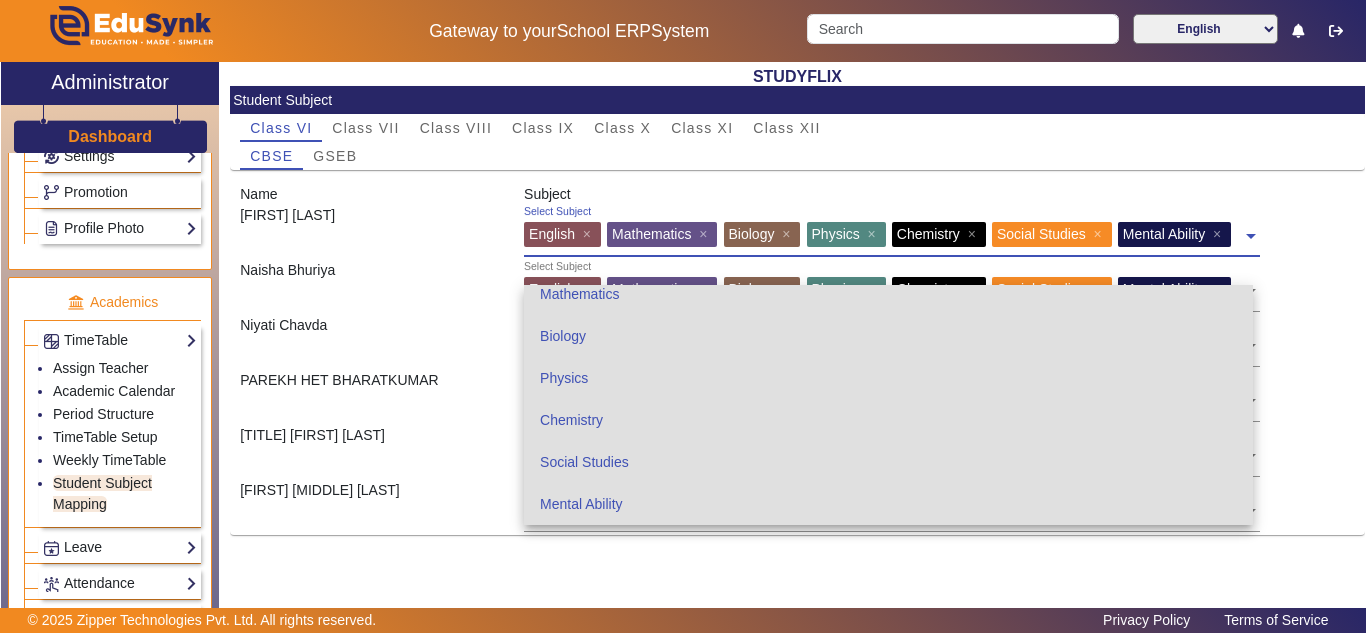 click on "Name  Subject" 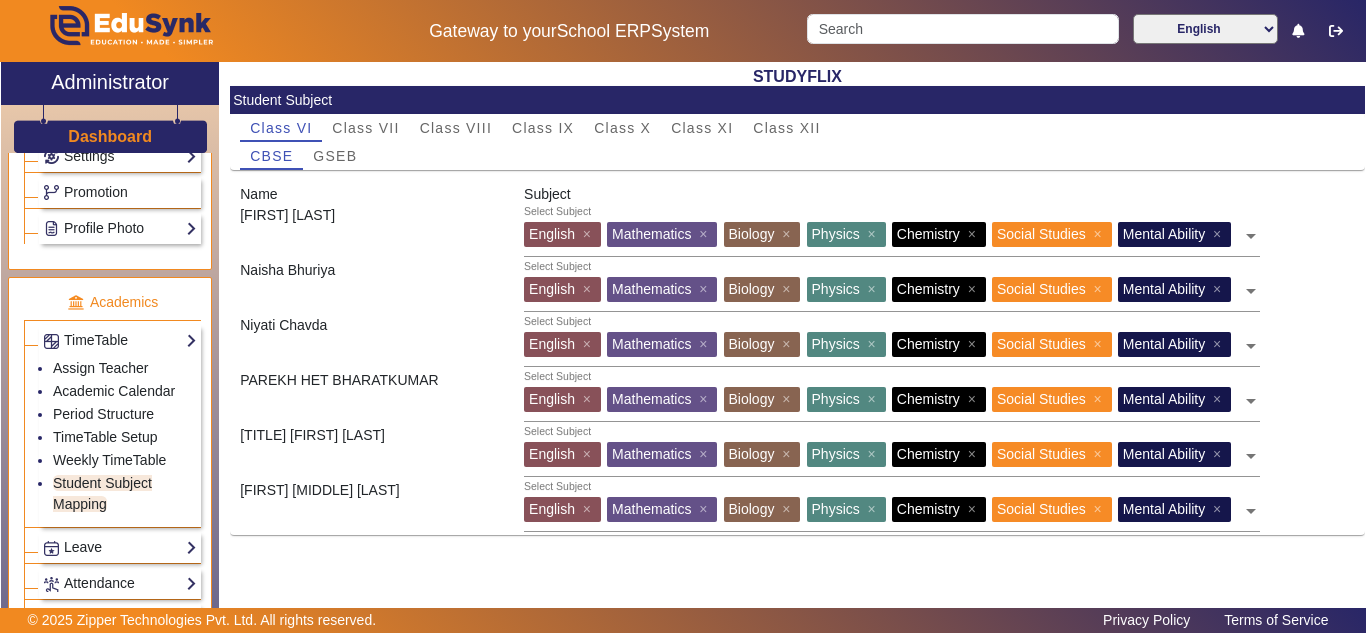 scroll, scrollTop: 0, scrollLeft: 0, axis: both 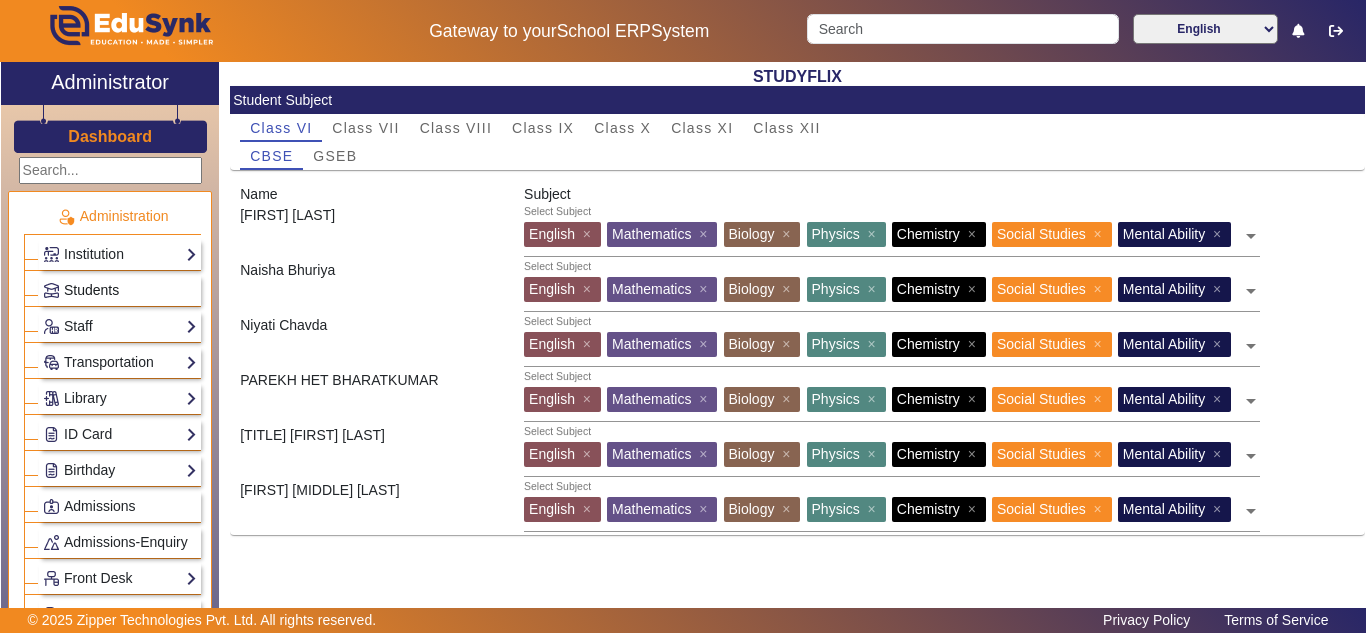 click on "Students" 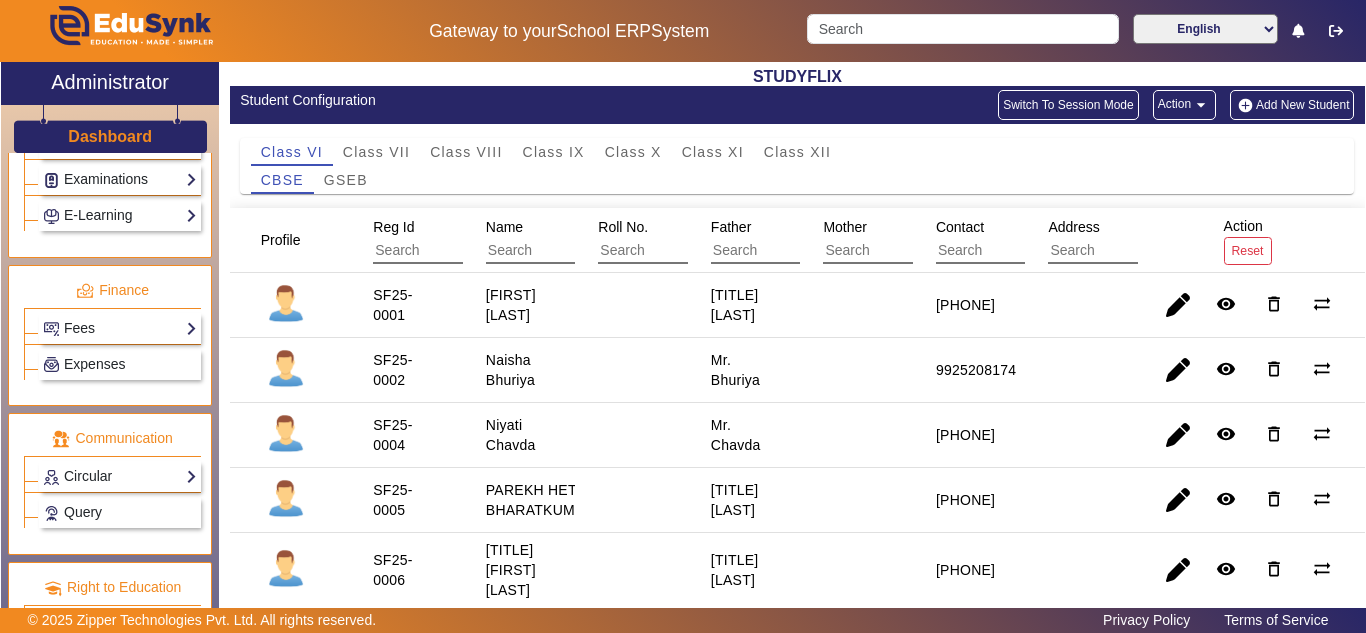 scroll, scrollTop: 1000, scrollLeft: 0, axis: vertical 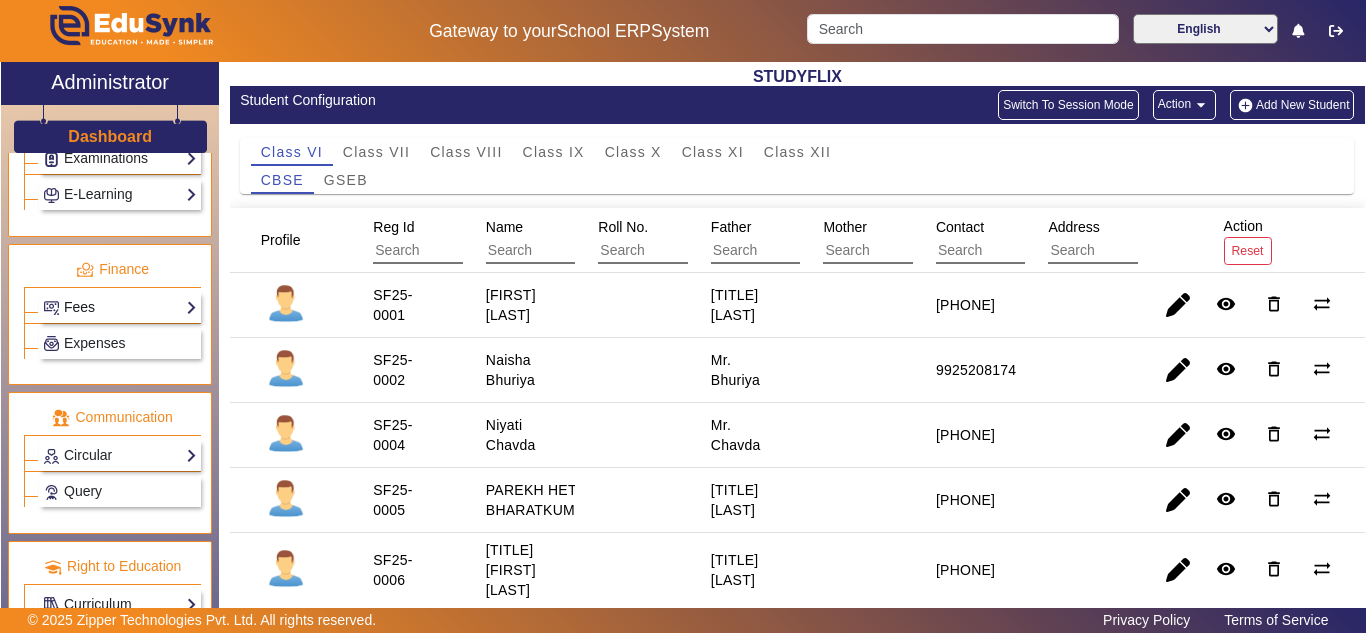 click on "Fees" 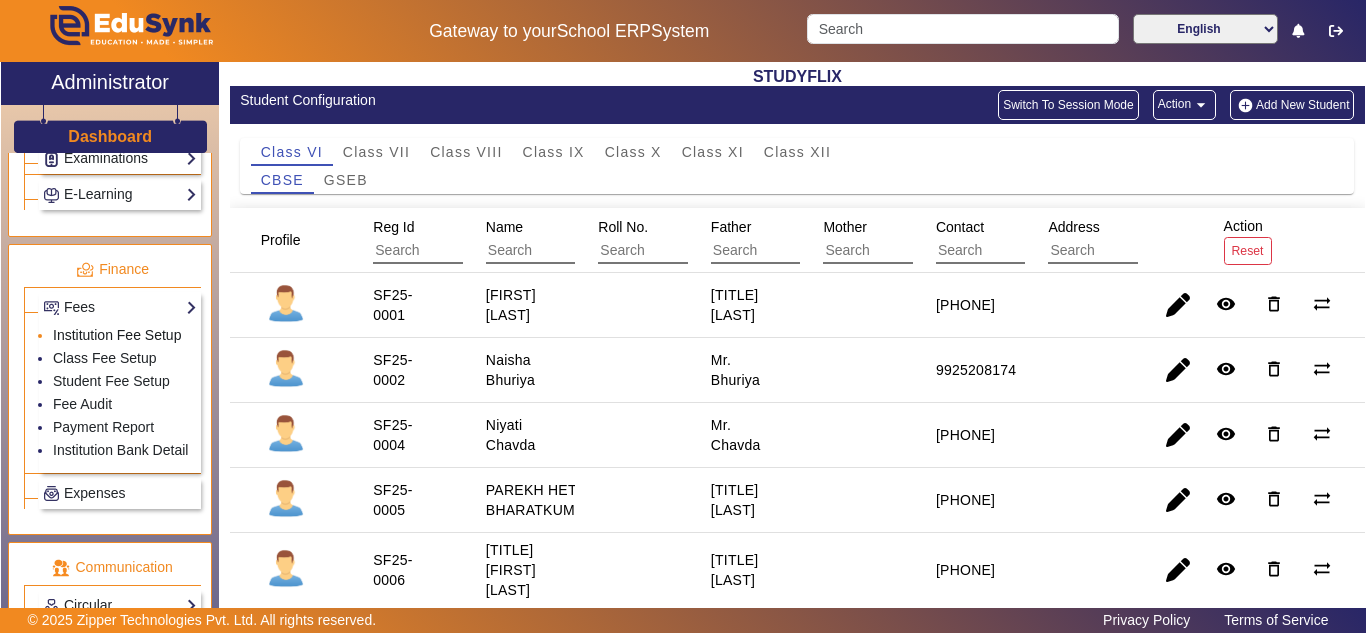 click on "Institution Fee Setup" 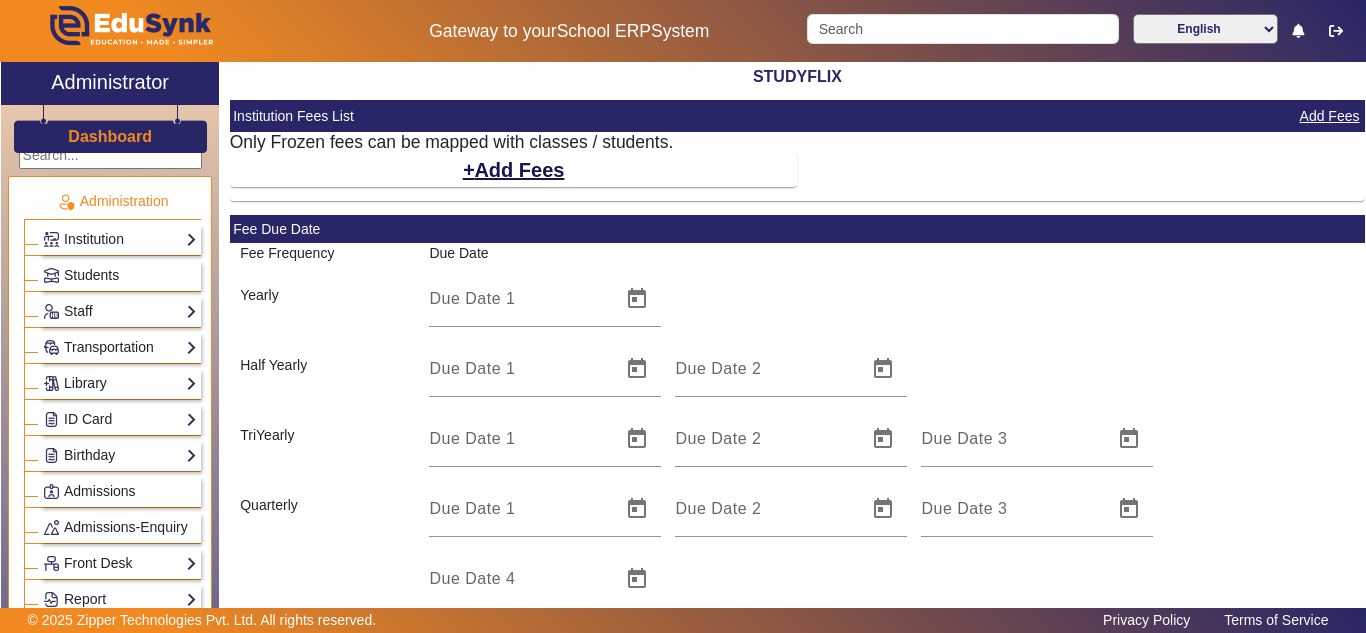 scroll, scrollTop: 0, scrollLeft: 0, axis: both 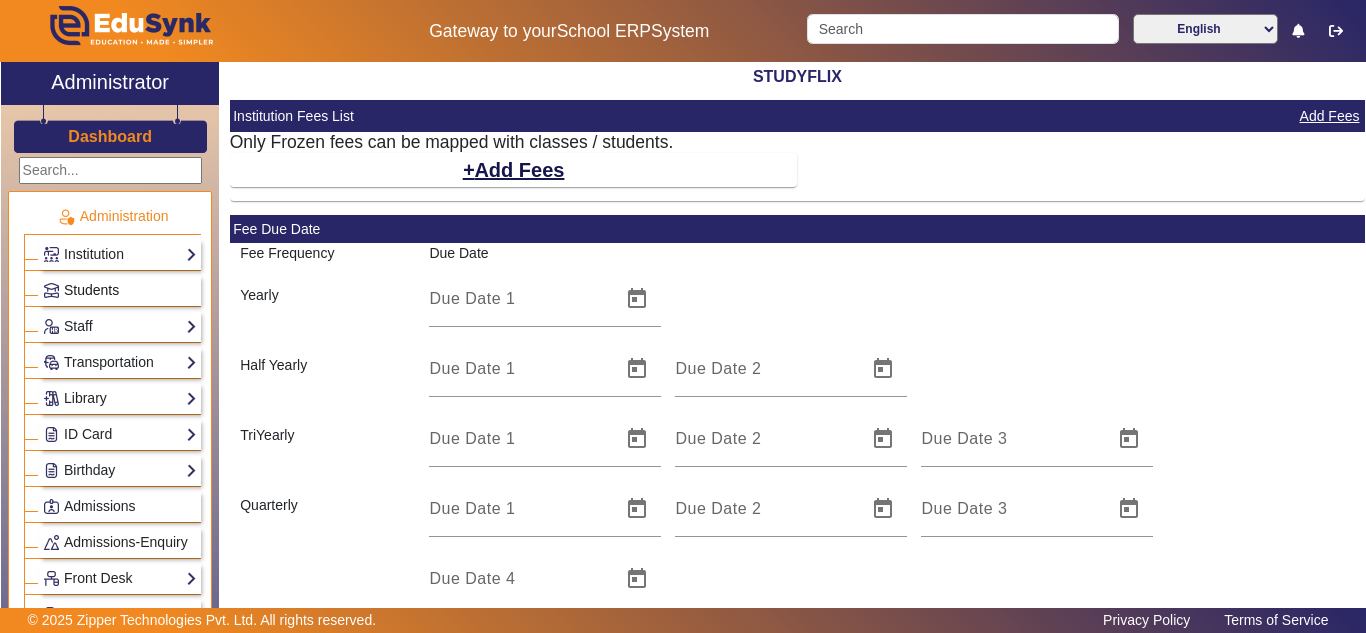 click on "Students" 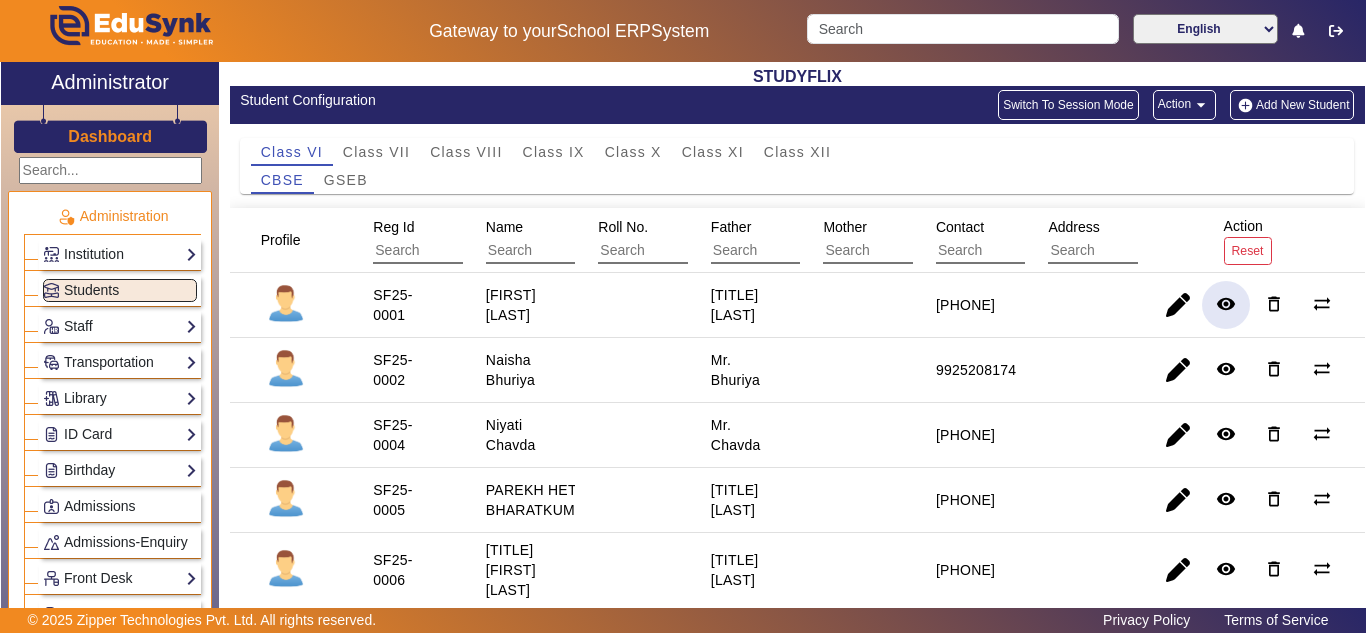 click 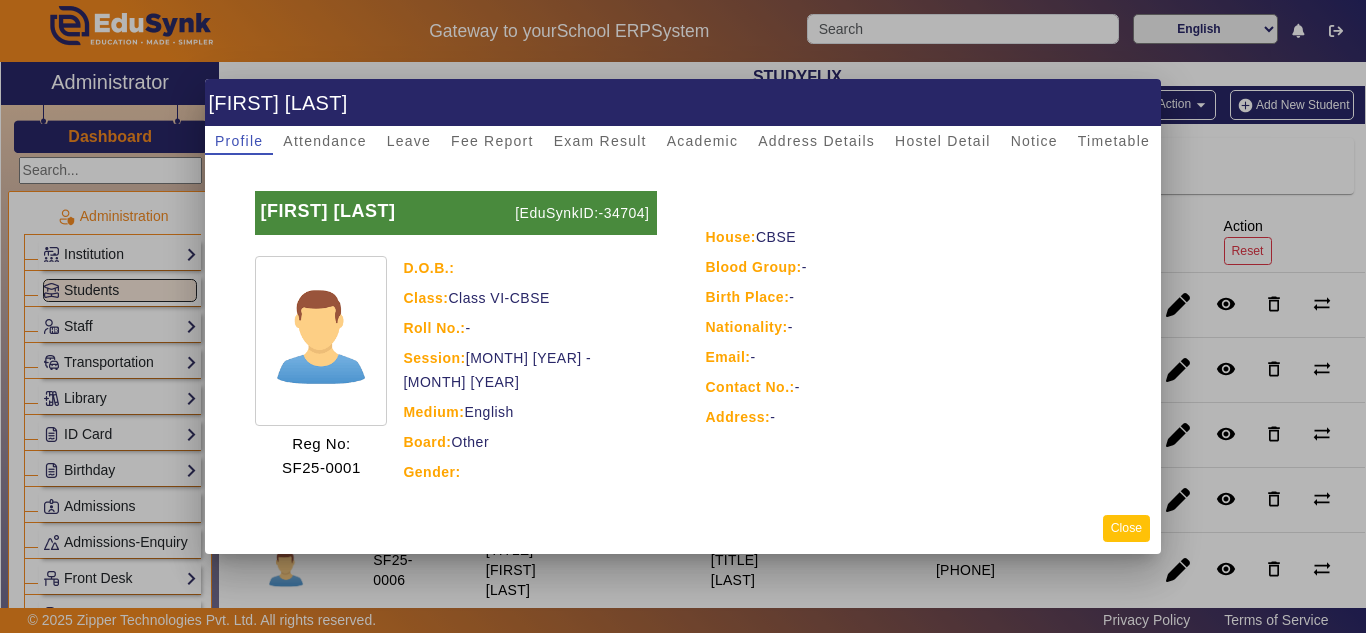 click on "Close" 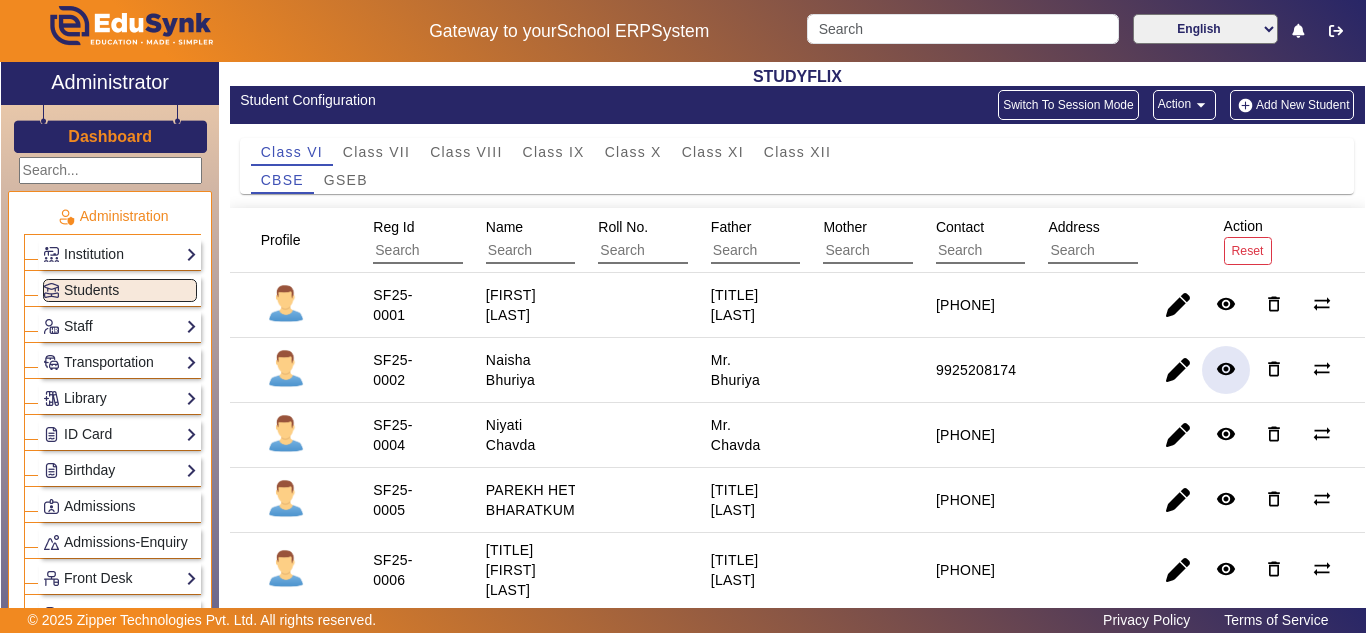 click on "remove_red_eye" 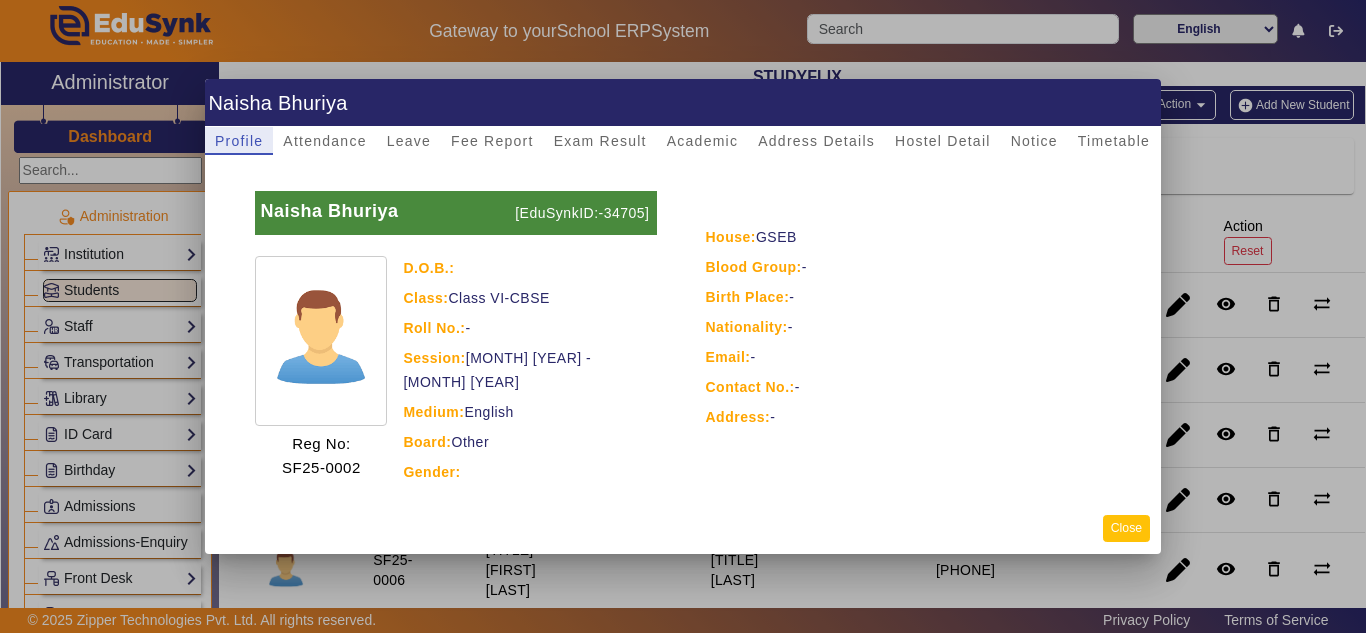 click on "Close" 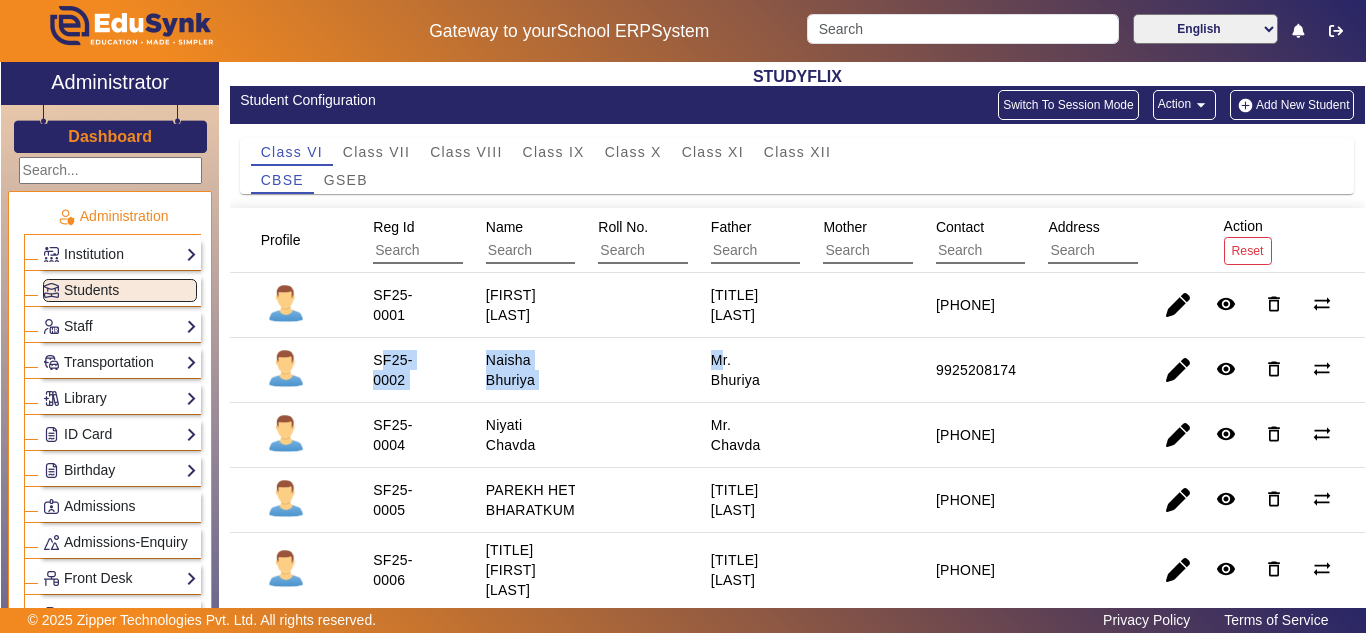 drag, startPoint x: 386, startPoint y: 362, endPoint x: 733, endPoint y: 363, distance: 347.00143 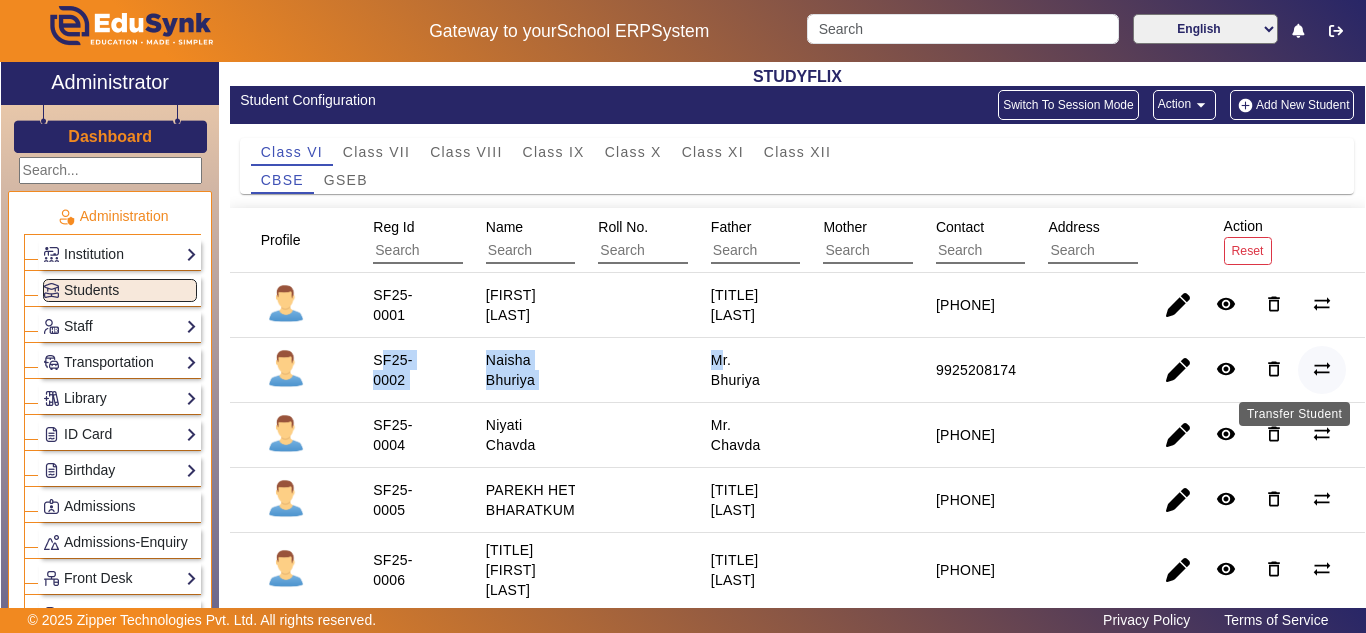 click on "sync_alt" at bounding box center (1322, 434) 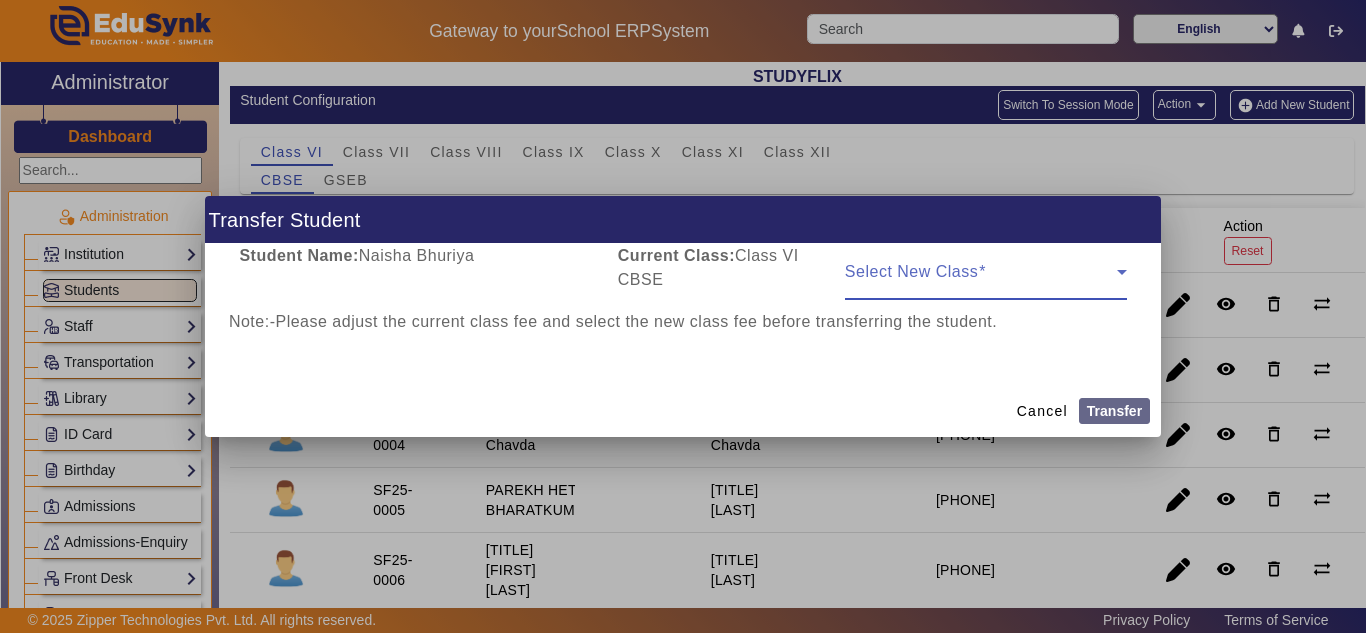 click at bounding box center [981, 280] 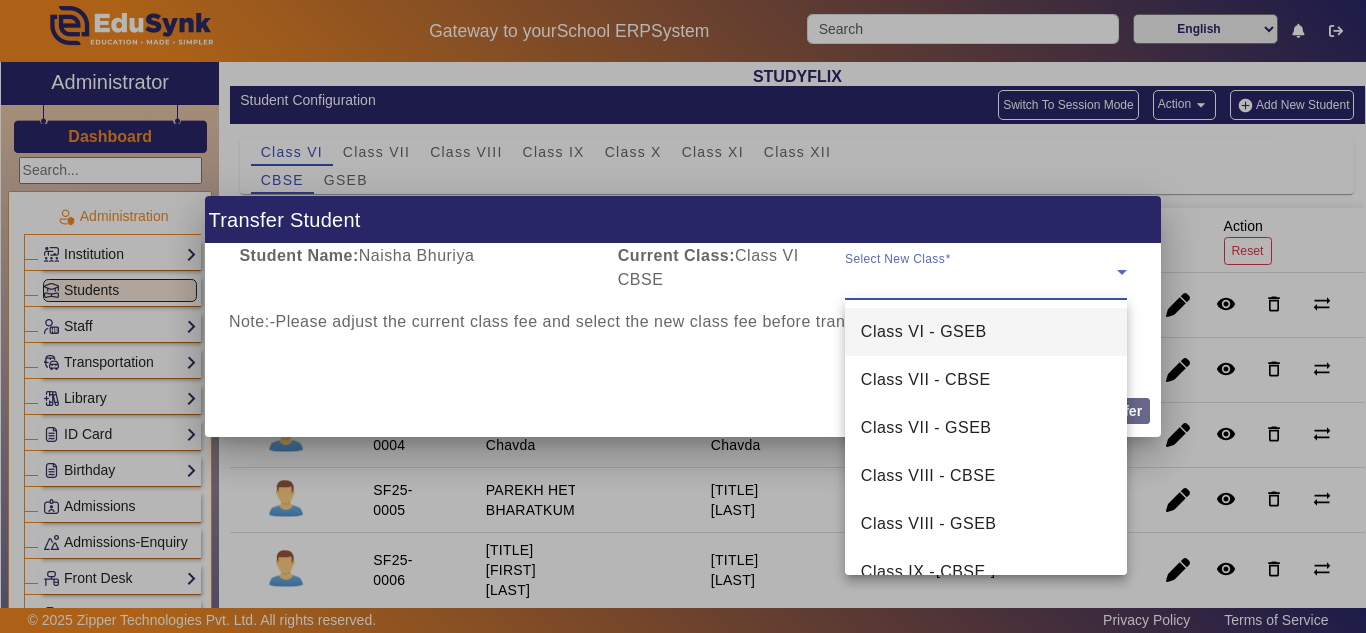 click on "Class VI - GSEB" at bounding box center (924, 332) 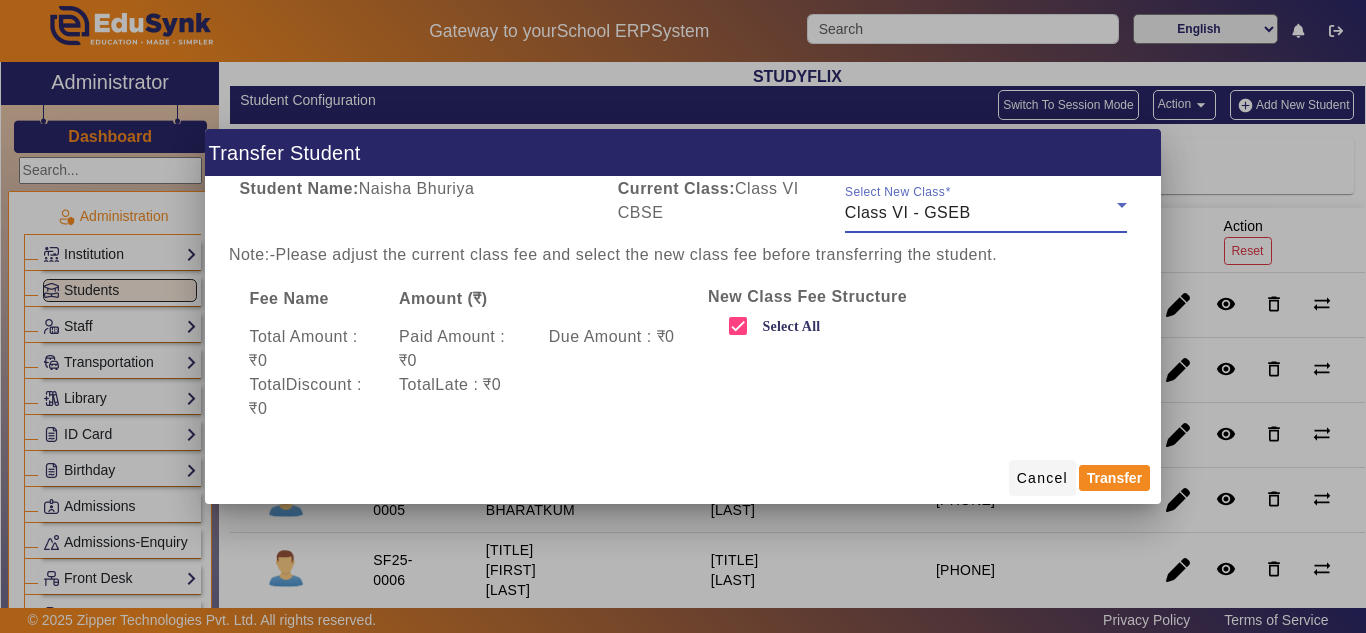 click on "Cancel" 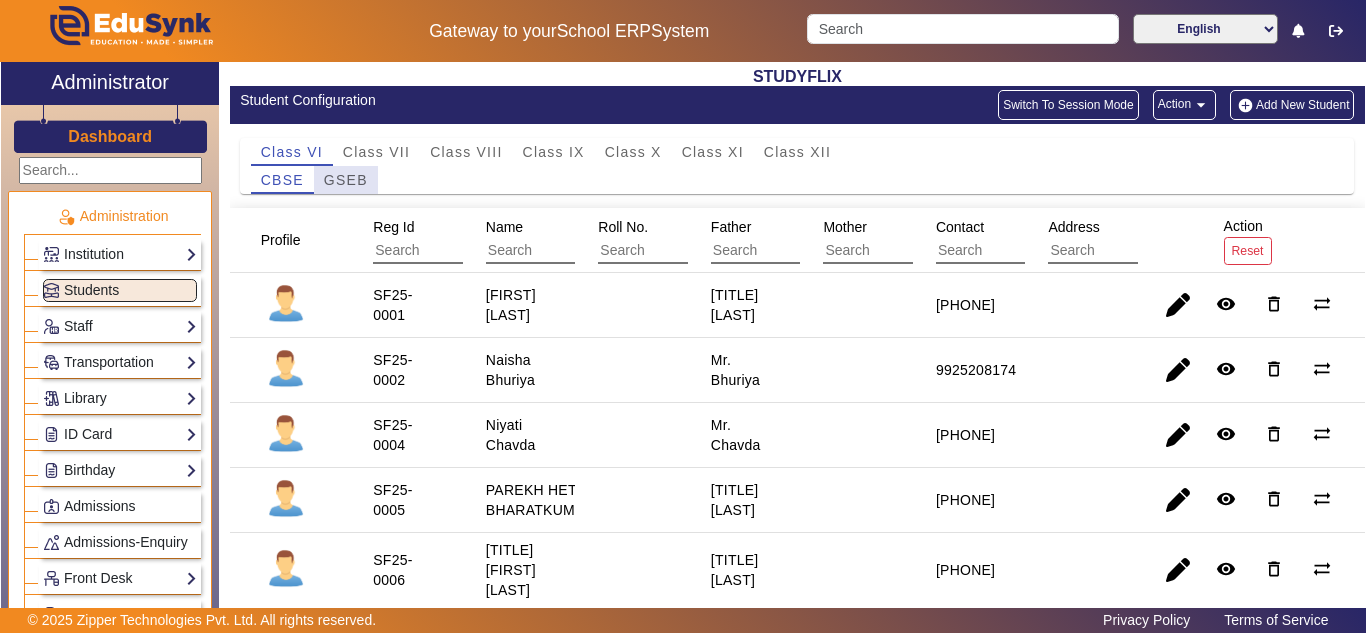 click on "GSEB" at bounding box center [346, 180] 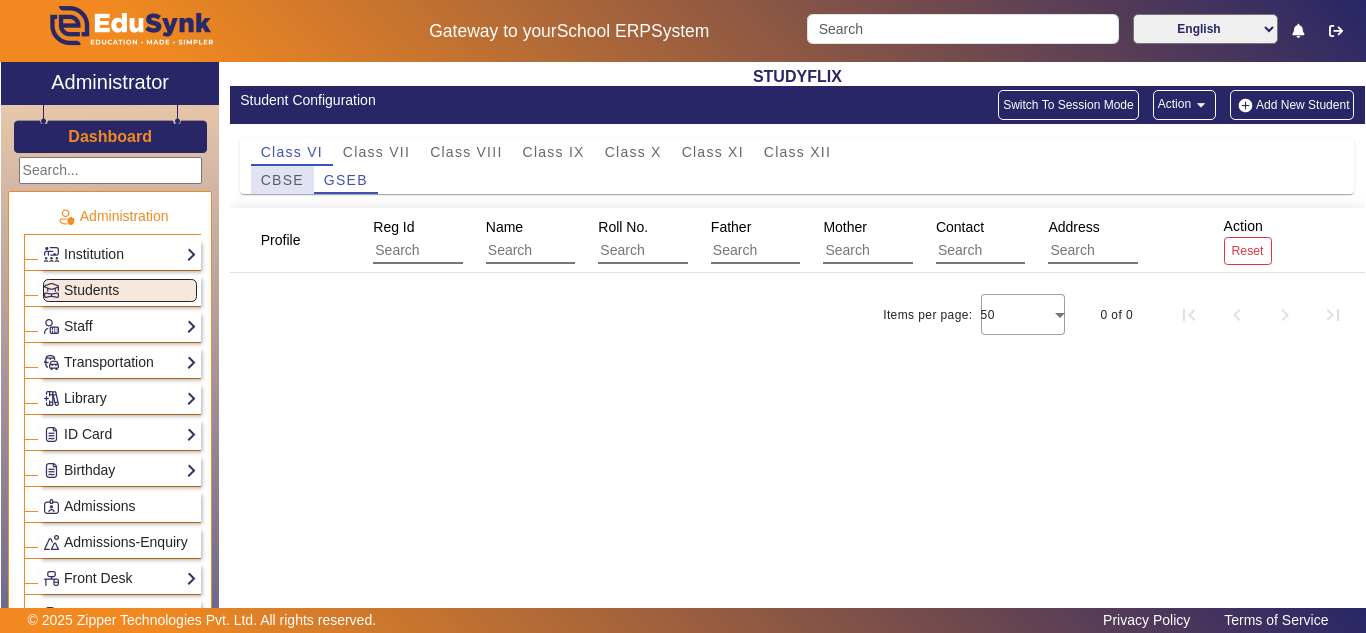 click on "CBSE" at bounding box center (282, 180) 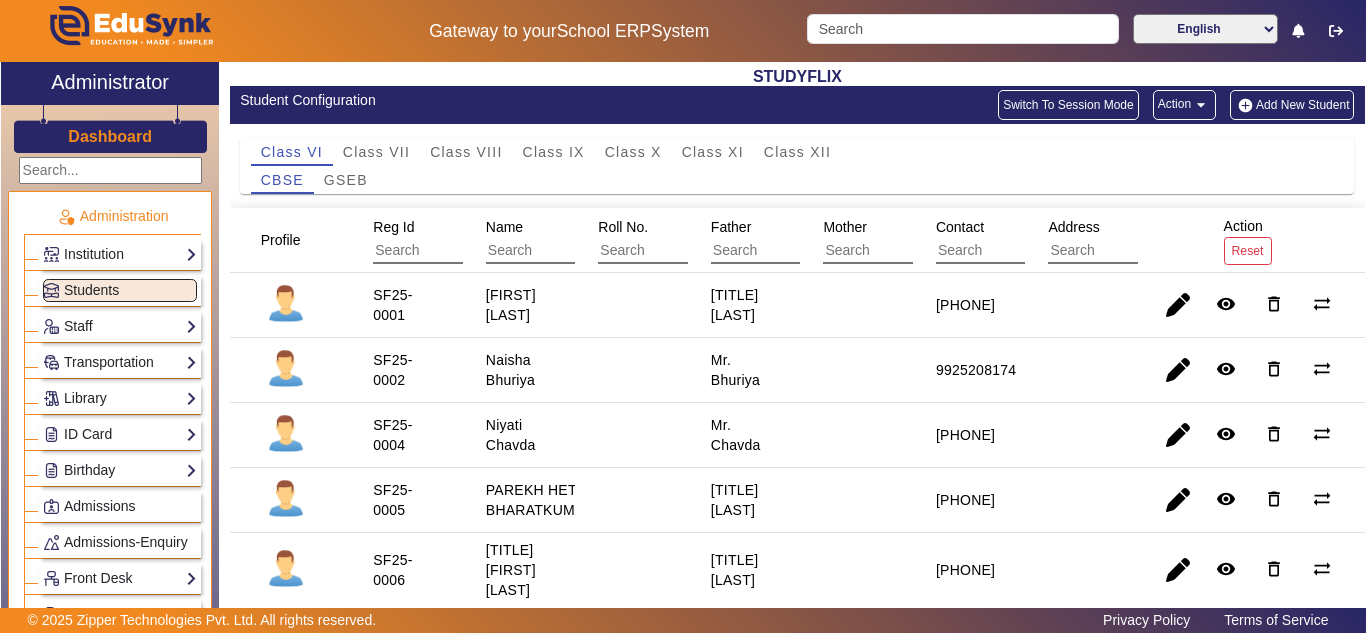 click on "Transportation  Overview   Vehicle Directory   Routes   Trip Record" 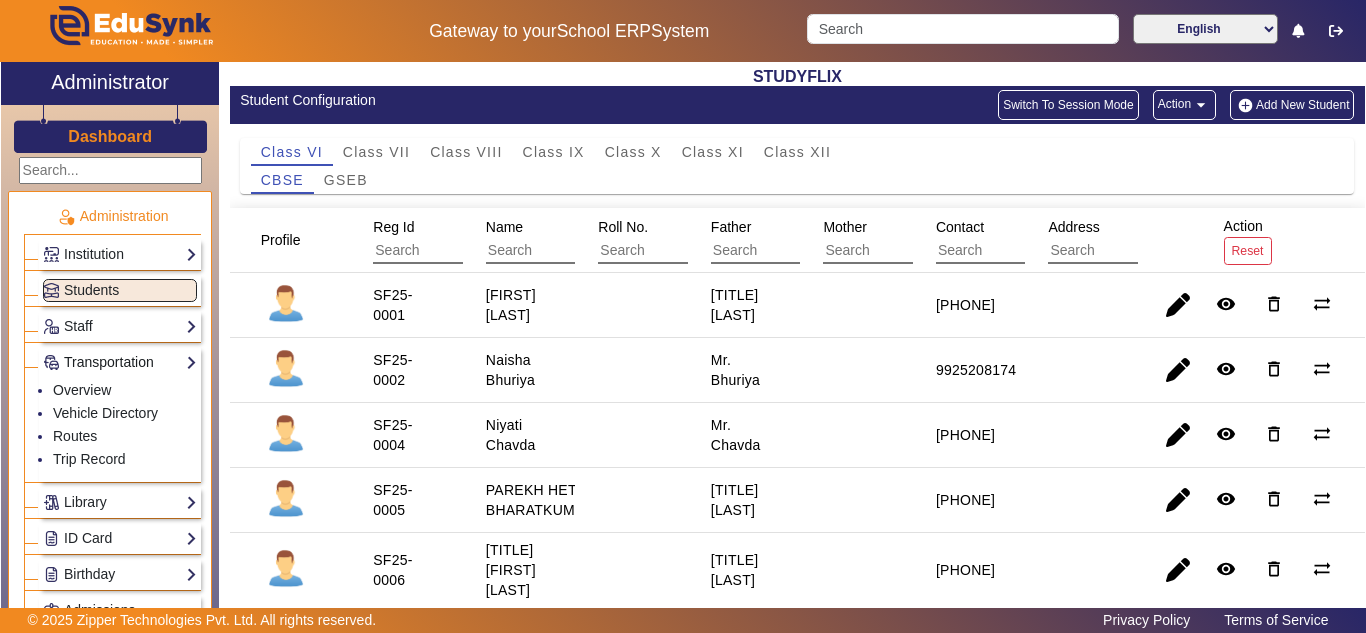 click on "Transportation" 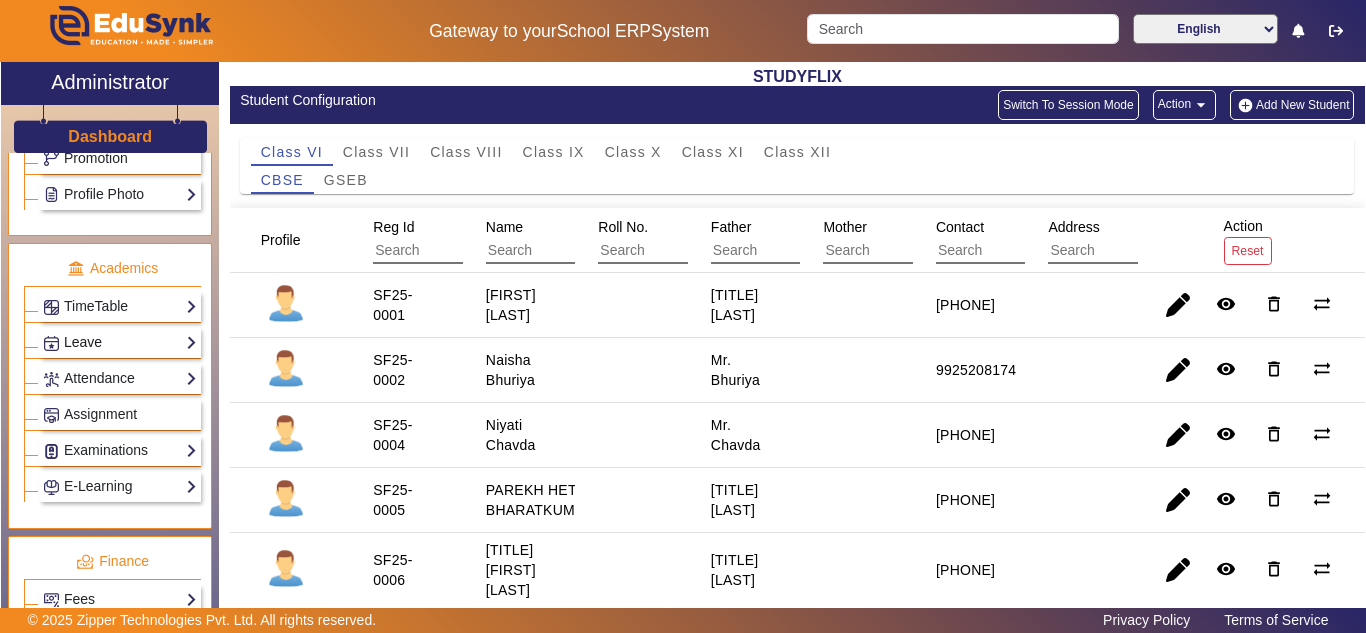 scroll, scrollTop: 667, scrollLeft: 0, axis: vertical 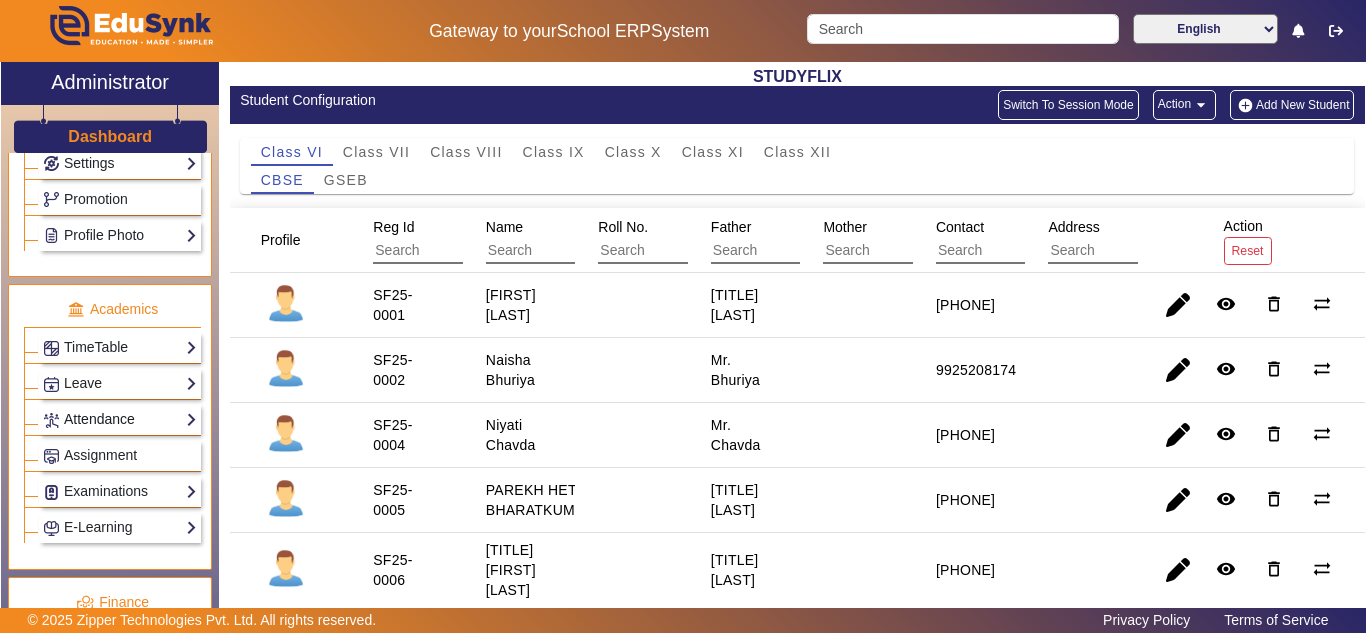 click on "Attendance" 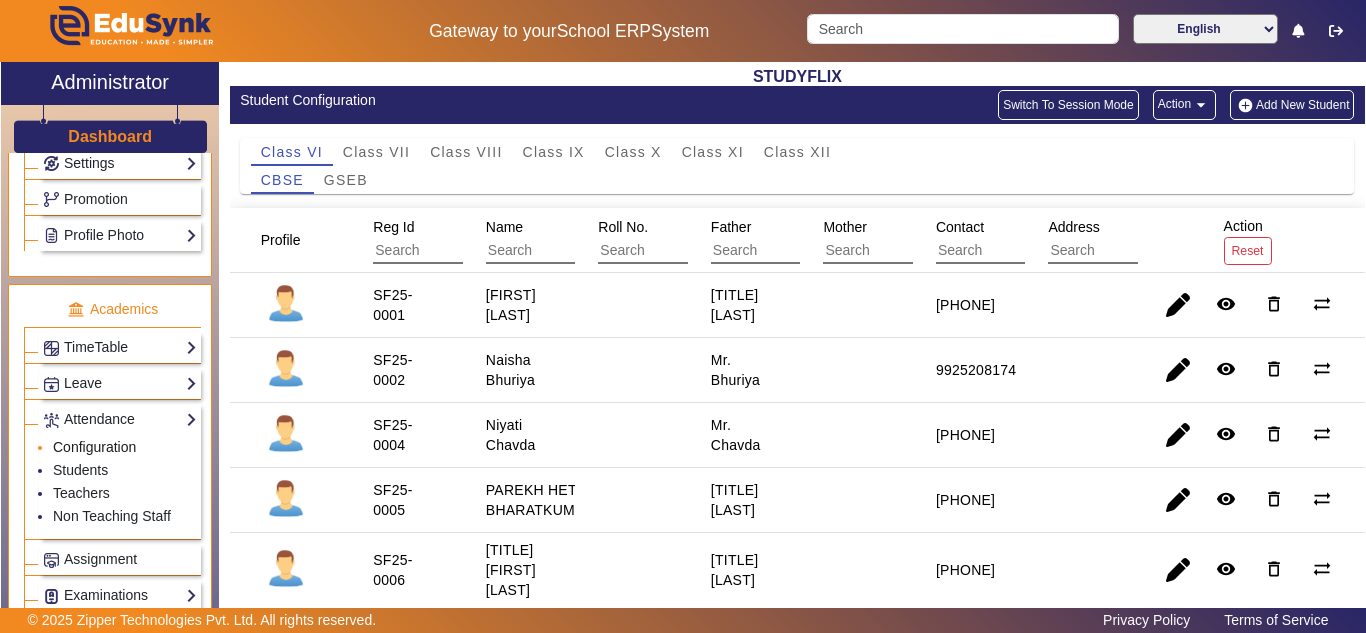 click on "Configuration" 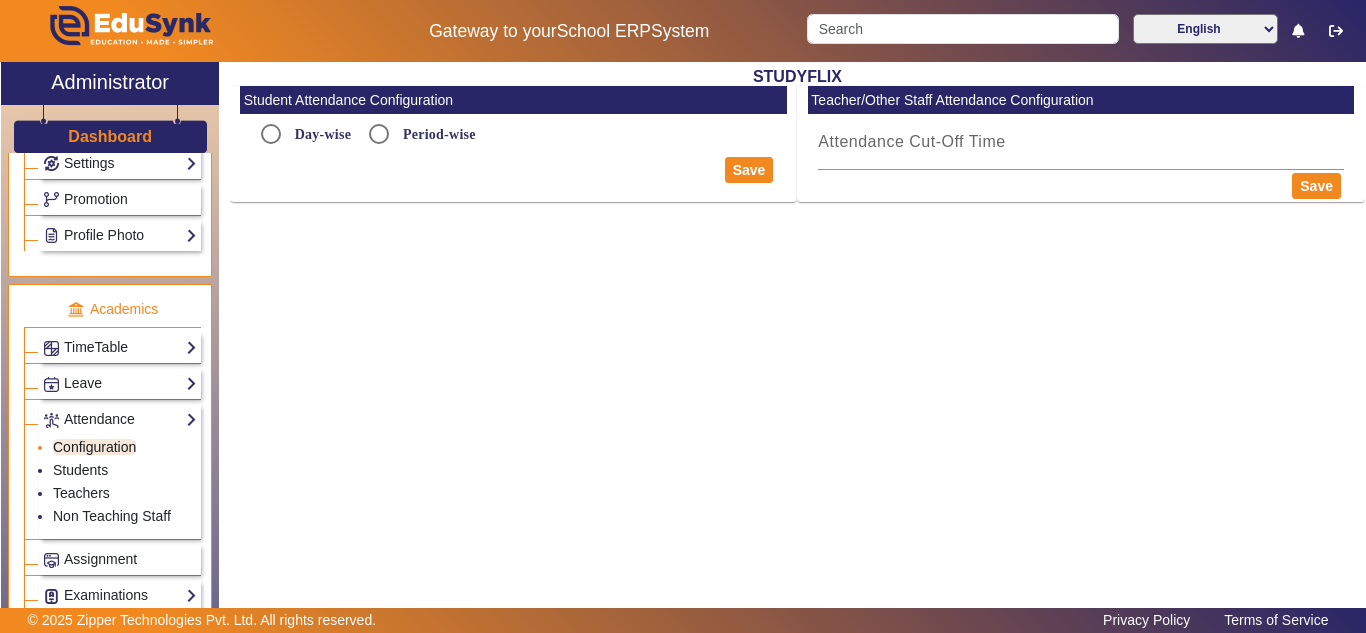 radio on "true" 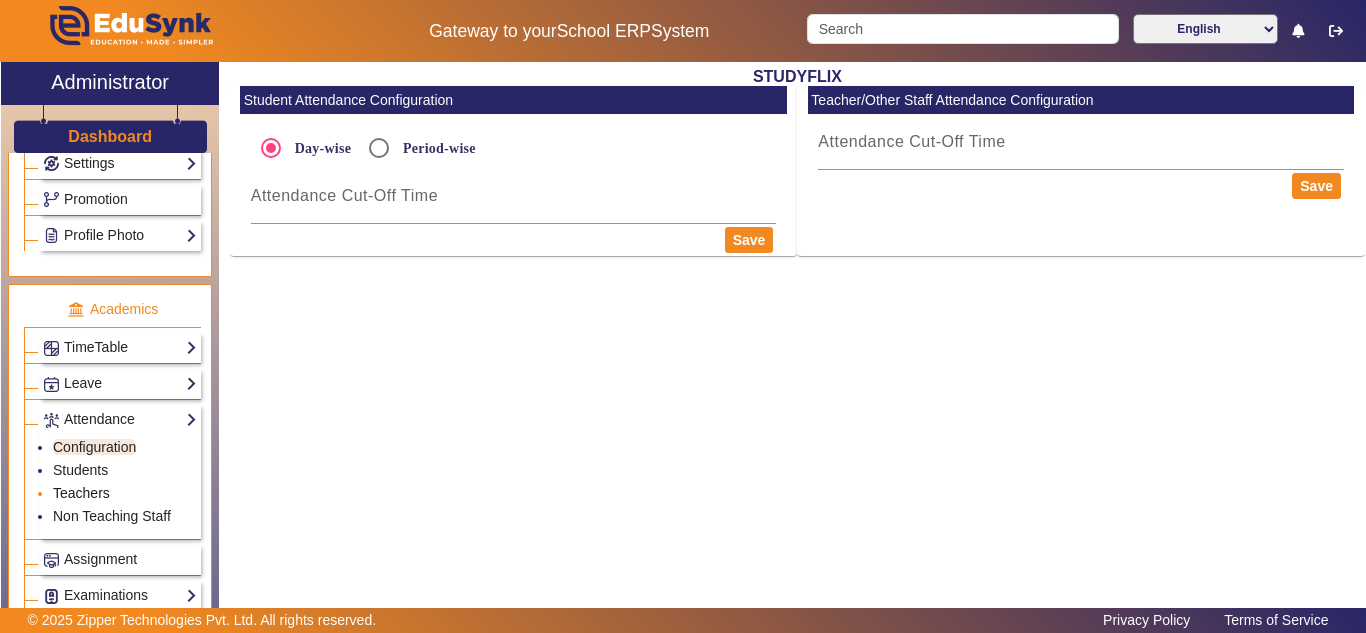 click on "Teachers" 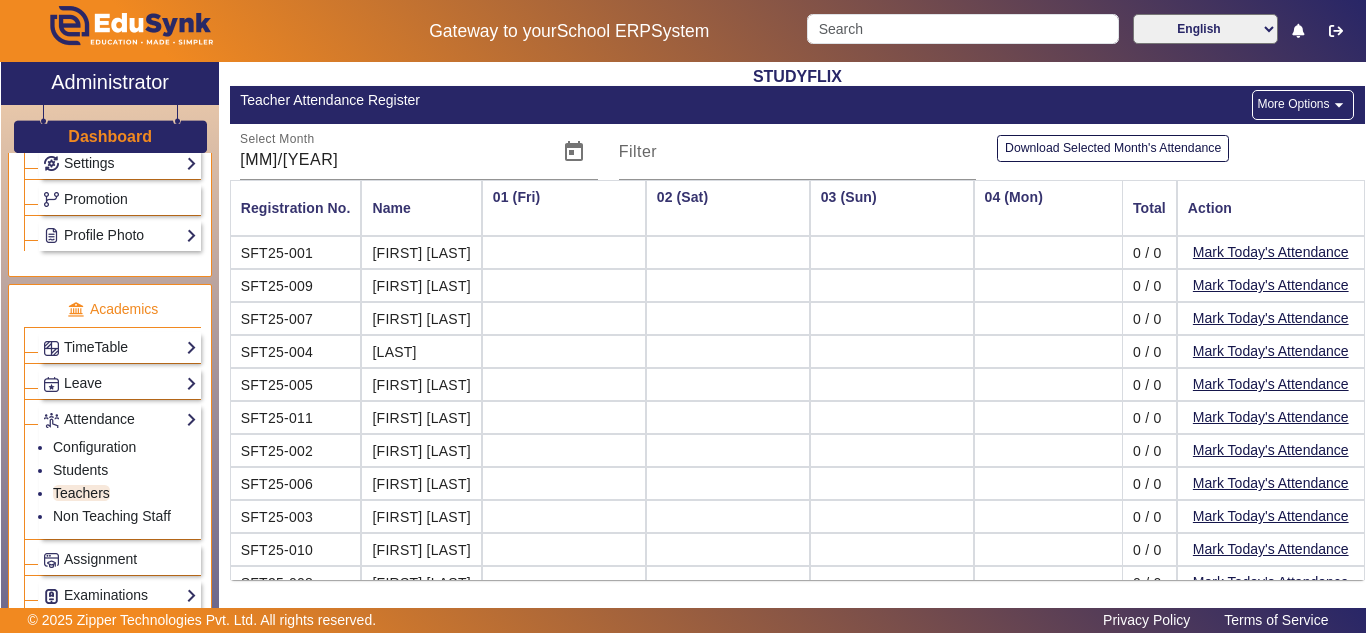 scroll, scrollTop: 0, scrollLeft: 513, axis: horizontal 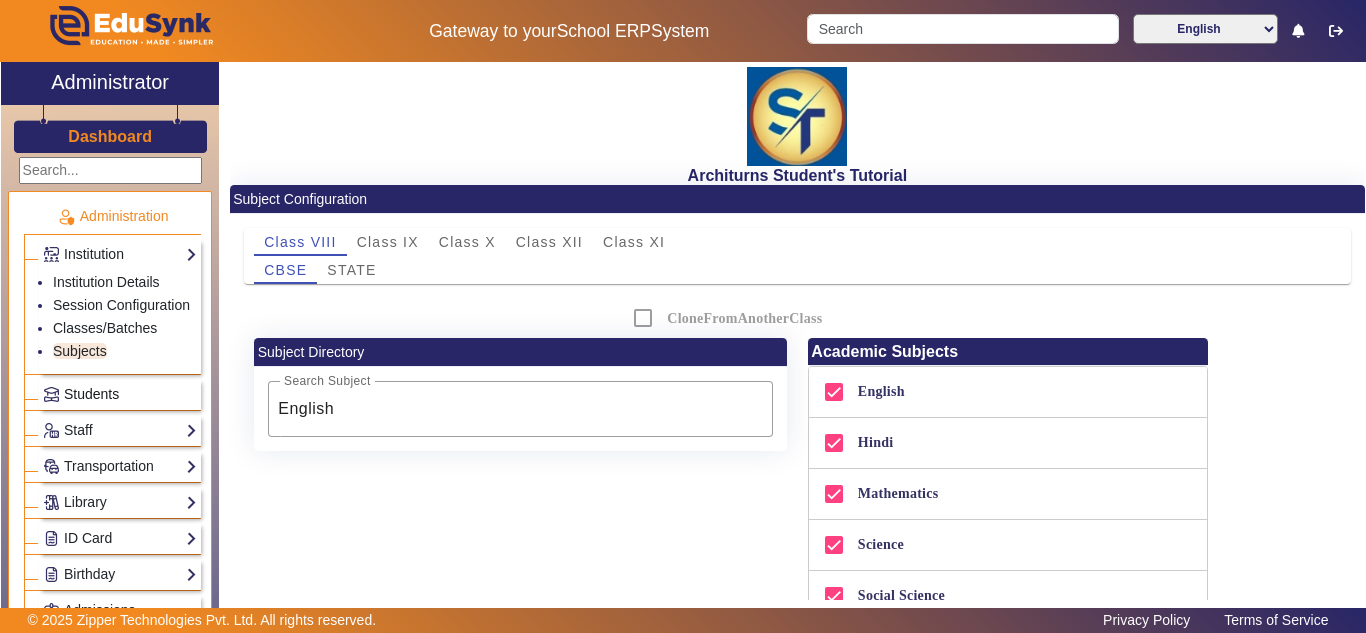 click on "Students" 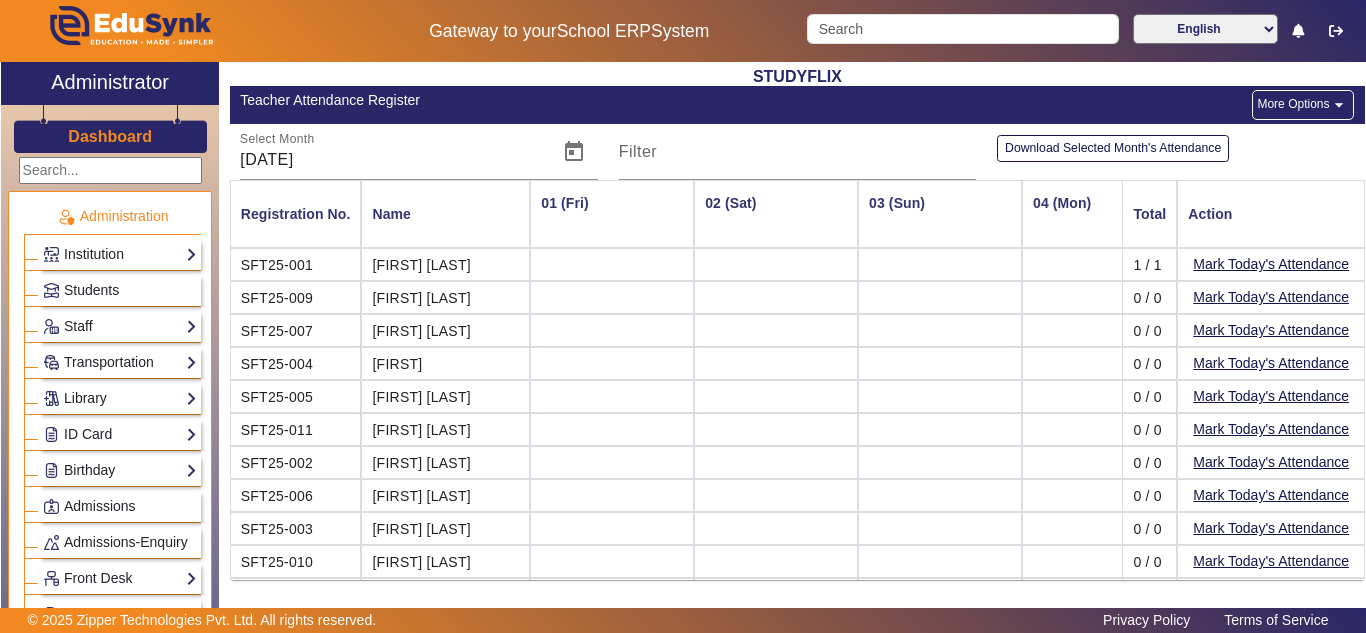 scroll, scrollTop: 0, scrollLeft: 0, axis: both 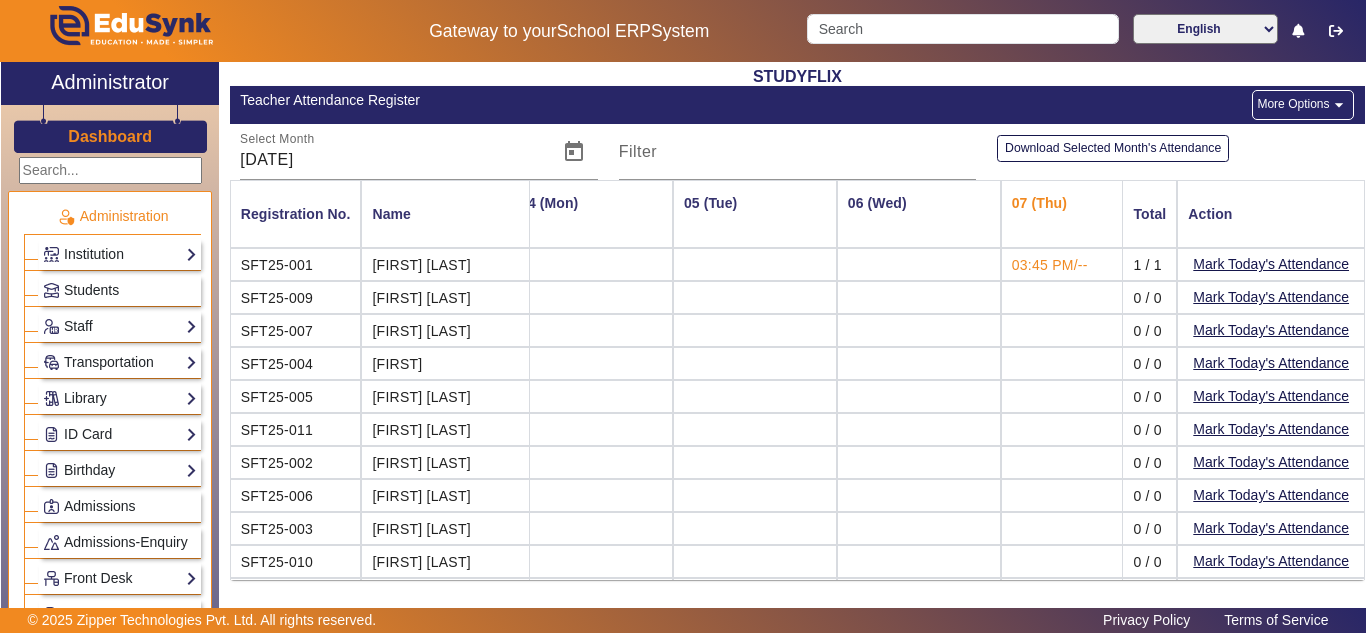 click on "More Options  arrow_drop_down" 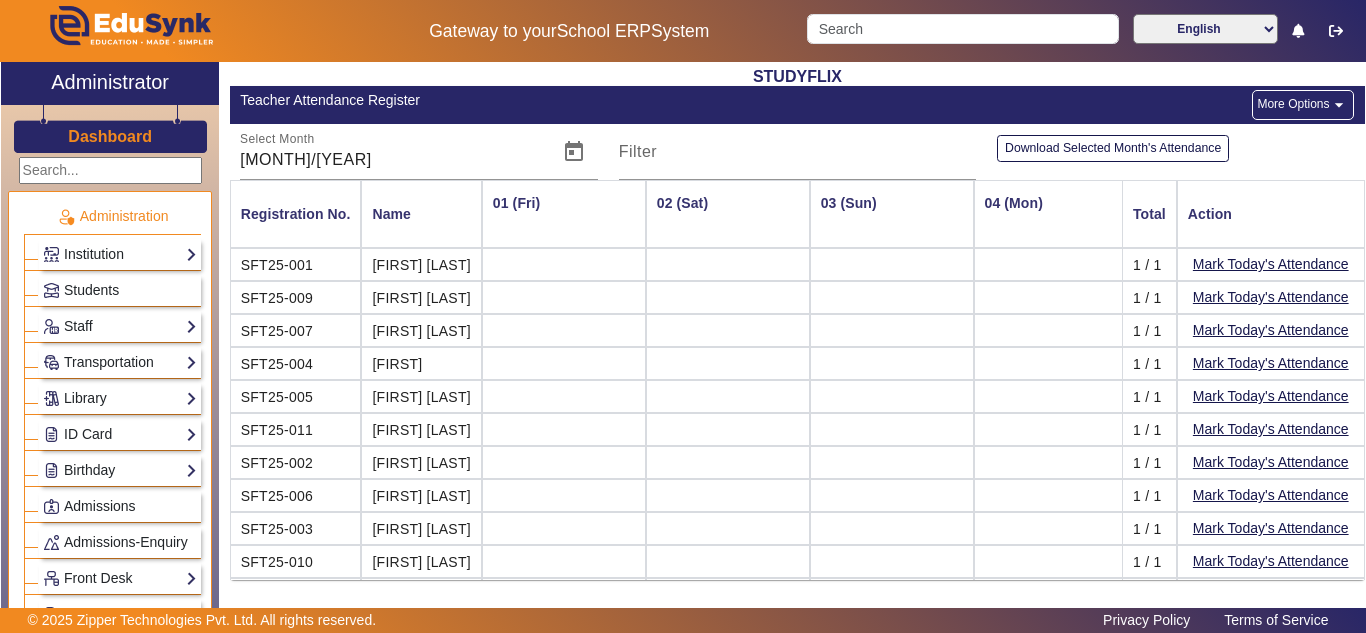 scroll, scrollTop: 0, scrollLeft: 0, axis: both 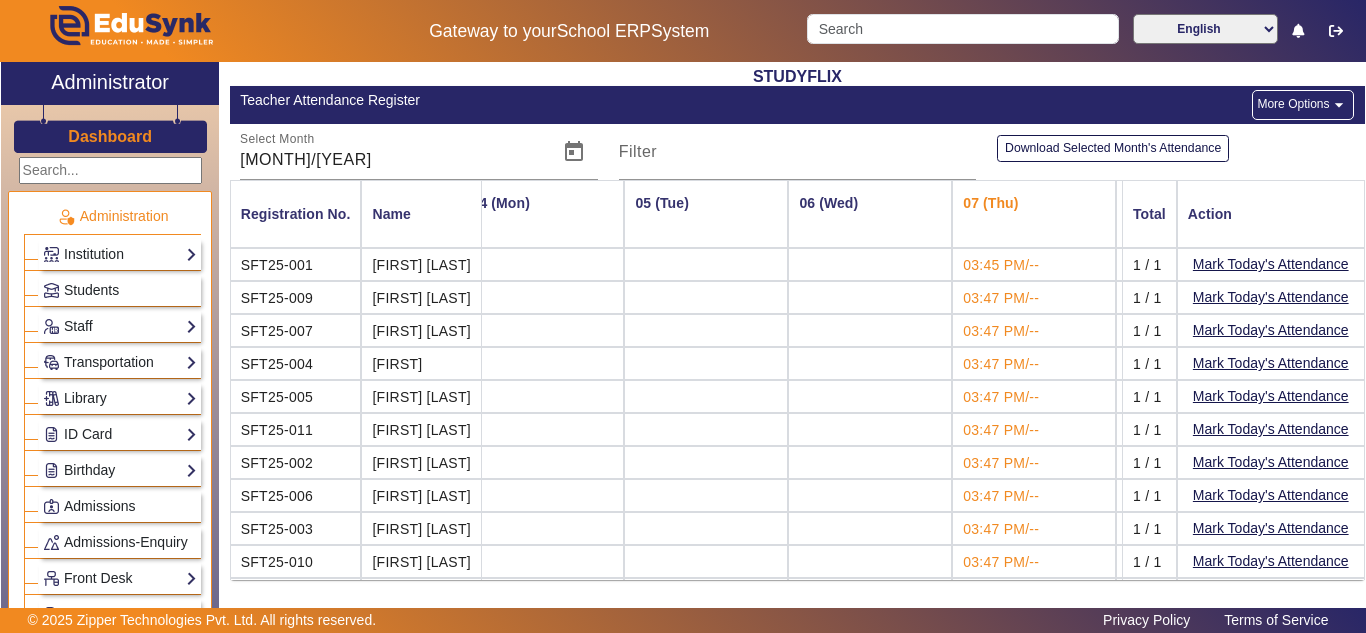 click on "More Options  arrow_drop_down" 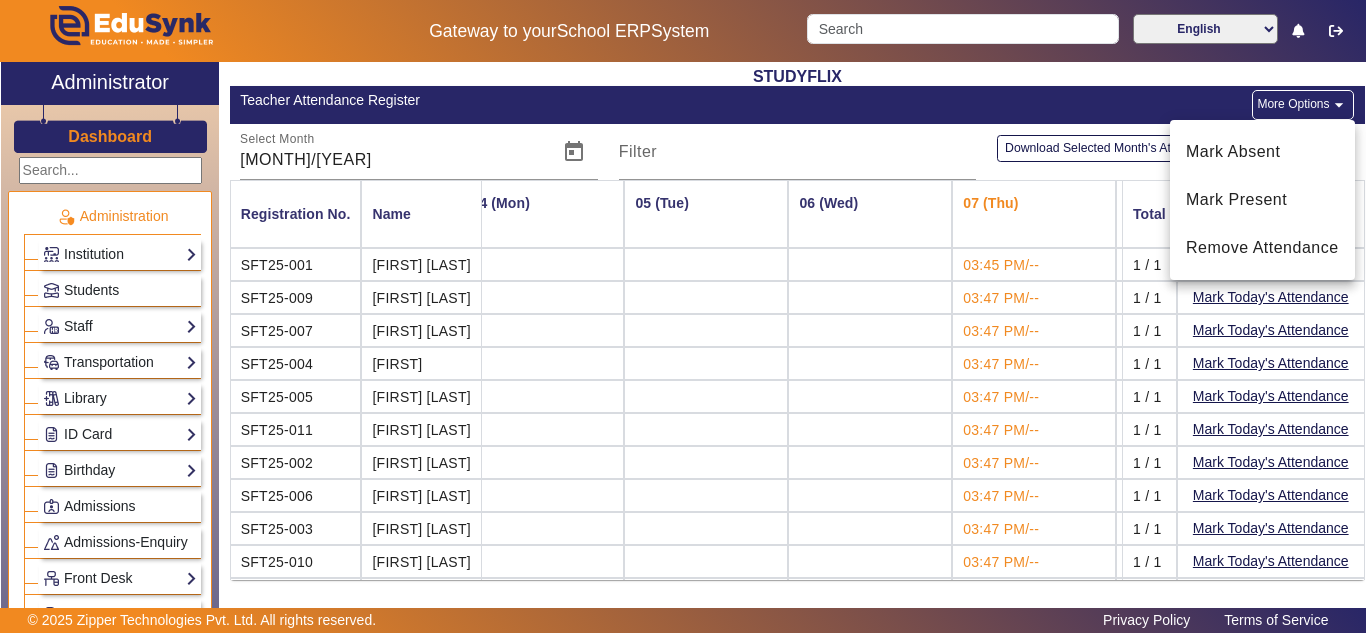 drag, startPoint x: 215, startPoint y: 289, endPoint x: 220, endPoint y: 356, distance: 67.18631 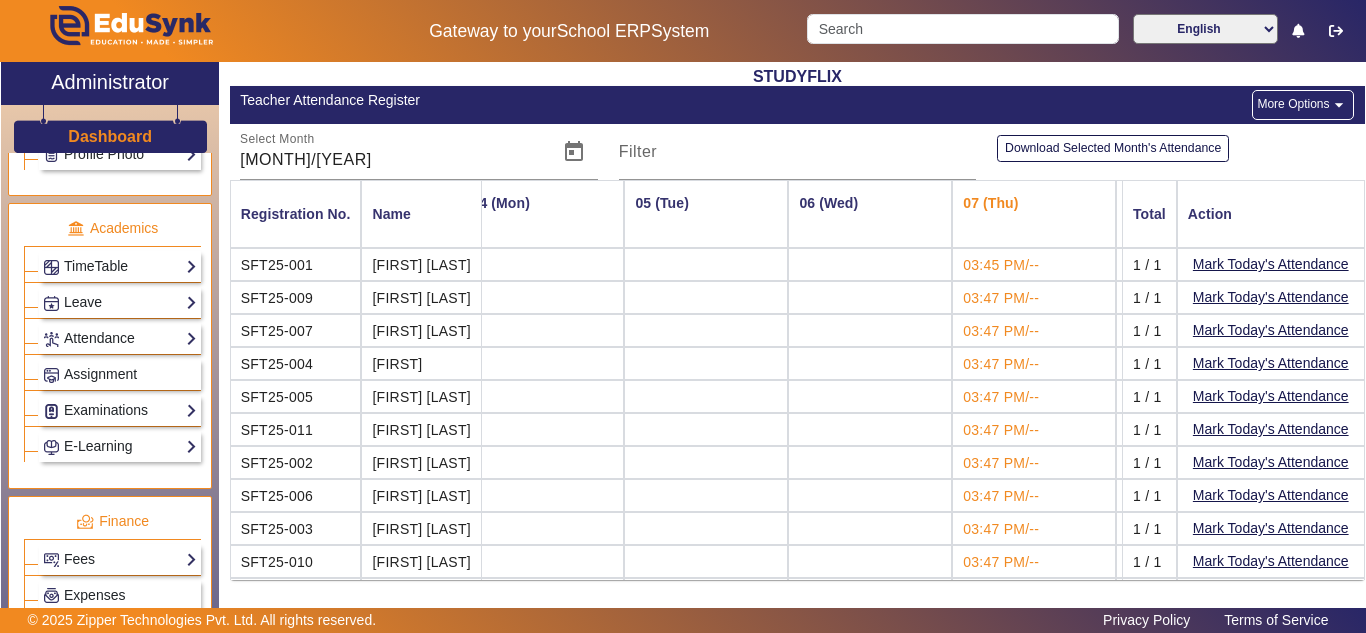 scroll, scrollTop: 915, scrollLeft: 0, axis: vertical 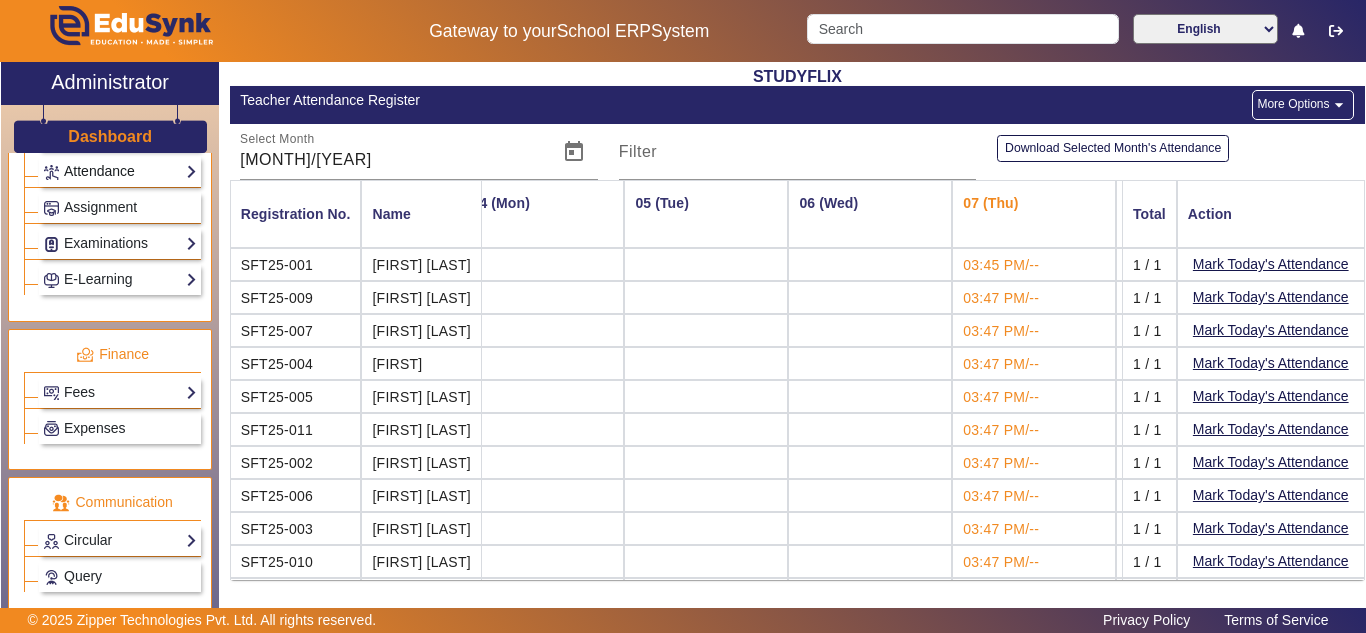click on "Attendance" 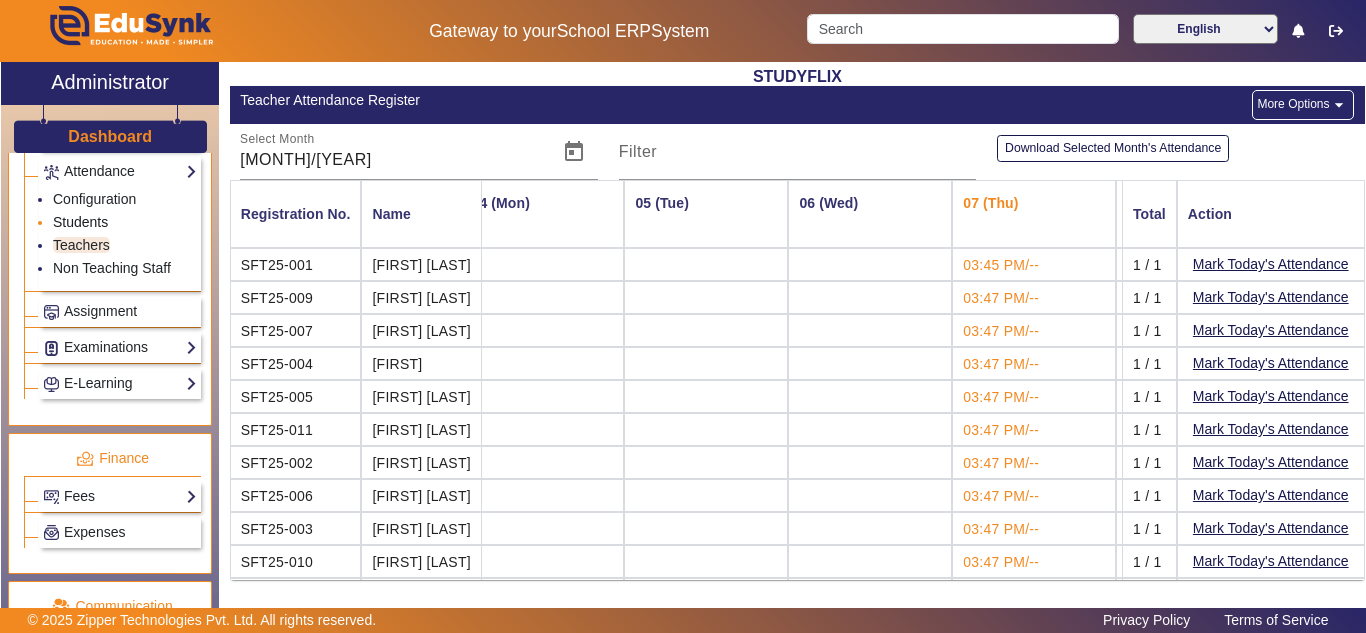 click on "Students" 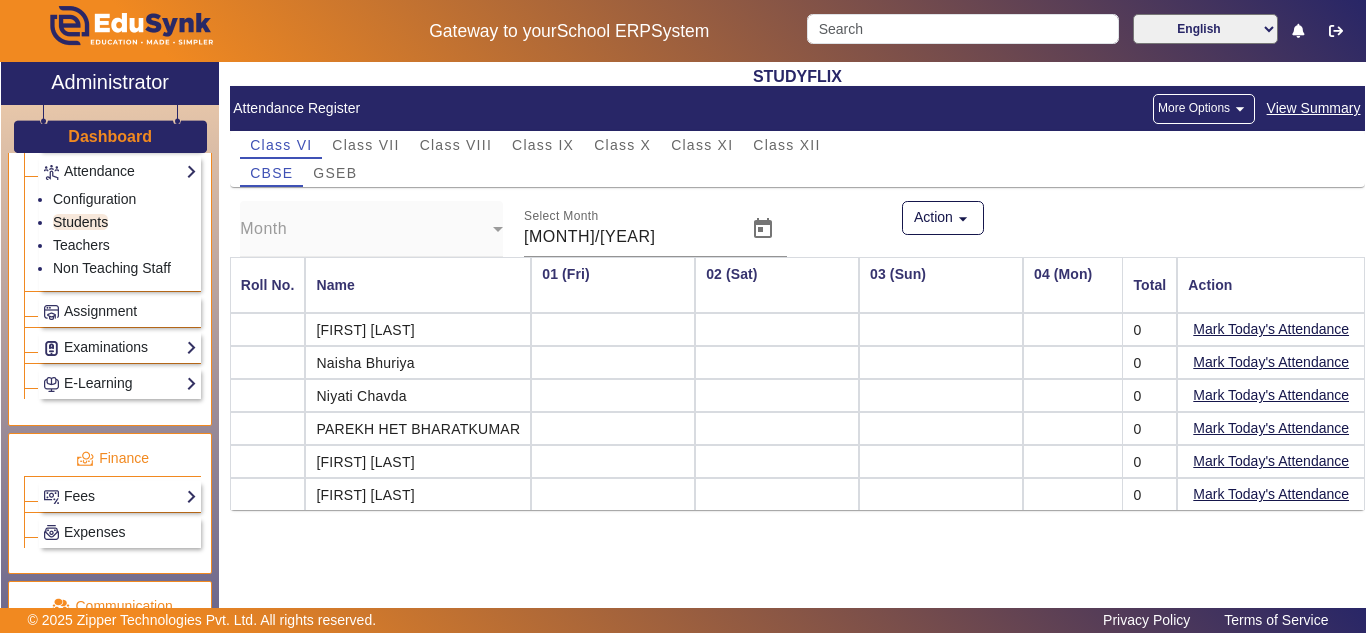 scroll, scrollTop: 0, scrollLeft: 513, axis: horizontal 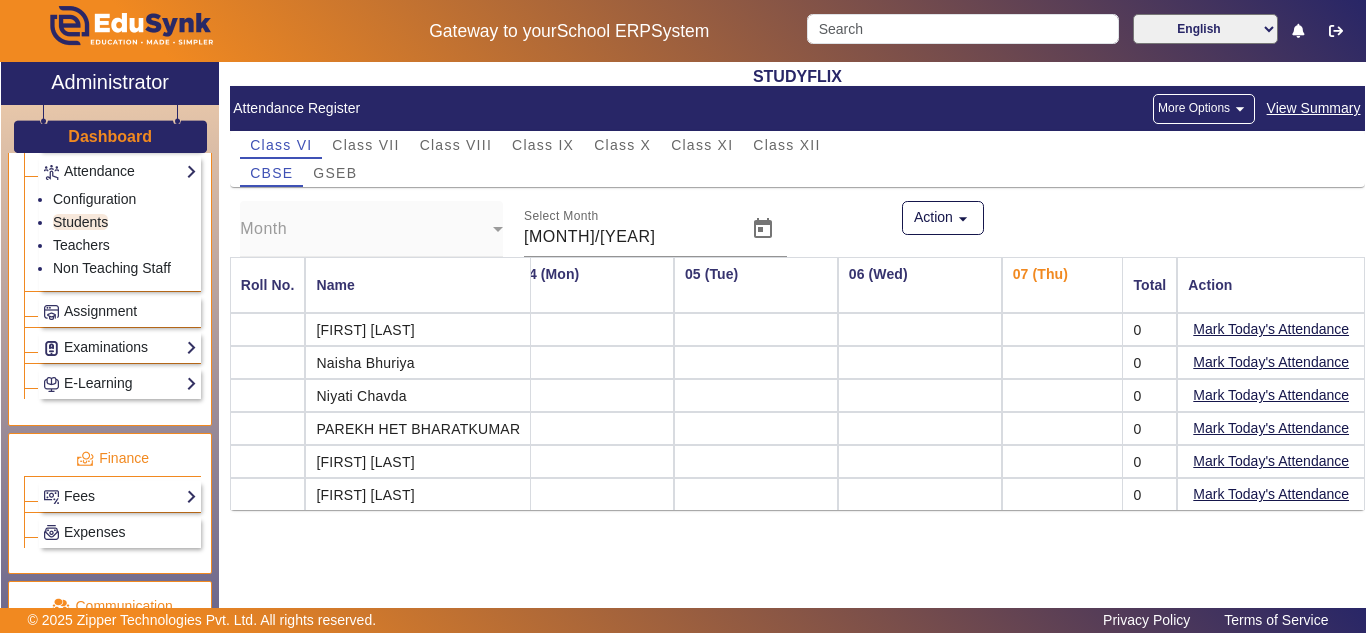click on "More Options  arrow_drop_down" 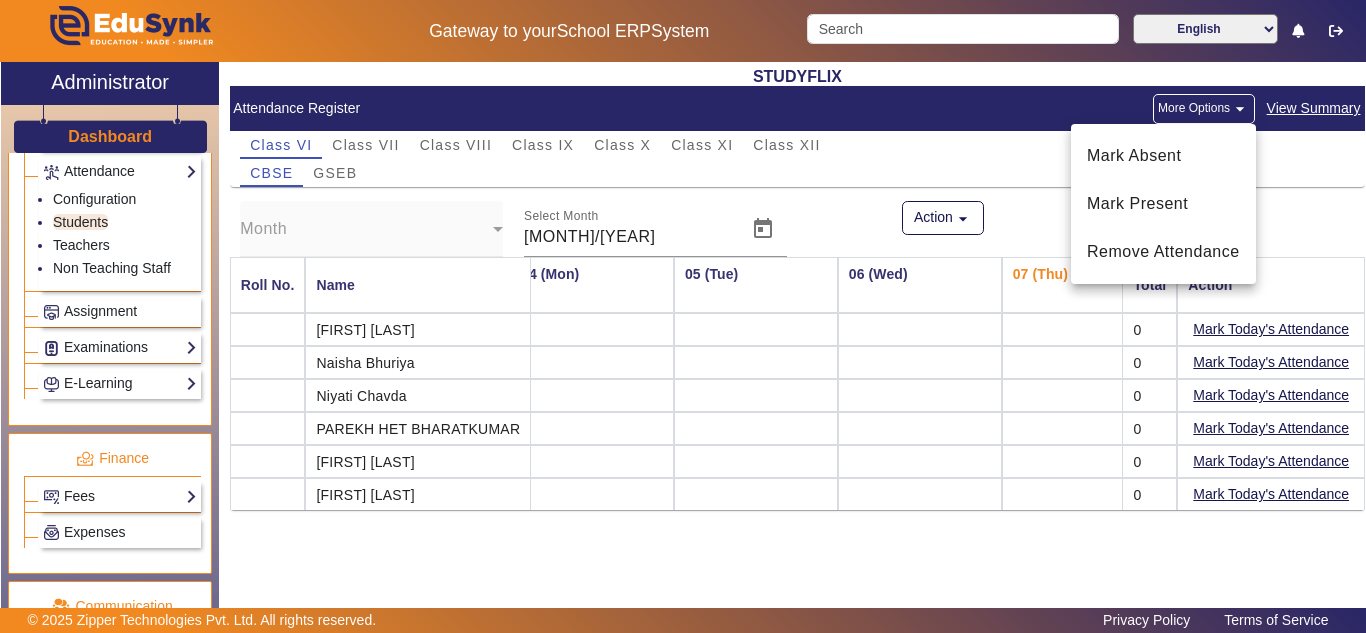 click at bounding box center [683, 316] 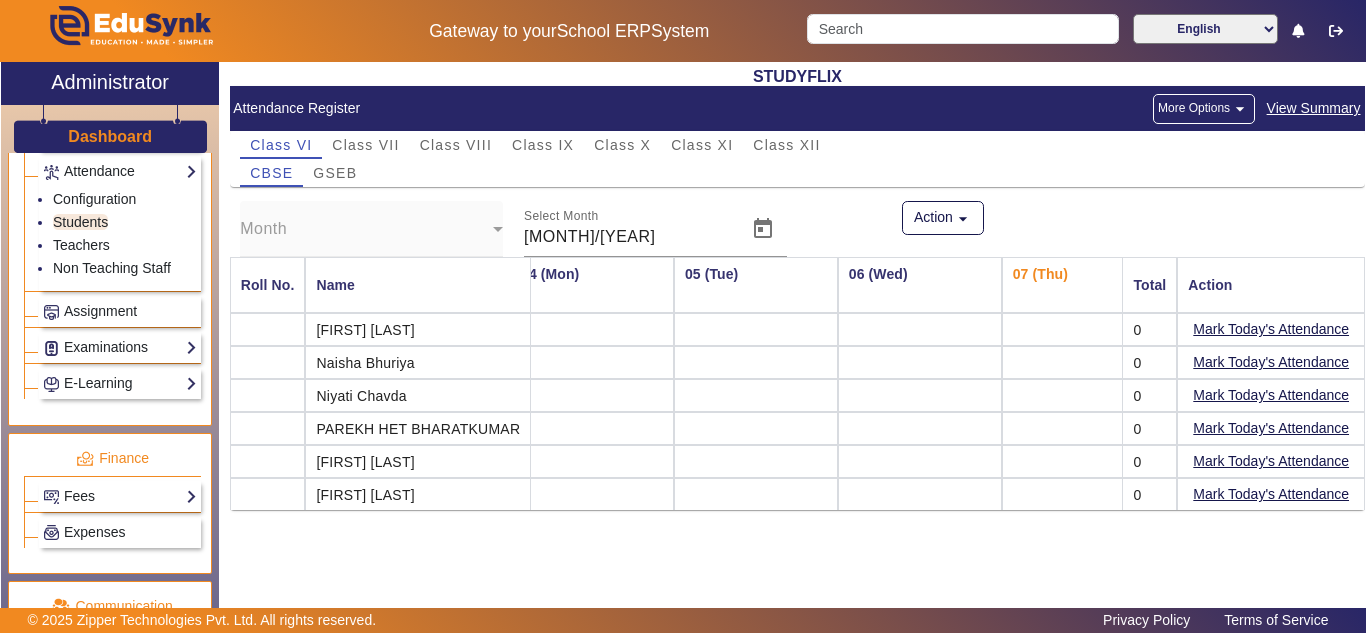 click on "View Summary" 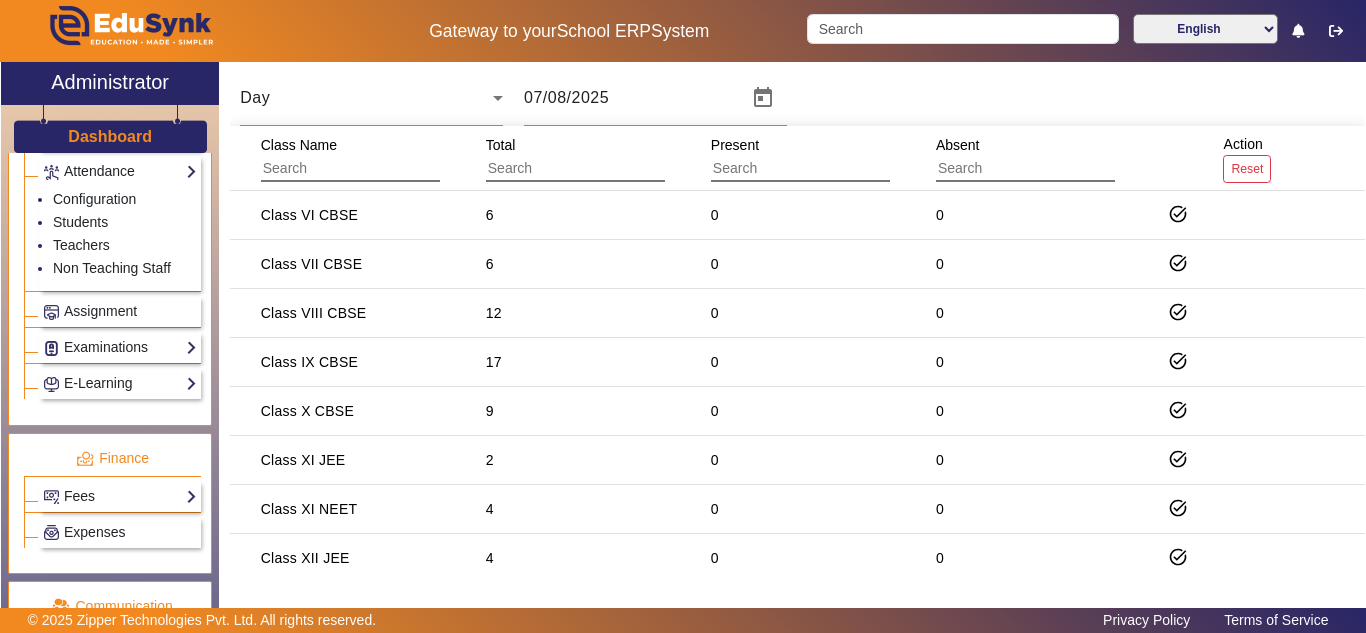scroll, scrollTop: 0, scrollLeft: 0, axis: both 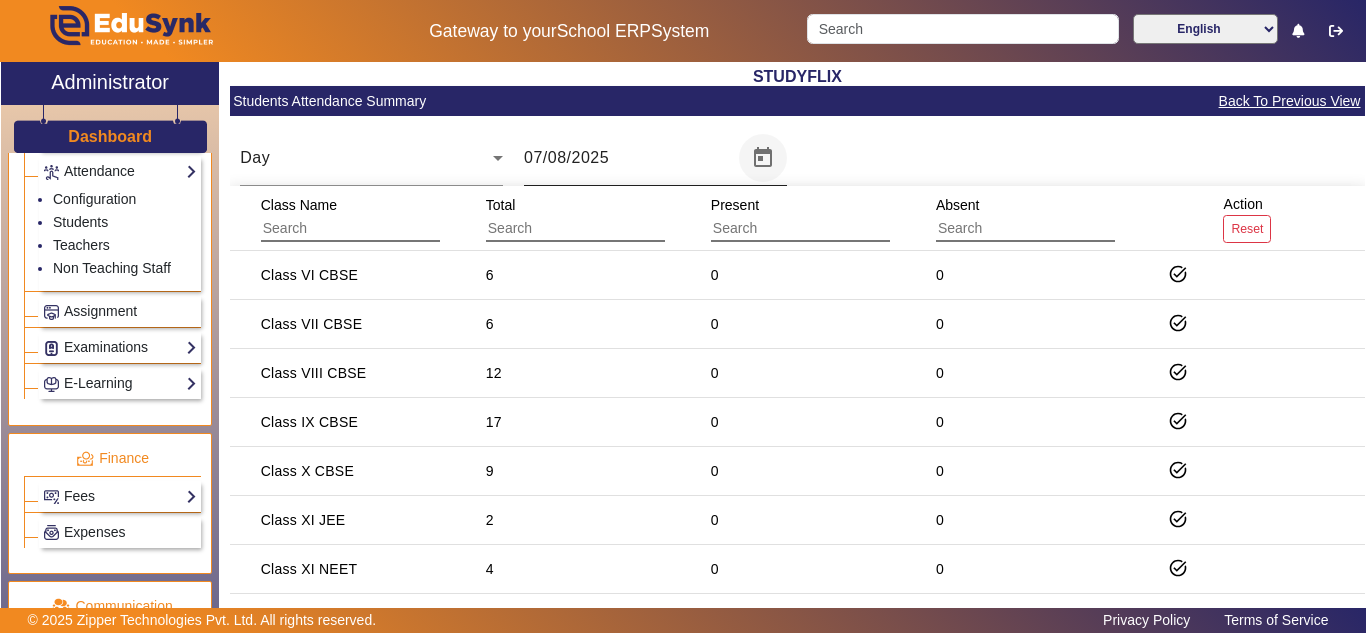 click 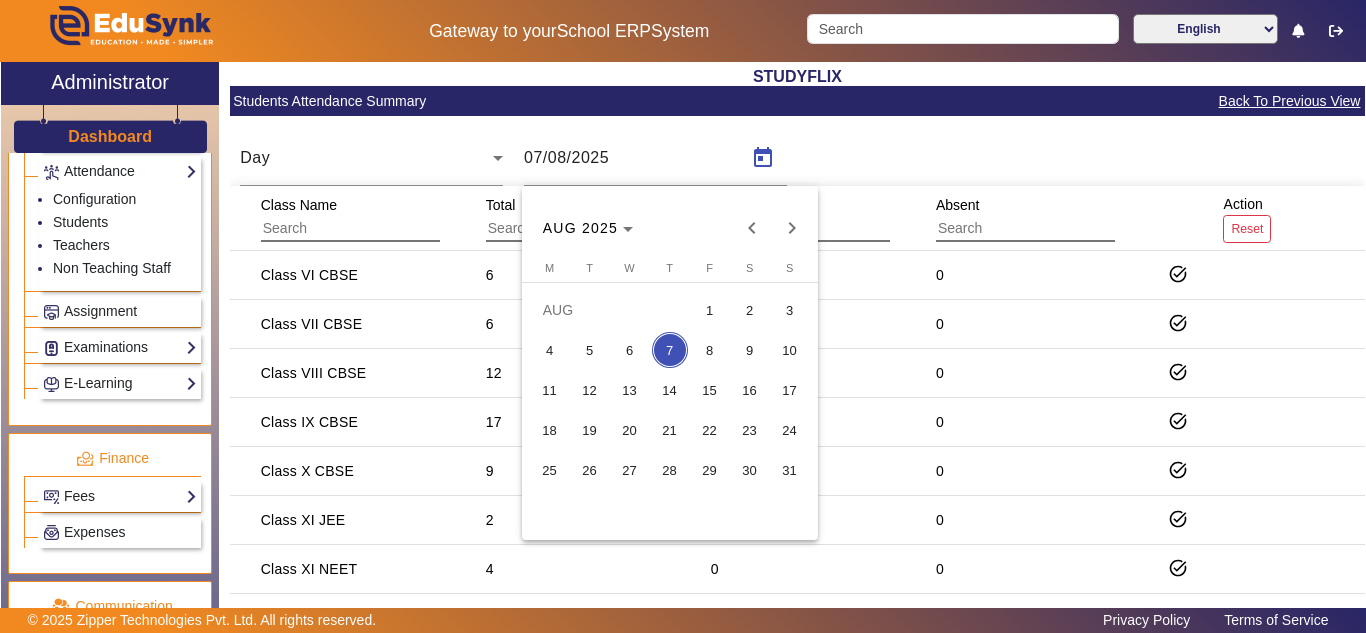 click on "6" at bounding box center [630, 350] 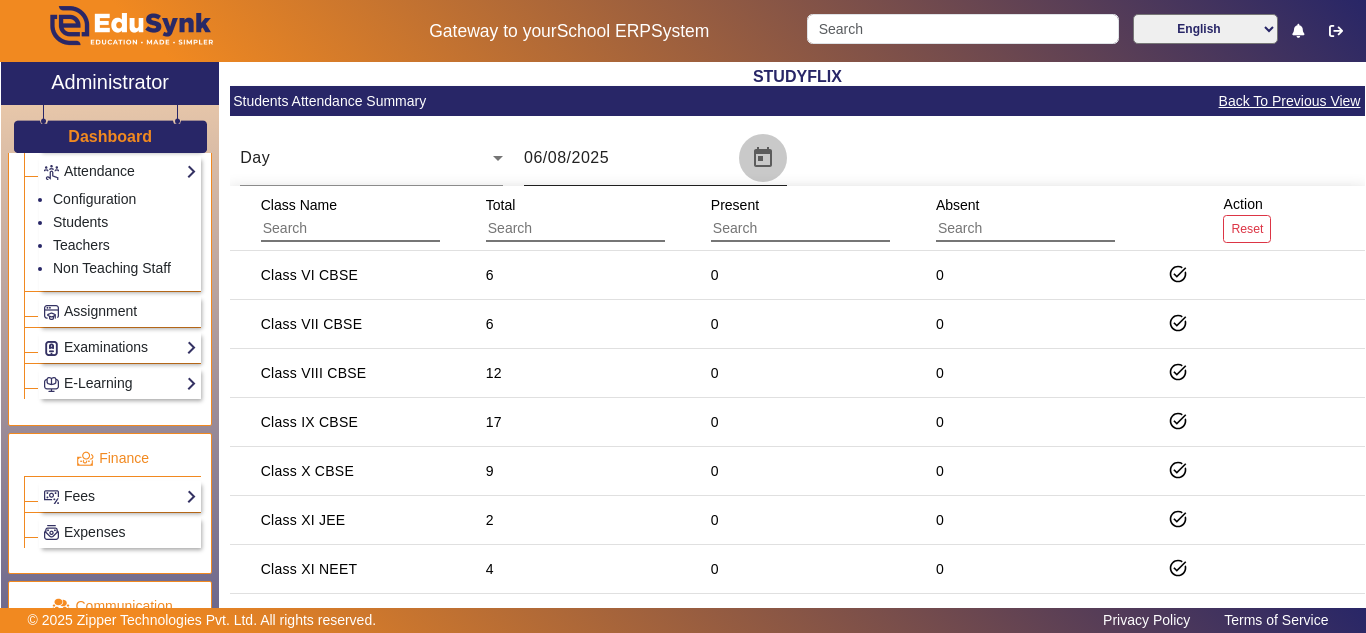 click 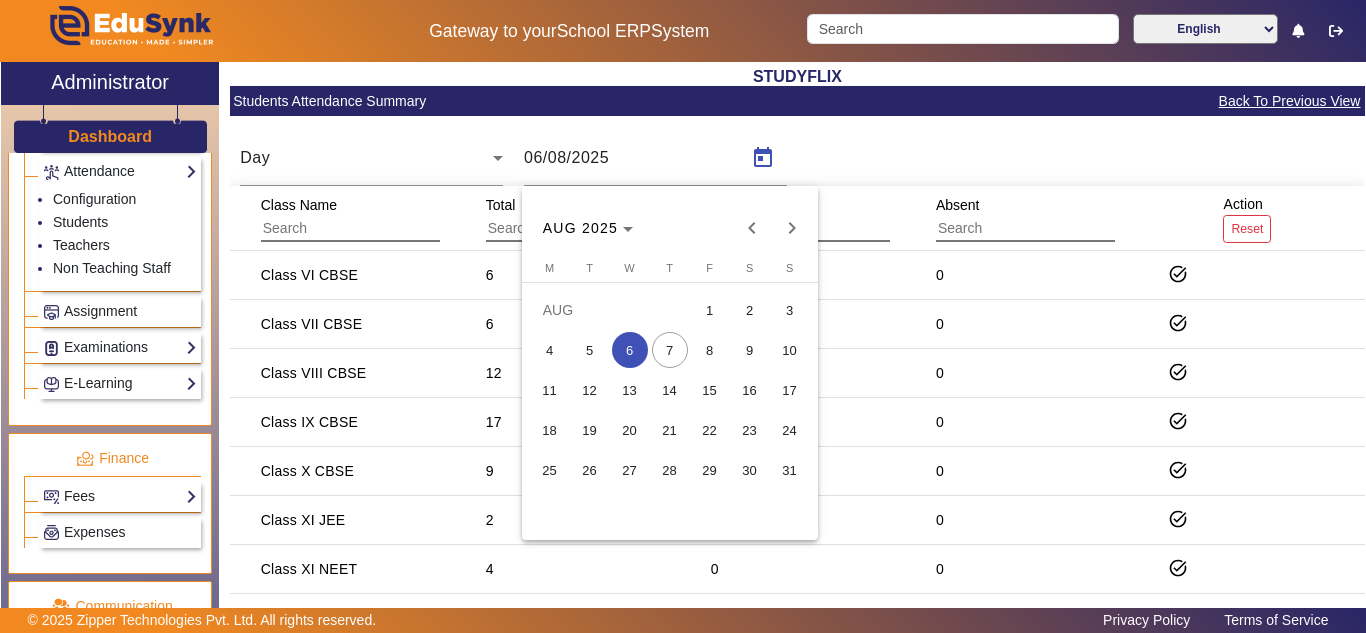 click on "7" at bounding box center [670, 350] 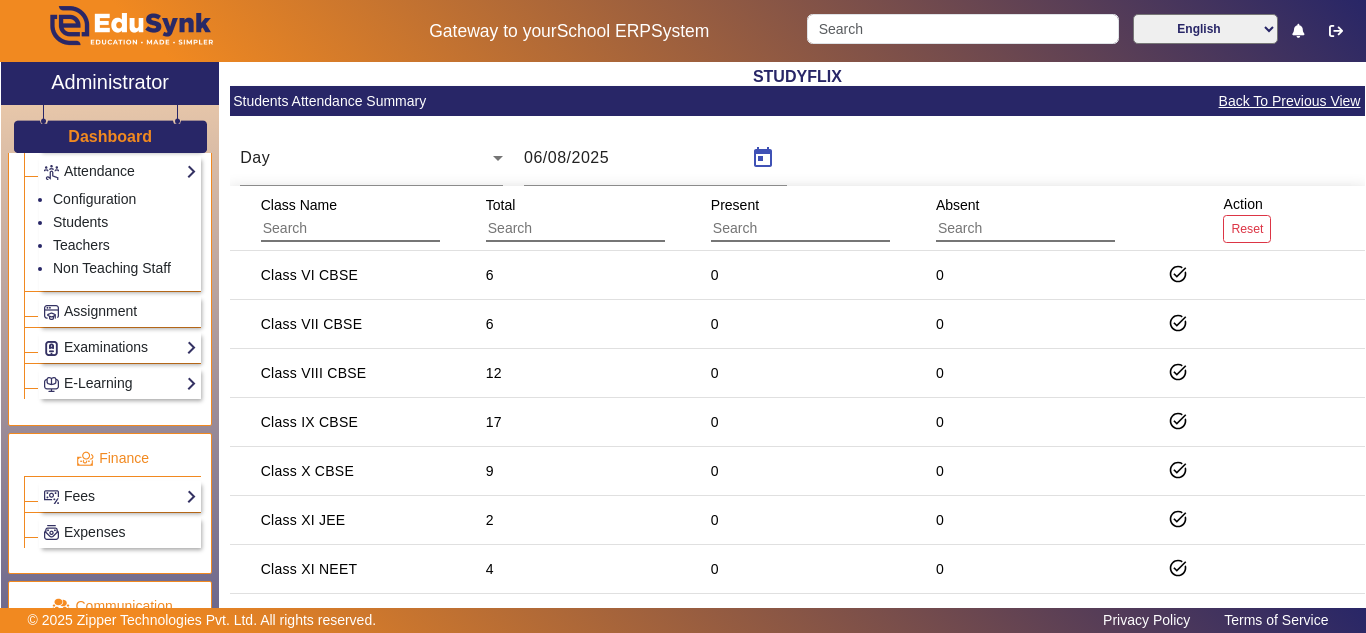 type on "07/08/2025" 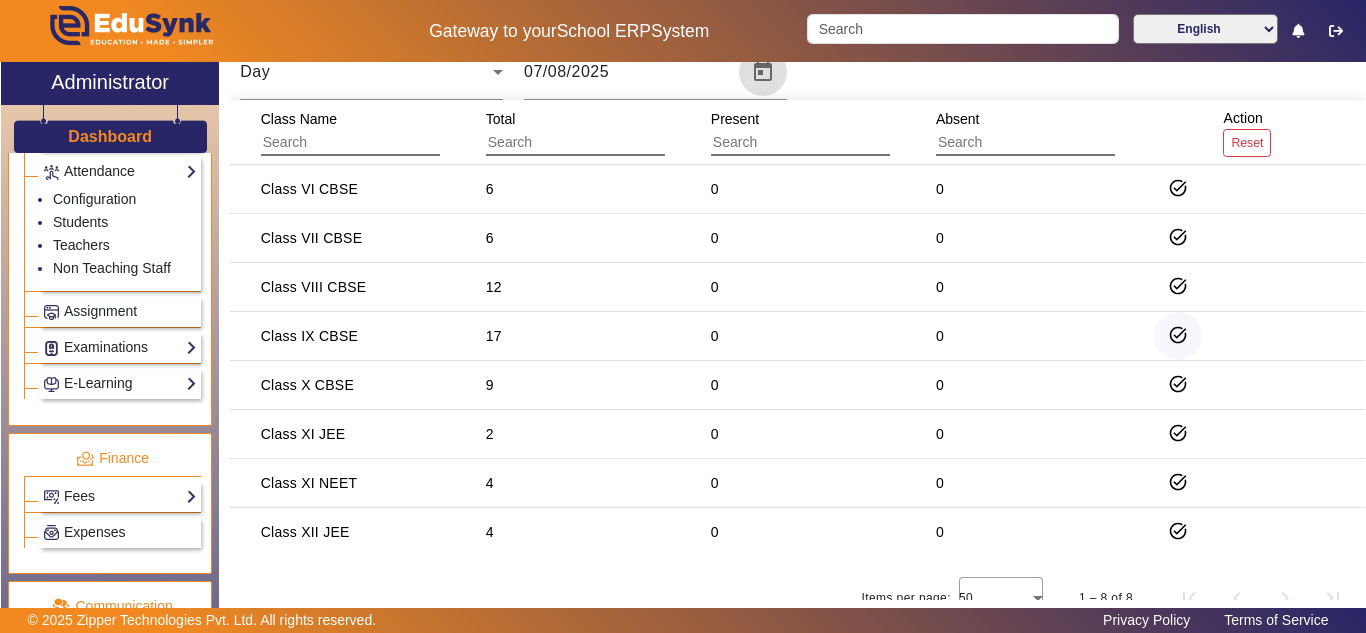 scroll, scrollTop: 126, scrollLeft: 0, axis: vertical 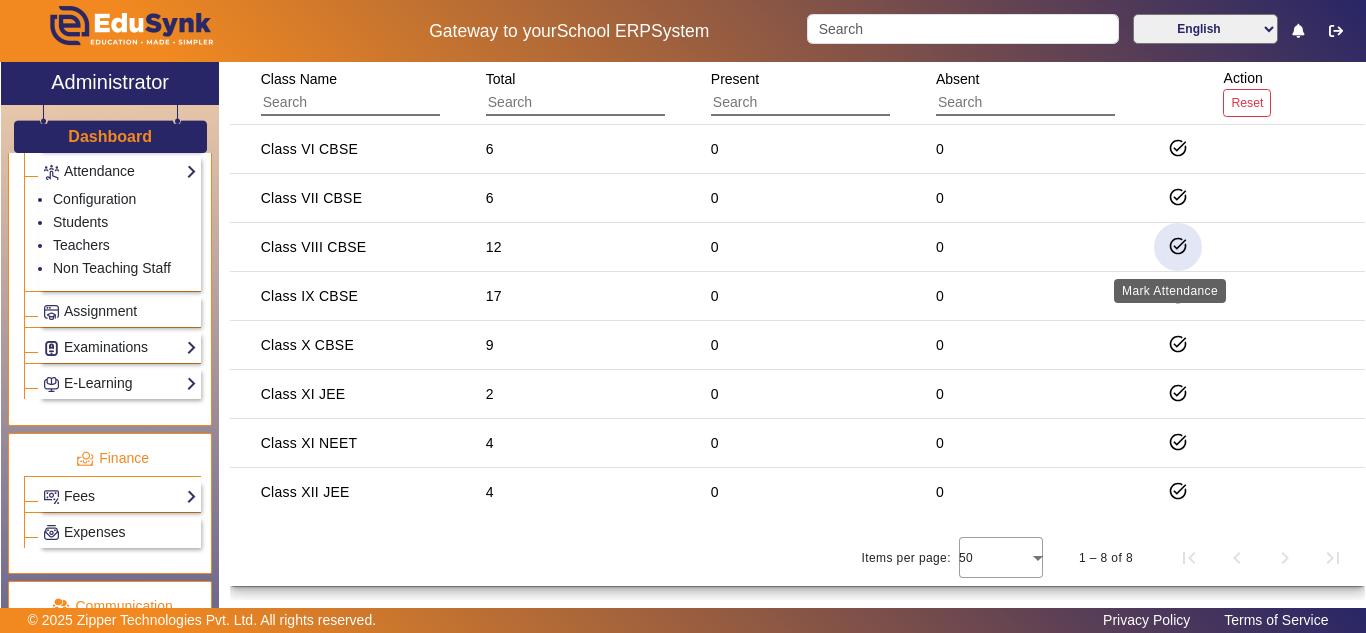 click on "task_alt" 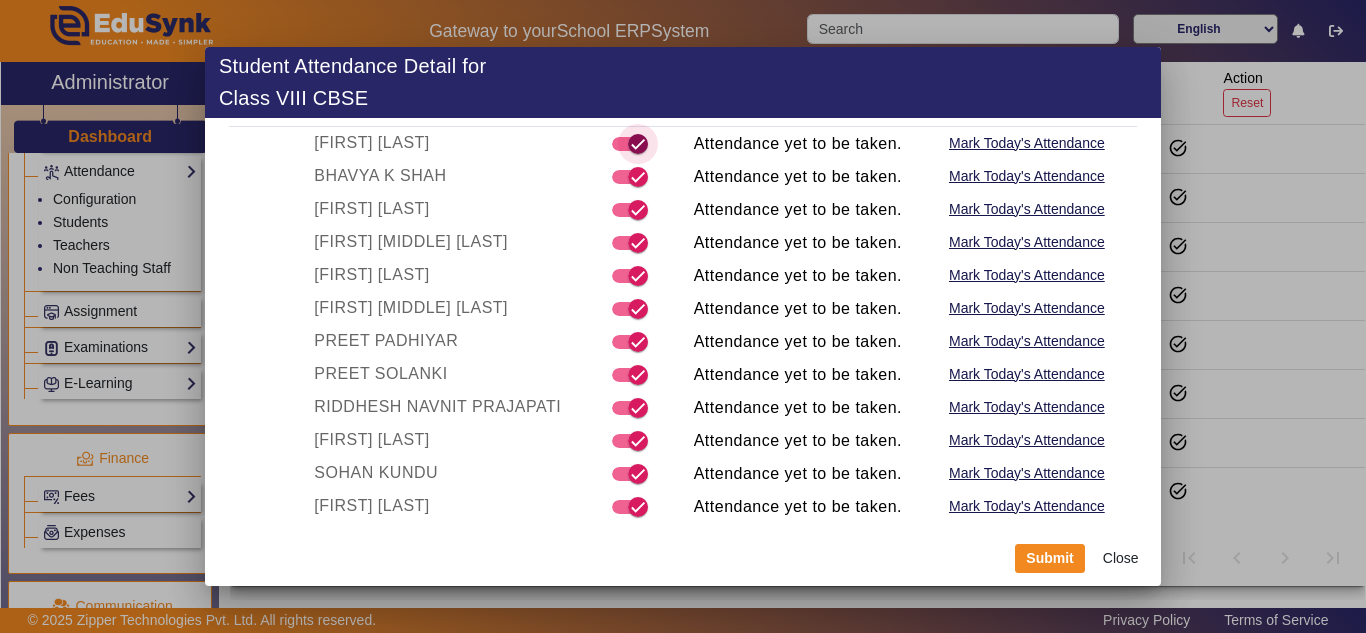 scroll, scrollTop: 37, scrollLeft: 0, axis: vertical 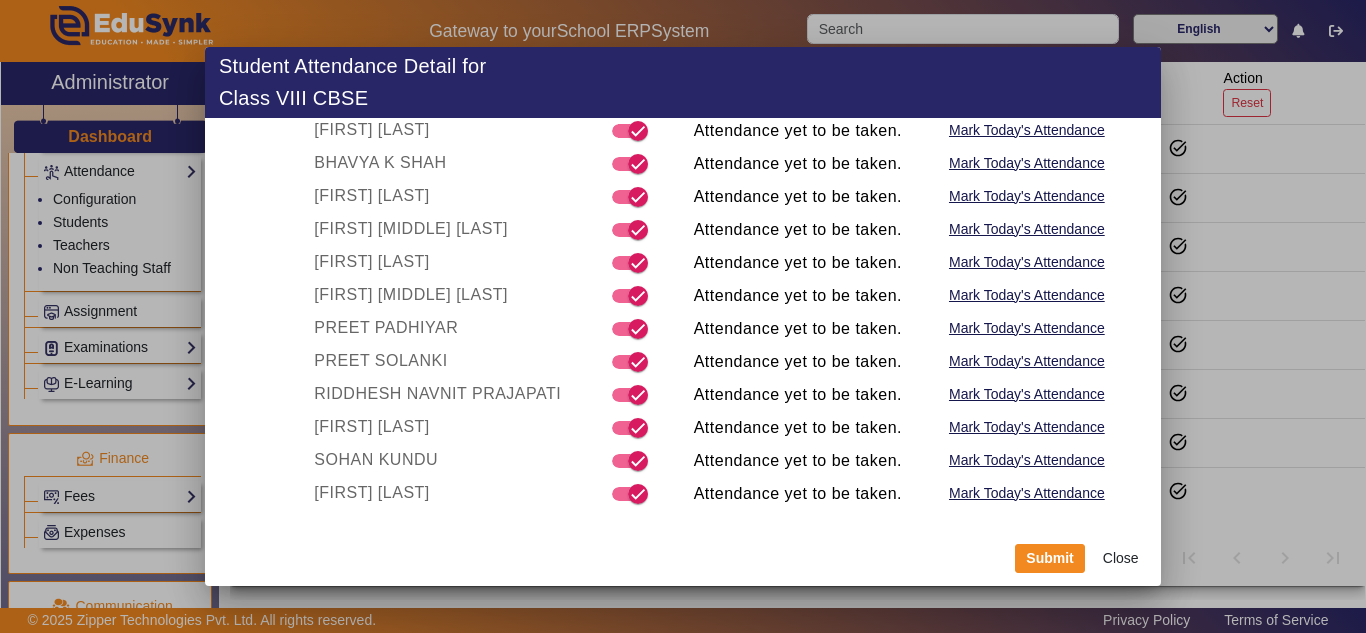 click on "Close" 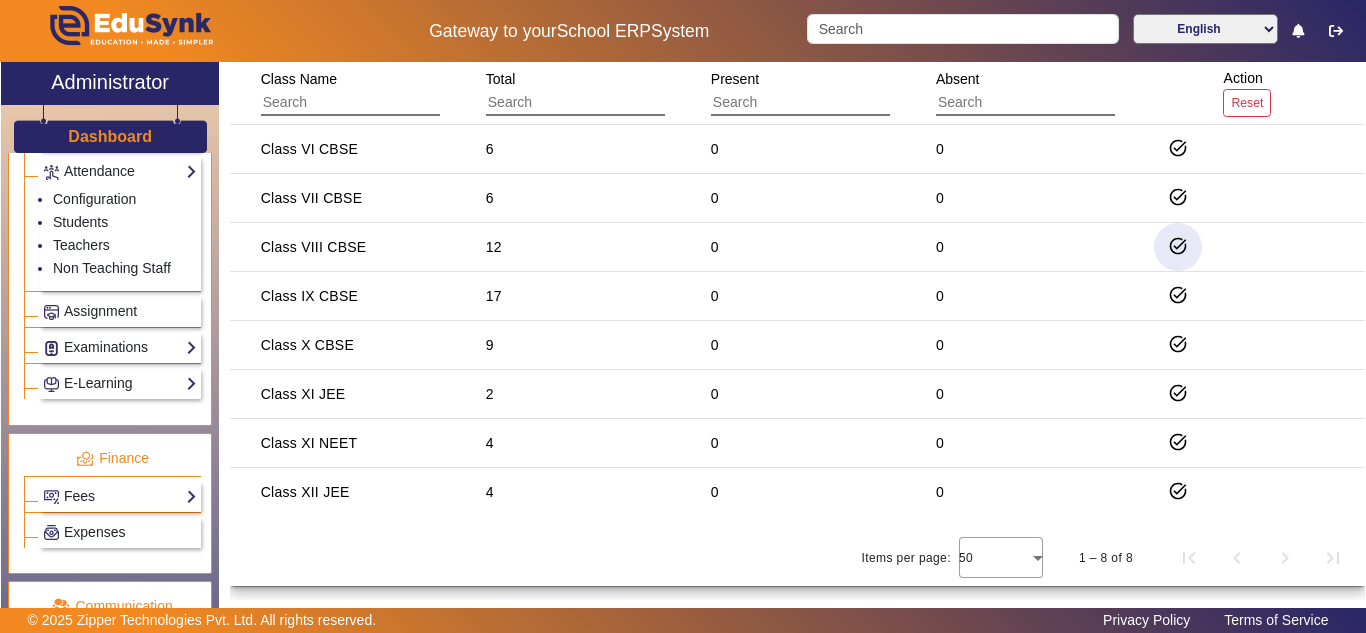 scroll, scrollTop: 28, scrollLeft: 0, axis: vertical 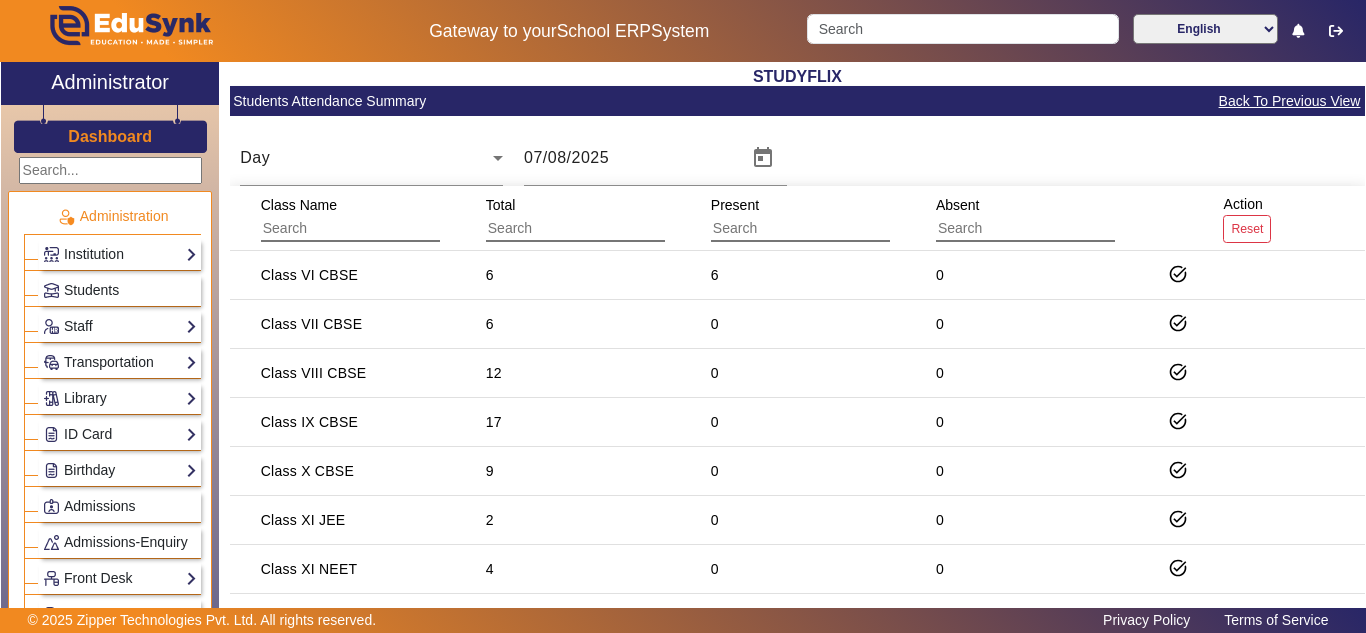 click on "Back To Previous View" 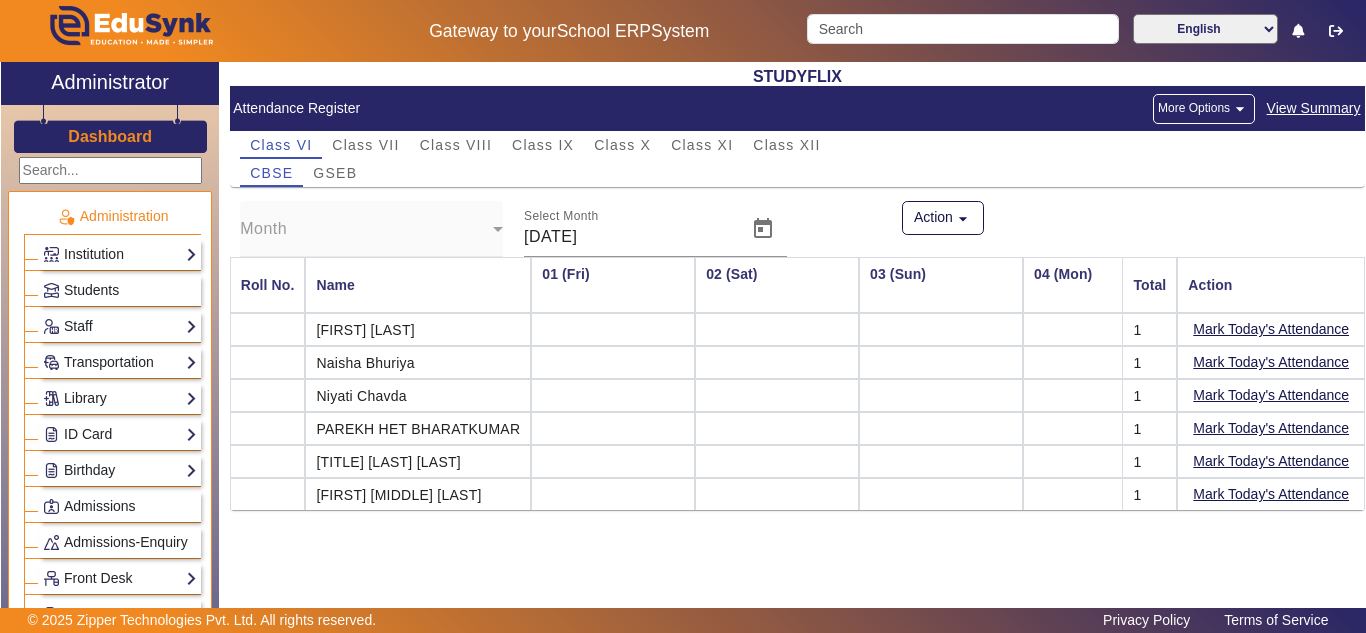 scroll, scrollTop: 0, scrollLeft: 513, axis: horizontal 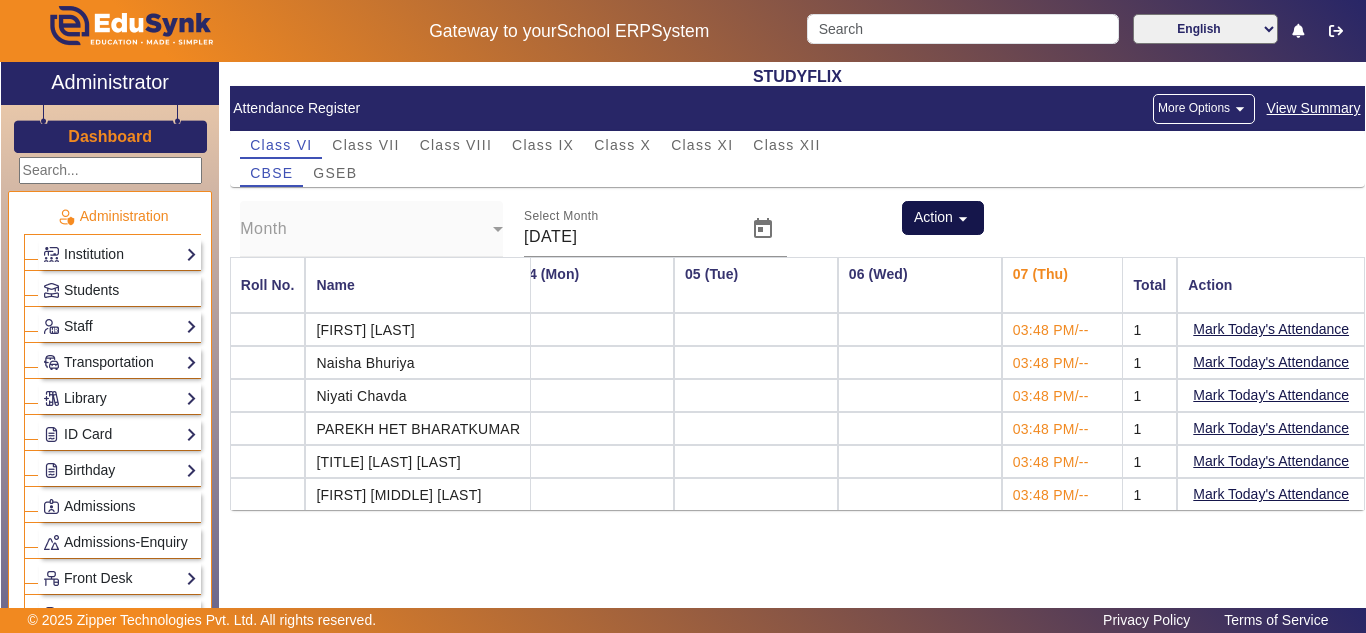 click on "Action  arrow_drop_down" 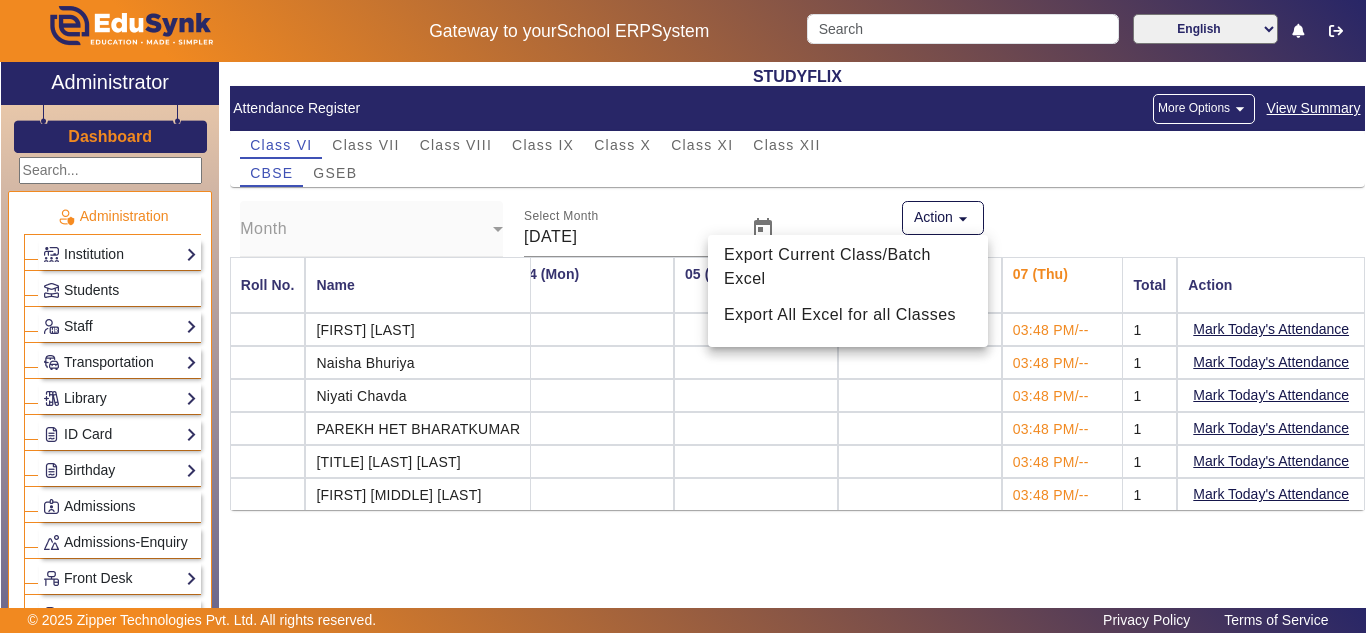 type 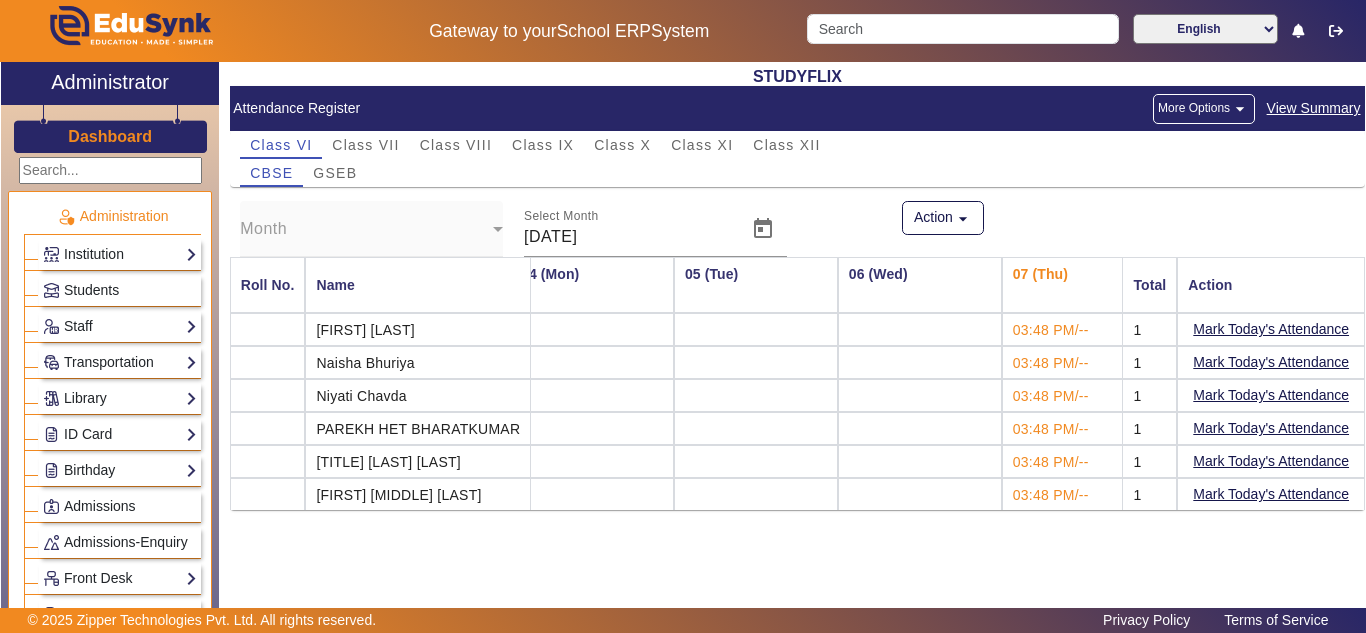 click on "Dashboard" 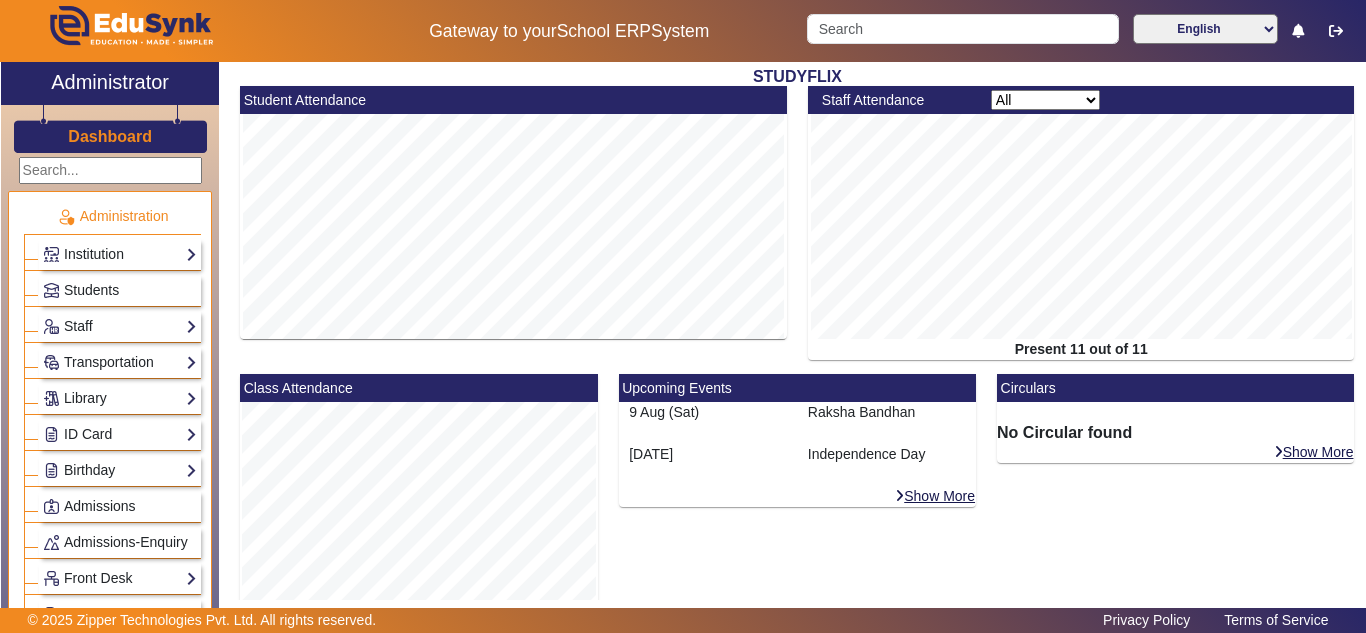 scroll, scrollTop: 167, scrollLeft: 0, axis: vertical 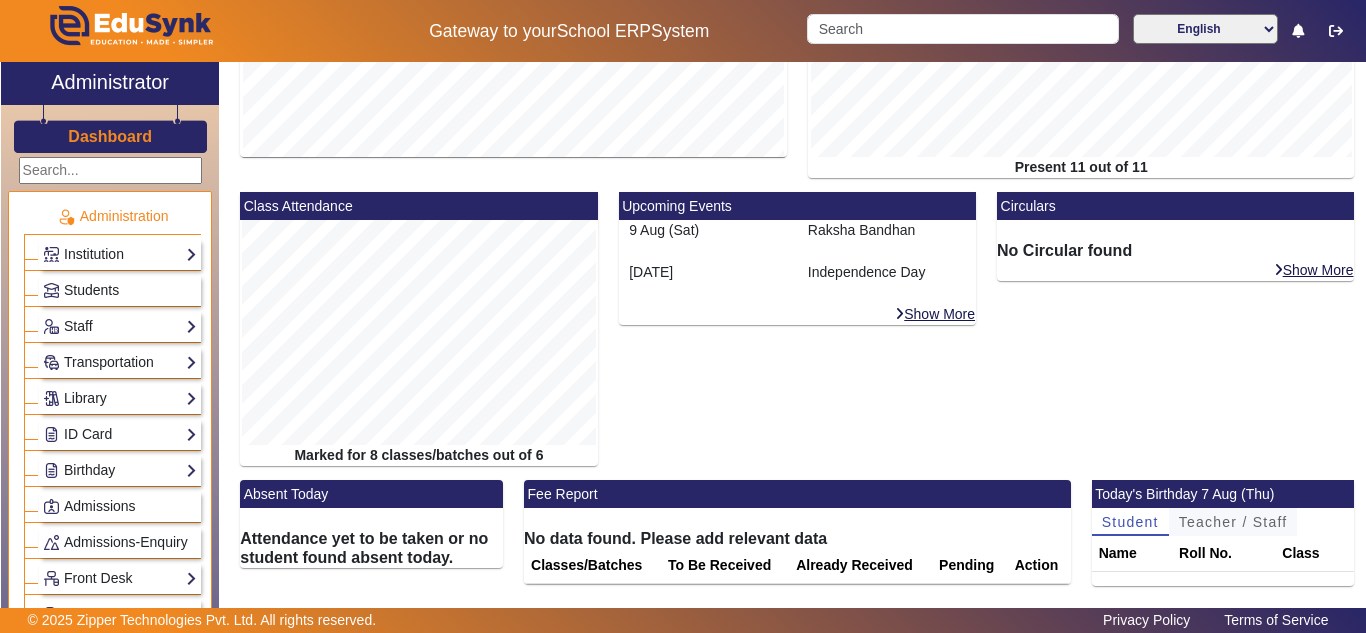 click on "Teacher / Staff" at bounding box center (1233, 522) 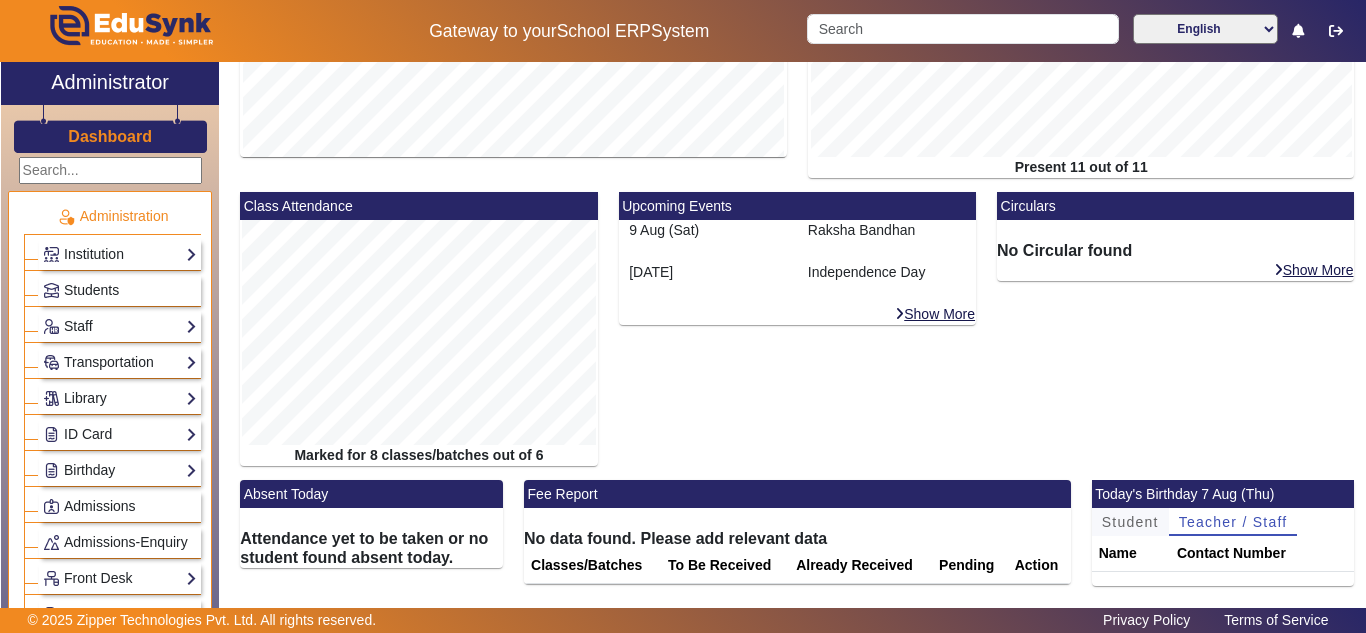 click on "Student" at bounding box center [1130, 522] 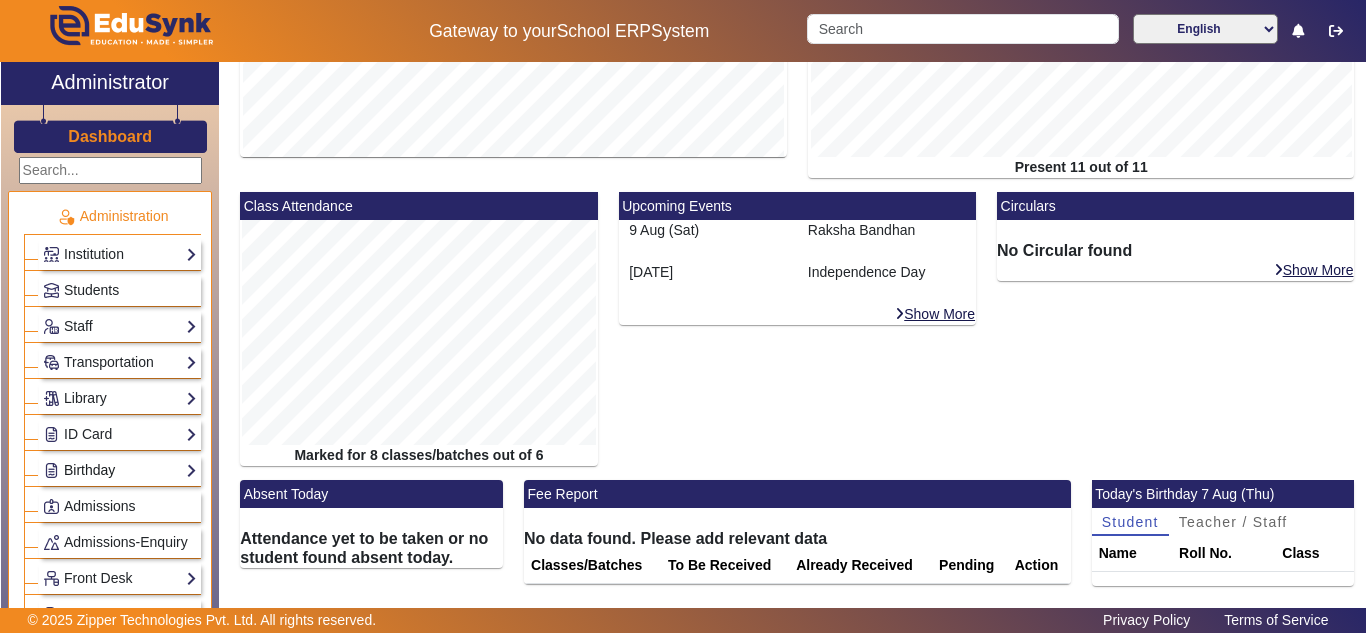 click on "Birthday" 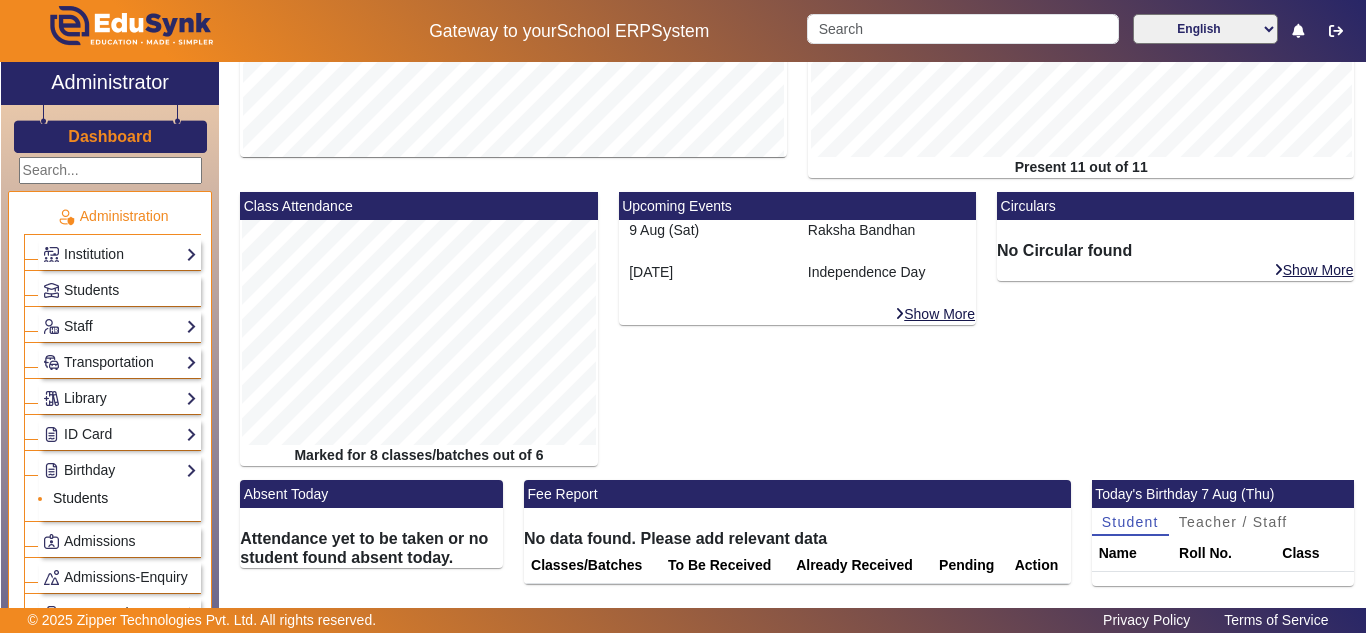 click on "Students" 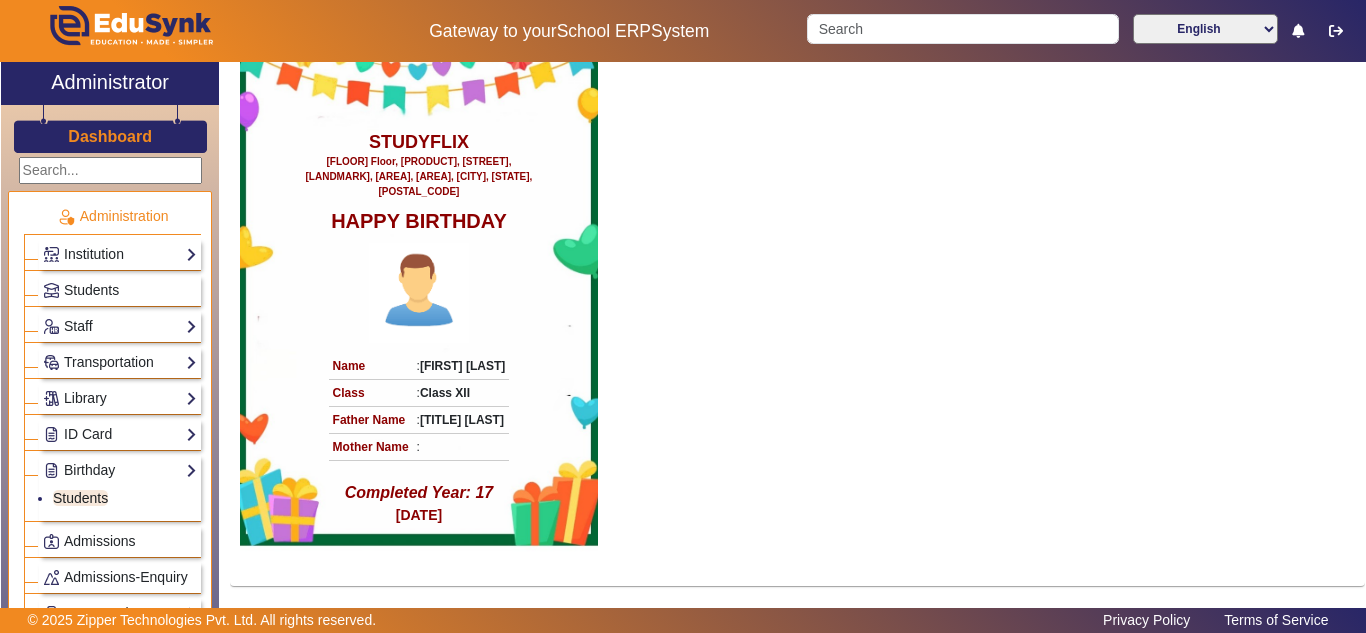 scroll, scrollTop: 0, scrollLeft: 0, axis: both 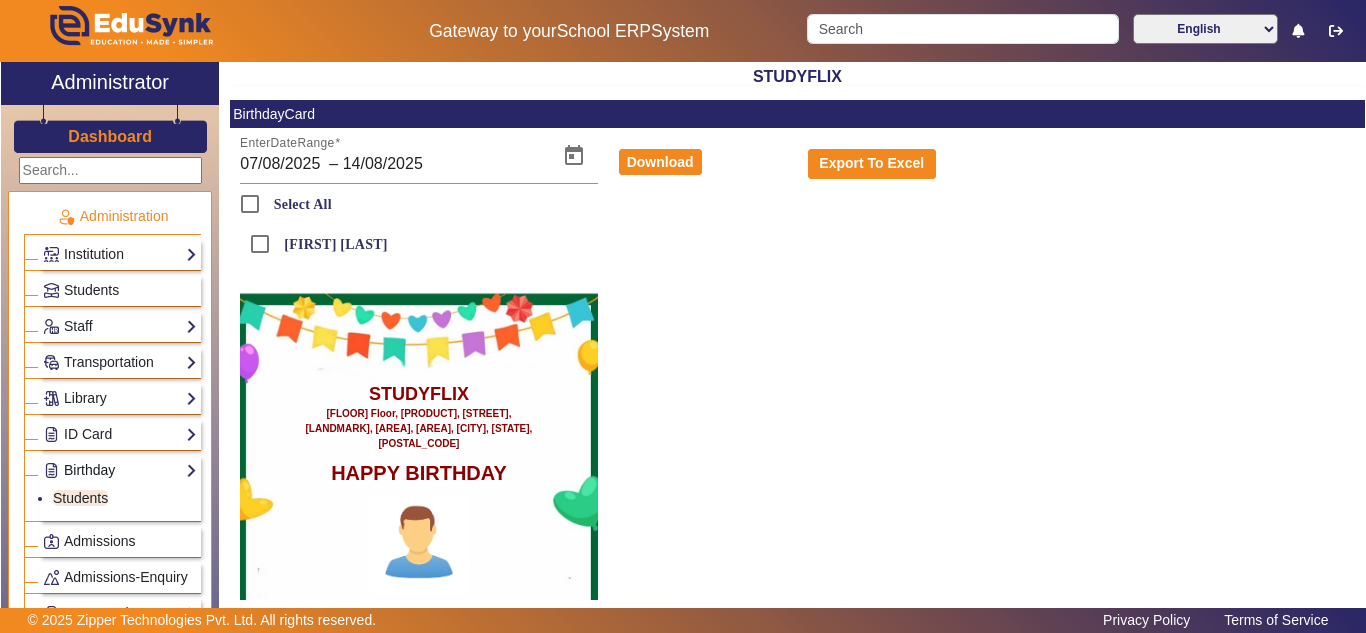 click on "Birthday" 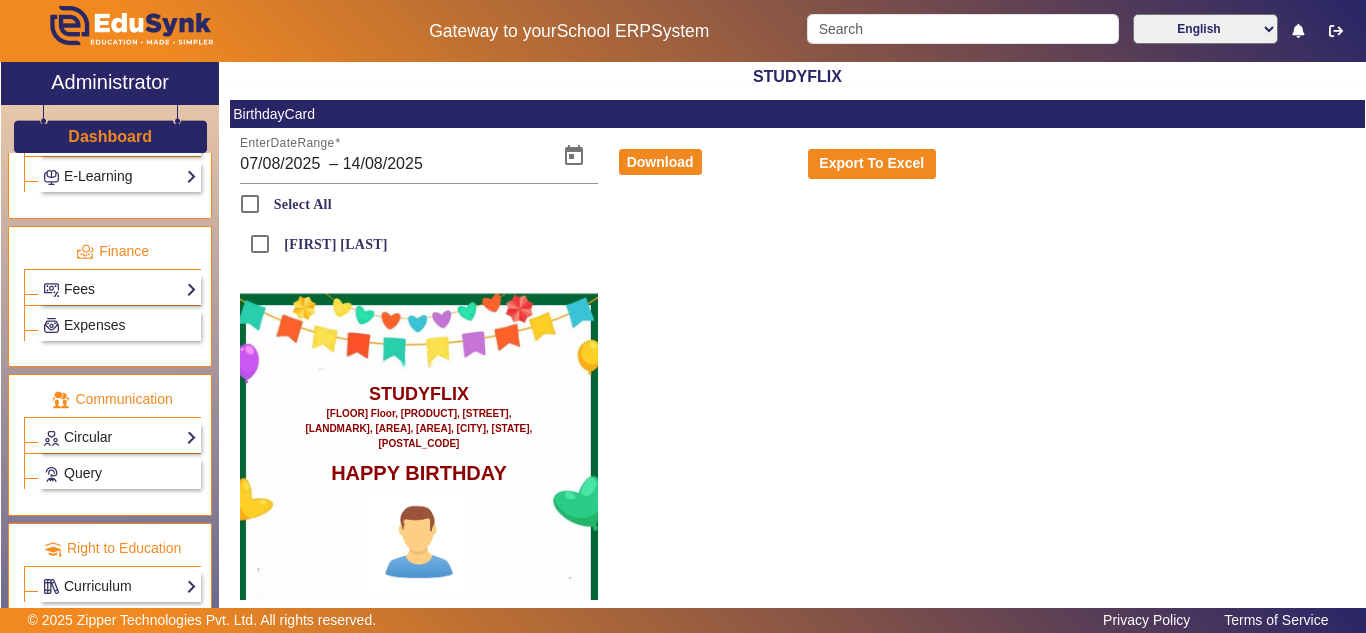 scroll, scrollTop: 1039, scrollLeft: 0, axis: vertical 